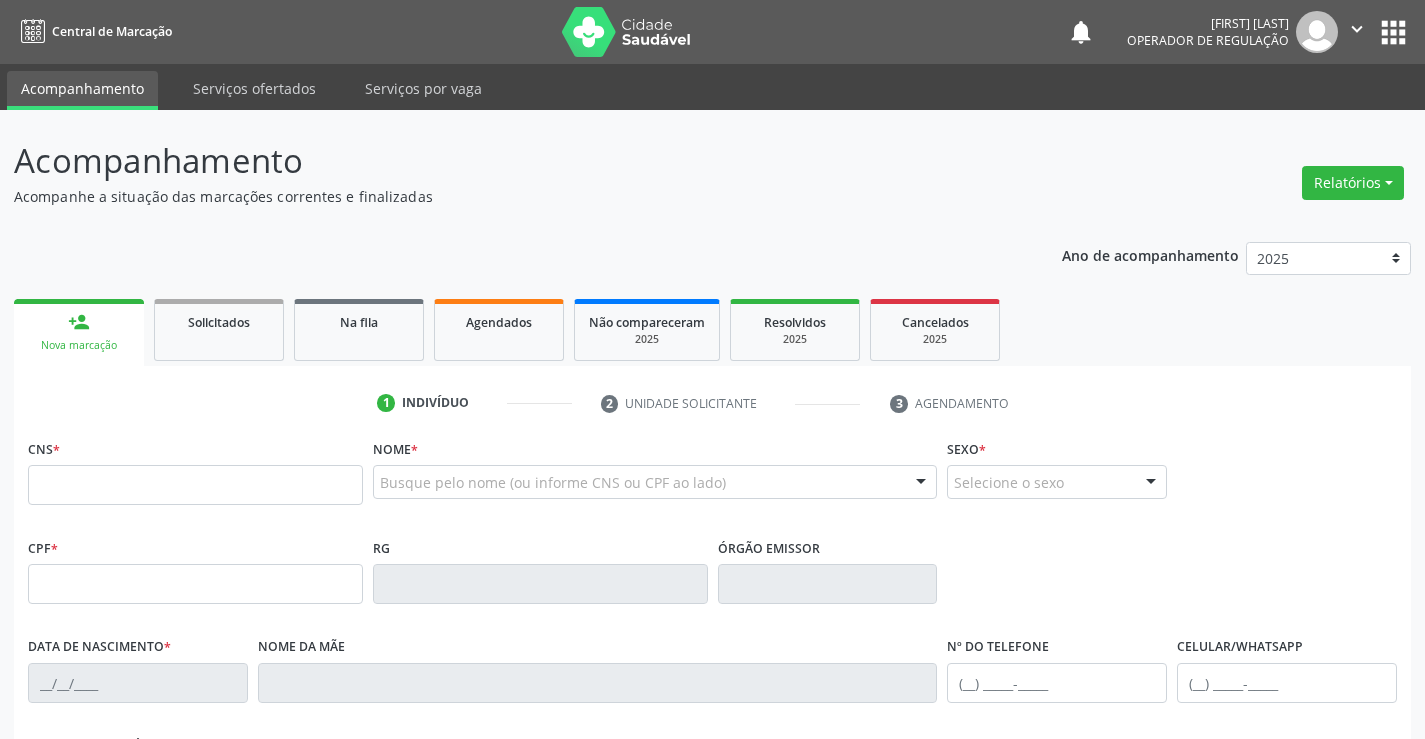 scroll, scrollTop: 0, scrollLeft: 0, axis: both 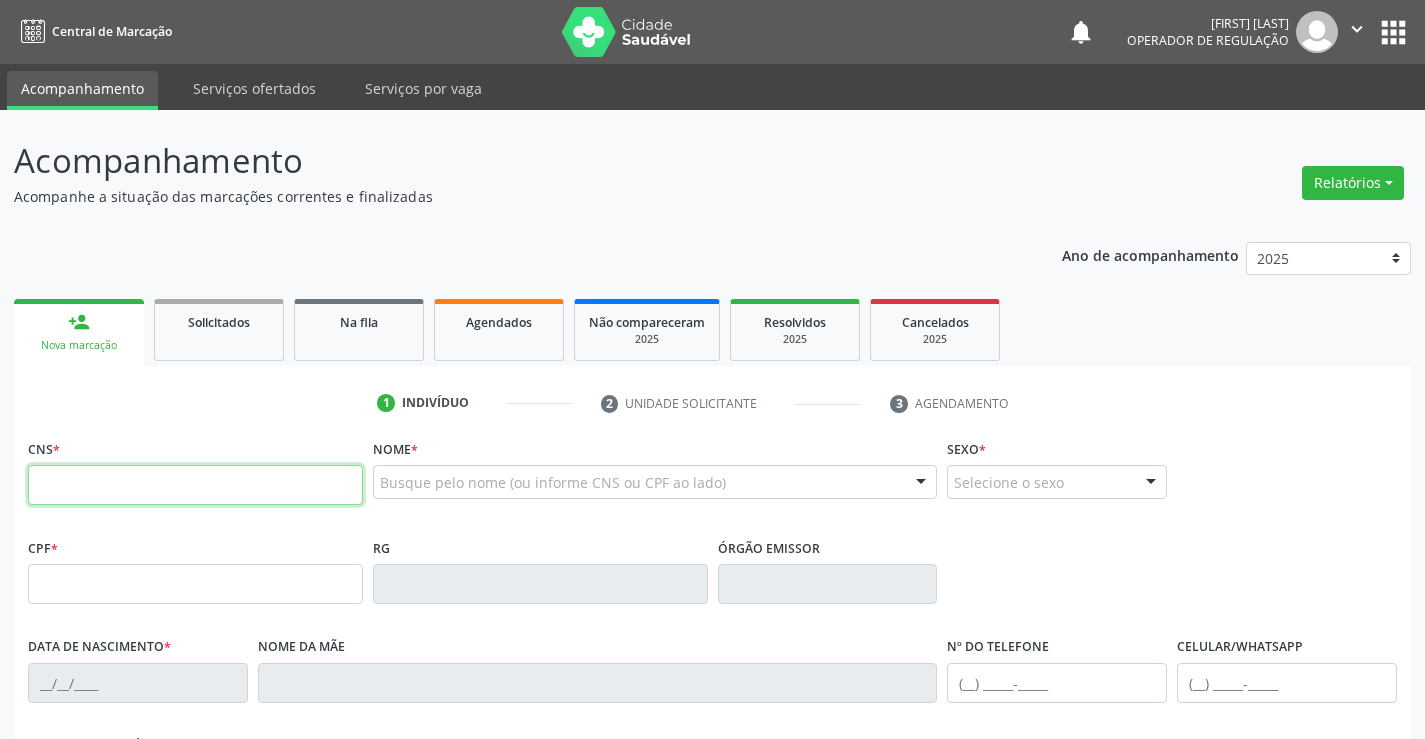 click at bounding box center (195, 485) 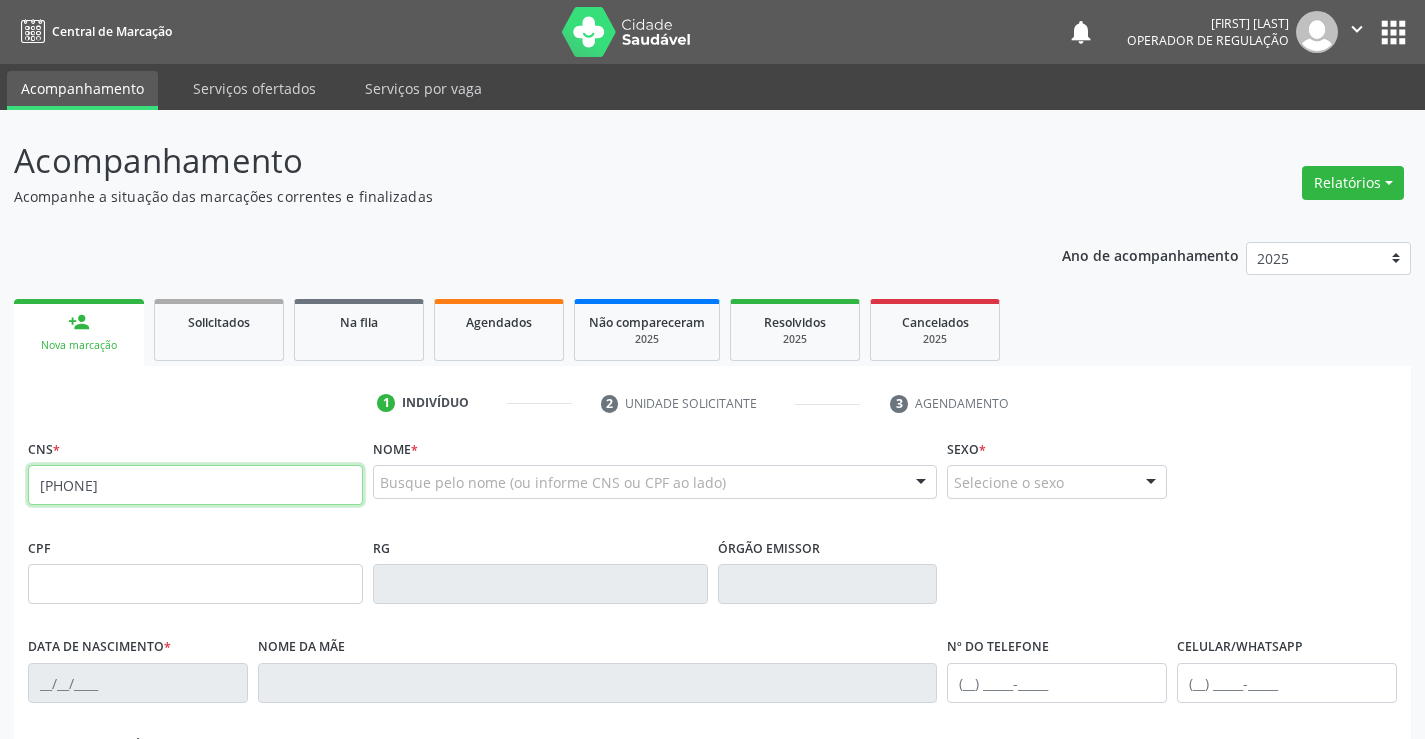 type on "[PHONE]" 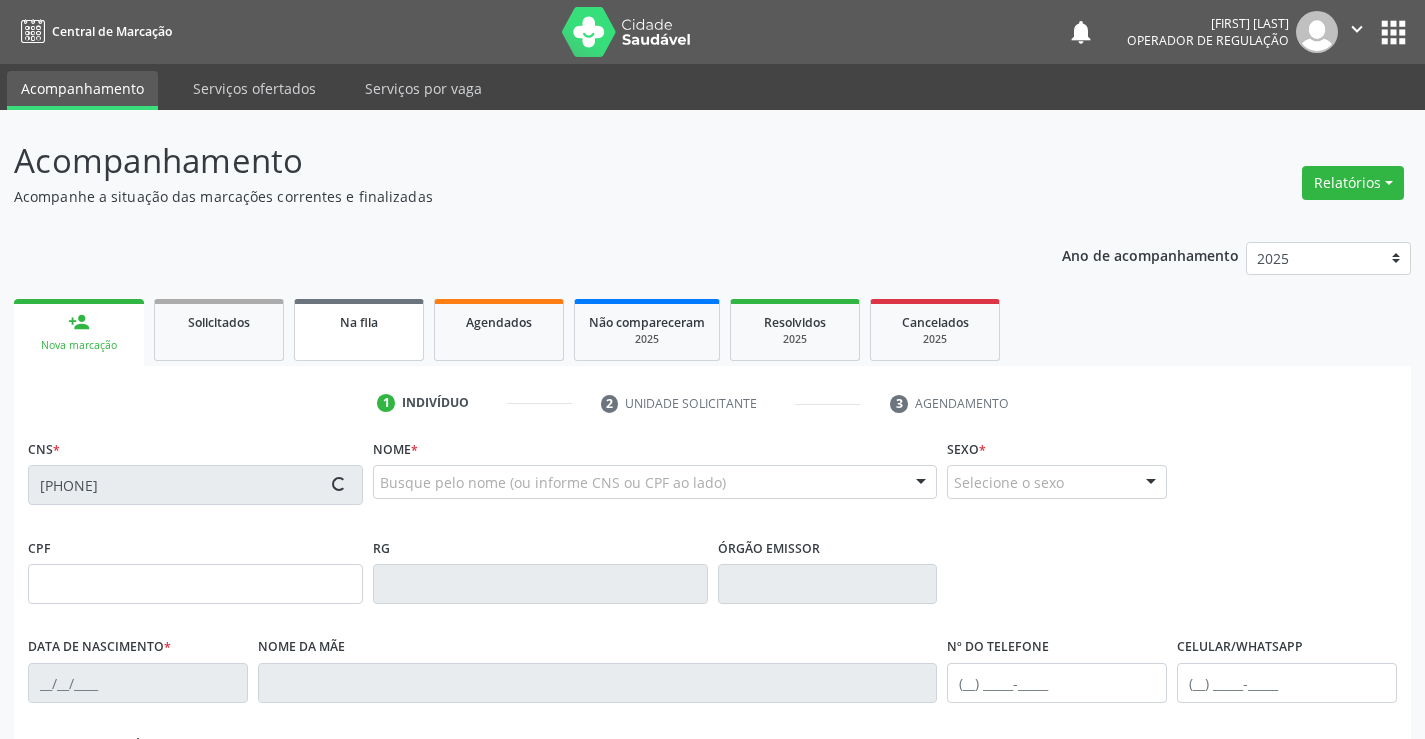 type on "[PHONE]" 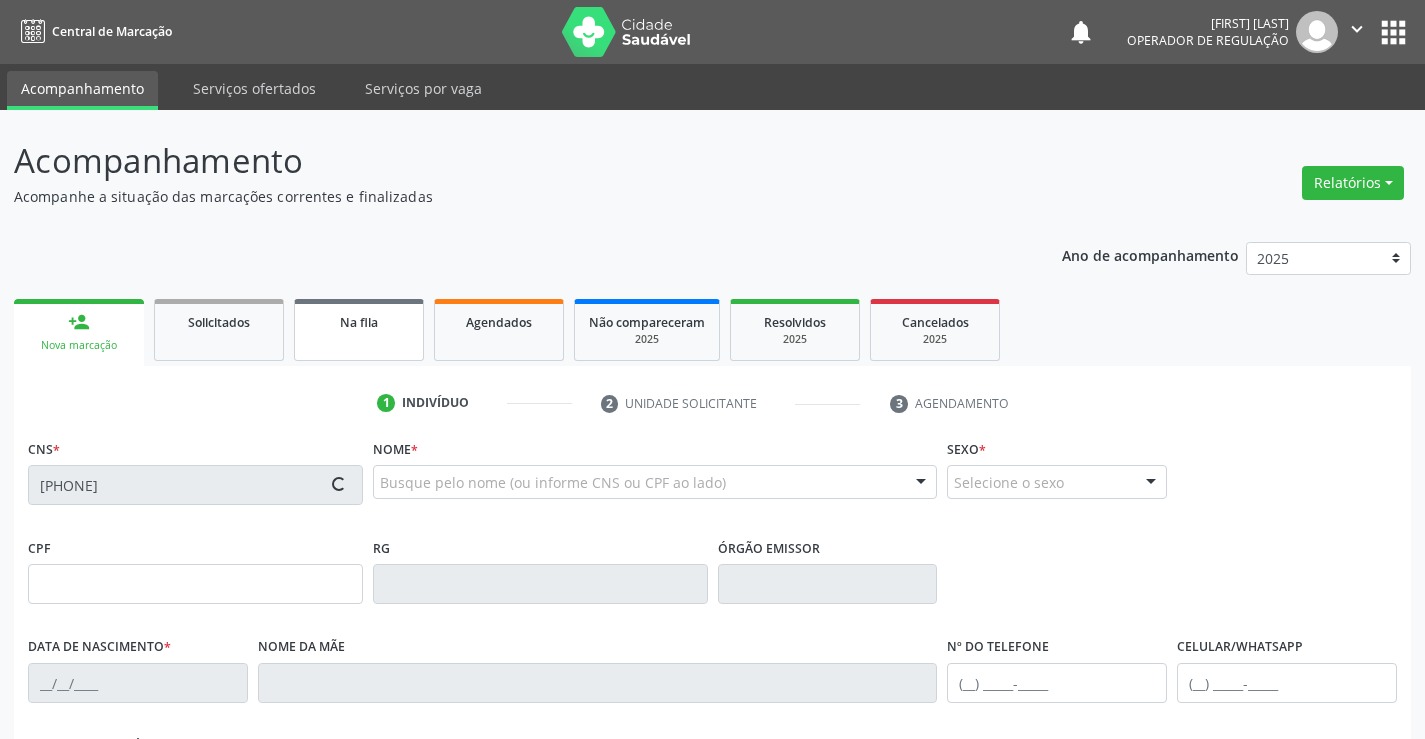 type on "[DATE]" 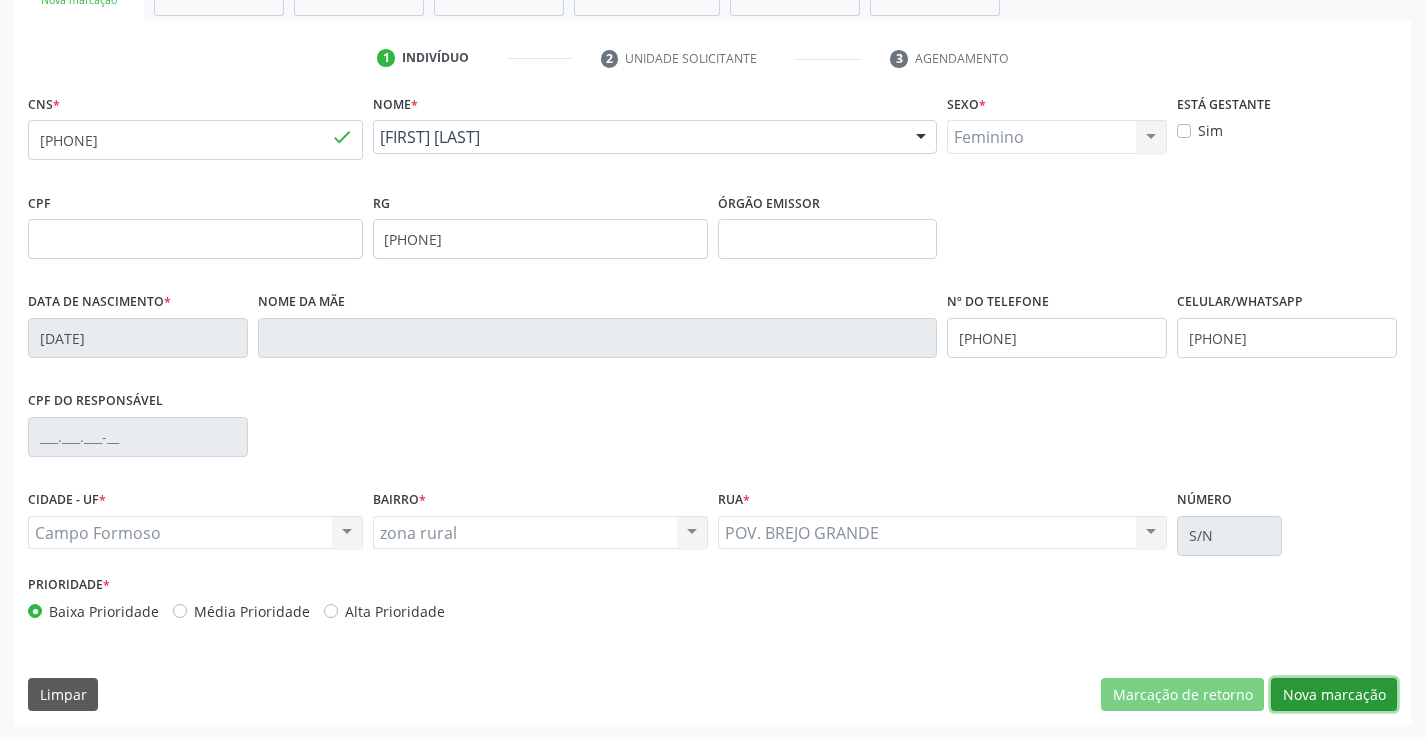 click on "Nova marcação" at bounding box center [1334, 695] 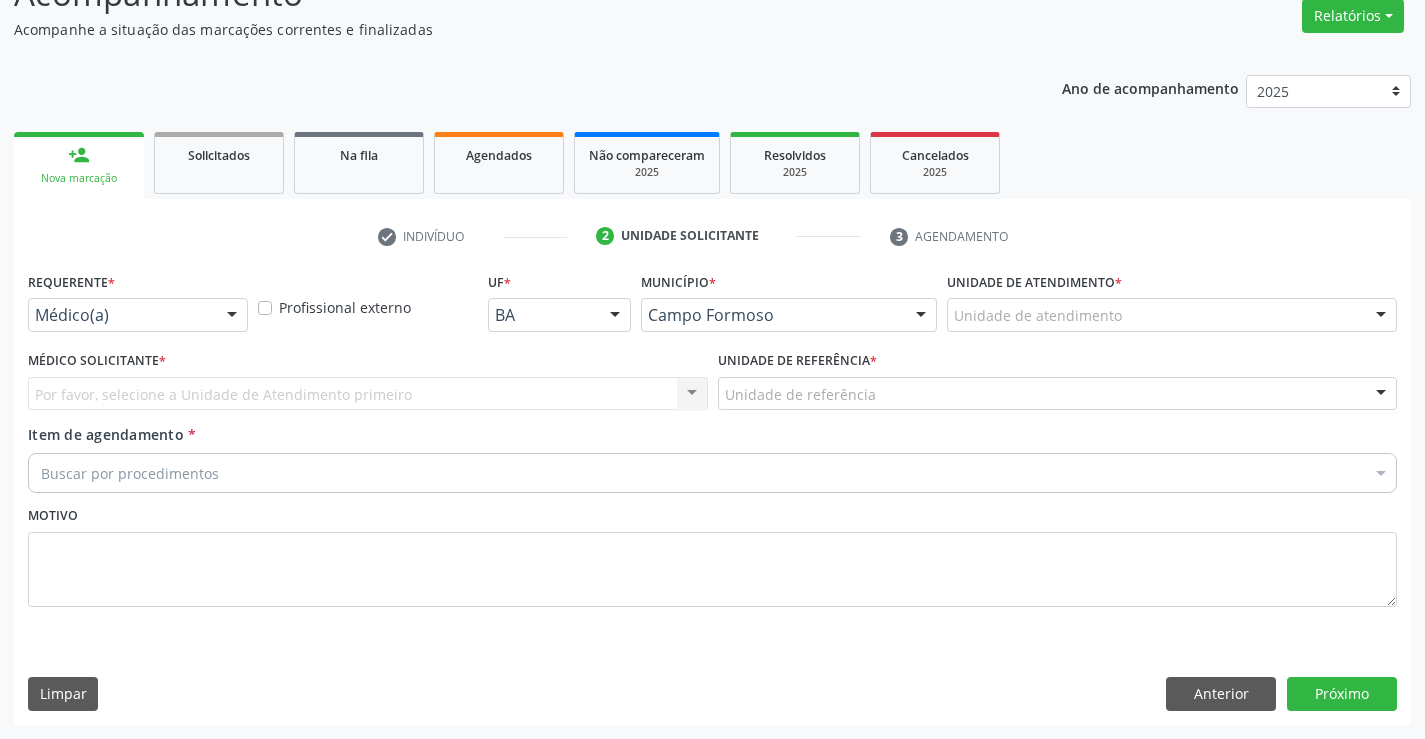 scroll, scrollTop: 167, scrollLeft: 0, axis: vertical 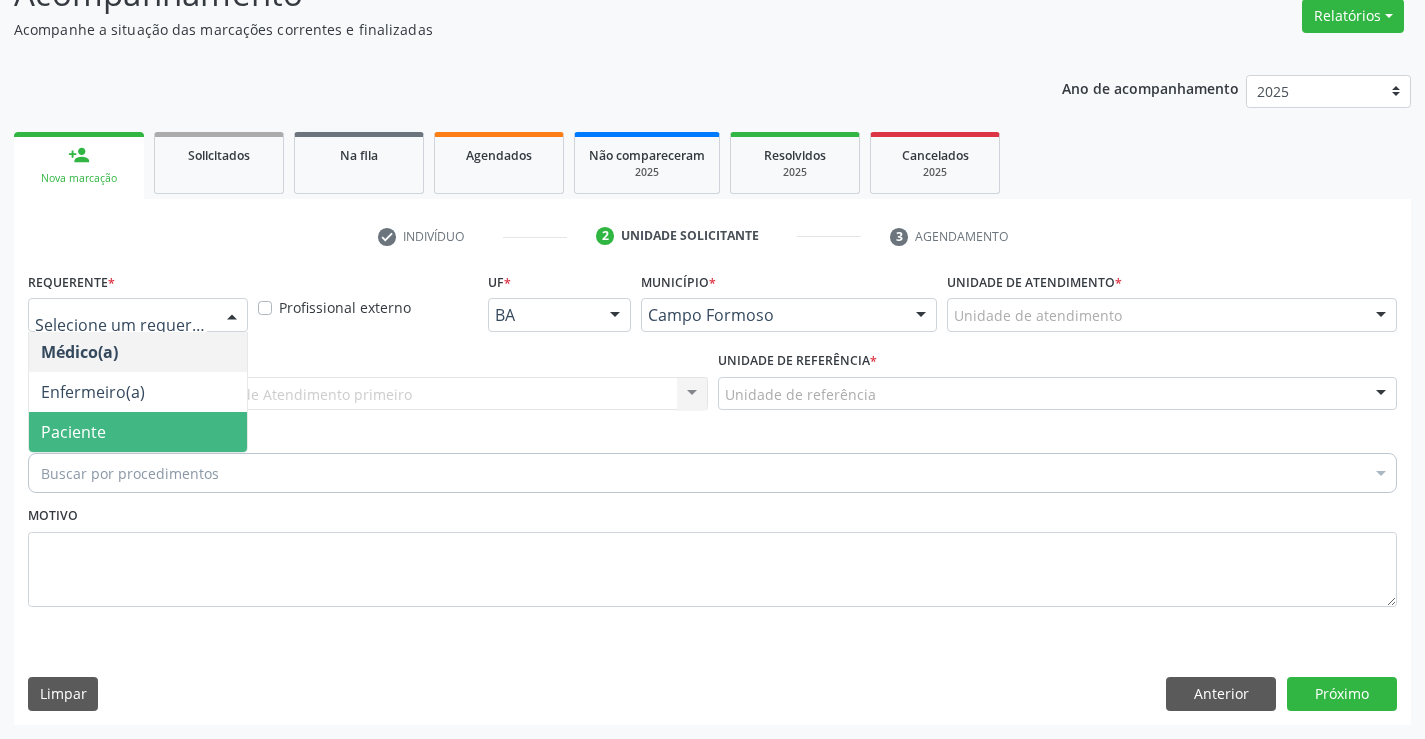 click on "Paciente" at bounding box center (138, 432) 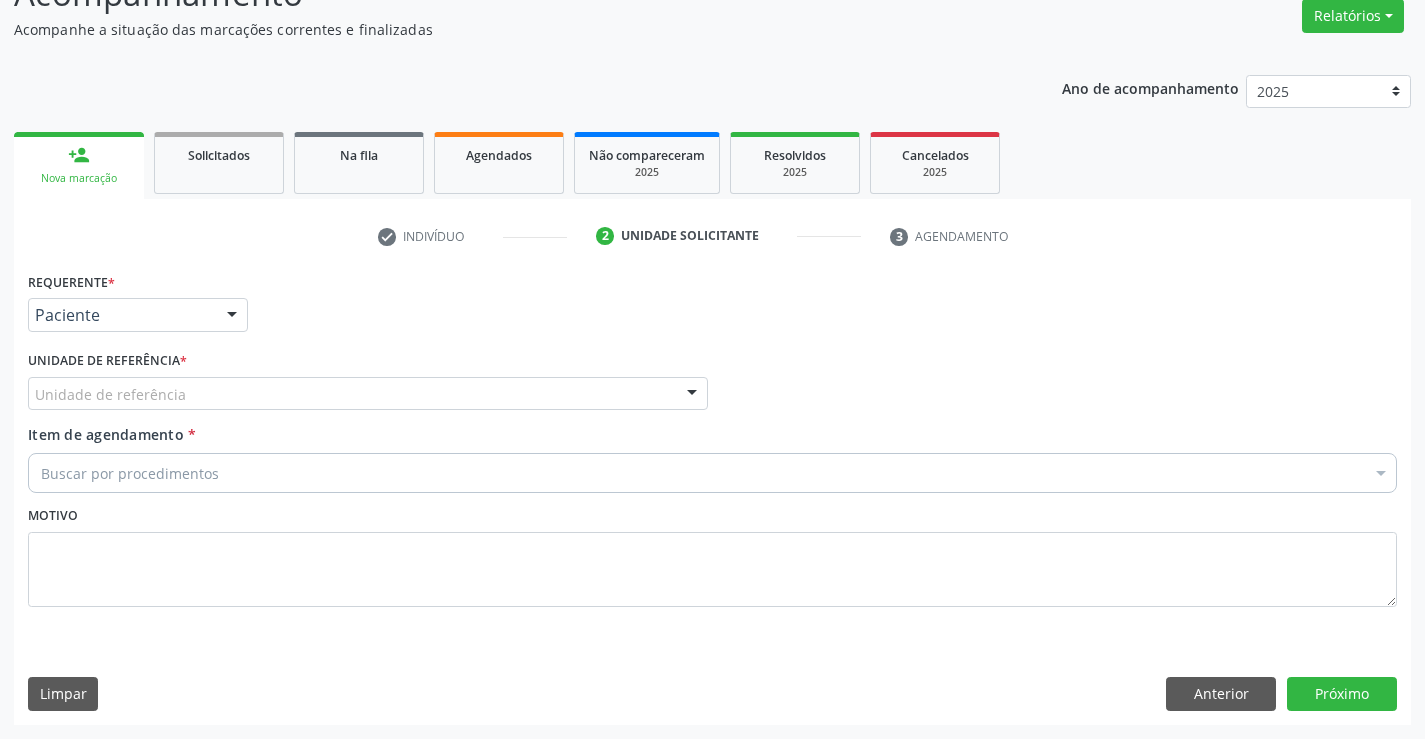 click on "Unidade de referência" at bounding box center [368, 394] 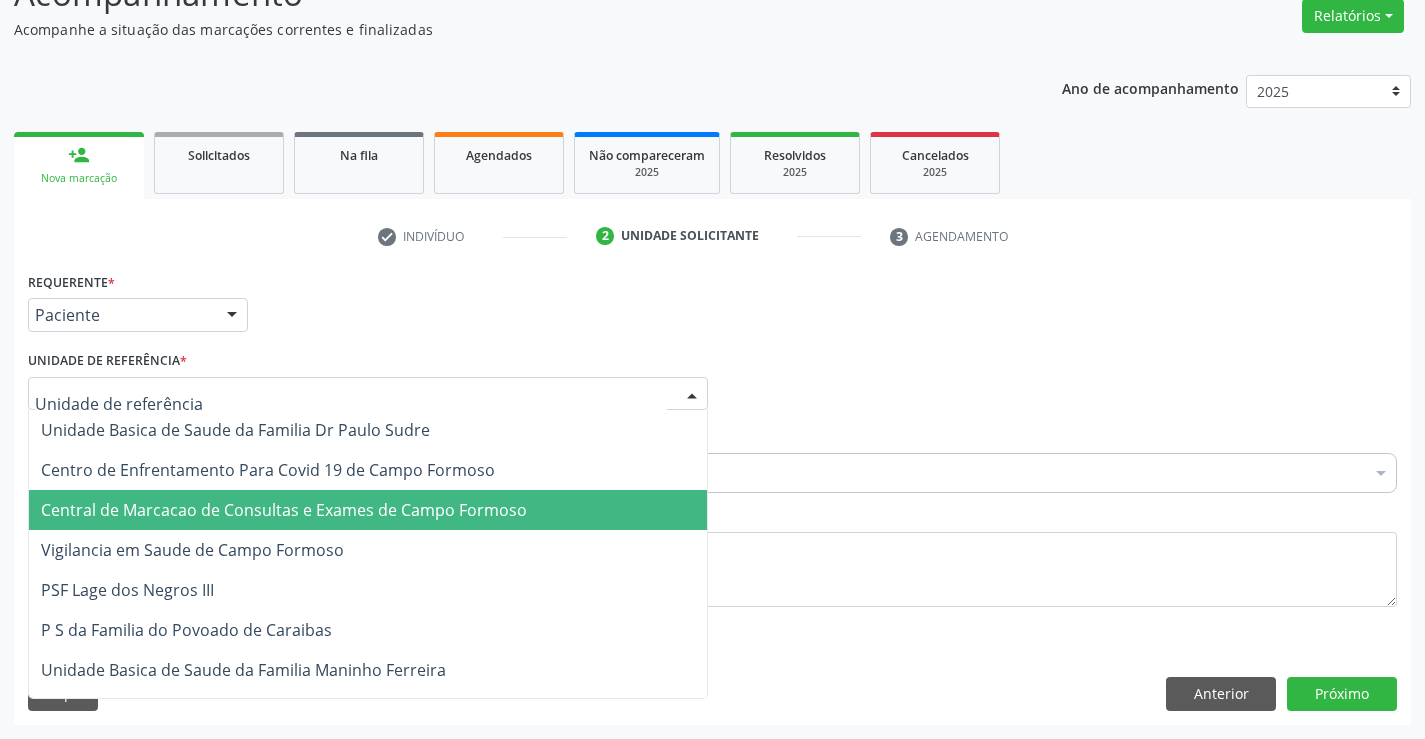 click on "Central de Marcacao de Consultas e Exames de Campo Formoso" at bounding box center (284, 510) 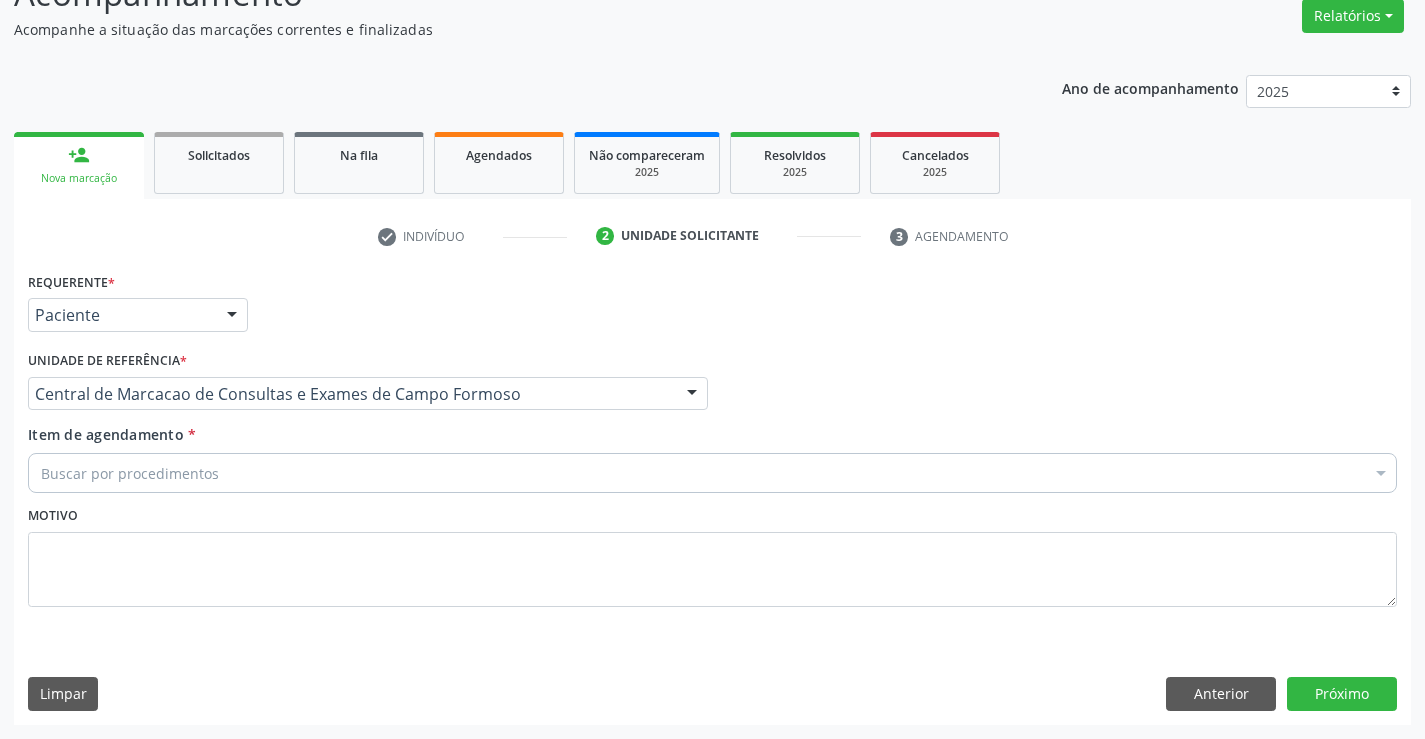 click on "Buscar por procedimentos" at bounding box center (712, 473) 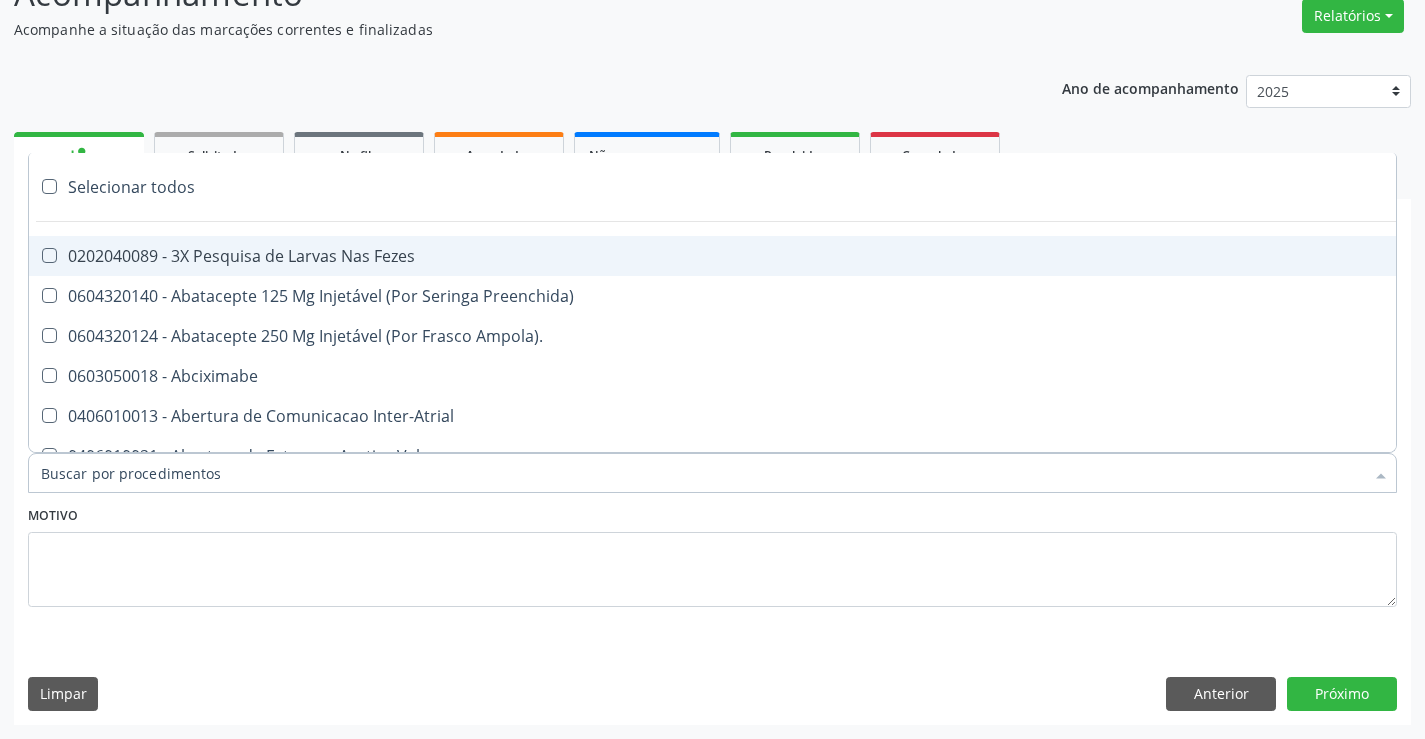 type on "p" 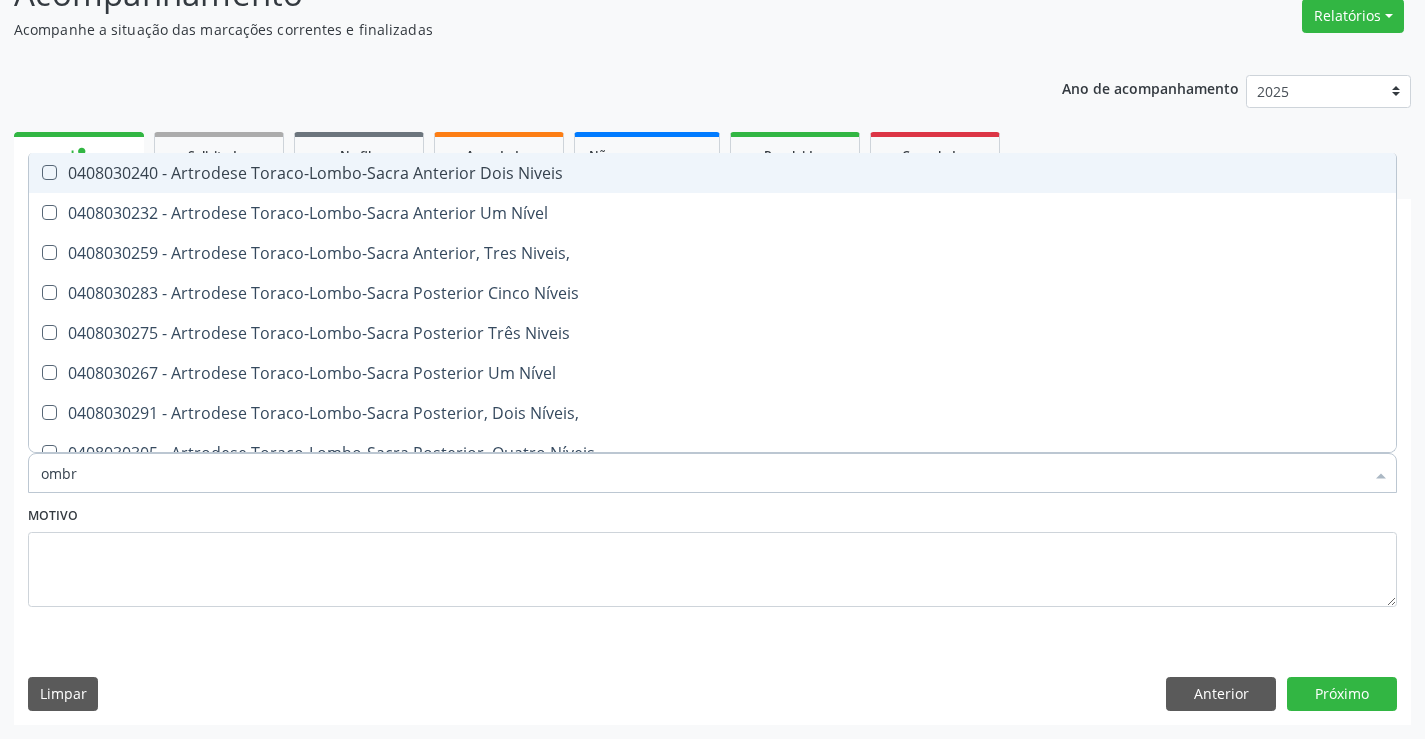 type on "ombro" 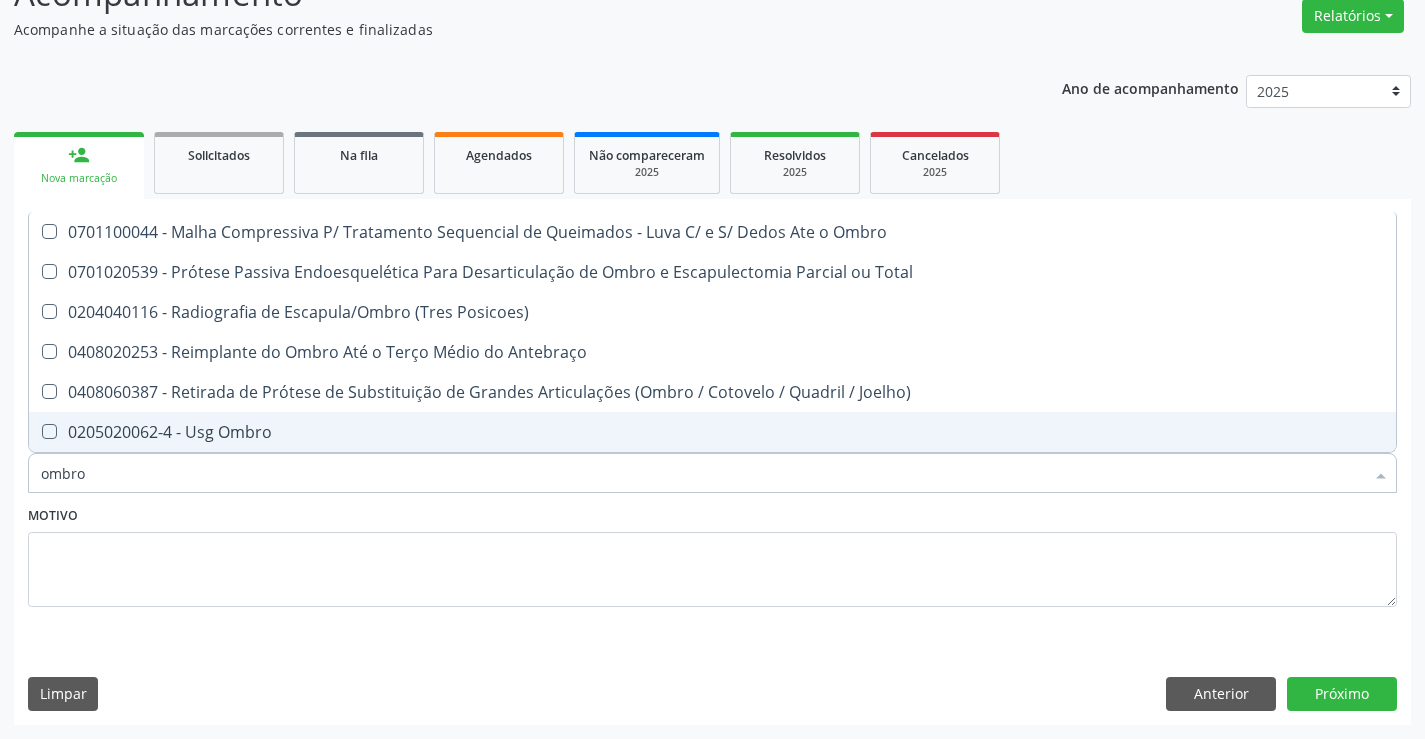 click on "0205020062-4 - Usg Ombro" at bounding box center [712, 432] 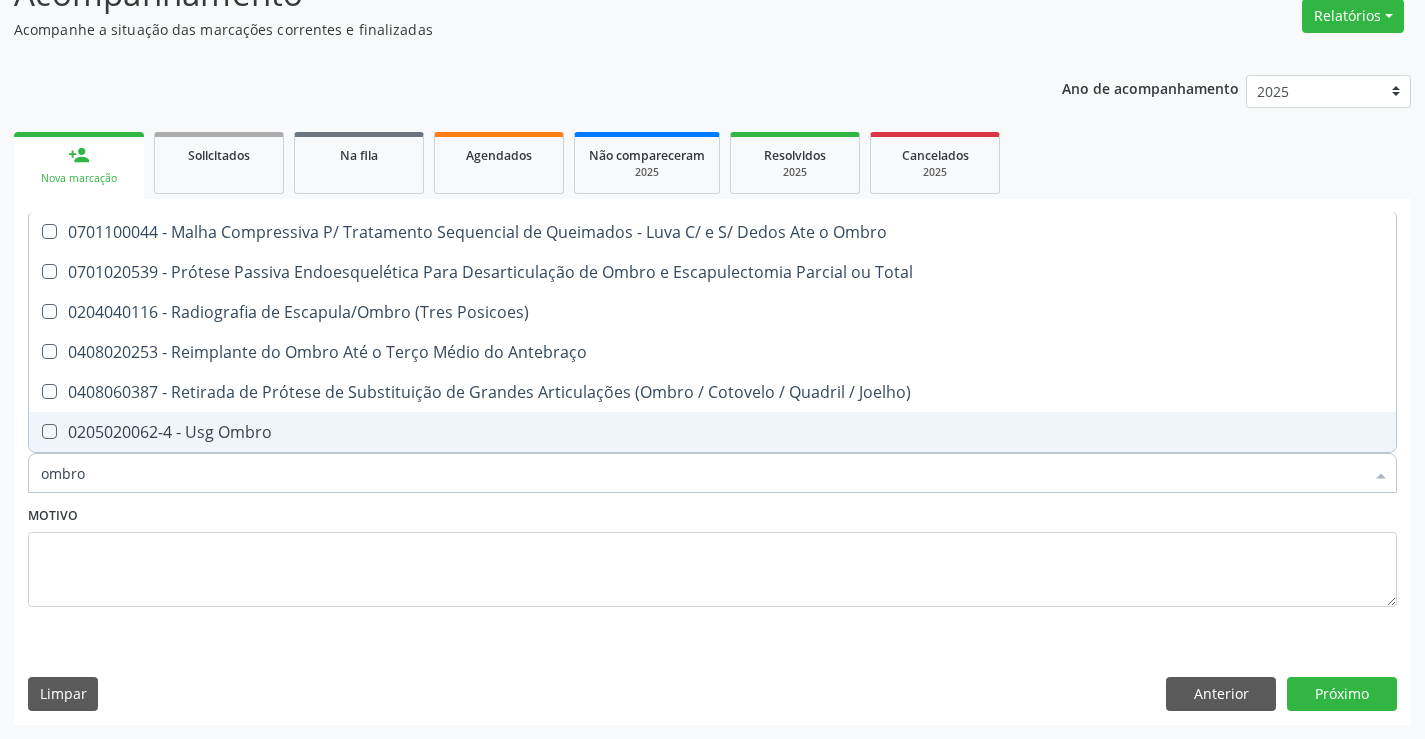 checkbox on "true" 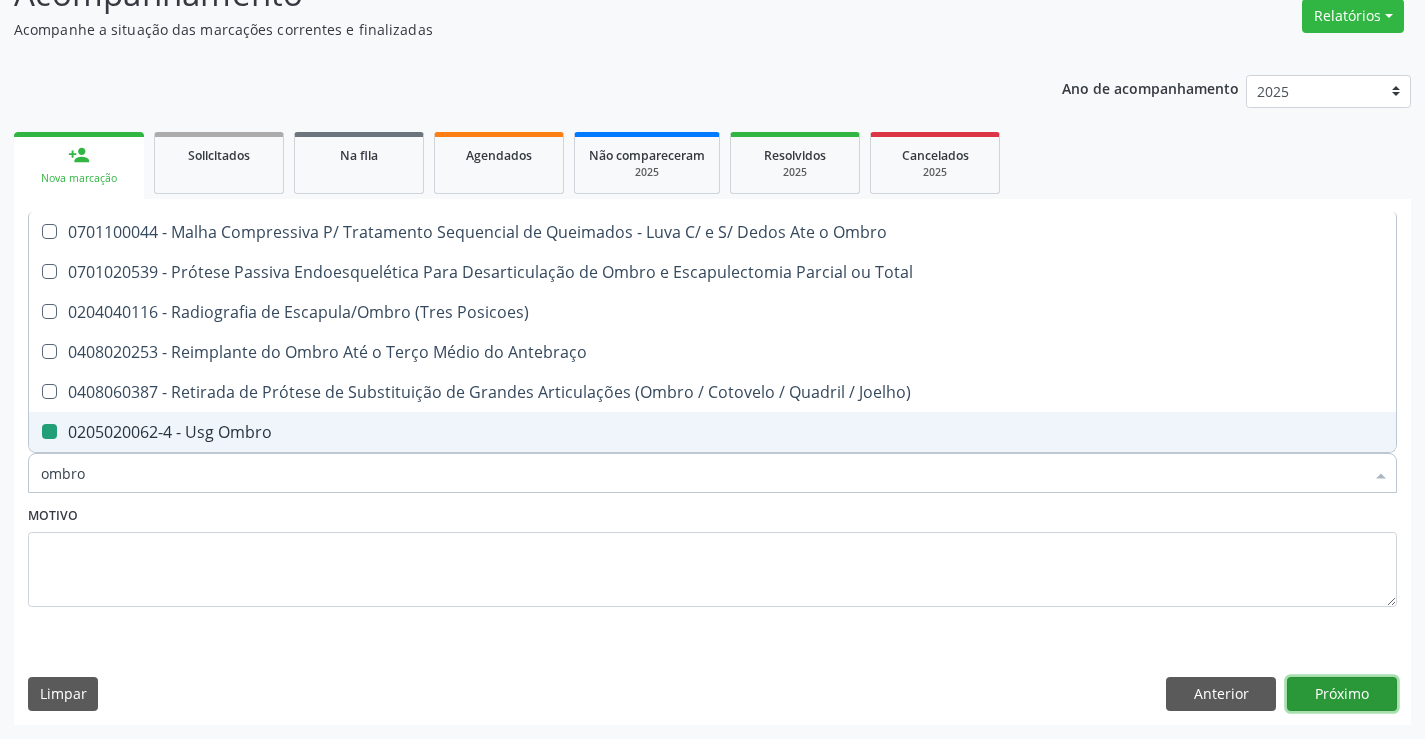 click on "Próximo" at bounding box center [1342, 694] 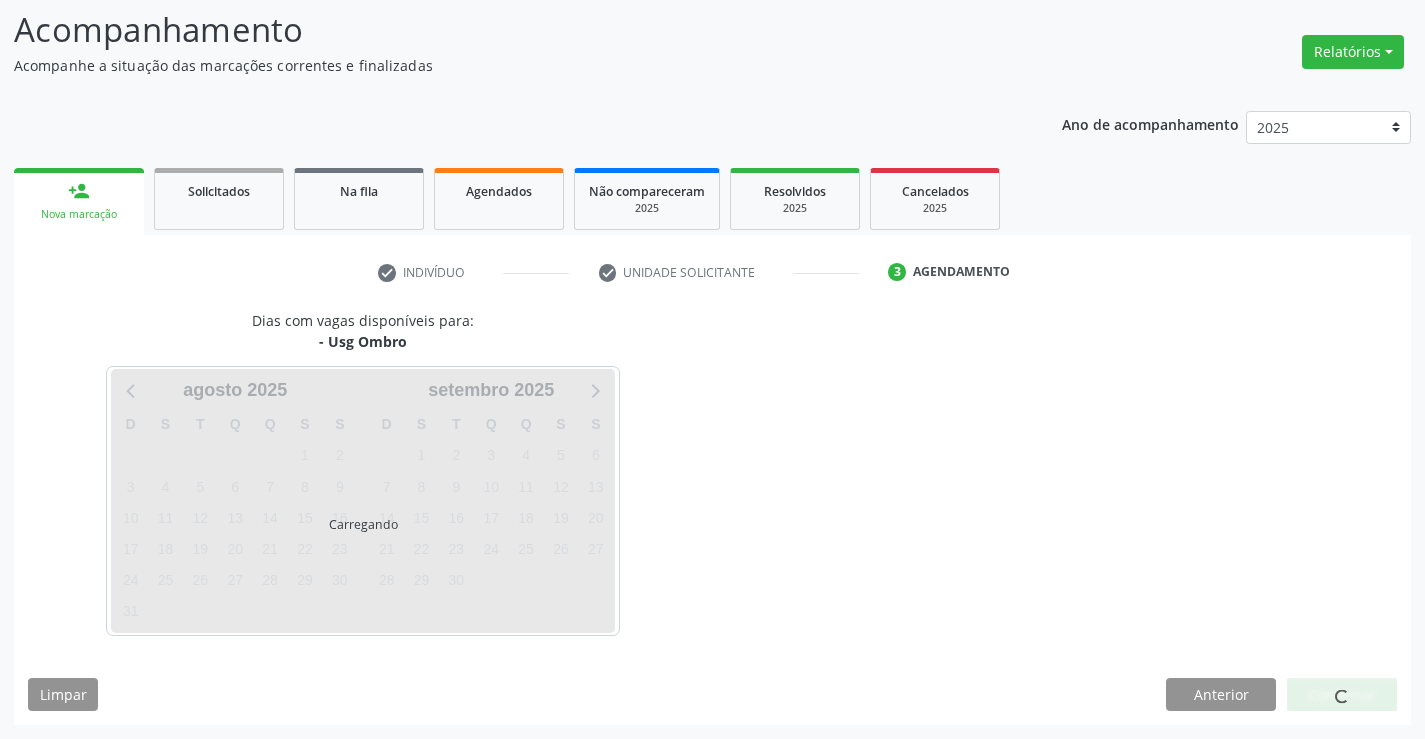 scroll, scrollTop: 131, scrollLeft: 0, axis: vertical 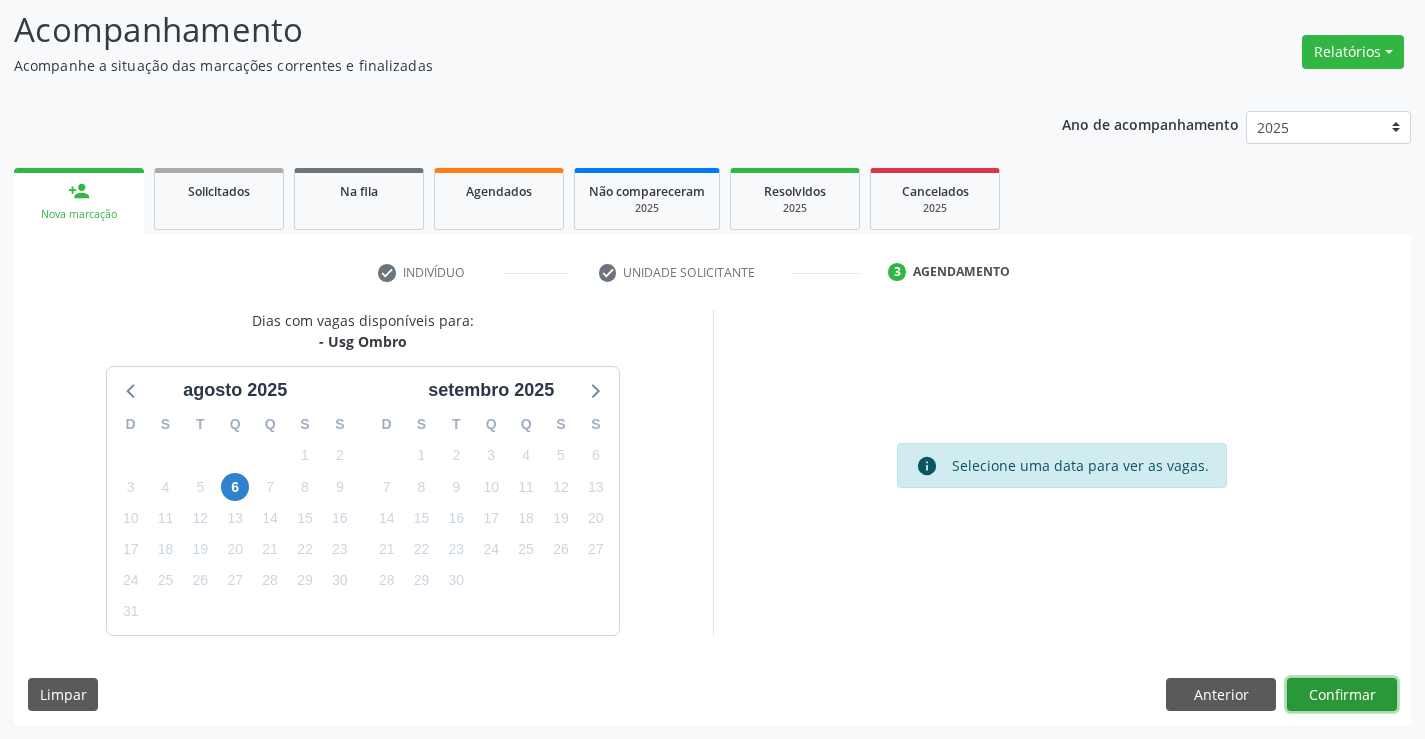 click on "Confirmar" at bounding box center (1342, 695) 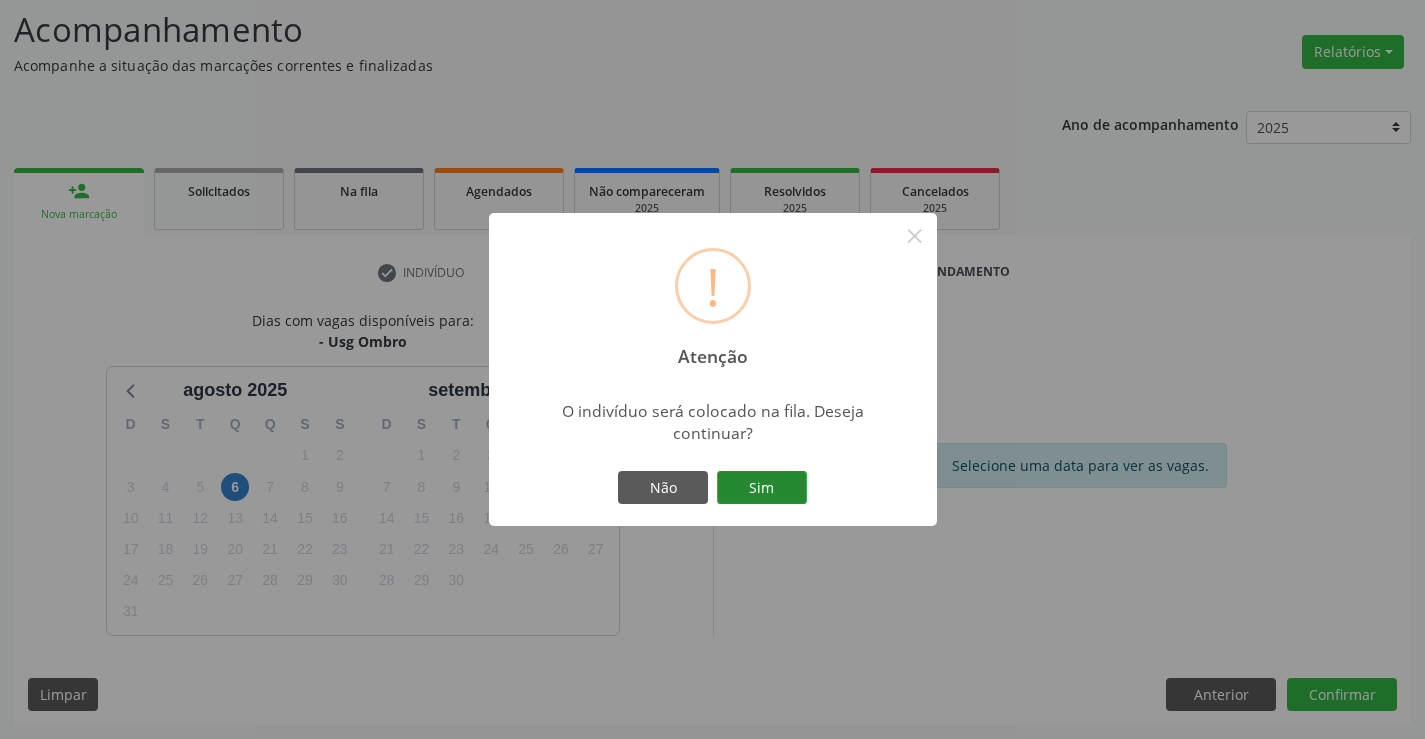 click on "Sim" at bounding box center (762, 488) 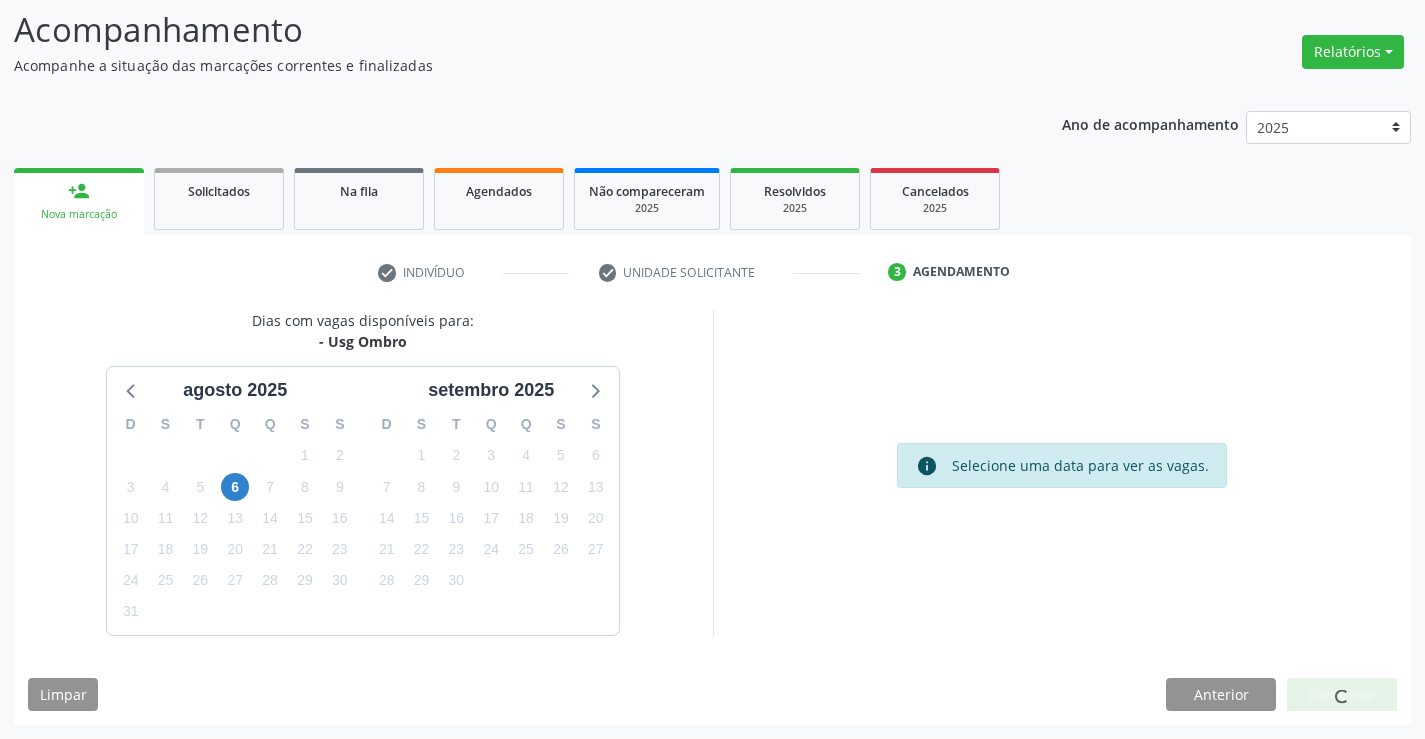 scroll, scrollTop: 0, scrollLeft: 0, axis: both 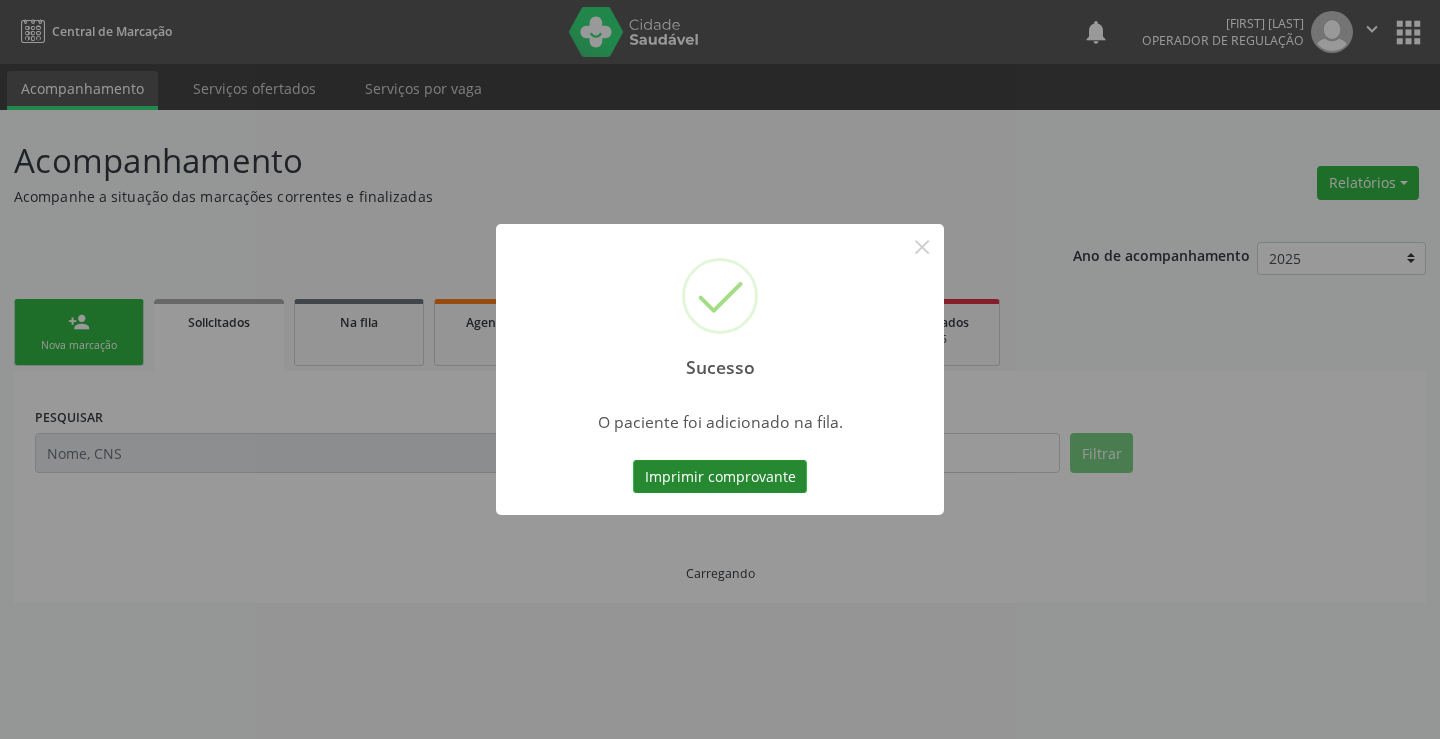 click on "Imprimir comprovante" at bounding box center [720, 477] 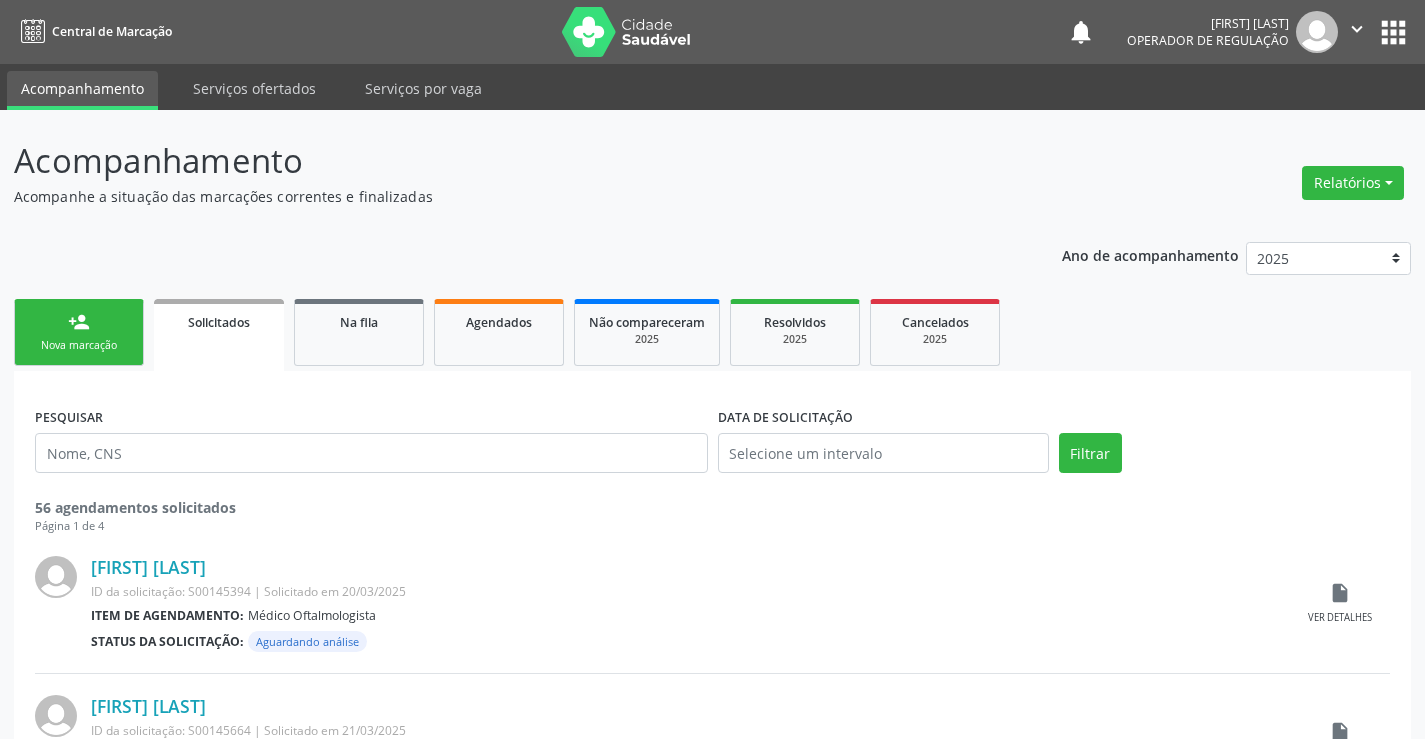 click on "person_add
Nova marcação" at bounding box center (79, 332) 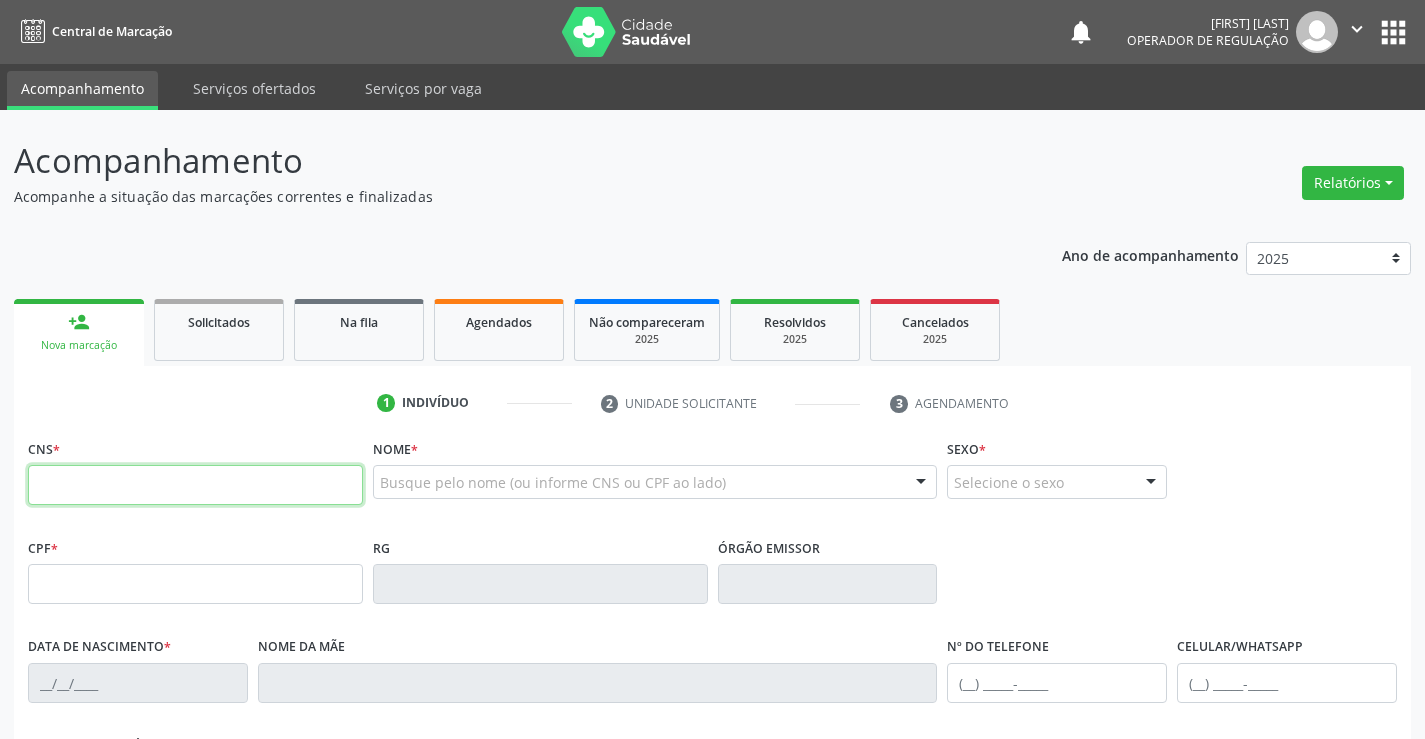 click at bounding box center [195, 485] 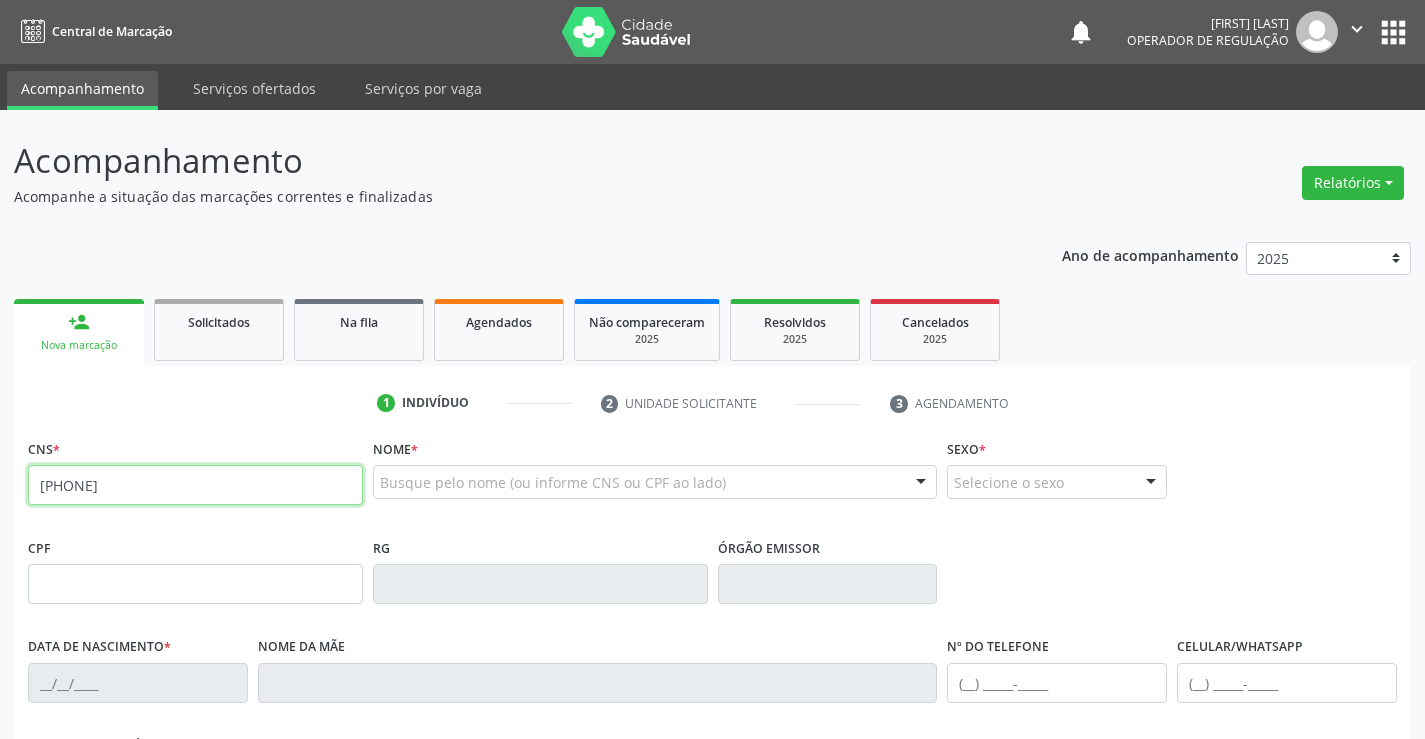 type on "700 0062 8723 6803" 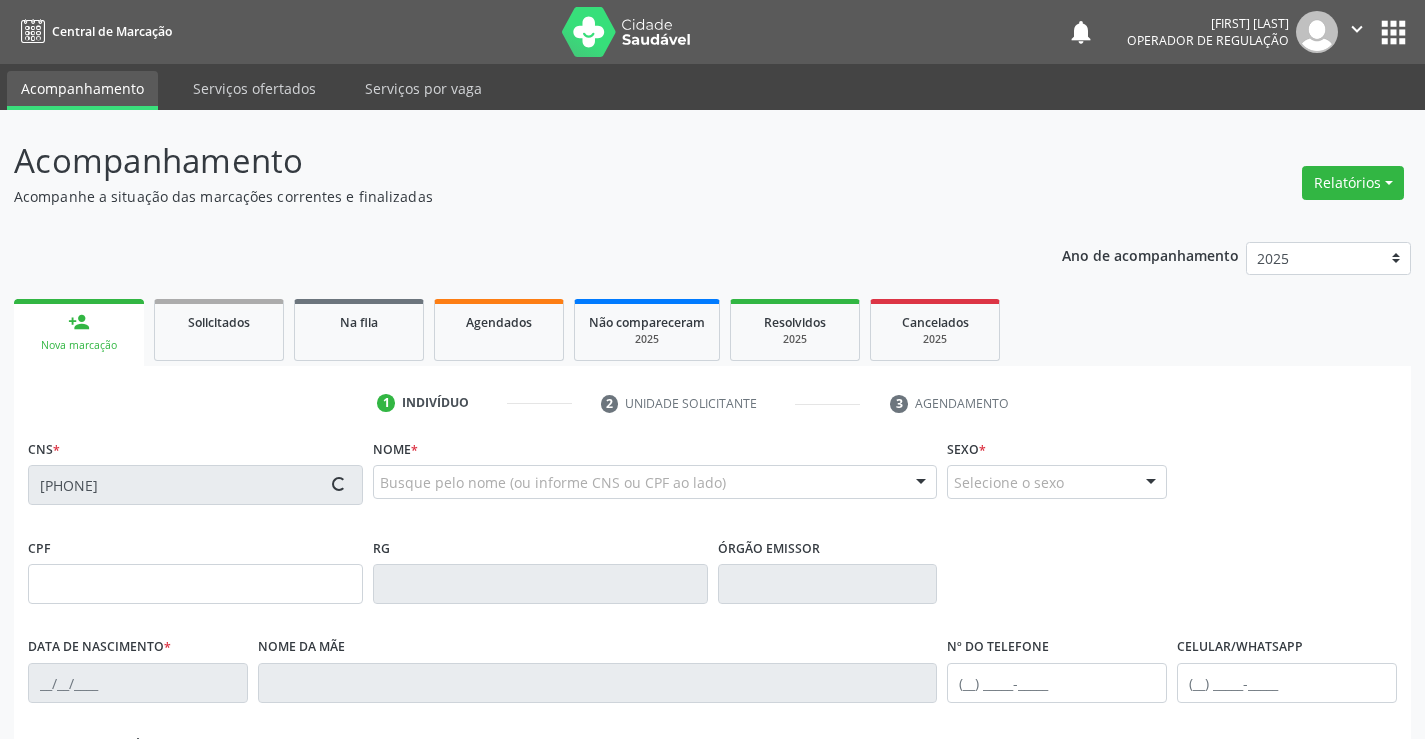 type on "2334630543" 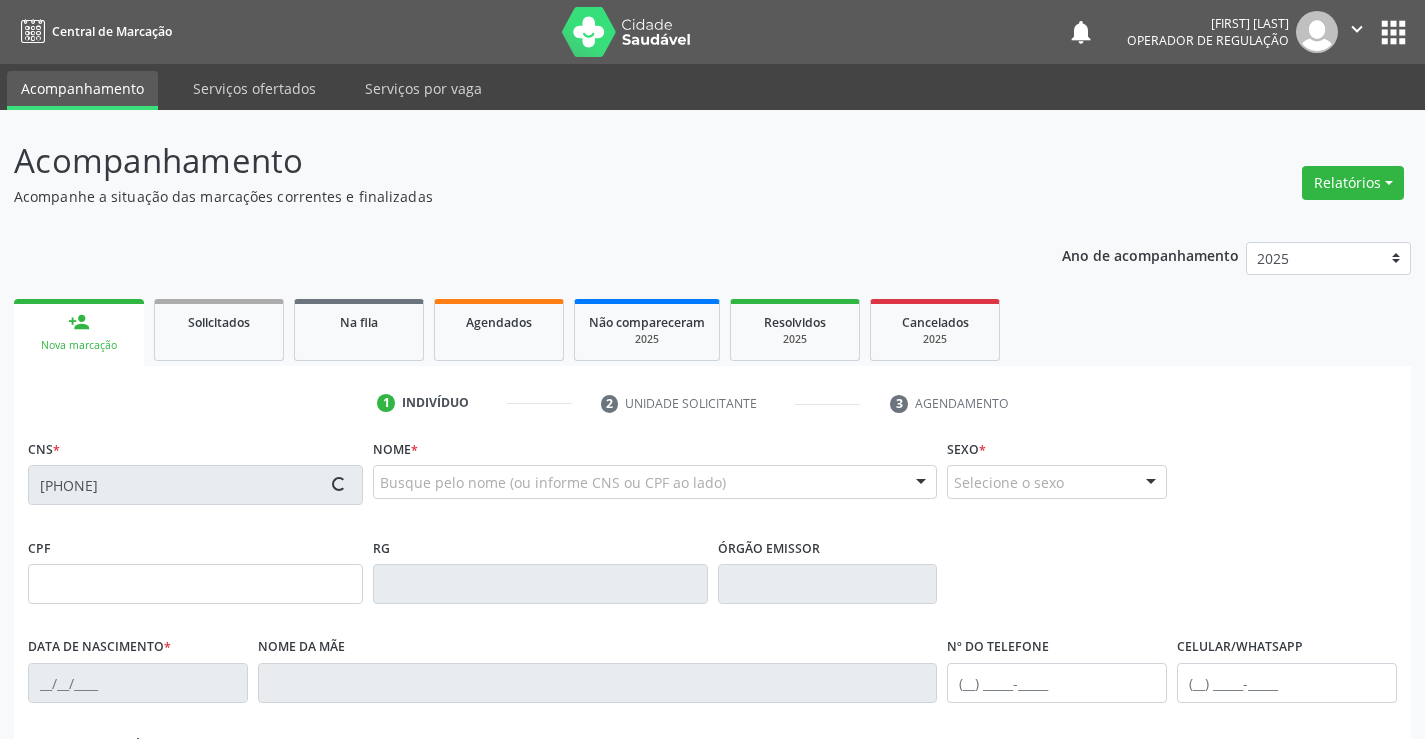 type on "04/09/1963" 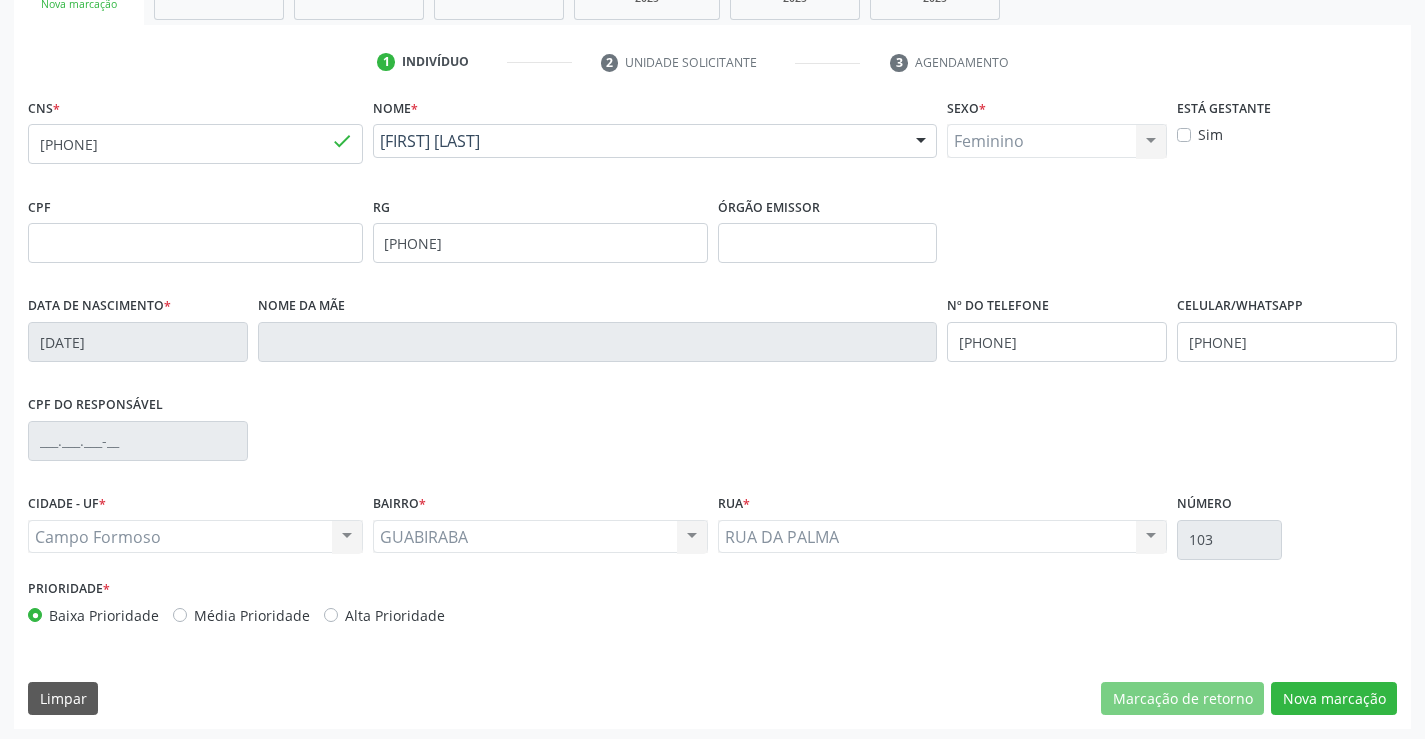 scroll, scrollTop: 345, scrollLeft: 0, axis: vertical 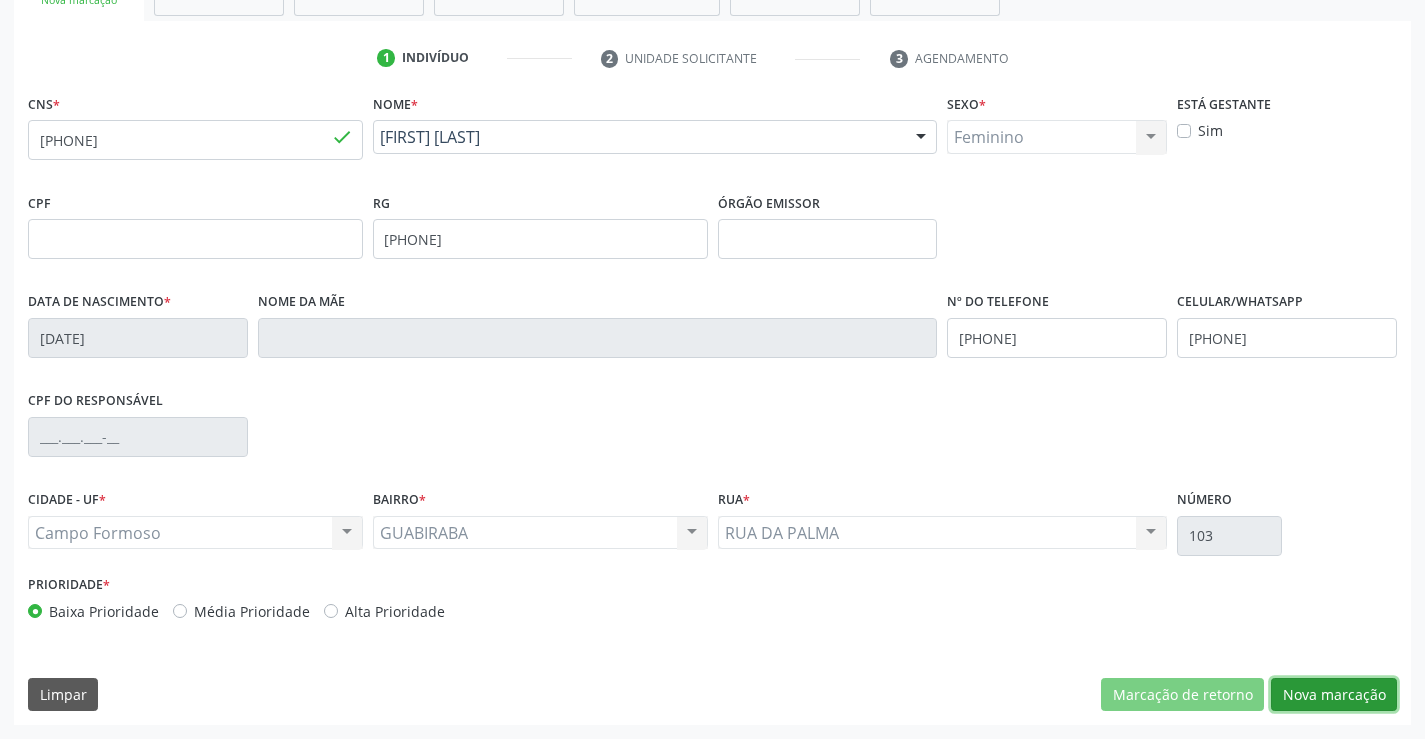 click on "Nova marcação" at bounding box center (1334, 695) 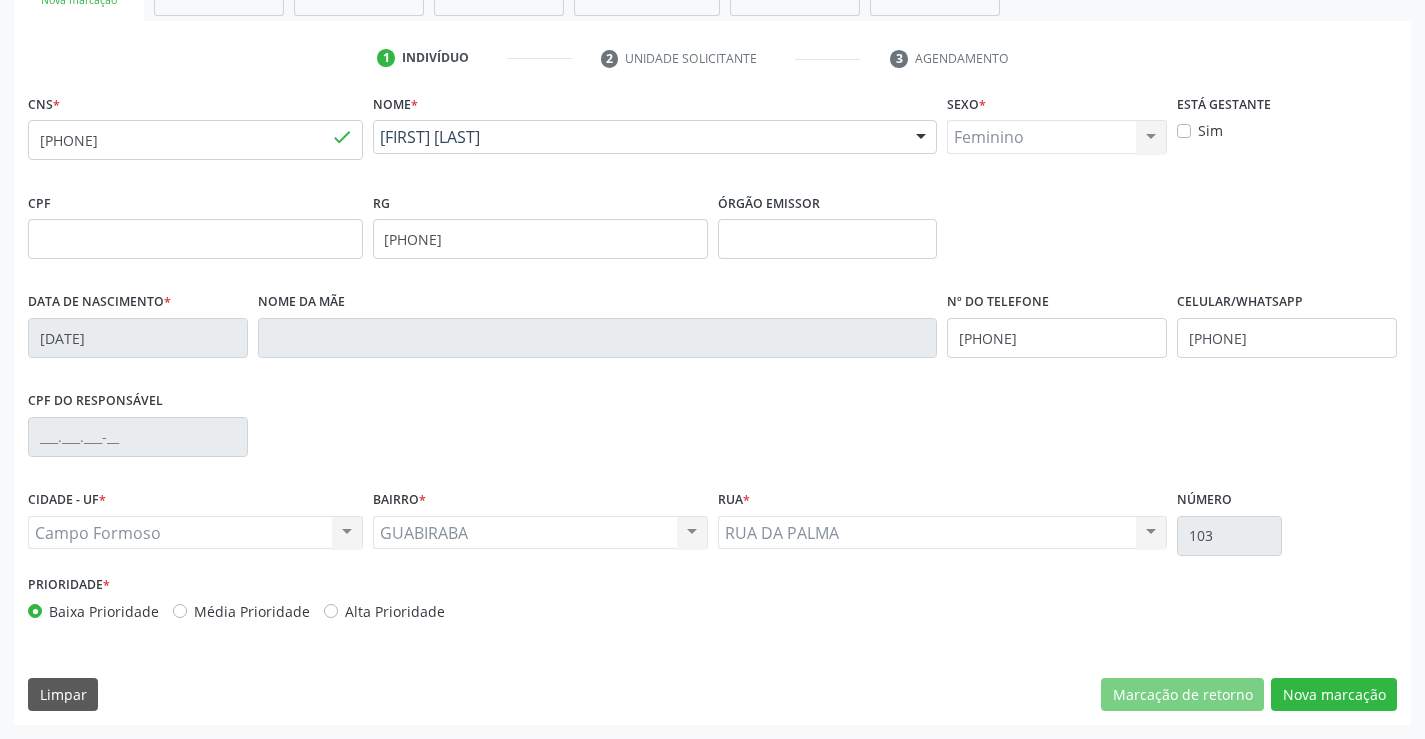 scroll, scrollTop: 167, scrollLeft: 0, axis: vertical 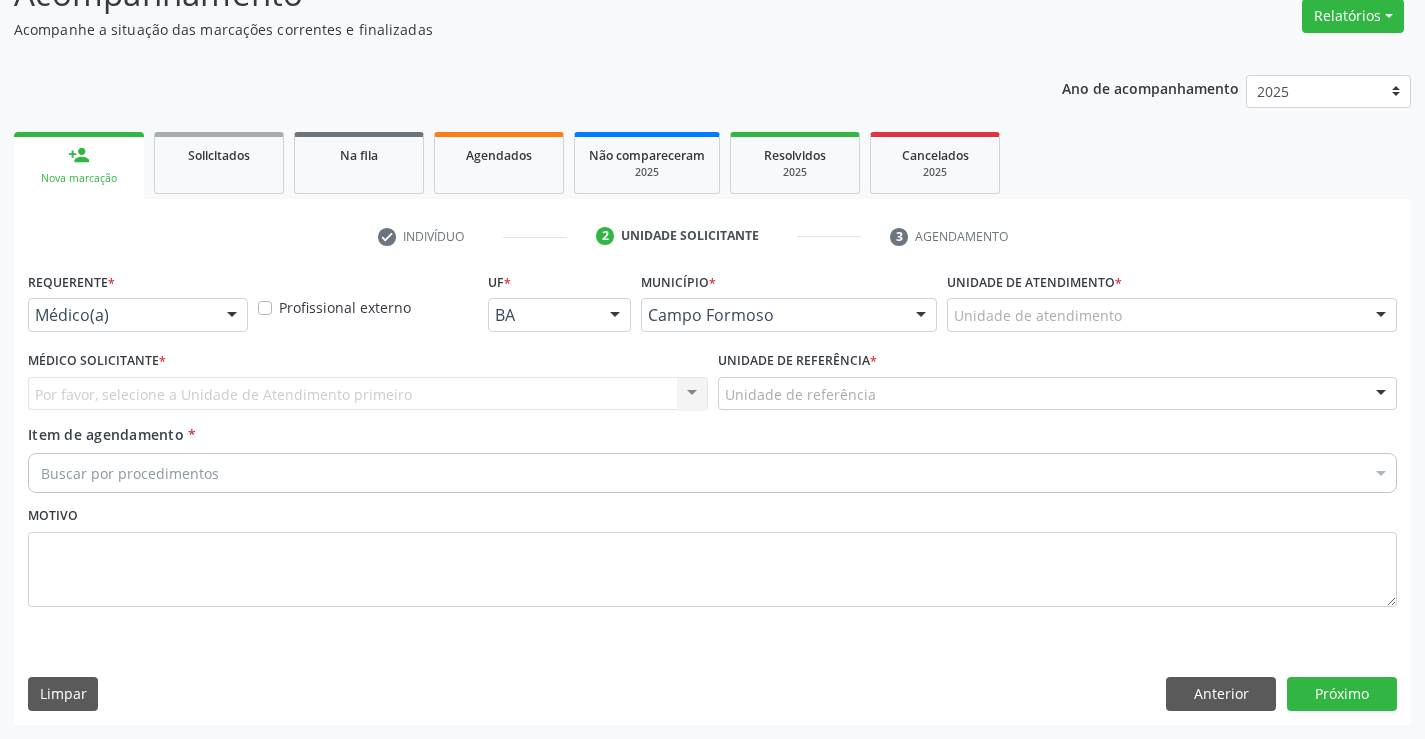 click at bounding box center [232, 316] 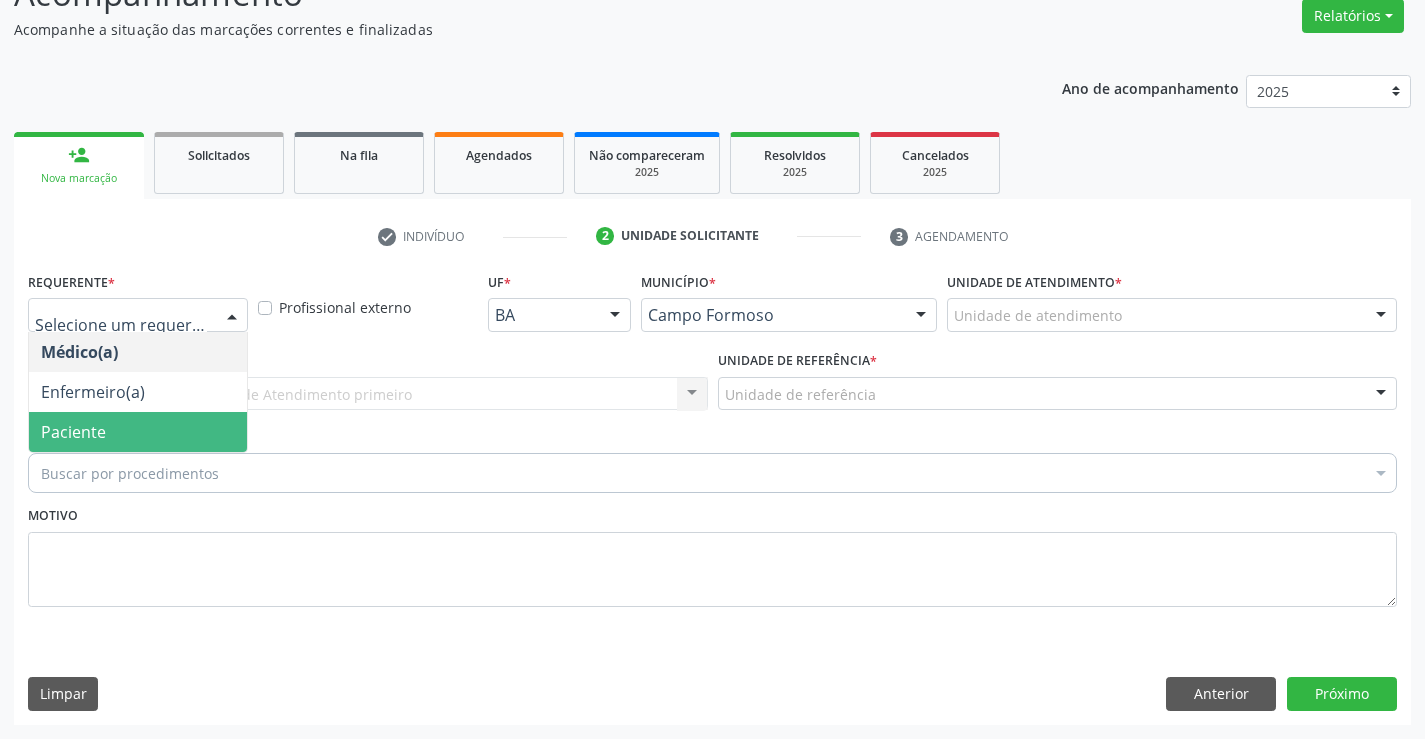 click on "Paciente" at bounding box center [138, 432] 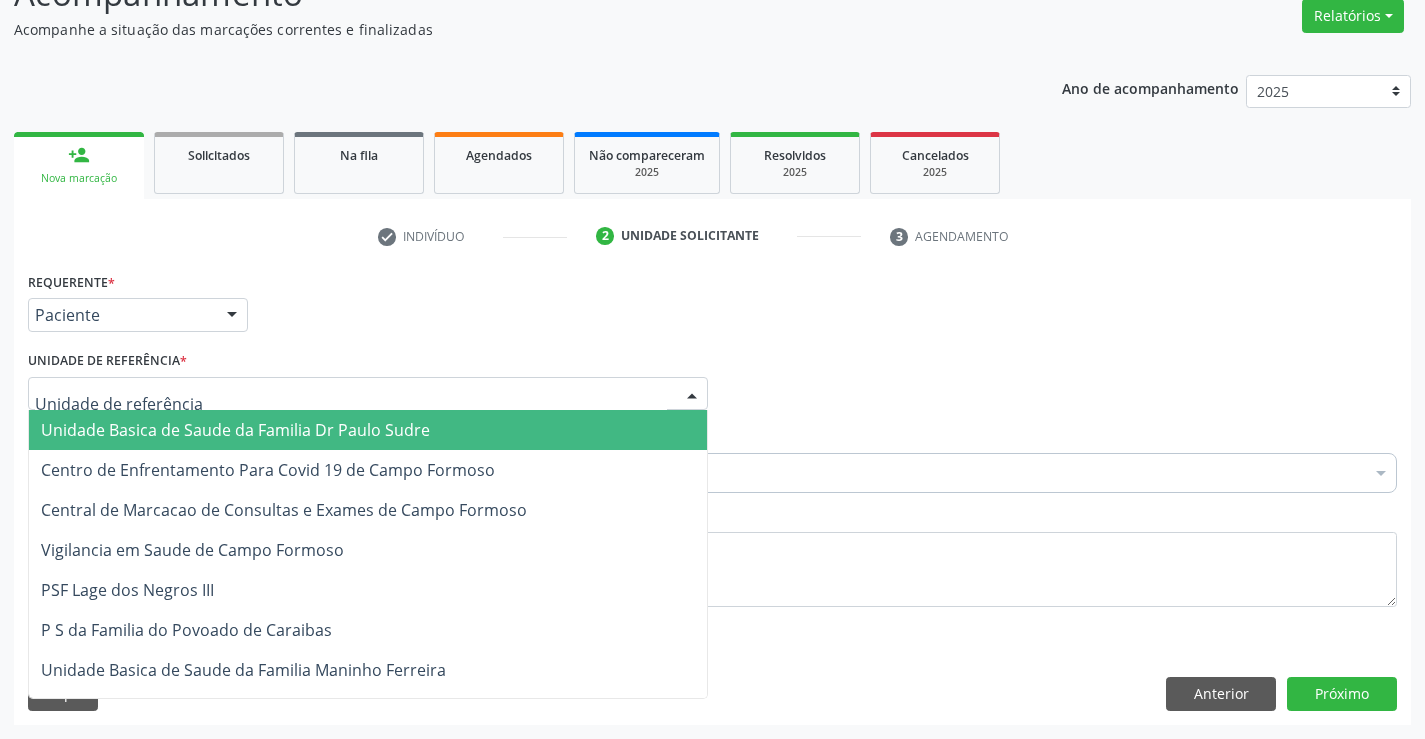 click at bounding box center (368, 394) 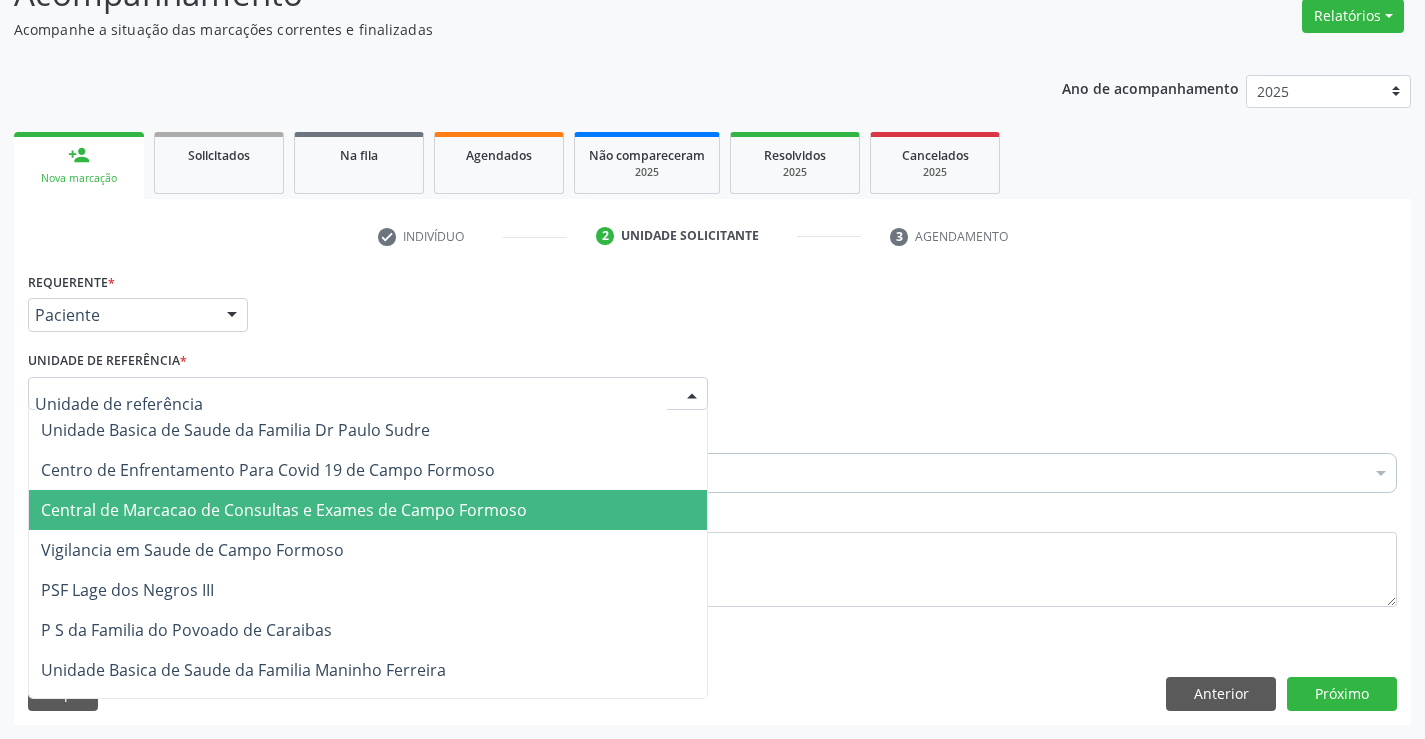 drag, startPoint x: 270, startPoint y: 505, endPoint x: 282, endPoint y: 486, distance: 22.472204 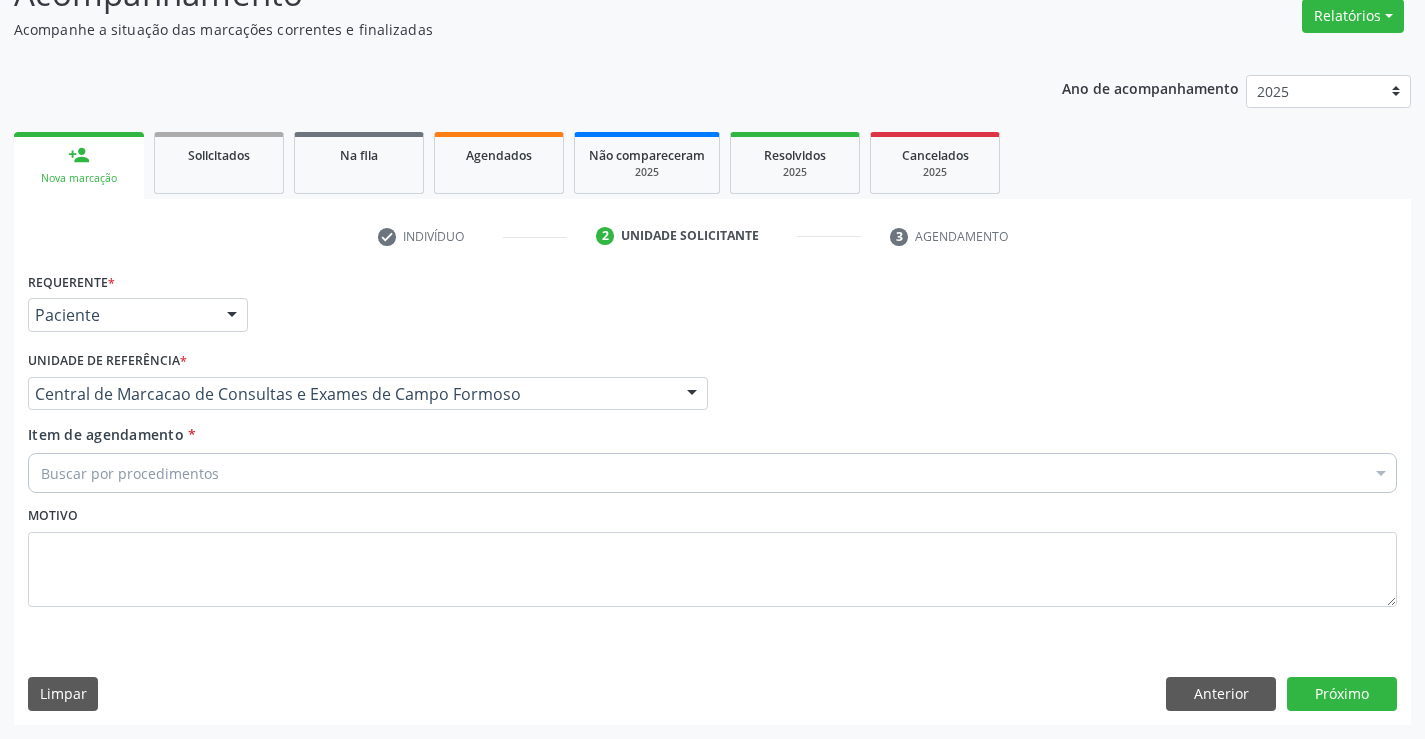 click on "Buscar por procedimentos" at bounding box center [712, 473] 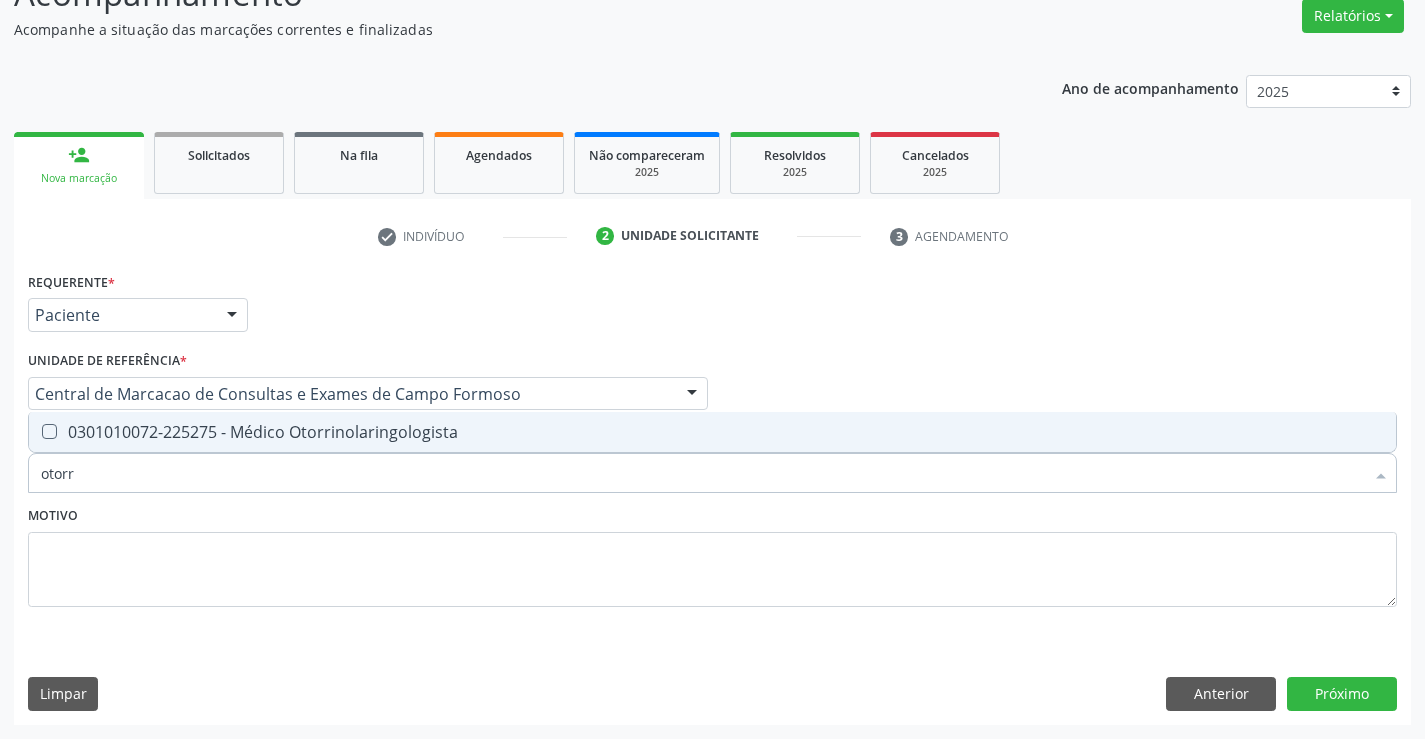 type on "otorri" 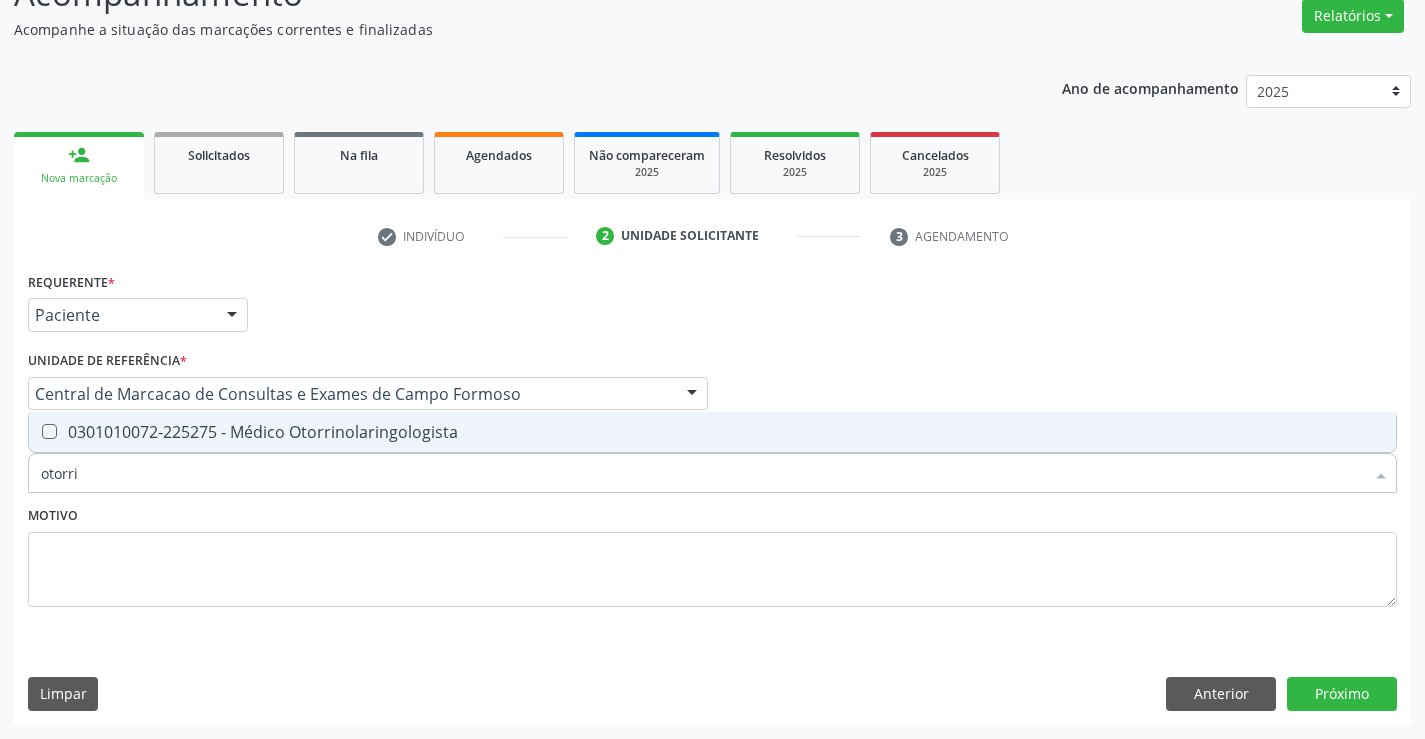 click on "0301010072-225275 - Médico Otorrinolaringologista" at bounding box center (712, 432) 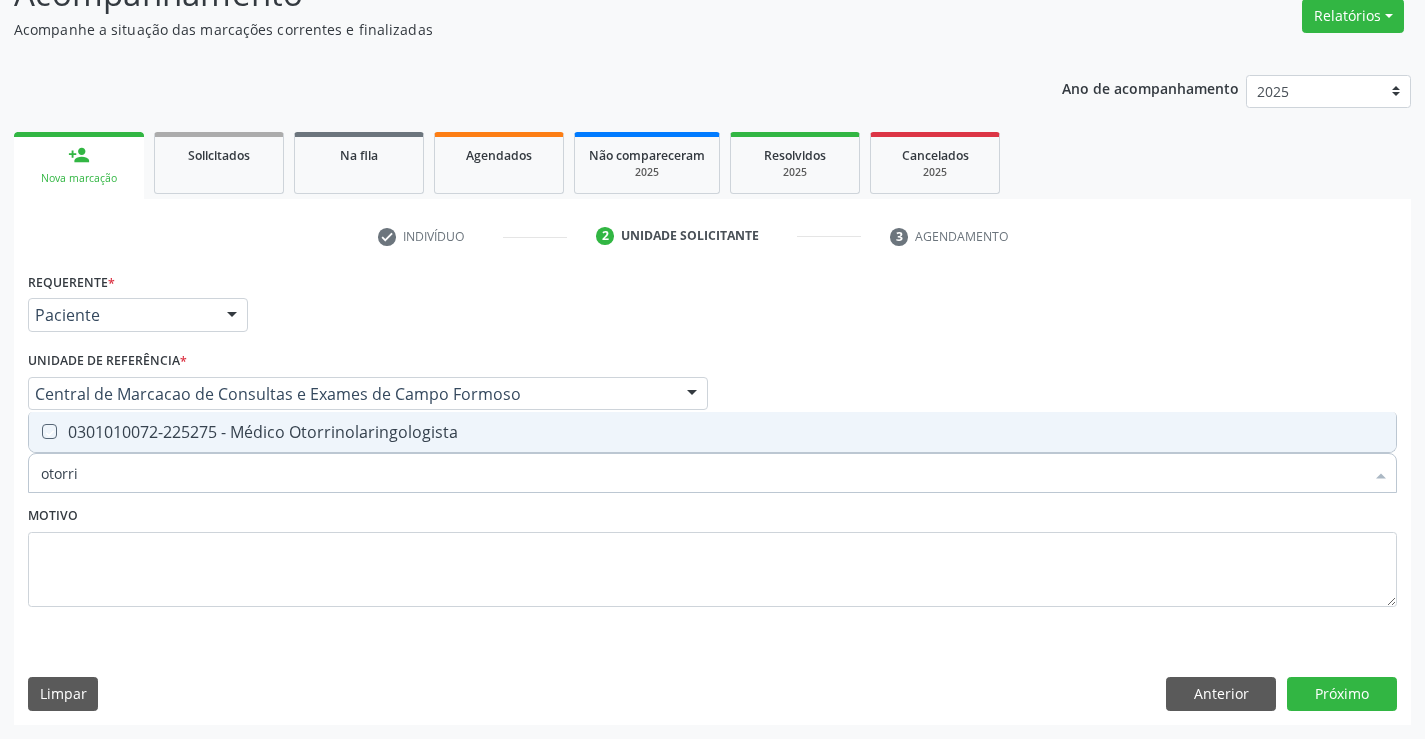 checkbox on "true" 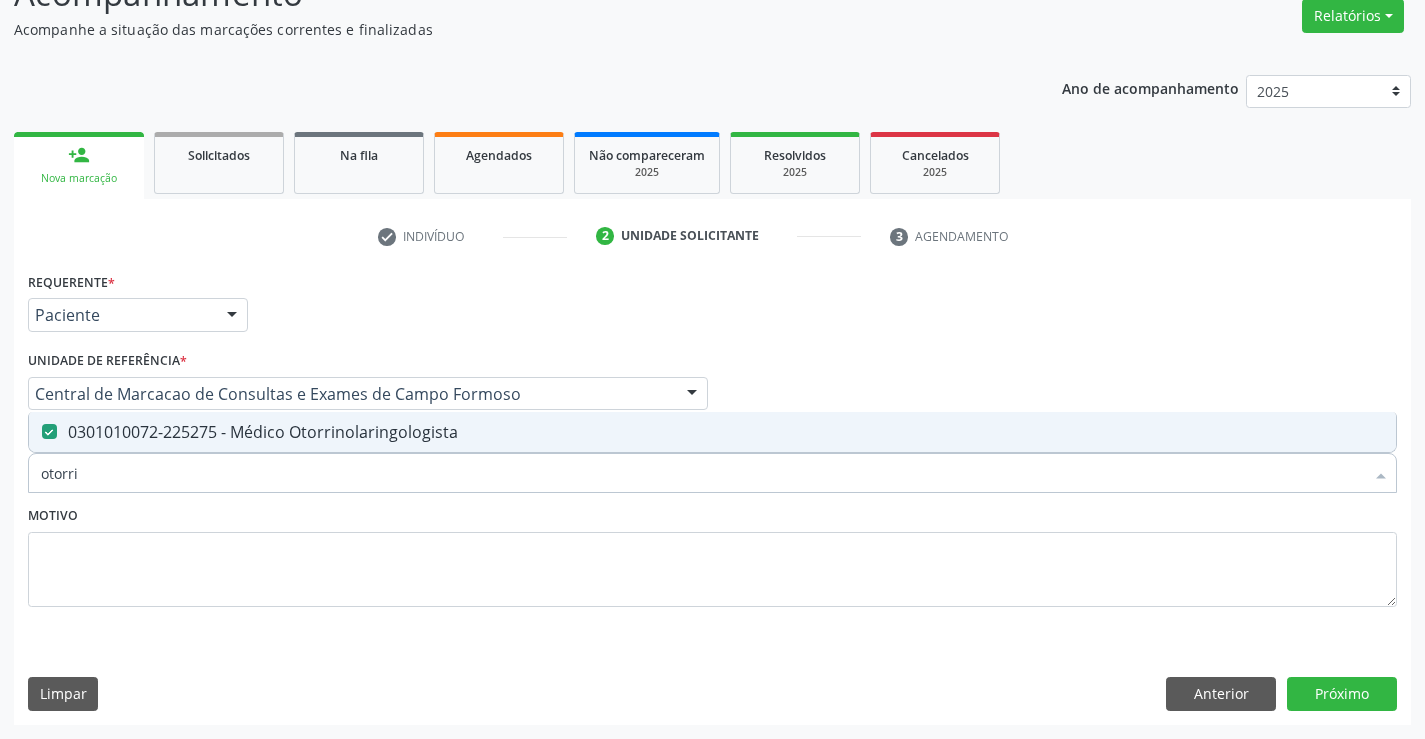click on "otorri" at bounding box center [702, 473] 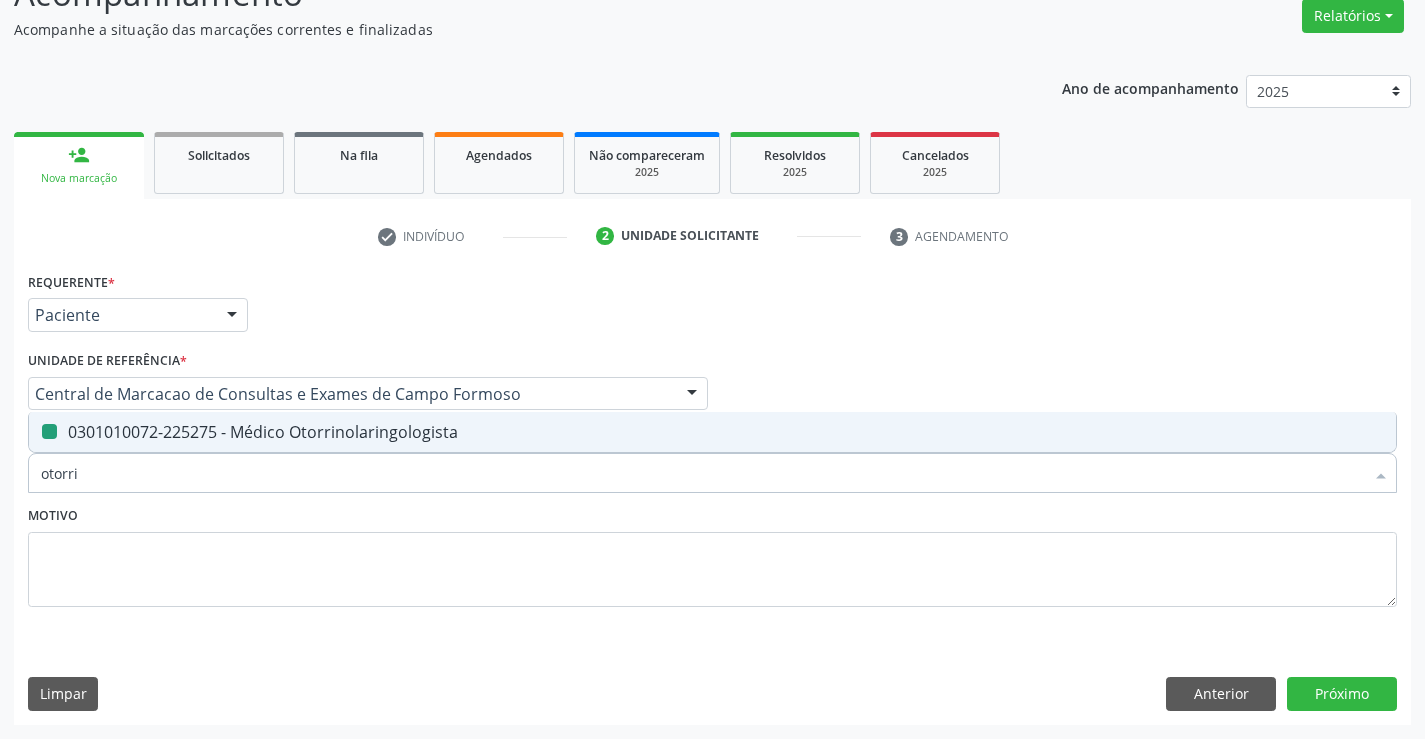 type on "e" 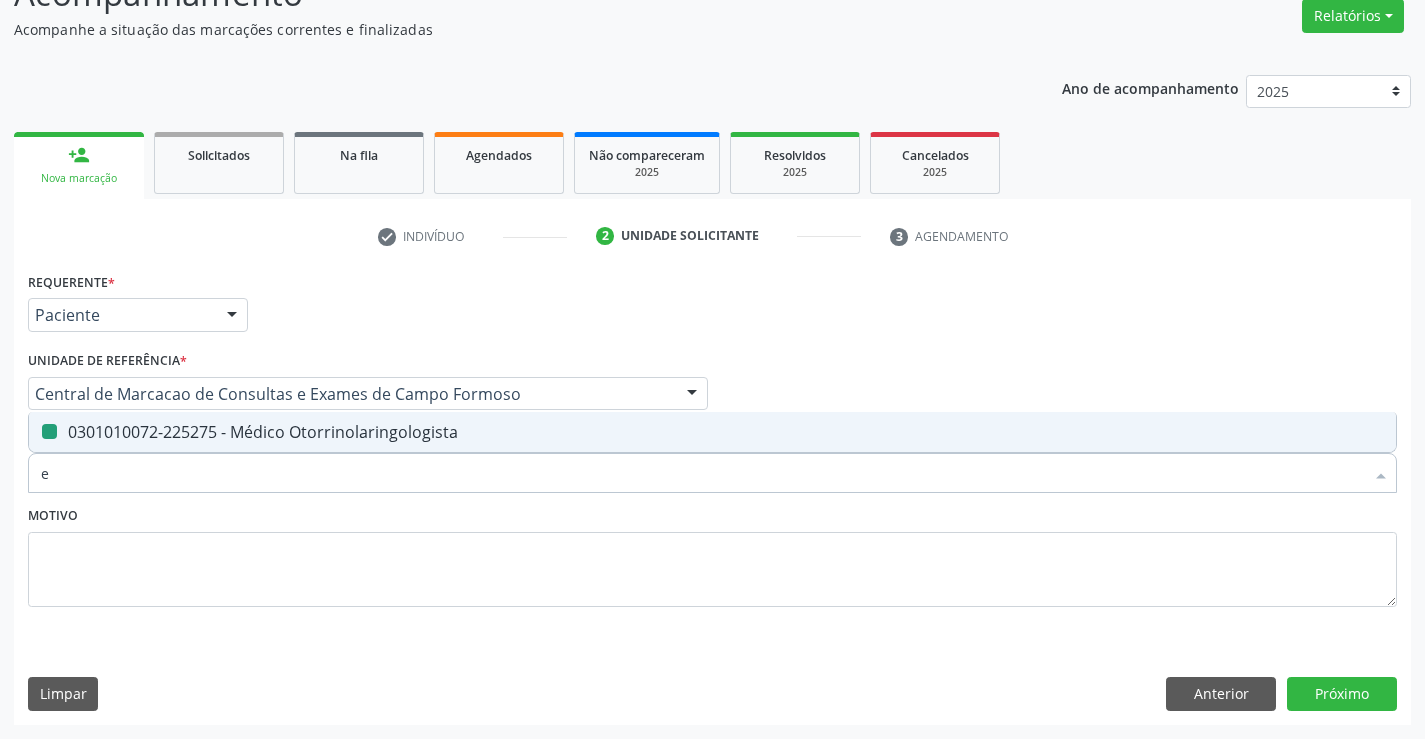 checkbox on "false" 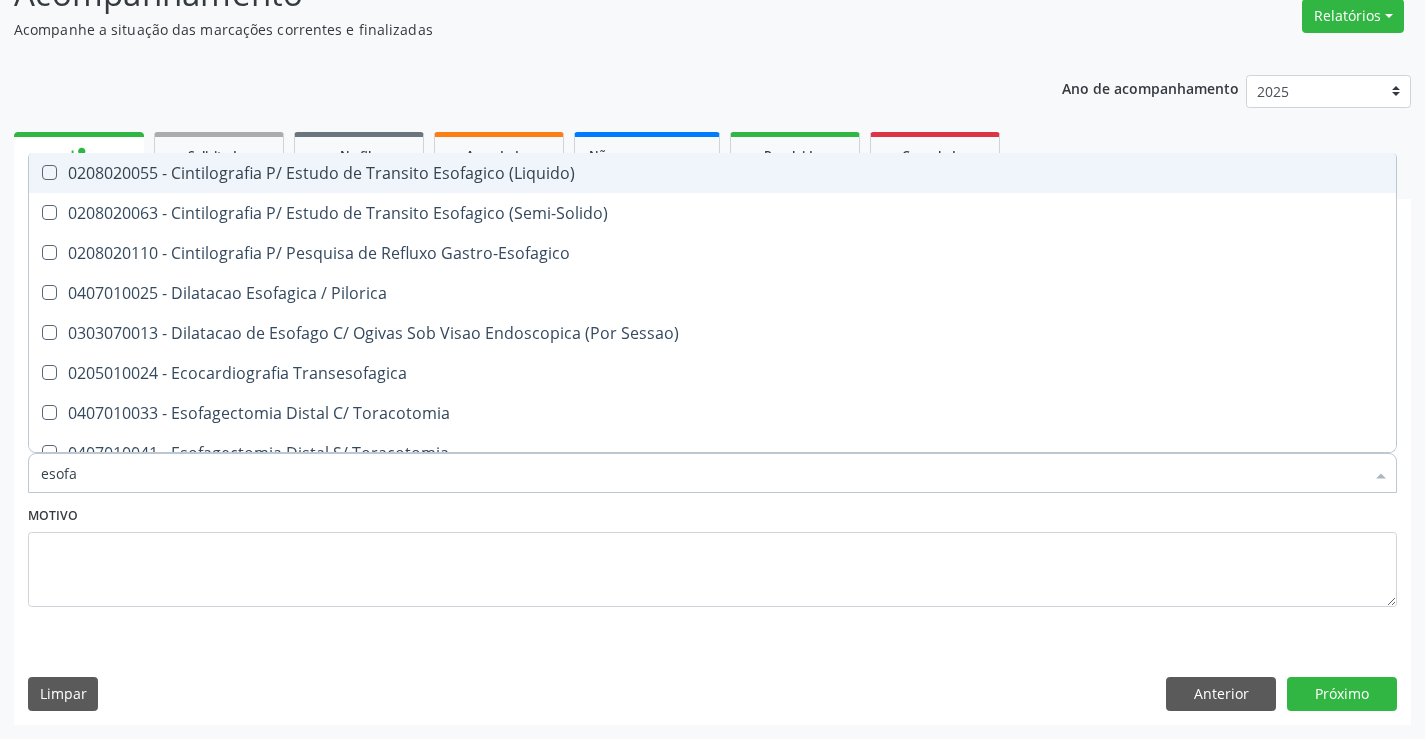 type on "esofag" 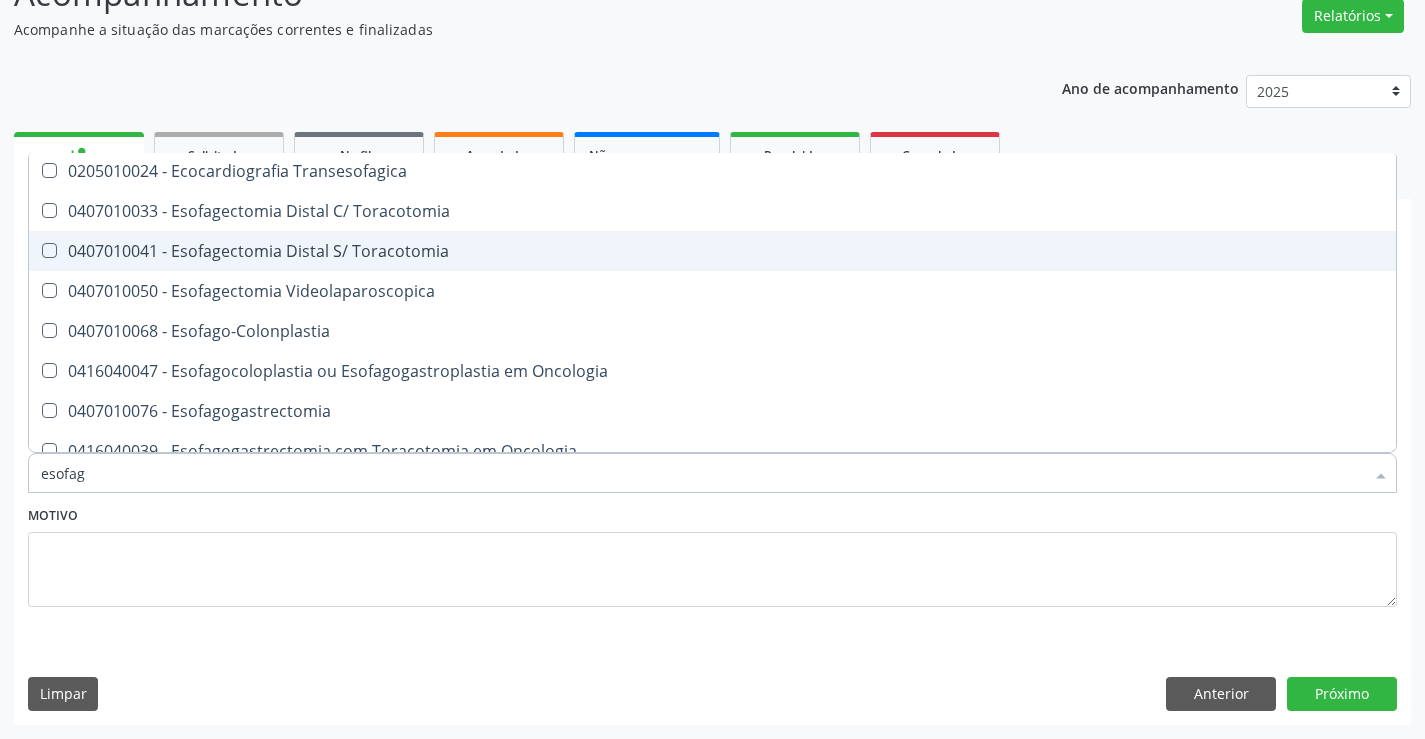 scroll, scrollTop: 300, scrollLeft: 0, axis: vertical 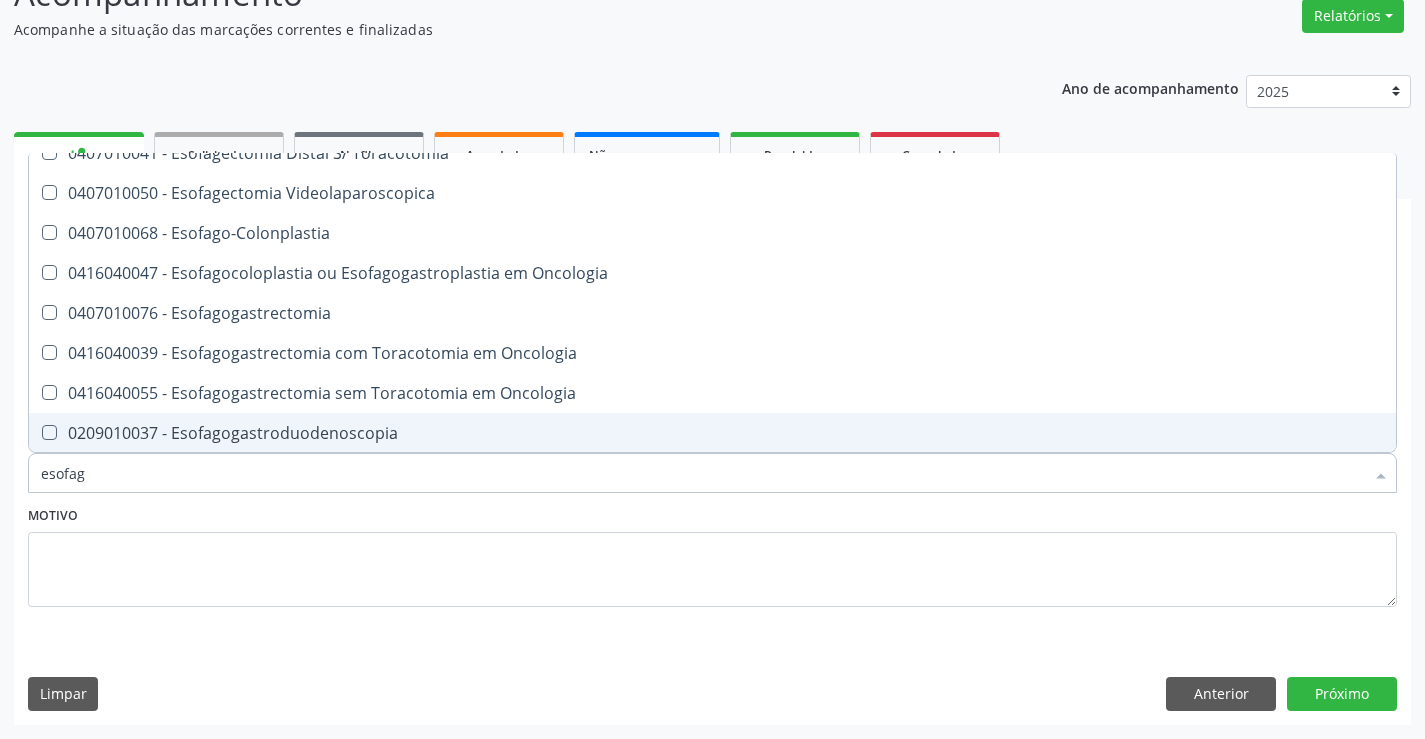 click on "0209010037 - Esofagogastroduodenoscopia" at bounding box center (712, 433) 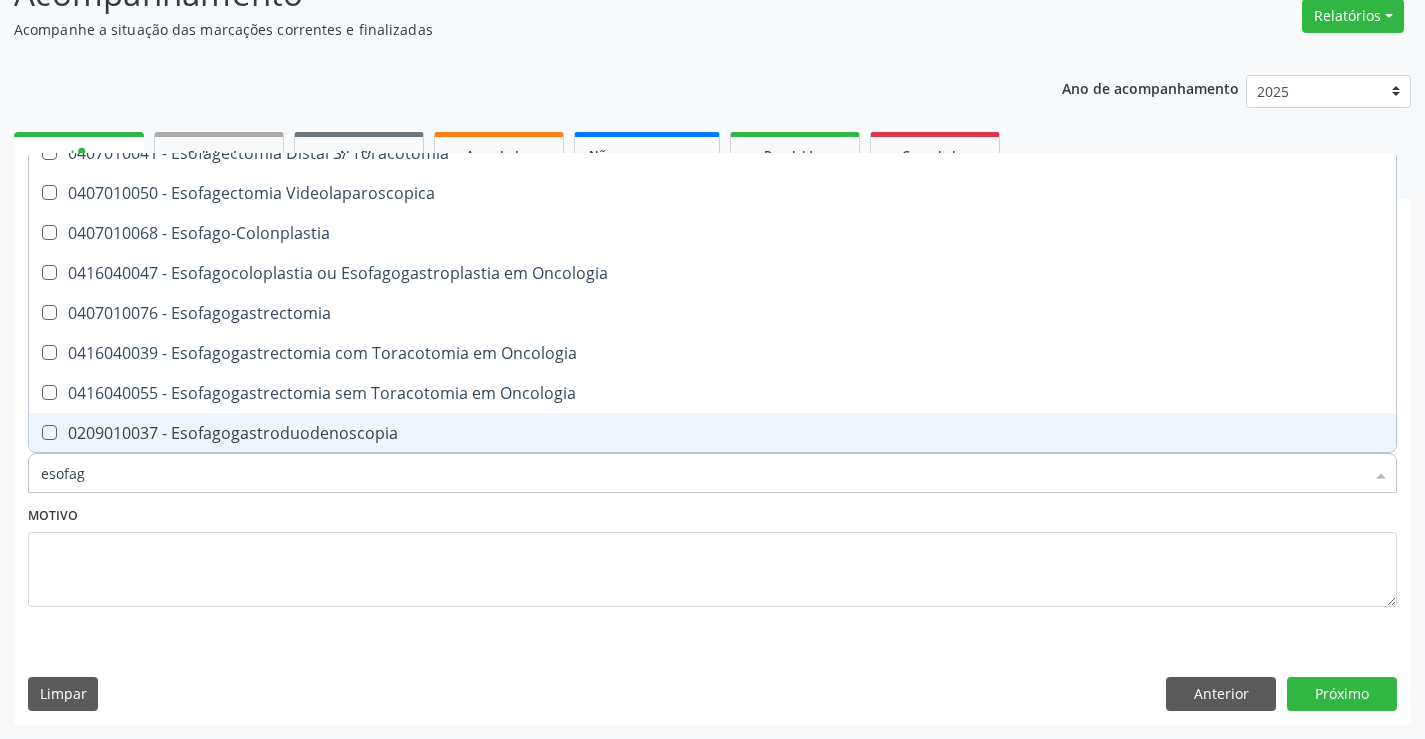 checkbox on "true" 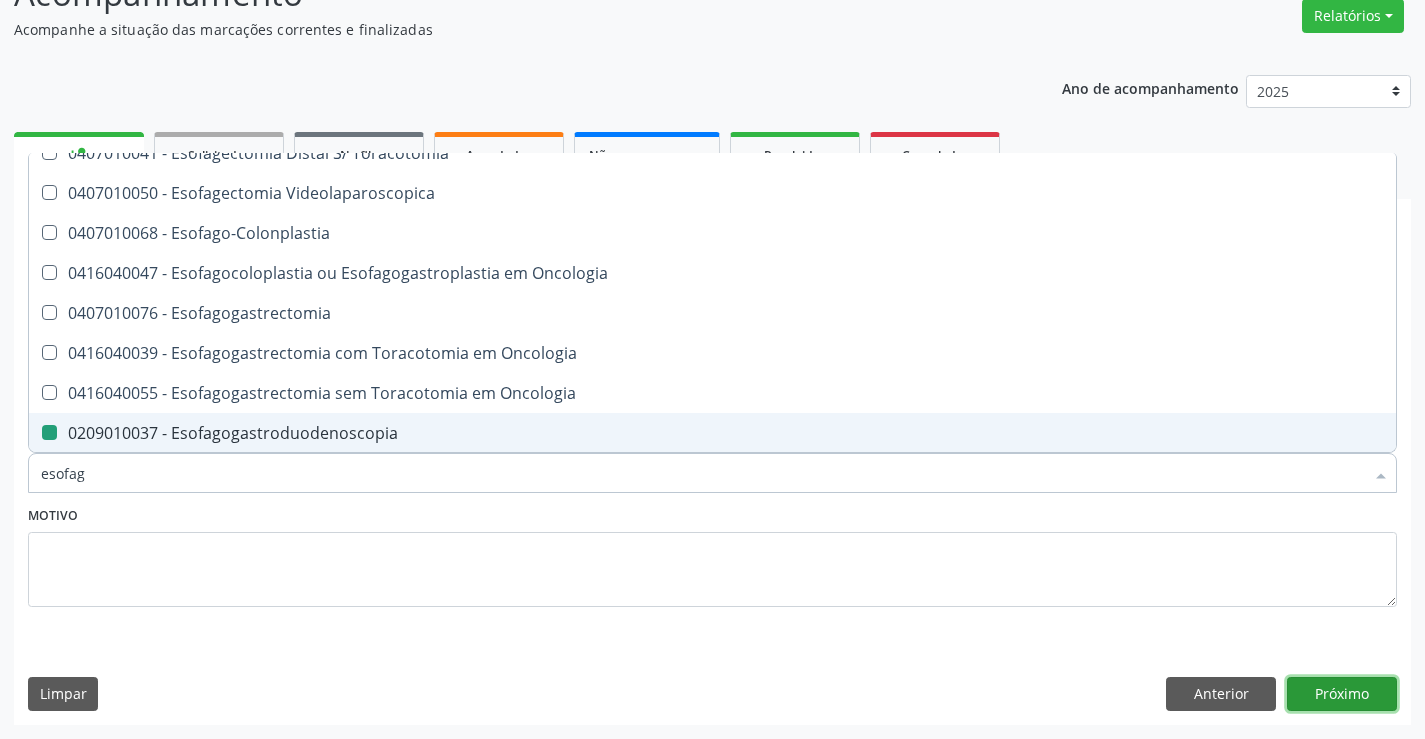 click on "Próximo" at bounding box center [1342, 694] 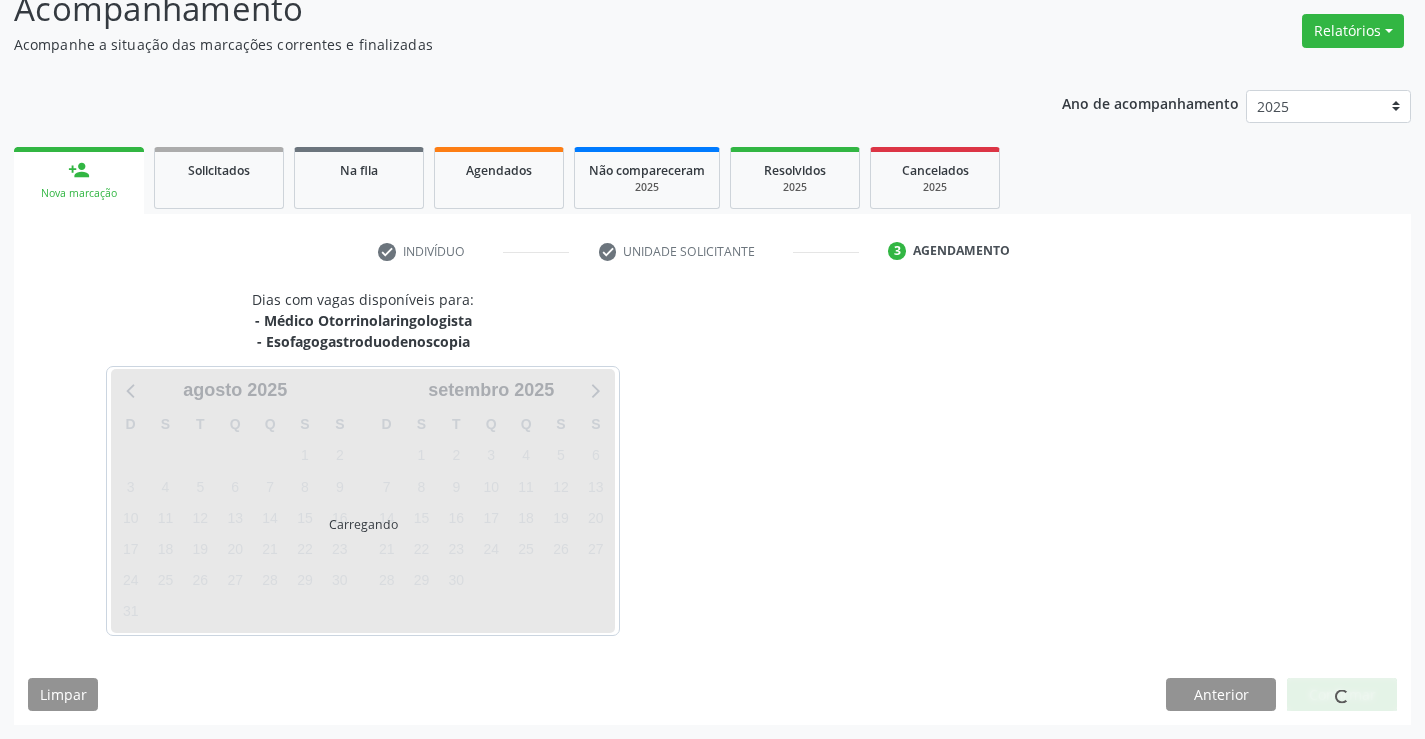 scroll, scrollTop: 152, scrollLeft: 0, axis: vertical 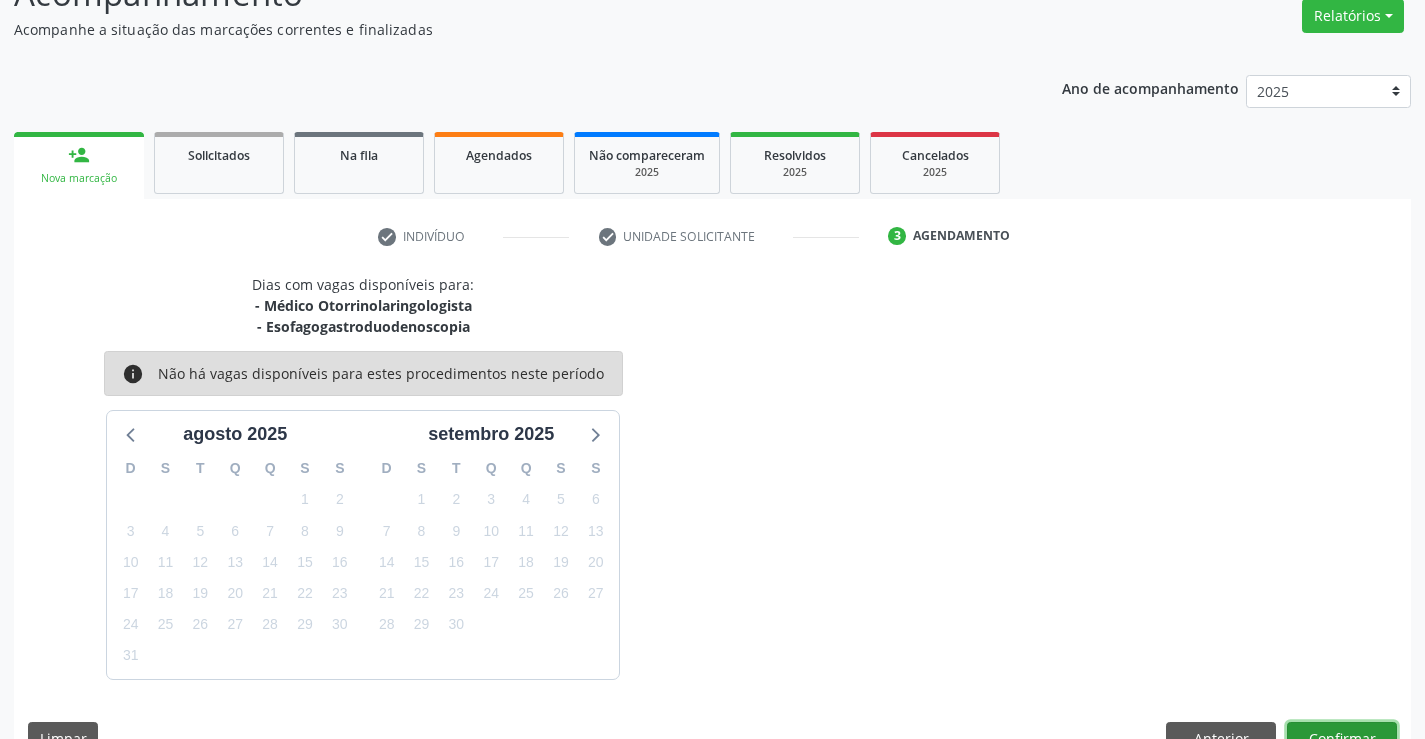 click on "Confirmar" at bounding box center (1342, 739) 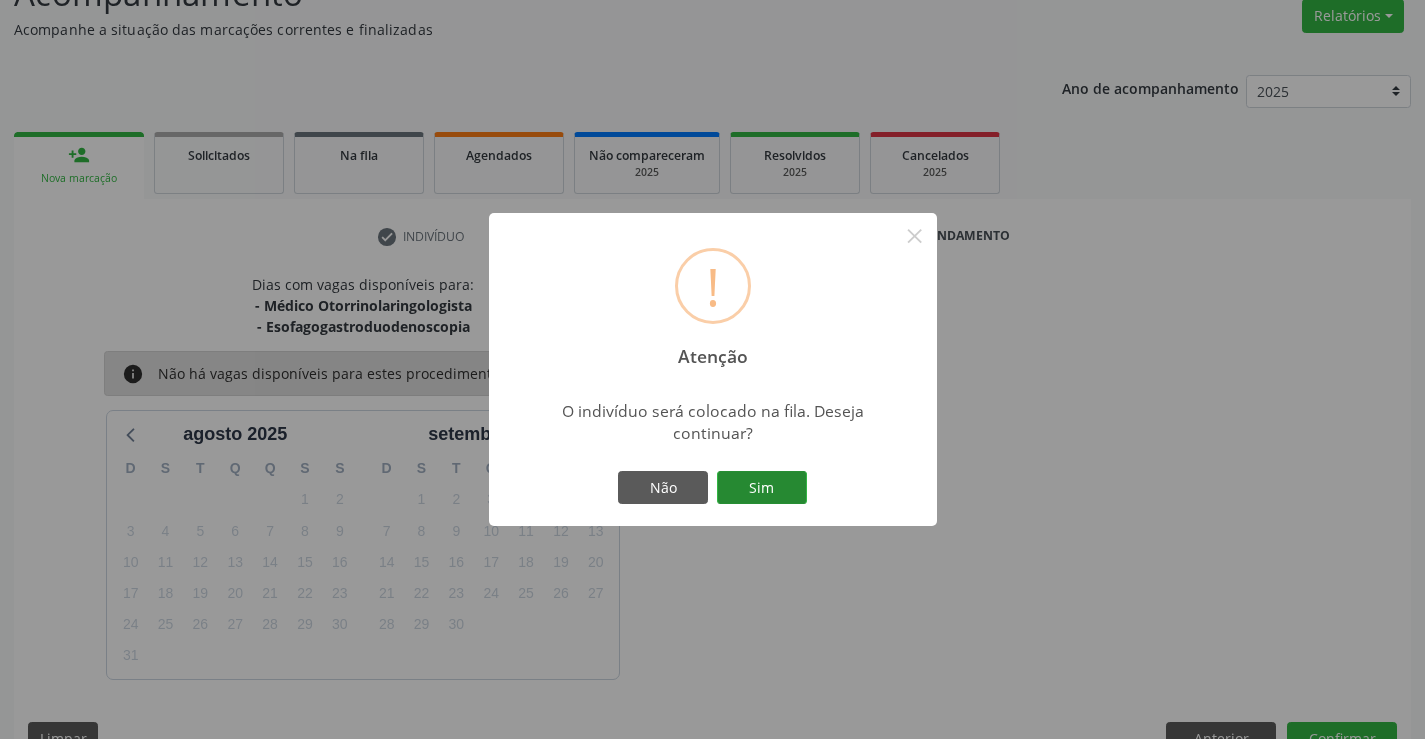 click on "Sim" at bounding box center (762, 488) 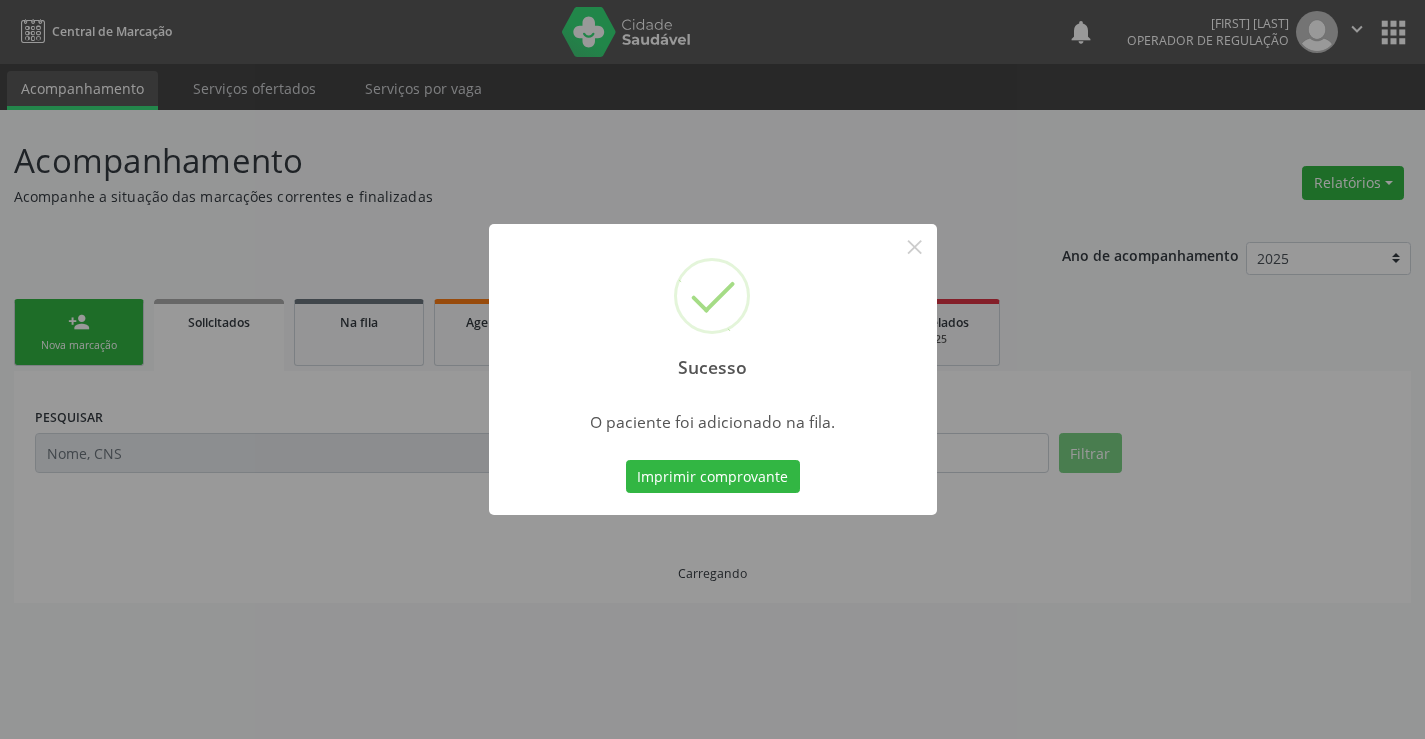 scroll, scrollTop: 0, scrollLeft: 0, axis: both 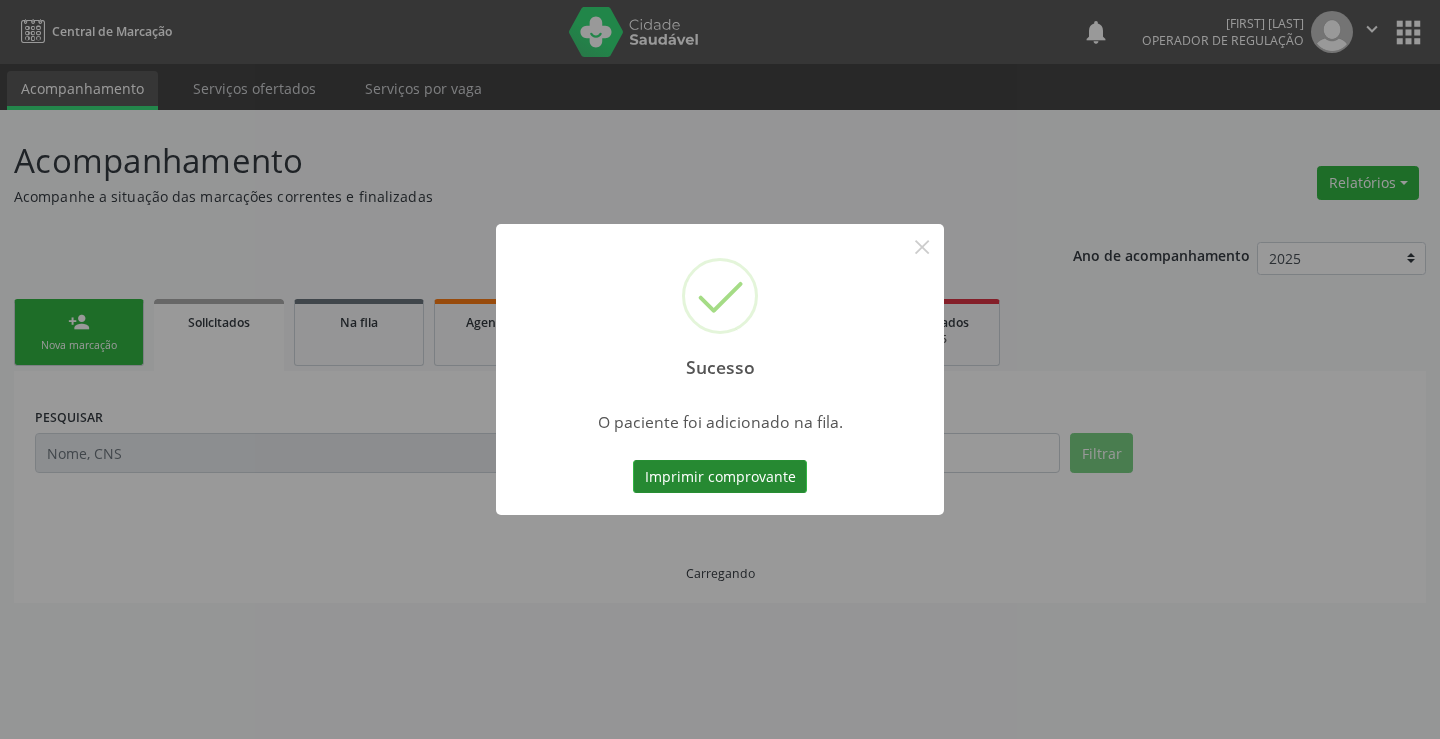 click on "Imprimir comprovante" at bounding box center [720, 477] 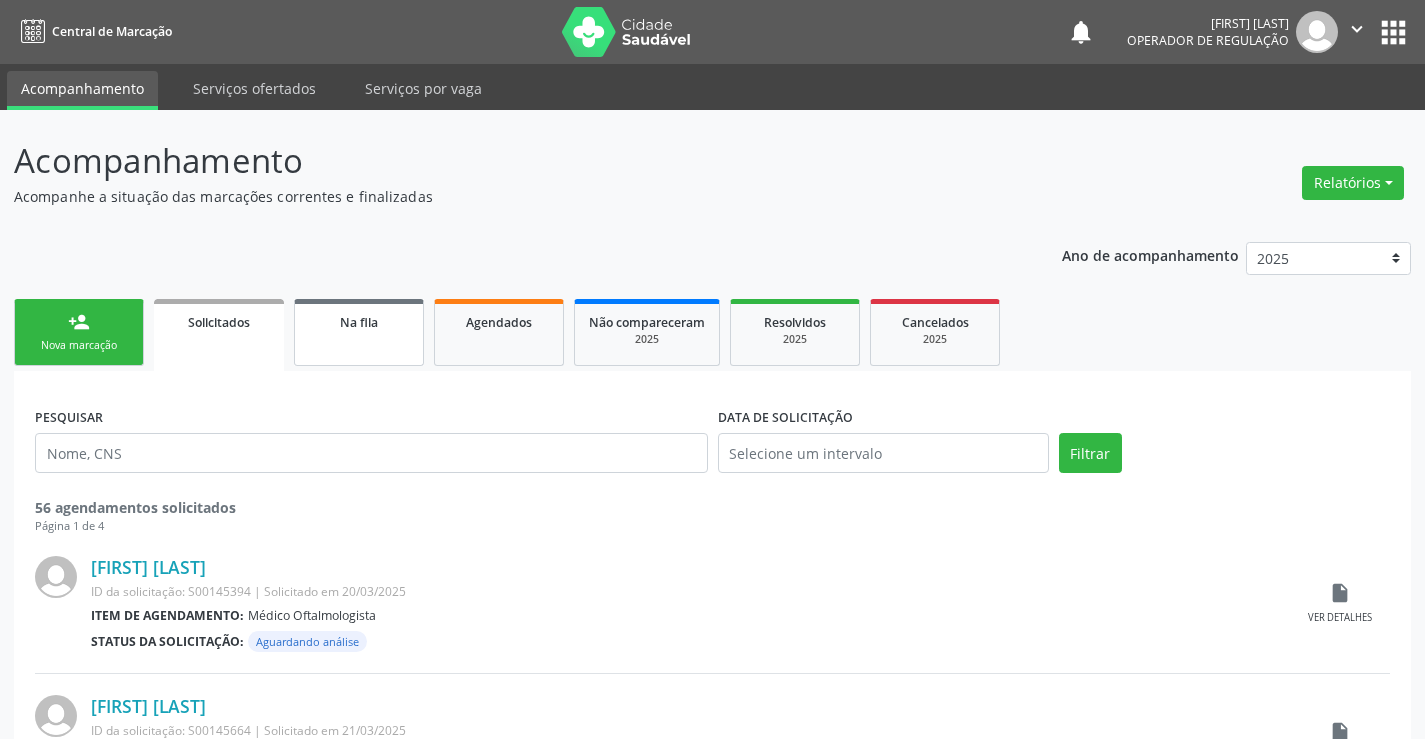 click on "Na fila" at bounding box center [359, 321] 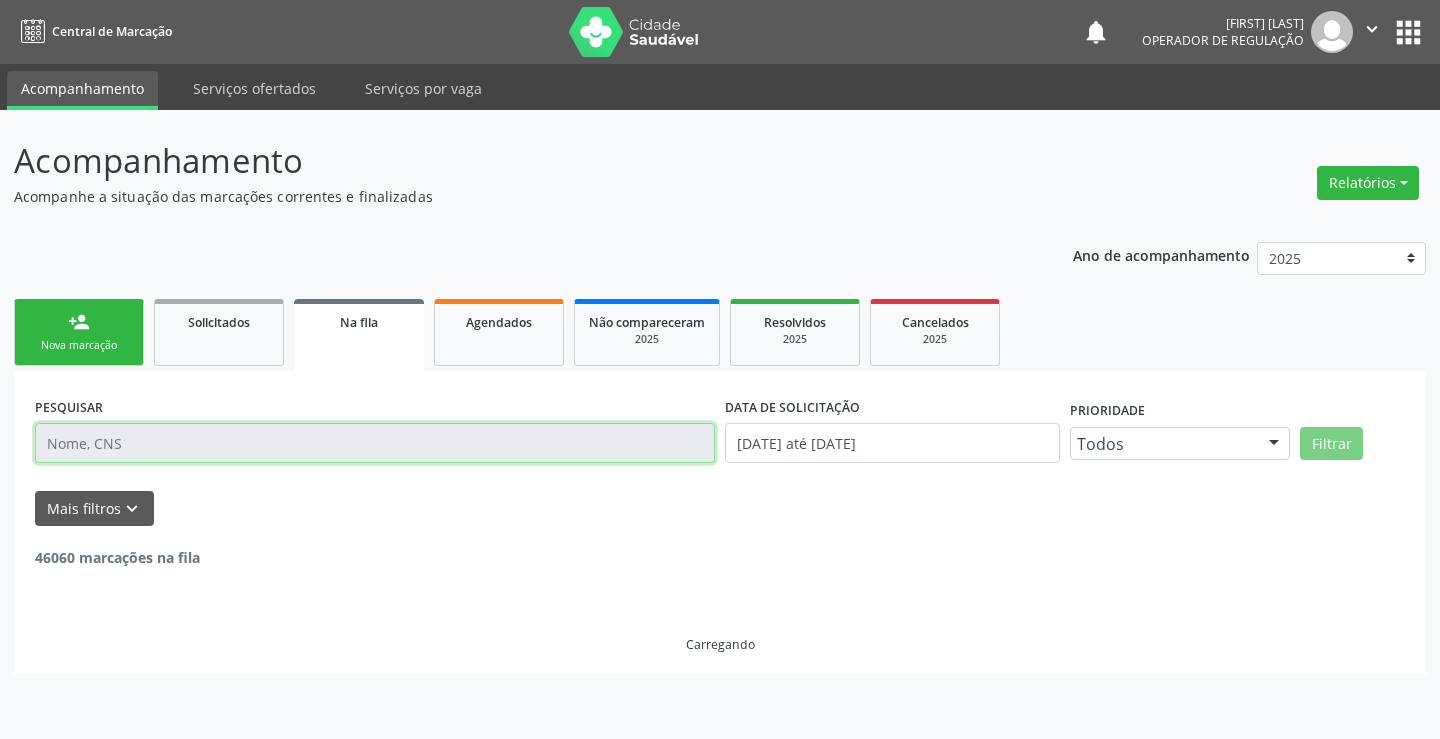 click at bounding box center [375, 443] 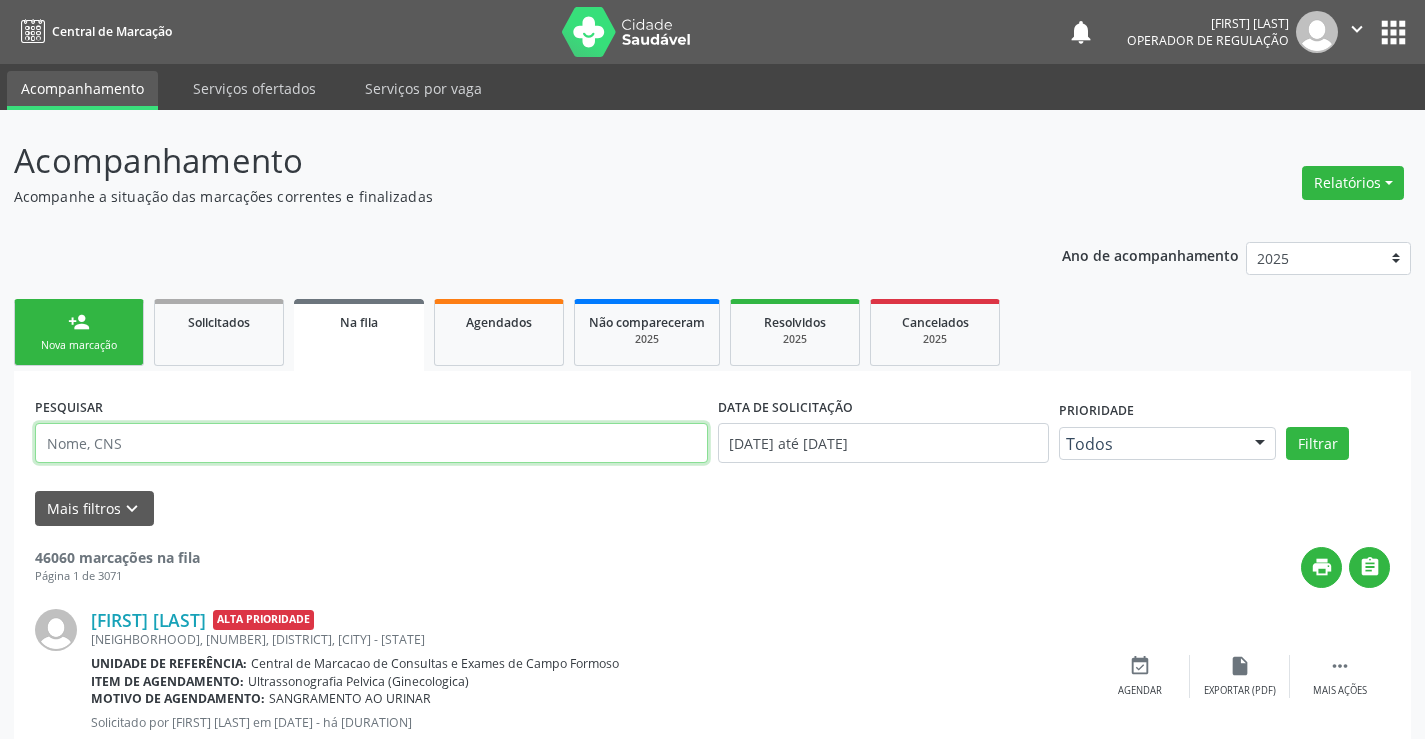 paste on "700 0062 8723 6803" 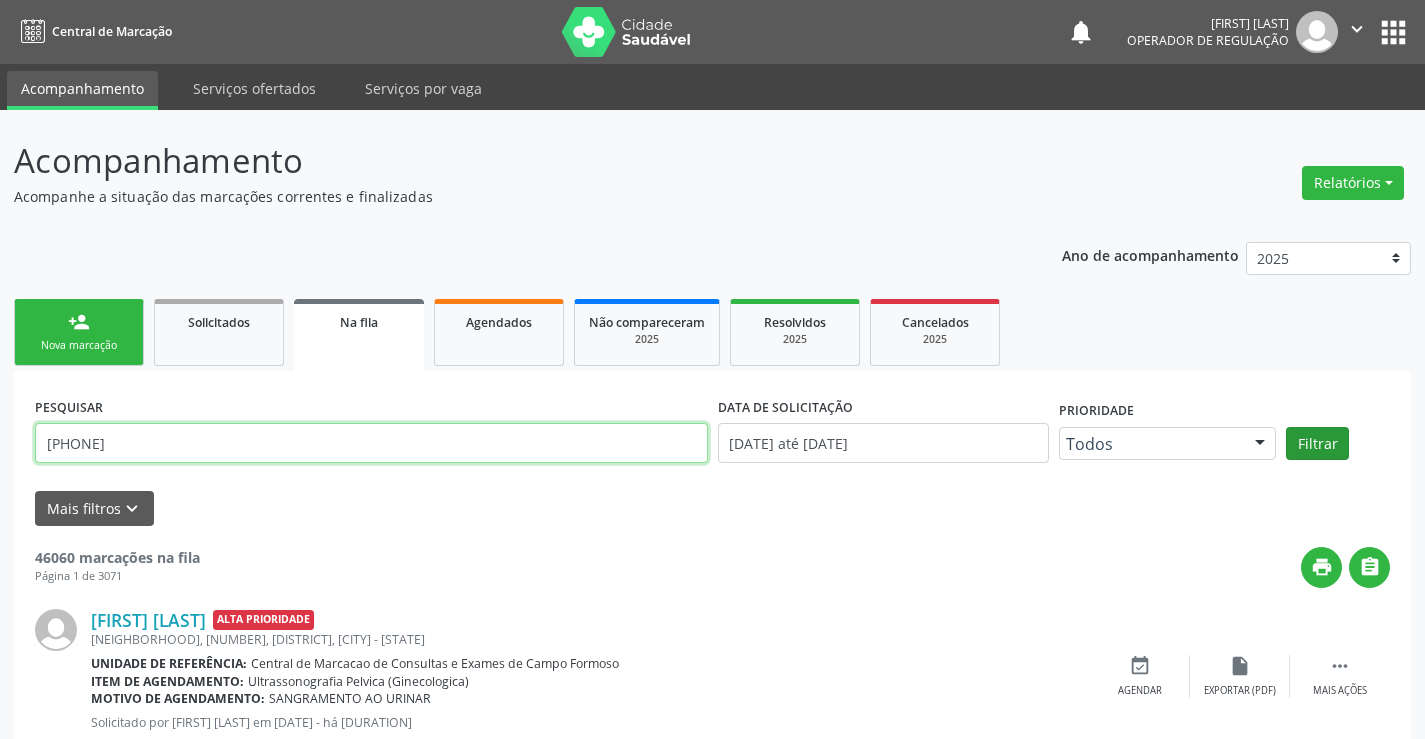 type on "700 0062 8723 6803" 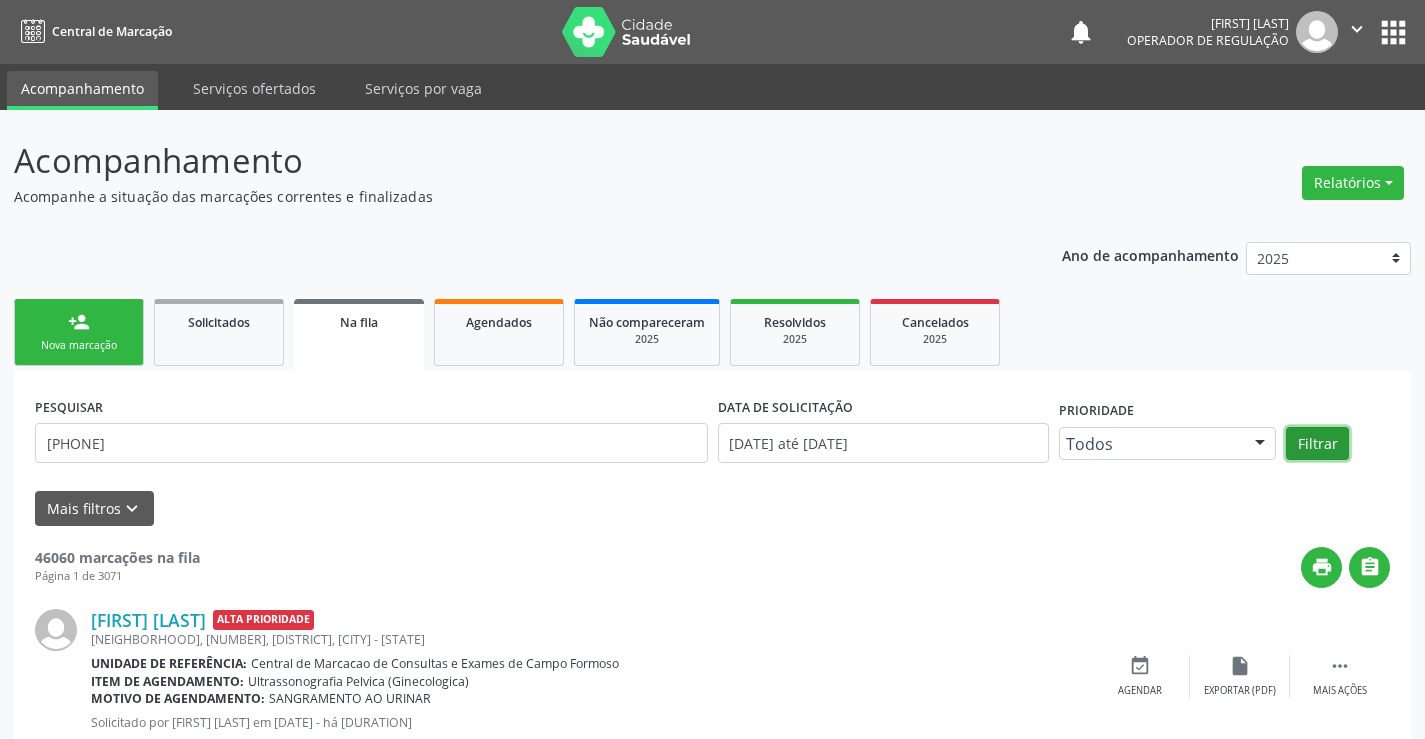 click on "Filtrar" at bounding box center (1317, 444) 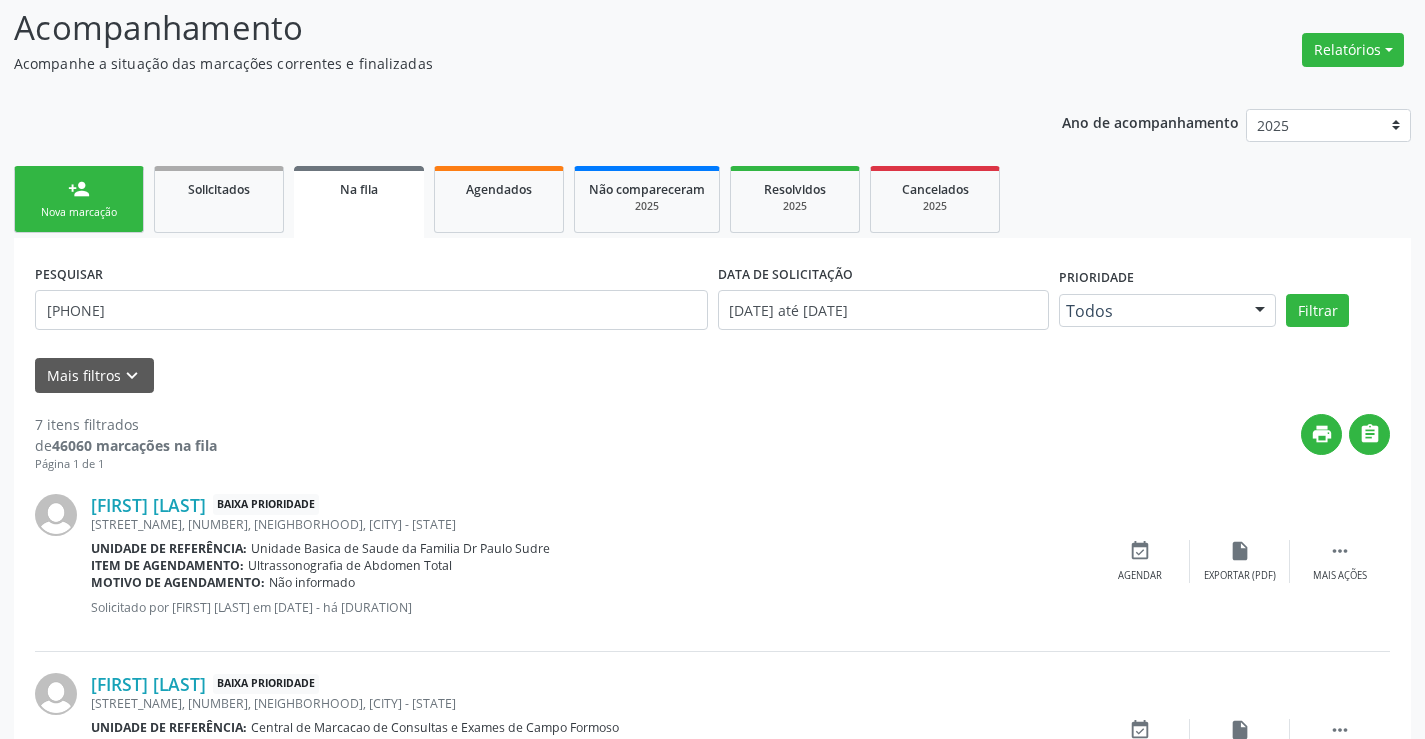 scroll, scrollTop: 0, scrollLeft: 0, axis: both 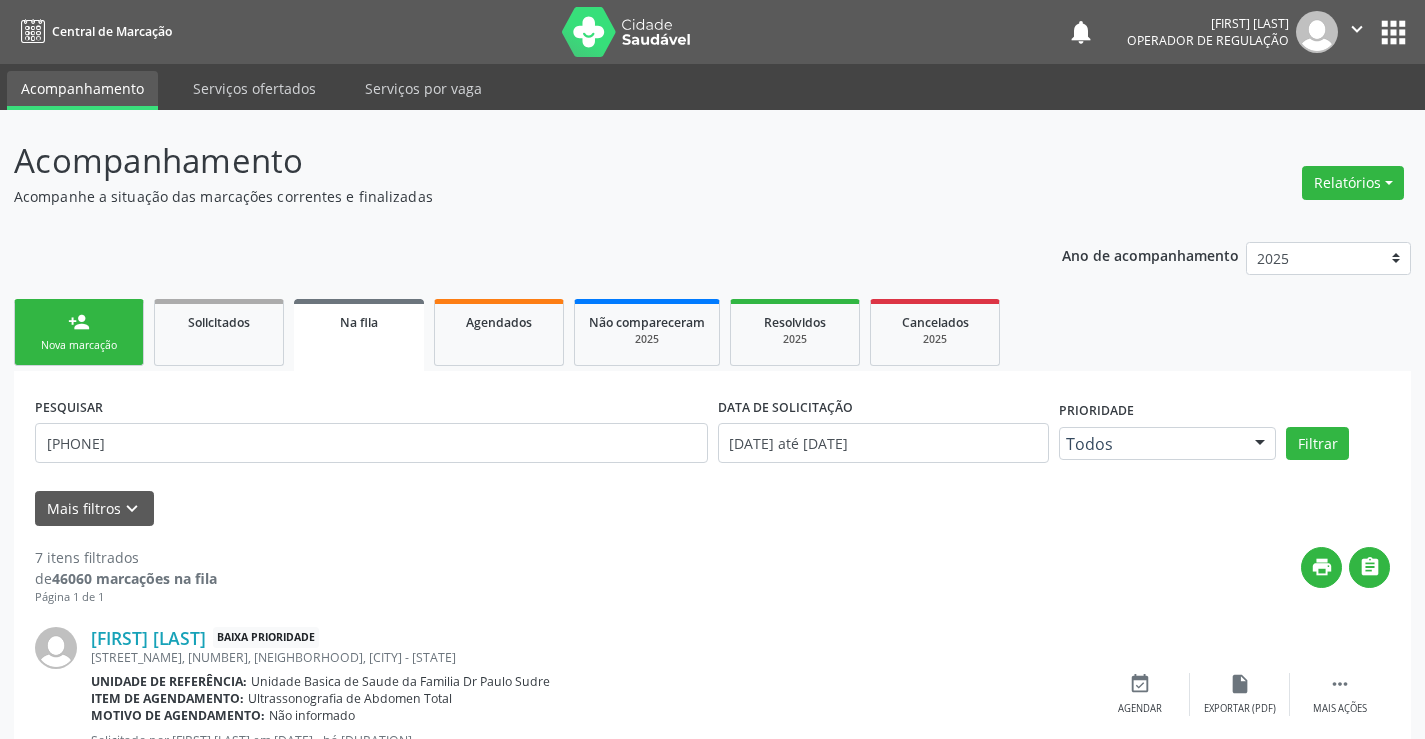 click on "person_add
Nova marcação" at bounding box center [79, 332] 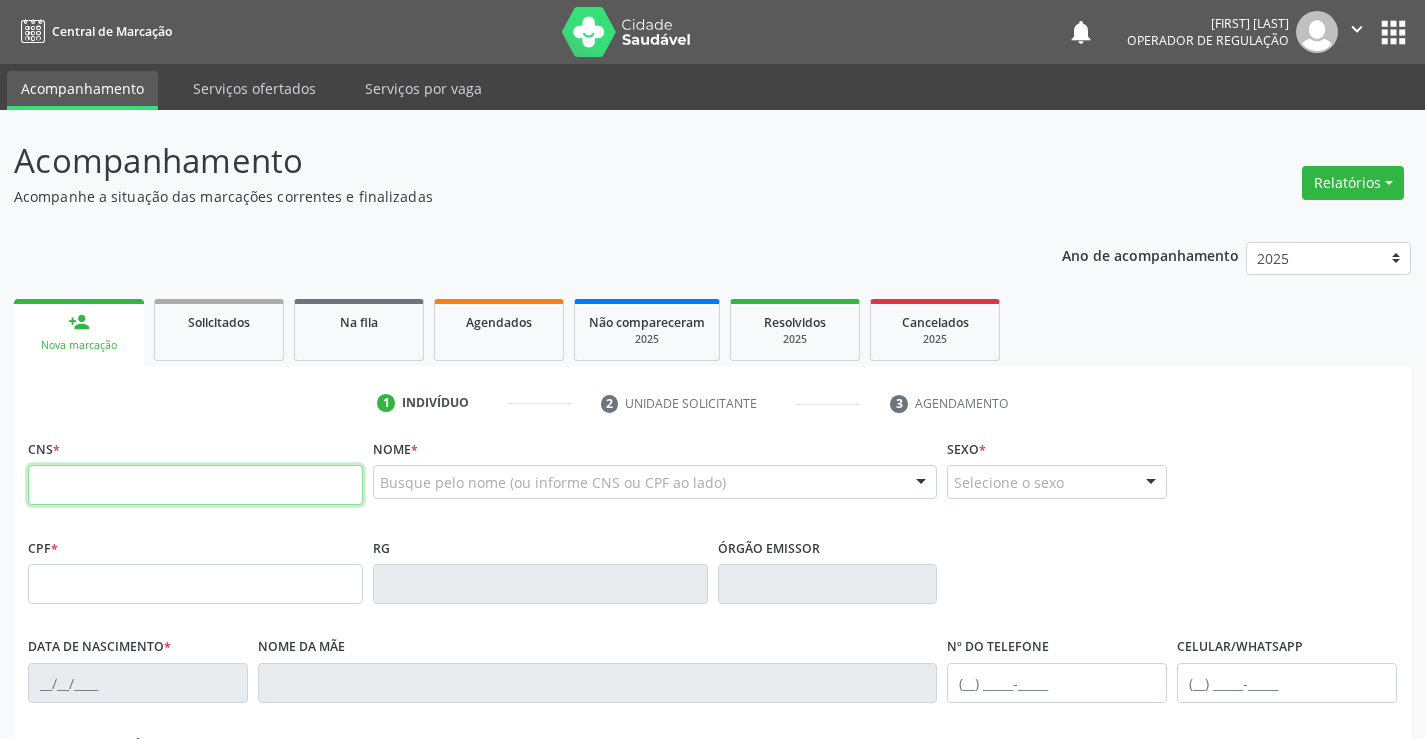 click at bounding box center [195, 485] 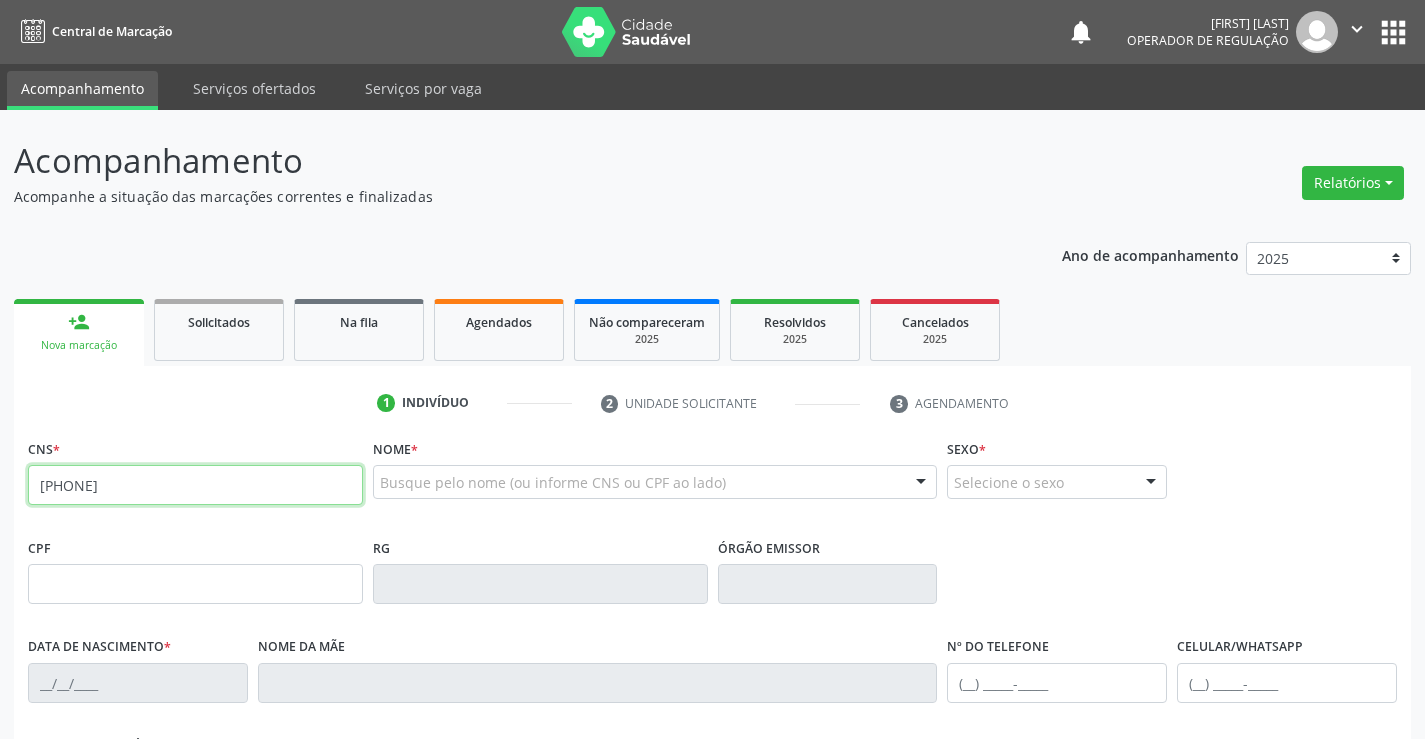 type on "704 6086 8075 7928" 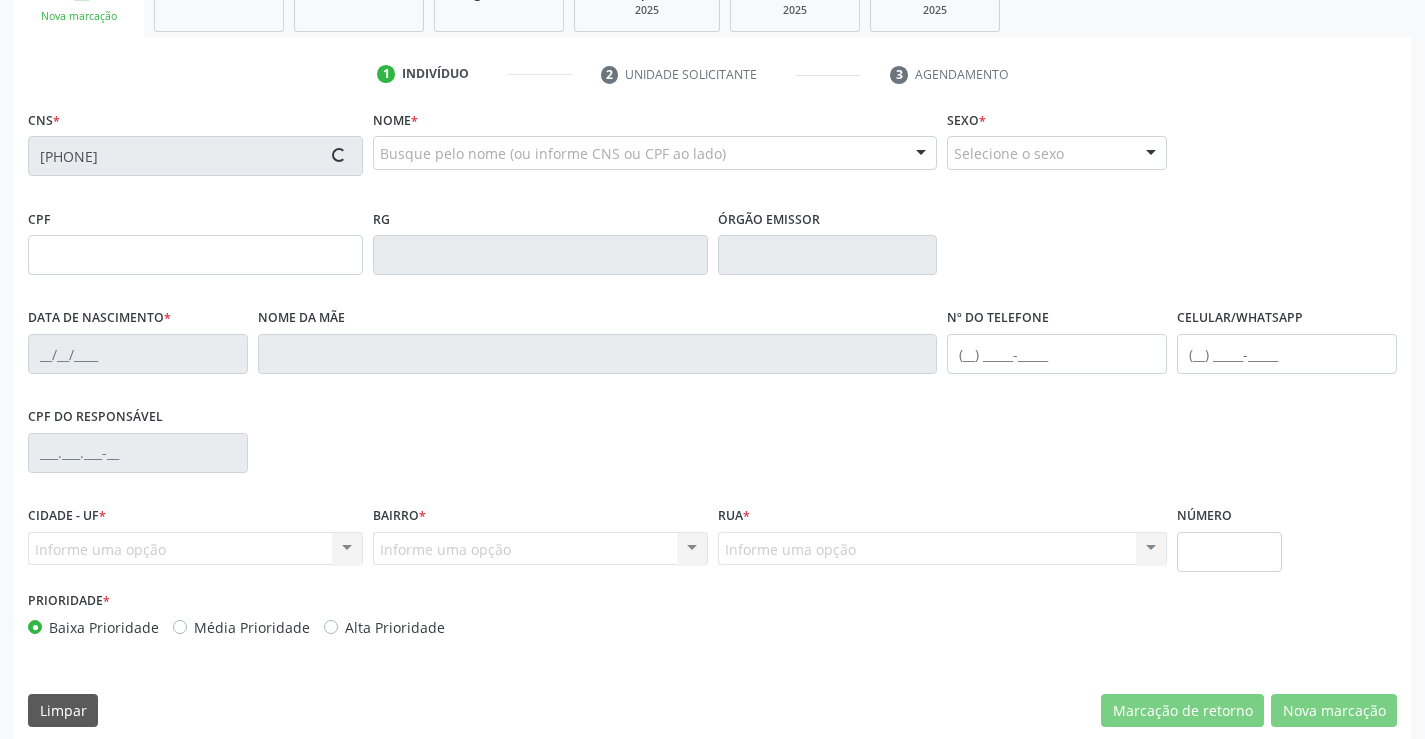 scroll, scrollTop: 345, scrollLeft: 0, axis: vertical 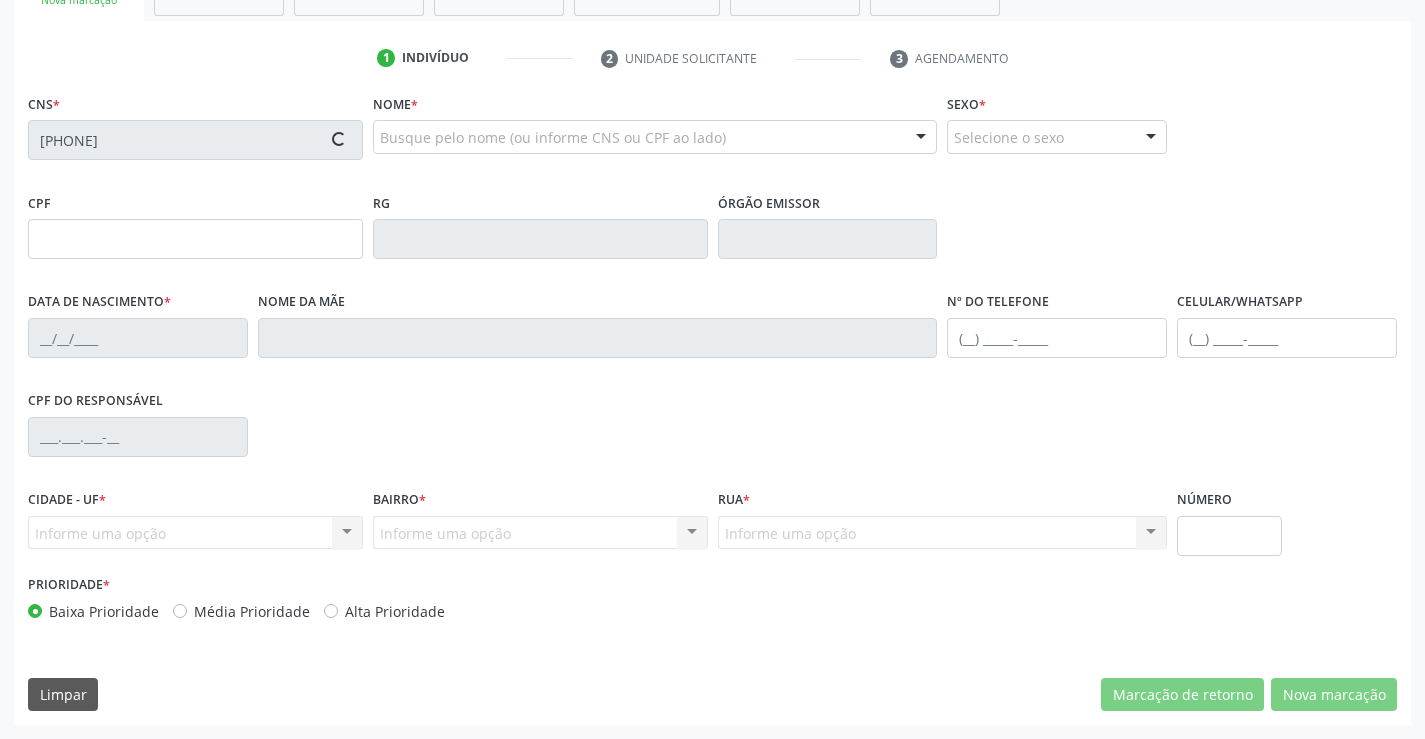 type on "08/01/1977" 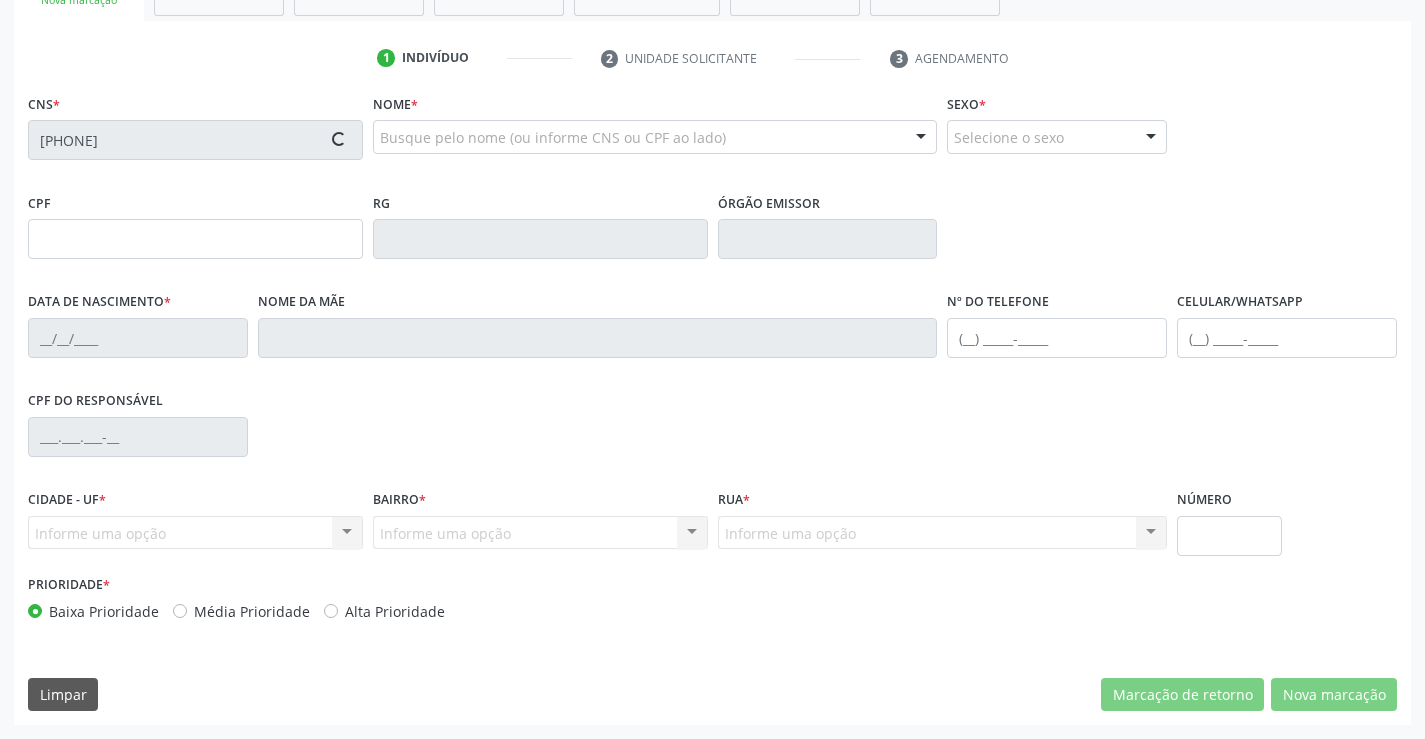 type on "(74) 98831-3656" 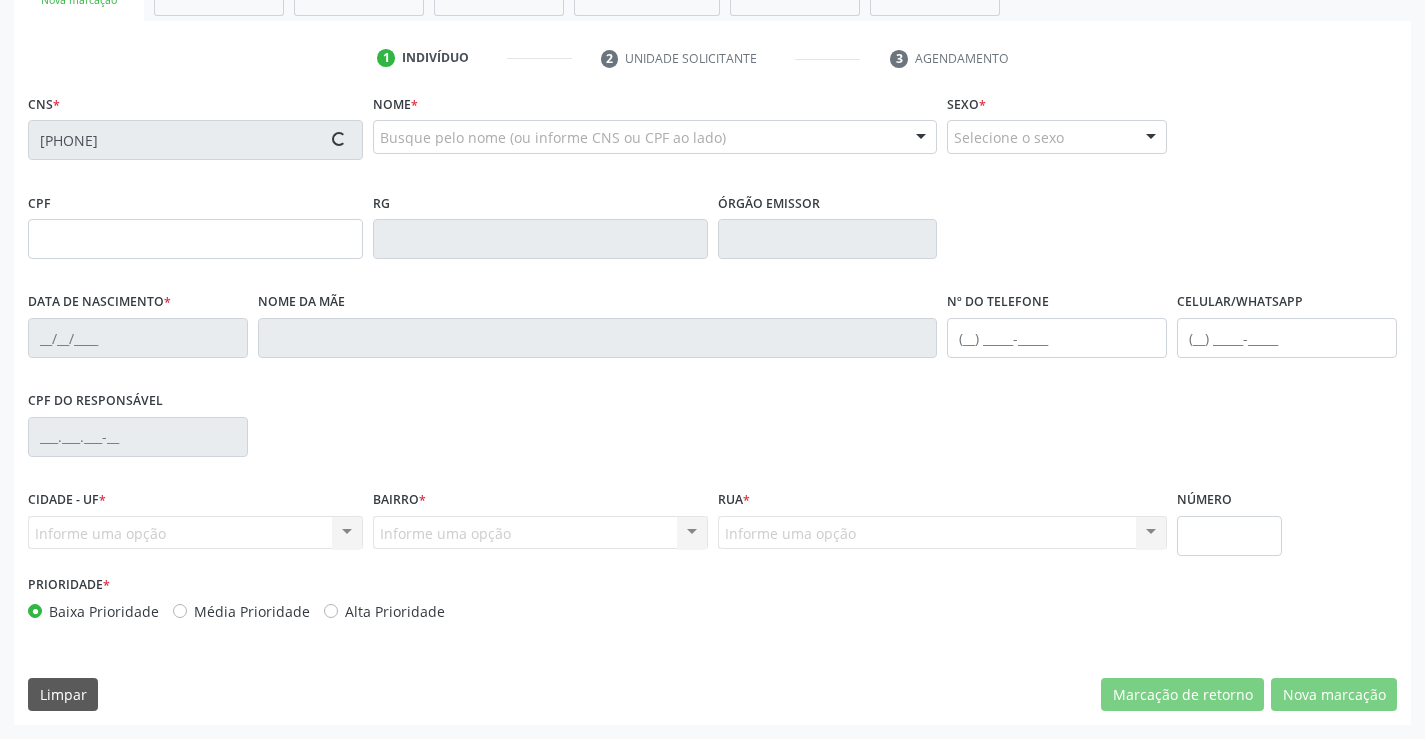 type on "(74) 98831-3656" 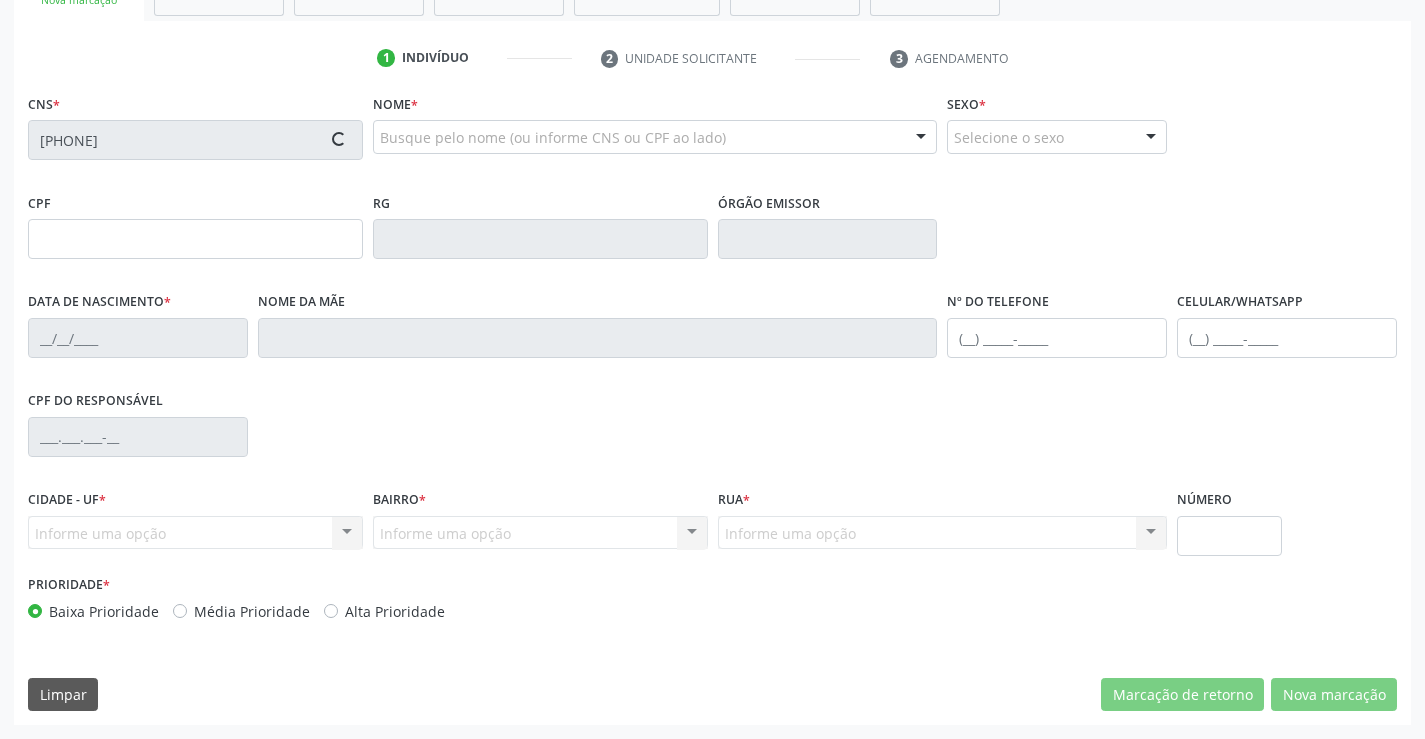 type on "899.794.515-72" 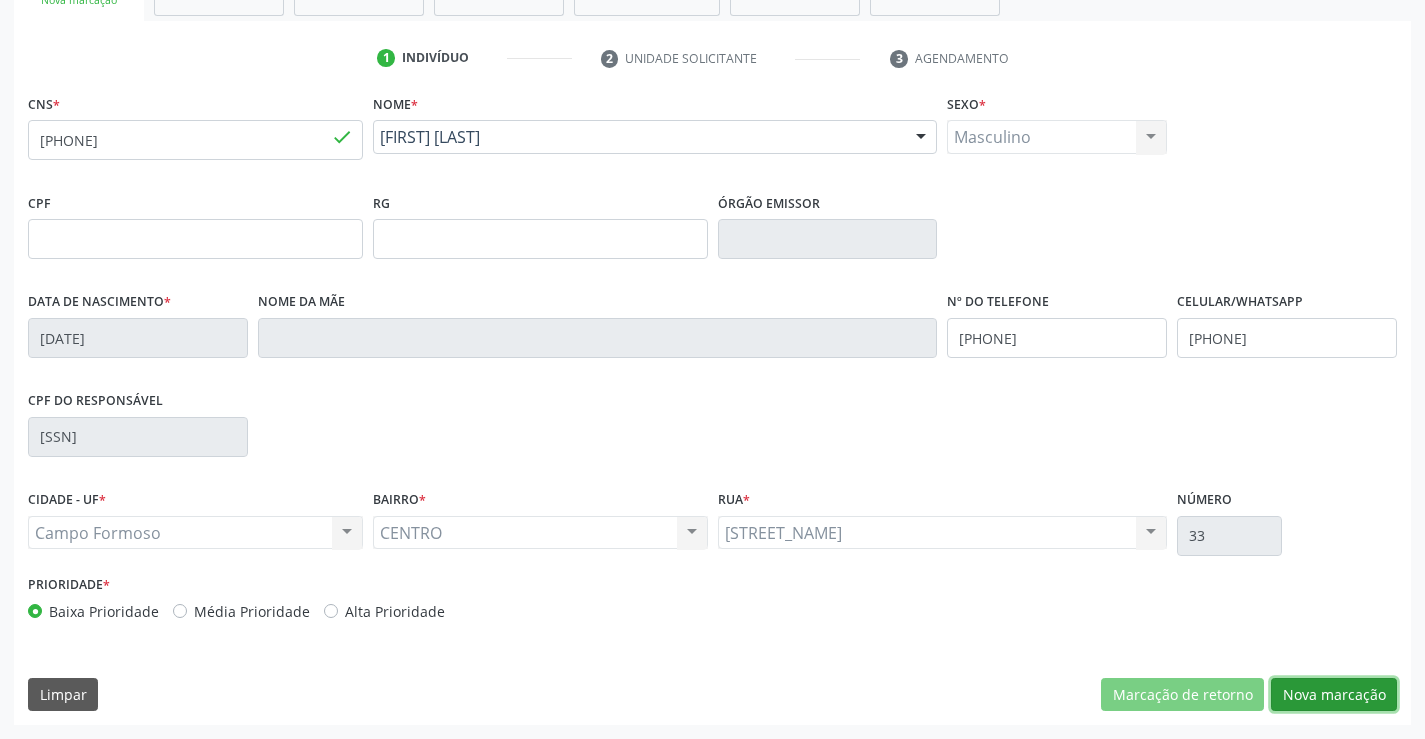 click on "Nova marcação" at bounding box center [1334, 695] 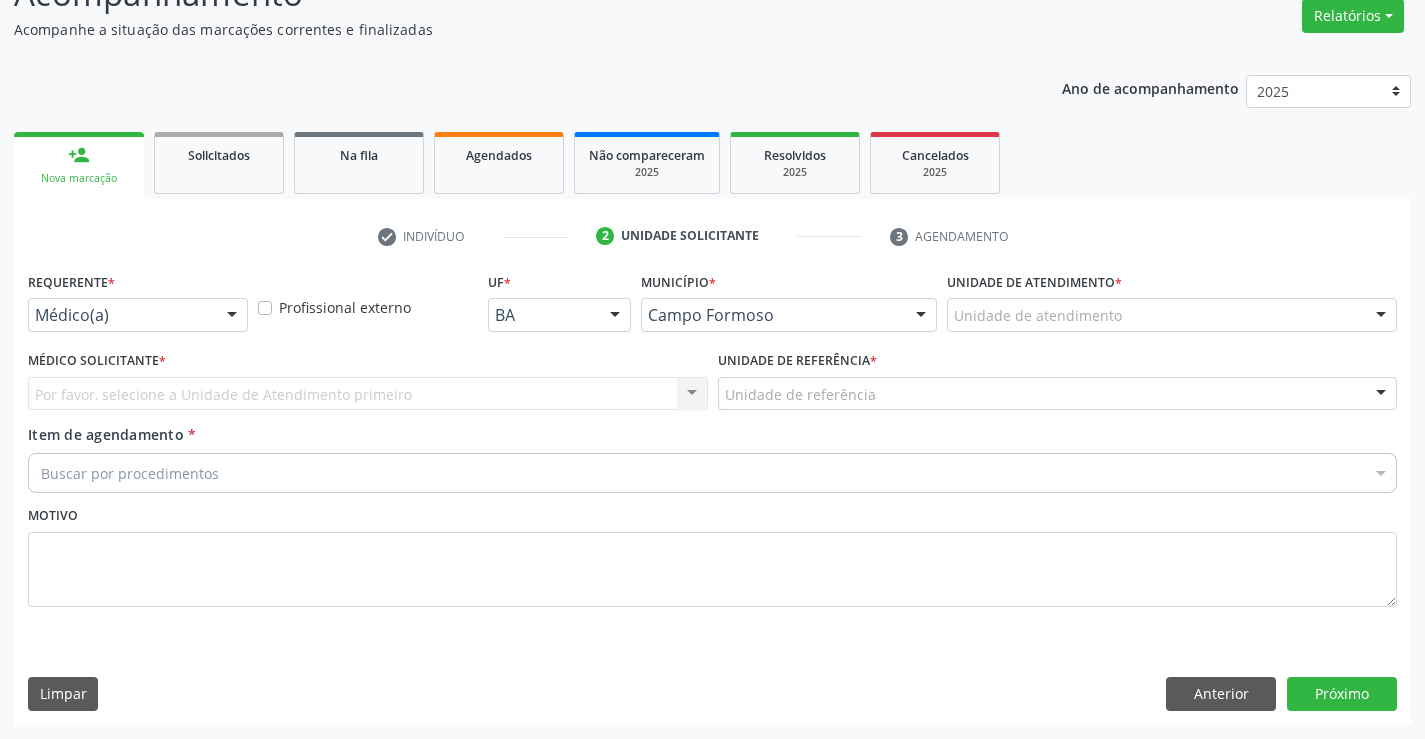 scroll, scrollTop: 167, scrollLeft: 0, axis: vertical 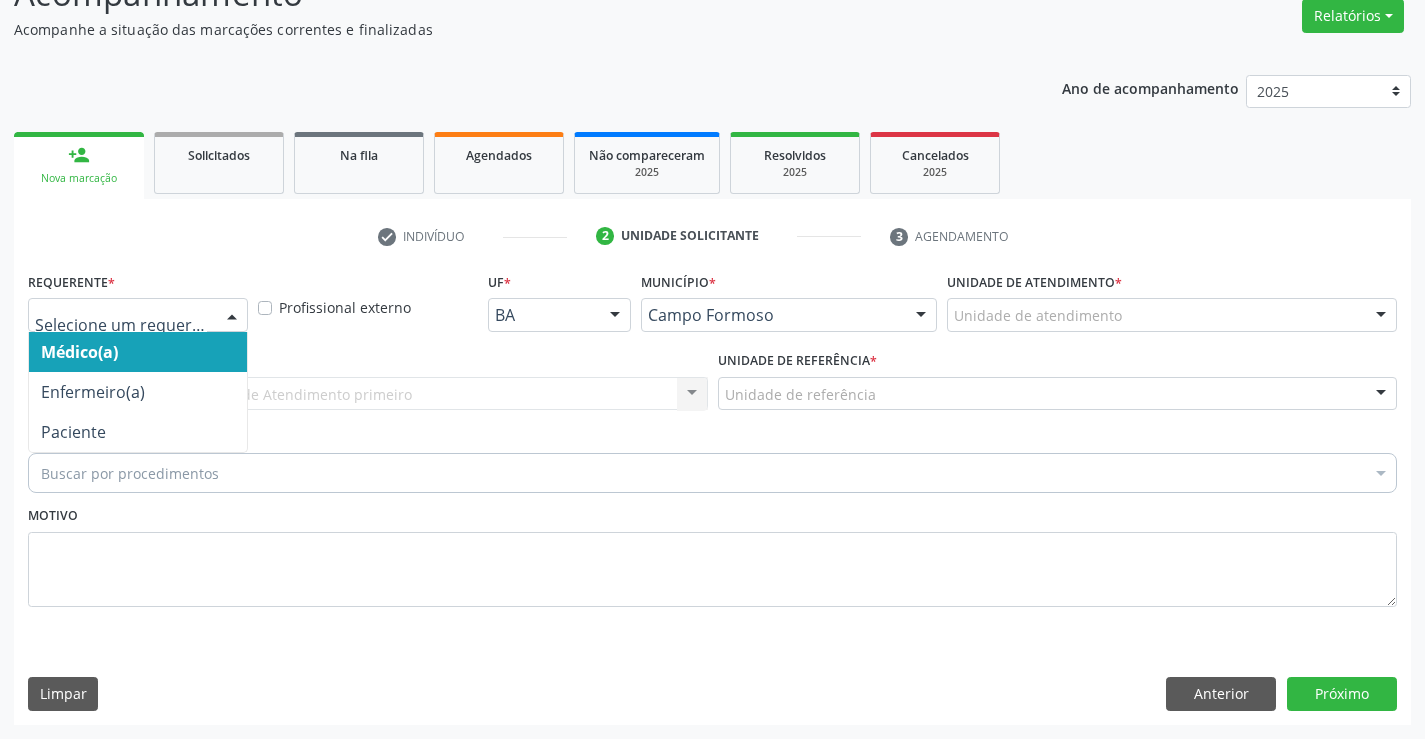 click at bounding box center (138, 315) 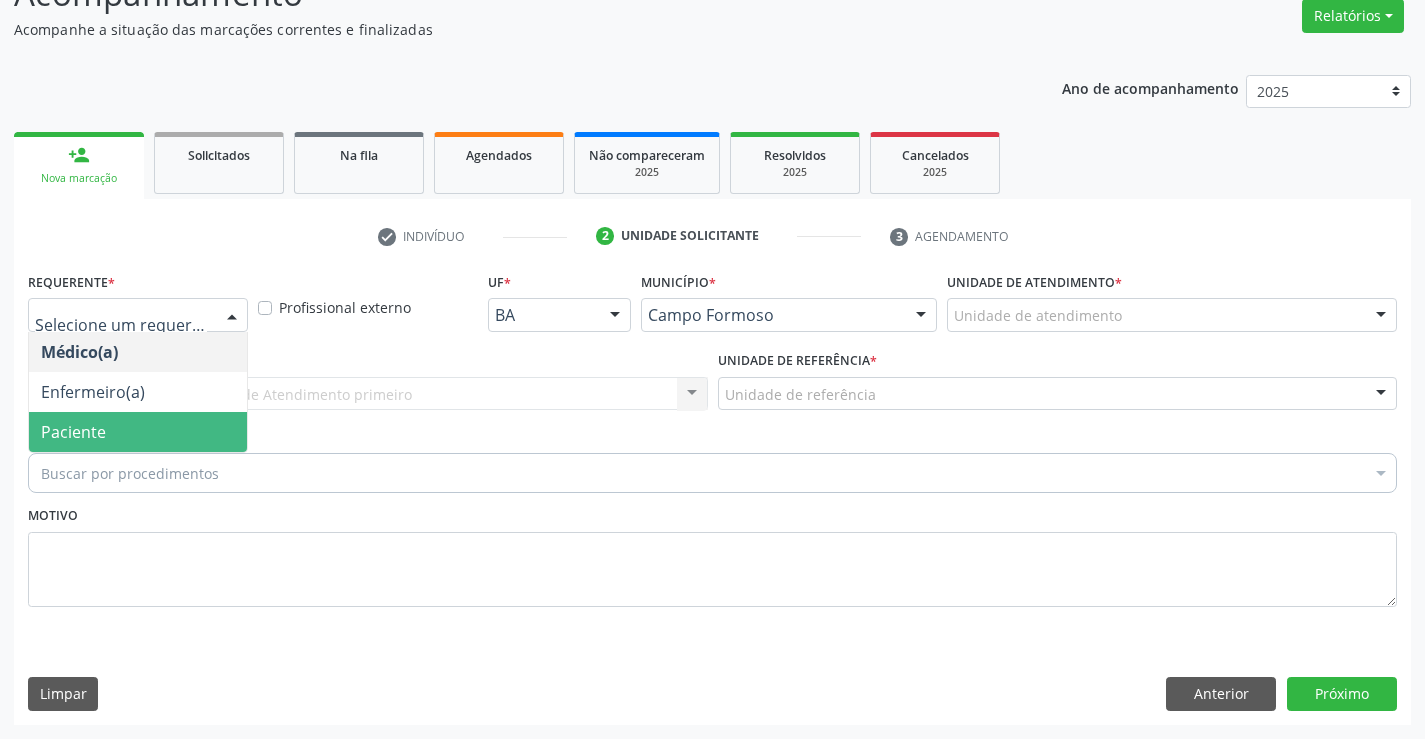 drag, startPoint x: 131, startPoint y: 435, endPoint x: 257, endPoint y: 403, distance: 130 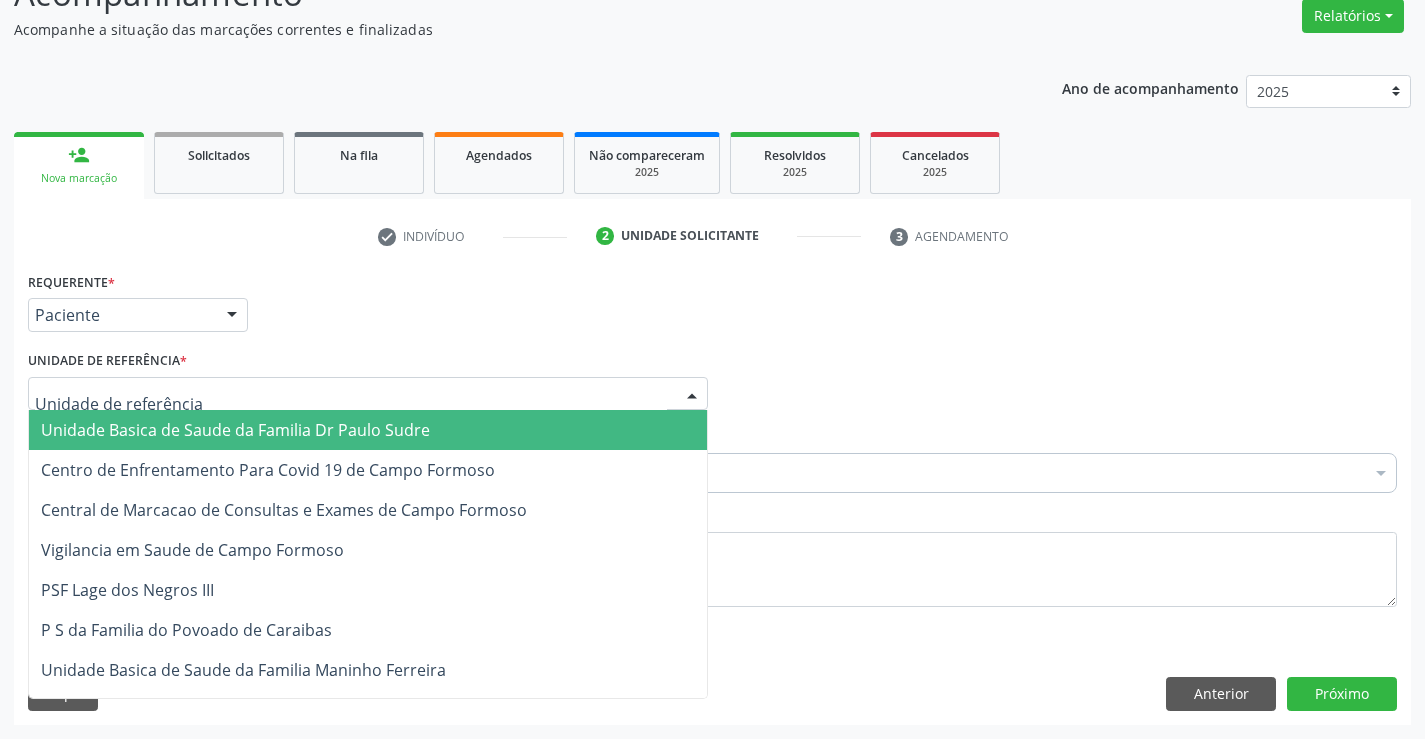 drag, startPoint x: 311, startPoint y: 377, endPoint x: 317, endPoint y: 454, distance: 77.23341 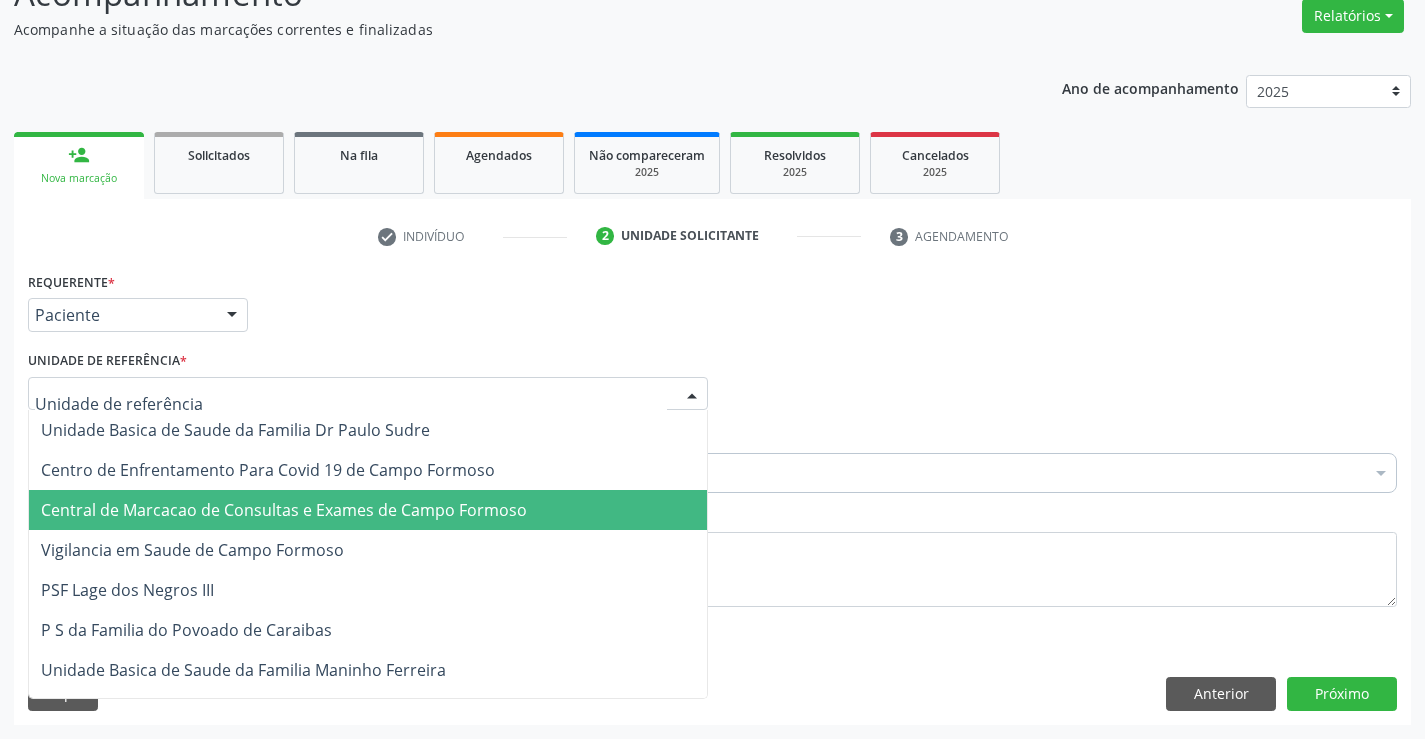 click on "Central de Marcacao de Consultas e Exames de Campo Formoso" at bounding box center (284, 510) 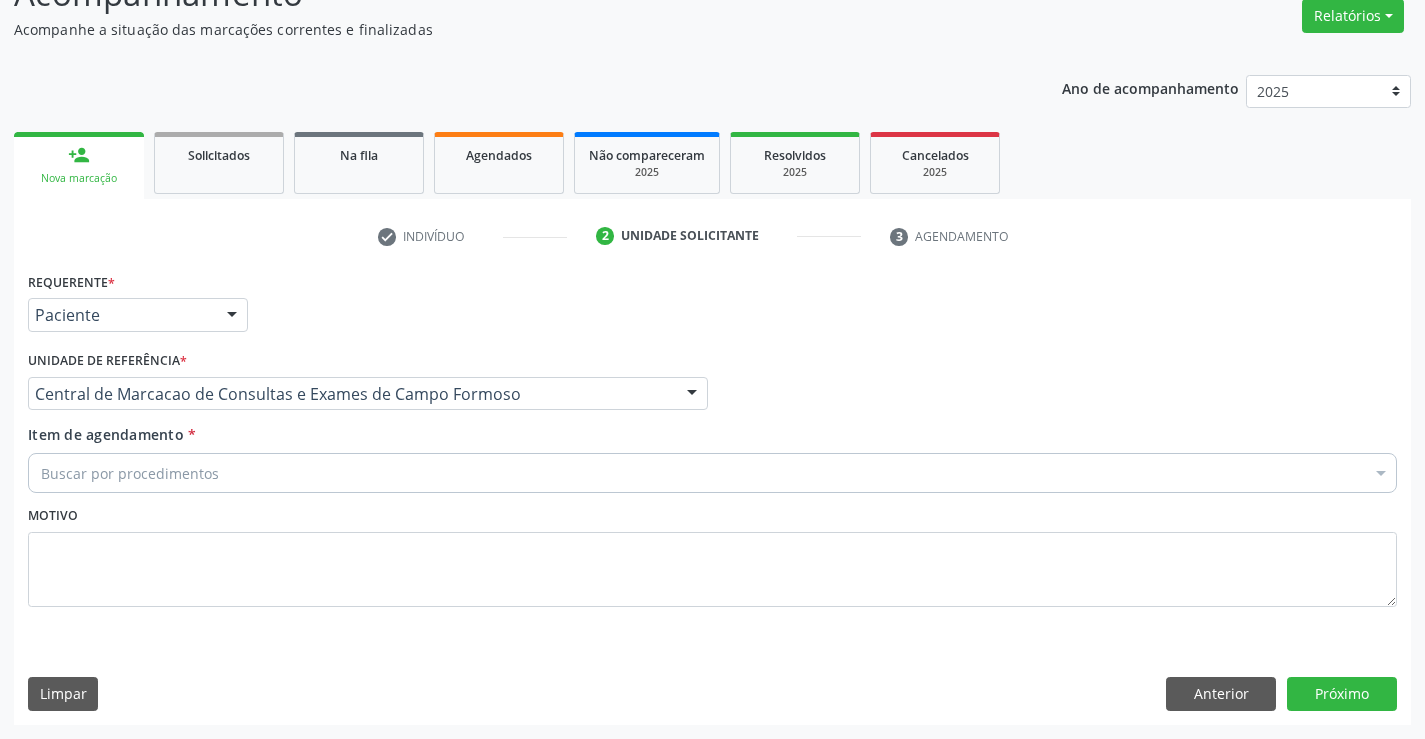 click on "Buscar por procedimentos" at bounding box center (712, 473) 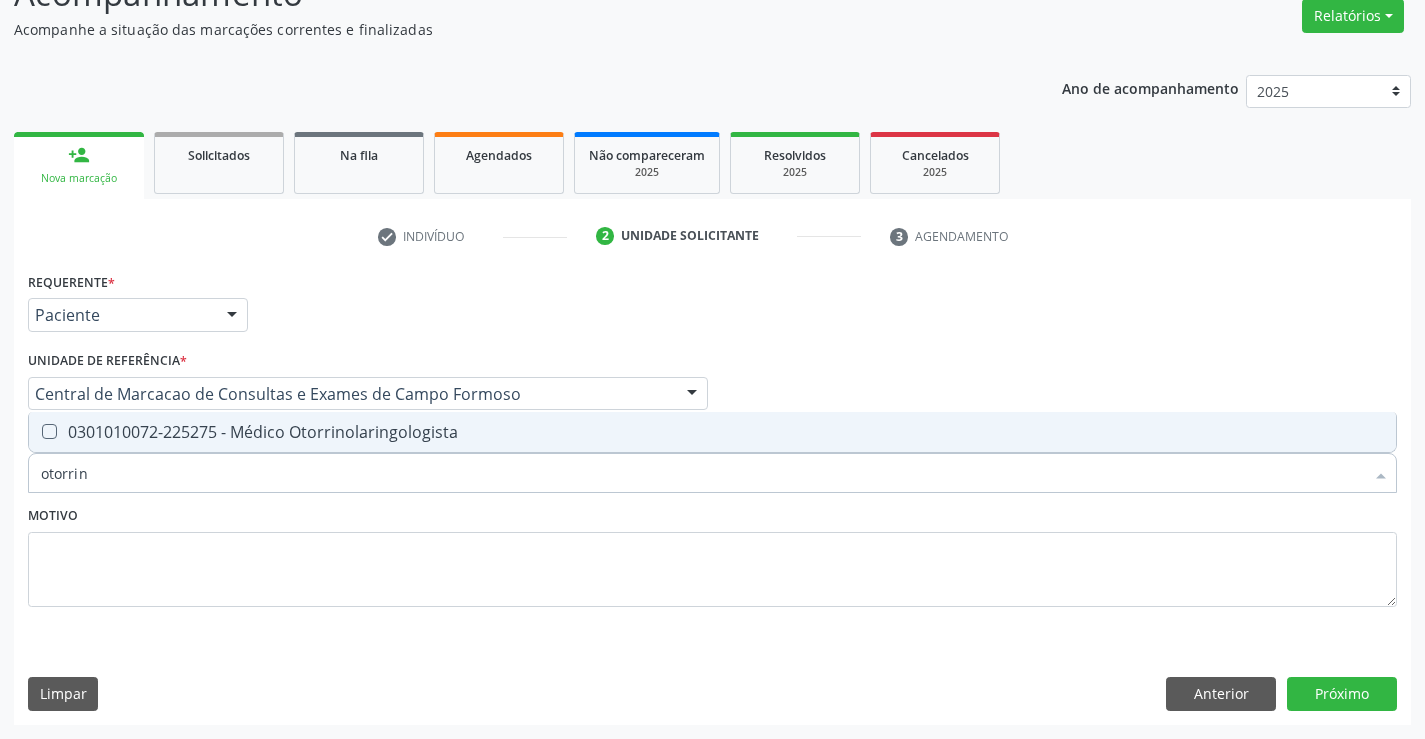 type on "otorrino" 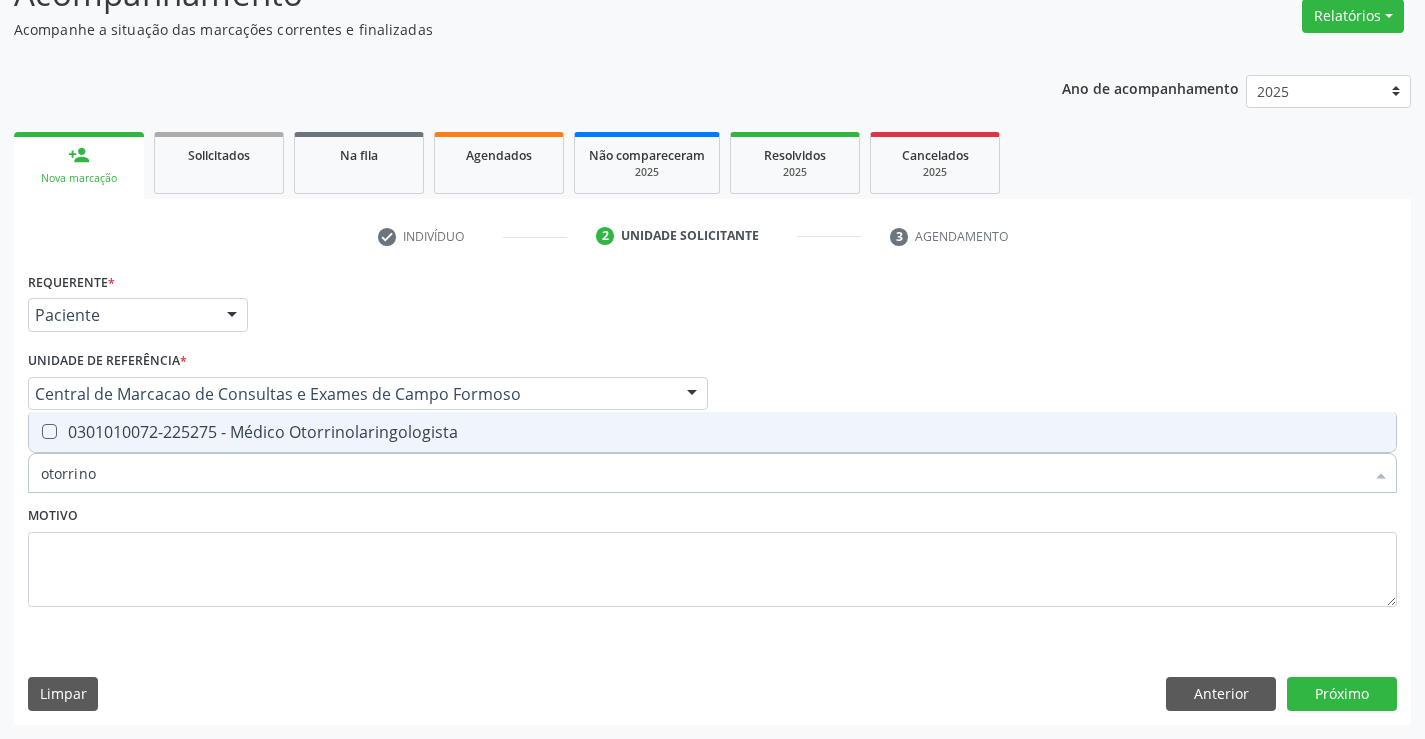 click on "0301010072-225275 - Médico Otorrinolaringologista" at bounding box center [712, 432] 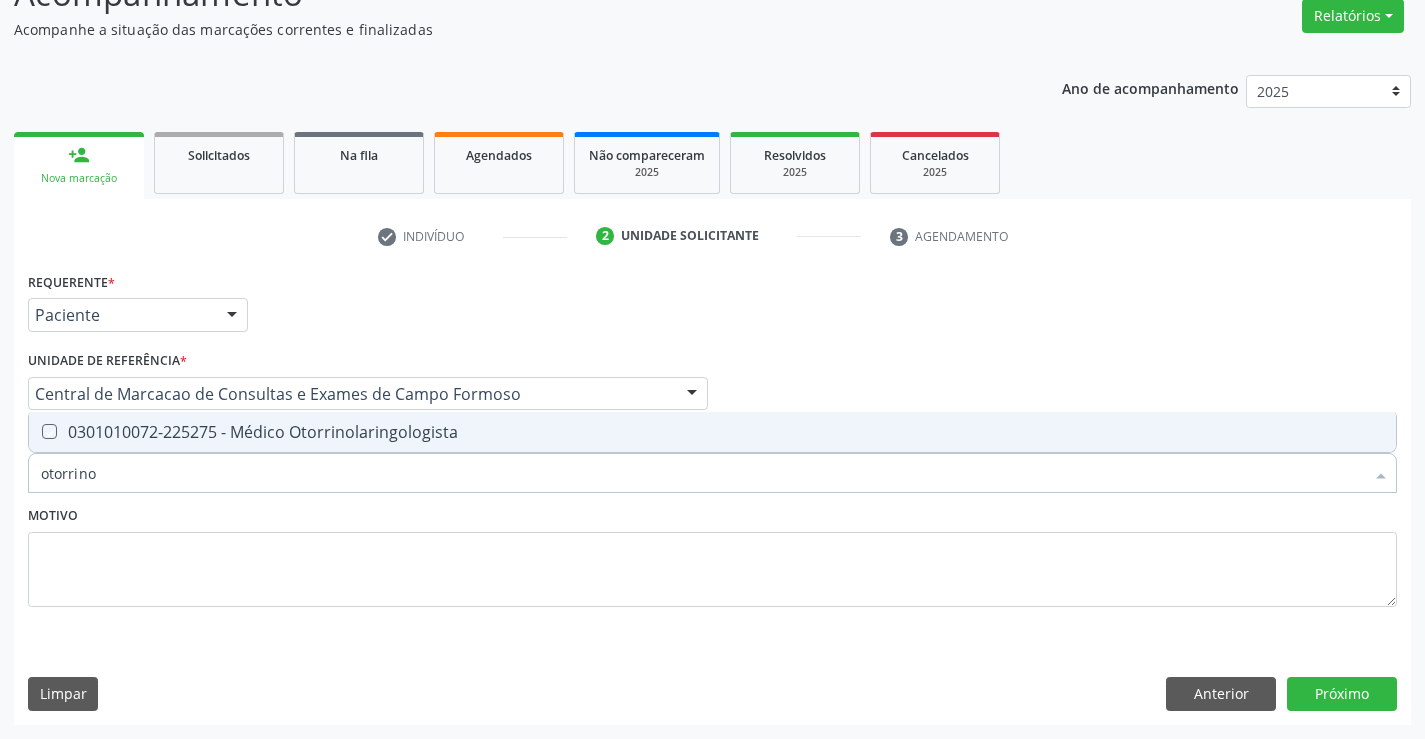 checkbox on "true" 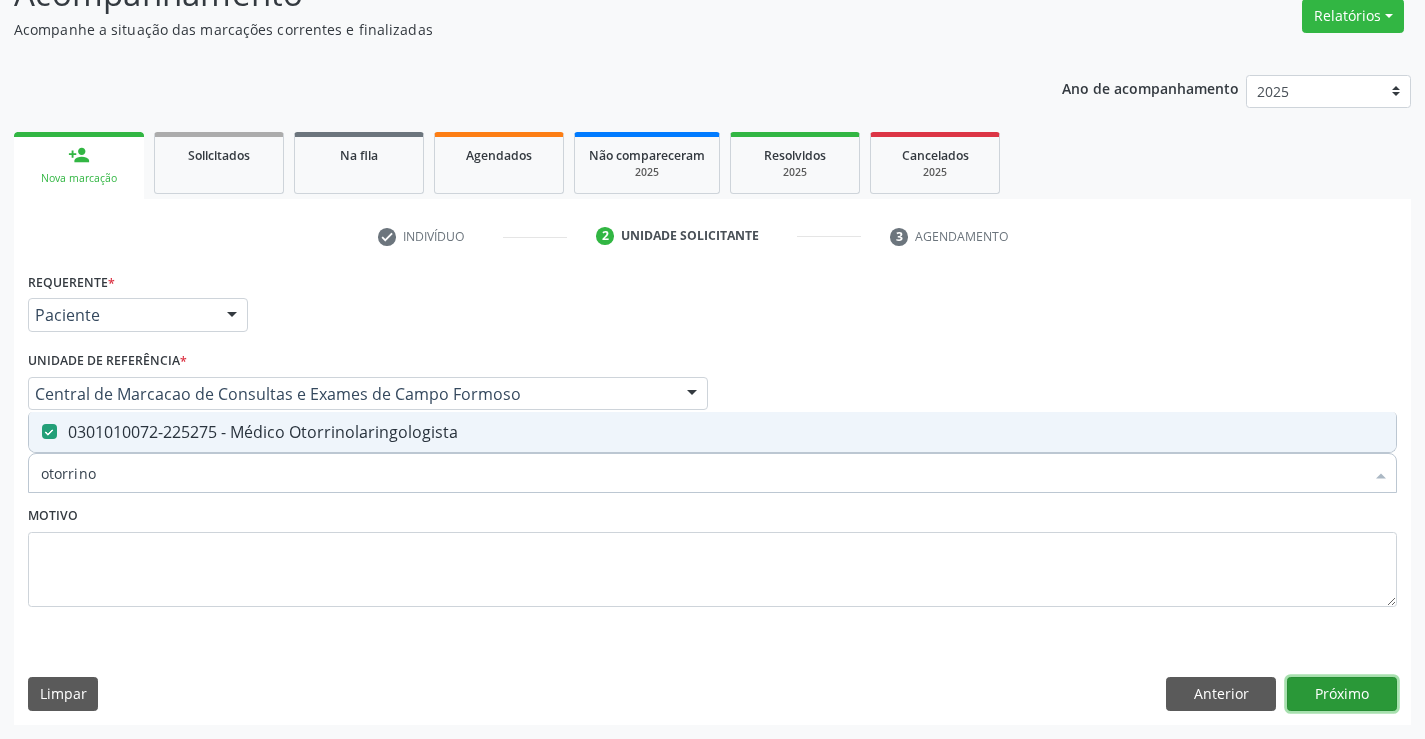 click on "Próximo" at bounding box center (1342, 694) 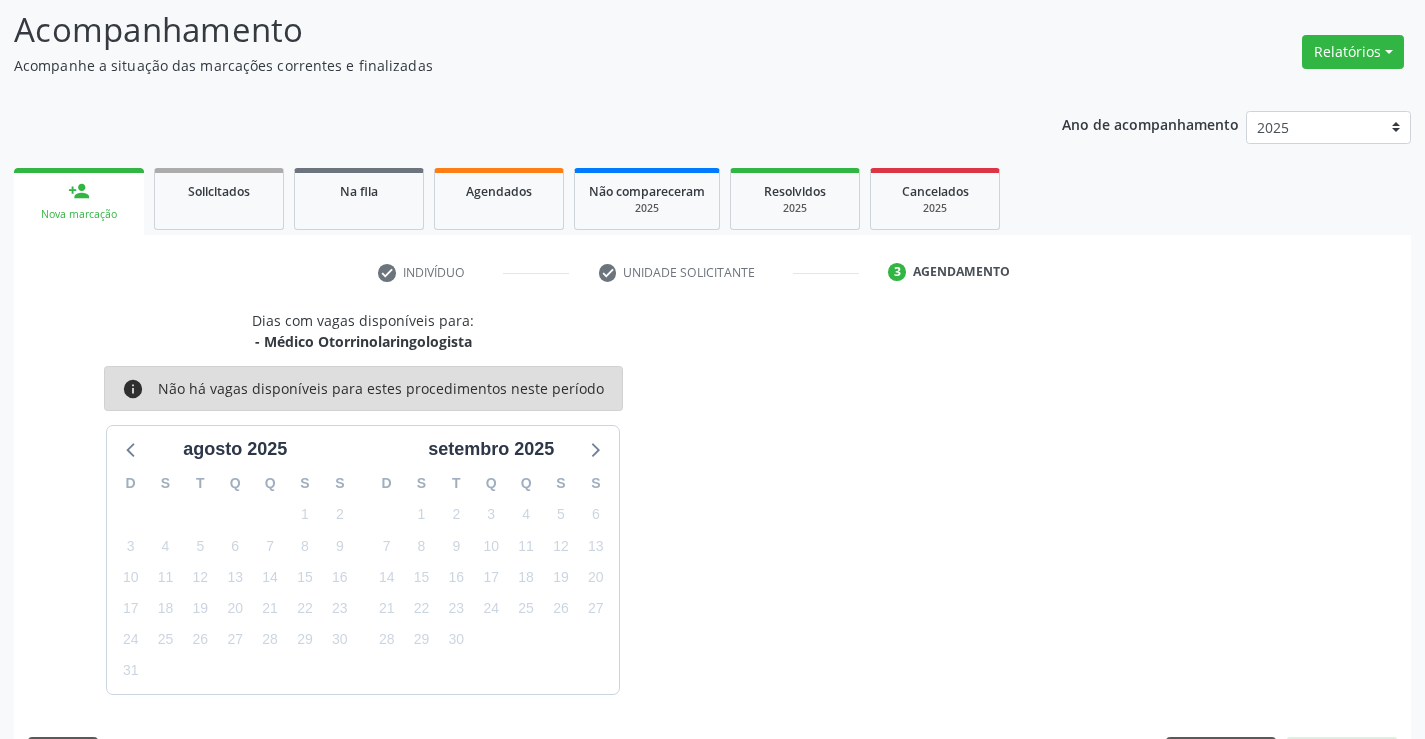 scroll, scrollTop: 167, scrollLeft: 0, axis: vertical 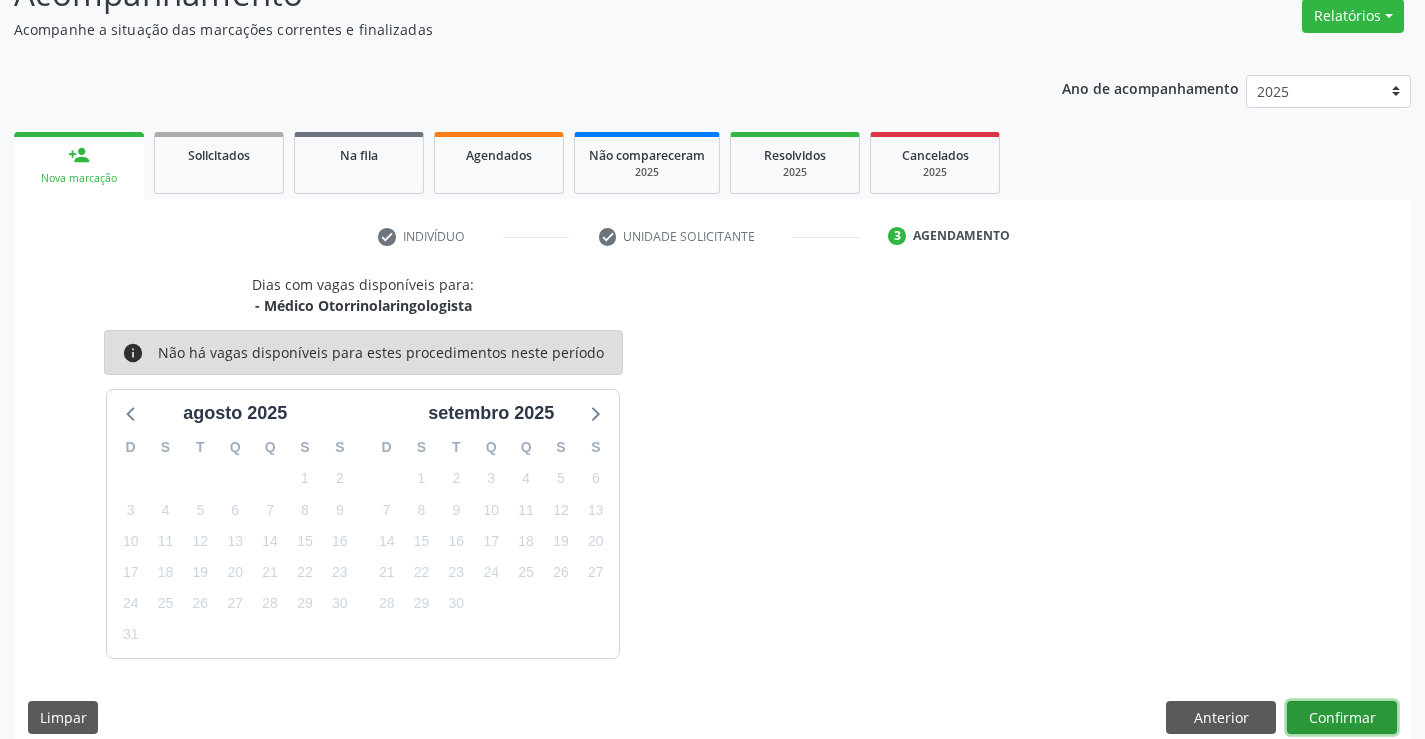 click on "Confirmar" at bounding box center [1342, 718] 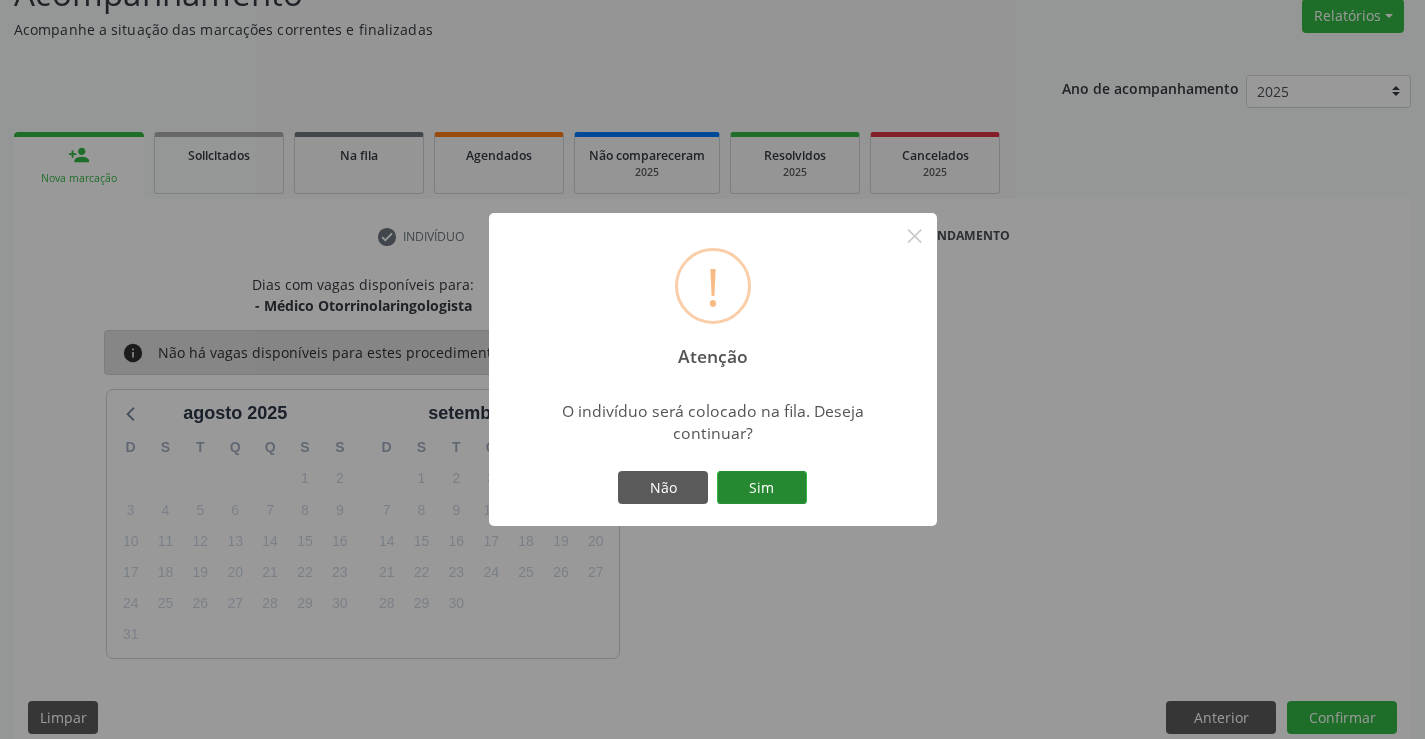 click on "Sim" at bounding box center [762, 488] 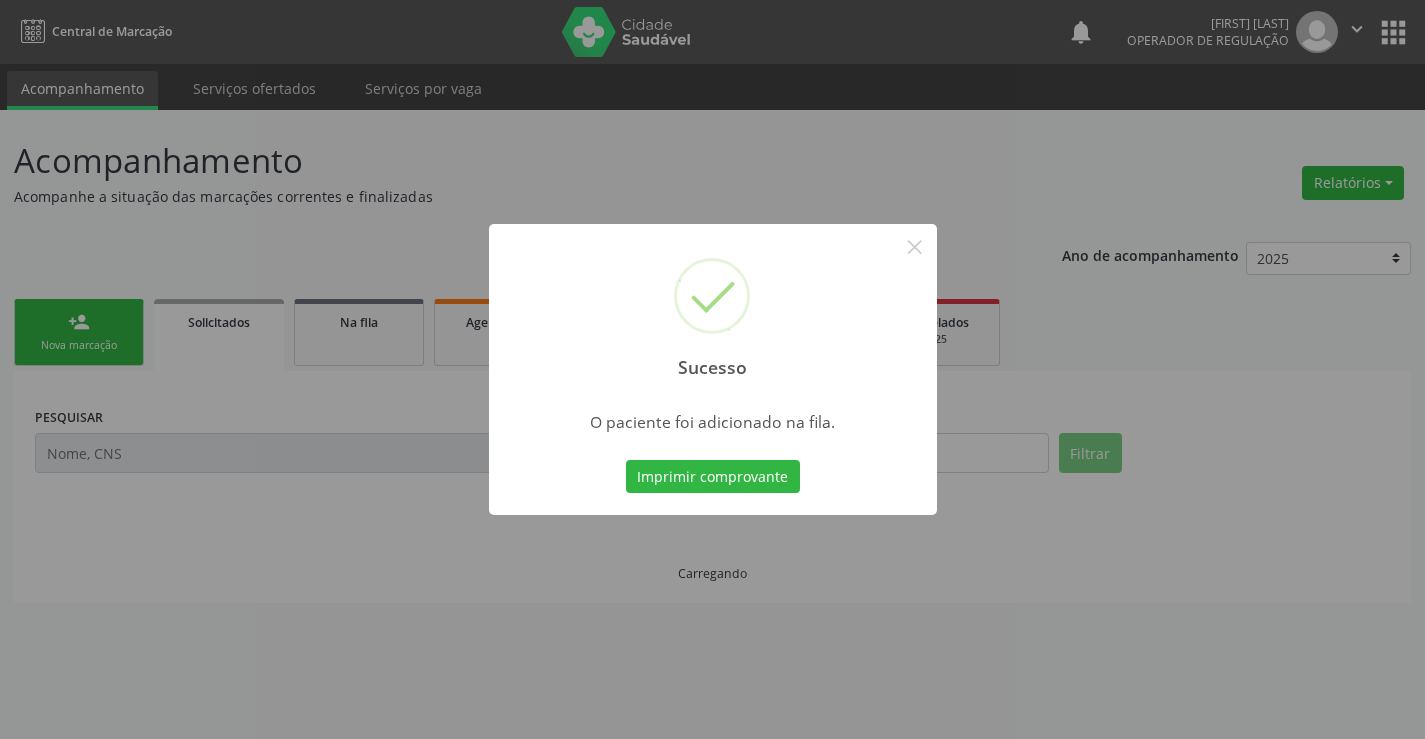 scroll, scrollTop: 0, scrollLeft: 0, axis: both 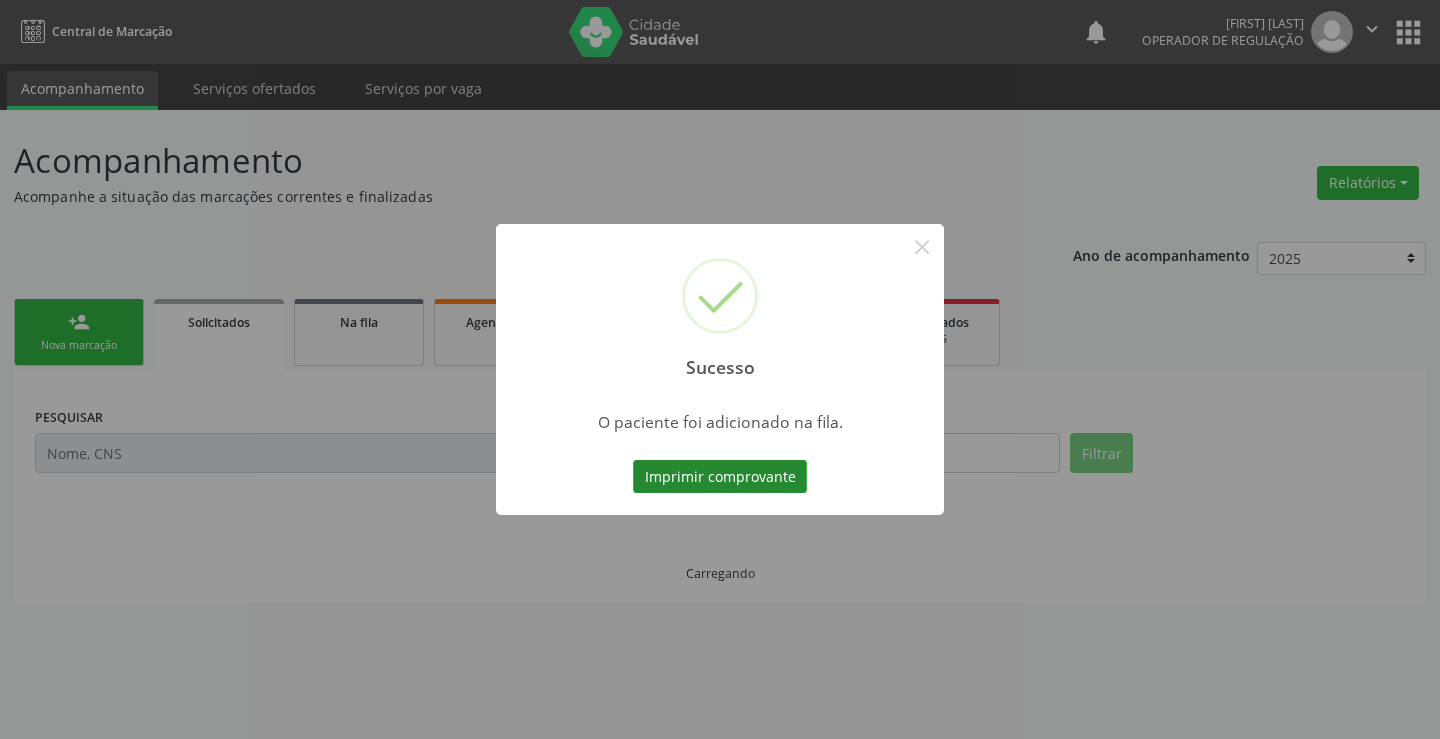 click on "Imprimir comprovante" at bounding box center (720, 477) 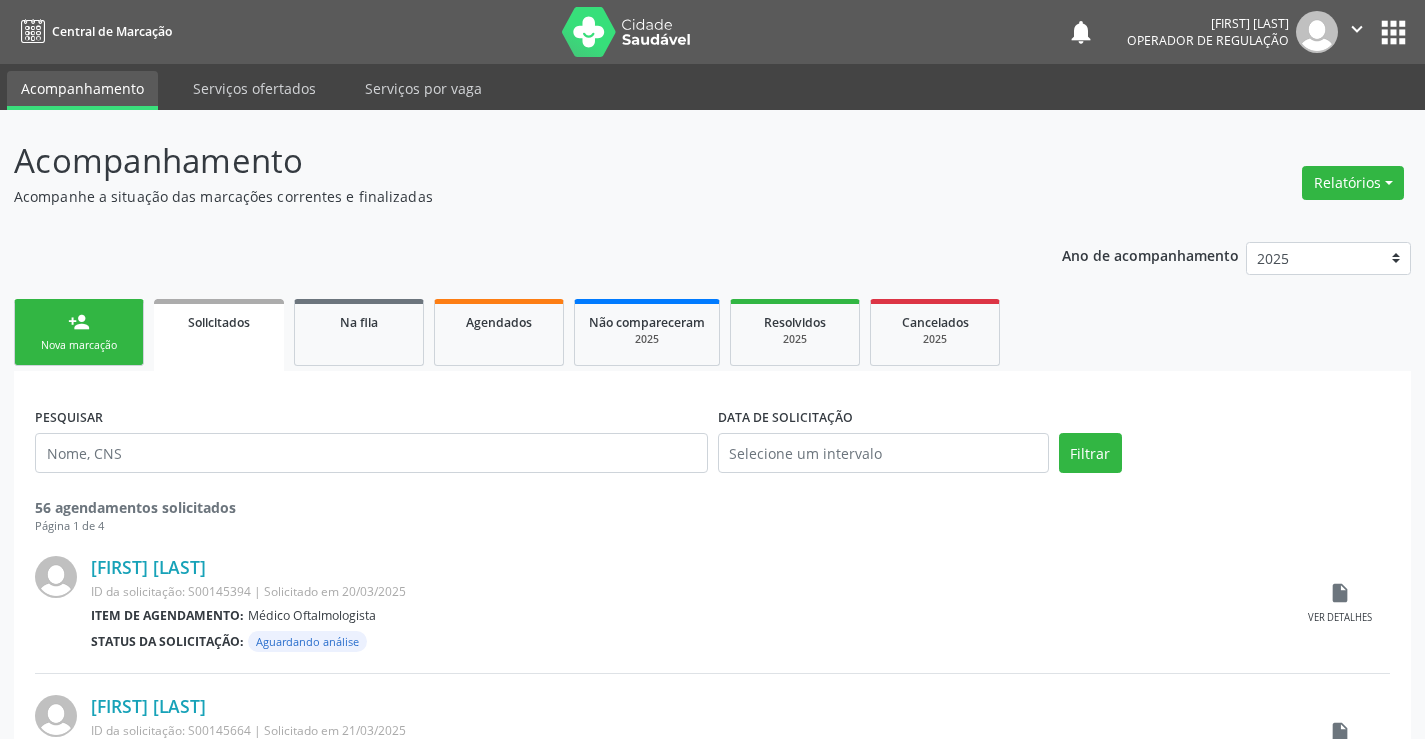 click on "person_add
Nova marcação" at bounding box center [79, 332] 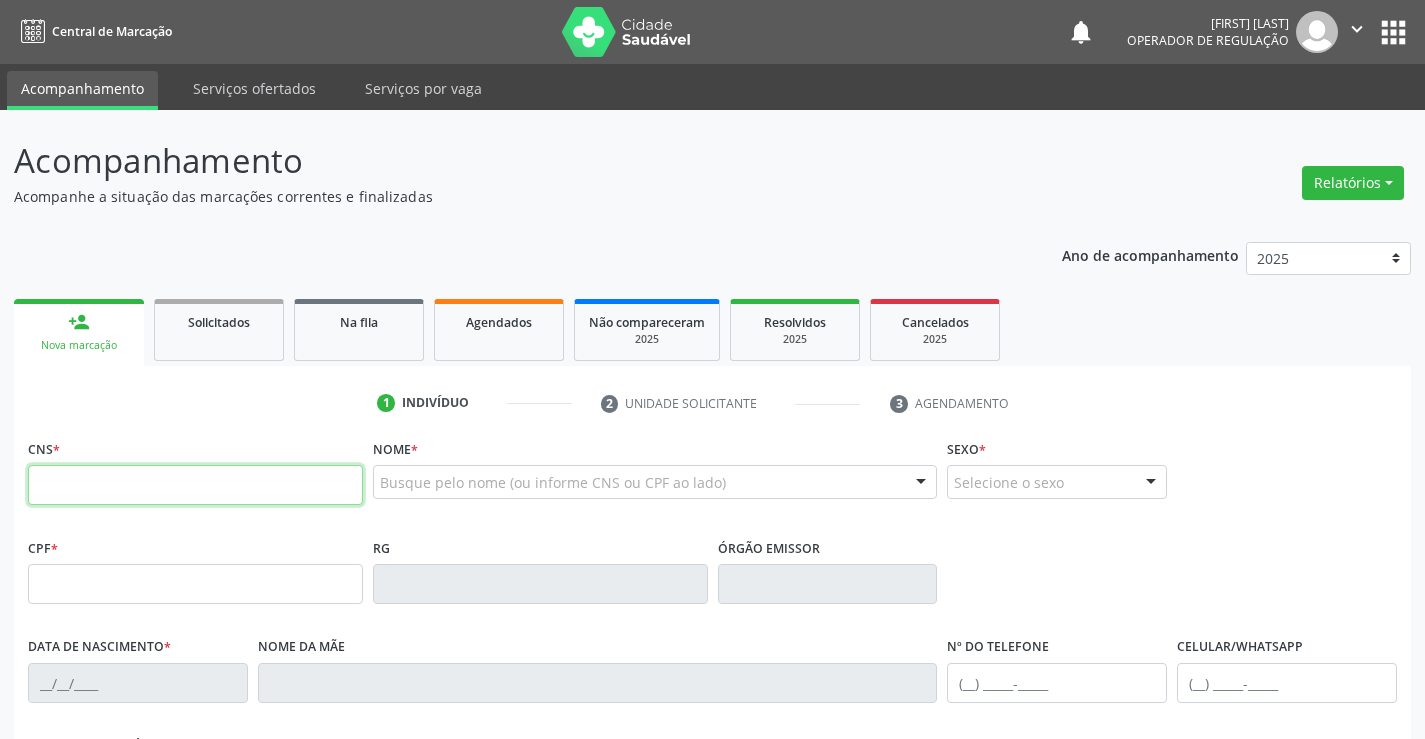 click at bounding box center [195, 485] 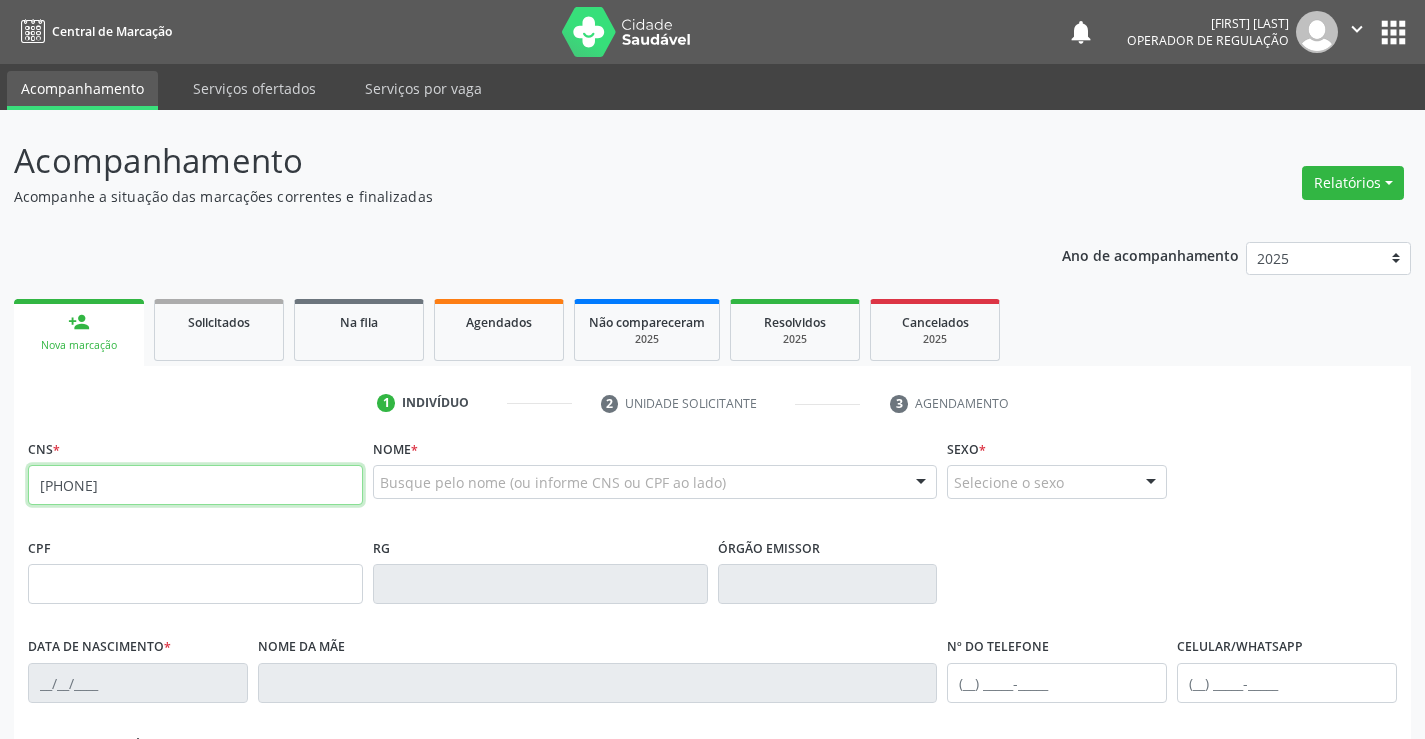 type on "700 0048 3447 7805" 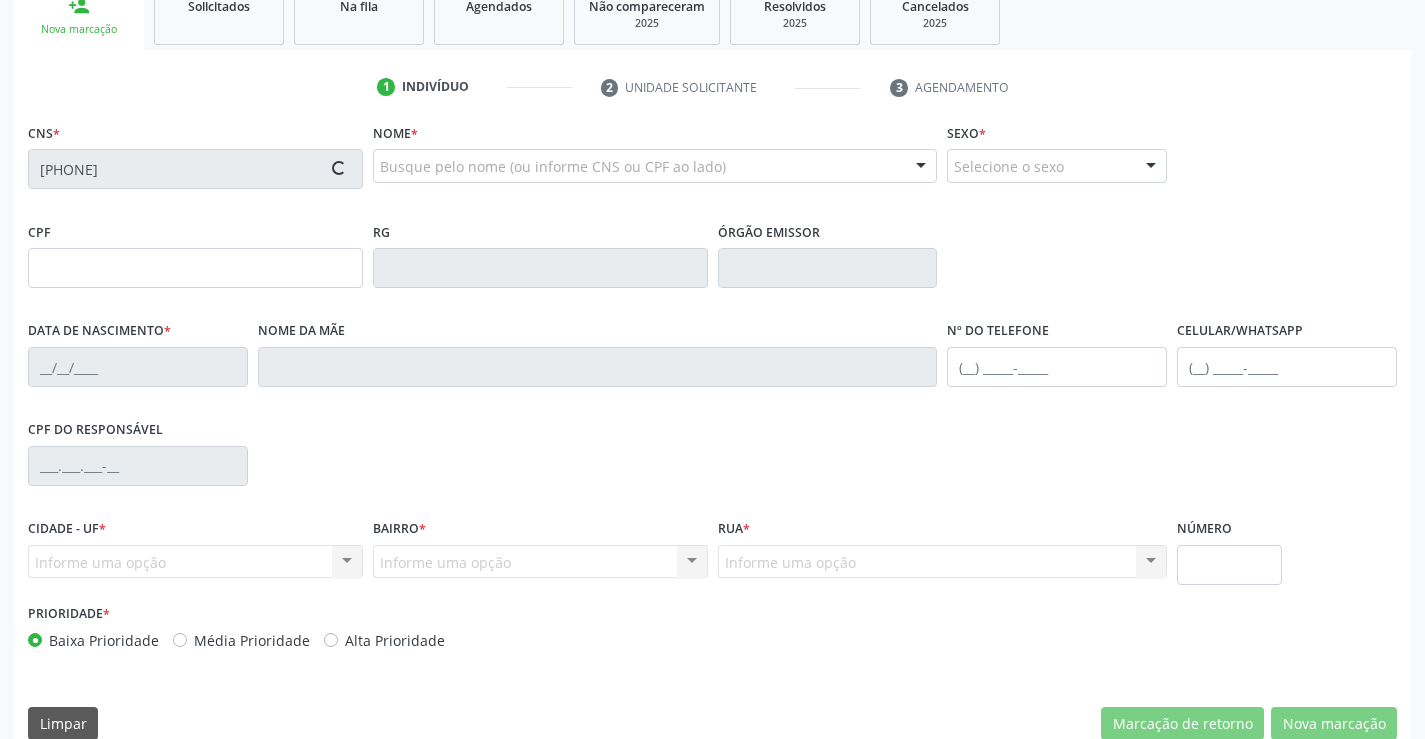scroll, scrollTop: 345, scrollLeft: 0, axis: vertical 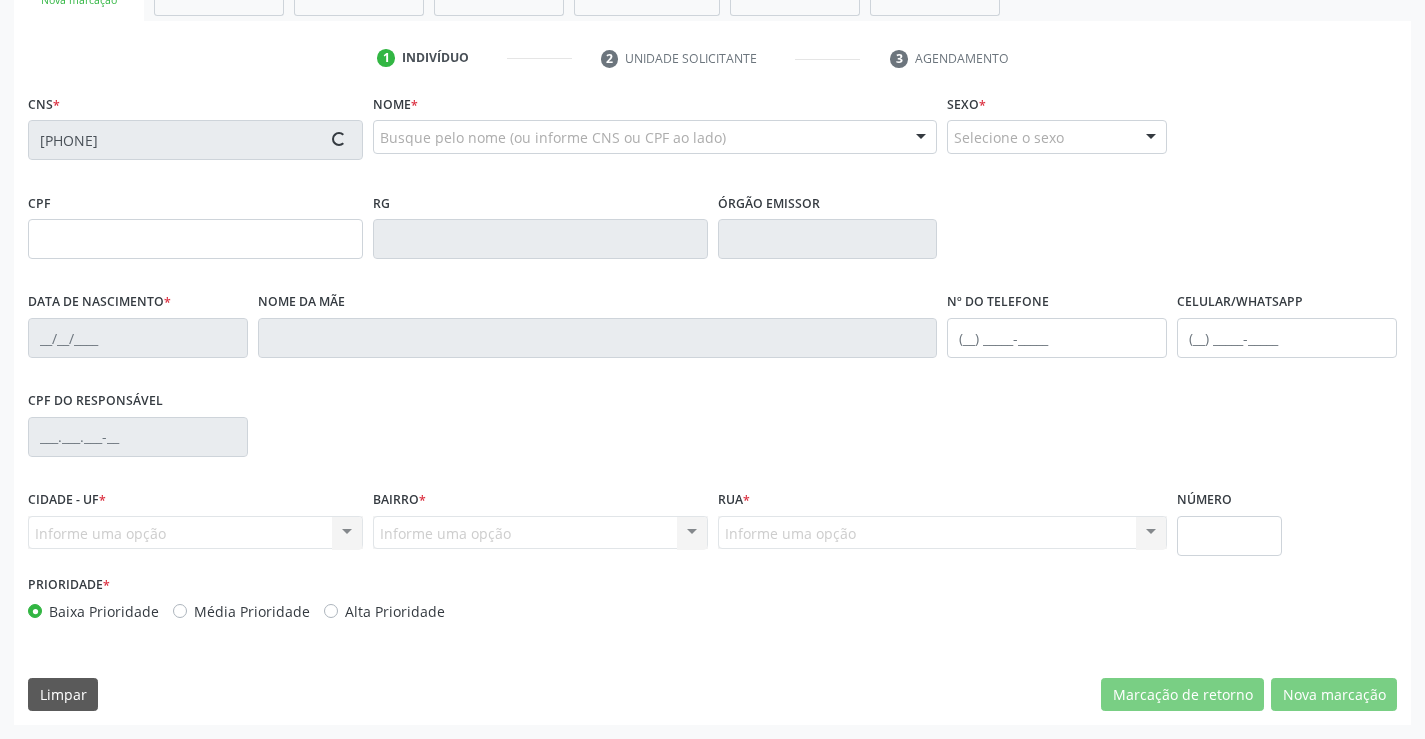 type on "372.743.845-20" 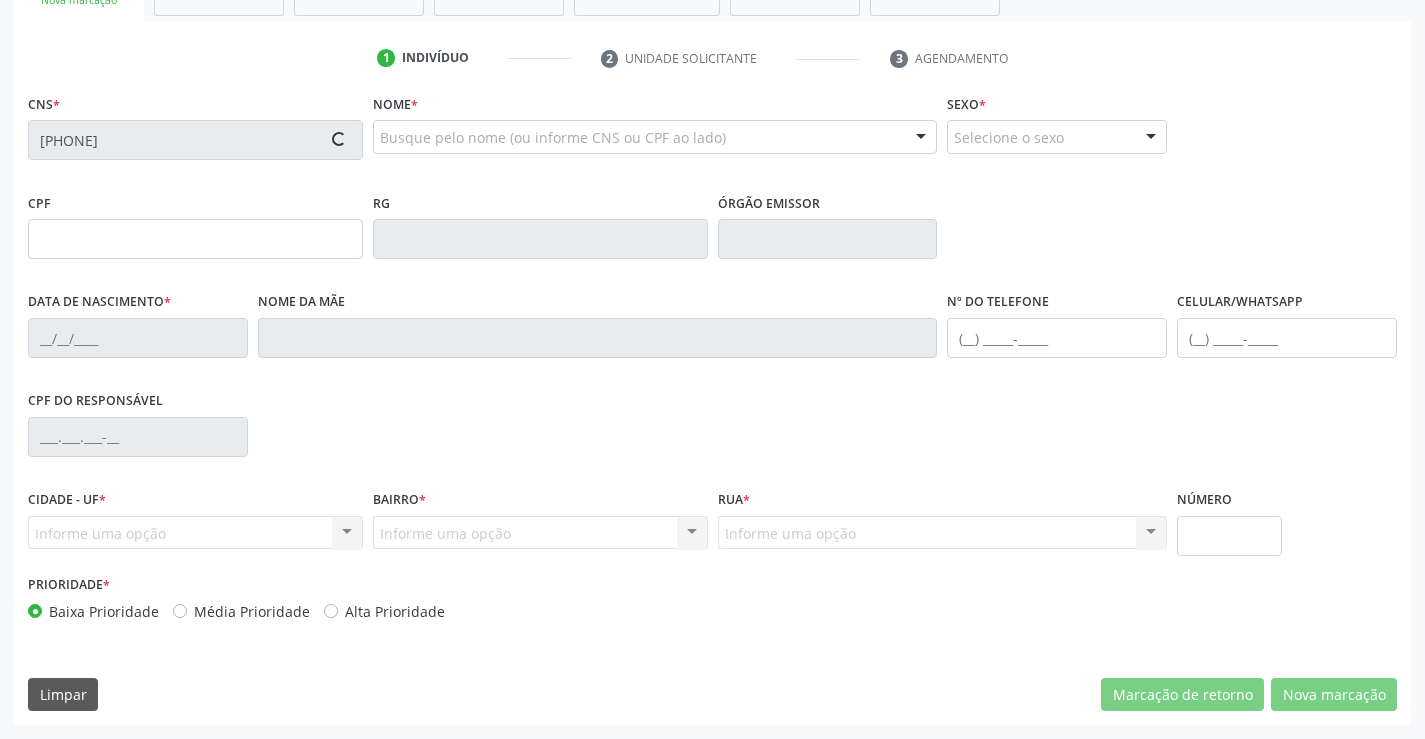 type on "25/09/1962" 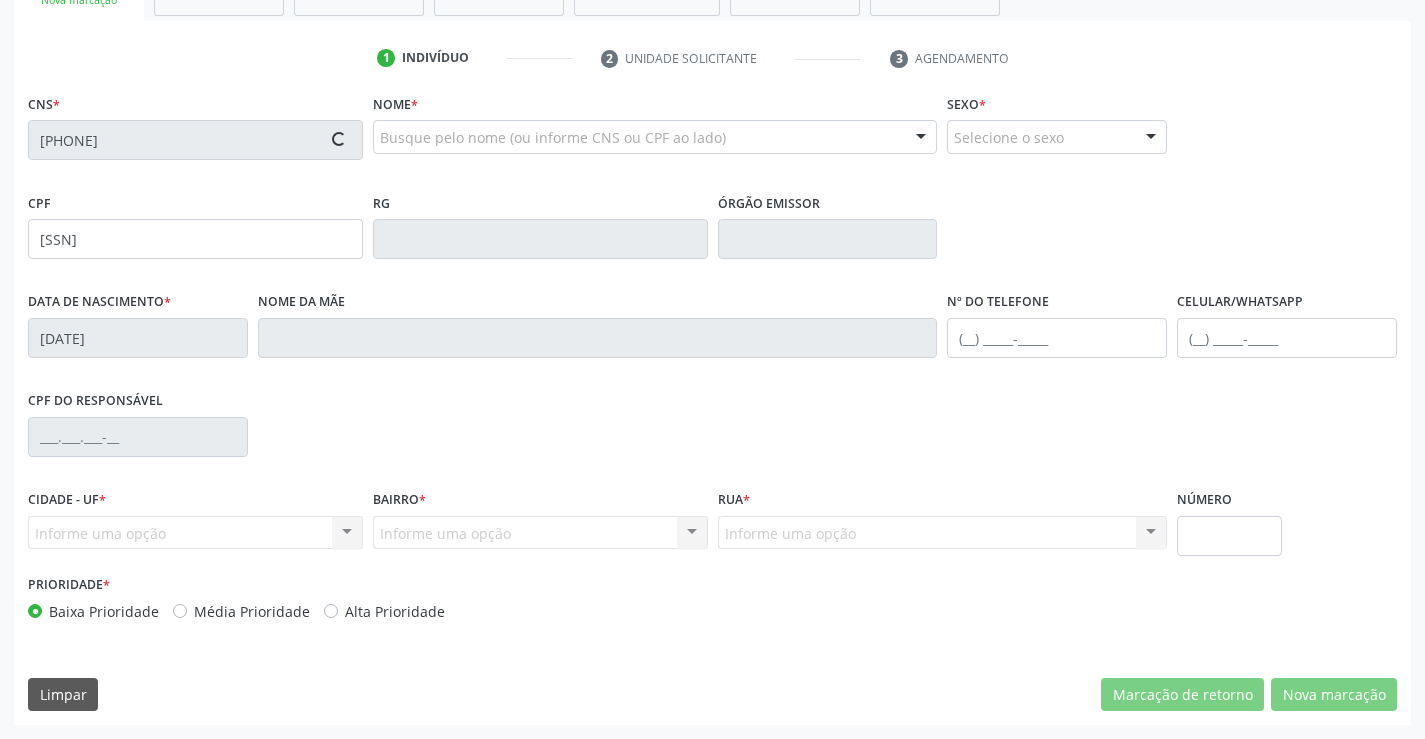 type on "Galdina Prima Rodrigues" 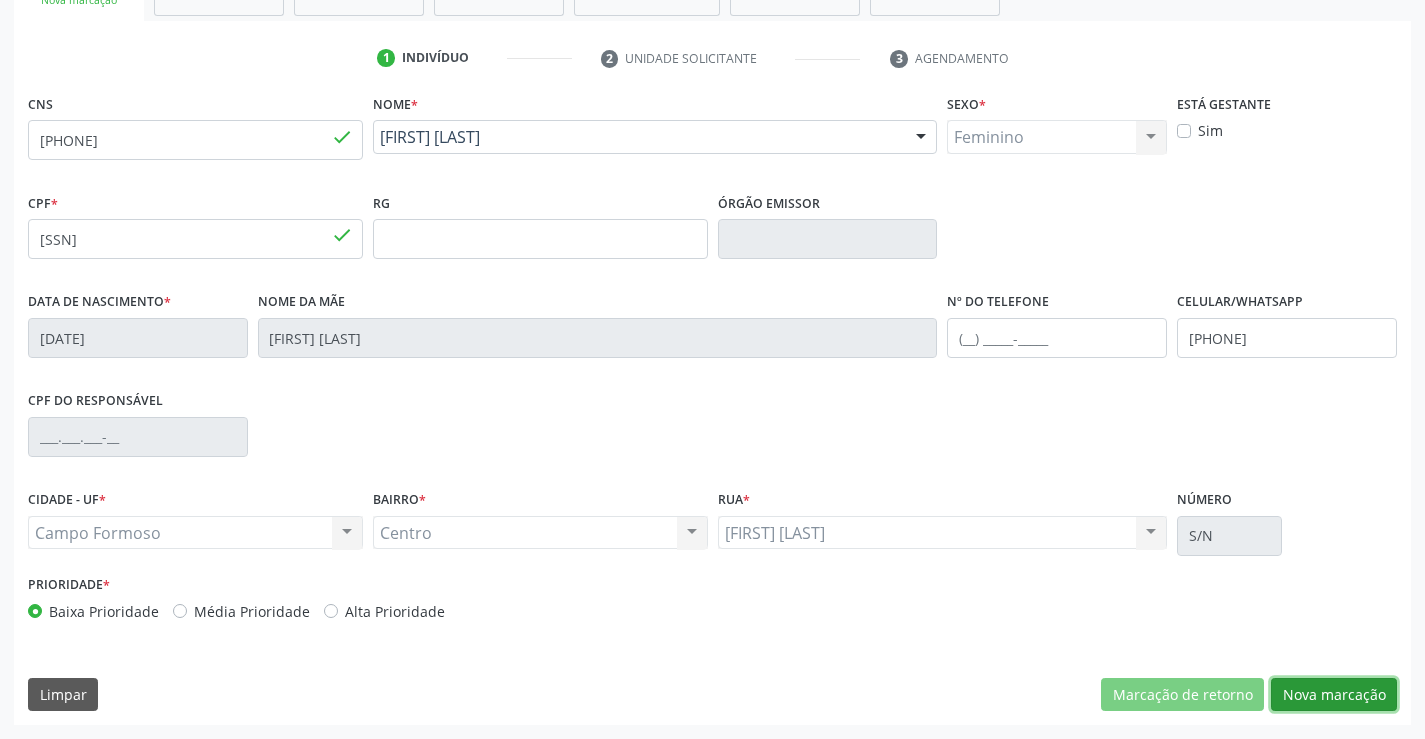 click on "Nova marcação" at bounding box center [1334, 695] 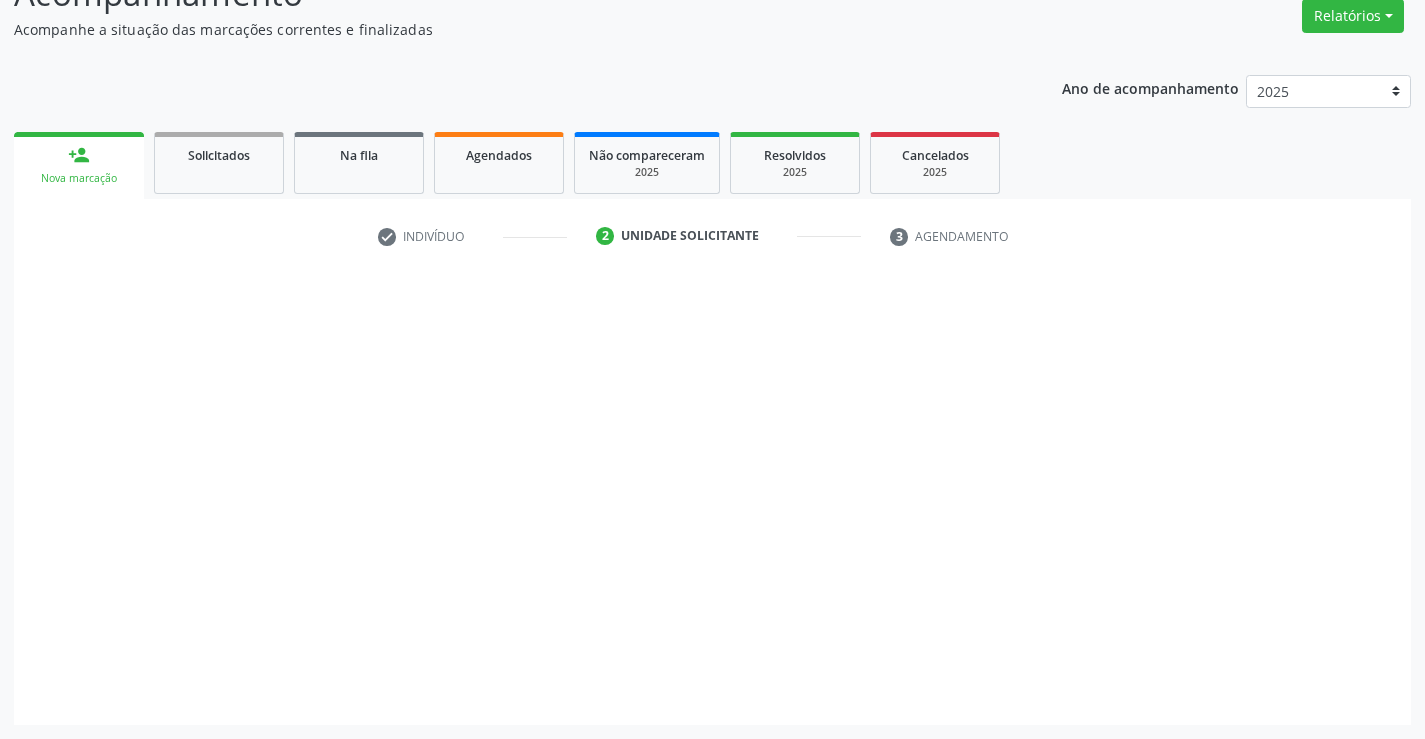 scroll, scrollTop: 167, scrollLeft: 0, axis: vertical 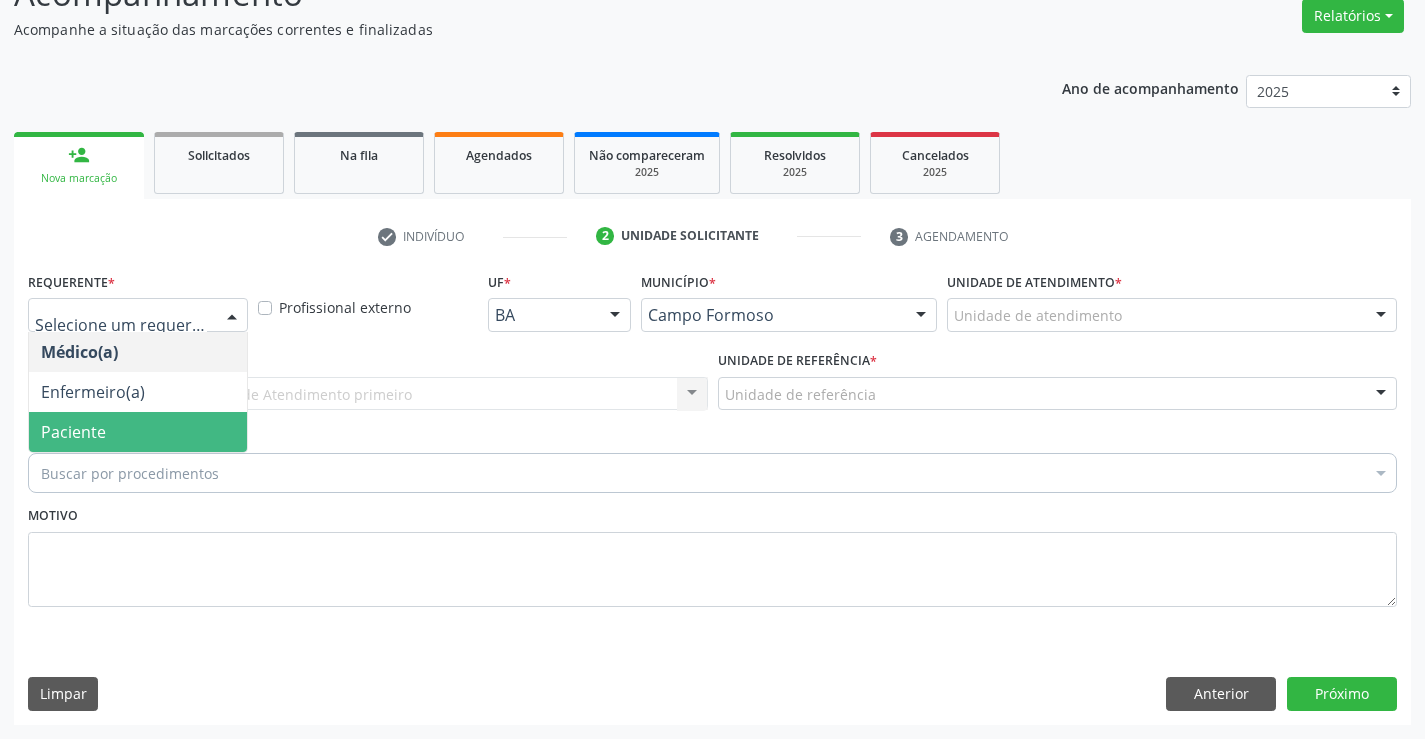 click on "Paciente" at bounding box center [138, 432] 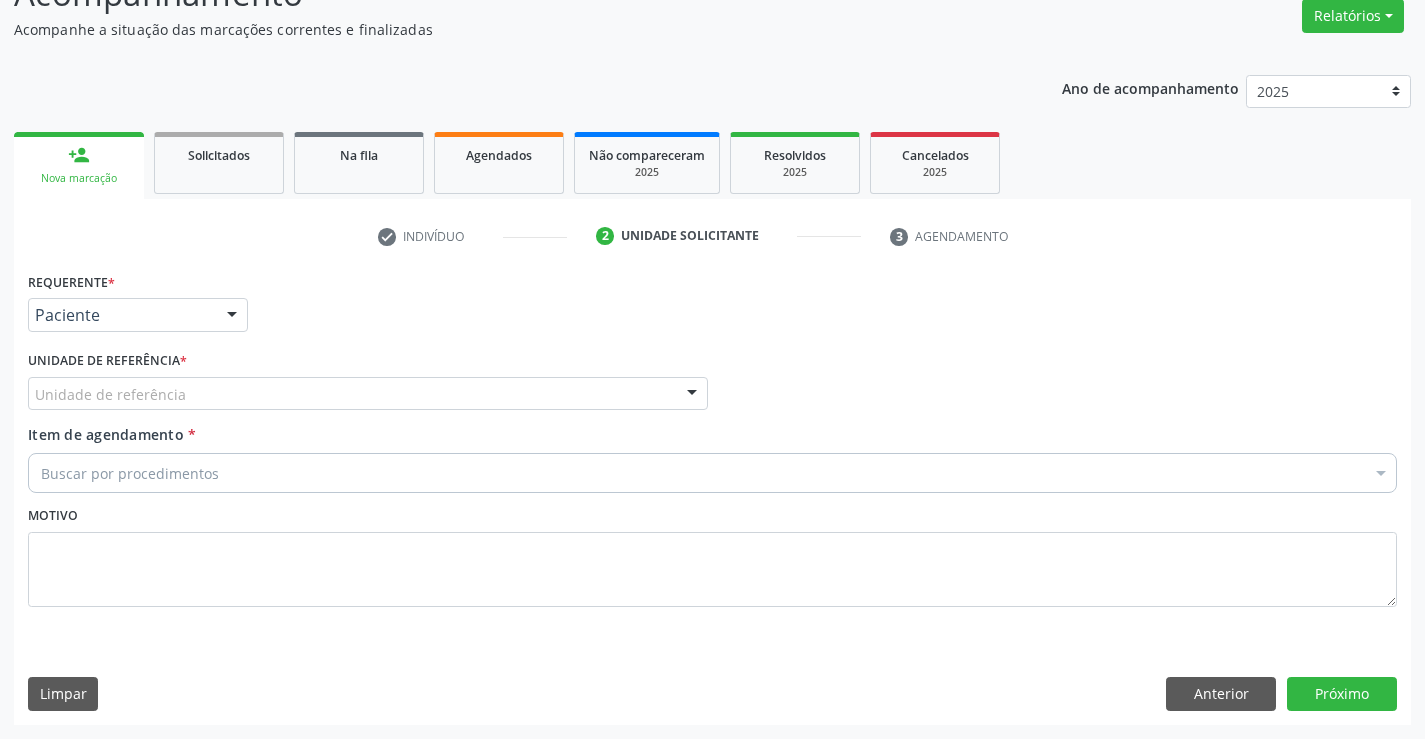click on "Unidade de referência" at bounding box center [368, 394] 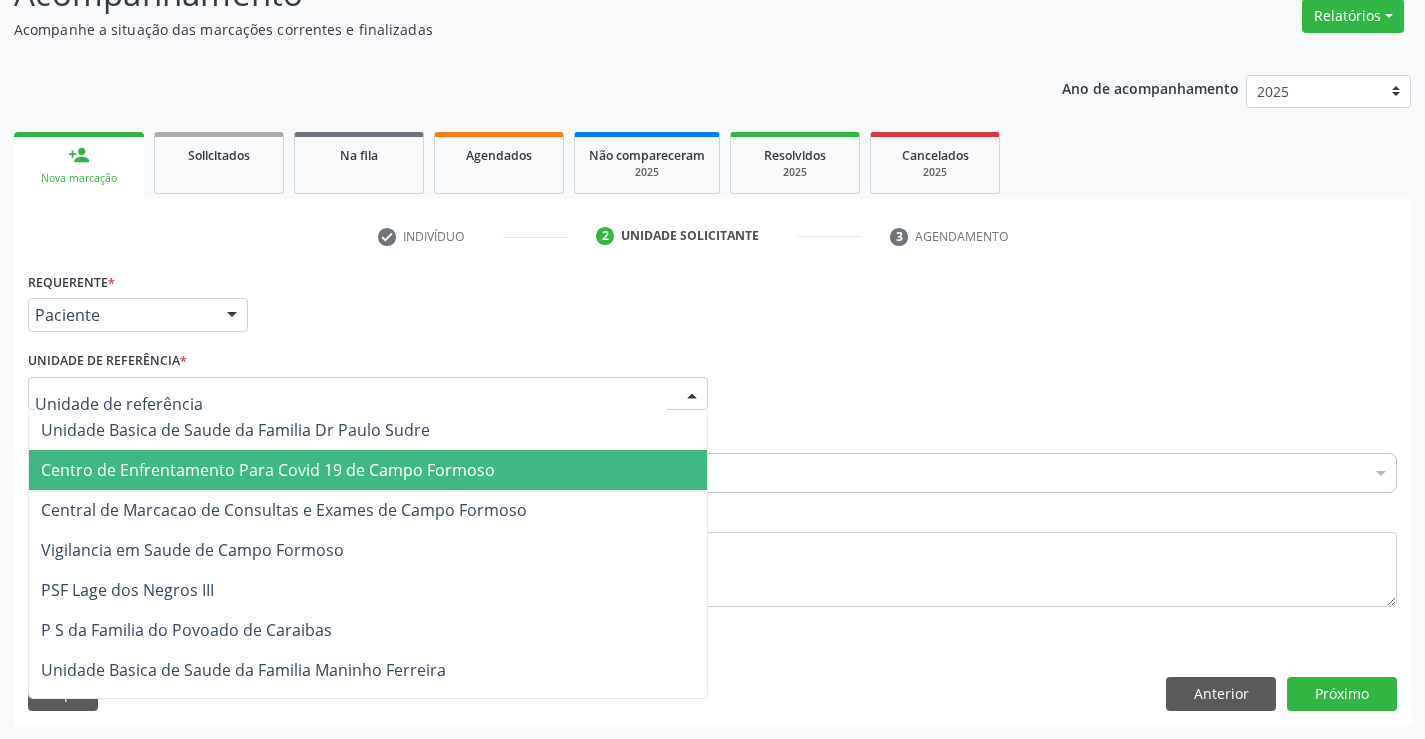 click on "Centro de Enfrentamento Para Covid 19 de Campo Formoso" at bounding box center [368, 470] 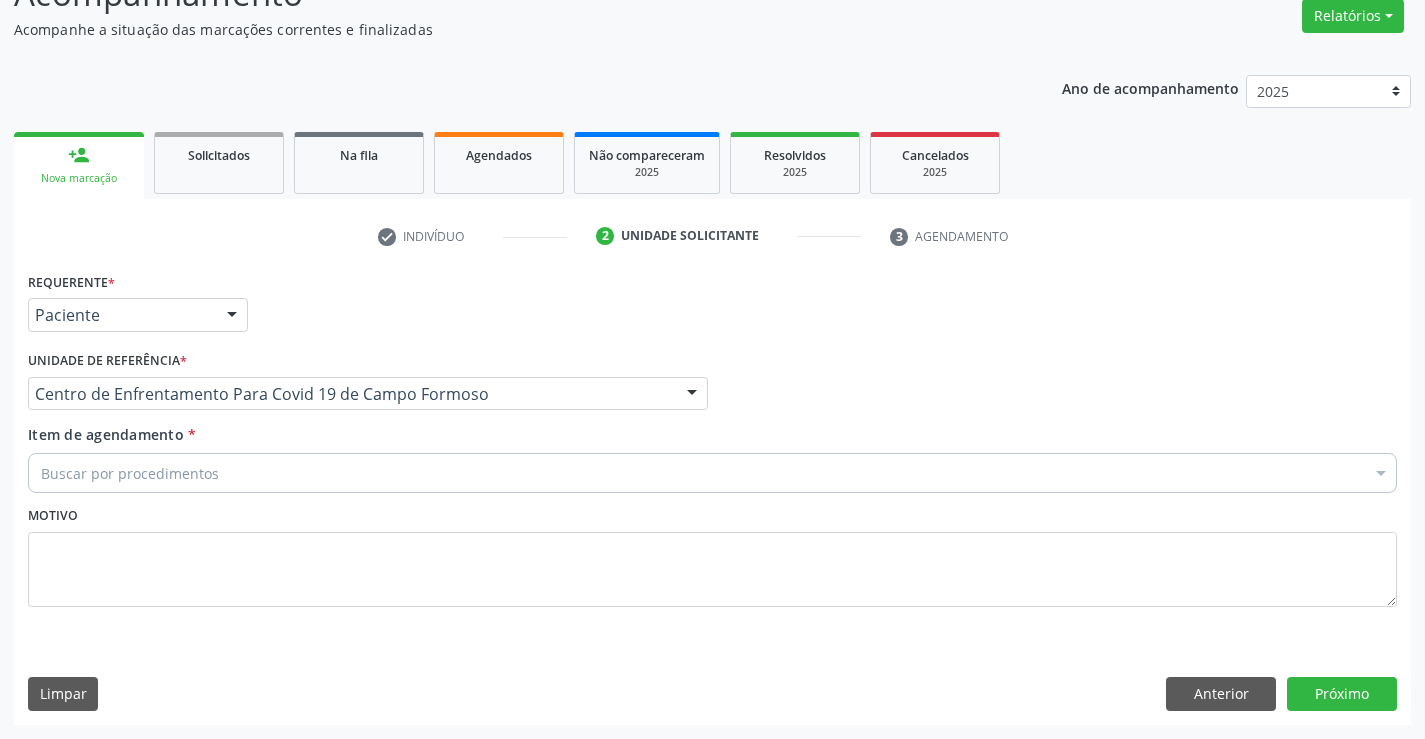 click on "Centro de Enfrentamento Para Covid 19 de Campo Formoso" at bounding box center (368, 394) 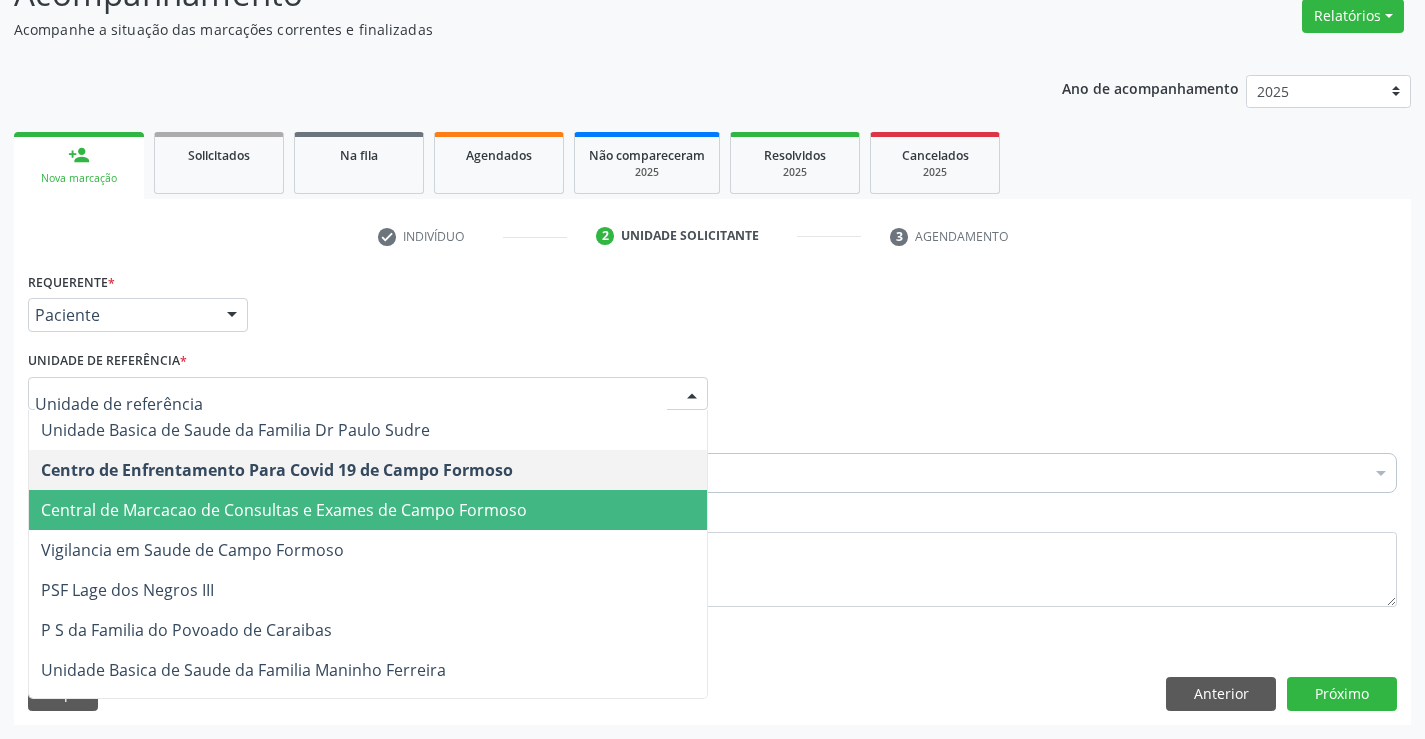 click on "Central de Marcacao de Consultas e Exames de Campo Formoso" at bounding box center (284, 510) 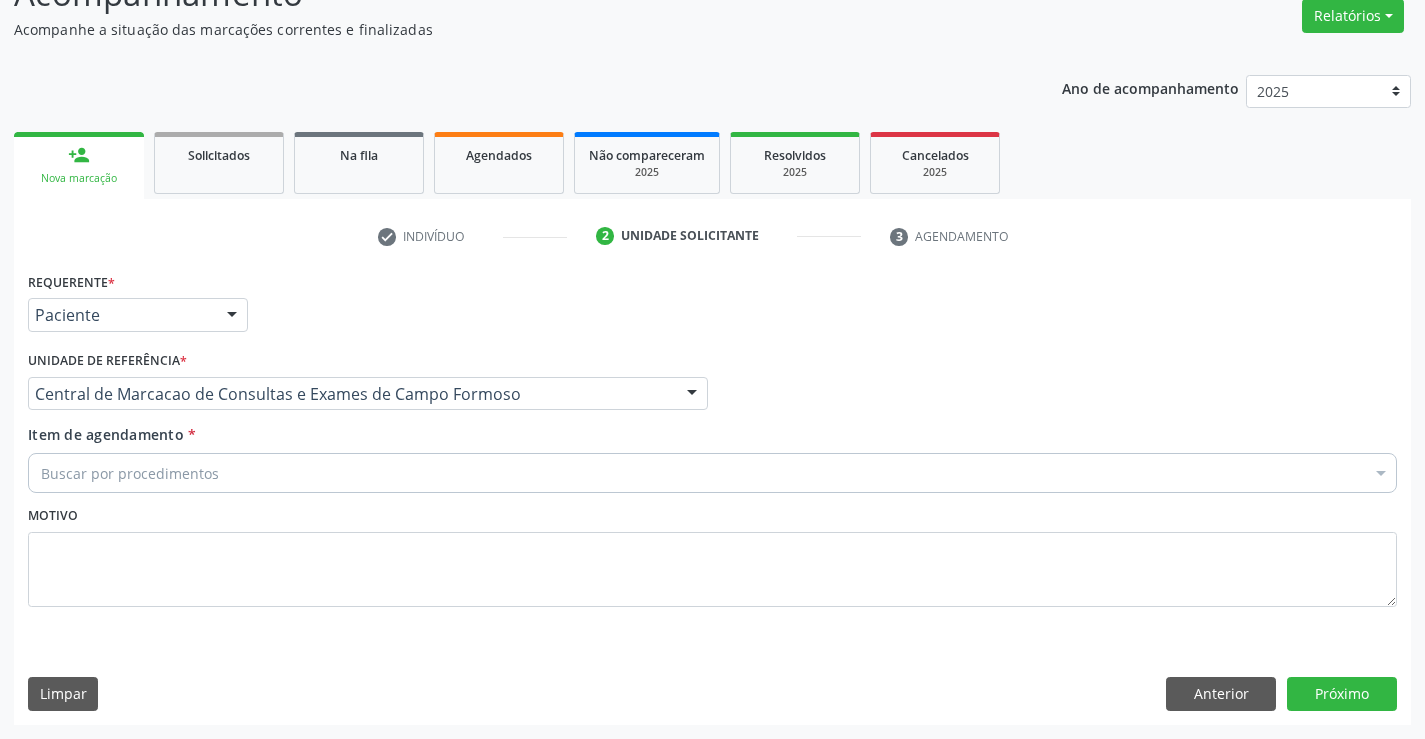 click on "Buscar por procedimentos" at bounding box center (712, 473) 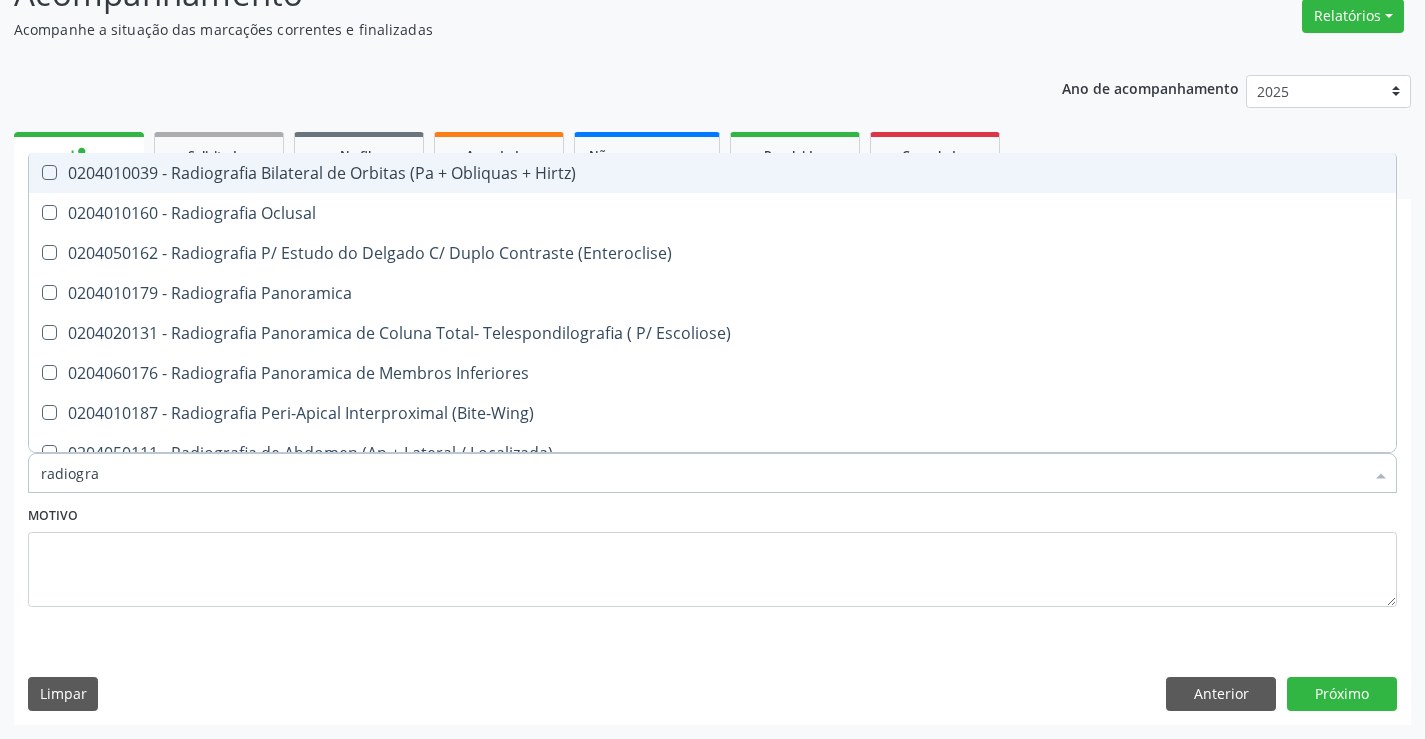 type on "radiograf" 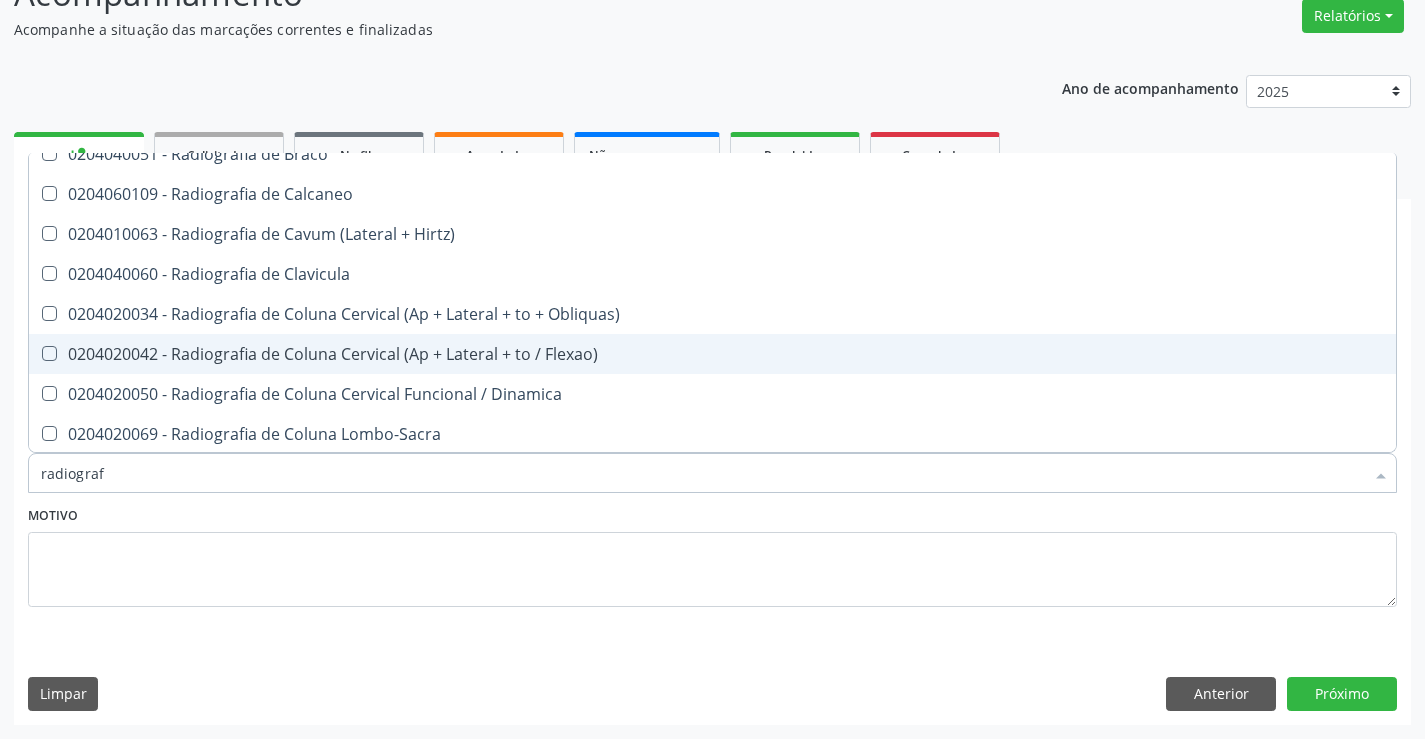 scroll, scrollTop: 900, scrollLeft: 0, axis: vertical 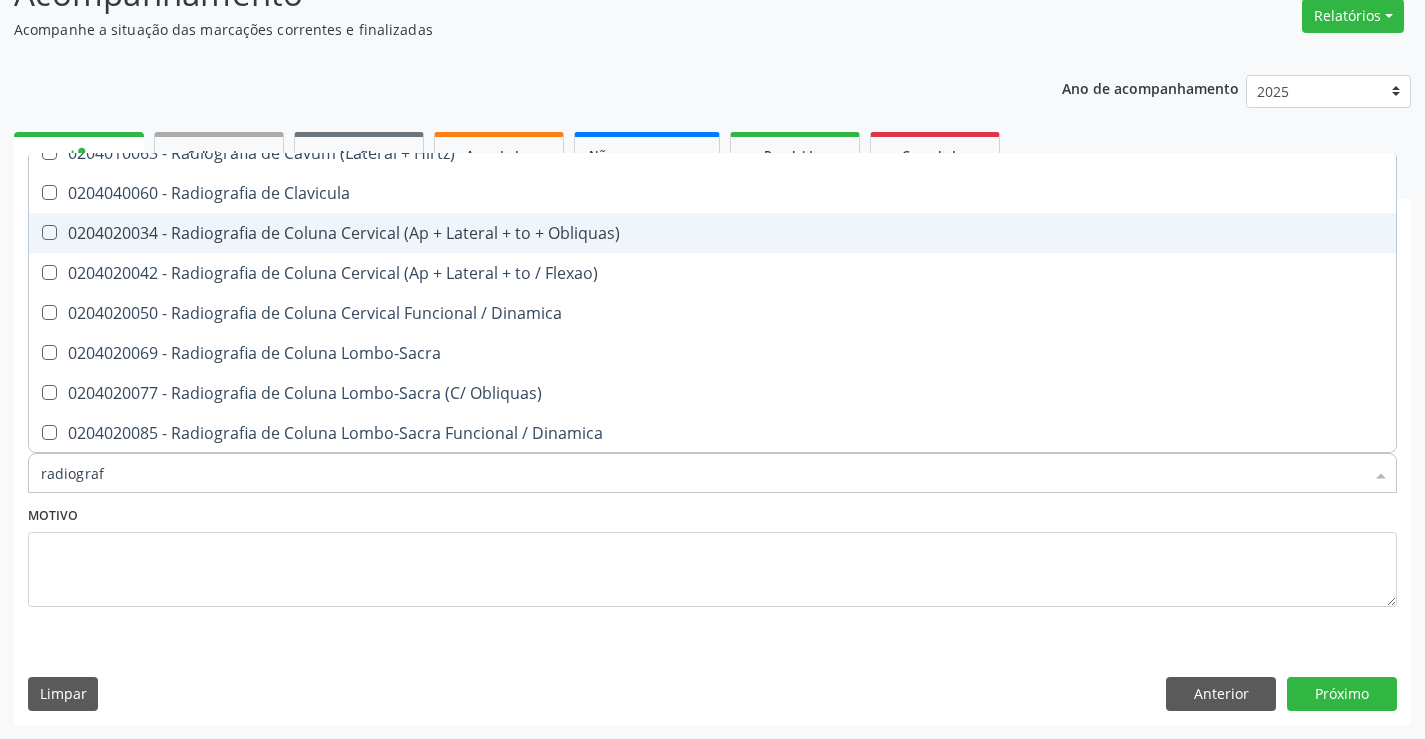 click on "0204020034 - Radiografia de Coluna Cervical (Ap + Lateral + to + Obliquas)" at bounding box center [712, 233] 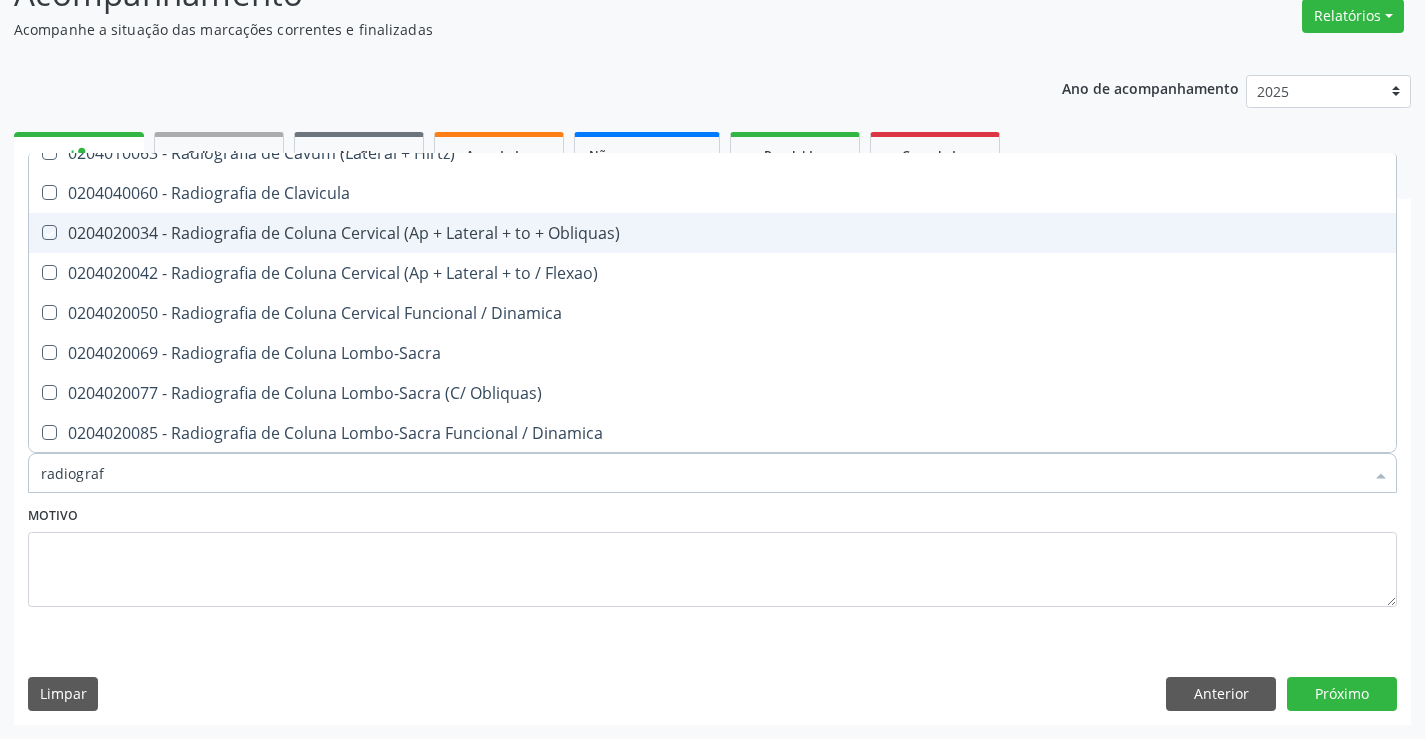checkbox on "true" 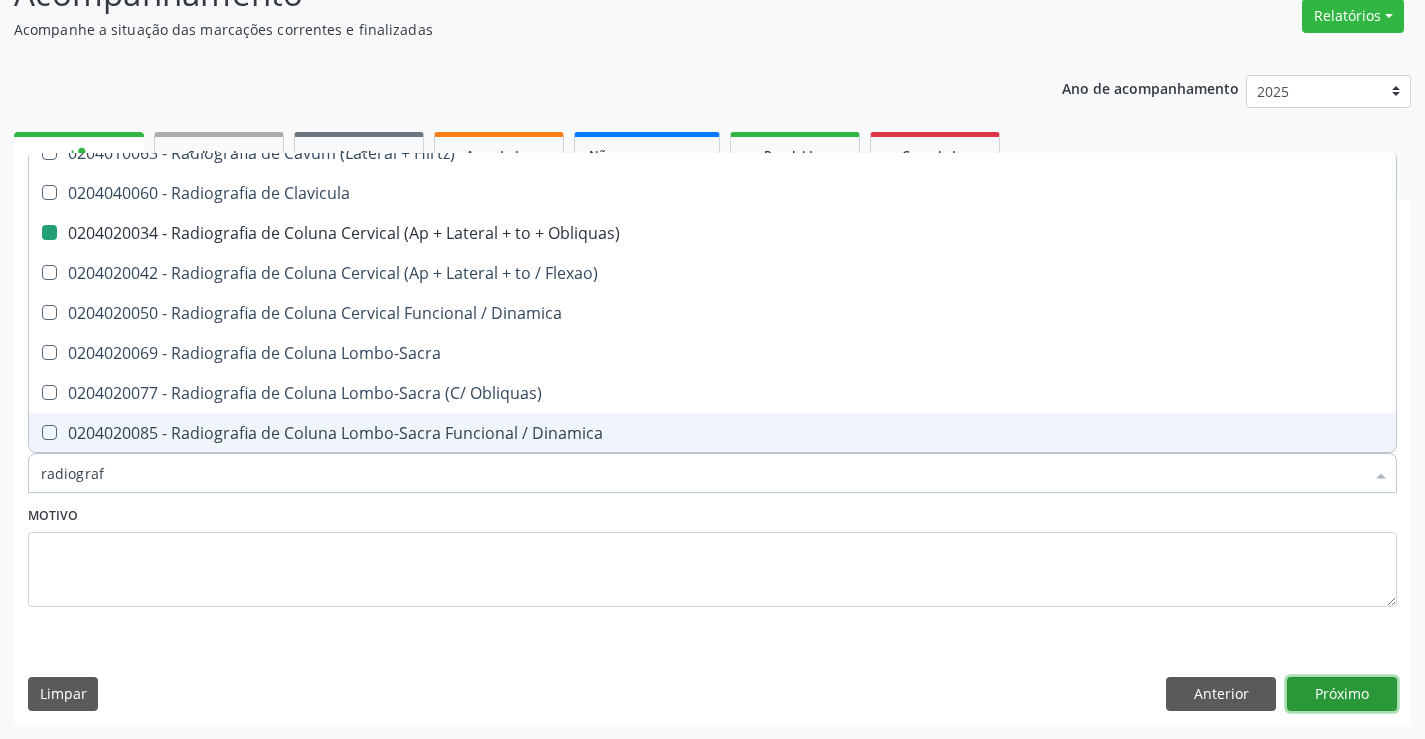 click on "Próximo" at bounding box center [1342, 694] 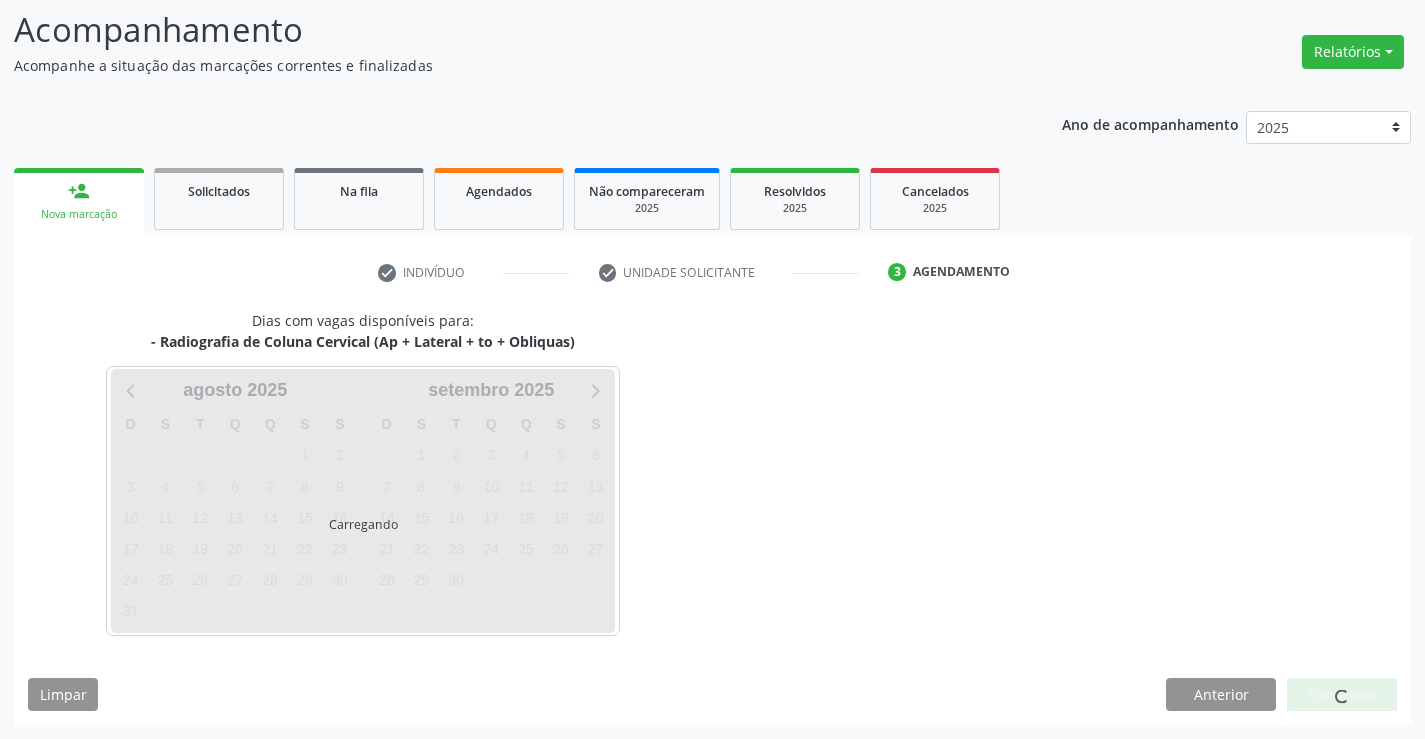 scroll, scrollTop: 131, scrollLeft: 0, axis: vertical 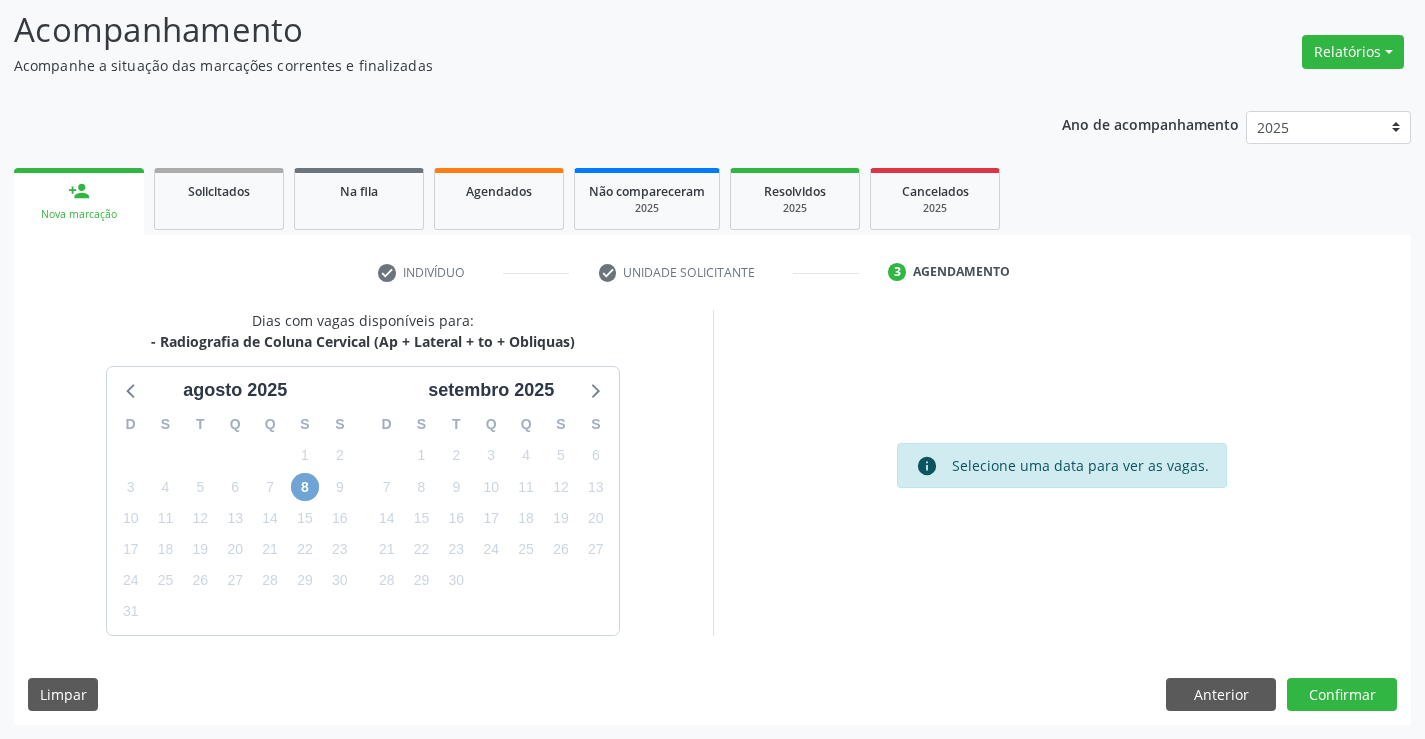 click on "8" at bounding box center [305, 487] 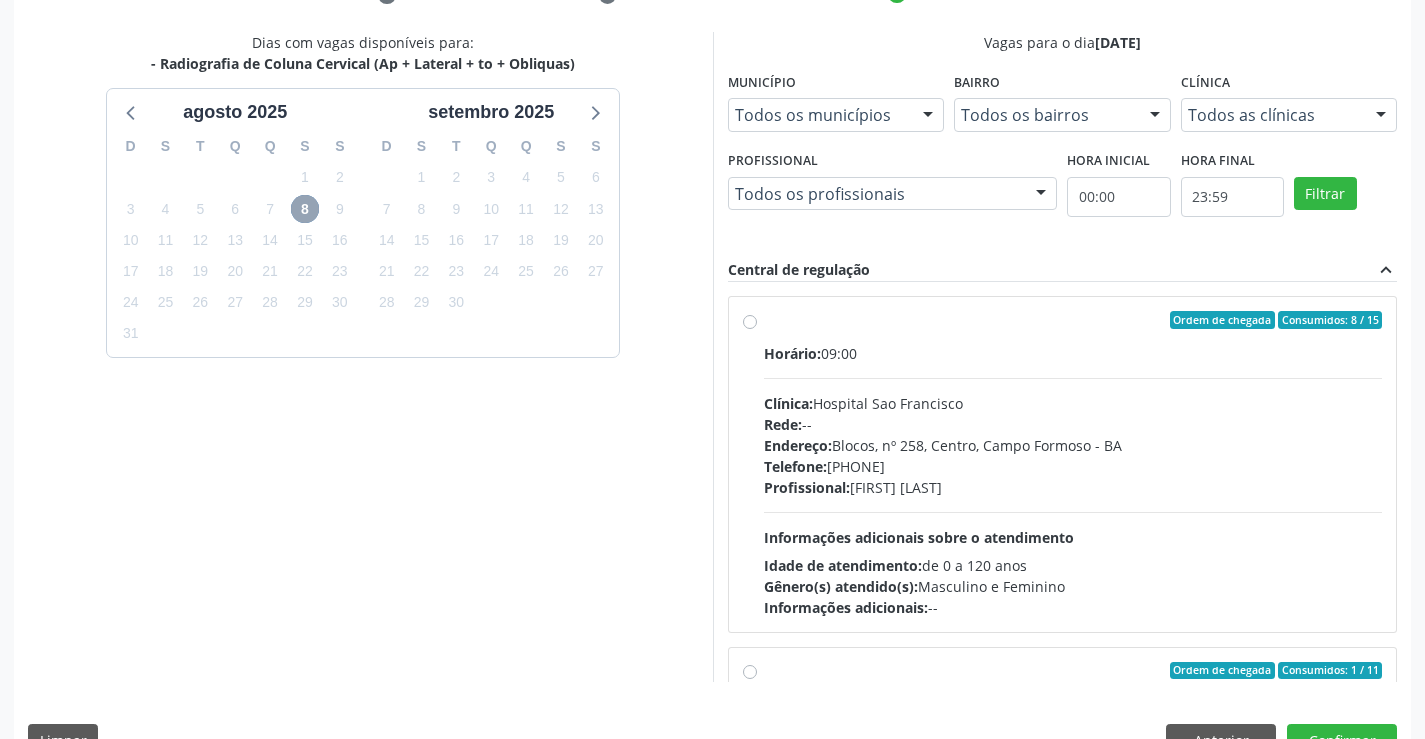 scroll, scrollTop: 431, scrollLeft: 0, axis: vertical 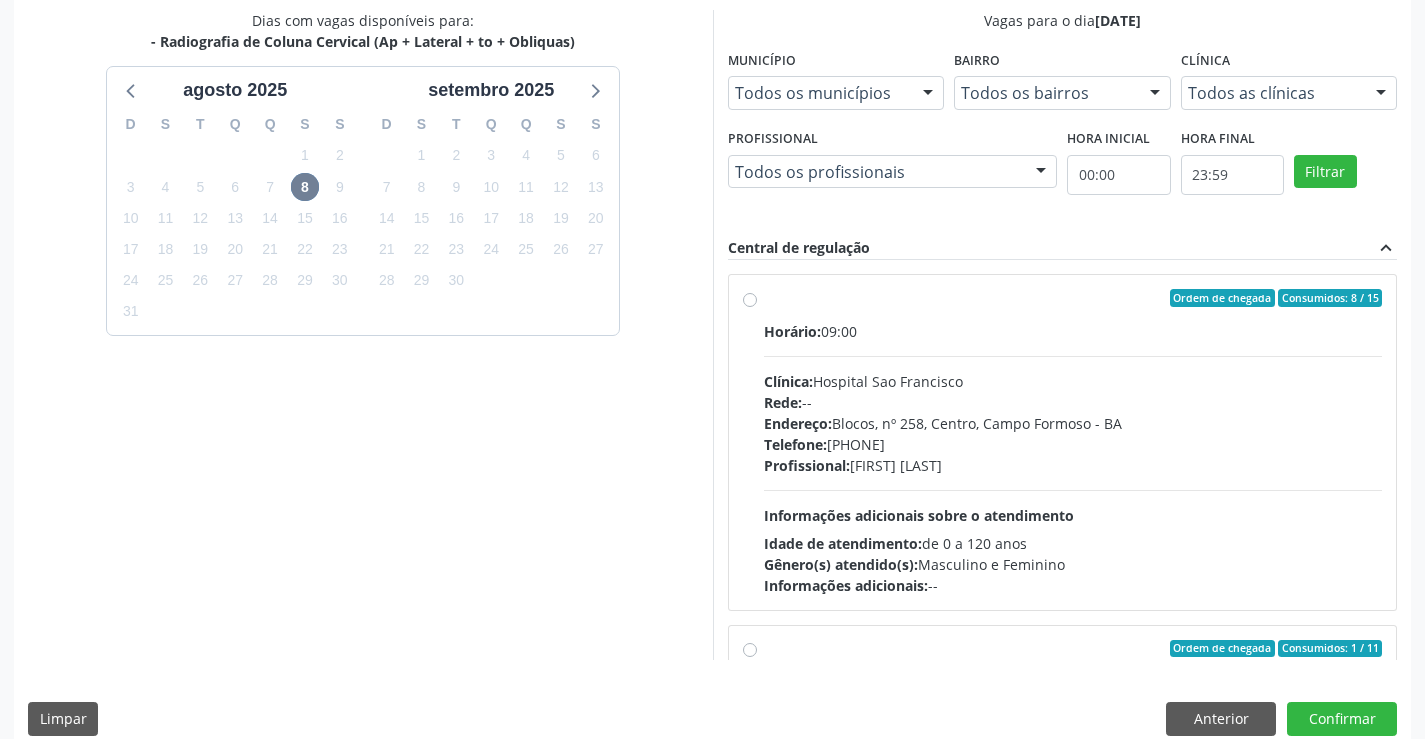 click on "Endereço:   Blocos, nº 258, Centro, Campo Formoso - BA" at bounding box center (1073, 423) 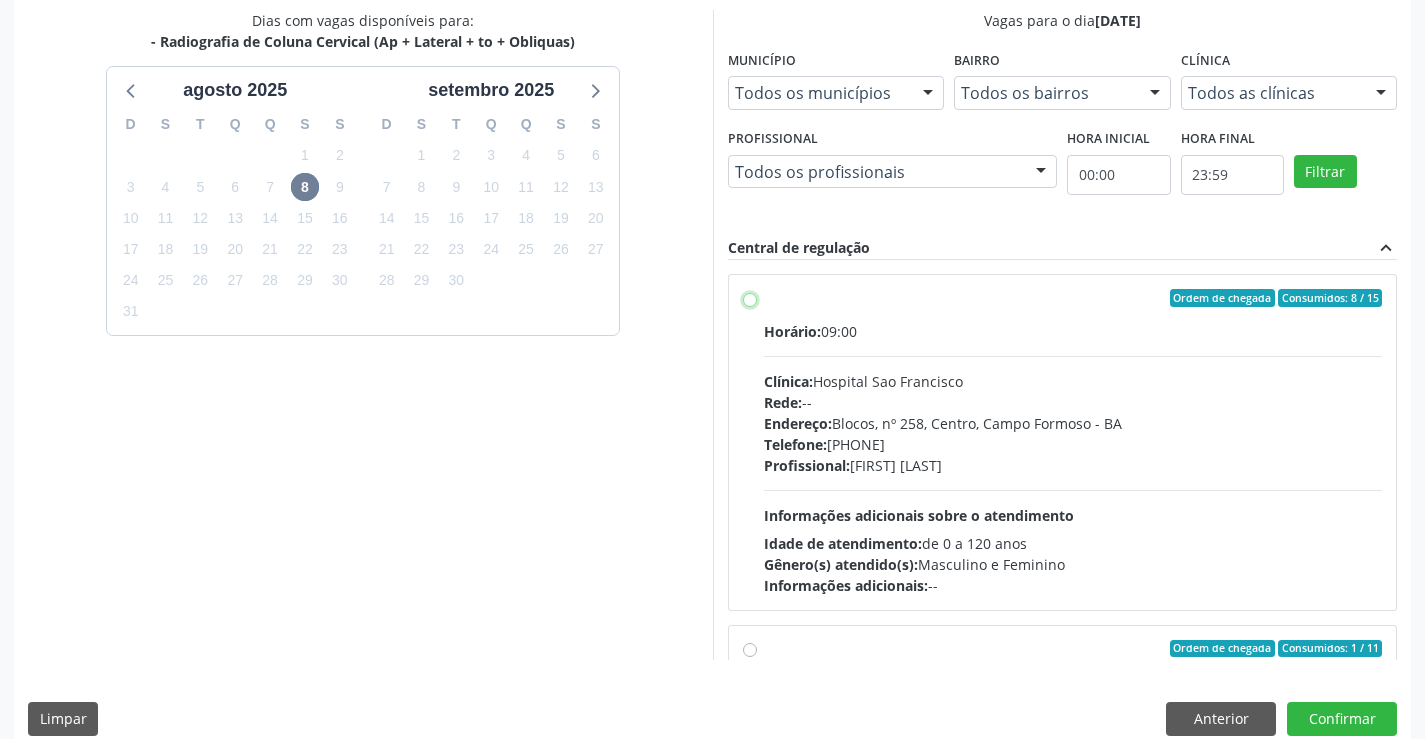 click on "Ordem de chegada
Consumidos: 8 / 15
Horário:   09:00
Clínica:  Hospital Sao Francisco
Rede:
--
Endereço:   Blocos, nº 258, Centro, Campo Formoso - BA
Telefone:   (74) 36451217
Profissional:
Joel da Rocha Almeida
Informações adicionais sobre o atendimento
Idade de atendimento:
de 0 a 120 anos
Gênero(s) atendido(s):
Masculino e Feminino
Informações adicionais:
--" at bounding box center (750, 298) 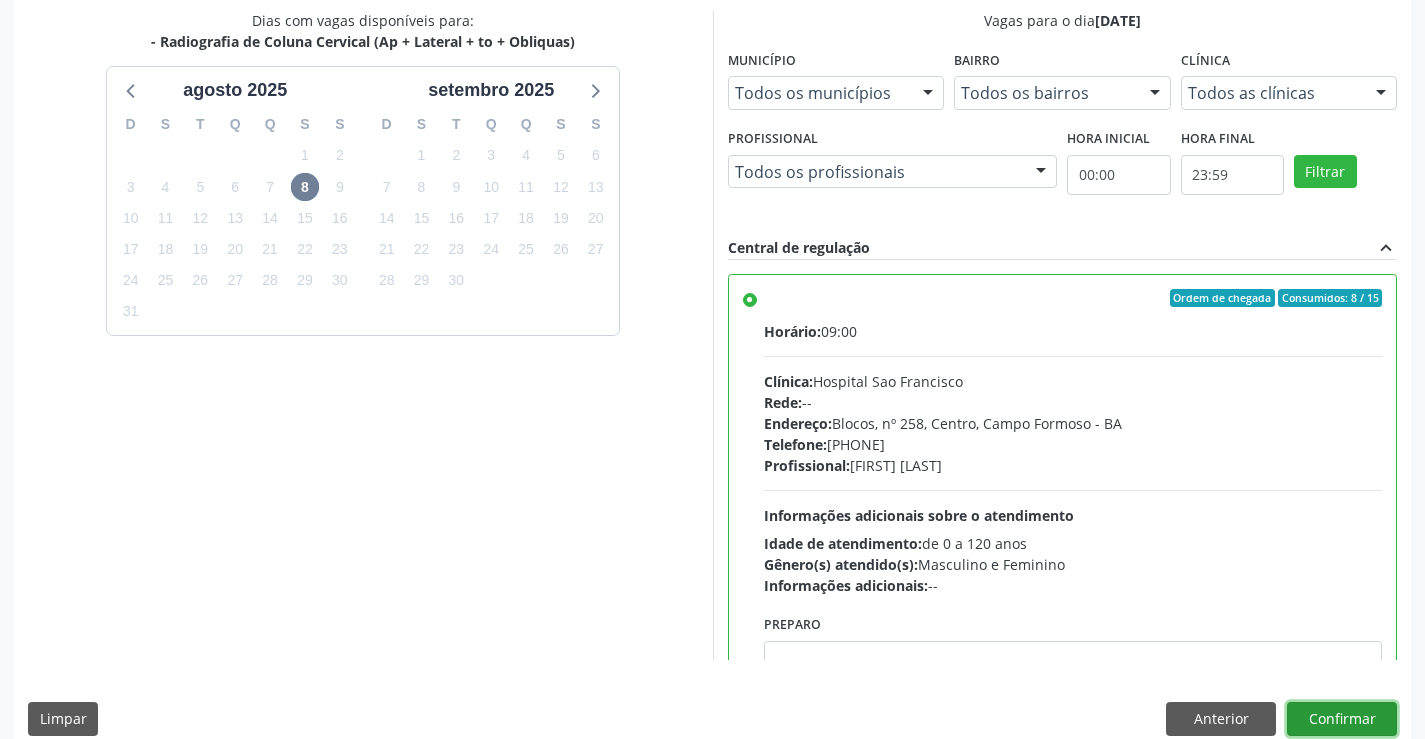 click on "Confirmar" at bounding box center [1342, 719] 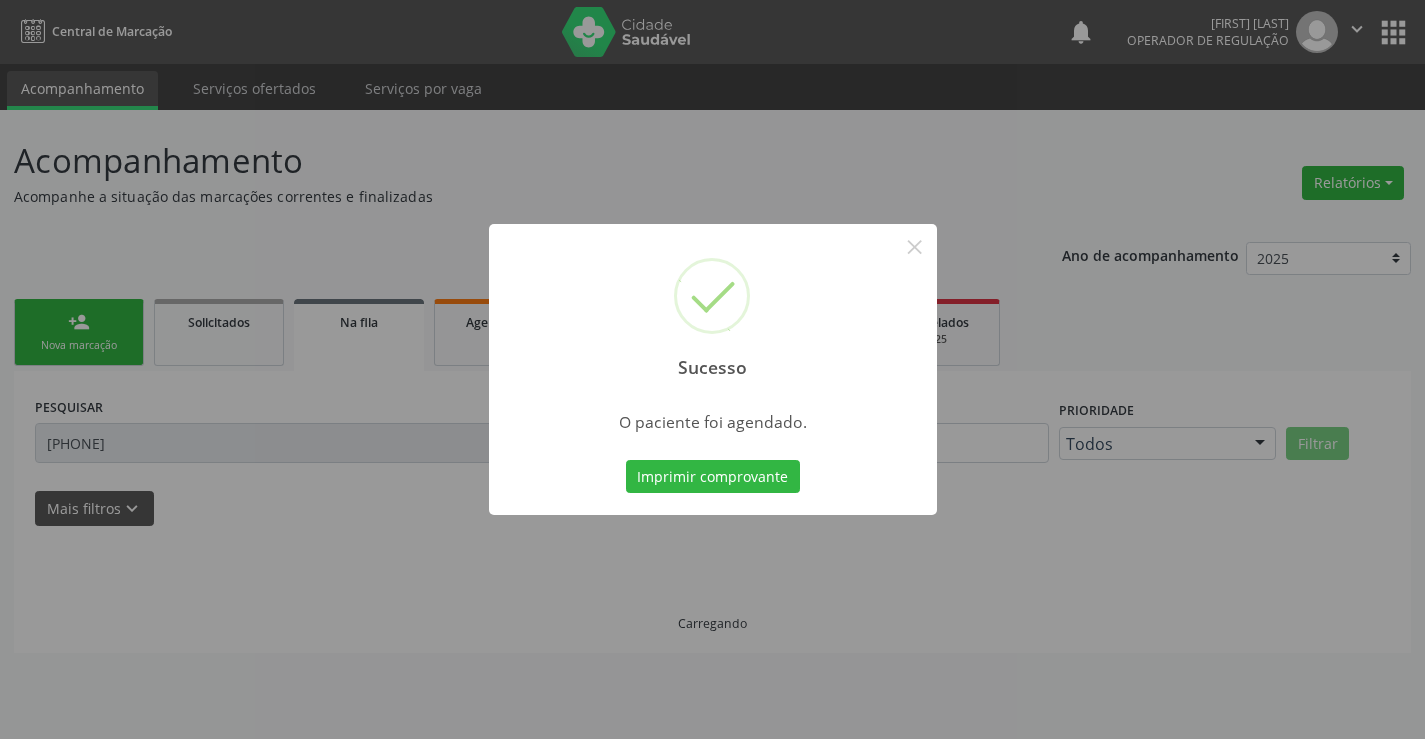 scroll, scrollTop: 0, scrollLeft: 0, axis: both 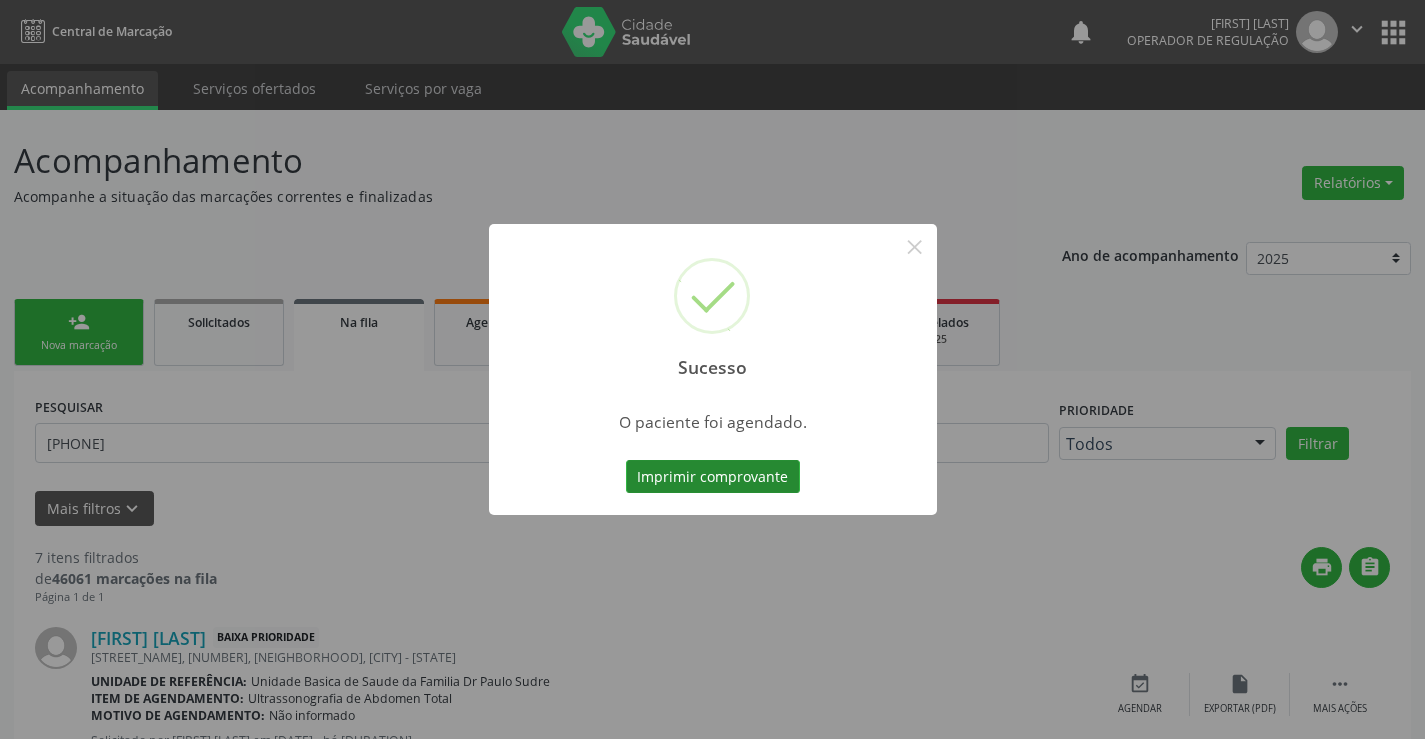 click on "Imprimir comprovante" at bounding box center (713, 477) 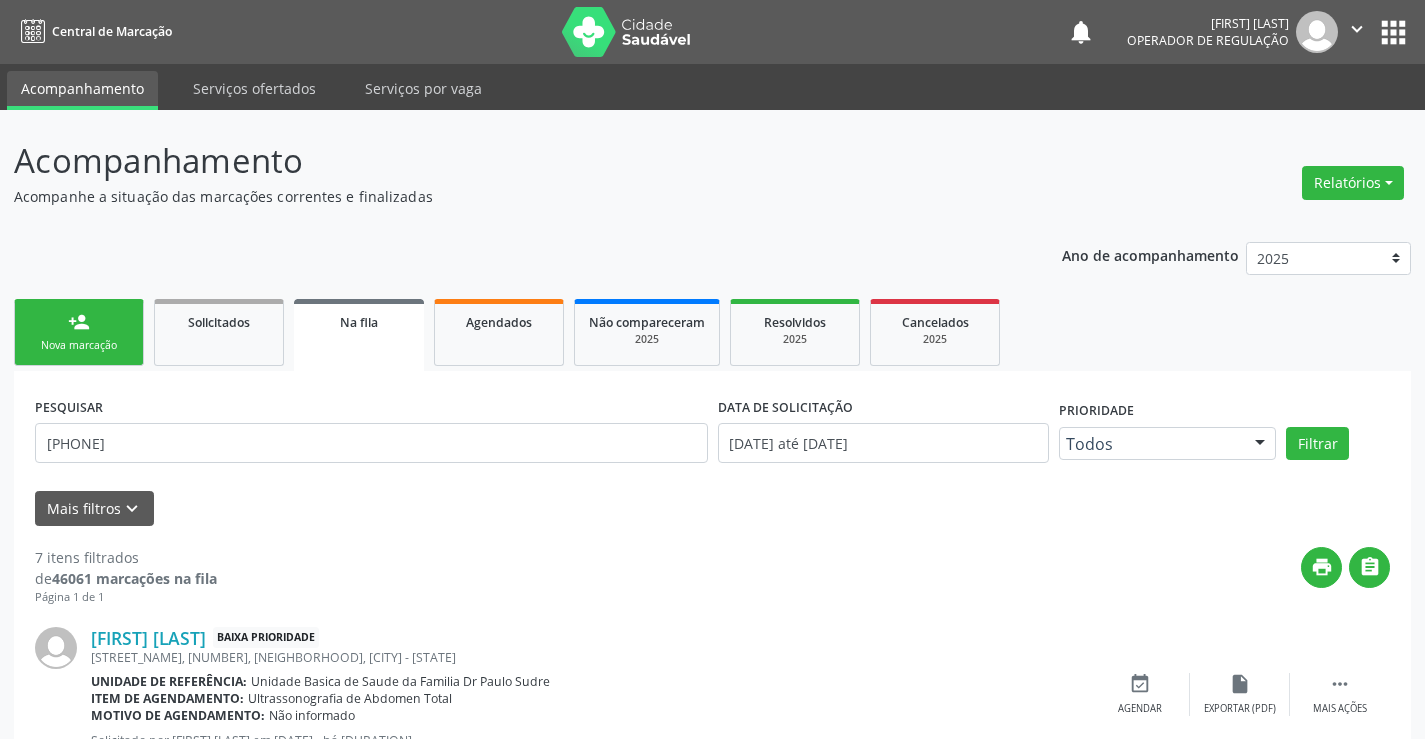 click on "person_add
Nova marcação" at bounding box center (79, 332) 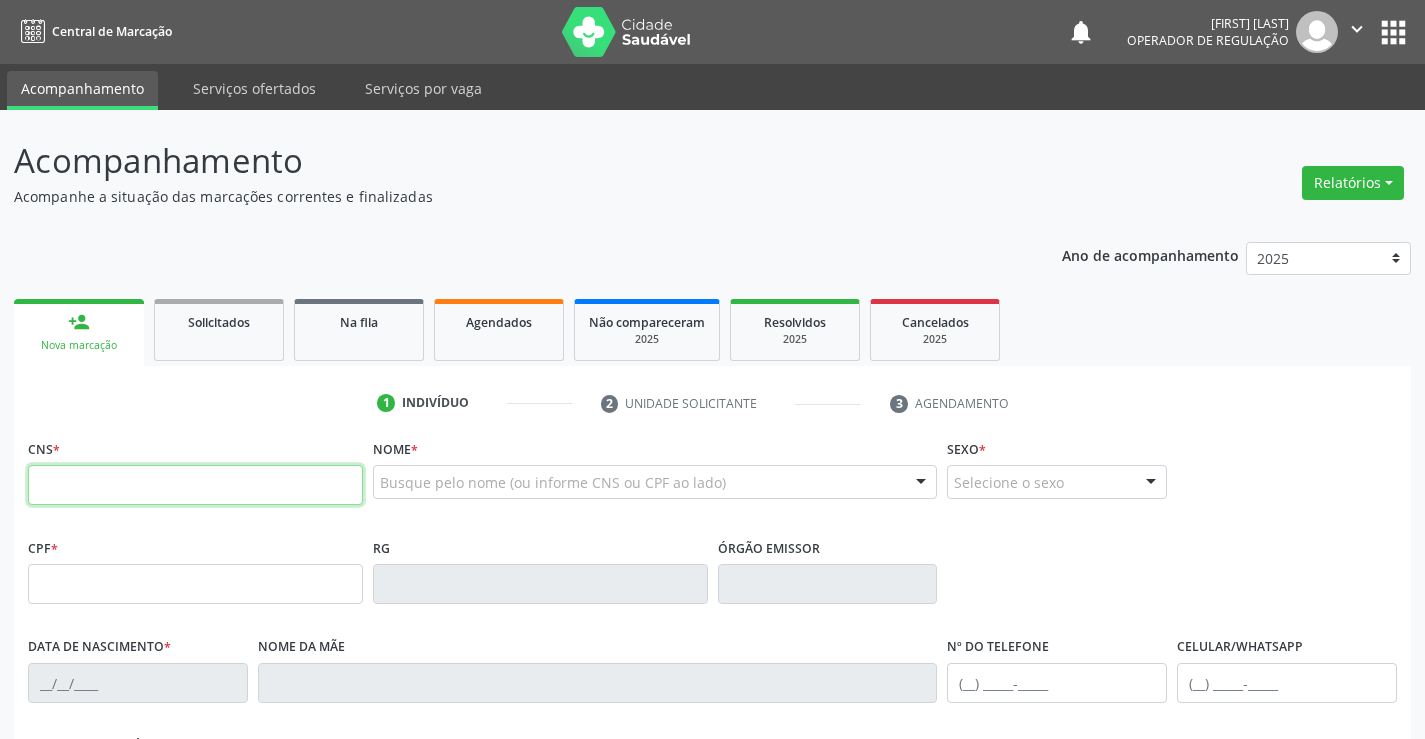 click at bounding box center [195, 485] 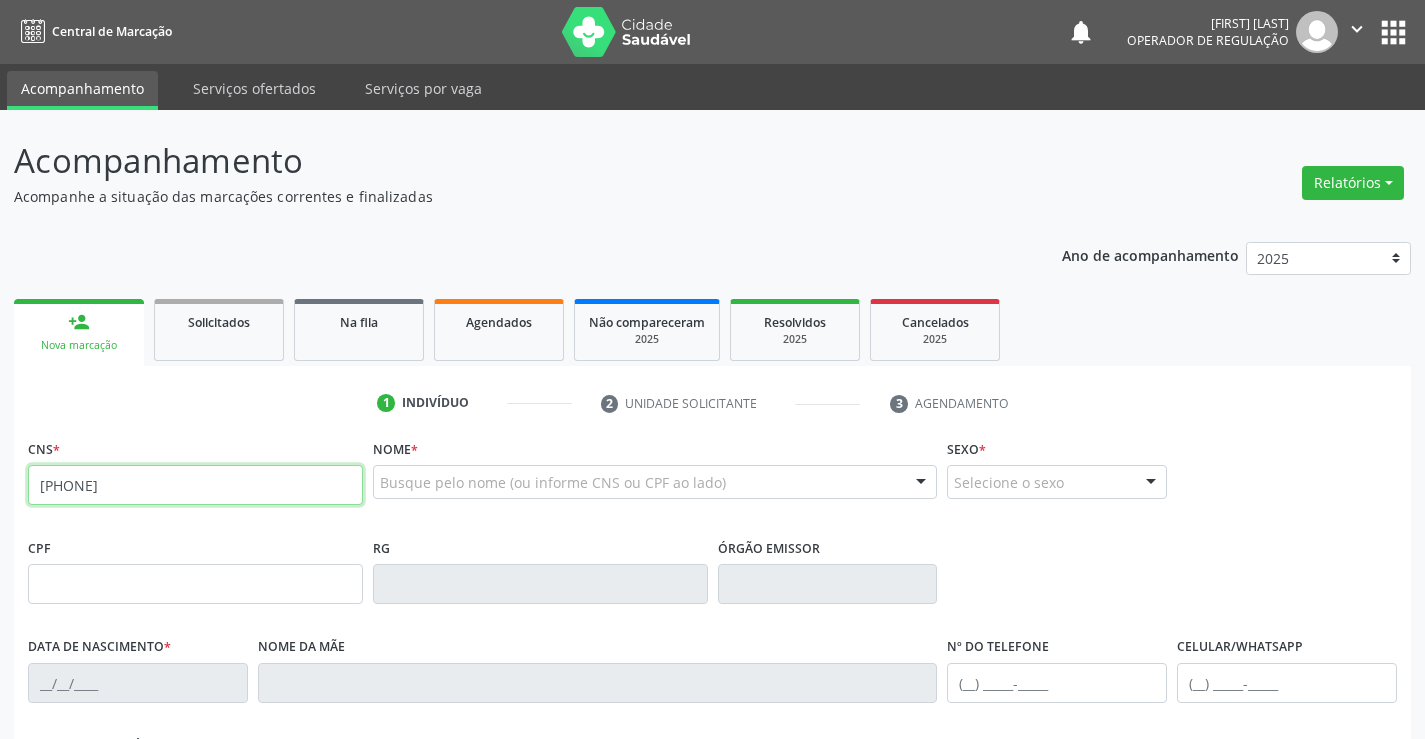 type on "700 0062 8723 6803" 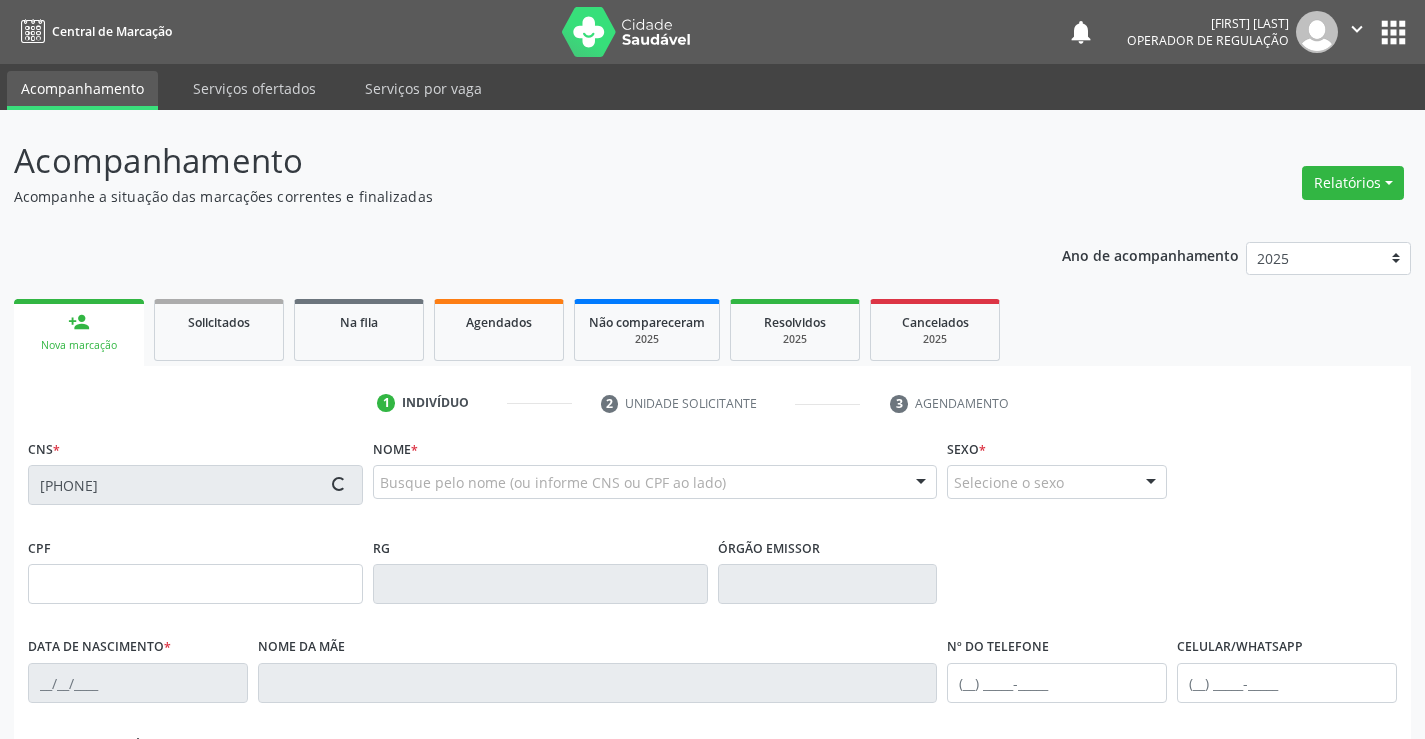 scroll, scrollTop: 345, scrollLeft: 0, axis: vertical 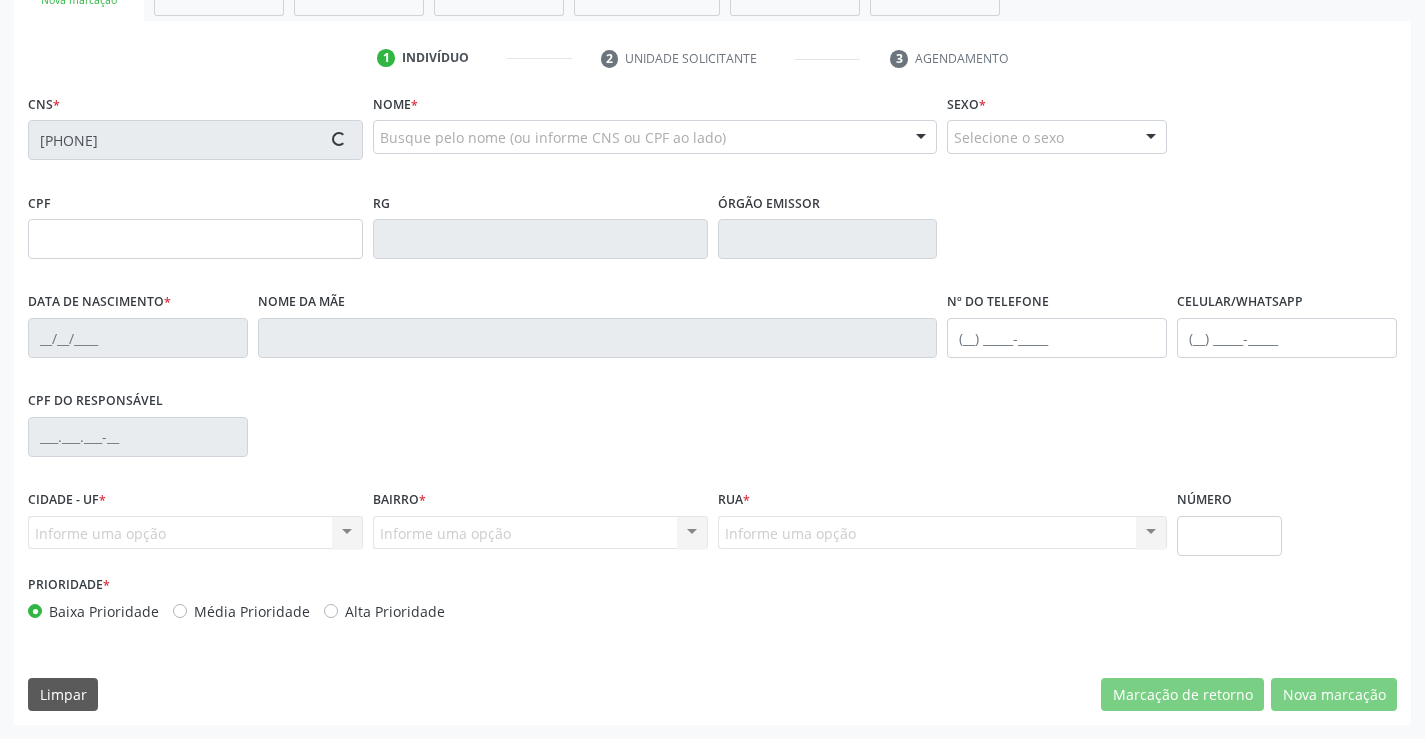 type on "2334630543" 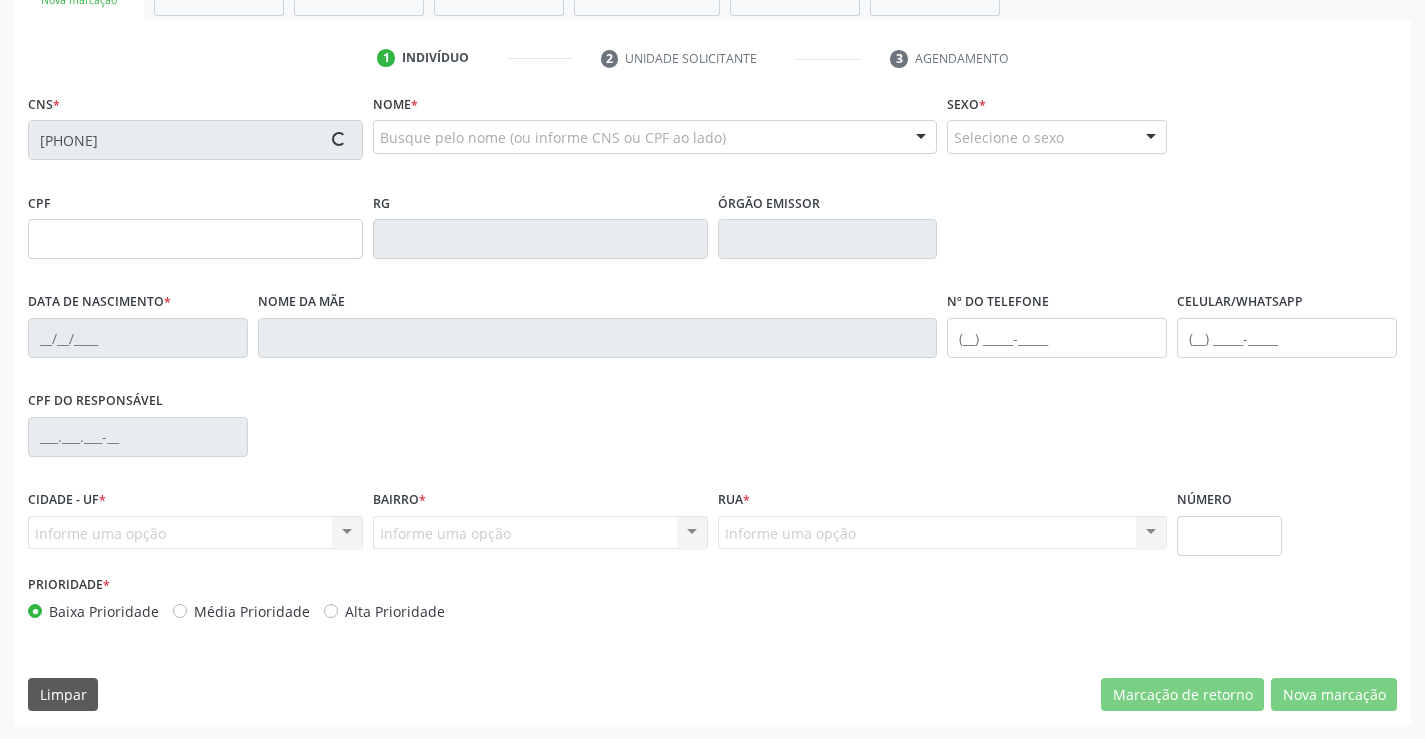 type on "04/09/1963" 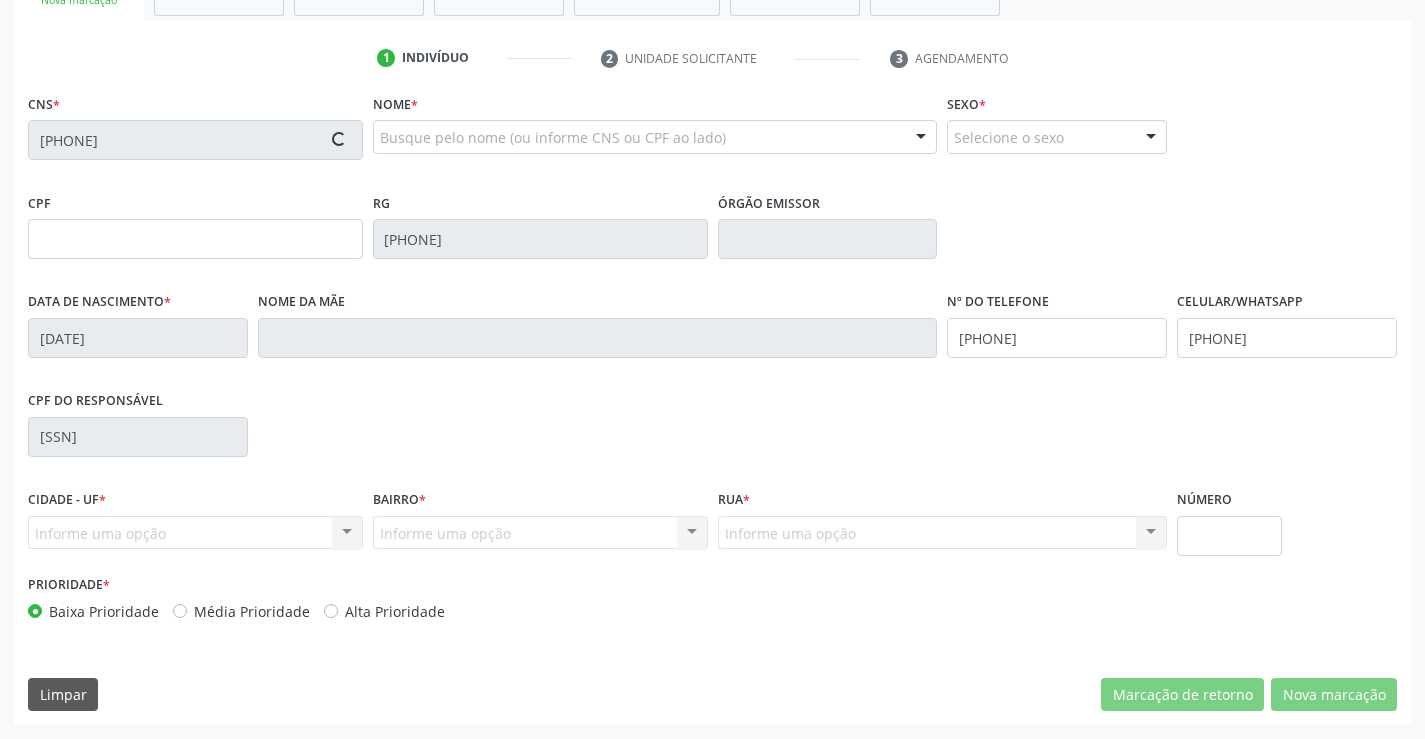 type on "103" 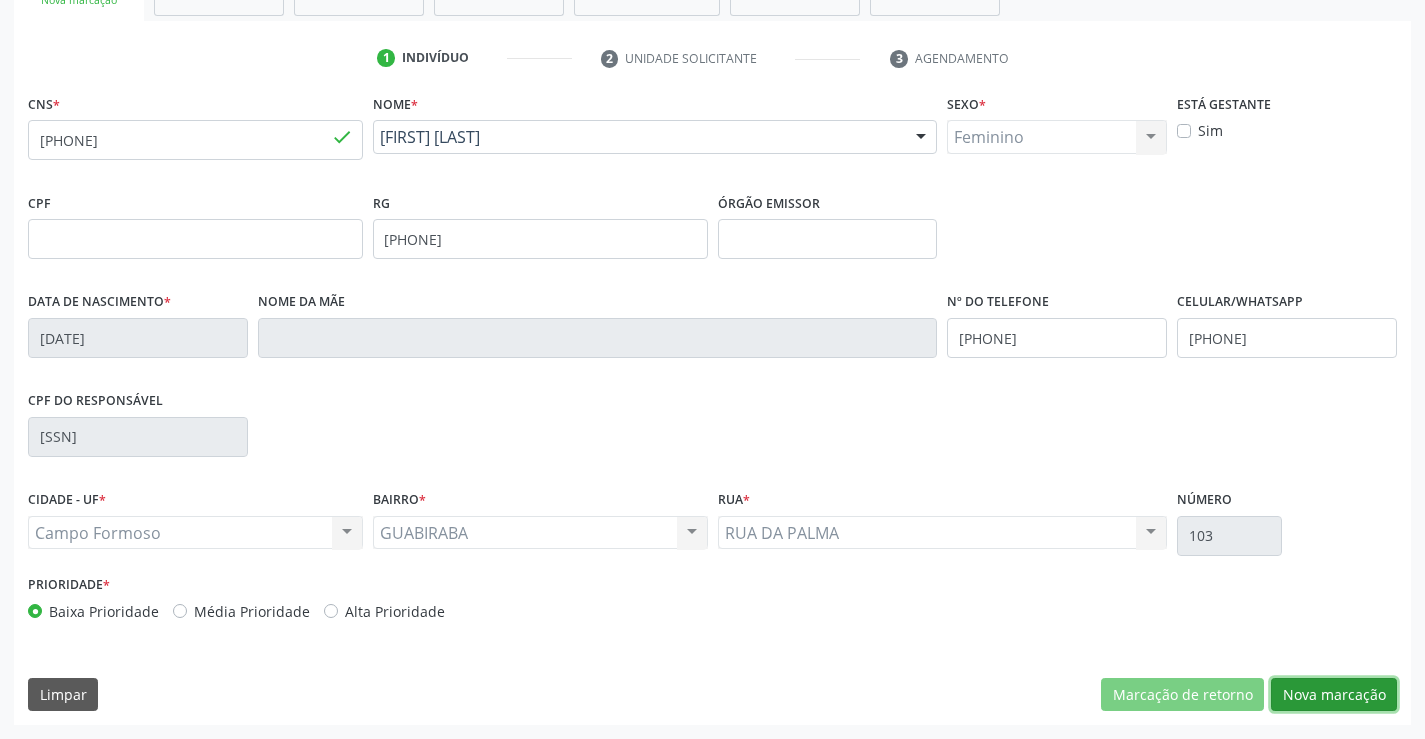 click on "Nova marcação" at bounding box center [1334, 695] 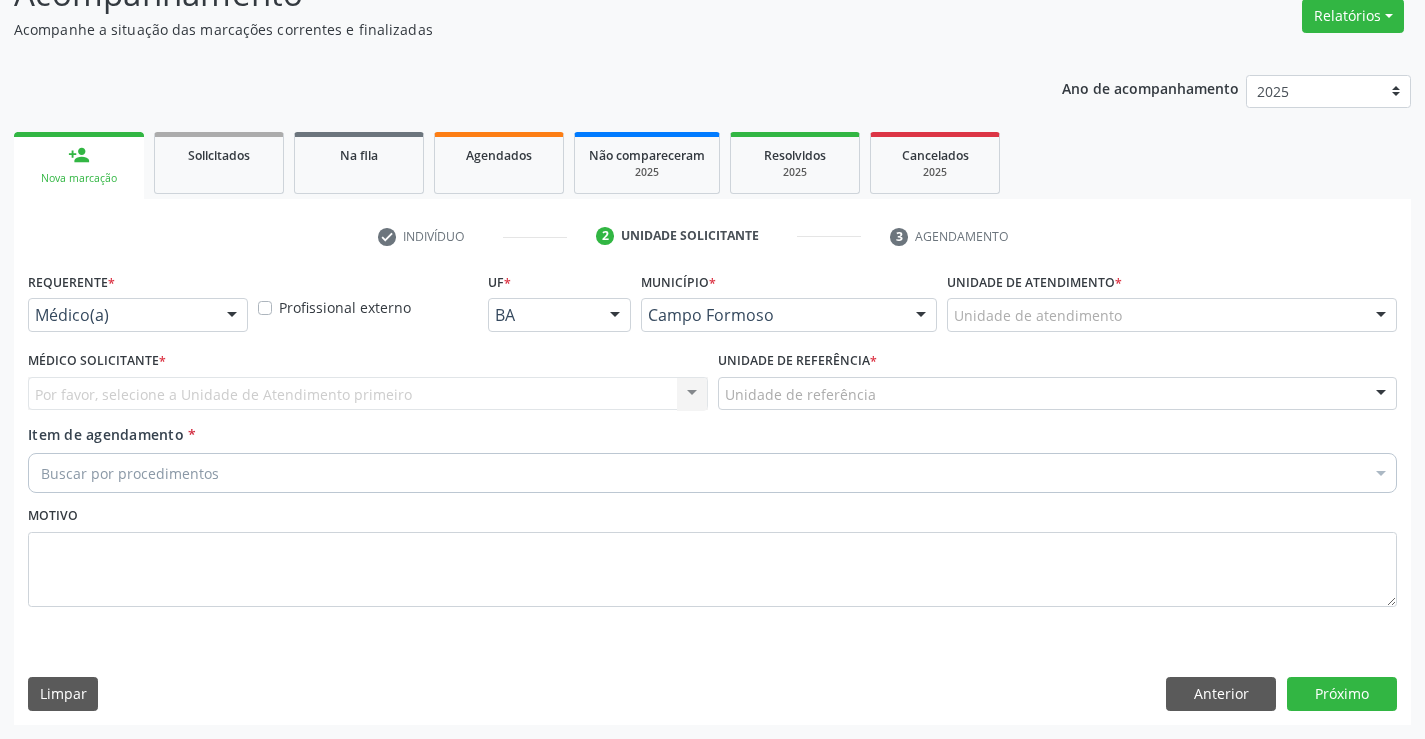 scroll, scrollTop: 167, scrollLeft: 0, axis: vertical 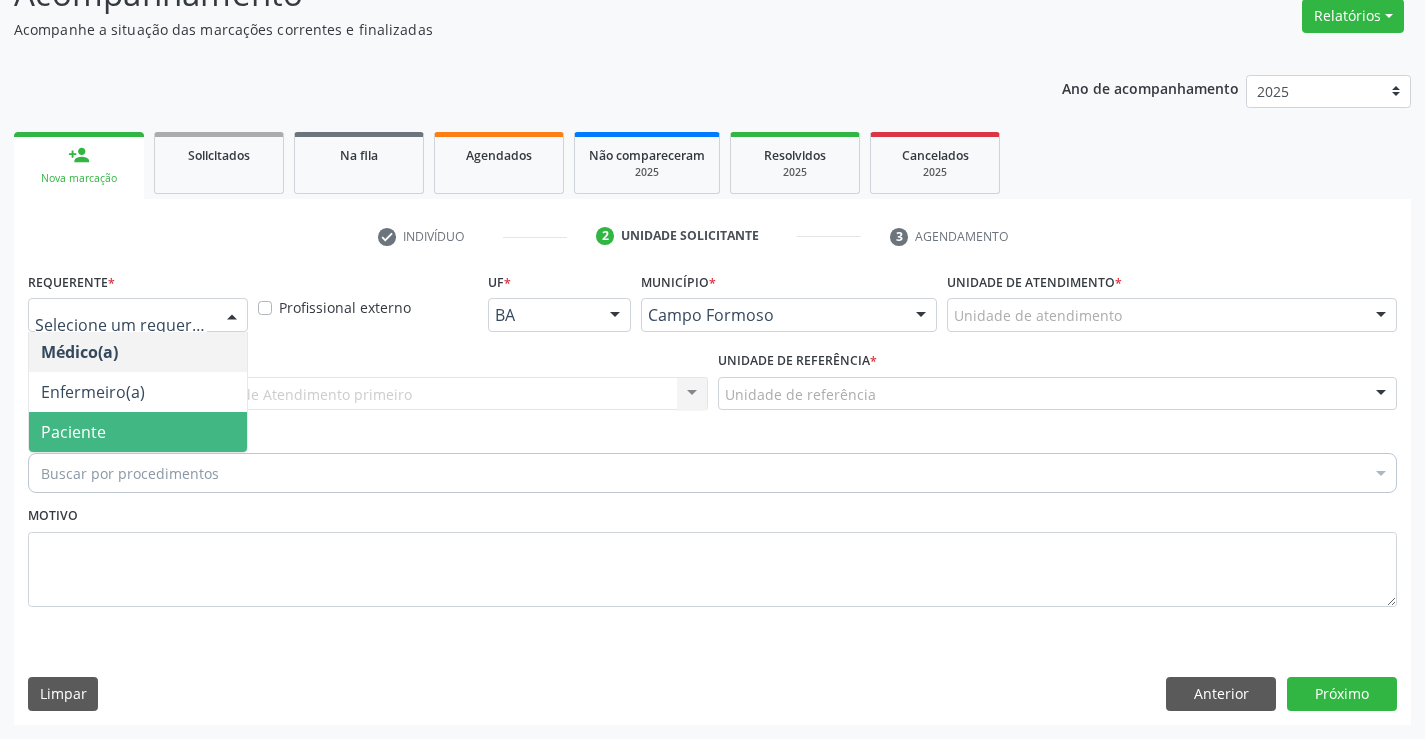 click on "Paciente" at bounding box center (138, 432) 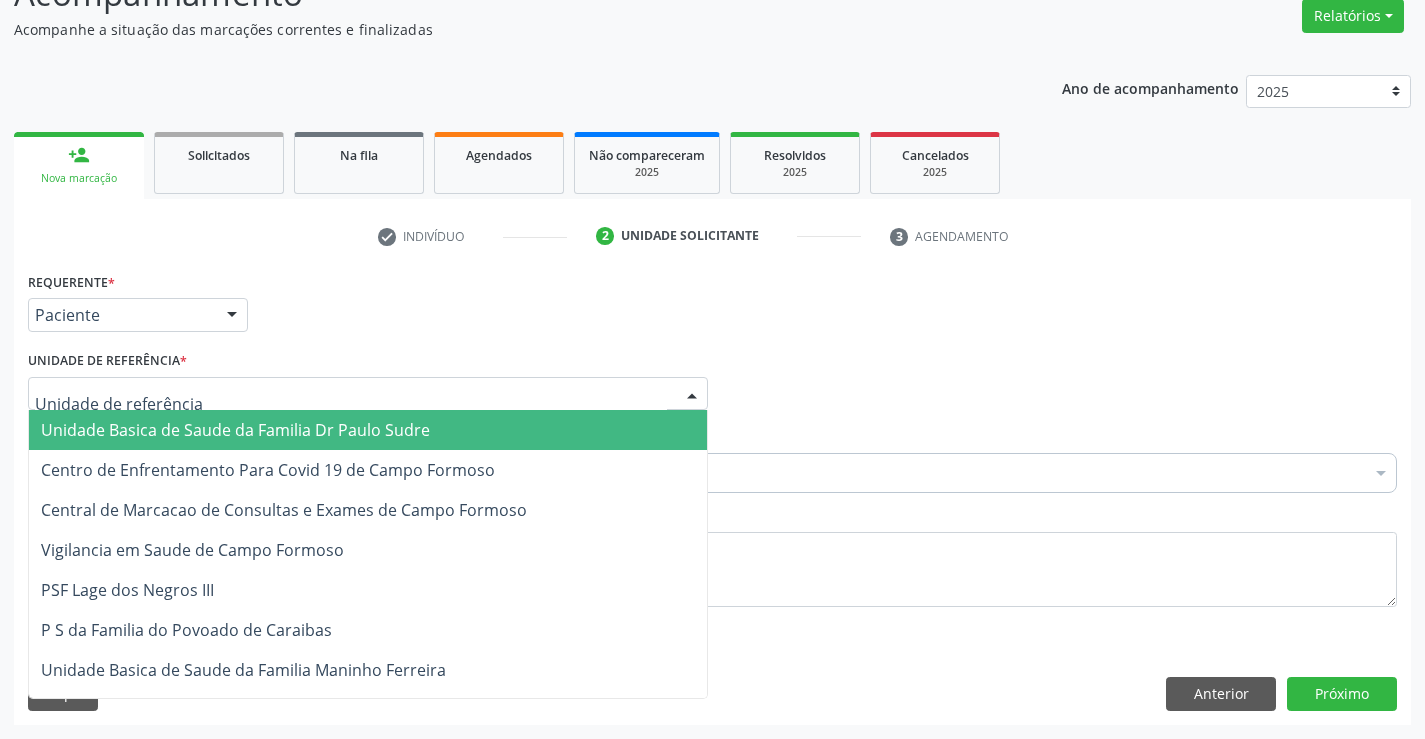 click at bounding box center [368, 394] 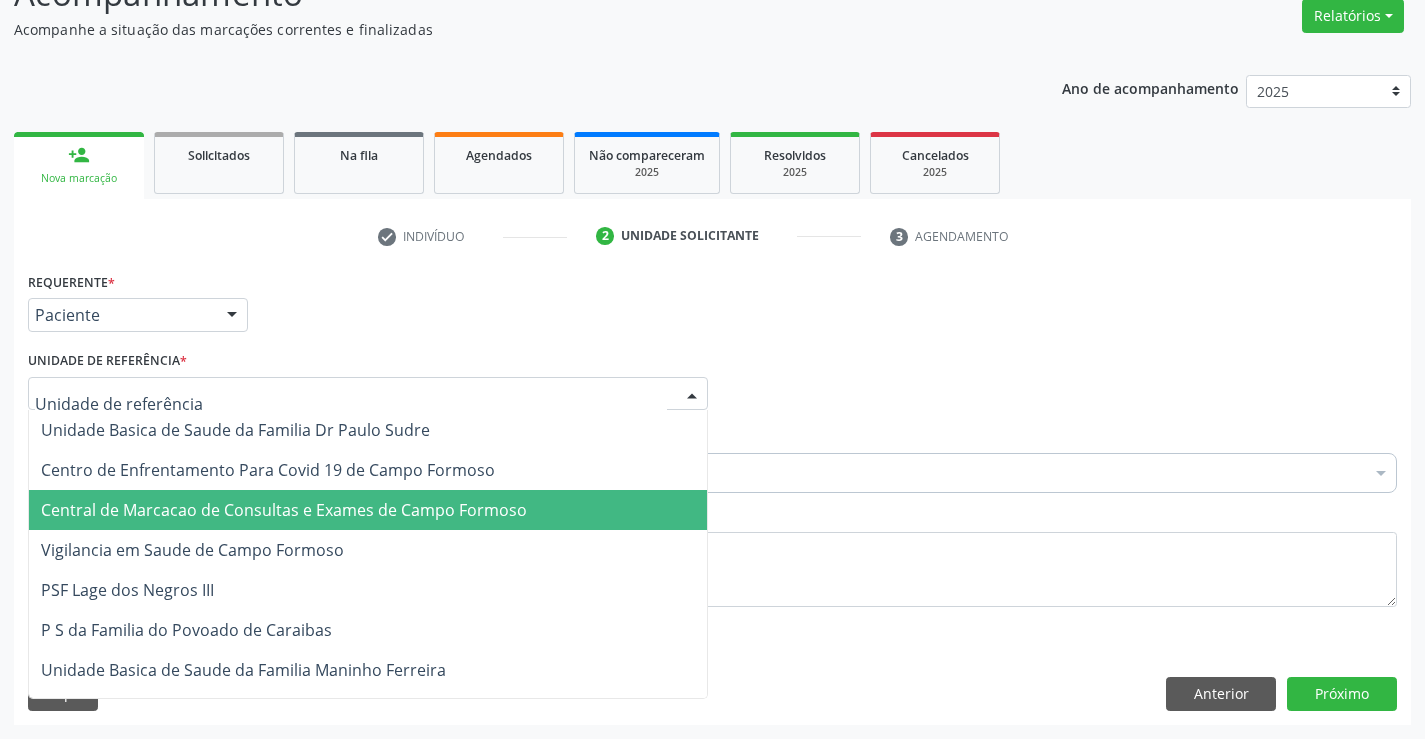 click on "Central de Marcacao de Consultas e Exames de Campo Formoso" at bounding box center (284, 510) 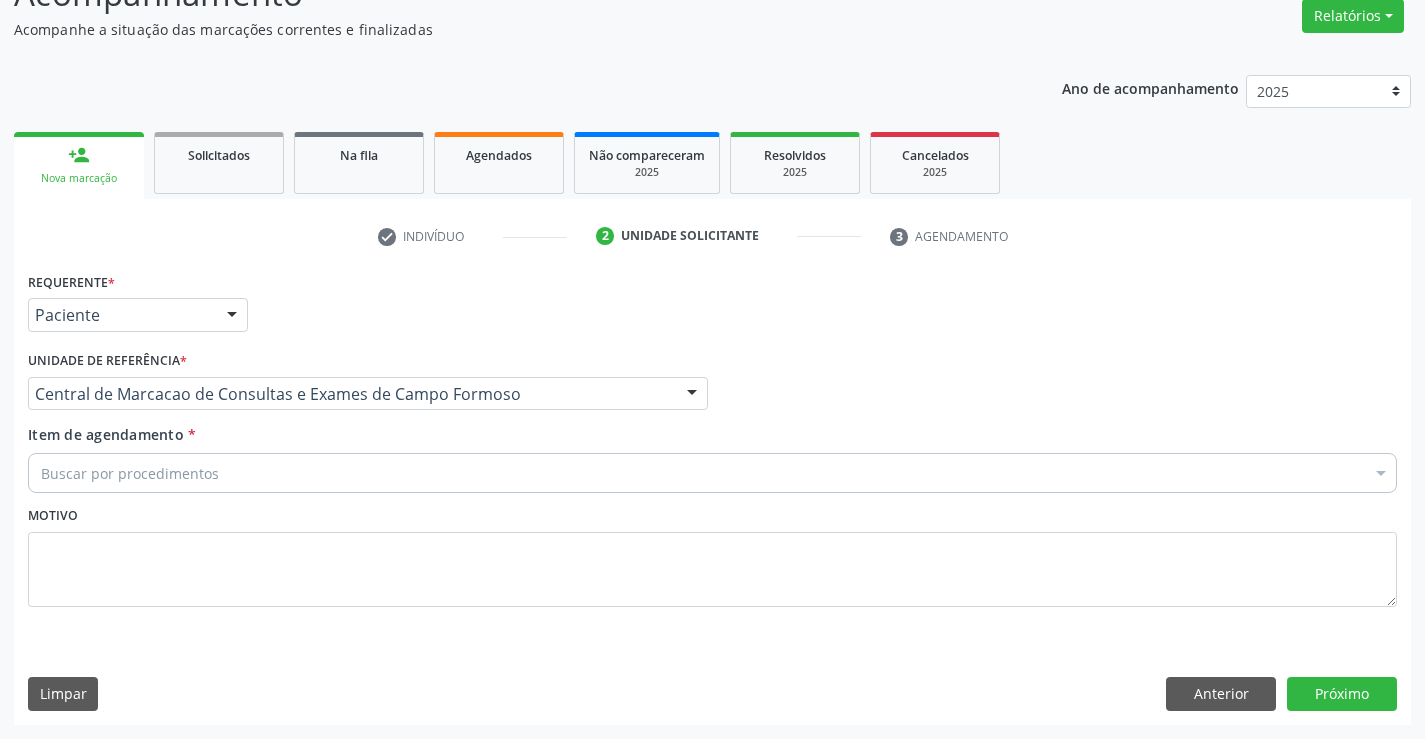 click on "Buscar por procedimentos" at bounding box center (712, 473) 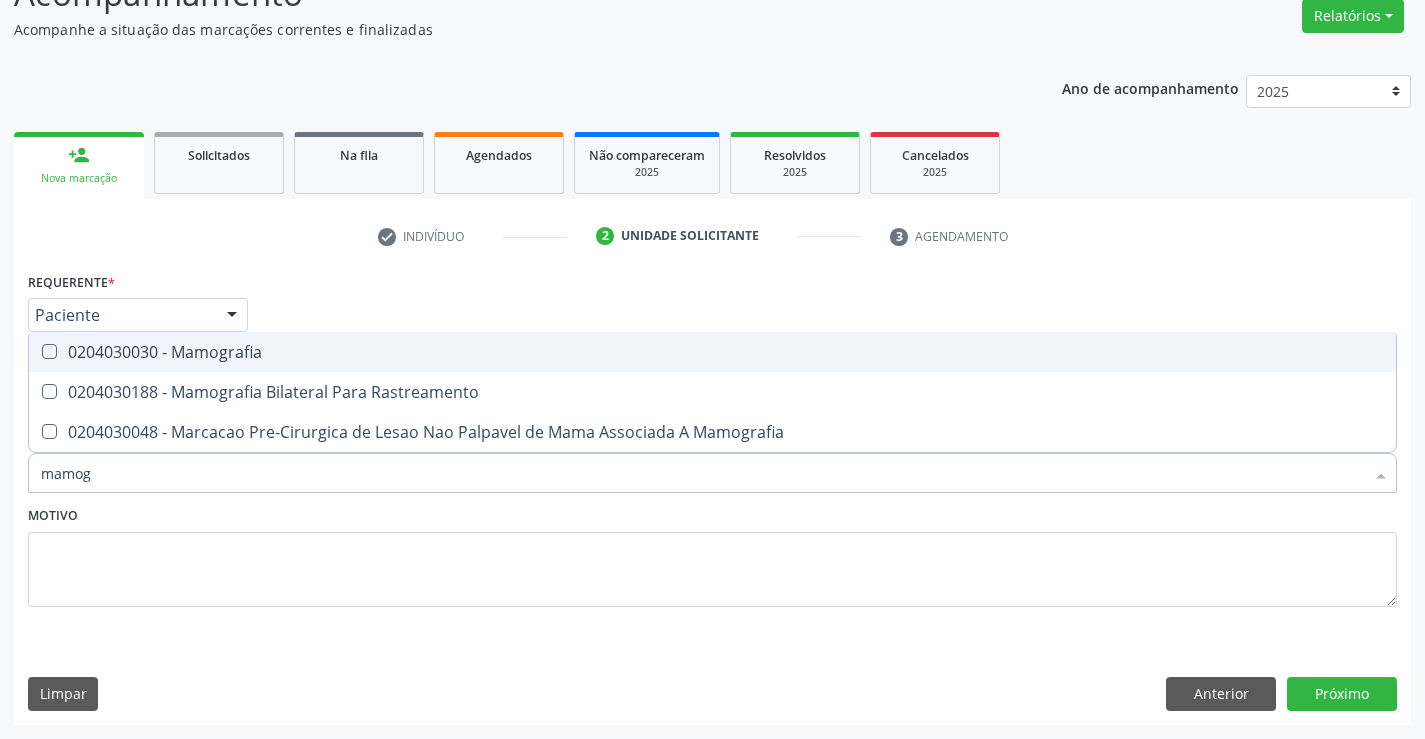 type on "mamogr" 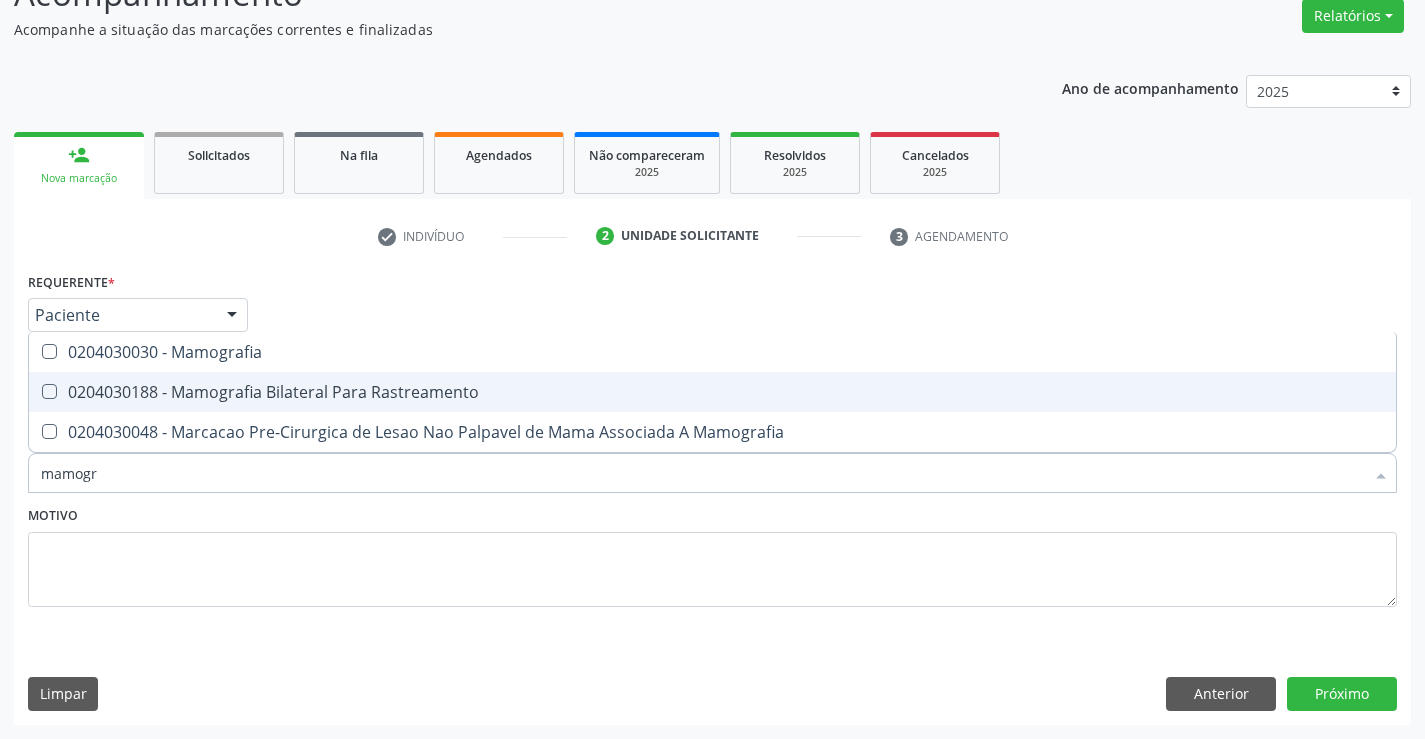click on "0204030188 - Mamografia Bilateral Para Rastreamento" at bounding box center (712, 392) 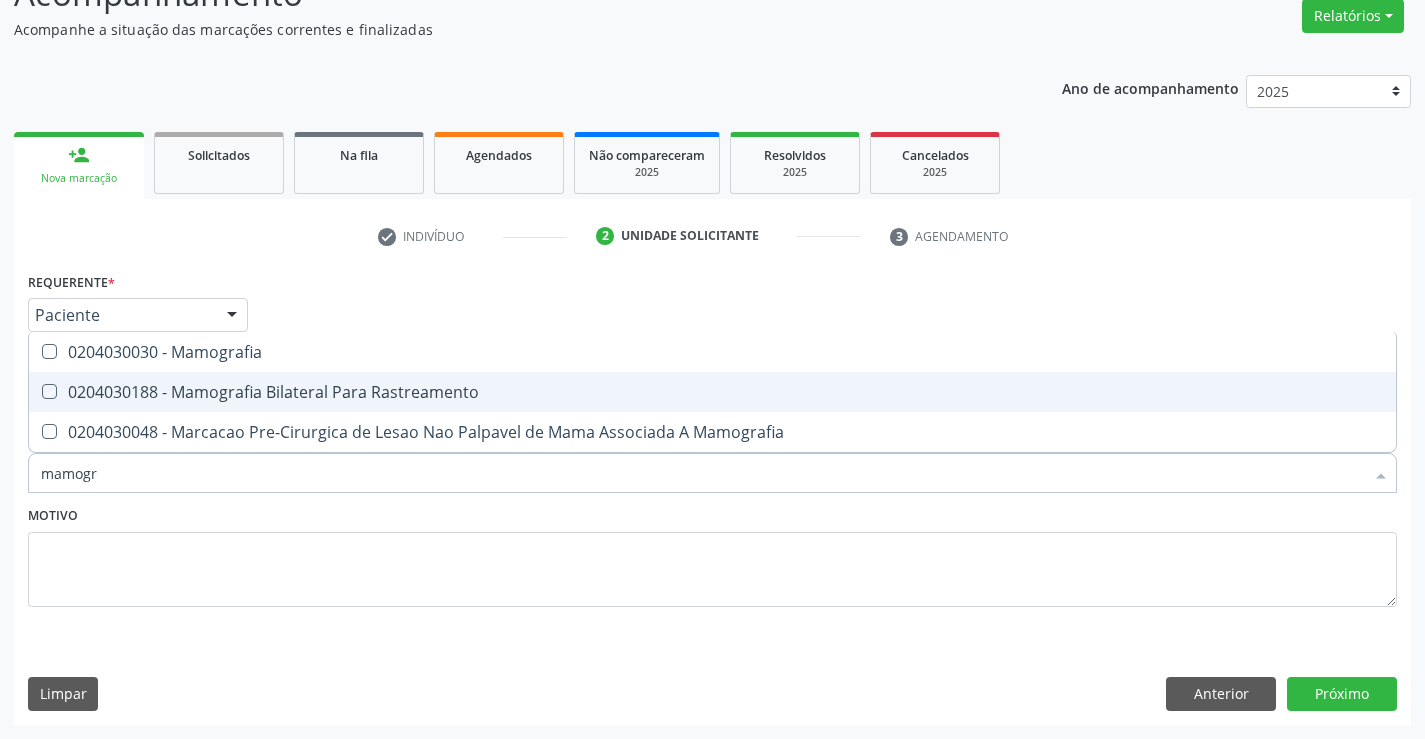 checkbox on "true" 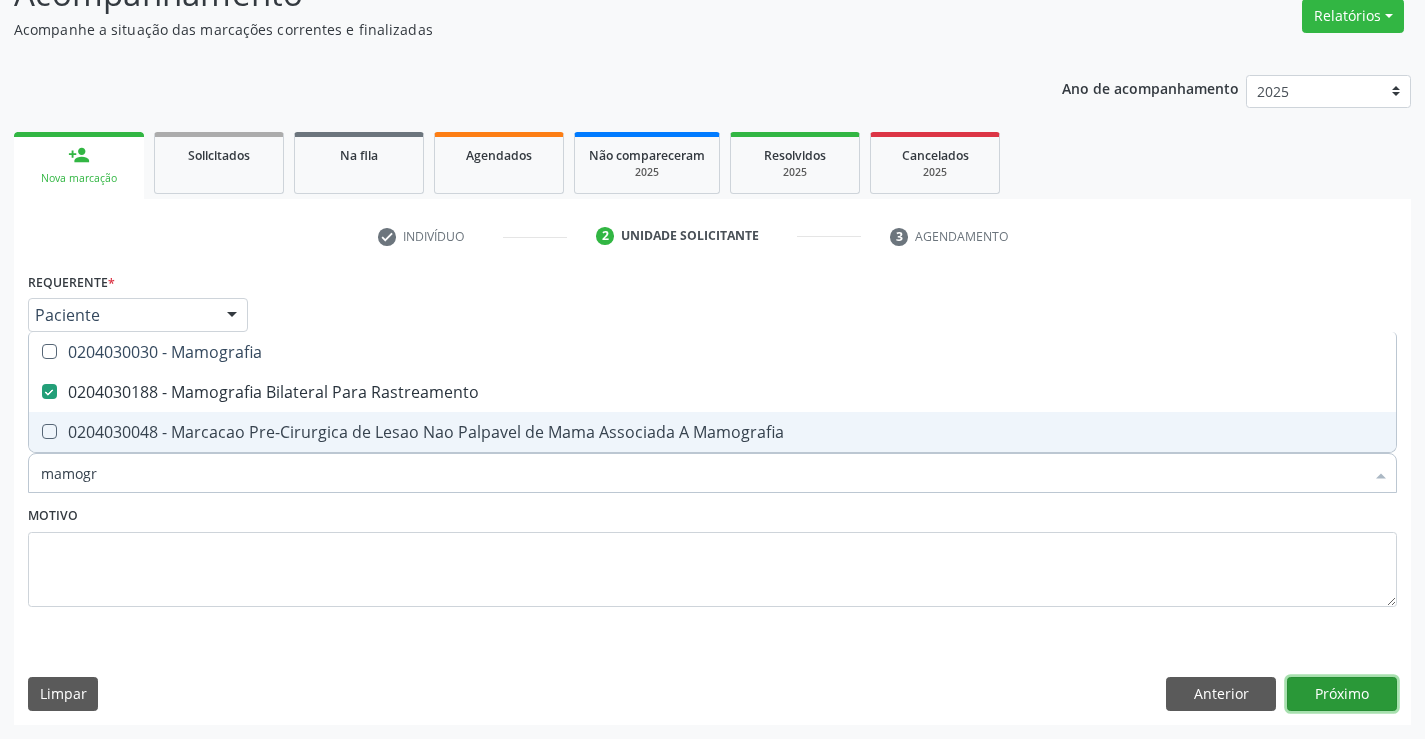 click on "Próximo" at bounding box center [1342, 694] 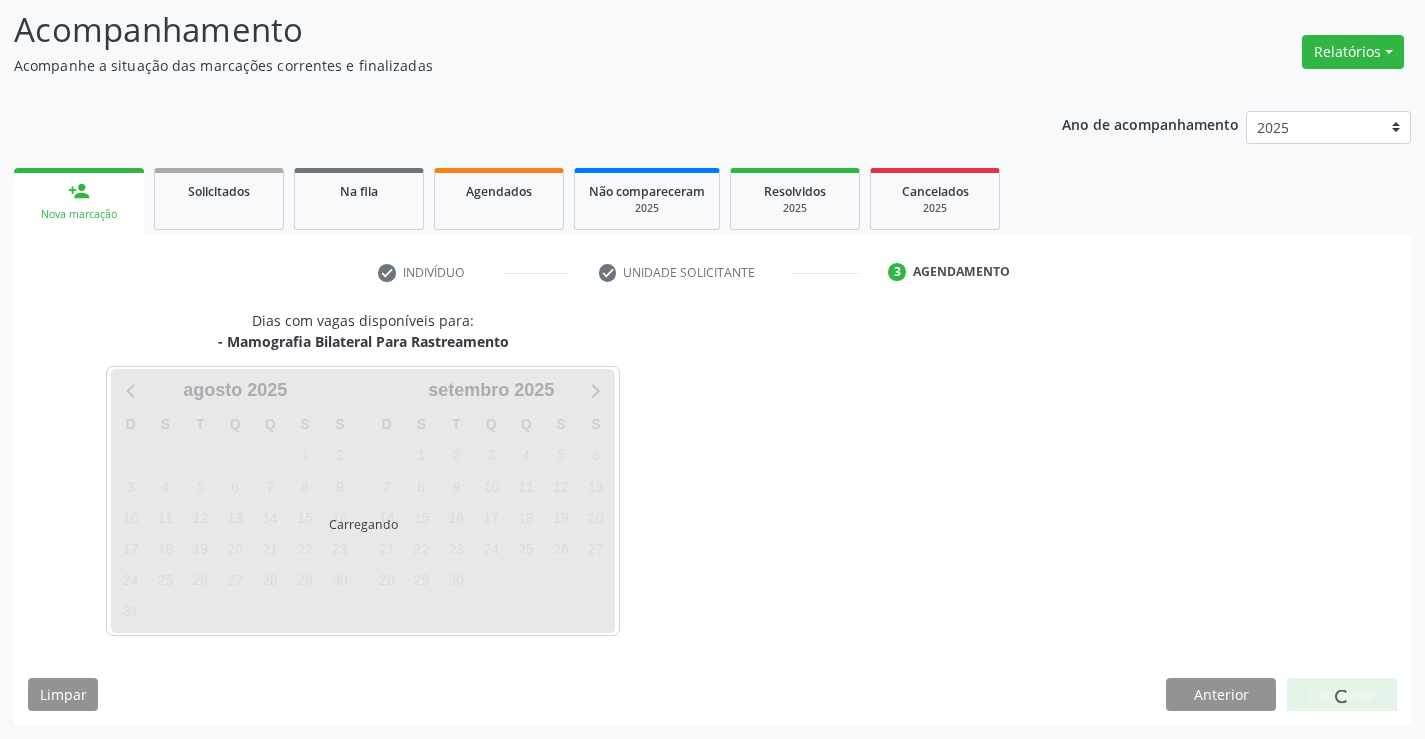 scroll, scrollTop: 131, scrollLeft: 0, axis: vertical 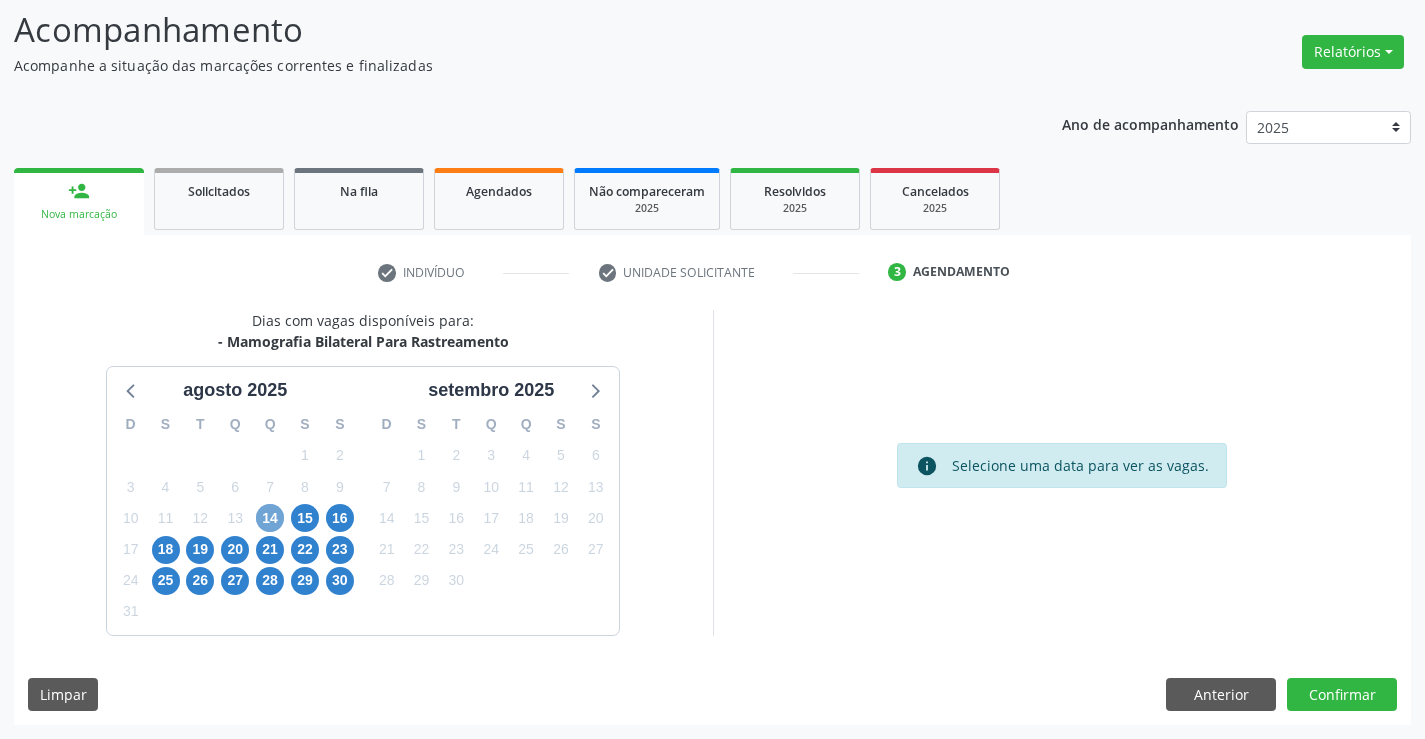 click on "14" at bounding box center [270, 518] 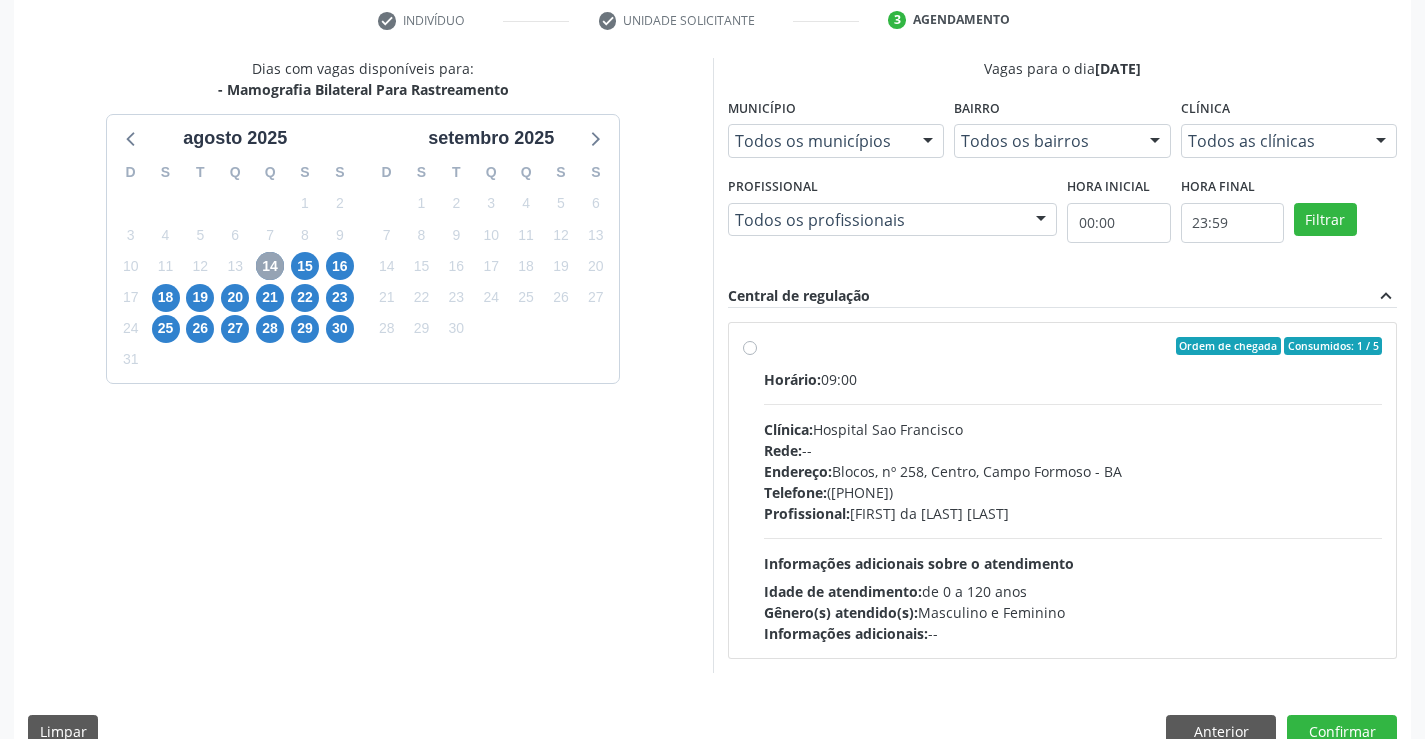 scroll, scrollTop: 420, scrollLeft: 0, axis: vertical 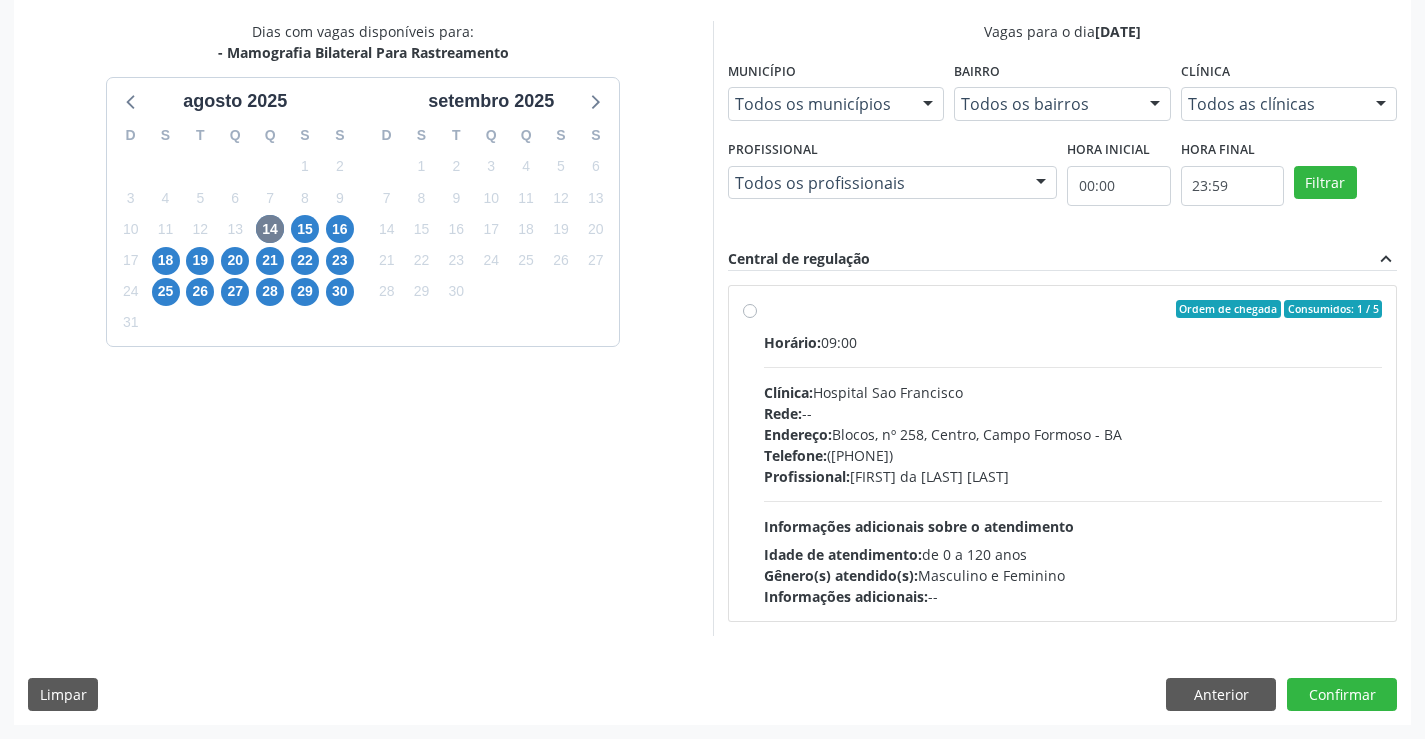 click on "Rede:
--" at bounding box center (1073, 413) 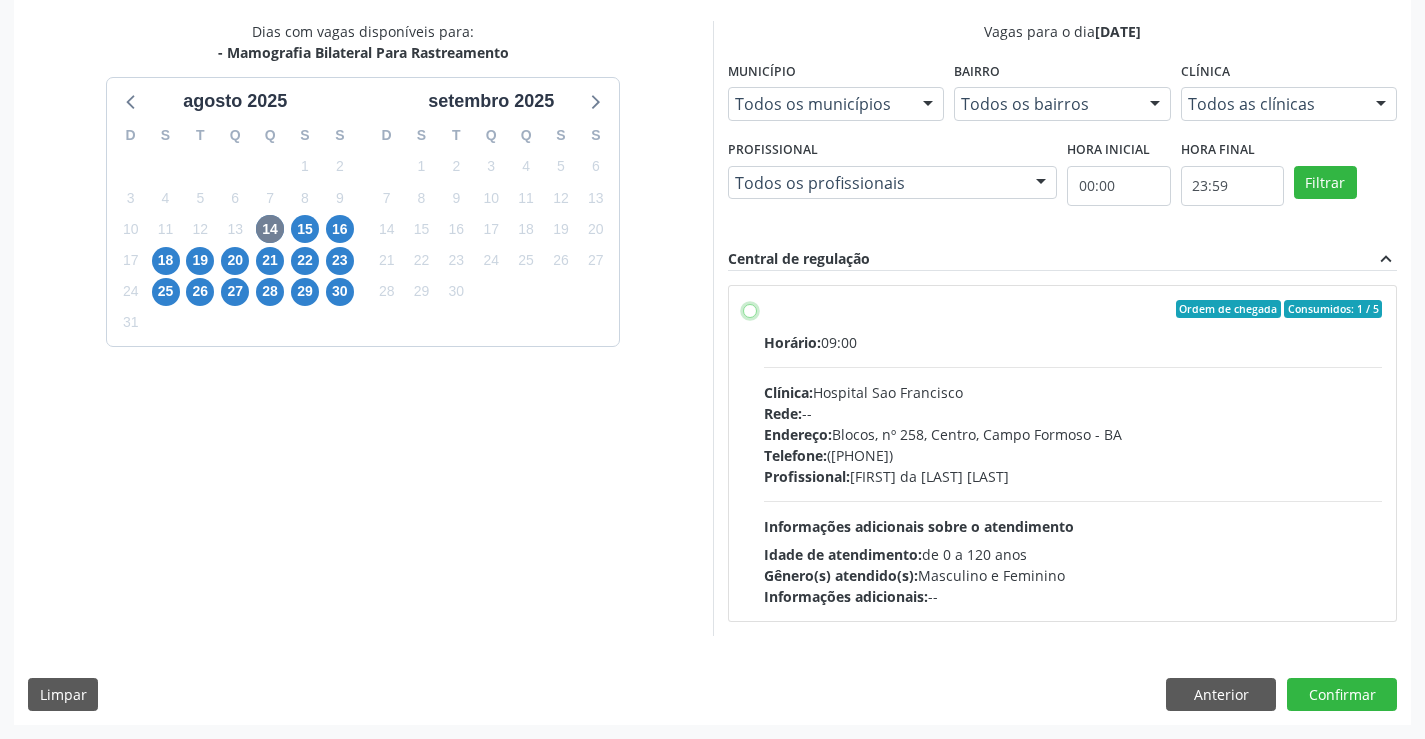 click on "Ordem de chegada
Consumidos: 1 / 5
Horário:   09:00
Clínica:  Hospital Sao Francisco
Rede:
--
Endereço:   Blocos, nº 258, Centro, Campo Formoso - BA
Telefone:   (74) 36451217
Profissional:
Joel da Rocha Almeida
Informações adicionais sobre o atendimento
Idade de atendimento:
de 0 a 120 anos
Gênero(s) atendido(s):
Masculino e Feminino
Informações adicionais:
--" at bounding box center [750, 309] 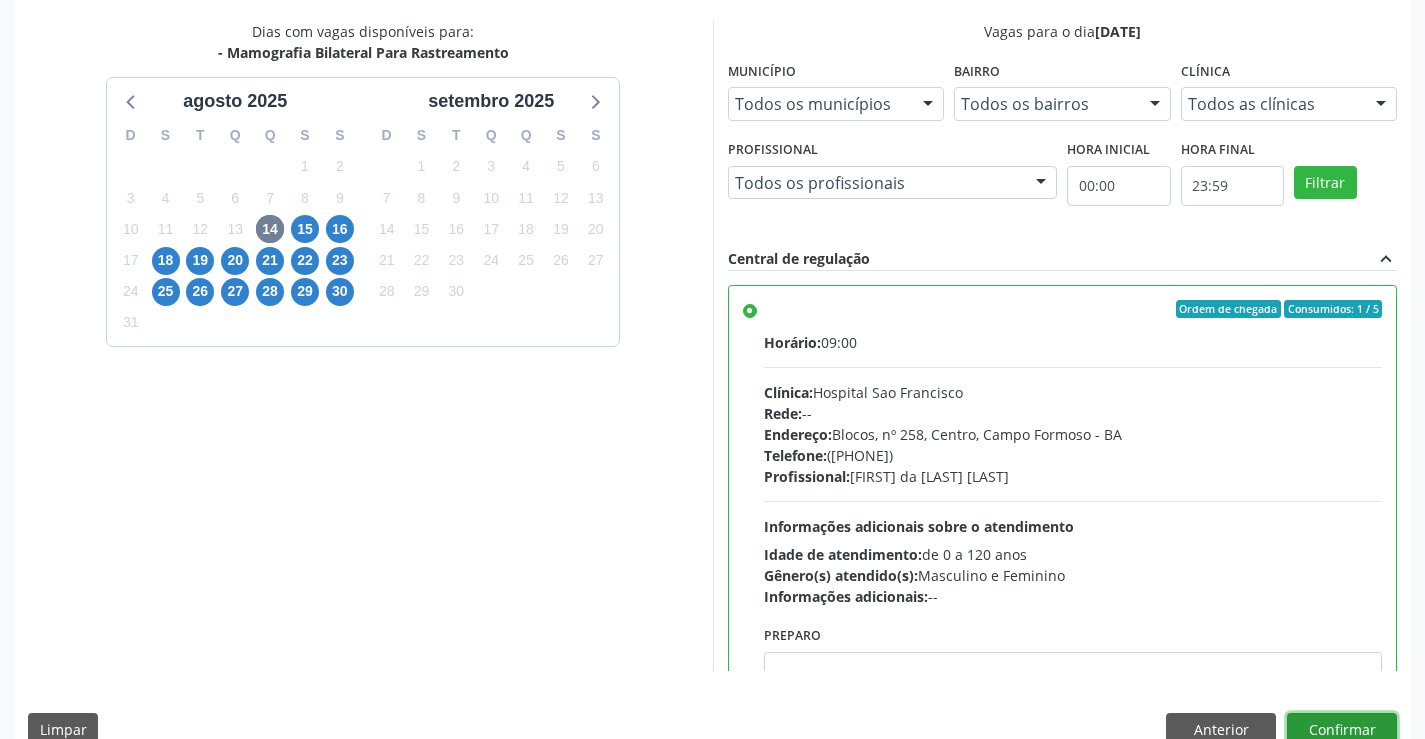 click on "Confirmar" at bounding box center (1342, 730) 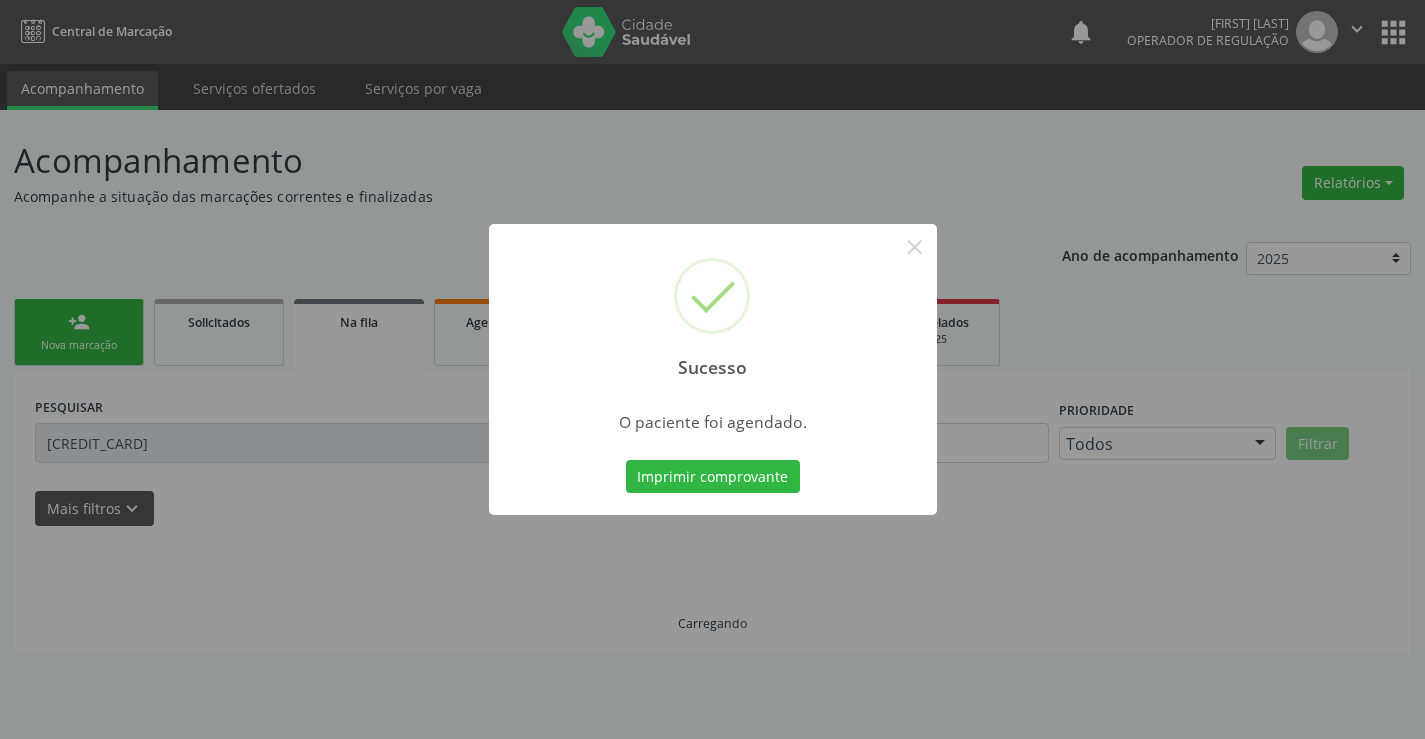 scroll, scrollTop: 0, scrollLeft: 0, axis: both 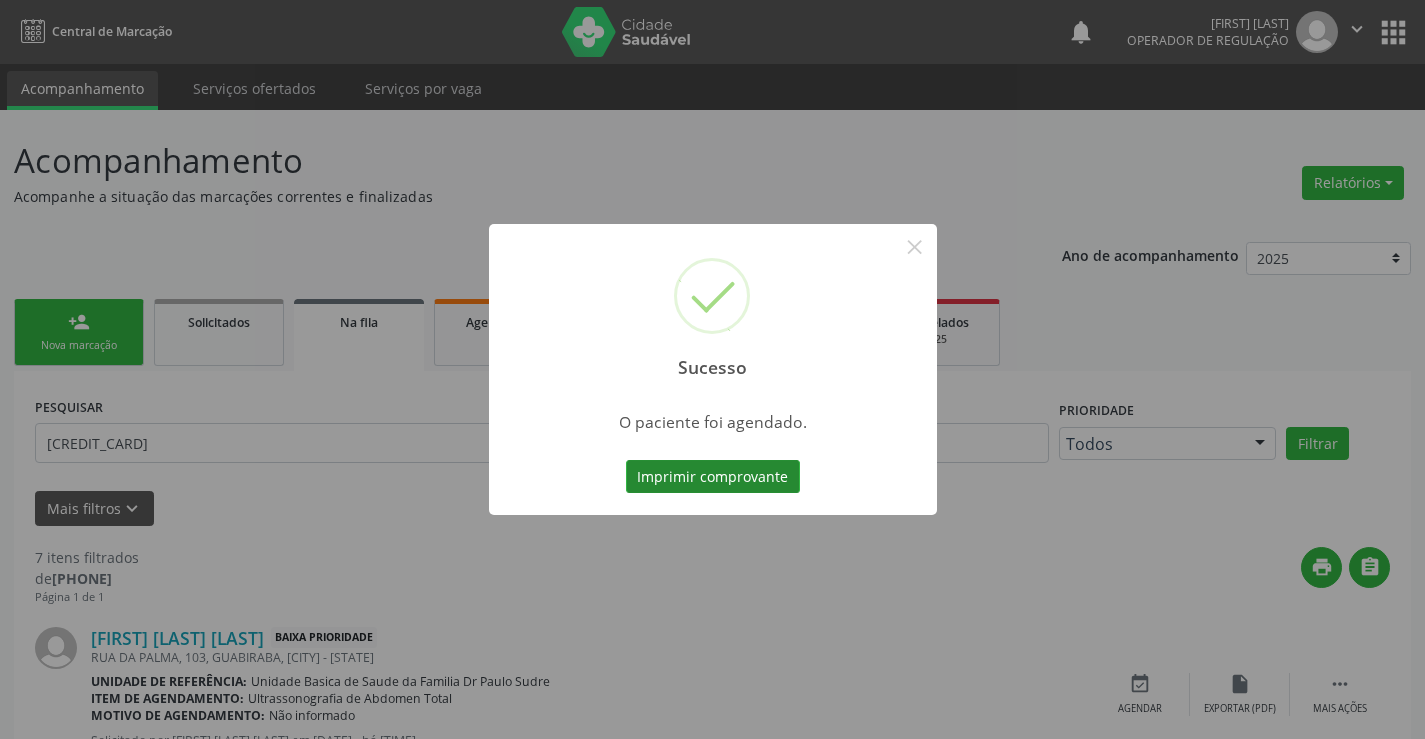 click on "Imprimir comprovante" at bounding box center [713, 477] 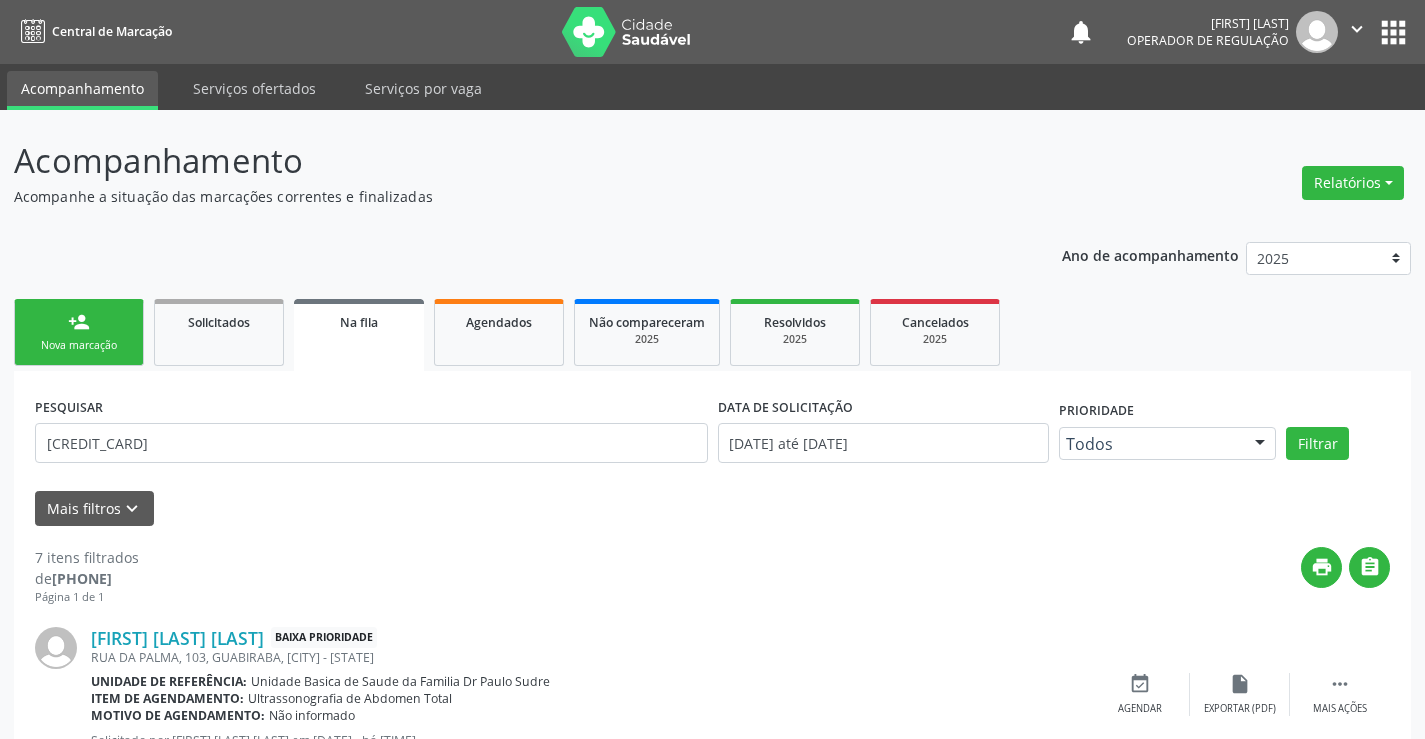 click on "person_add
Nova marcação" at bounding box center [79, 332] 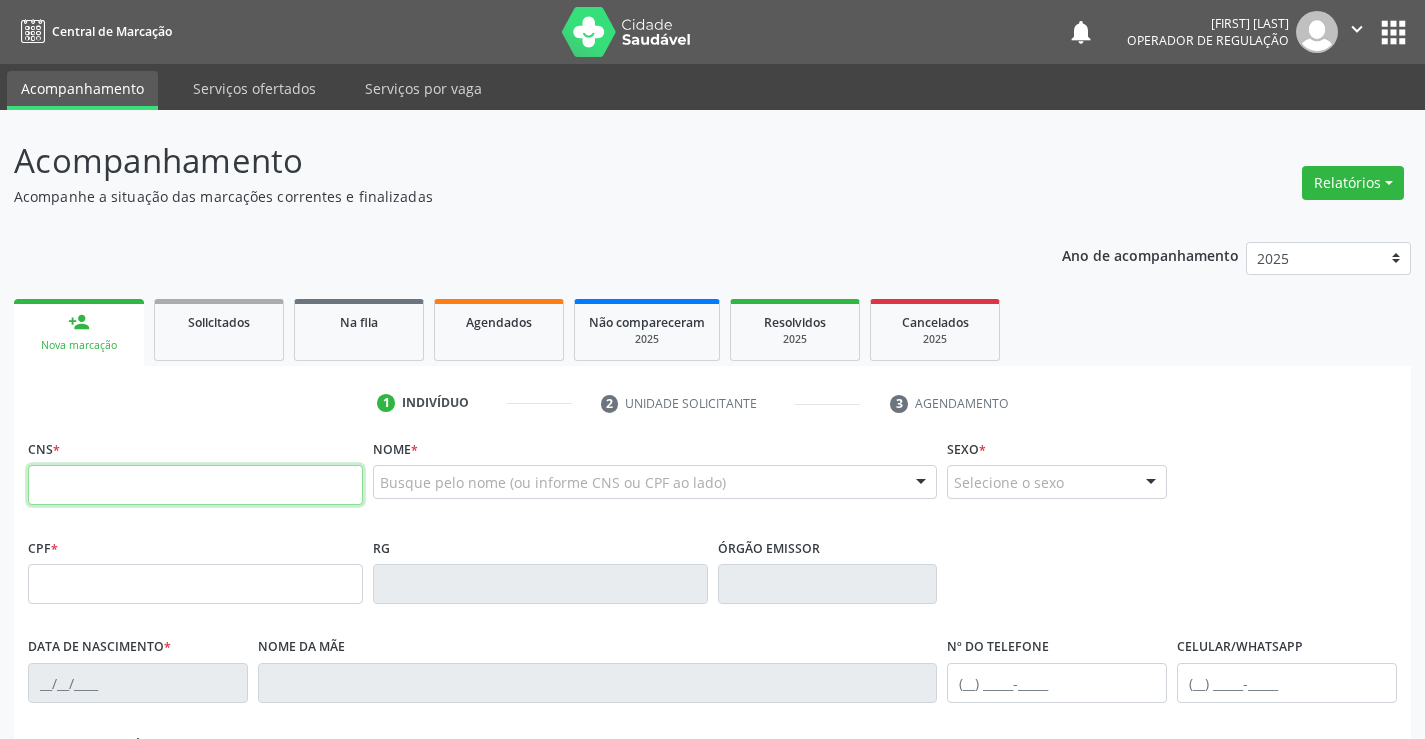 click at bounding box center [195, 485] 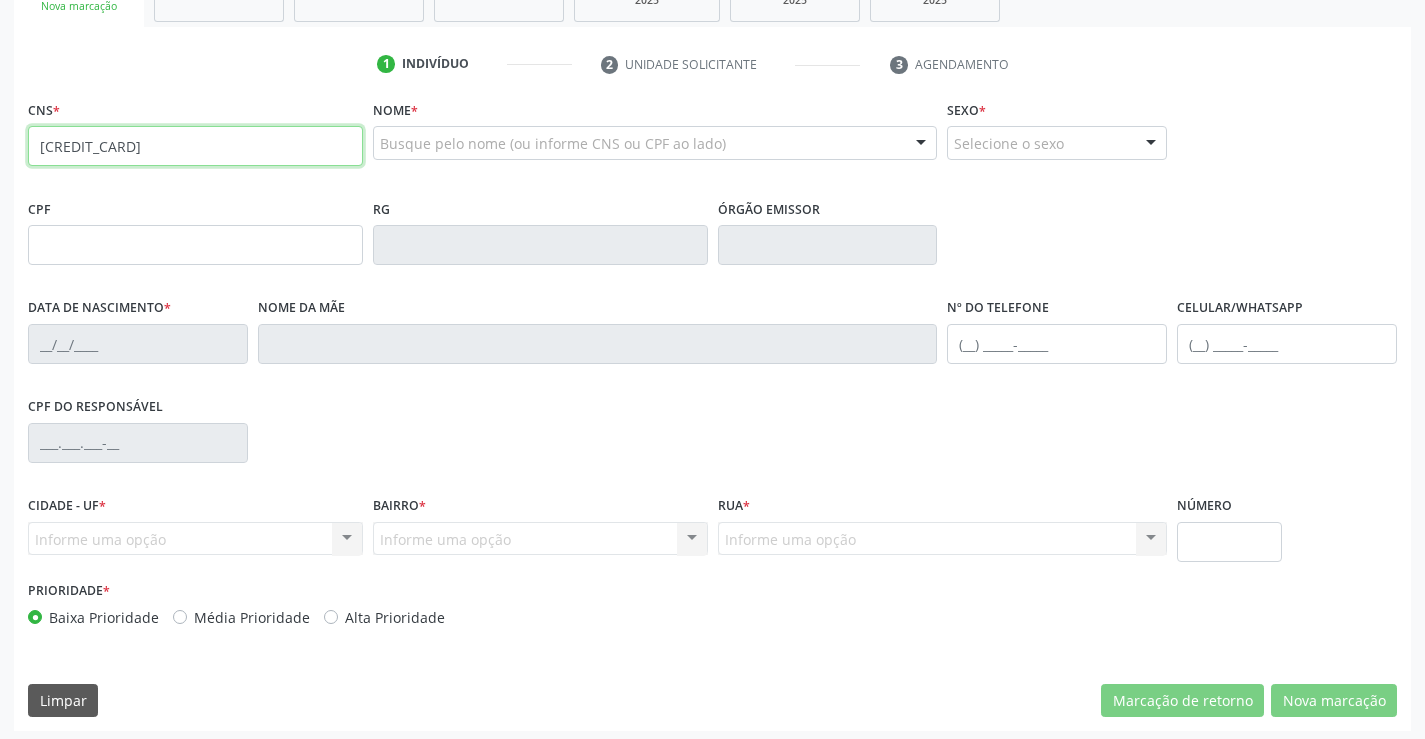 type on "700 0062 8723 6803" 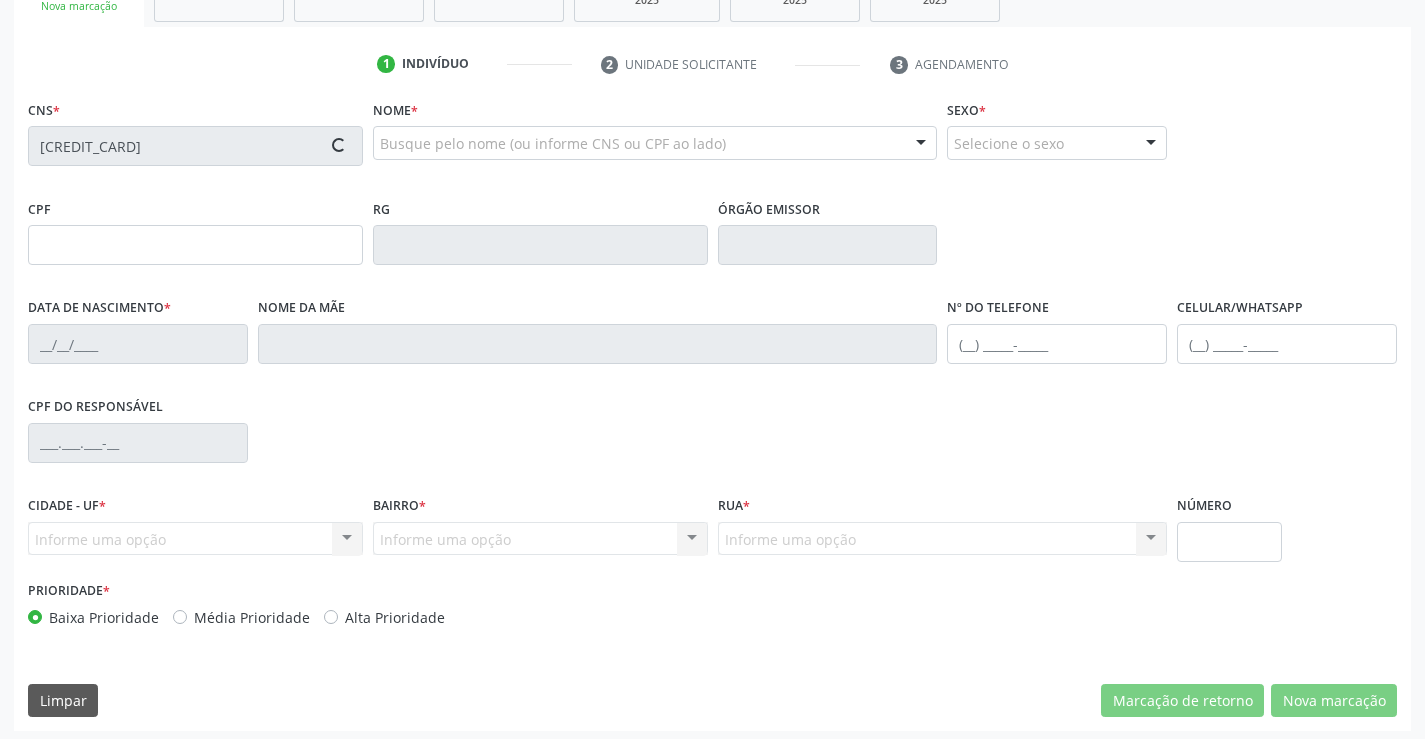 scroll, scrollTop: 345, scrollLeft: 0, axis: vertical 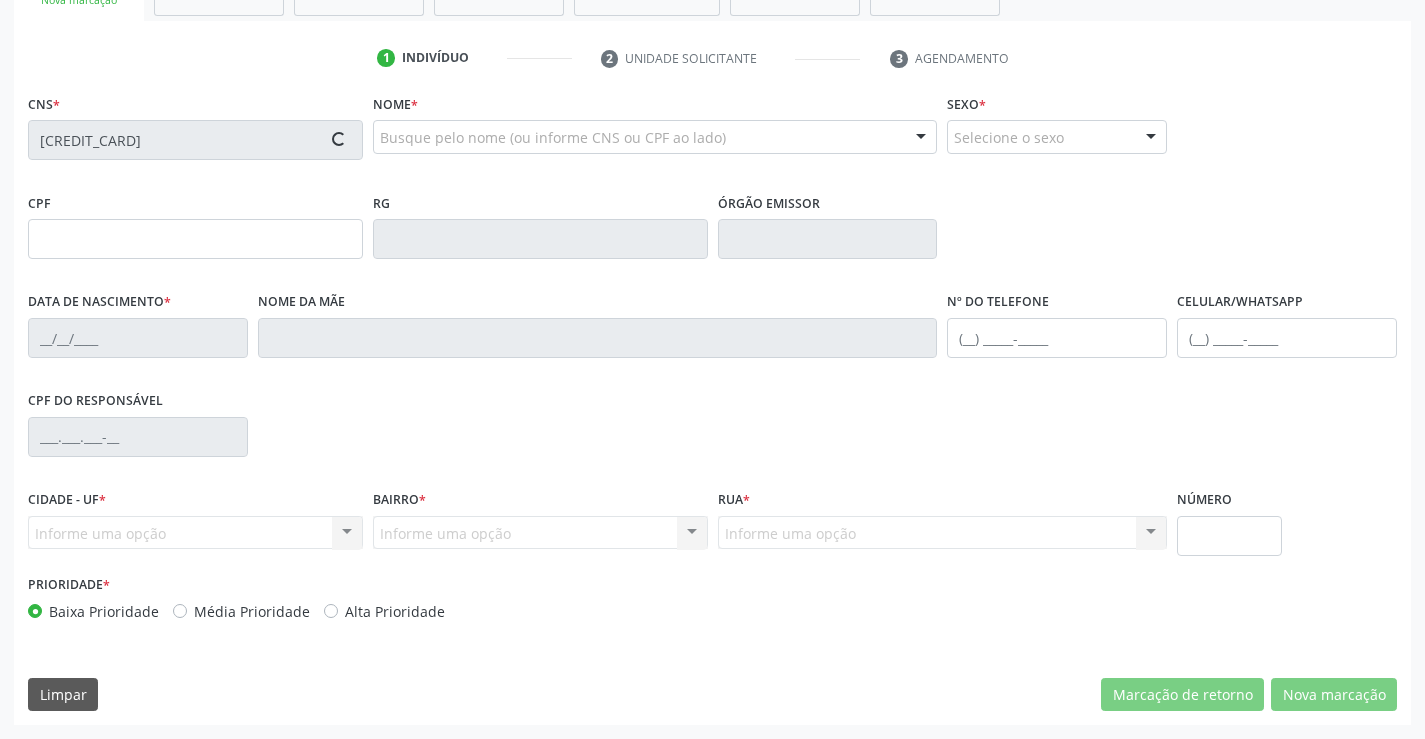 type on "2334630543" 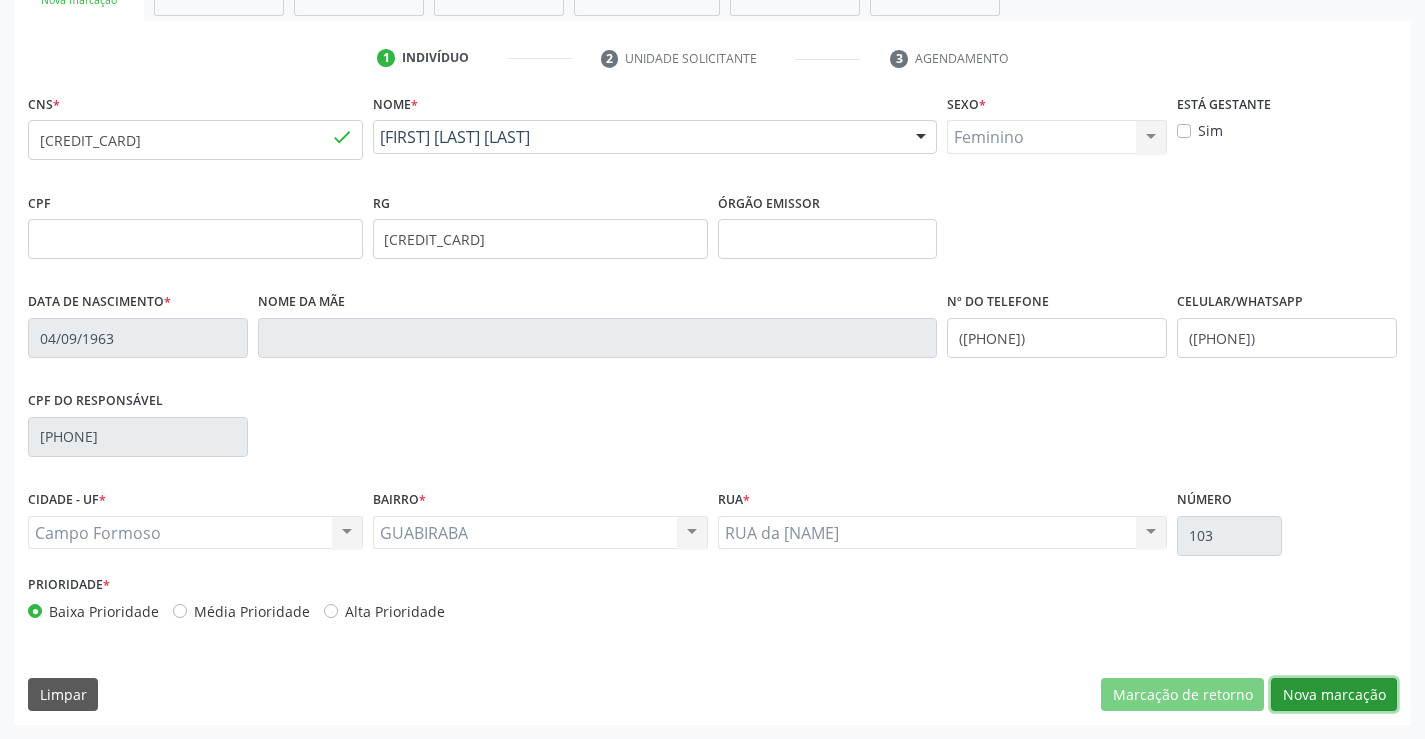 drag, startPoint x: 1366, startPoint y: 694, endPoint x: 1172, endPoint y: 661, distance: 196.78668 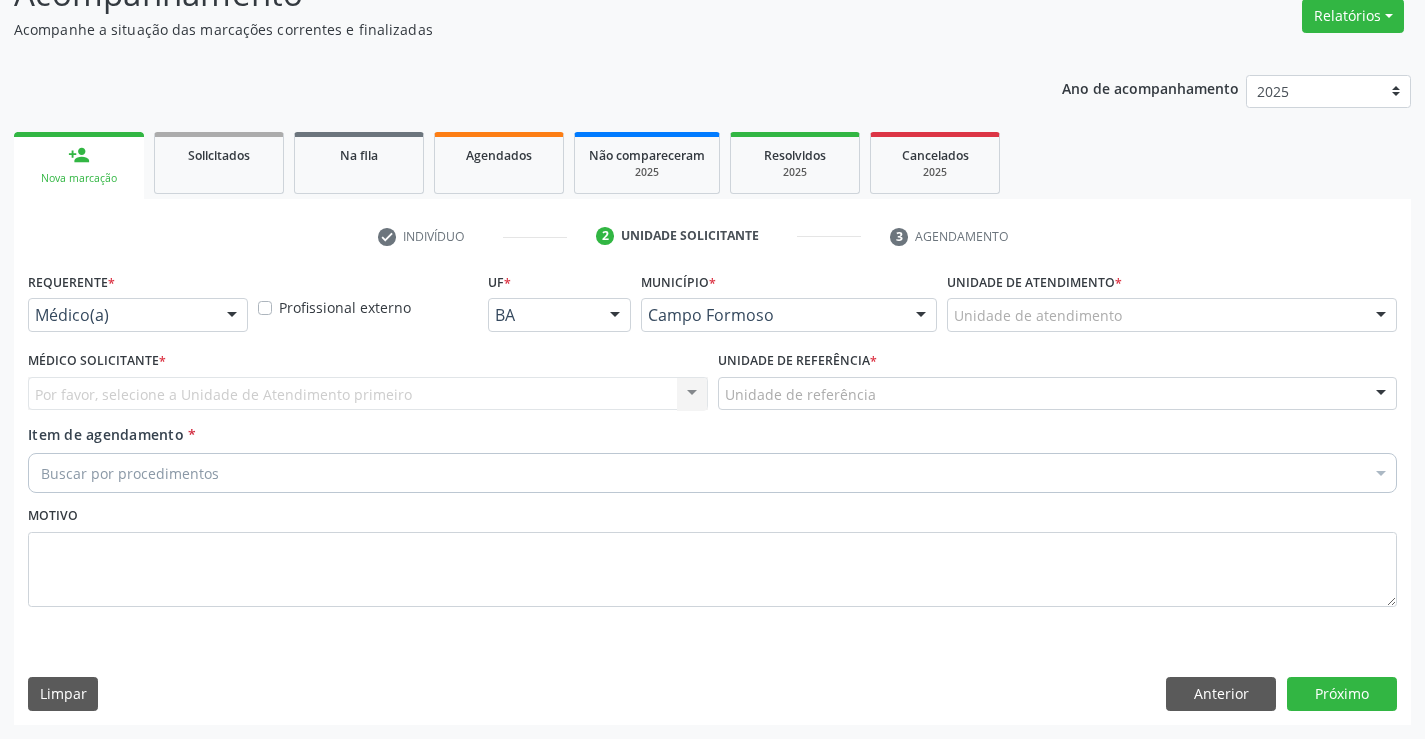 scroll, scrollTop: 167, scrollLeft: 0, axis: vertical 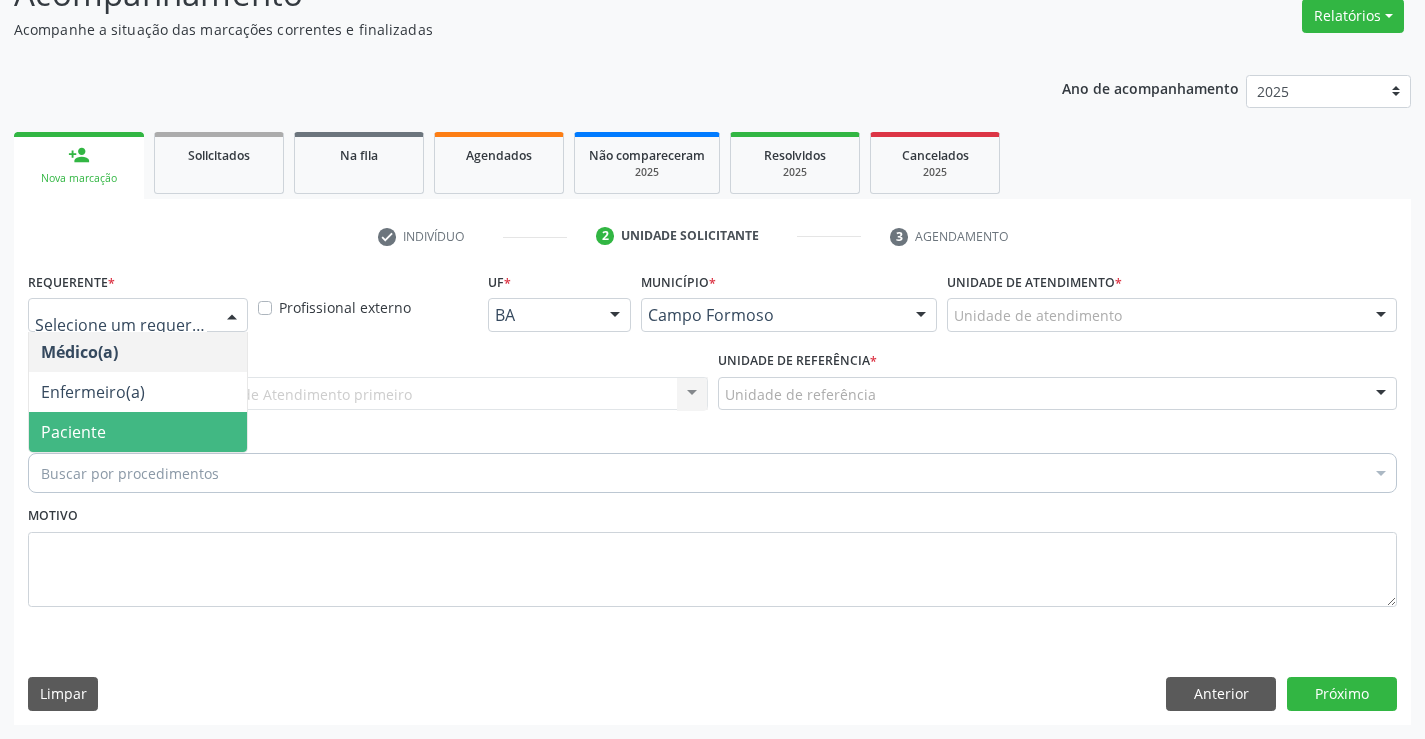 click on "Paciente" at bounding box center (138, 432) 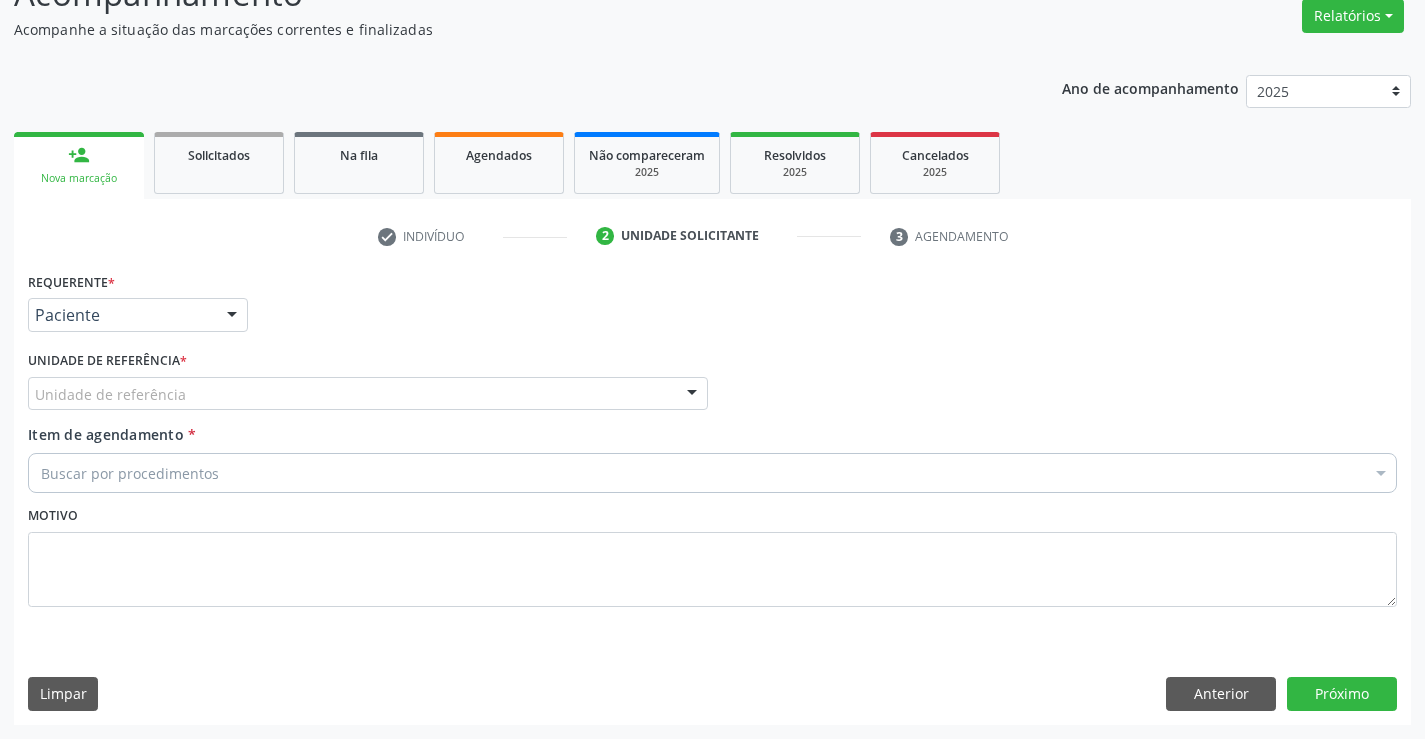 click on "Unidade de referência" at bounding box center [368, 394] 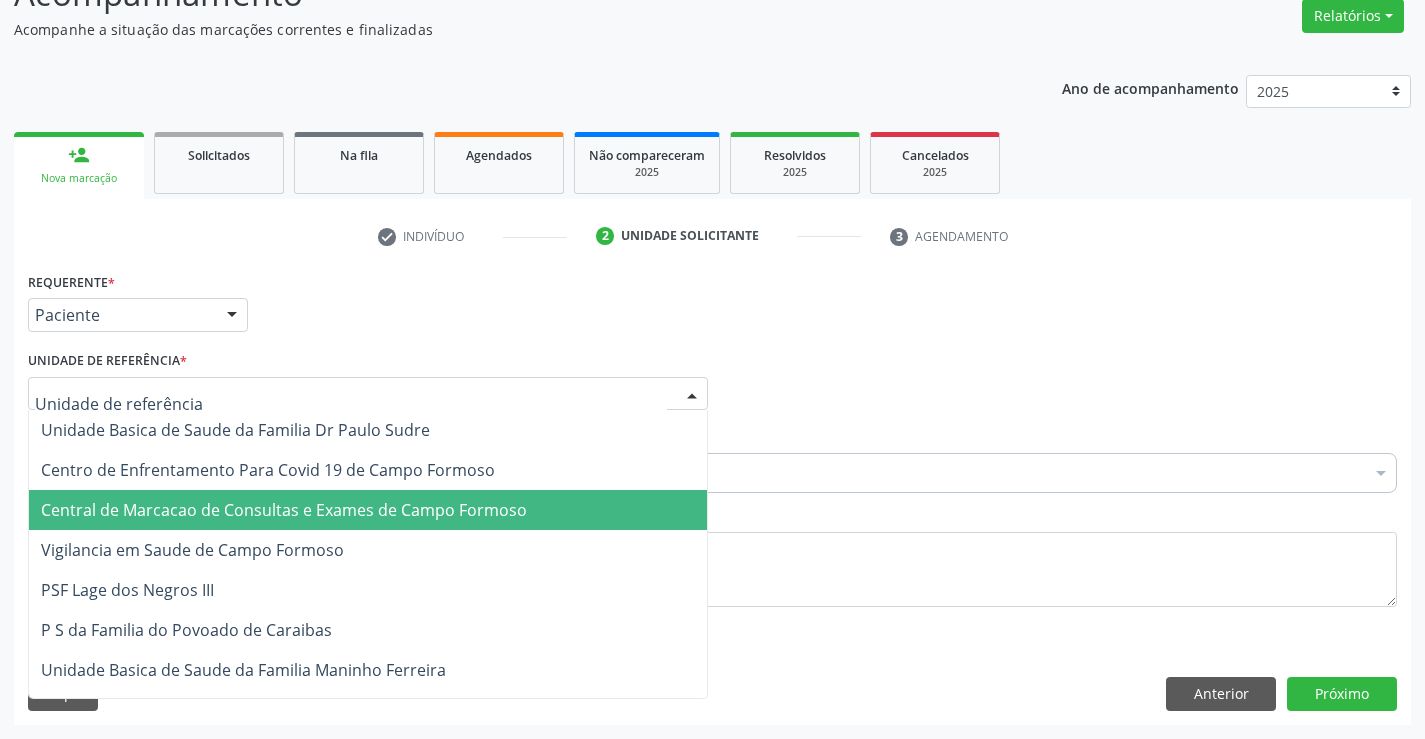 click on "Central de Marcacao de Consultas e Exames de Campo Formoso" at bounding box center [284, 510] 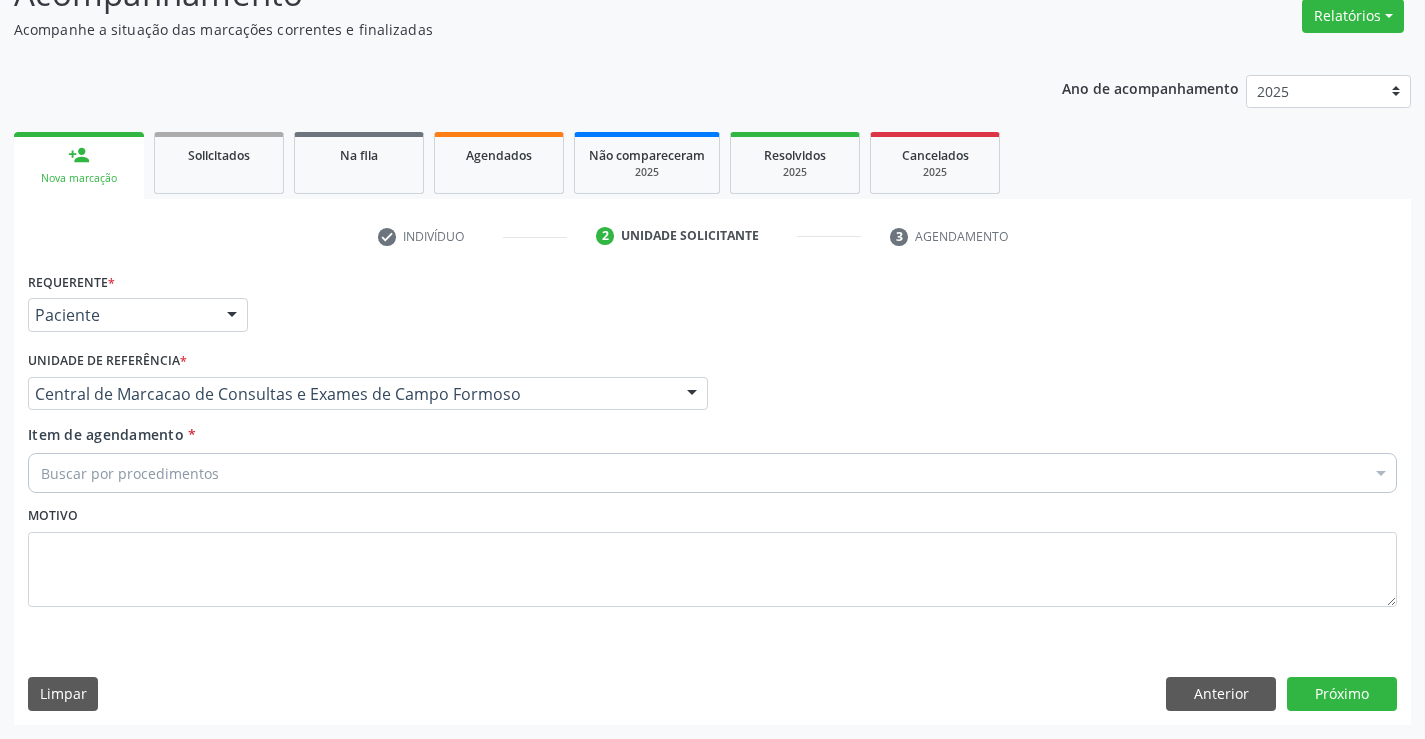 click on "Buscar por procedimentos" at bounding box center [712, 473] 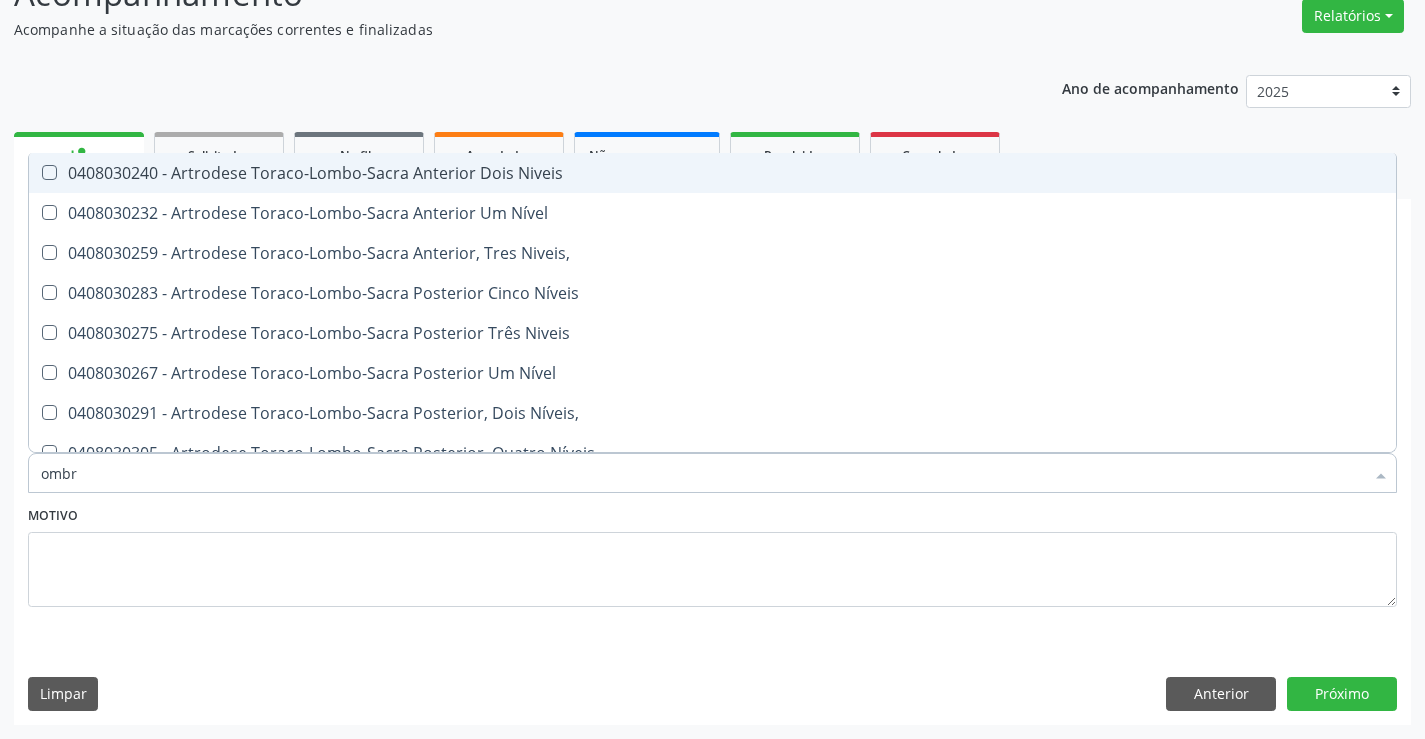 type on "ombro" 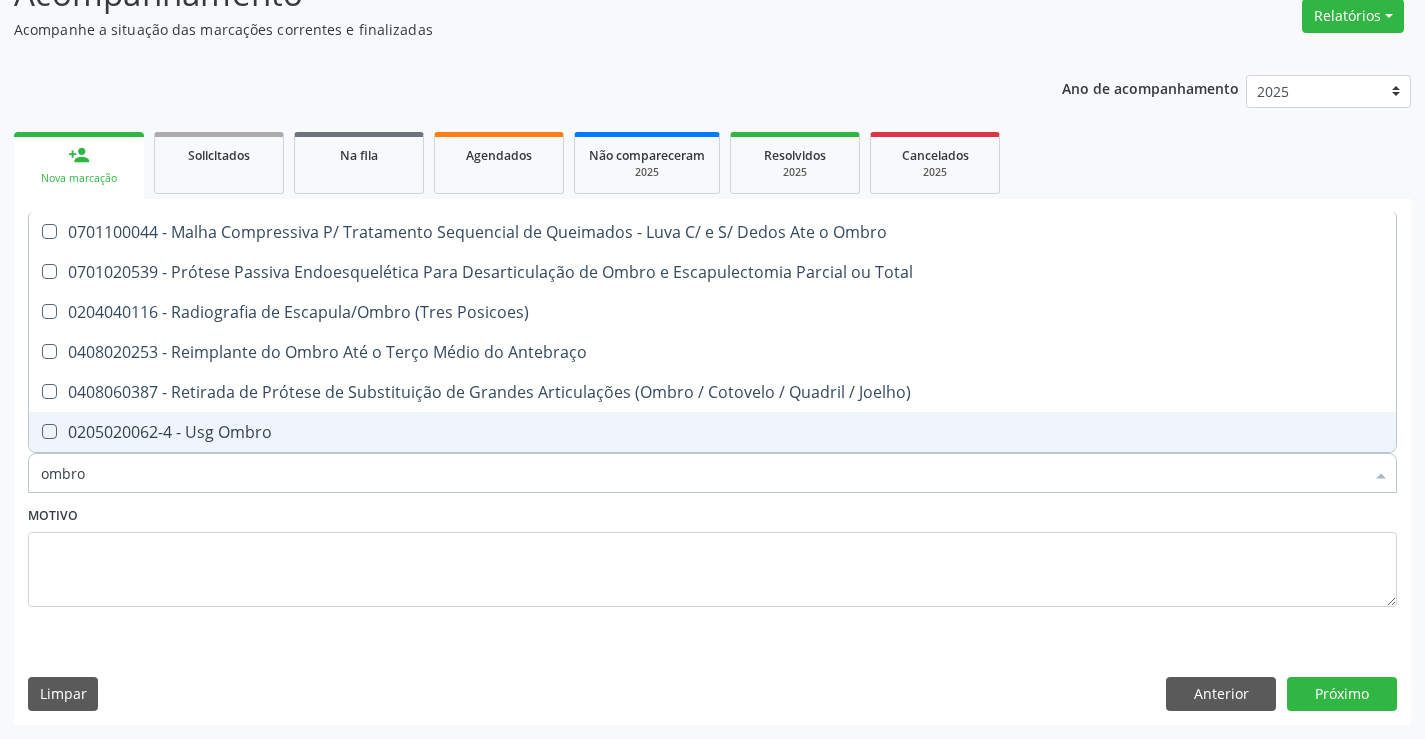 drag, startPoint x: 301, startPoint y: 435, endPoint x: 281, endPoint y: 474, distance: 43.829212 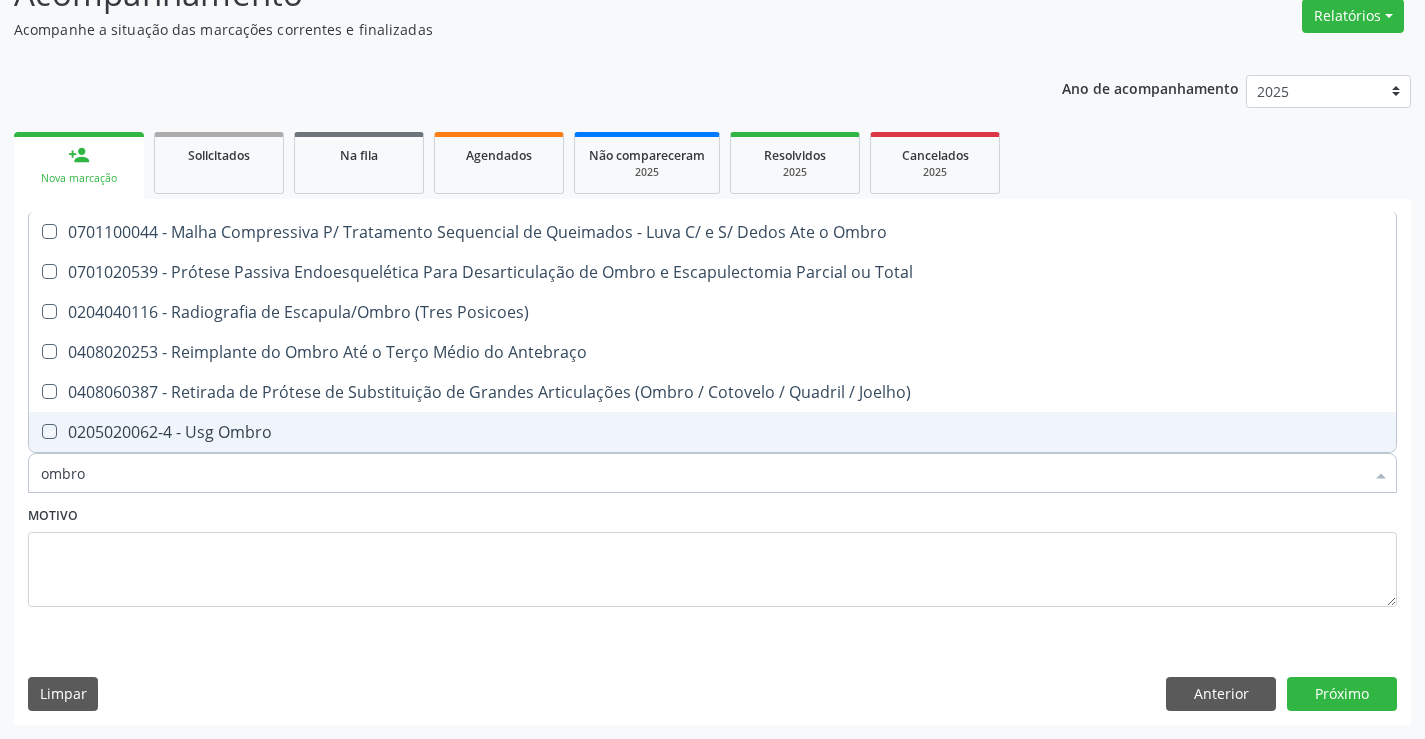 checkbox on "true" 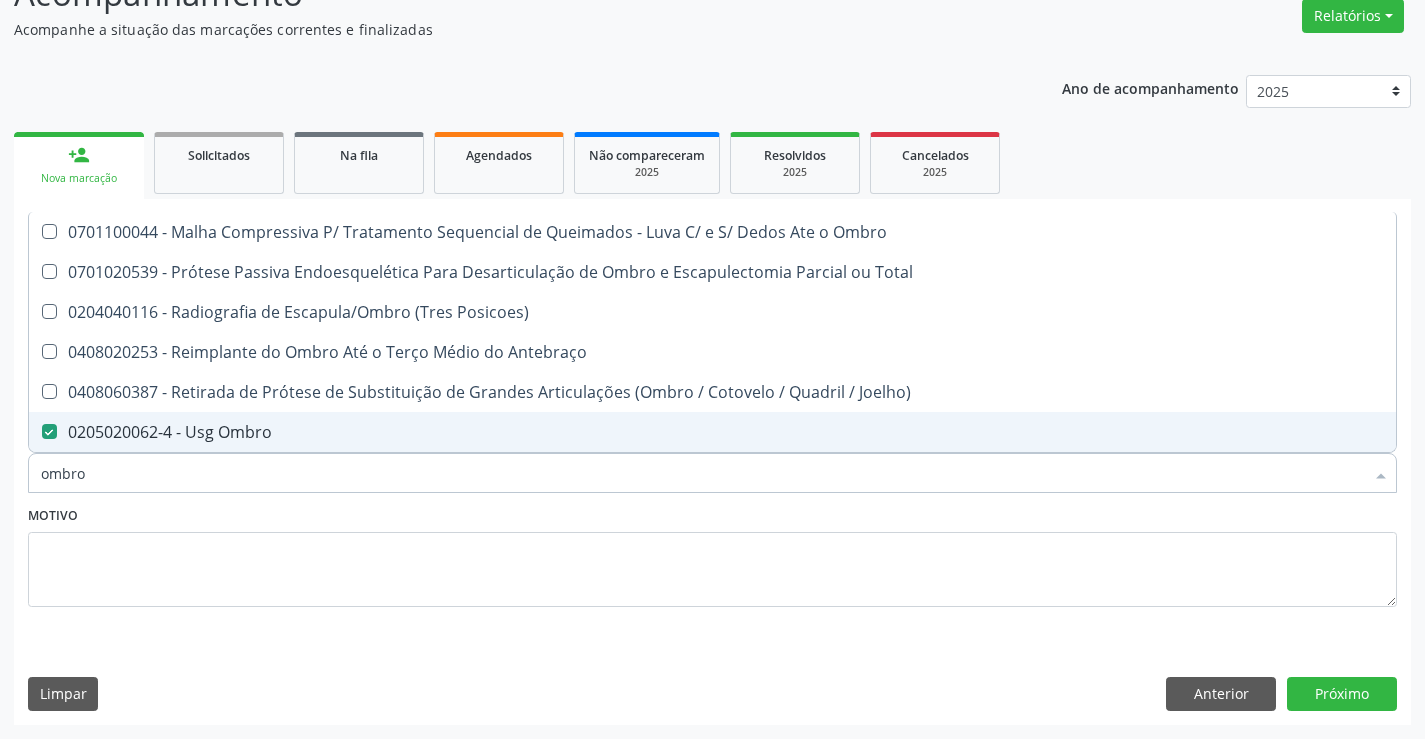 click on "ombro" at bounding box center [702, 473] 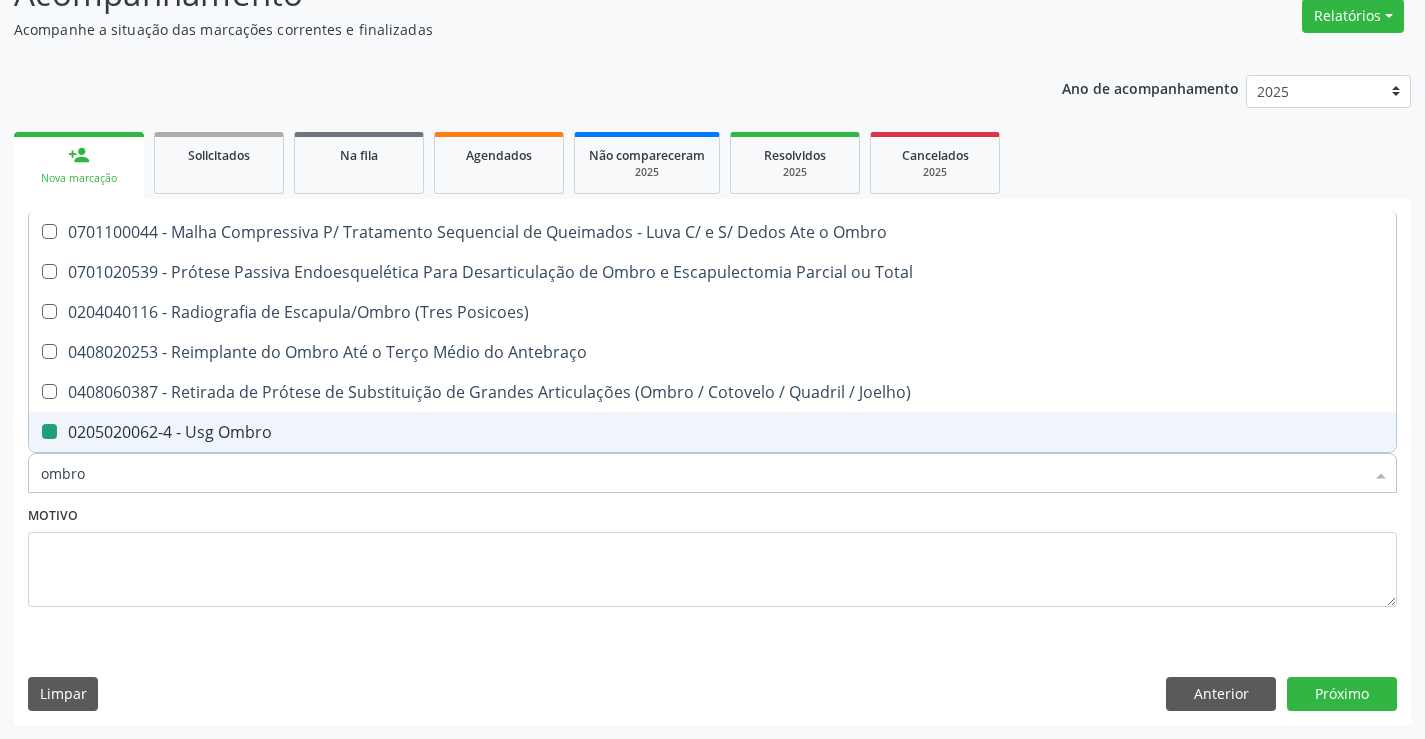type on "e" 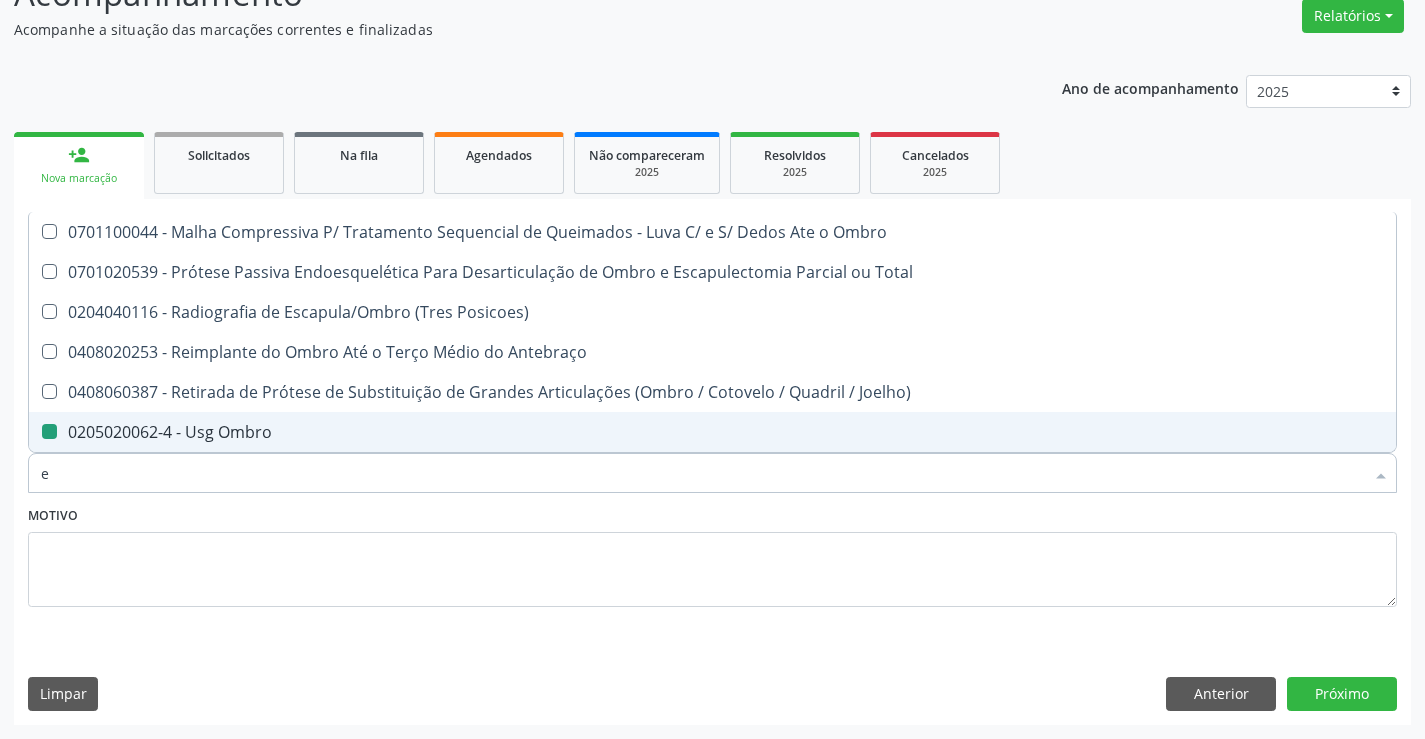 checkbox on "false" 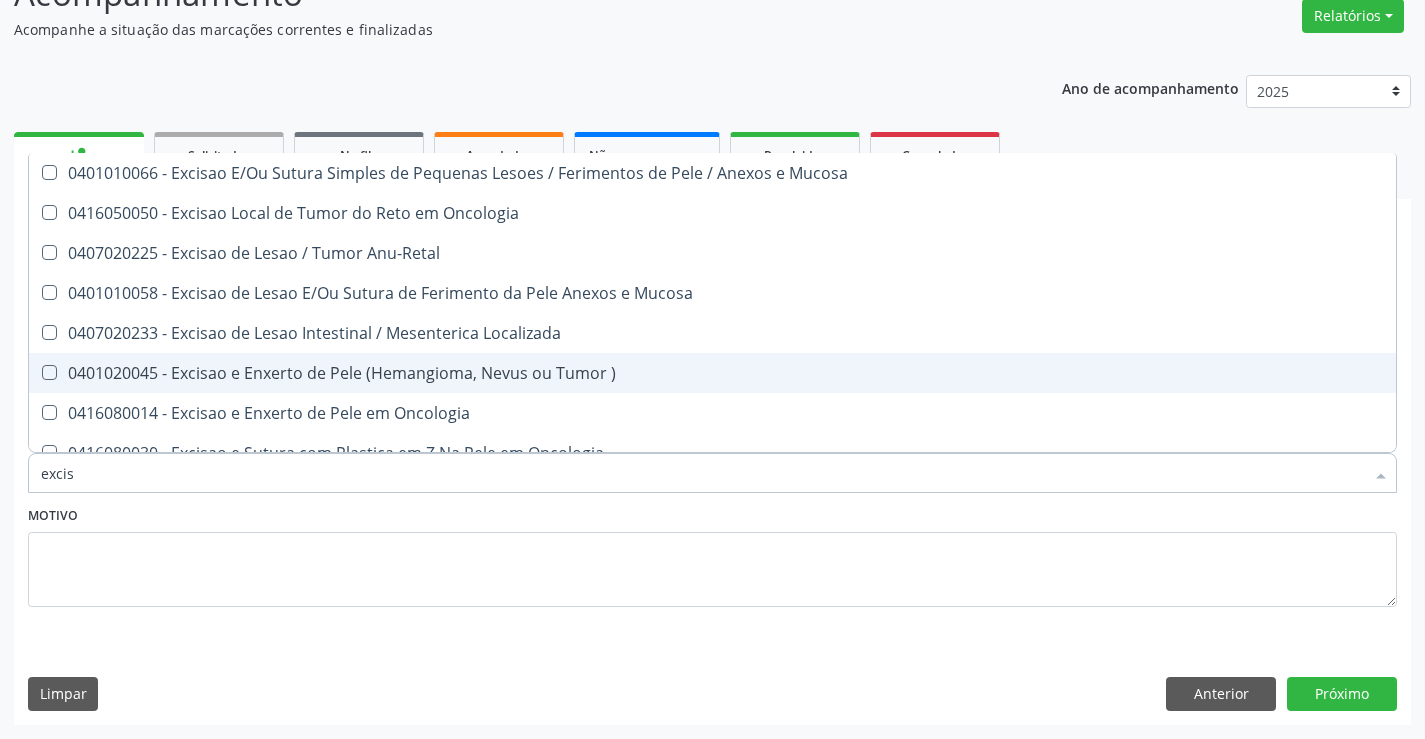 type on "excisa" 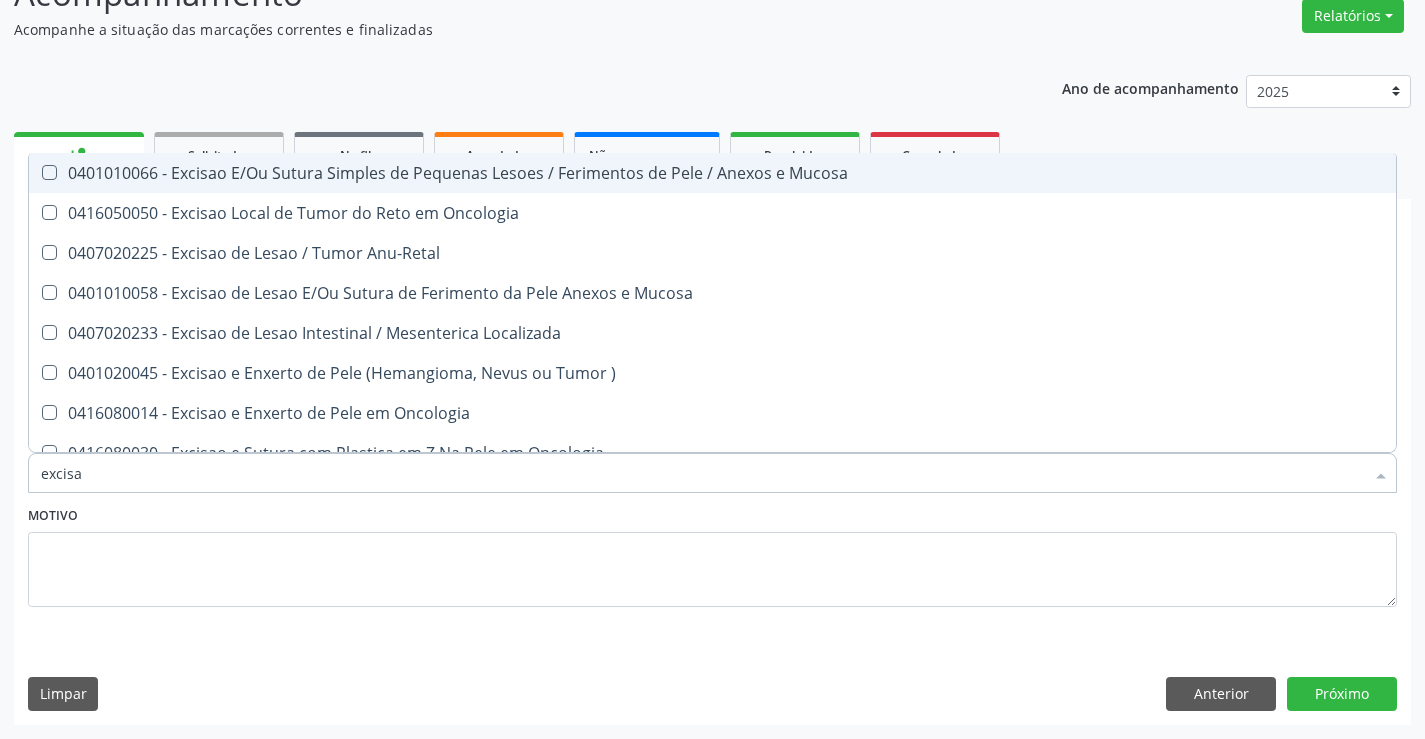 click on "0401010066 - Excisao E/Ou Sutura Simples de Pequenas Lesoes / Ferimentos de Pele / Anexos e Mucosa" at bounding box center [712, 173] 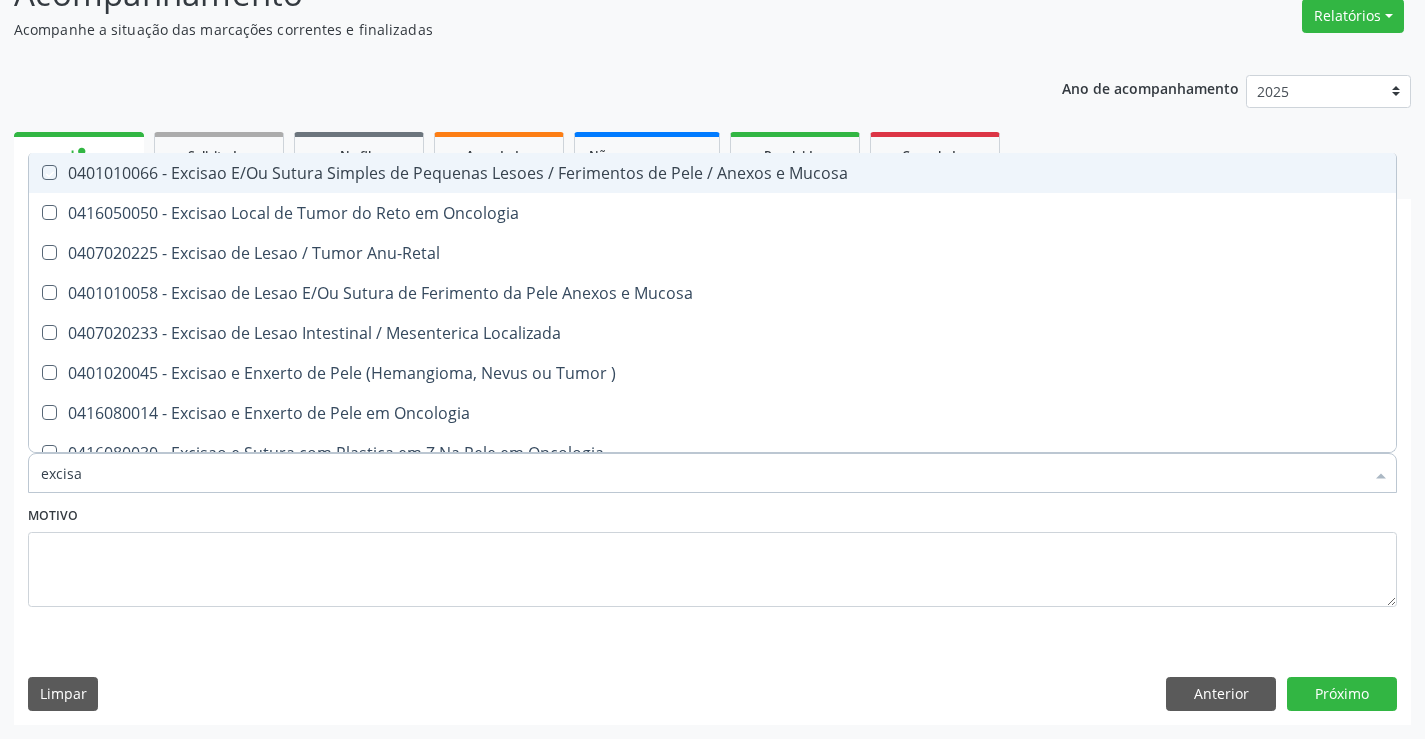 checkbox on "true" 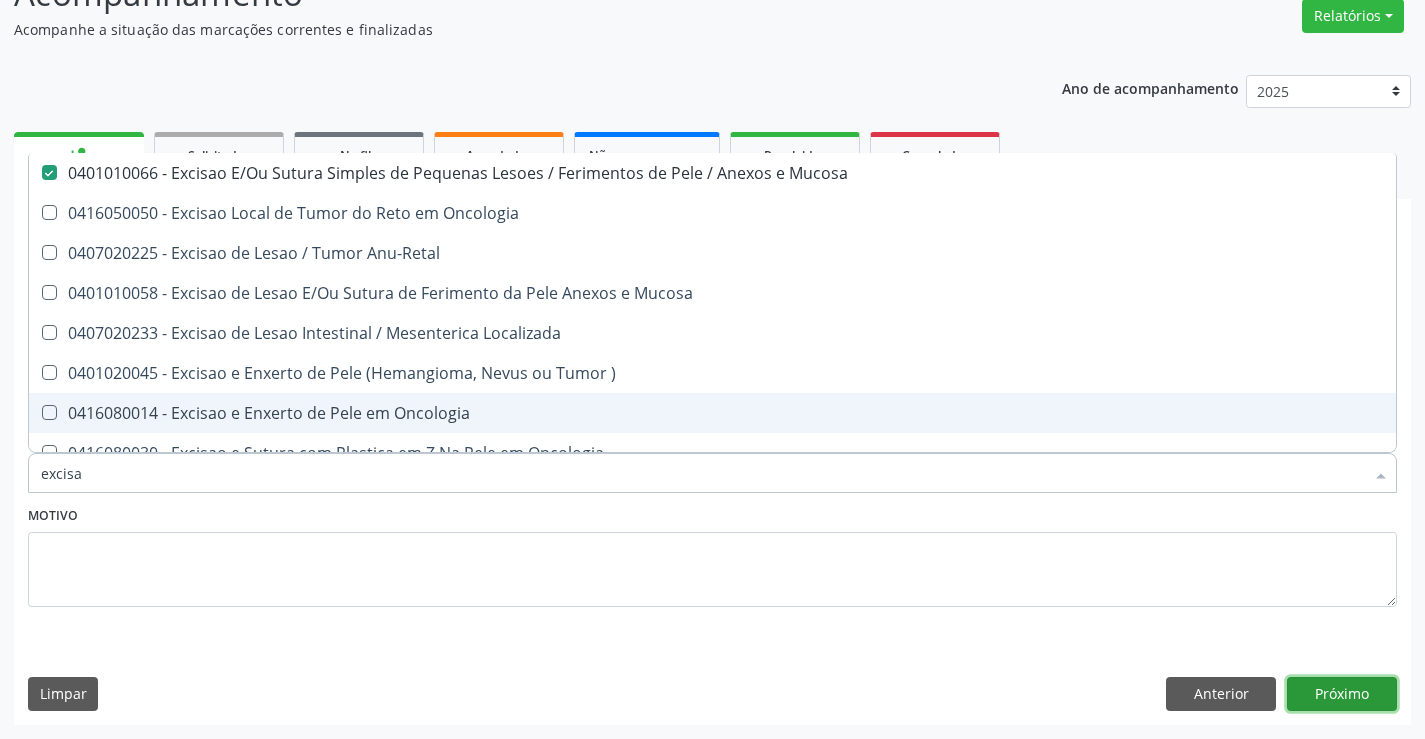 click on "Próximo" at bounding box center [1342, 694] 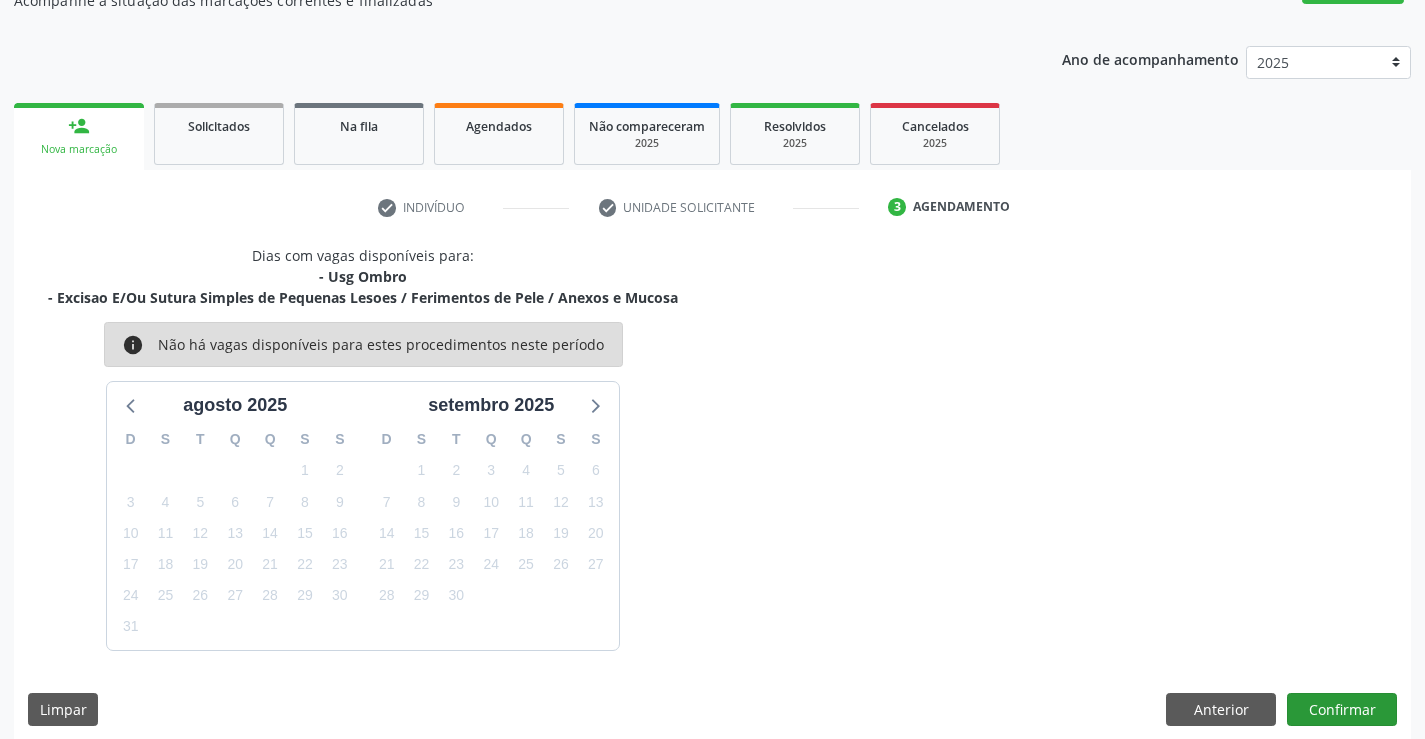 scroll, scrollTop: 211, scrollLeft: 0, axis: vertical 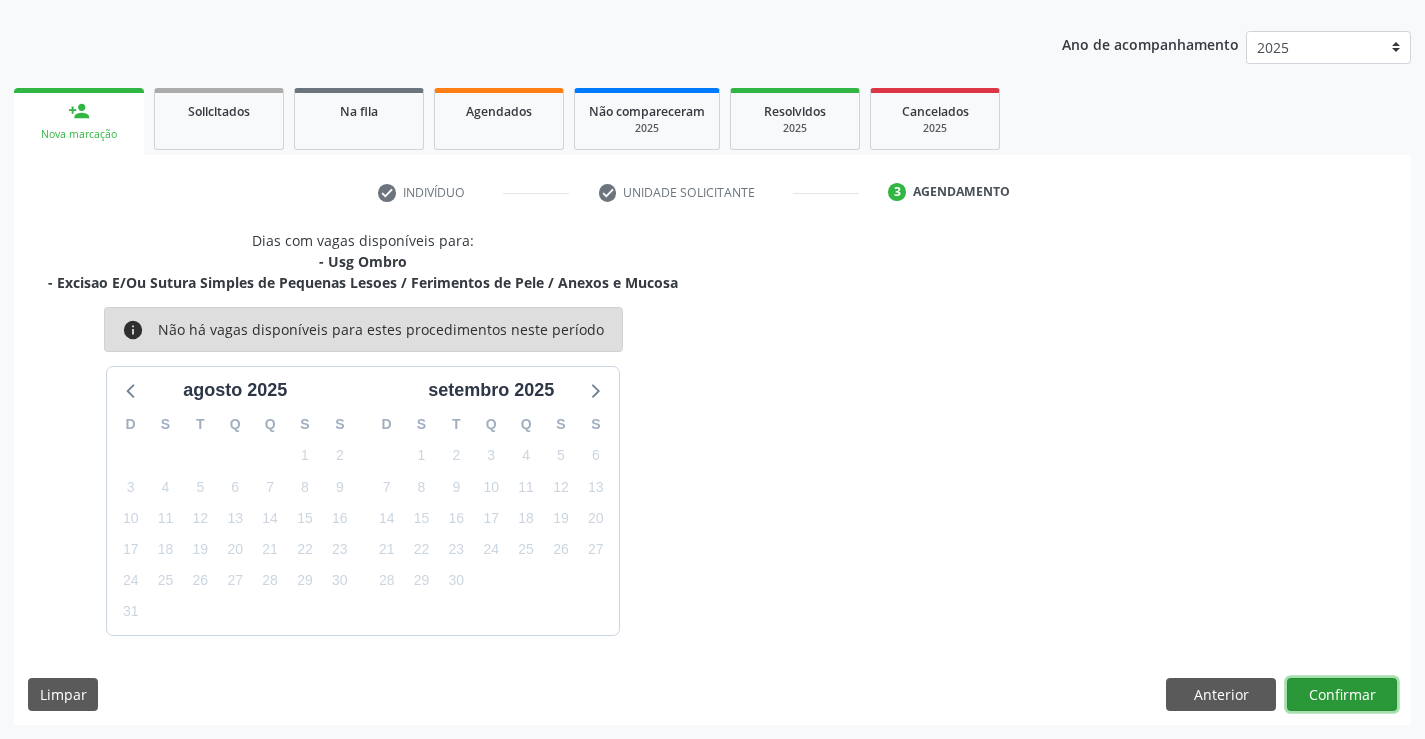 click on "Confirmar" at bounding box center (1342, 695) 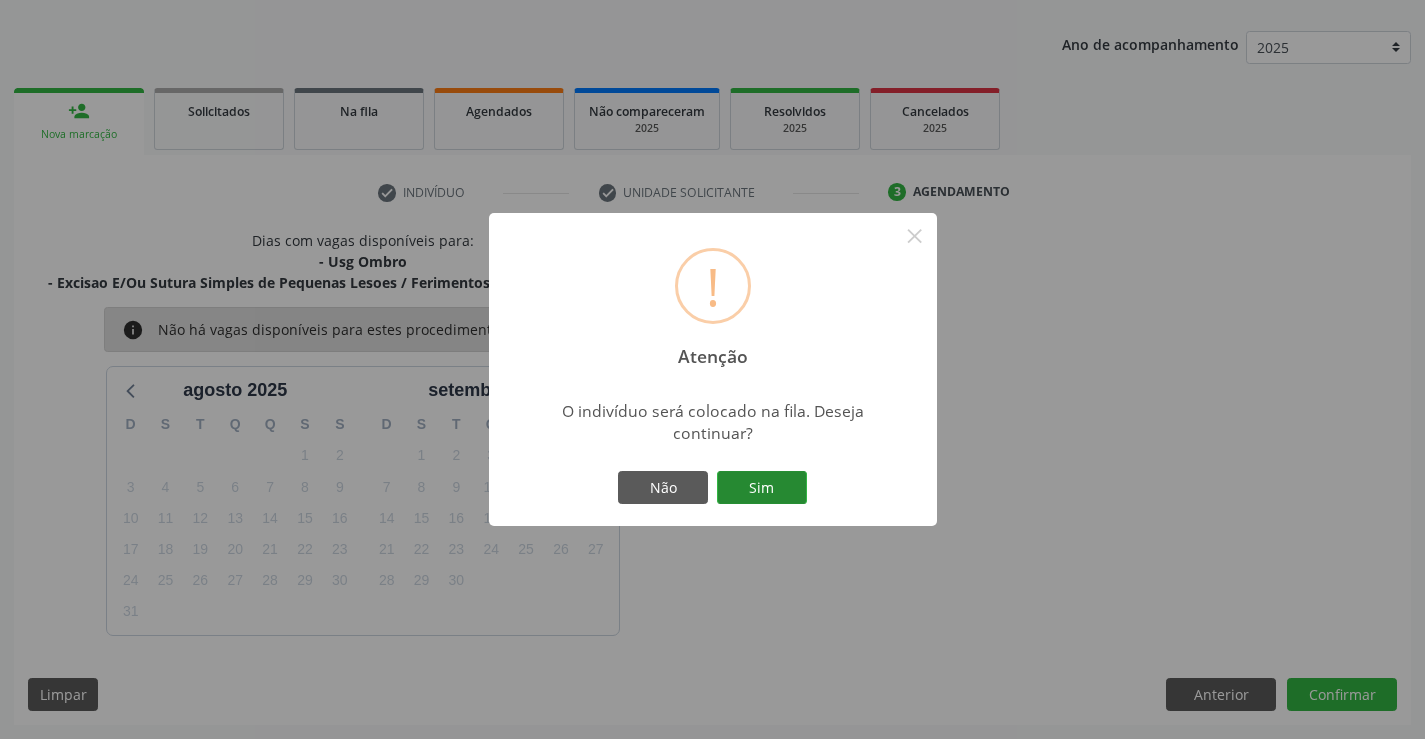 click on "Sim" at bounding box center [762, 488] 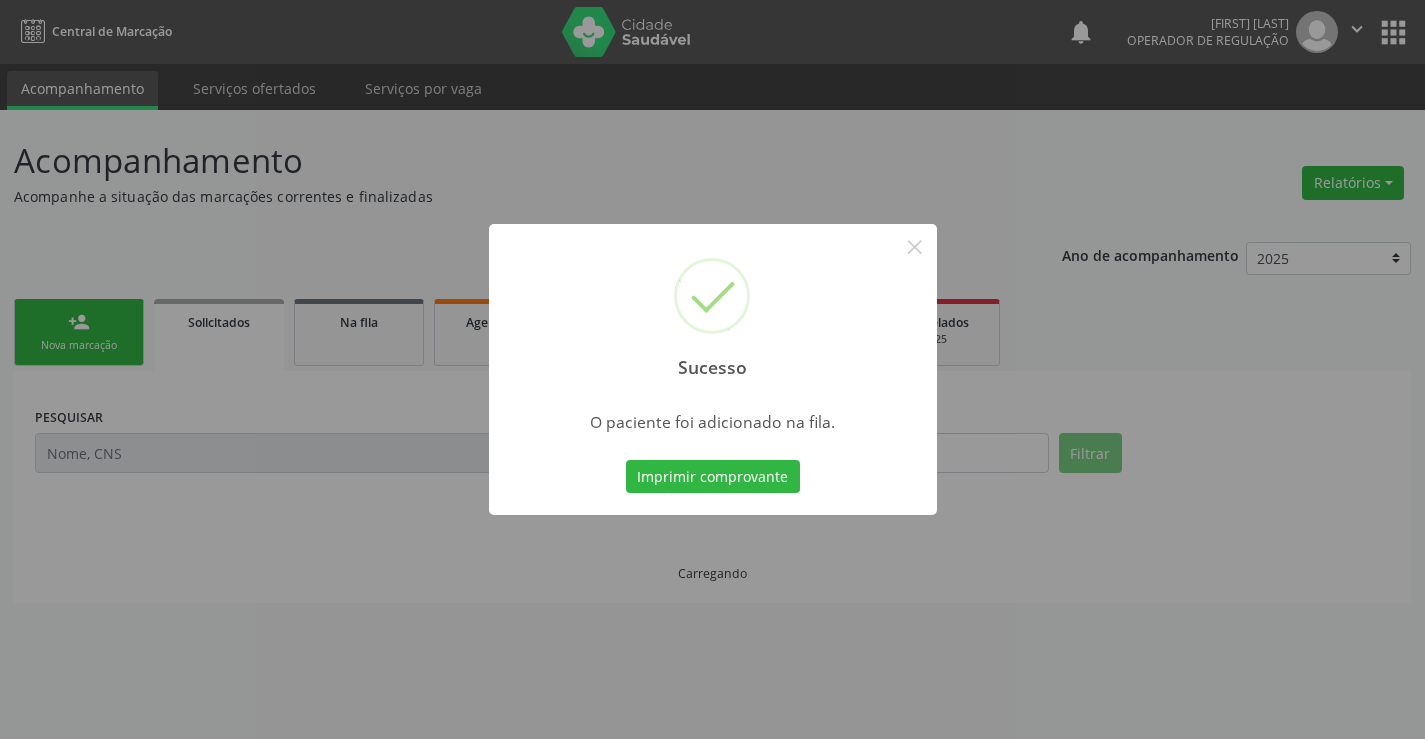 scroll, scrollTop: 0, scrollLeft: 0, axis: both 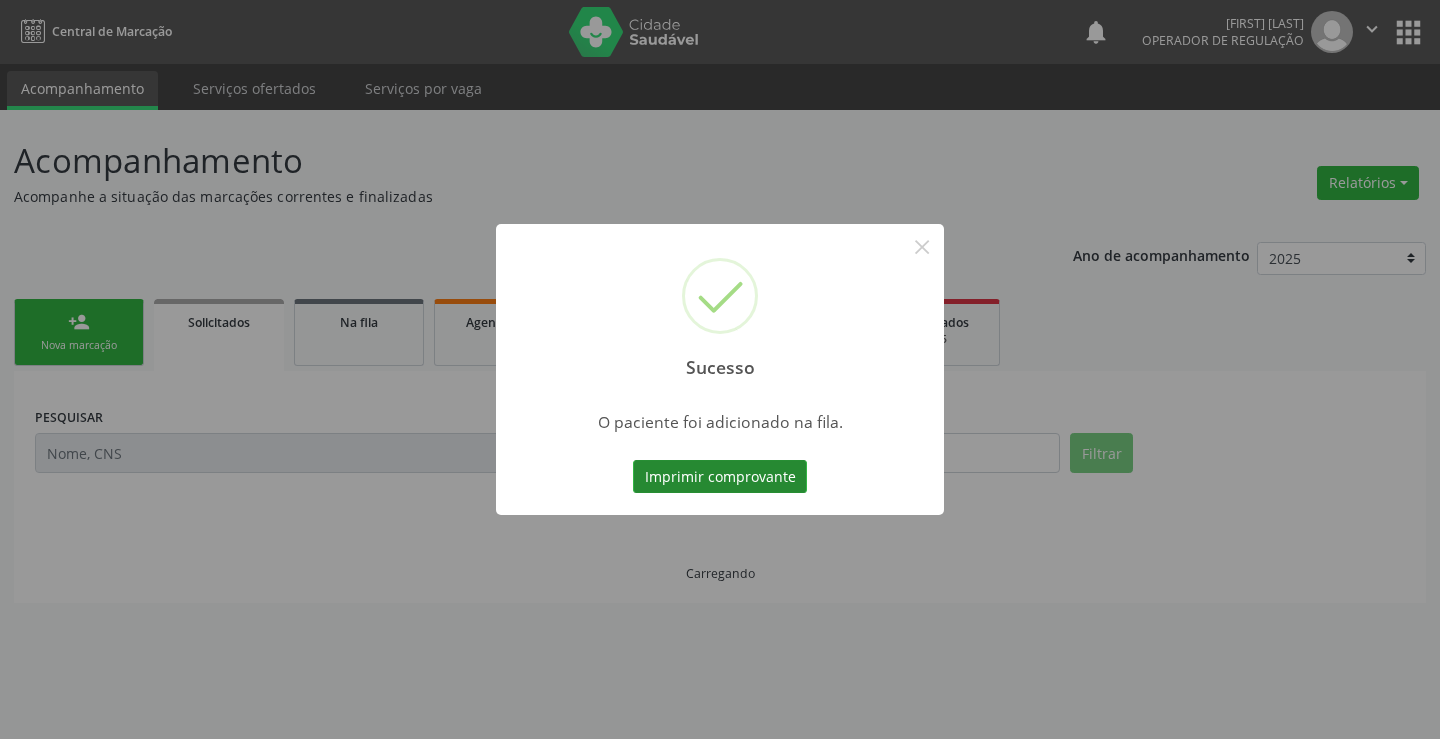 click on "Imprimir comprovante" at bounding box center (720, 477) 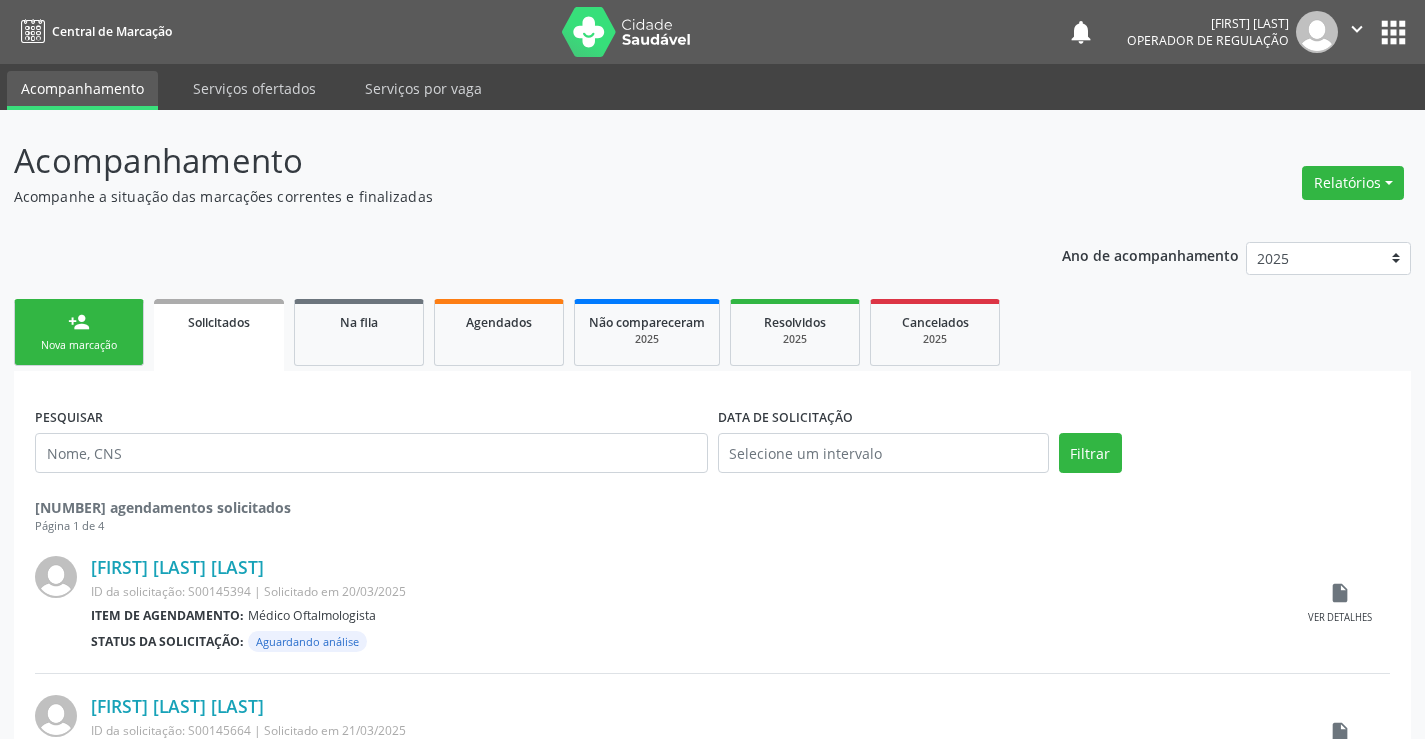 click on "Nova marcação" at bounding box center [79, 345] 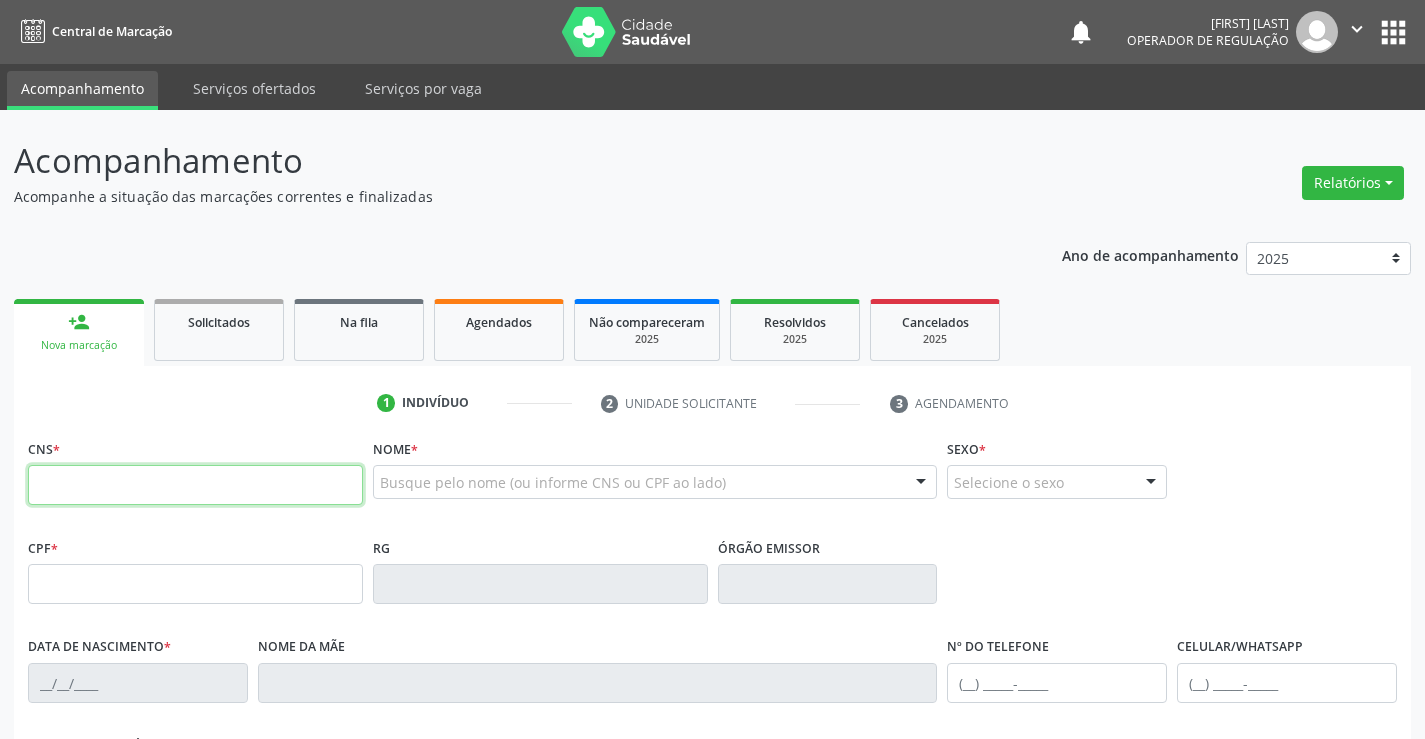 click at bounding box center [195, 485] 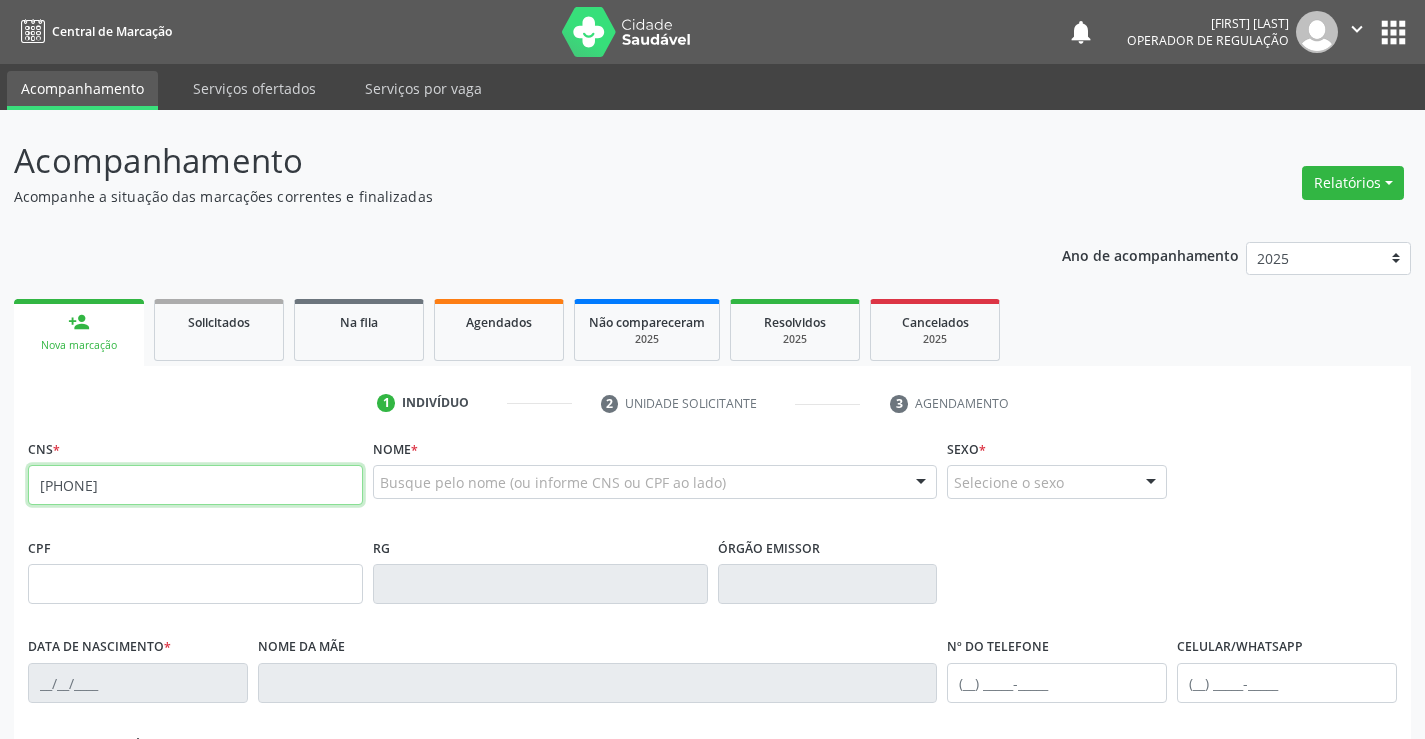 type on "708 6075 1956 5488" 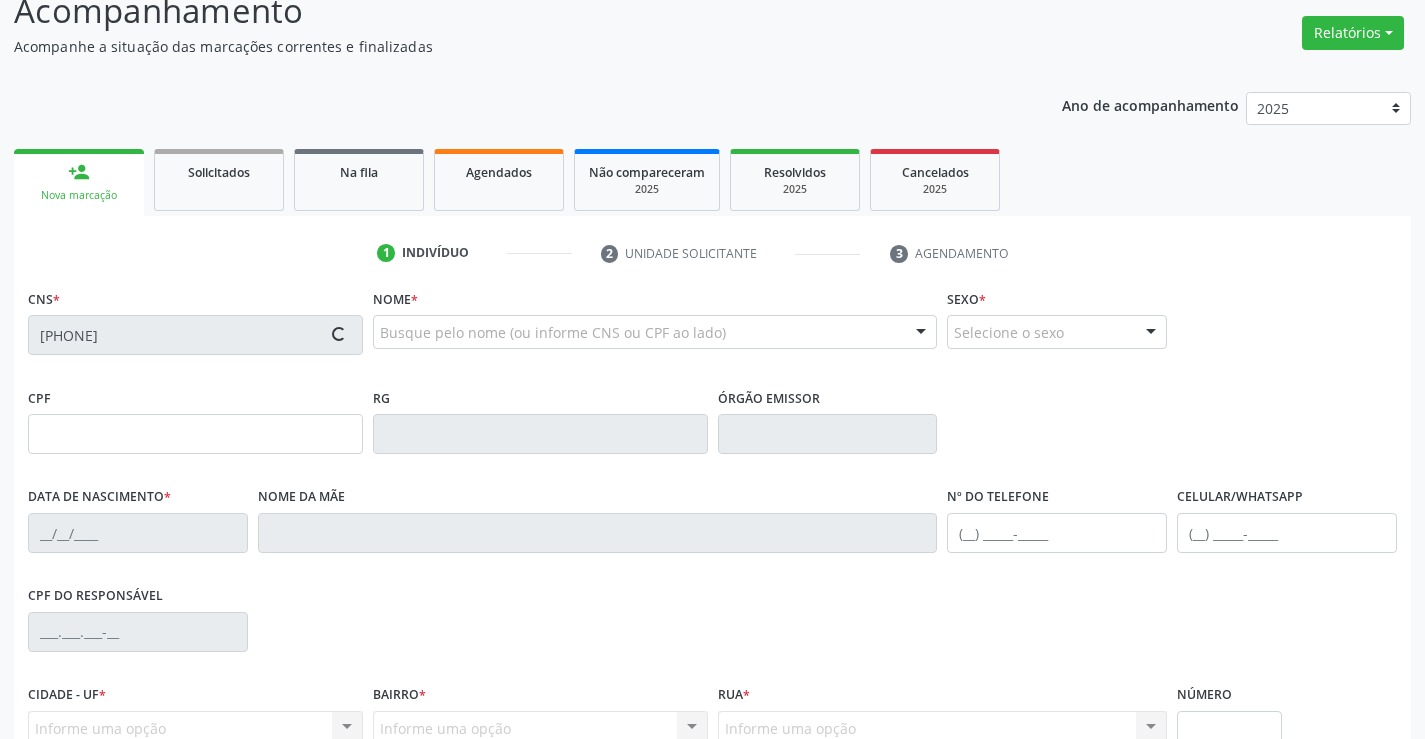 scroll, scrollTop: 345, scrollLeft: 0, axis: vertical 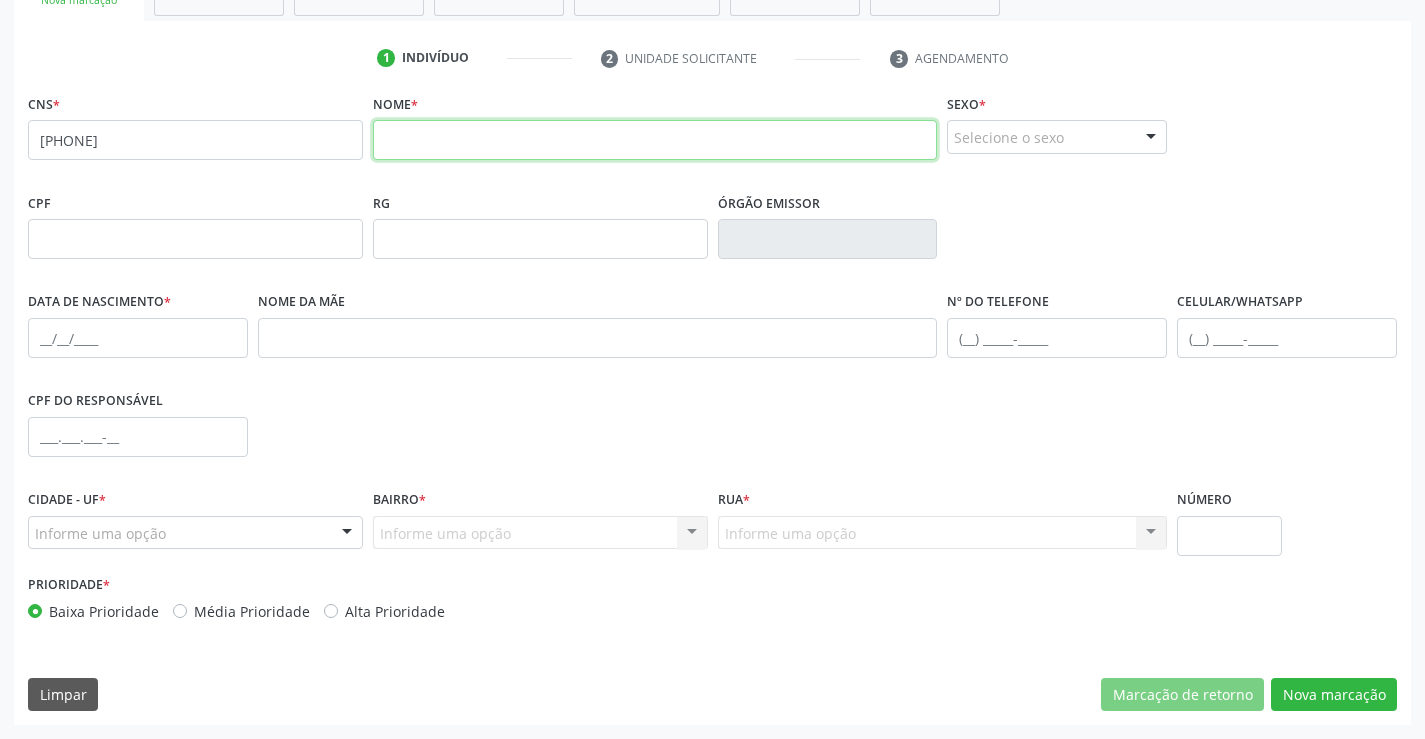 click at bounding box center [655, 140] 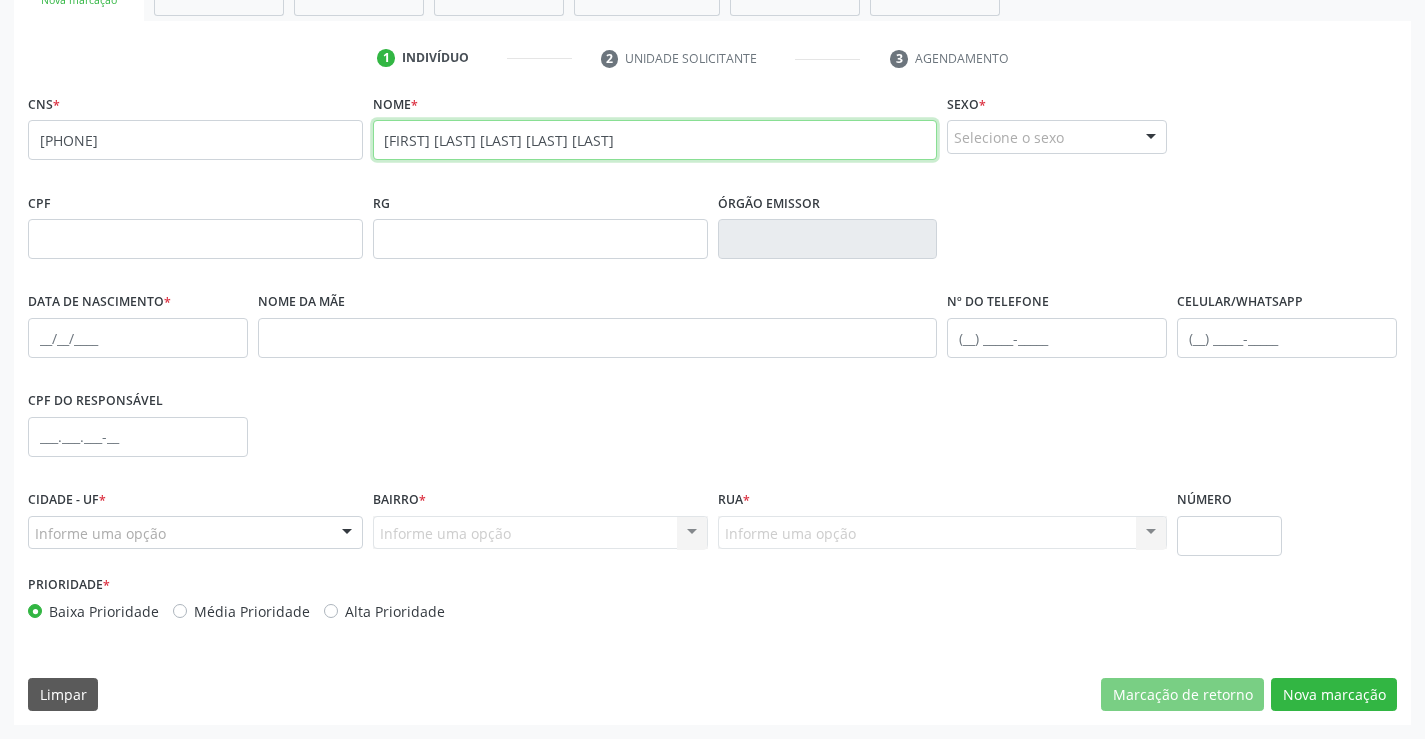 type on "MARIA EDUARDA CARVALHO DE SOUZA MENEZES" 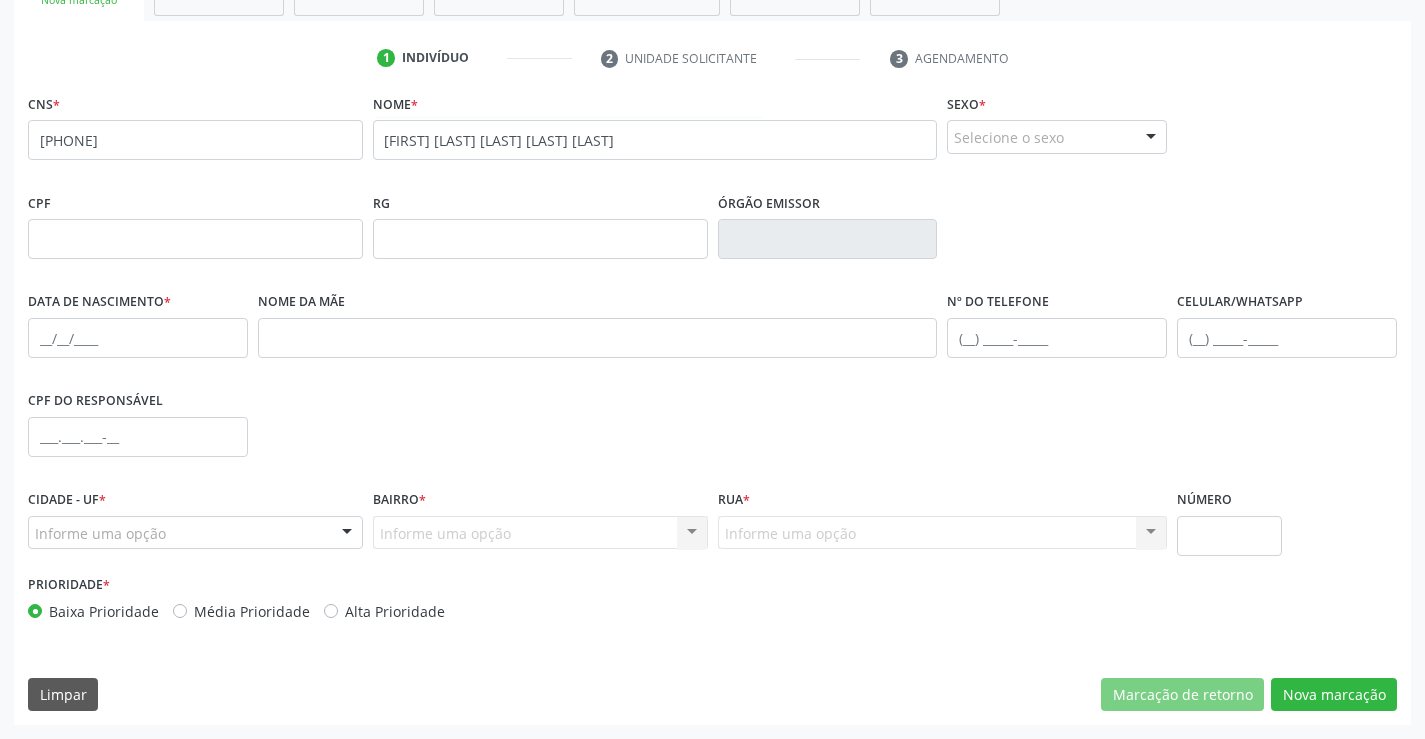 click on "Selecione o sexo" at bounding box center [1057, 137] 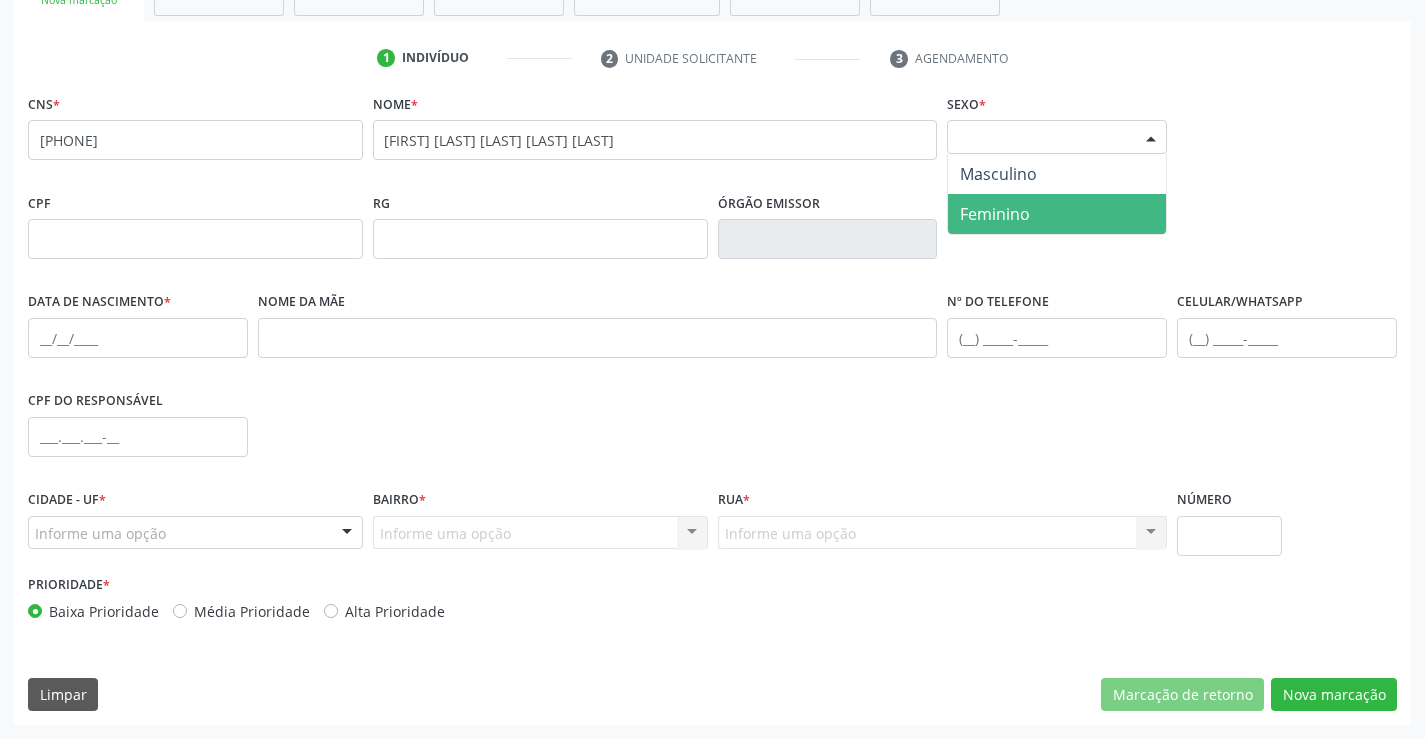 click on "Feminino" at bounding box center (1057, 214) 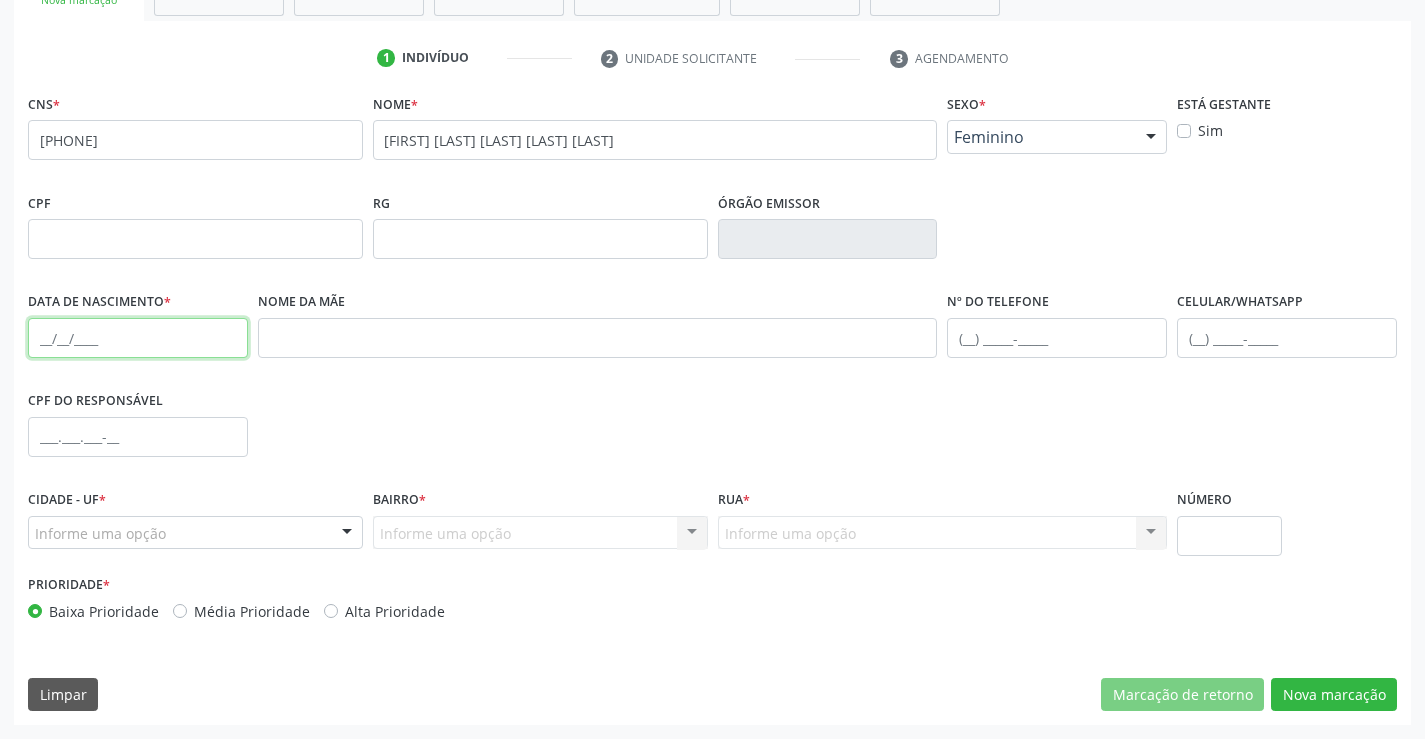 click at bounding box center [138, 338] 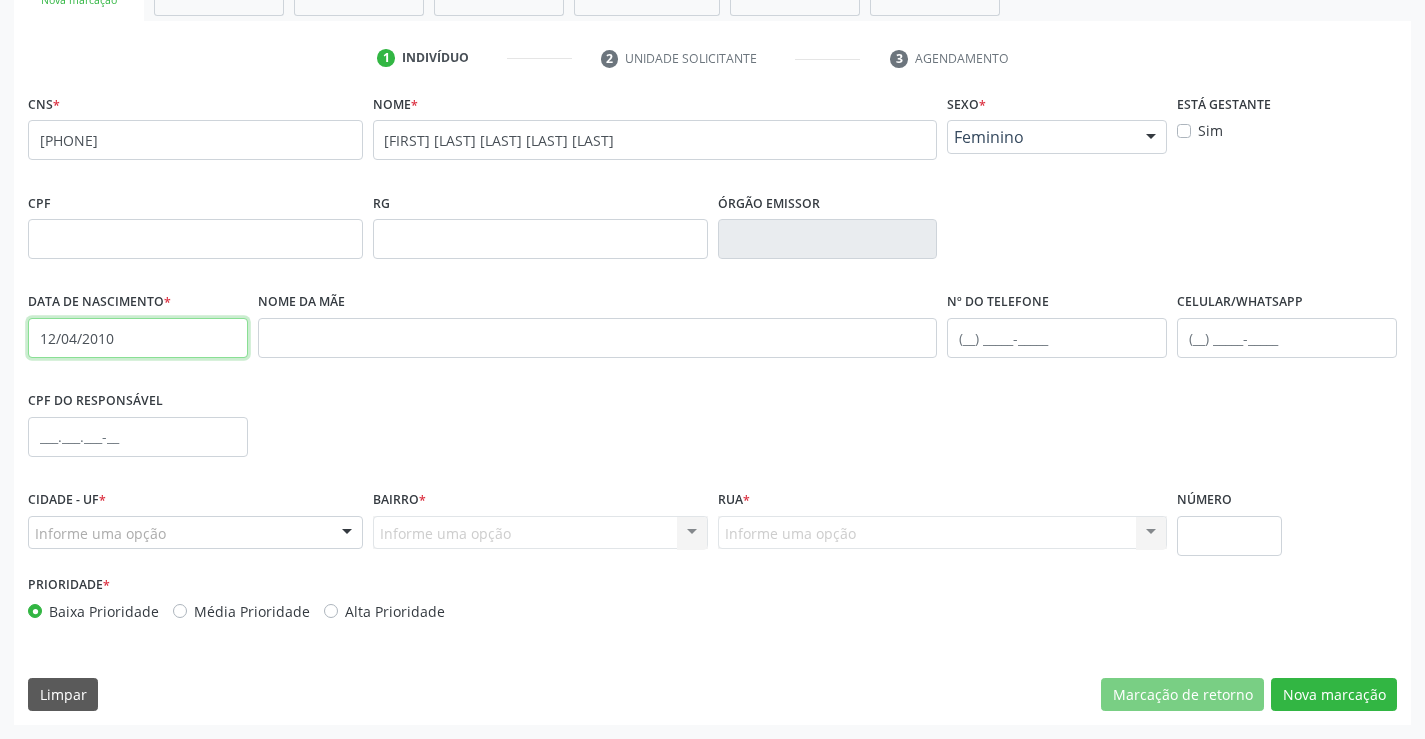 type on "12/04/2010" 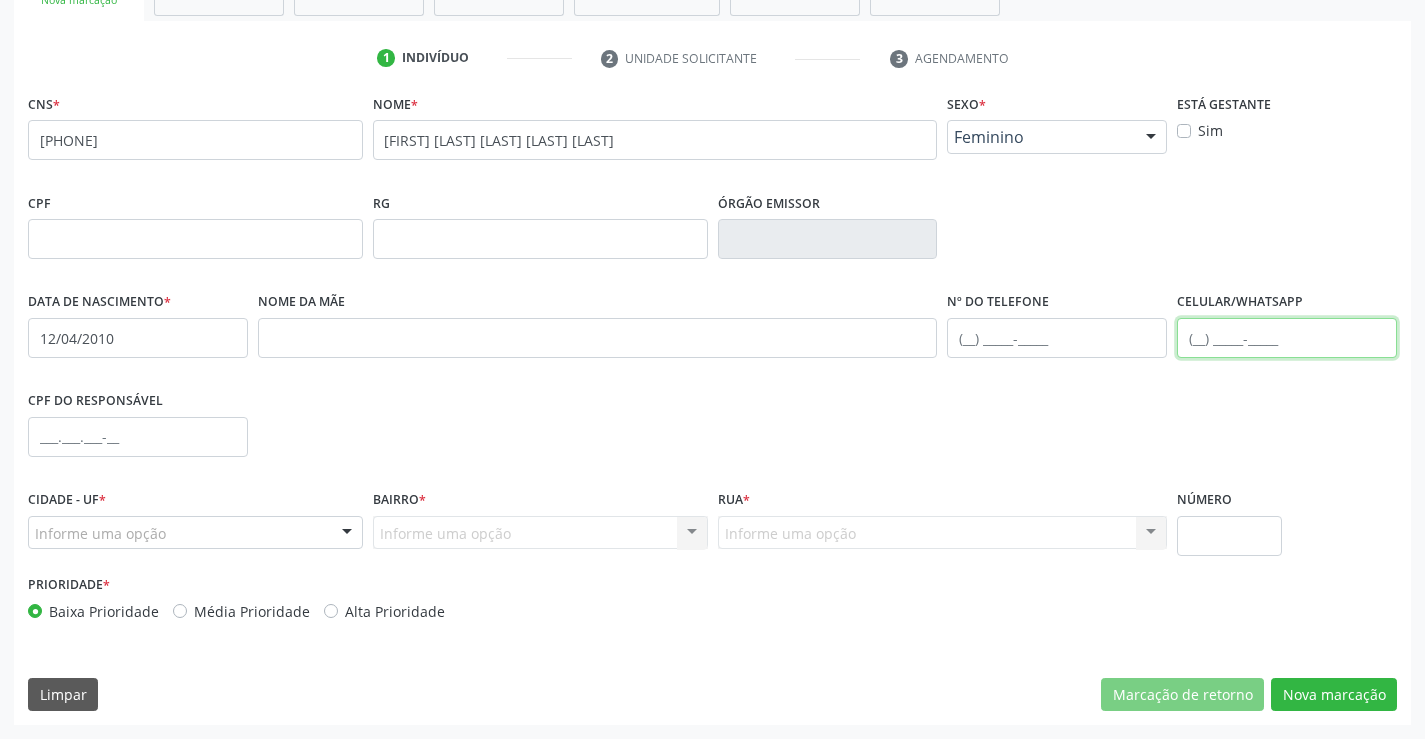 click at bounding box center (1287, 338) 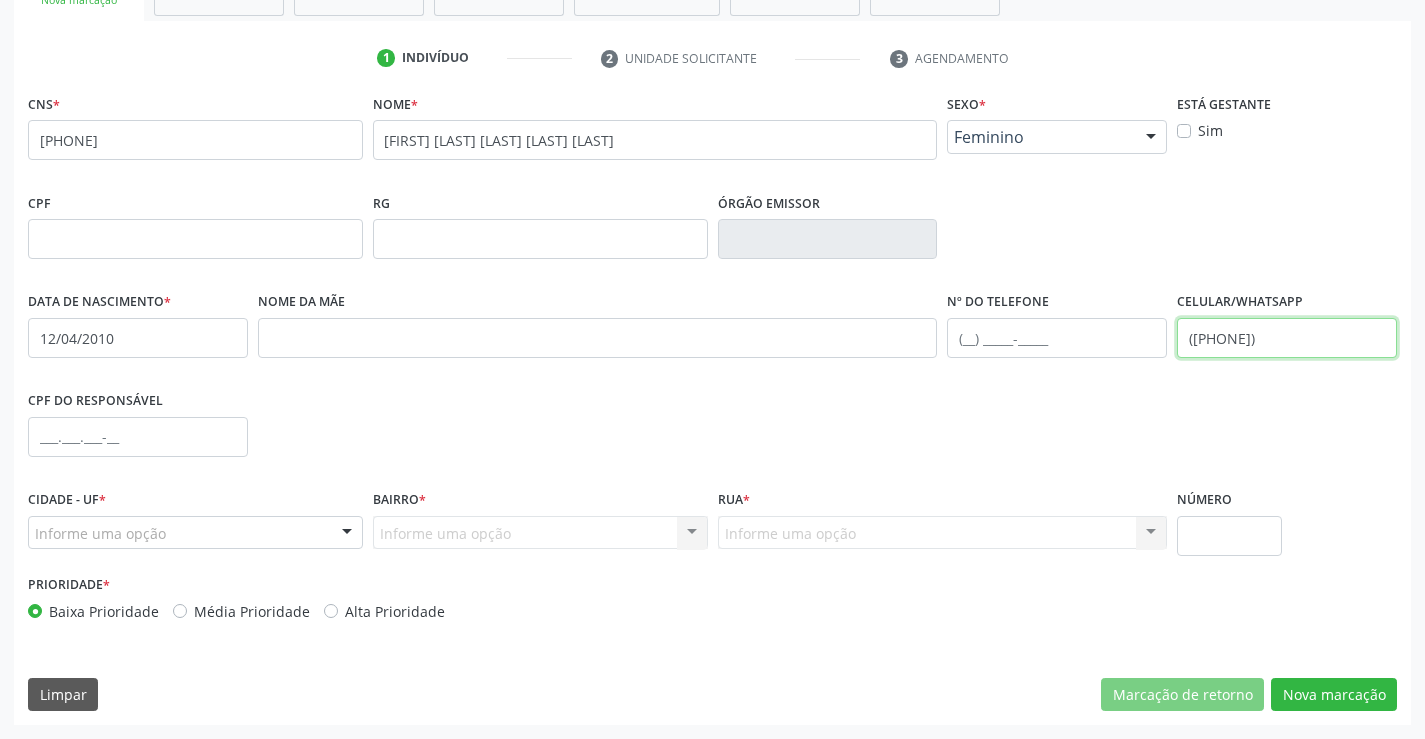 type on "(74) 99111-6610" 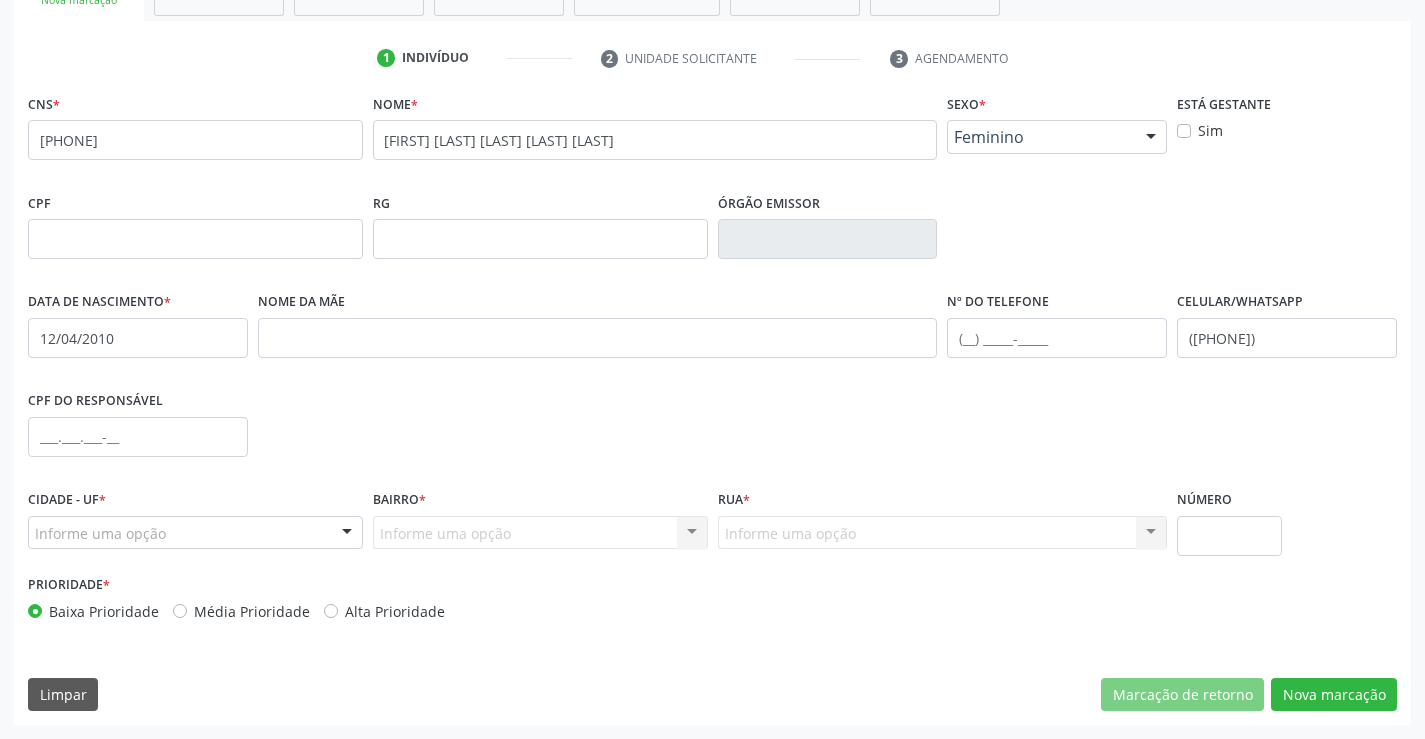 click on "Informe uma opção" at bounding box center [195, 533] 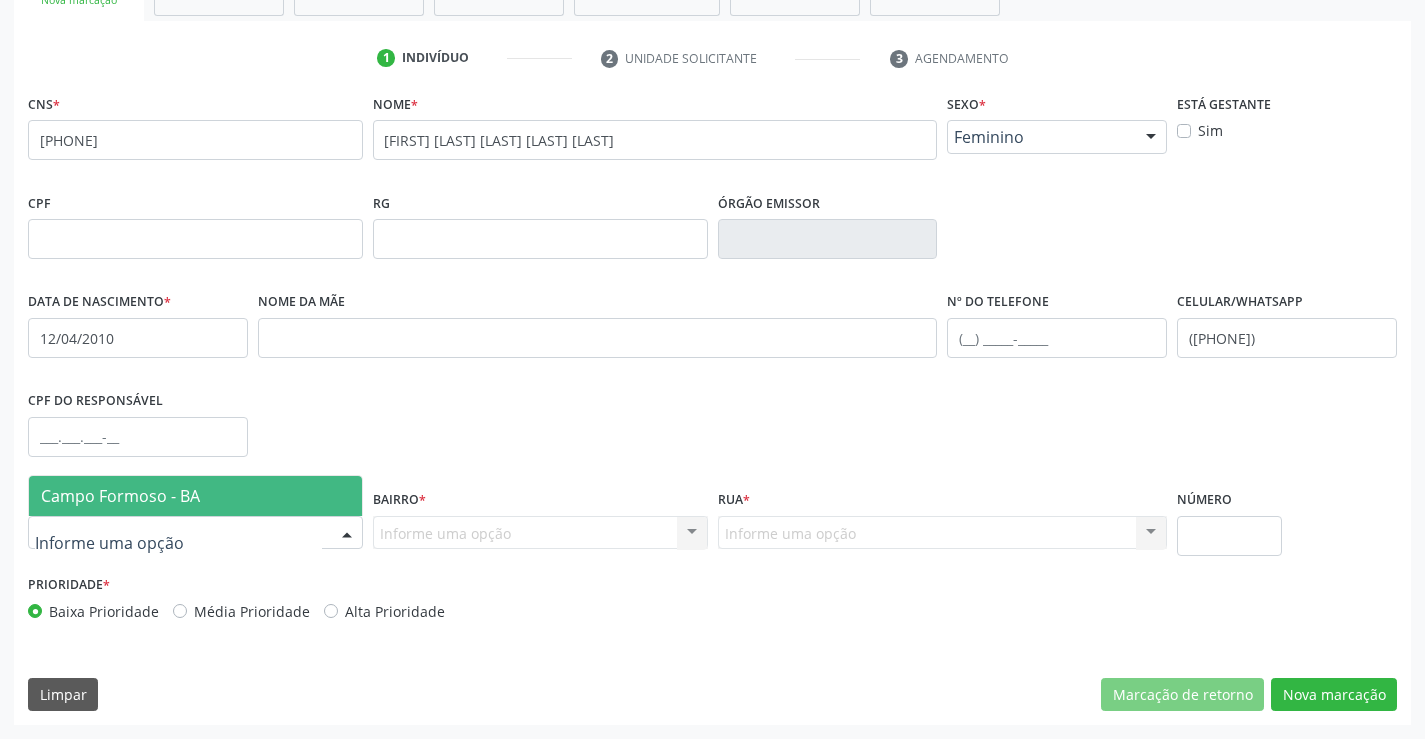 click on "Campo Formoso - BA" at bounding box center (195, 496) 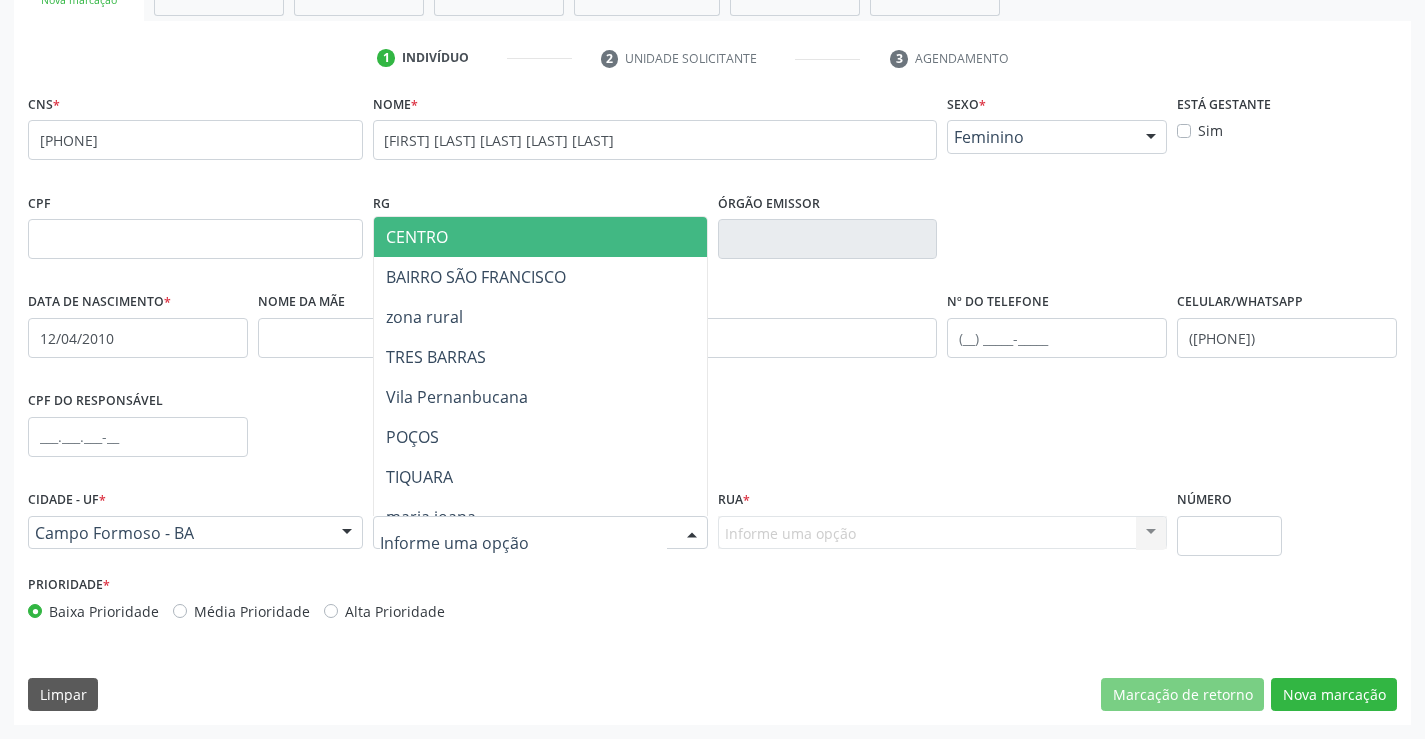 click at bounding box center [540, 533] 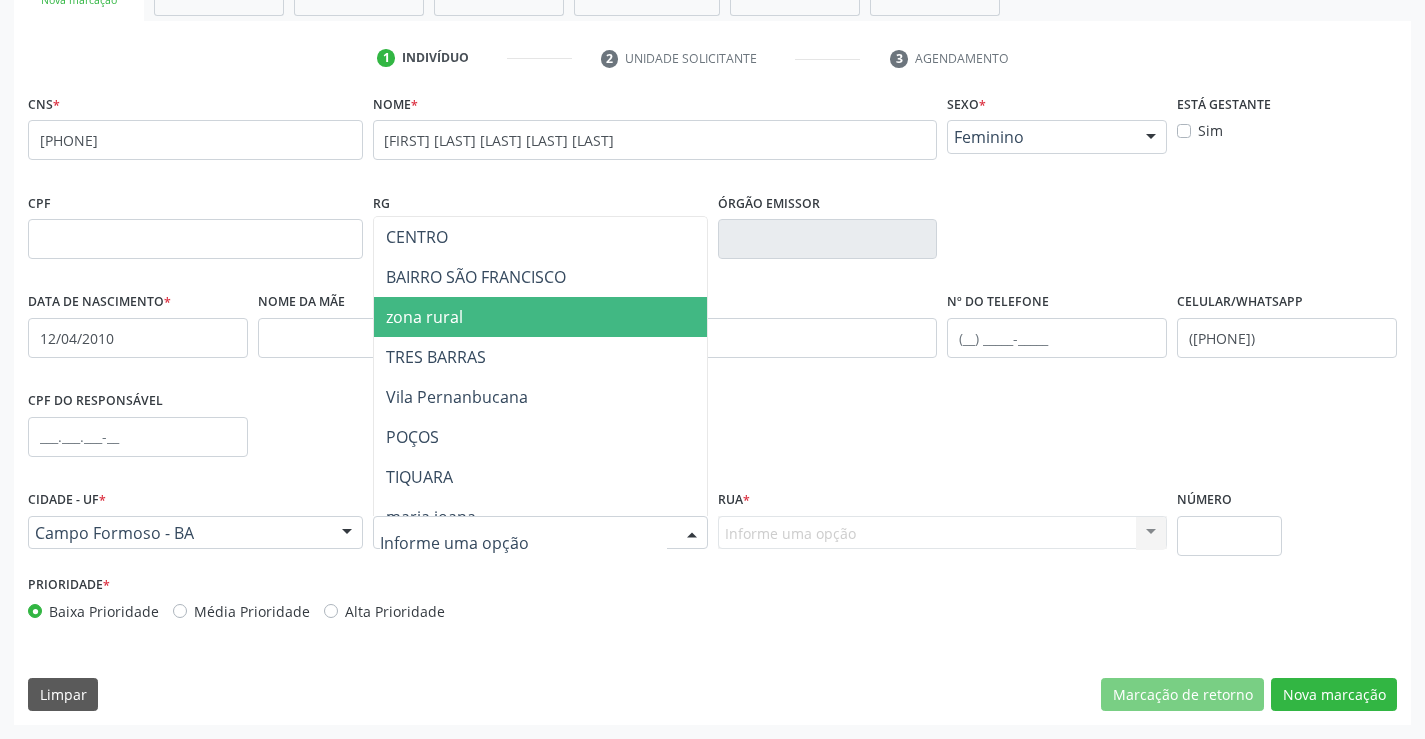 click on "zona rural" at bounding box center [578, 317] 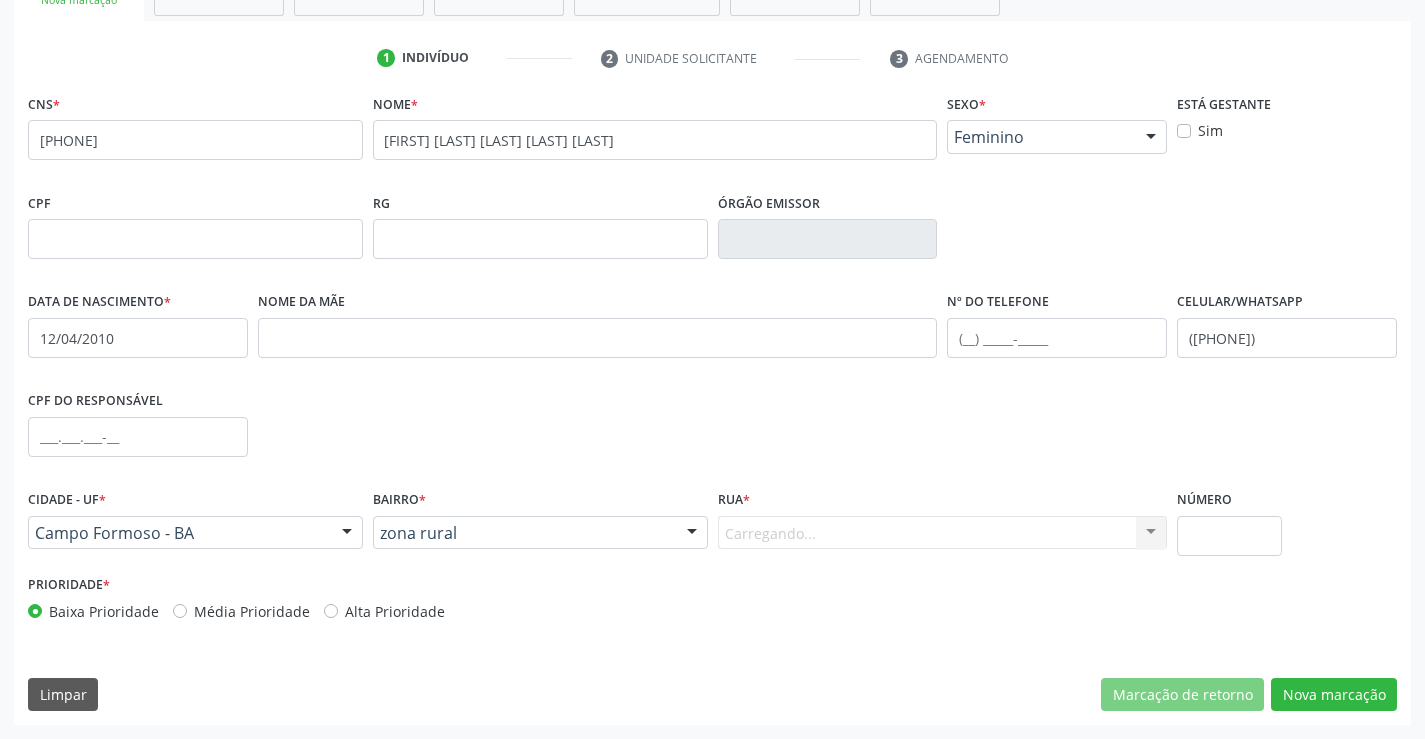 click on "Carregando...
Nenhum resultado encontrado para: "   "
Nenhuma opção encontrada. Digite para adicionar." at bounding box center (943, 533) 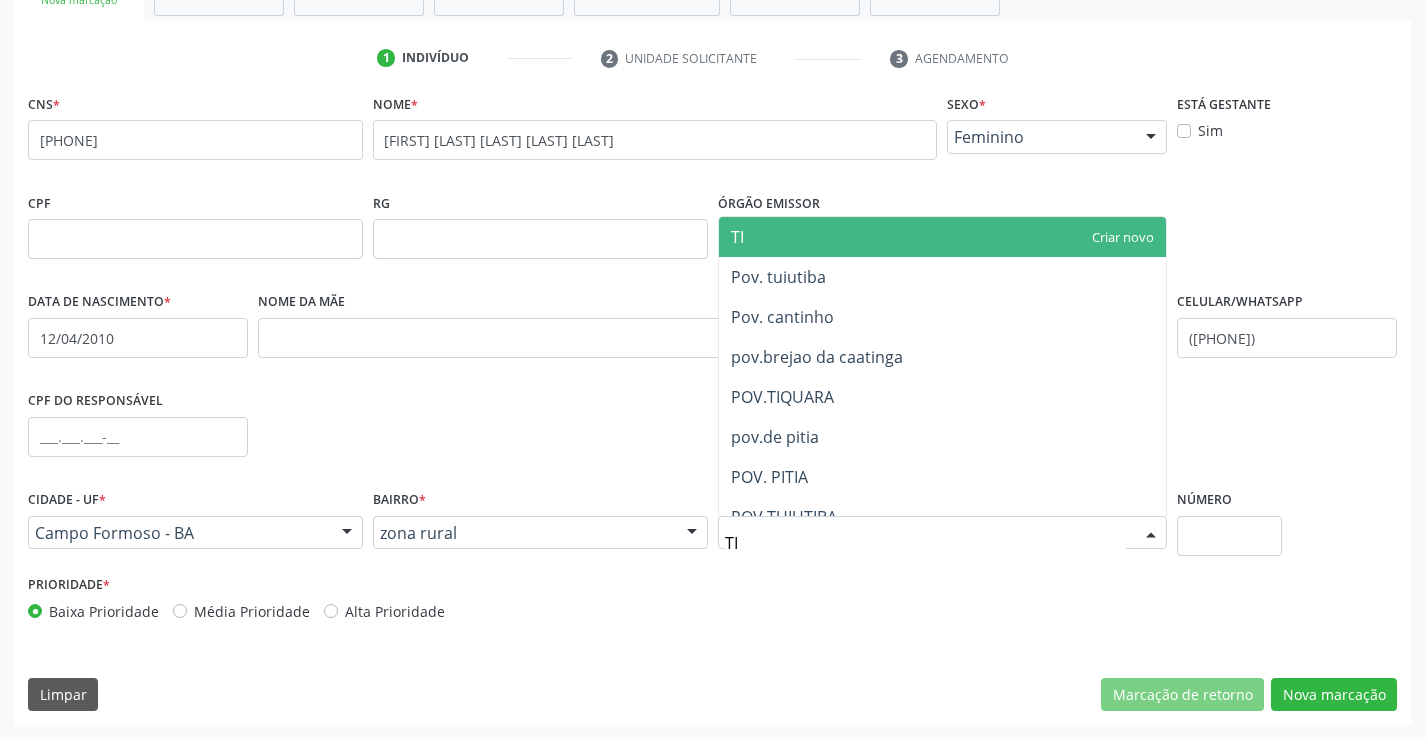 type on "TIQ" 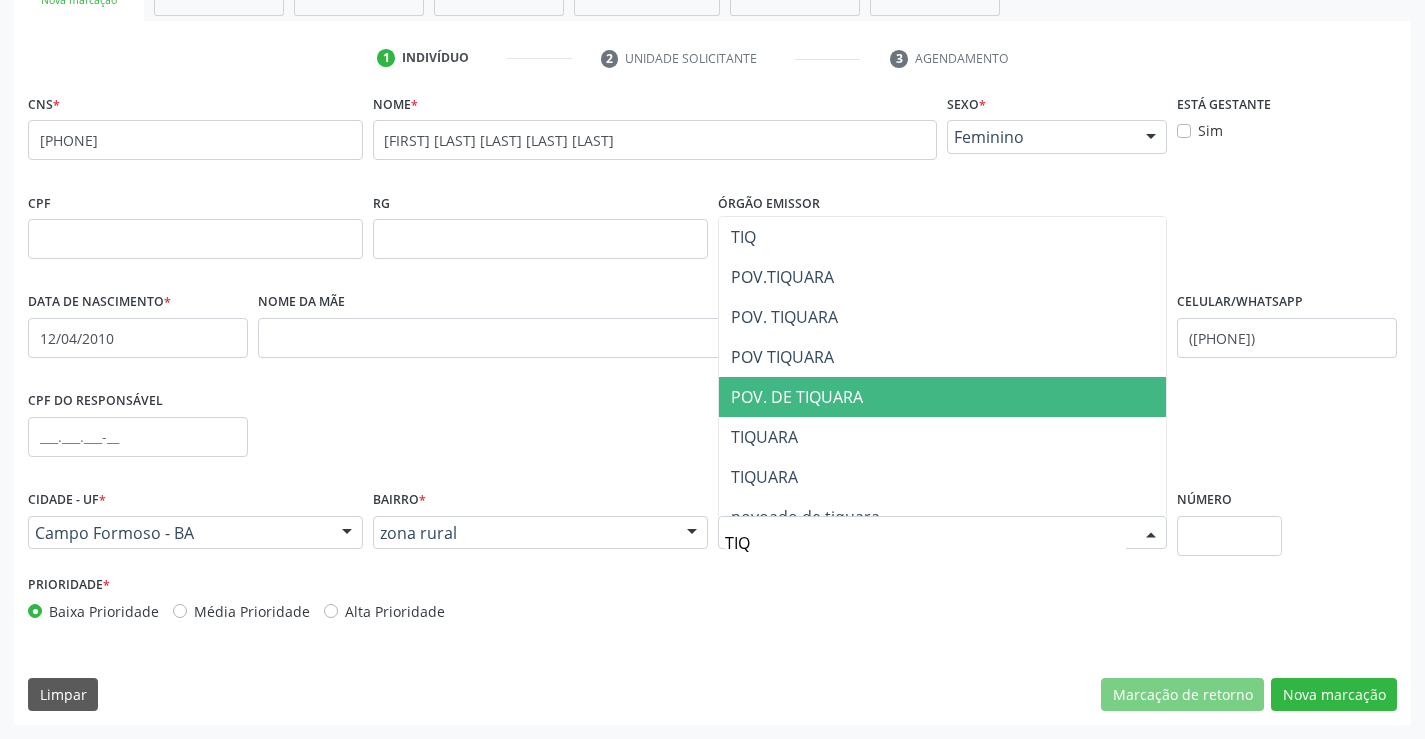 click on "POV. DE TIQUARA" at bounding box center (797, 397) 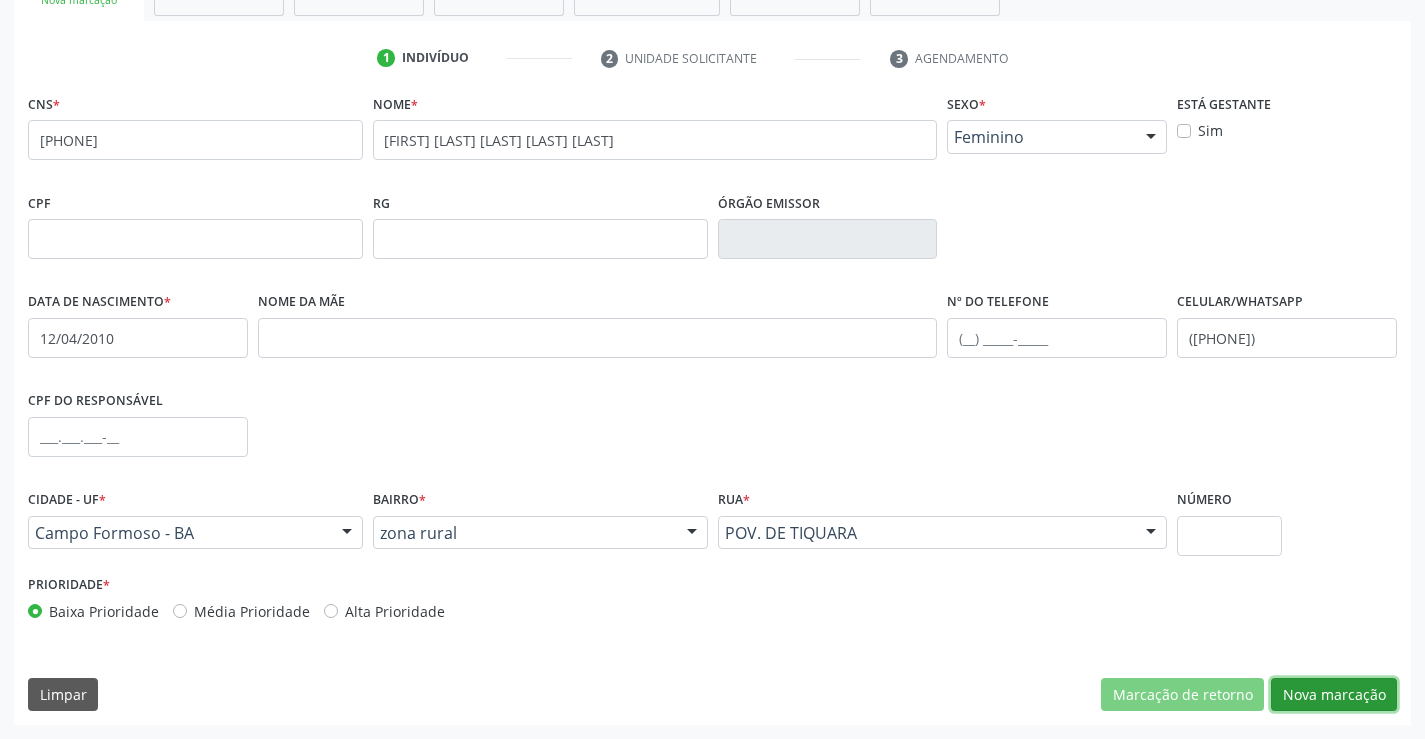 click on "Nova marcação" at bounding box center (1334, 695) 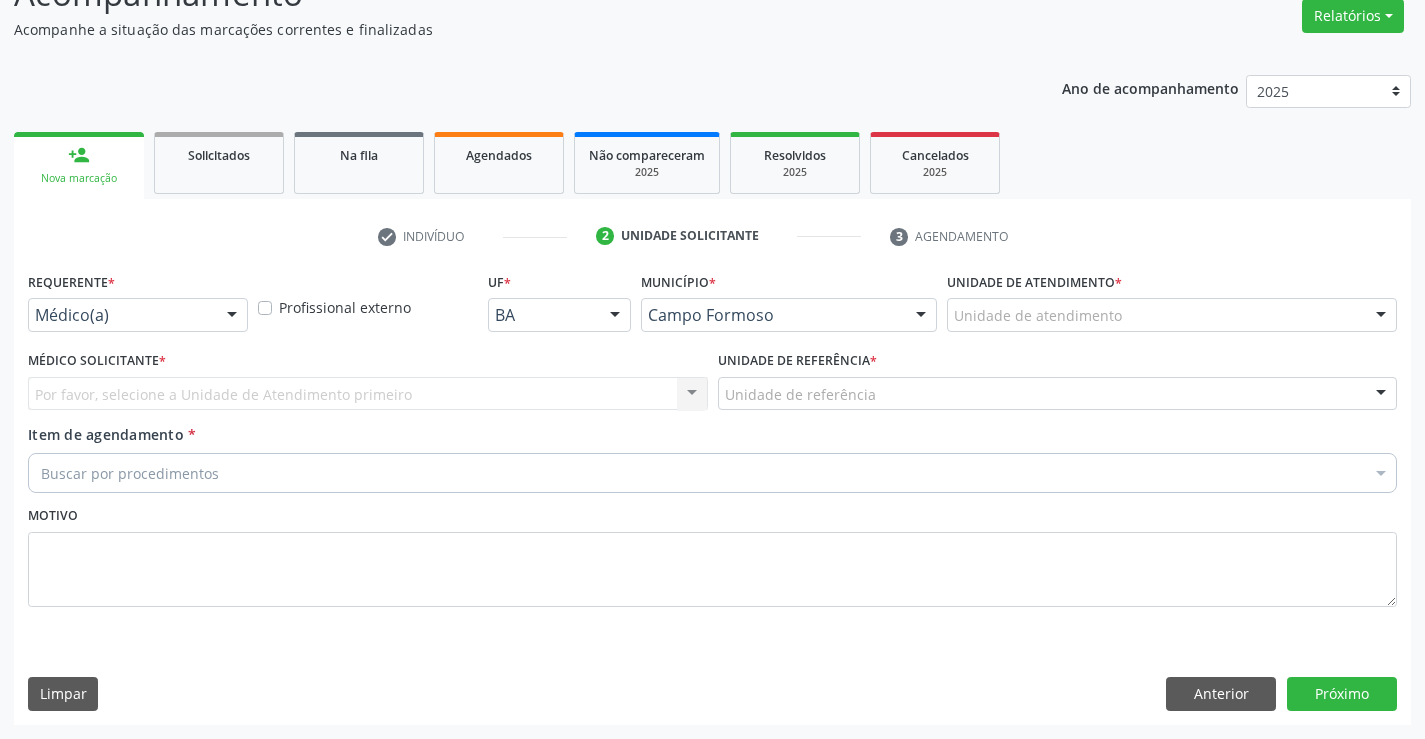 scroll, scrollTop: 167, scrollLeft: 0, axis: vertical 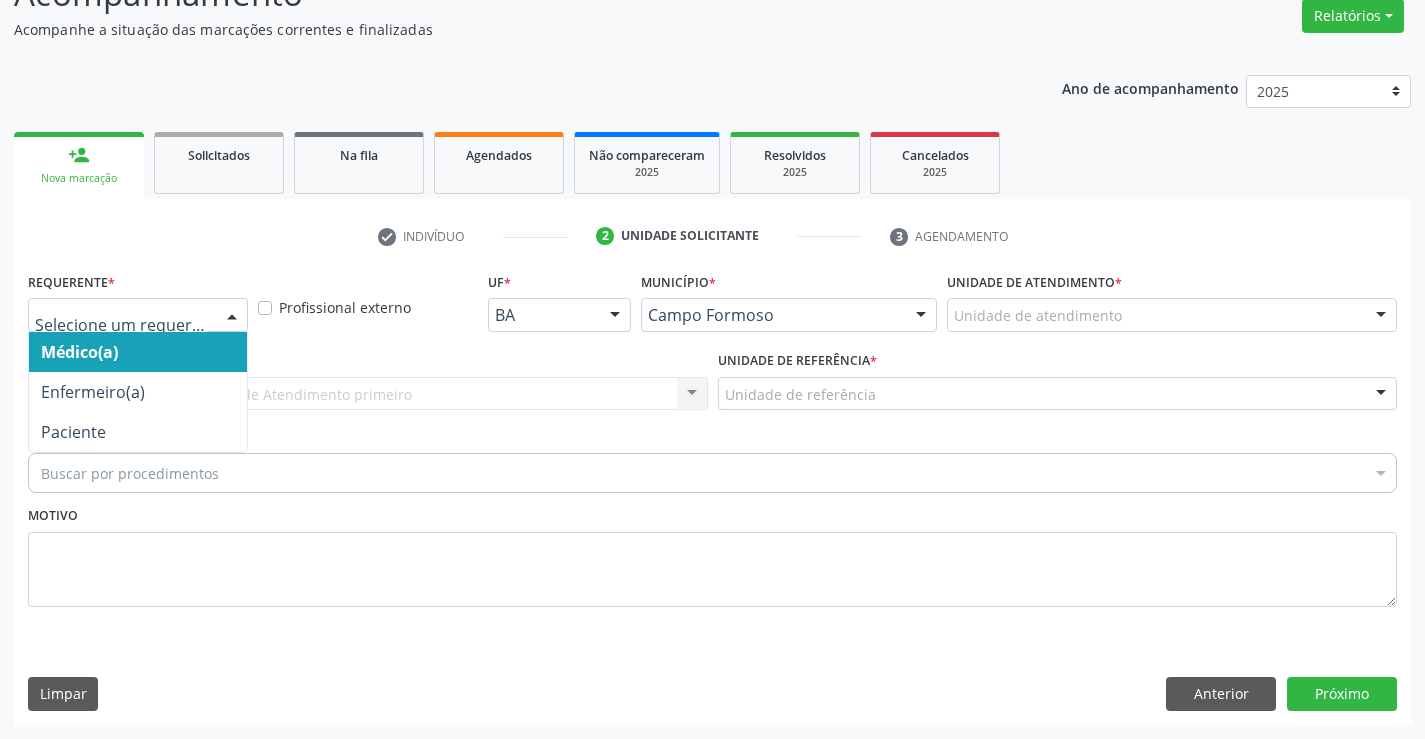 click at bounding box center [232, 316] 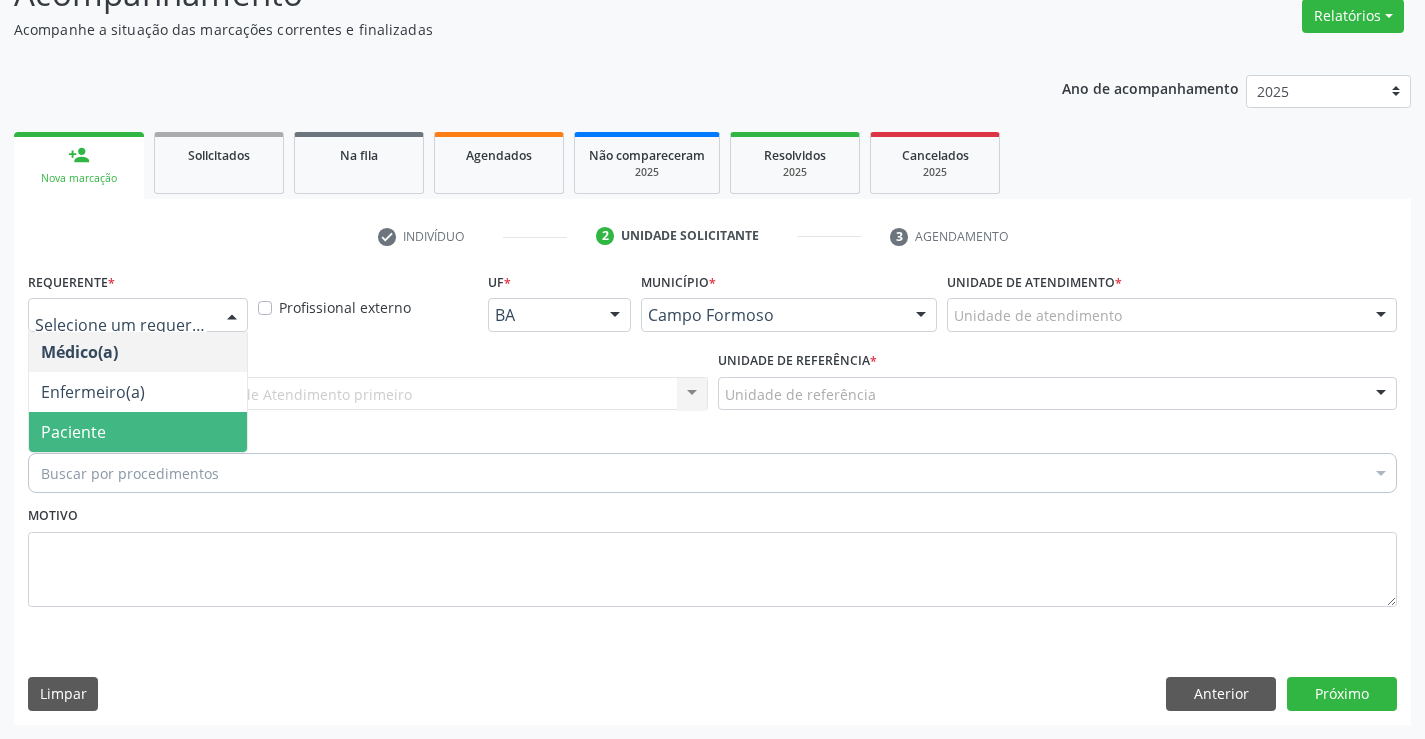 drag, startPoint x: 175, startPoint y: 440, endPoint x: 342, endPoint y: 415, distance: 168.86089 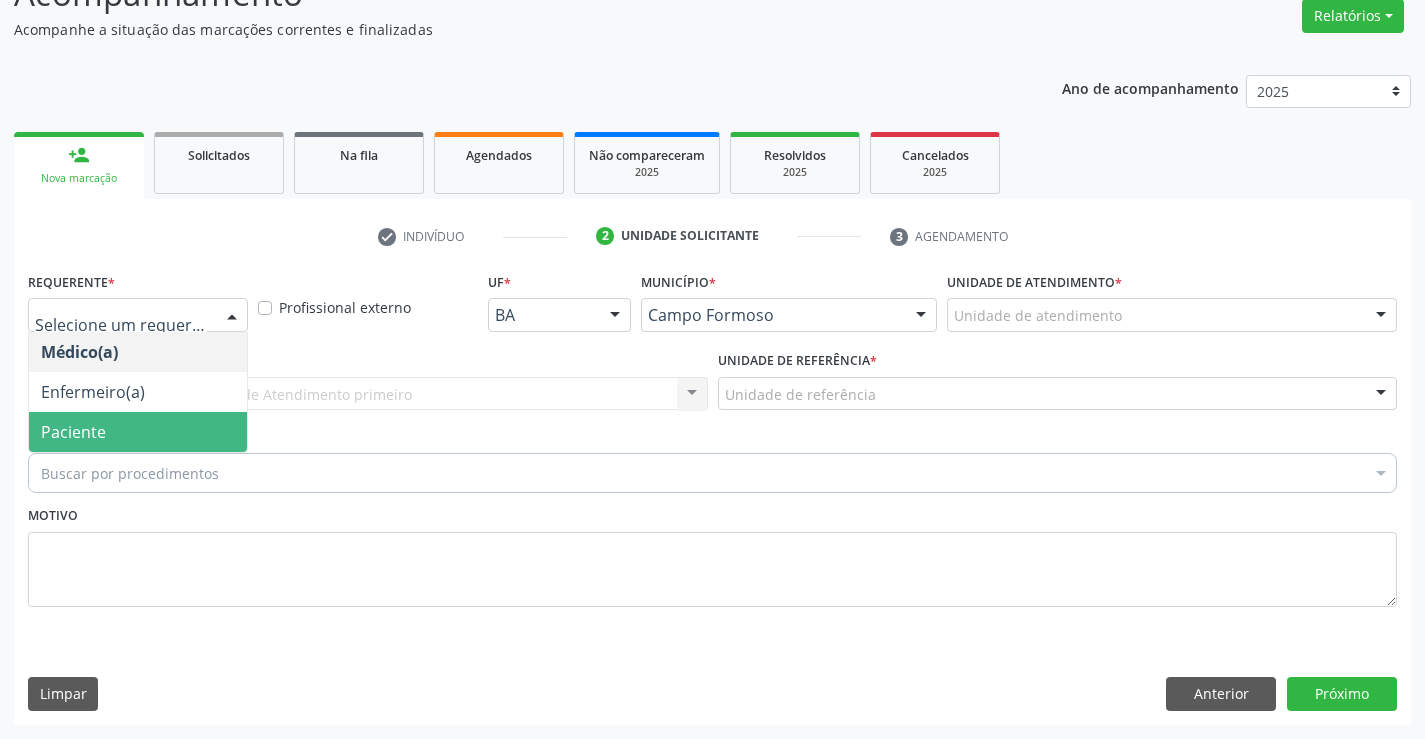 click on "Paciente" at bounding box center [138, 432] 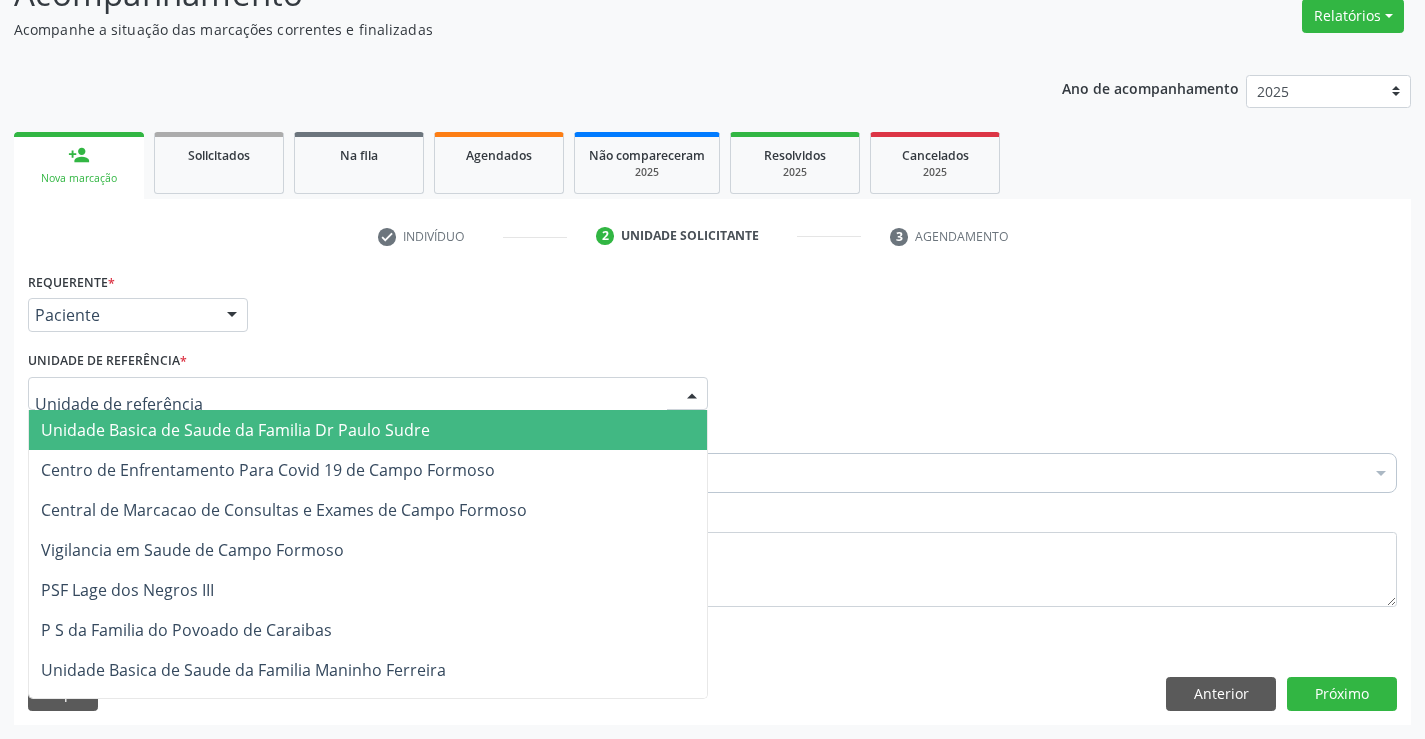click at bounding box center (368, 394) 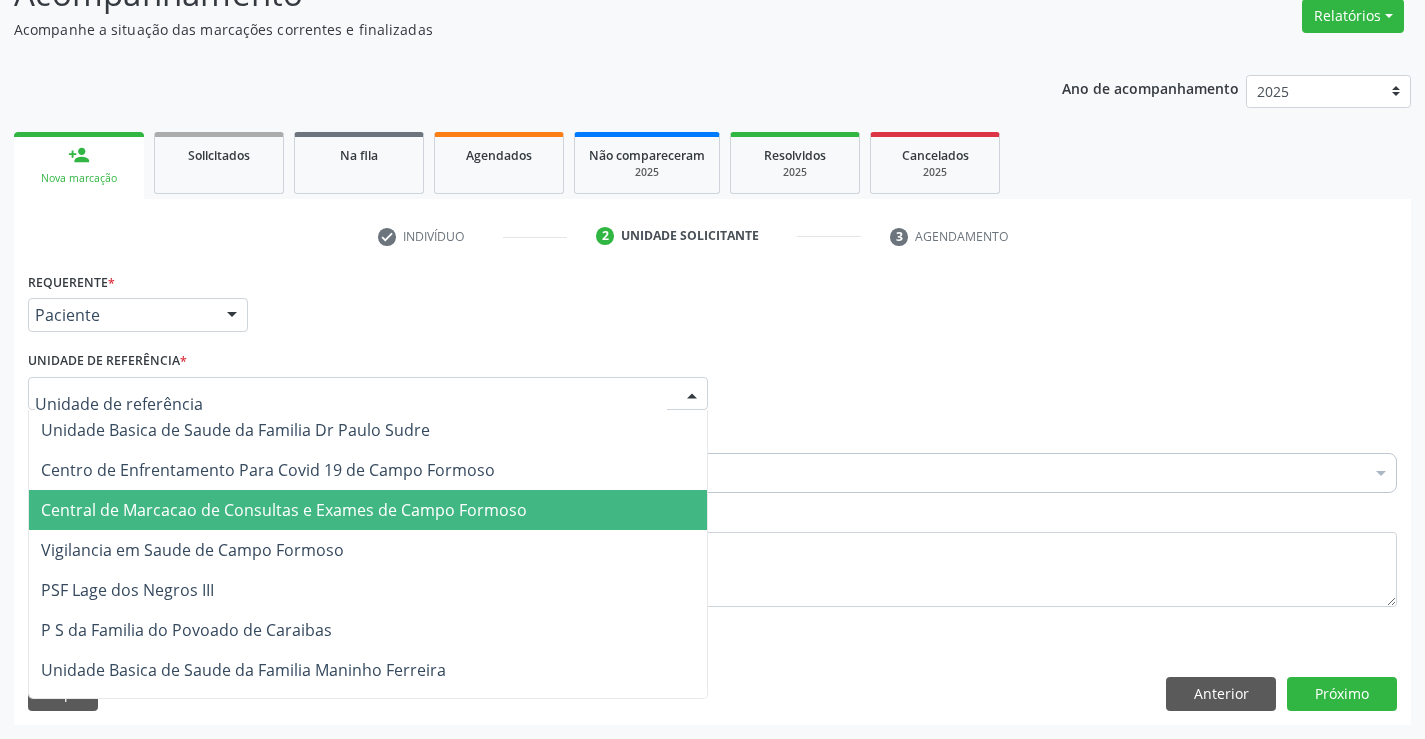 drag, startPoint x: 334, startPoint y: 517, endPoint x: 402, endPoint y: 481, distance: 76.941536 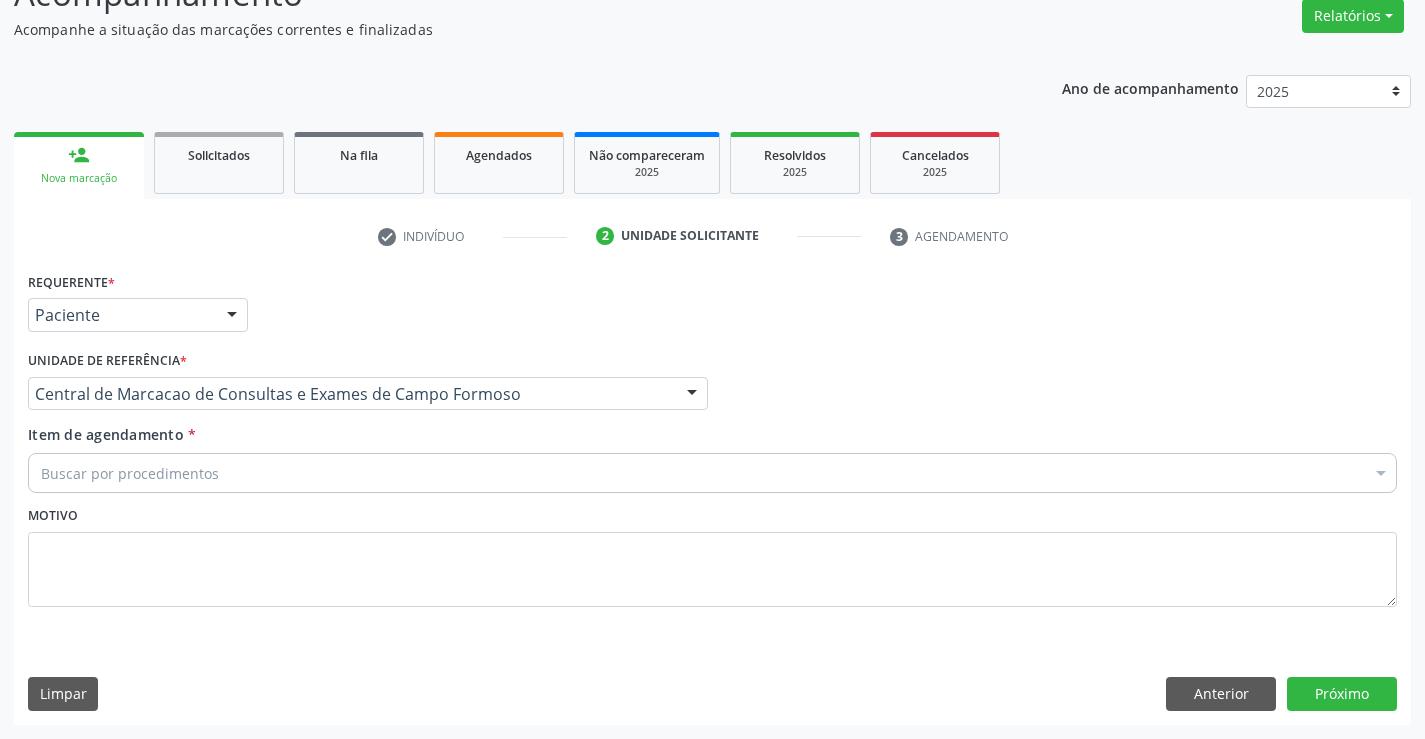 click on "Buscar por procedimentos" at bounding box center (712, 473) 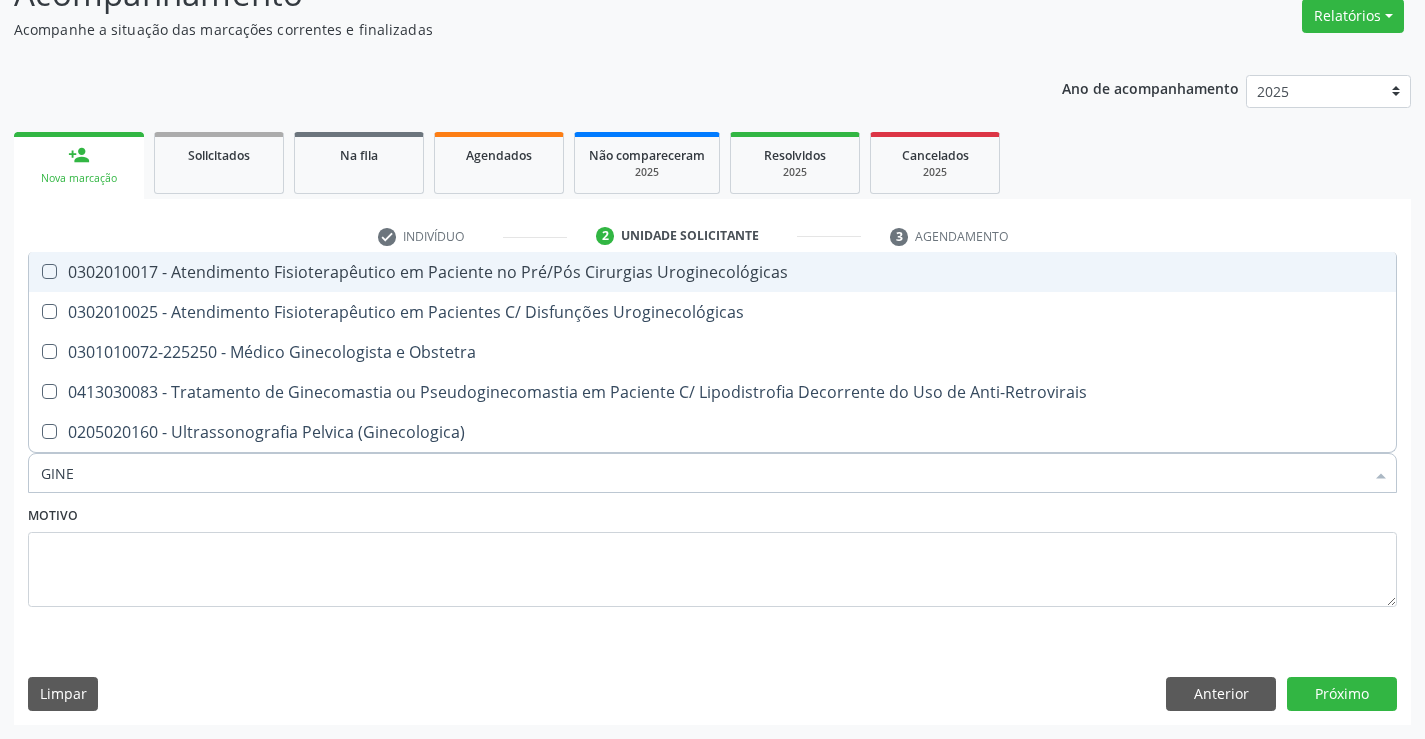 type on "GINEC" 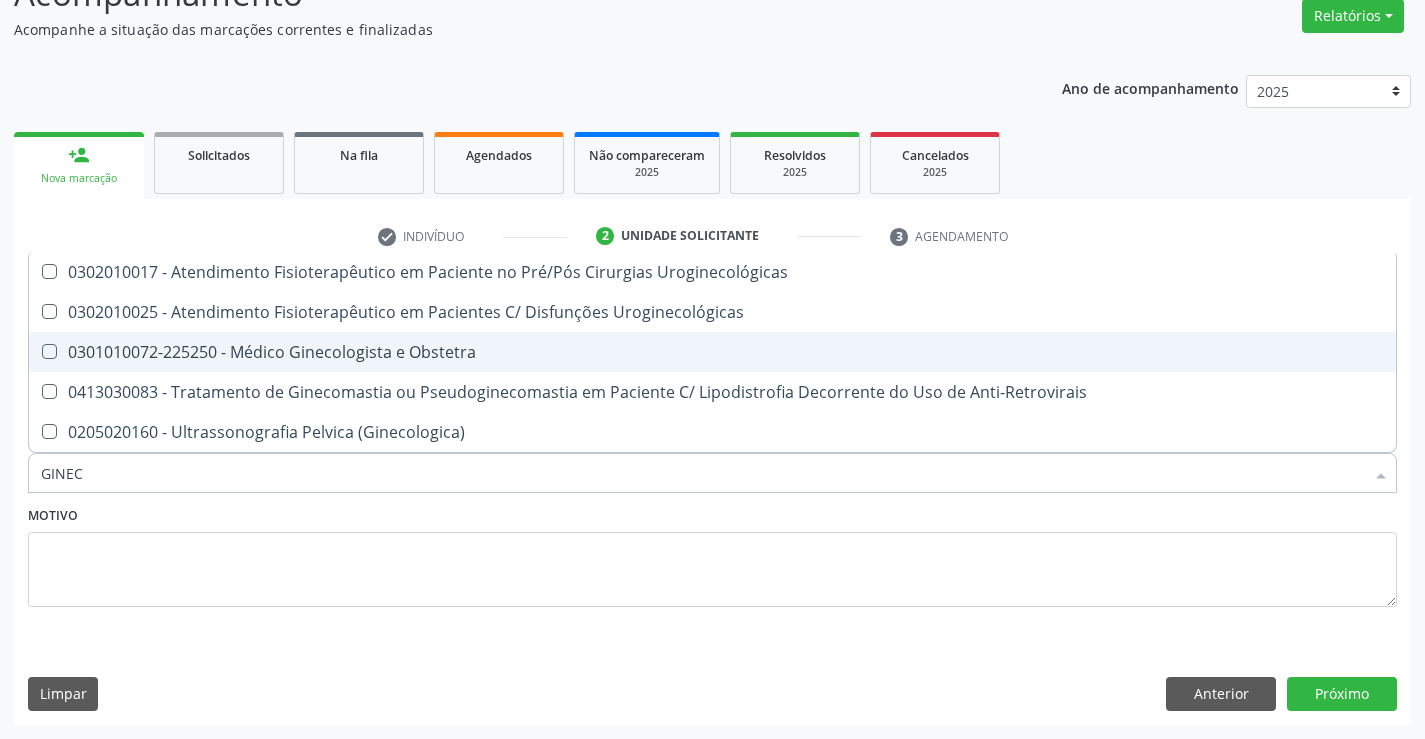 click on "0301010072-225250 - Médico Ginecologista e Obstetra" at bounding box center (712, 352) 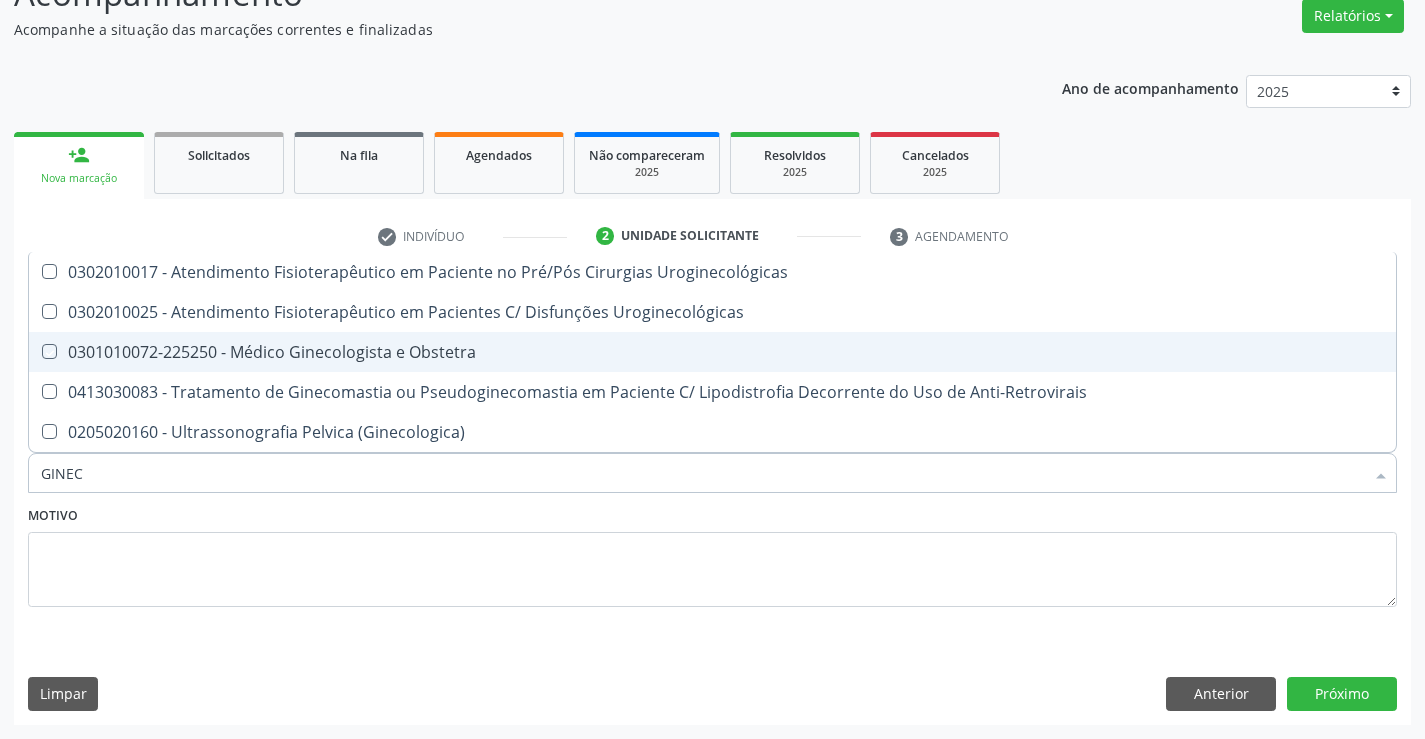 checkbox on "true" 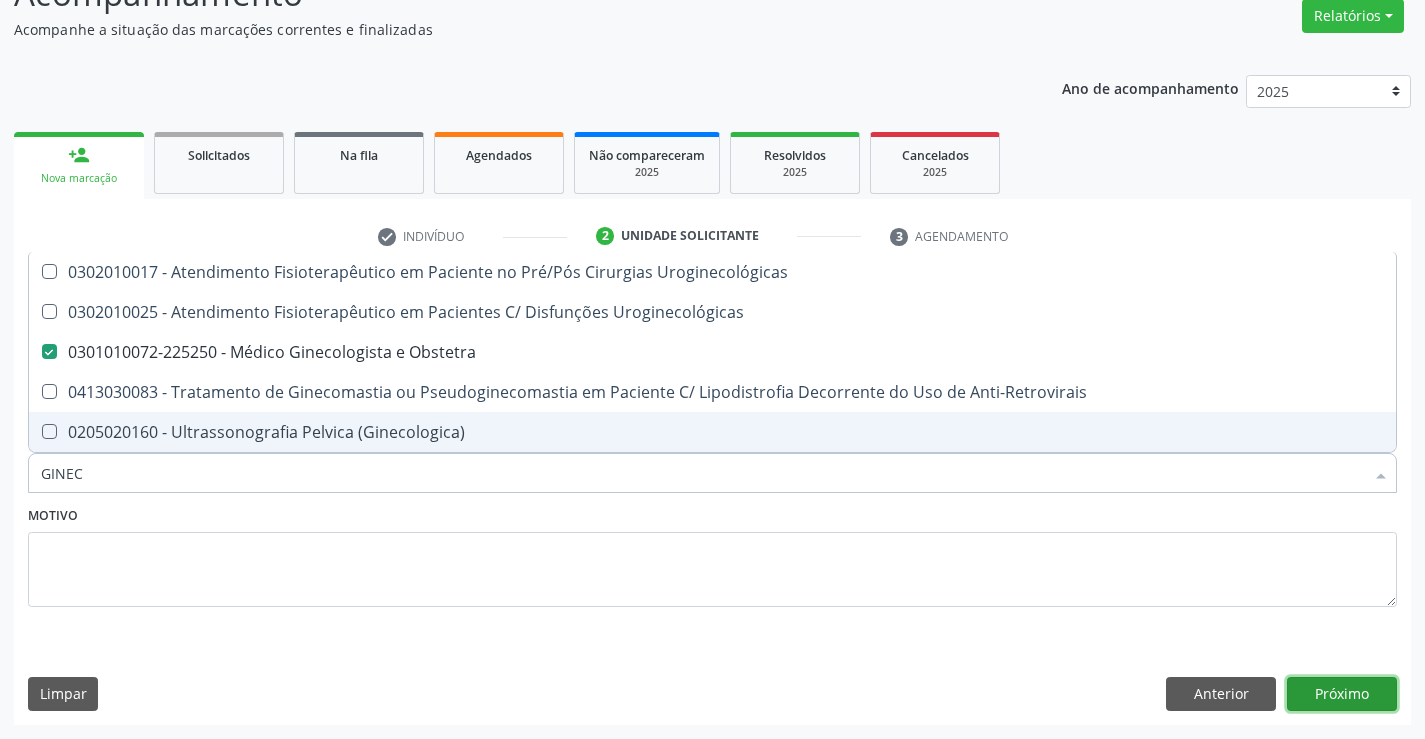 click on "Próximo" at bounding box center [1342, 694] 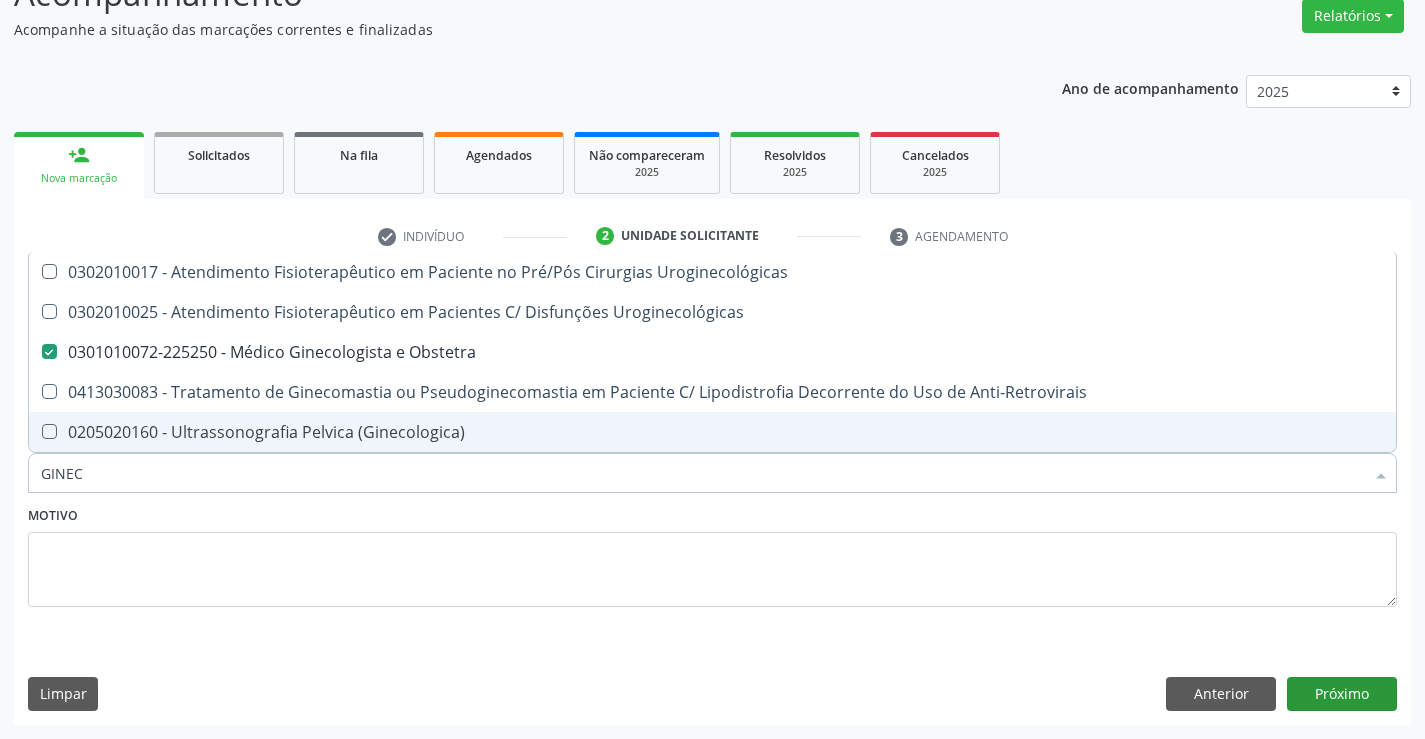 scroll, scrollTop: 131, scrollLeft: 0, axis: vertical 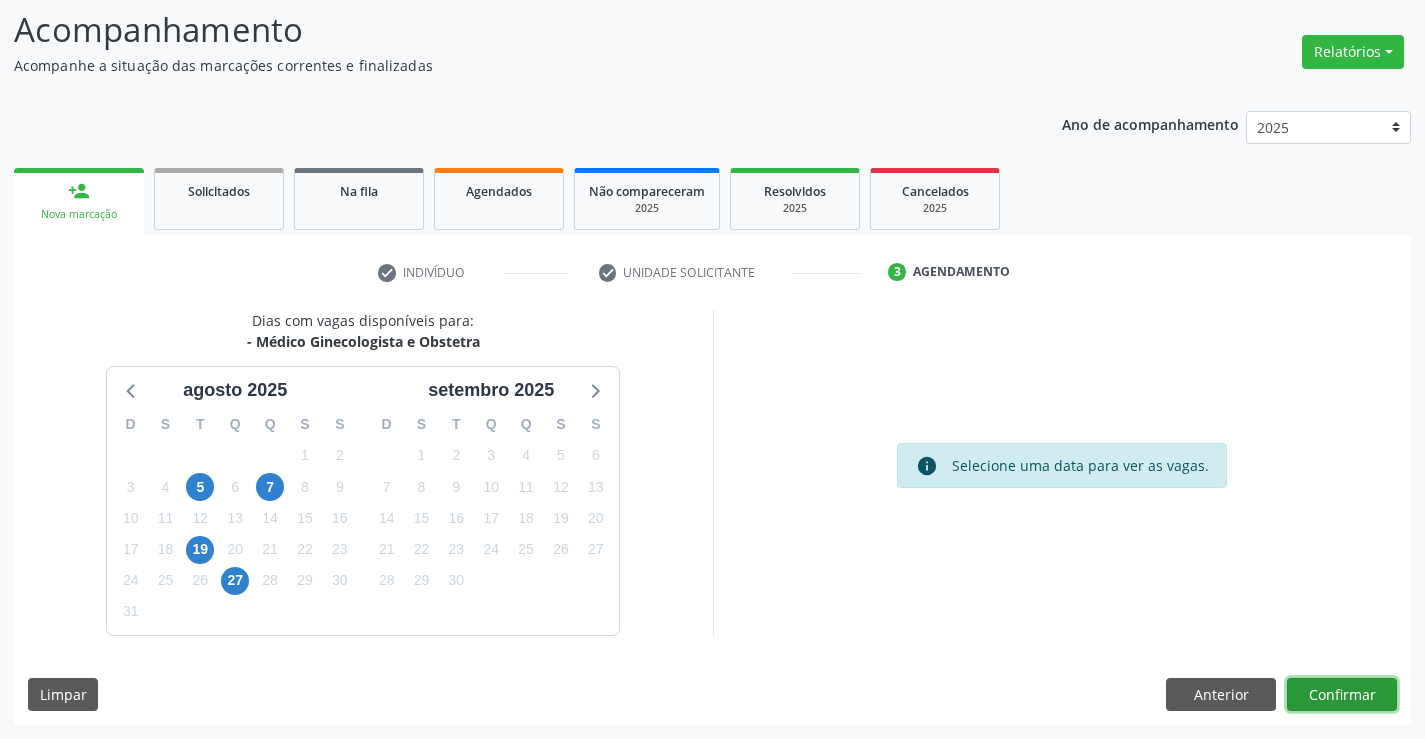 click on "Confirmar" at bounding box center [1342, 695] 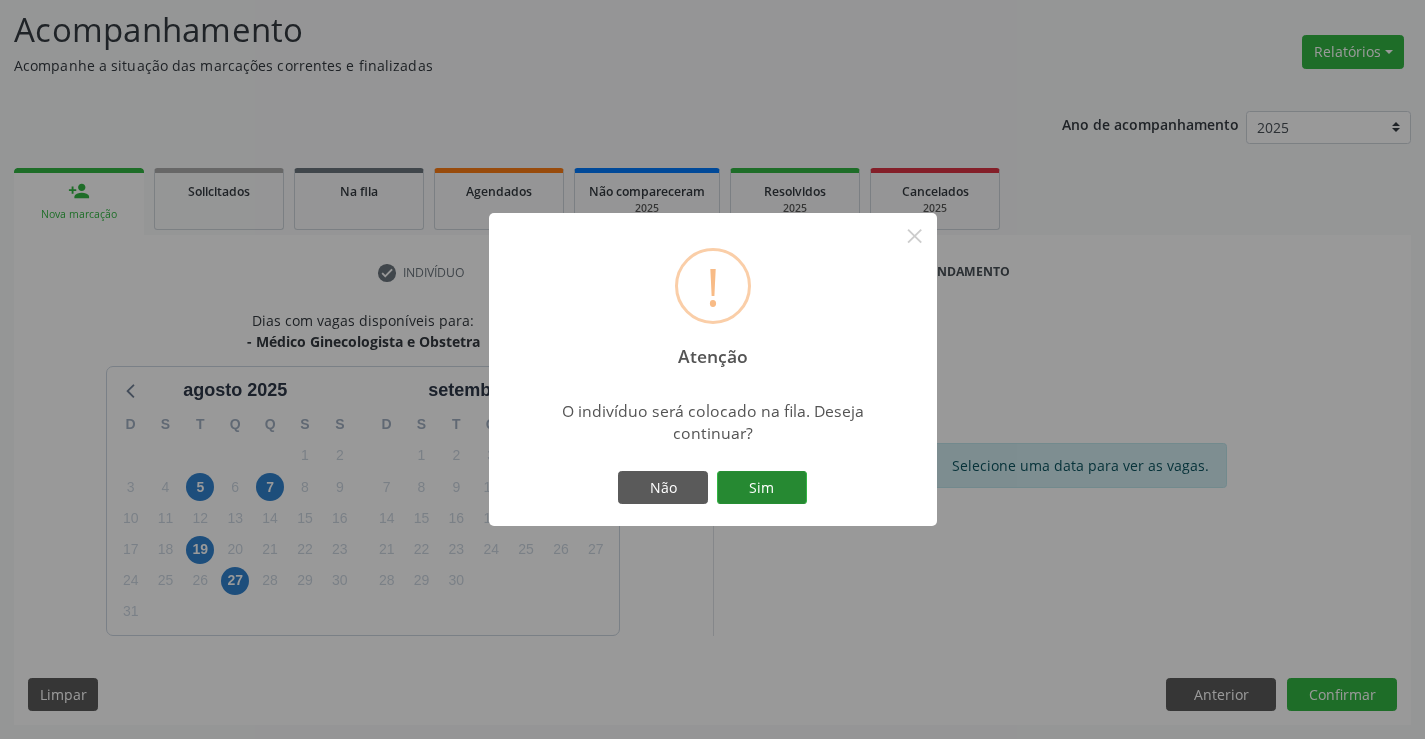 click on "Sim" at bounding box center [762, 488] 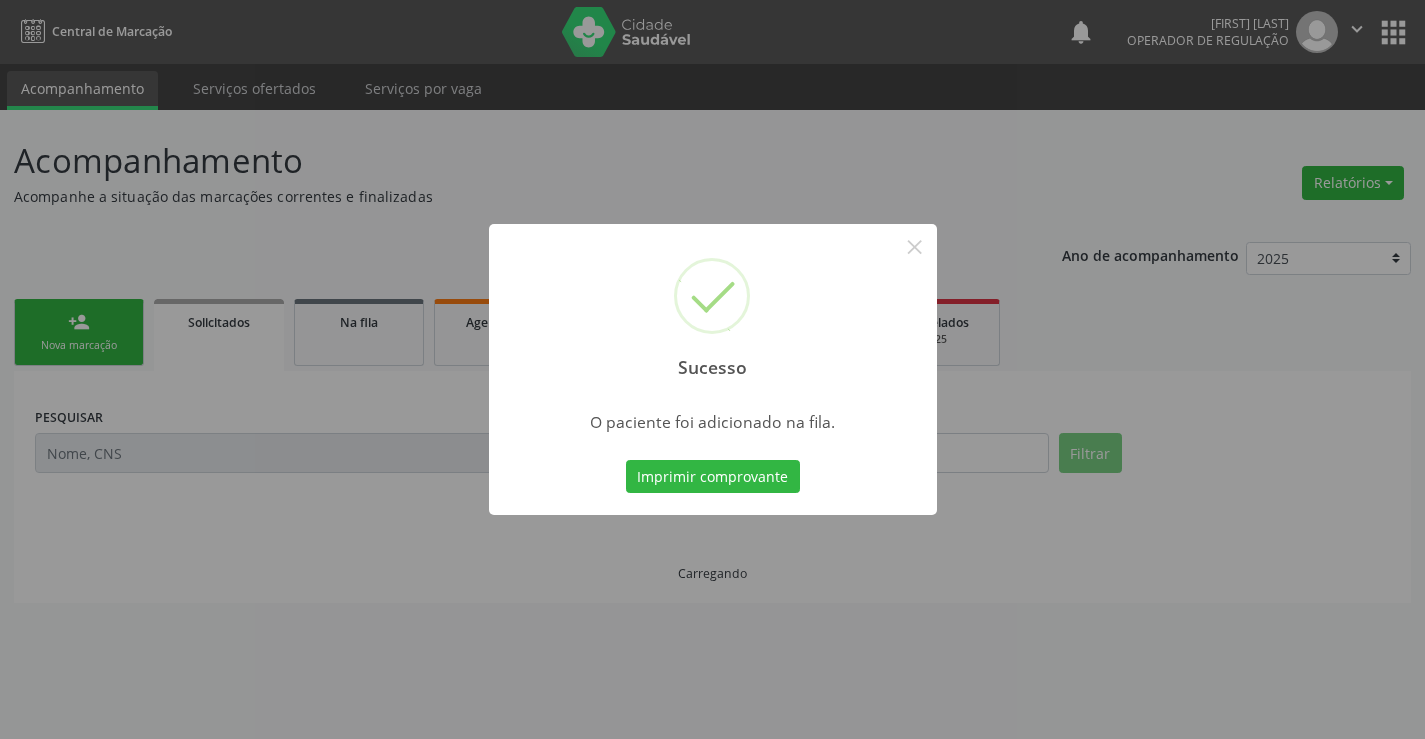 scroll, scrollTop: 0, scrollLeft: 0, axis: both 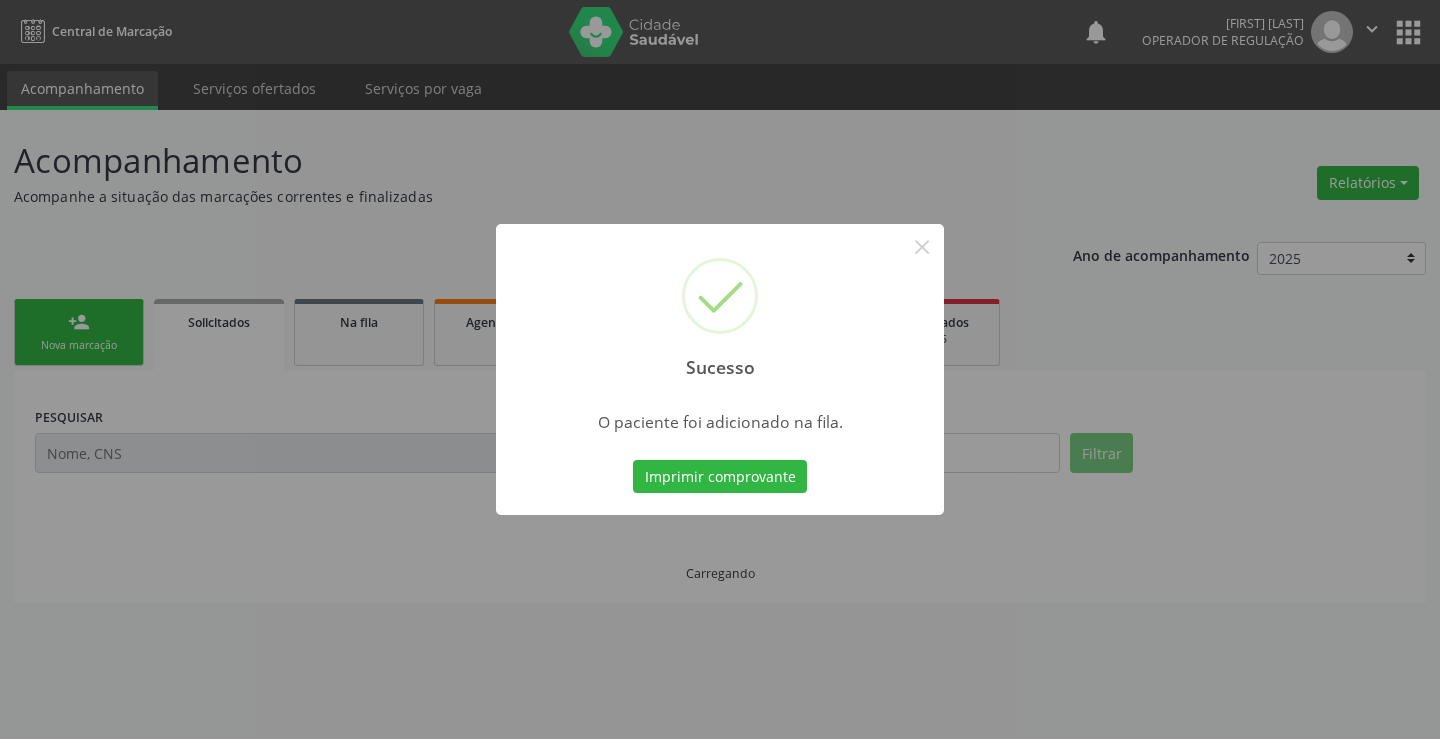 type 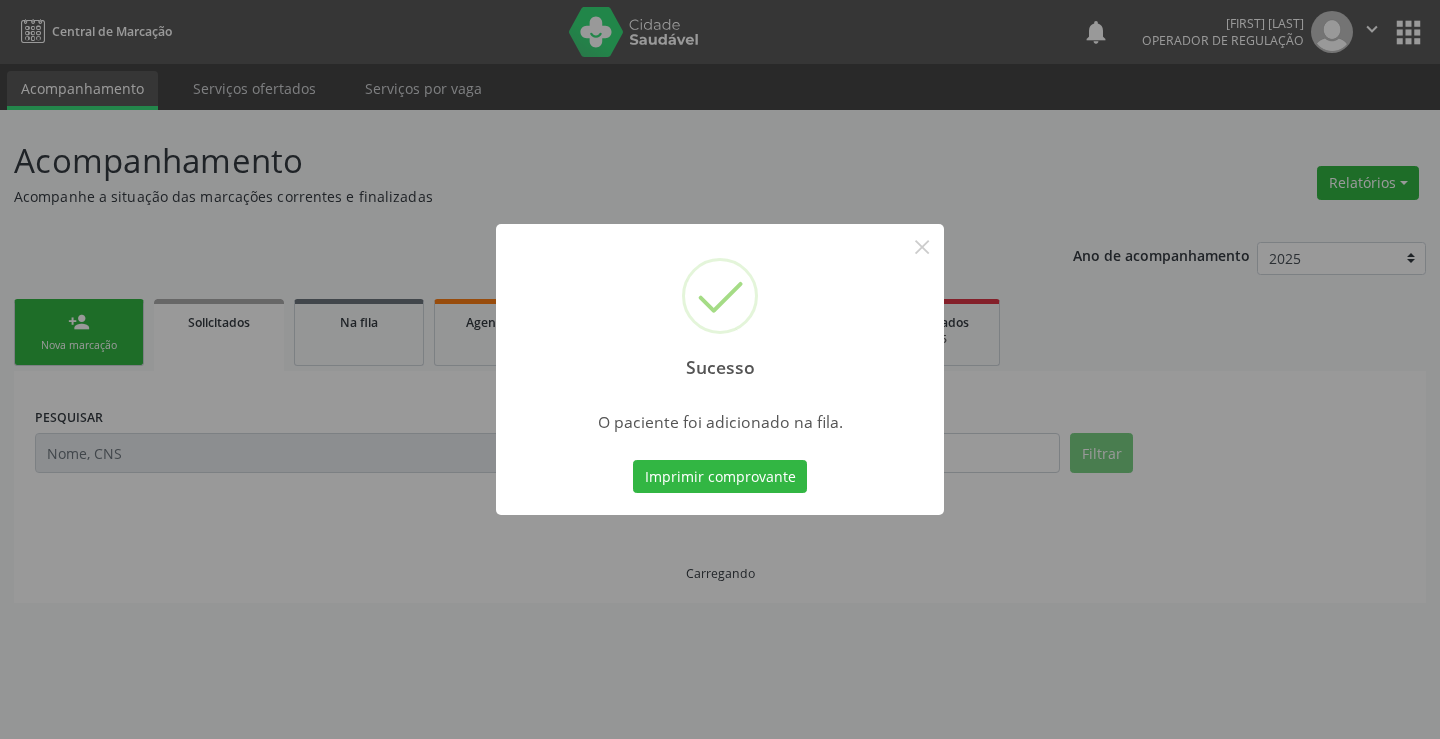 click on "Imprimir comprovante" at bounding box center (720, 477) 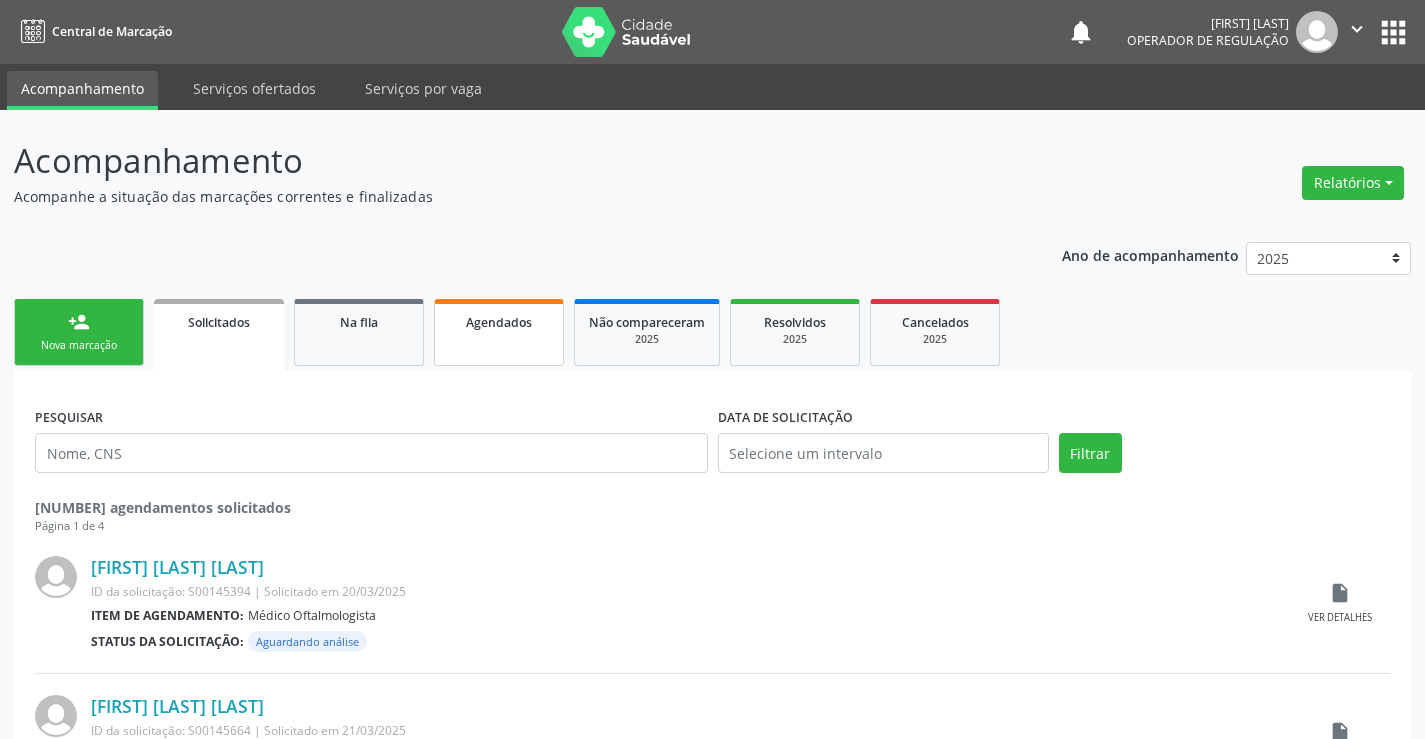 click on "Agendados" at bounding box center [499, 332] 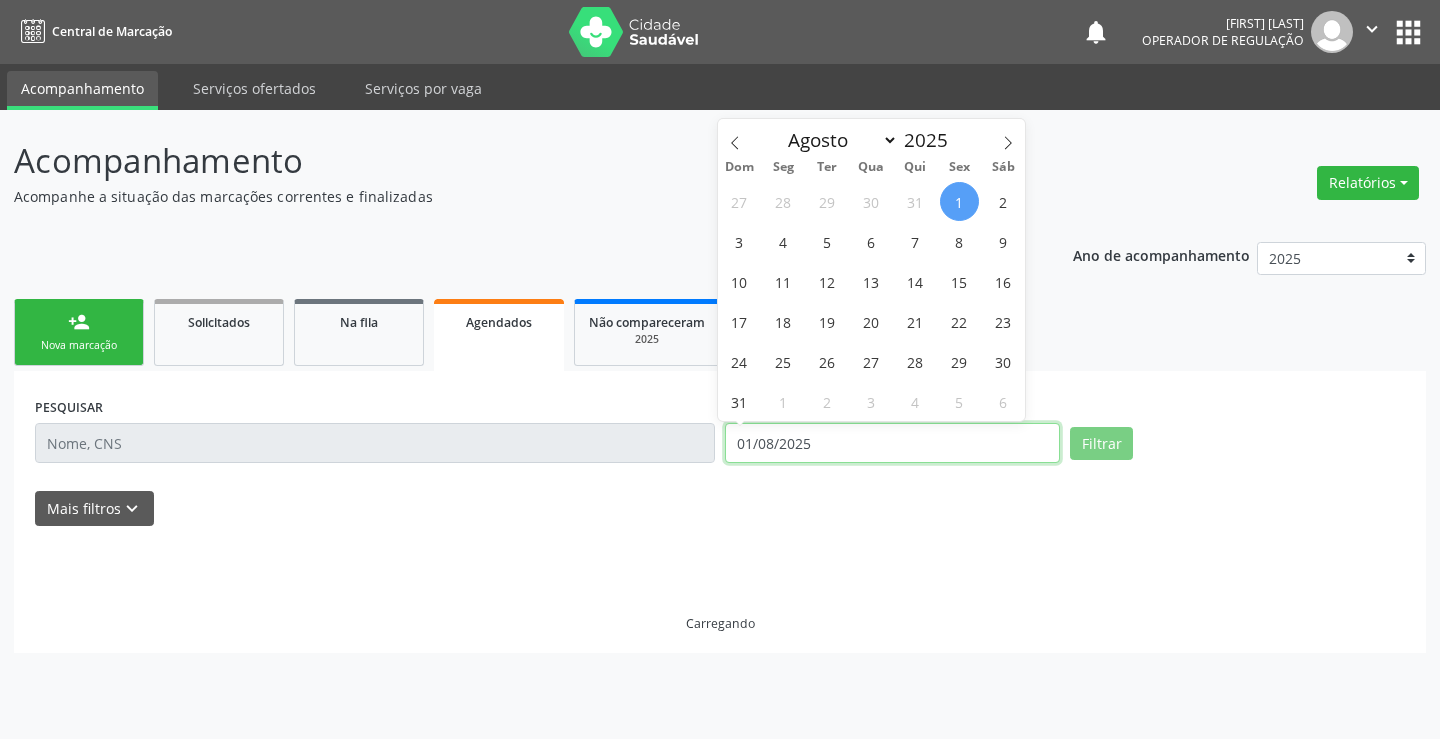 click on "01/08/2025" at bounding box center [892, 443] 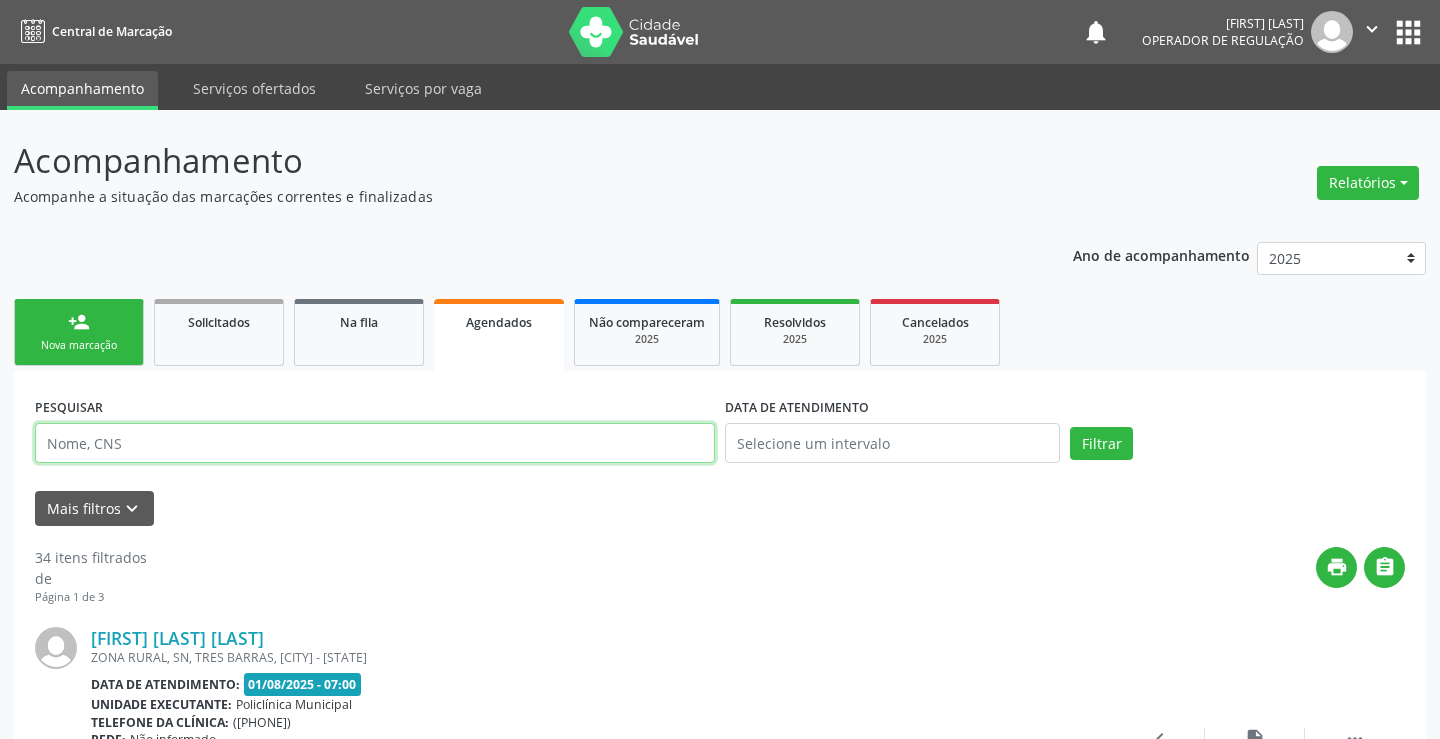 click at bounding box center (375, 443) 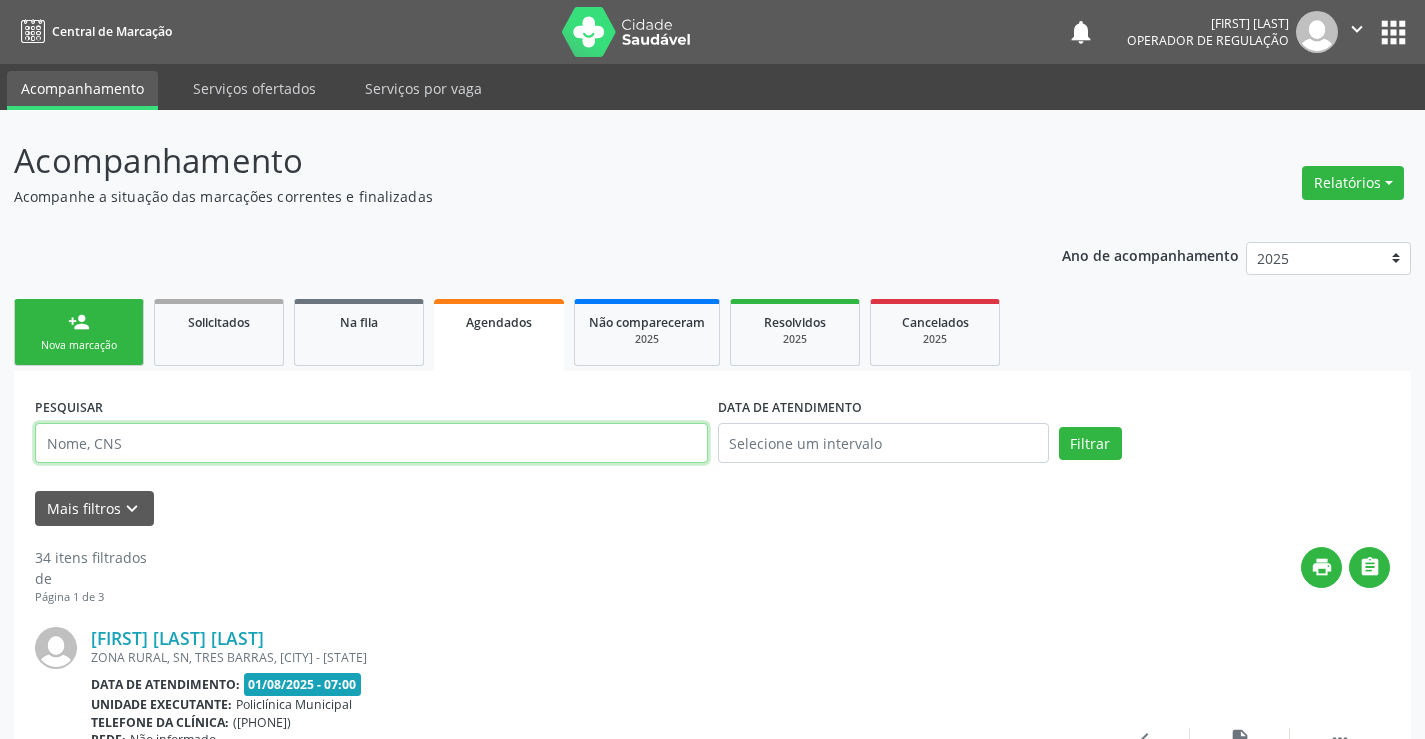 click at bounding box center [371, 443] 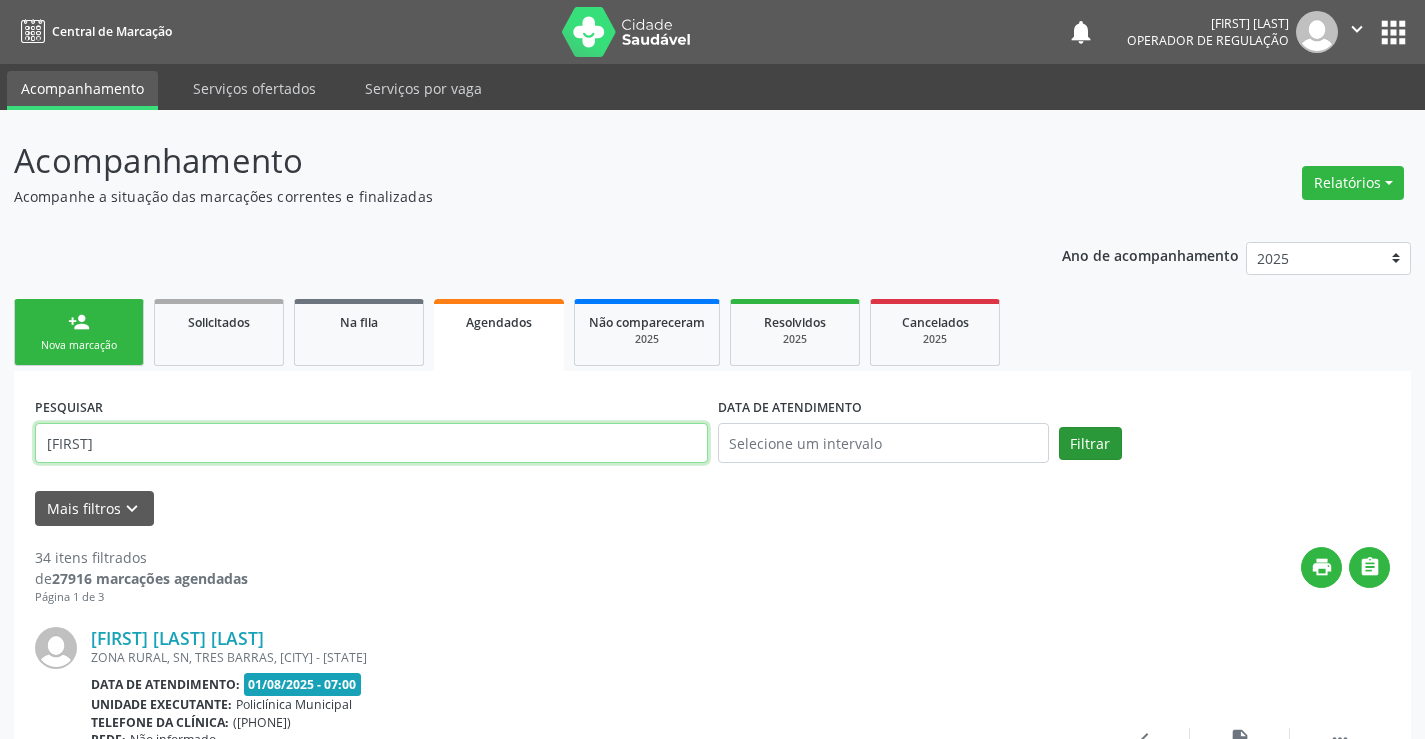 type on "CIBELLY" 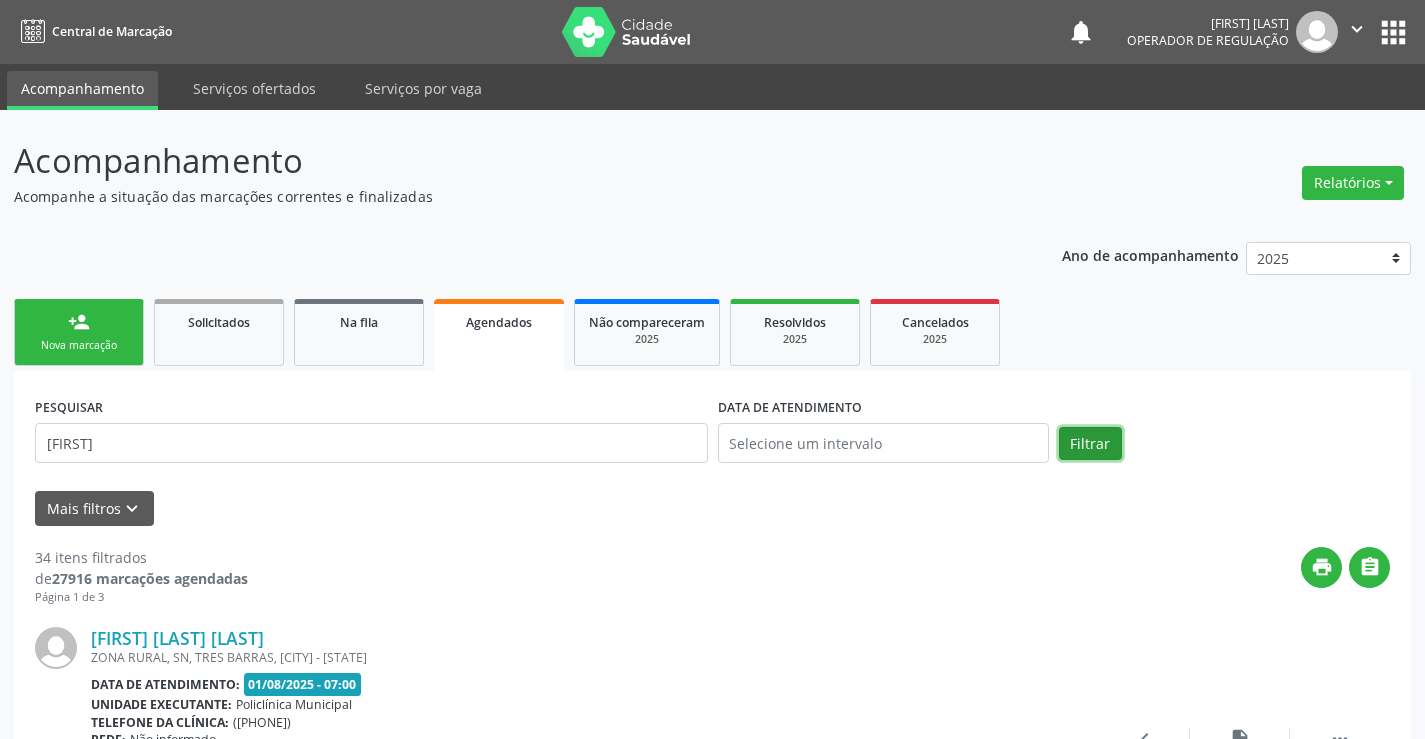 click on "Filtrar" at bounding box center [1090, 444] 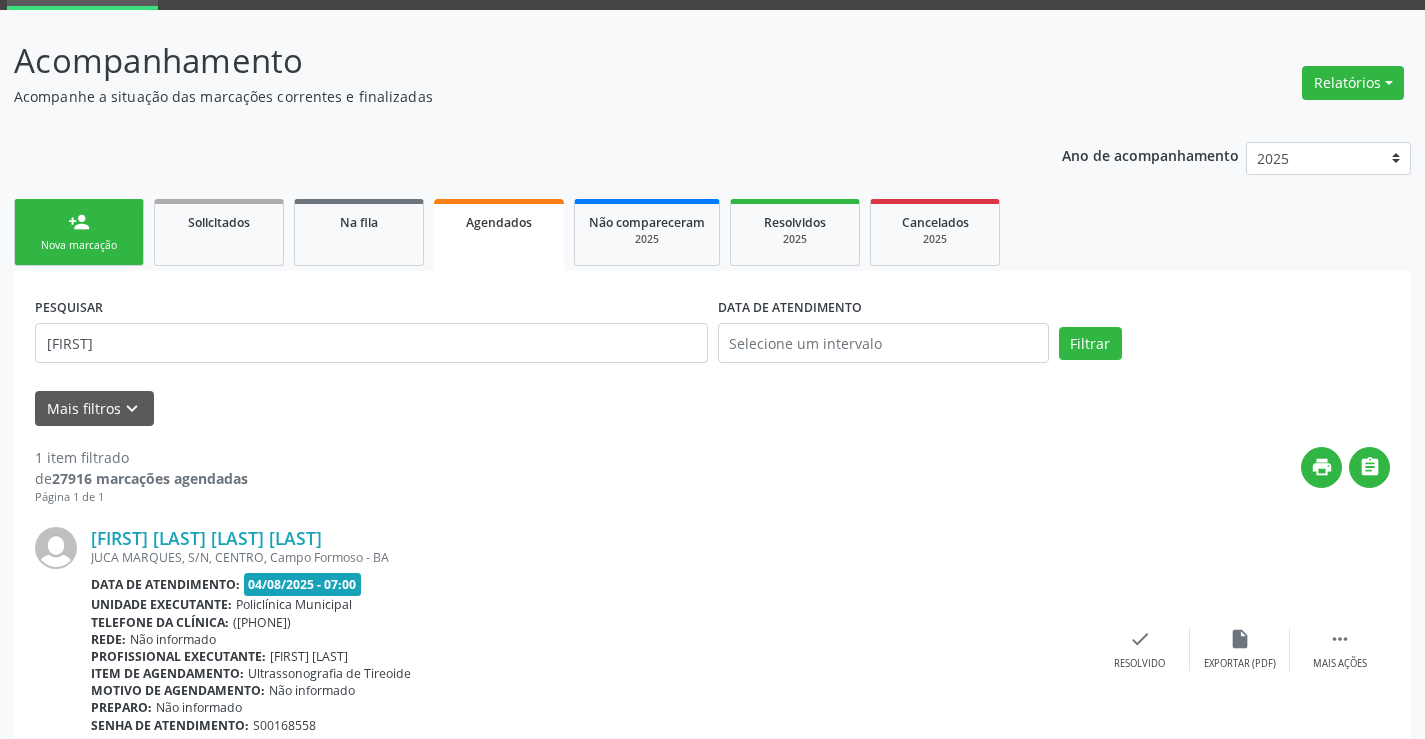 scroll, scrollTop: 189, scrollLeft: 0, axis: vertical 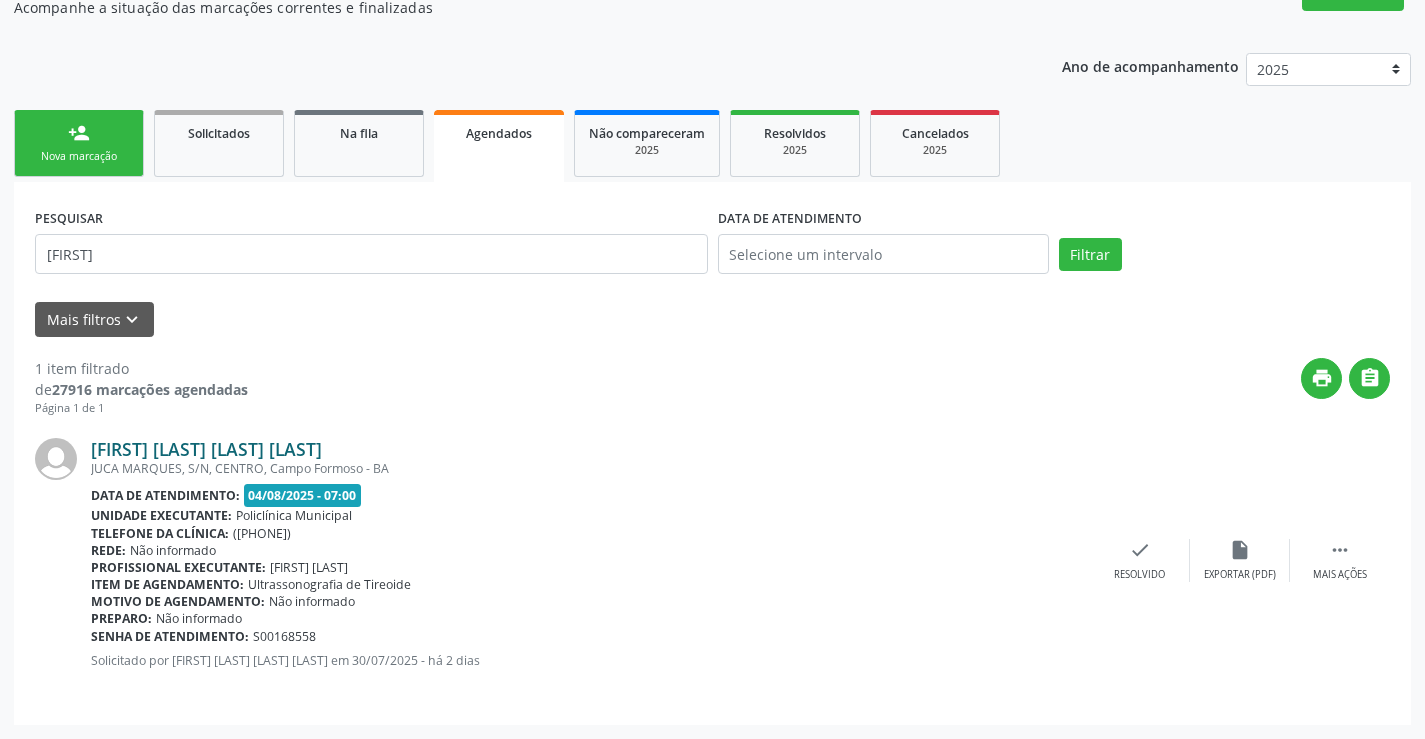 click on "Cibelly Aparecida Reis da Silva" at bounding box center (206, 449) 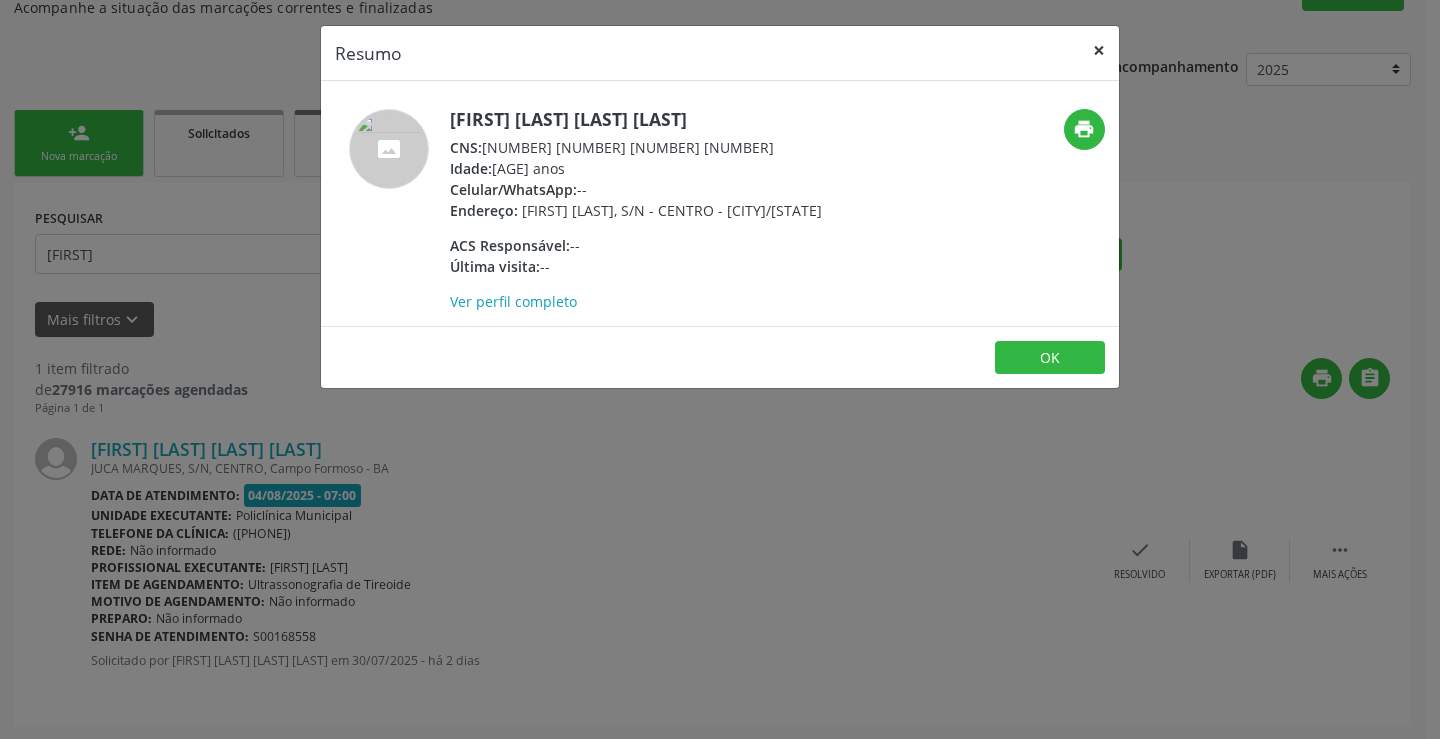 click on "×" at bounding box center (1099, 50) 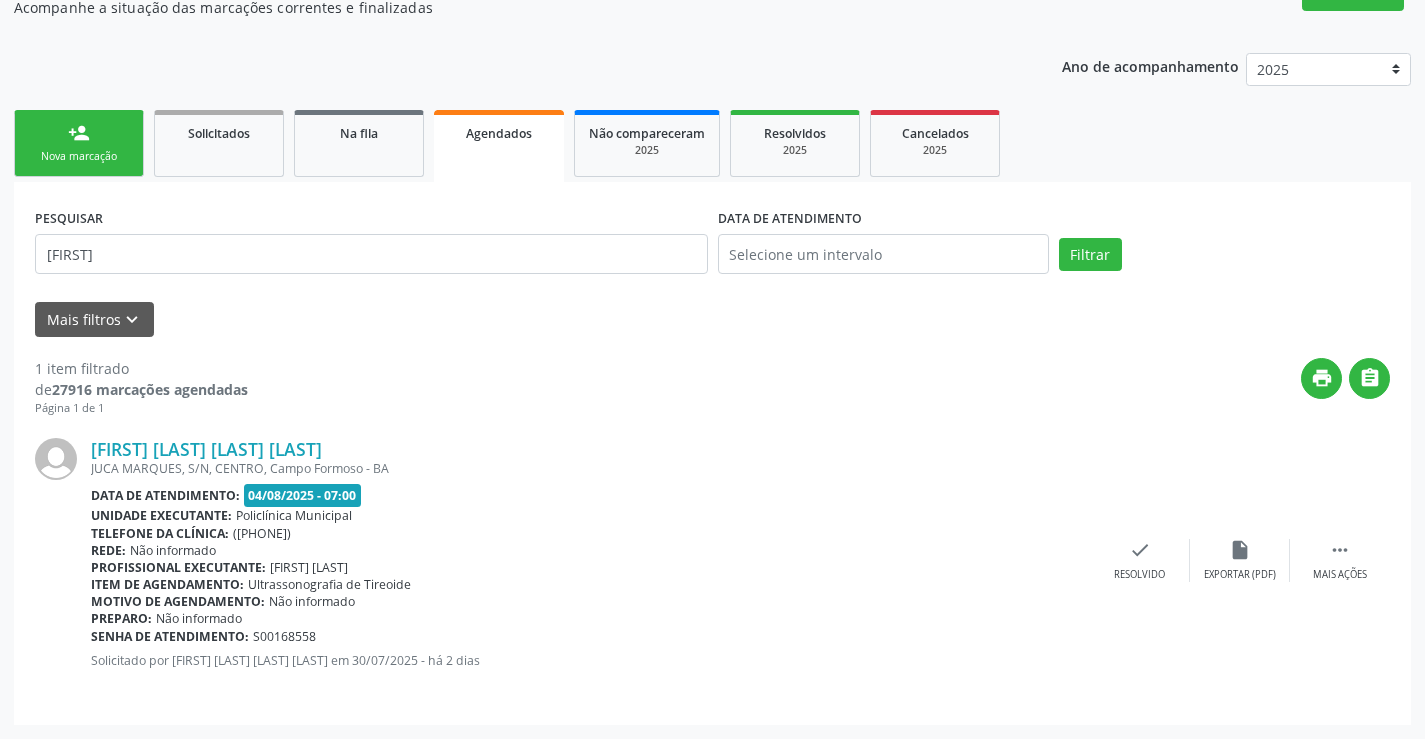 click on "Nova marcação" at bounding box center (79, 156) 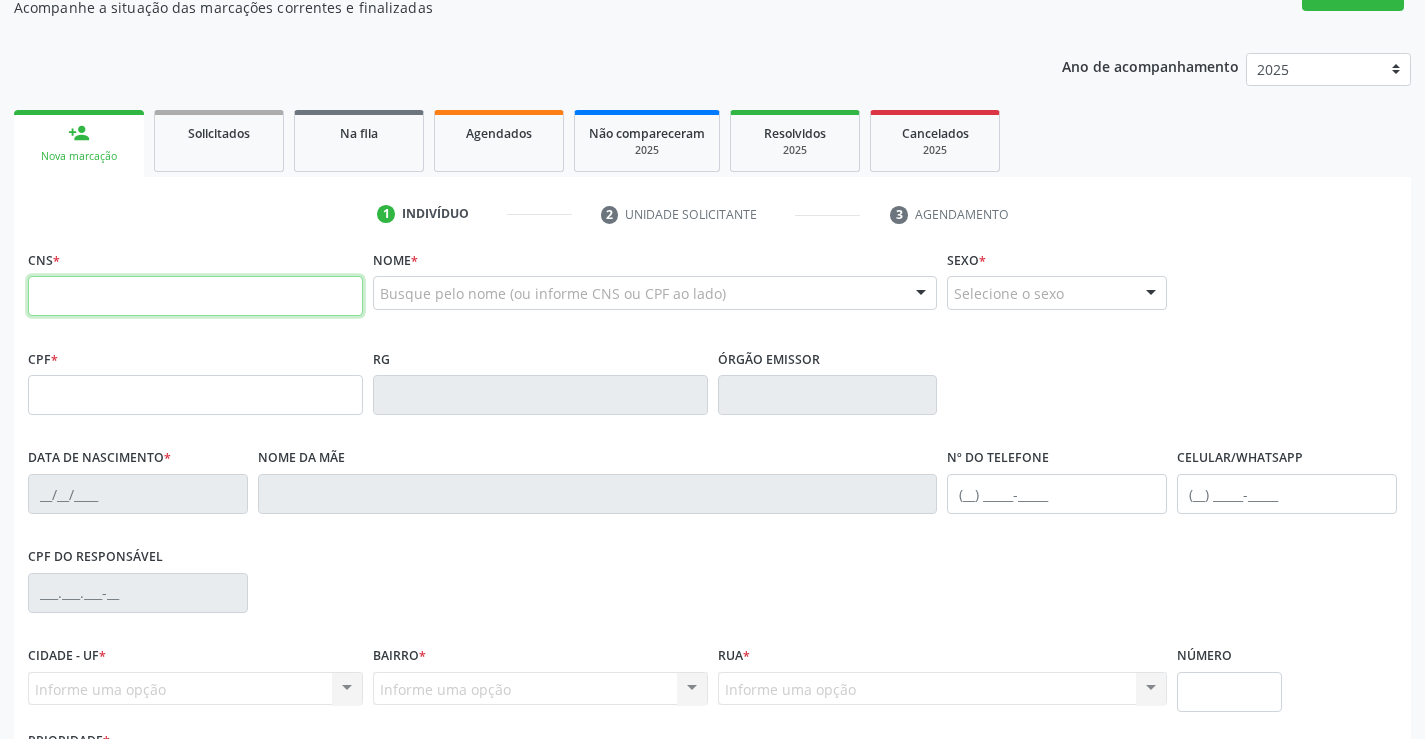 click at bounding box center [195, 296] 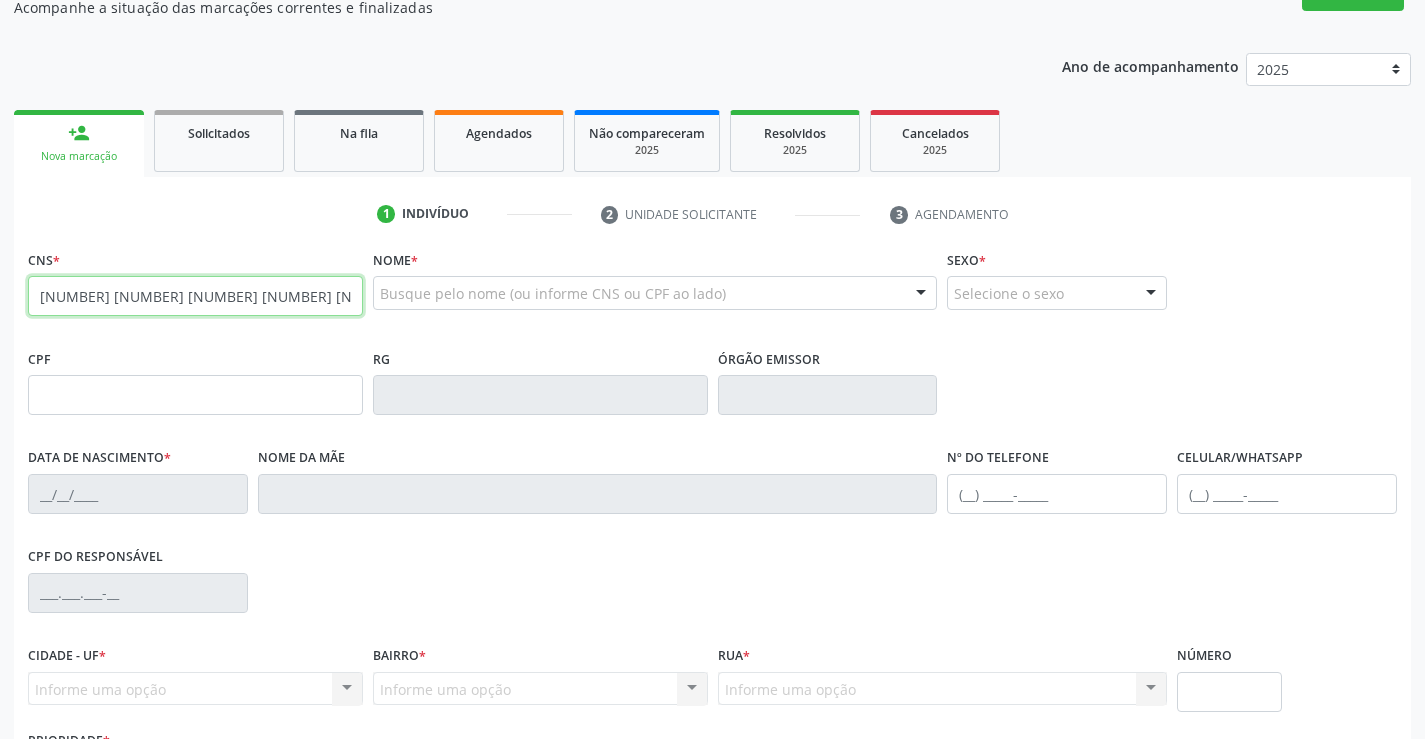 type on "700 6074 5709 1067" 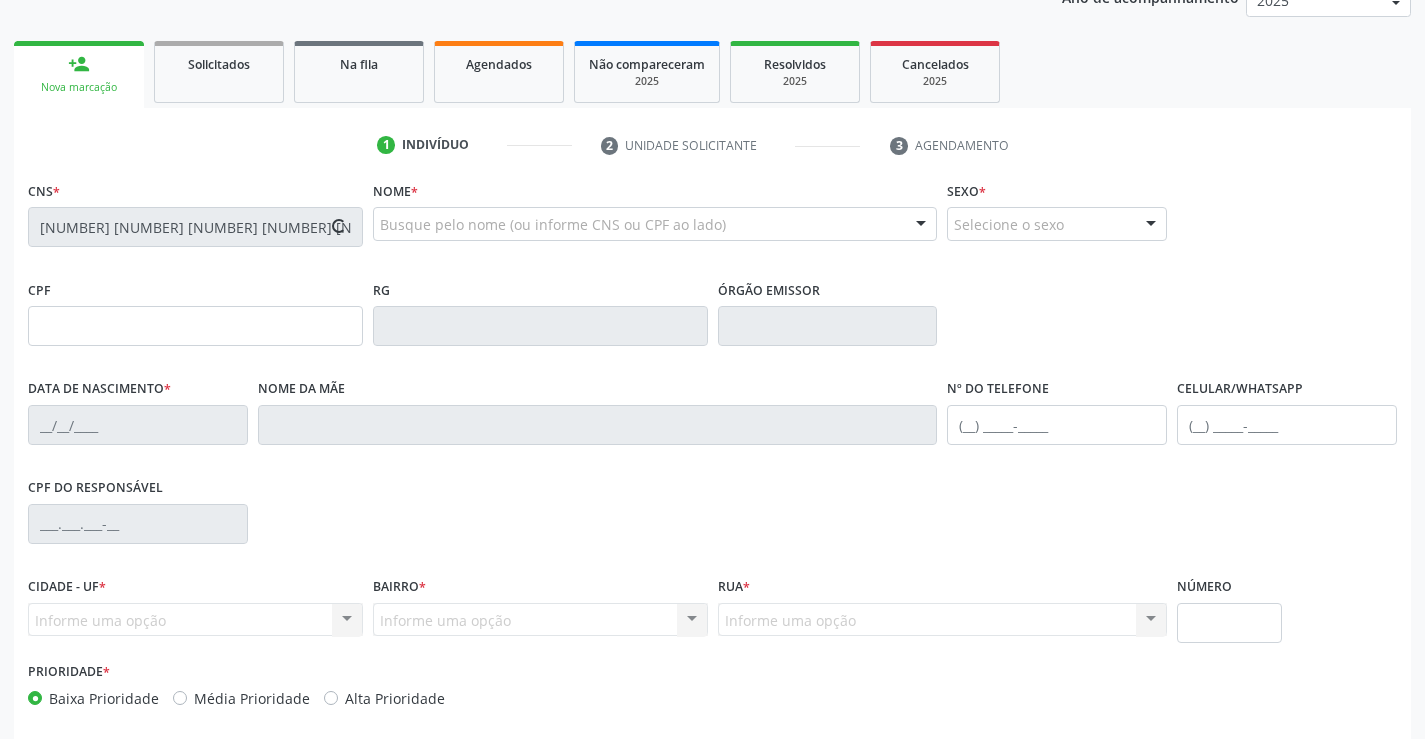 scroll, scrollTop: 345, scrollLeft: 0, axis: vertical 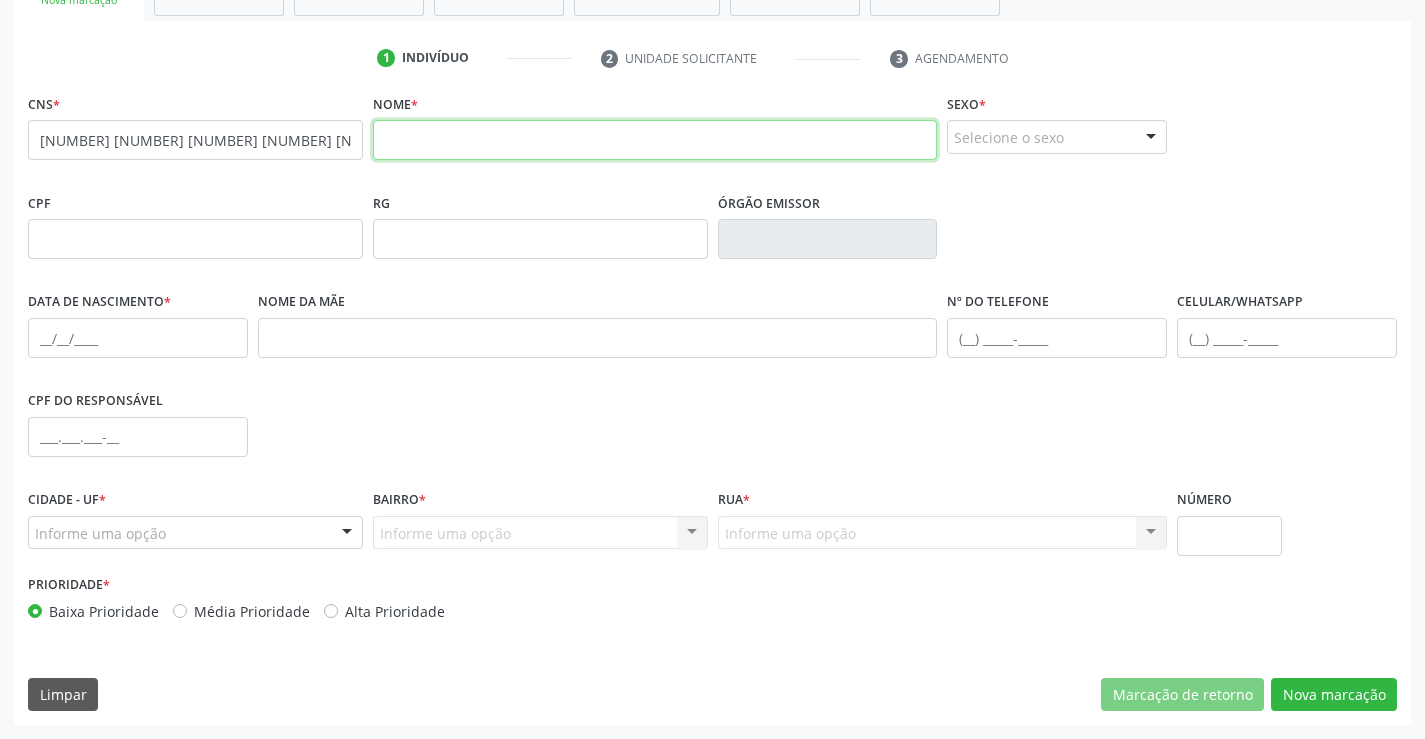 click at bounding box center (655, 140) 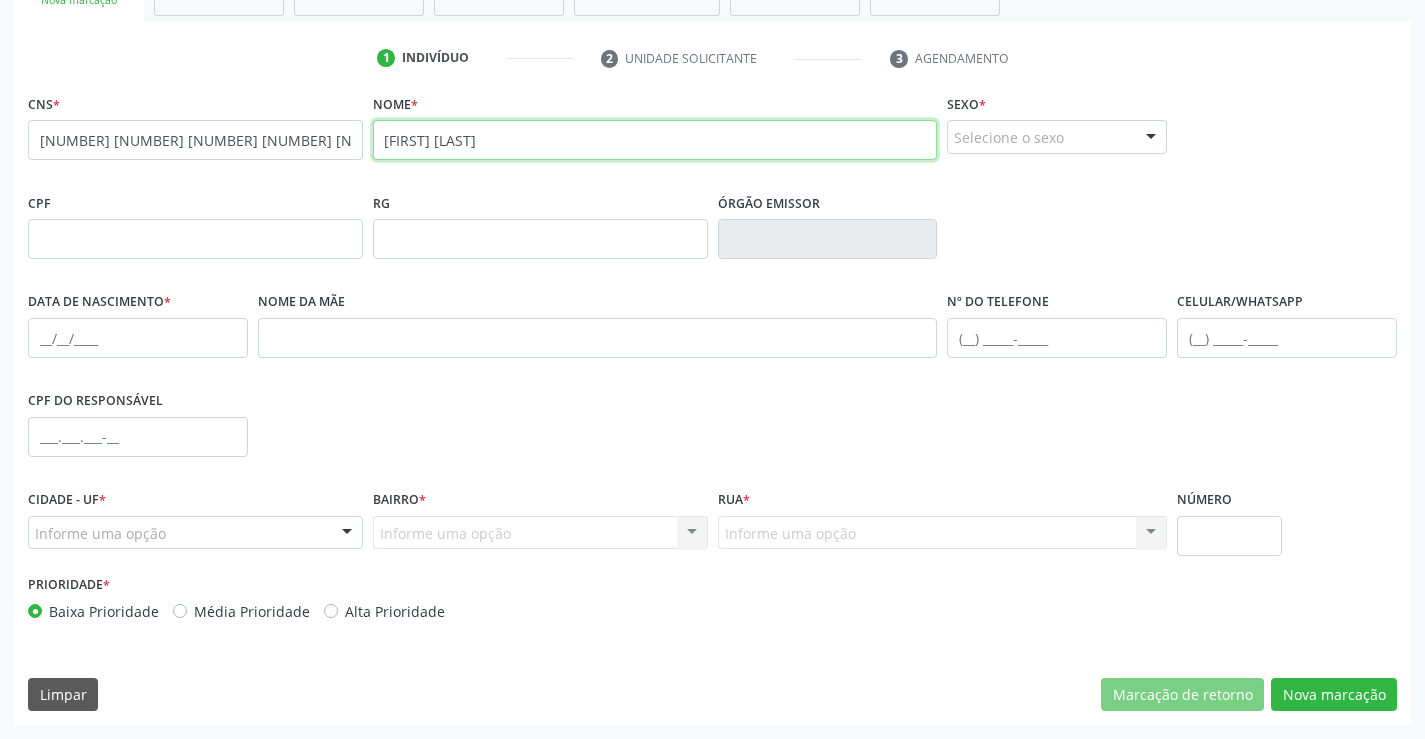type on "ISABELLA CARNEIRO DE SOUZA" 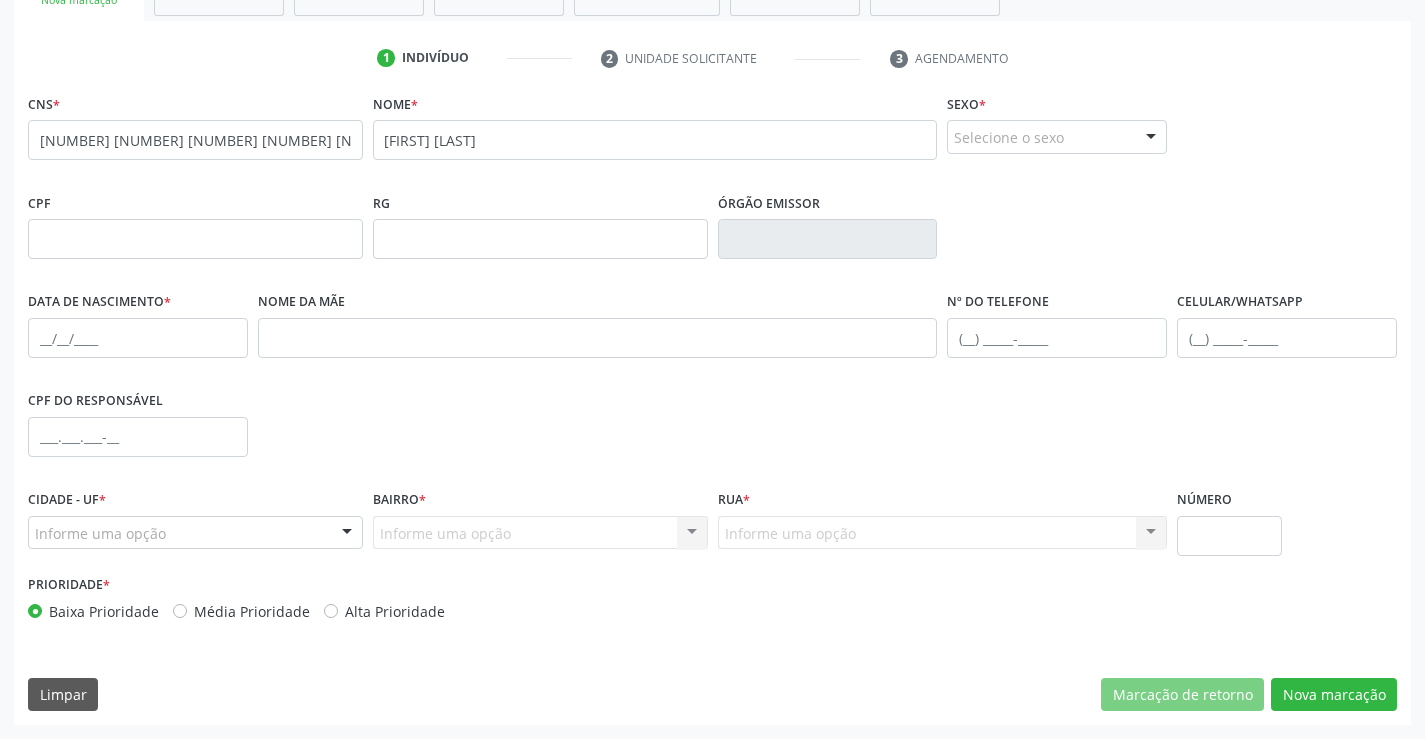 click on "Selecione o sexo" at bounding box center (1057, 137) 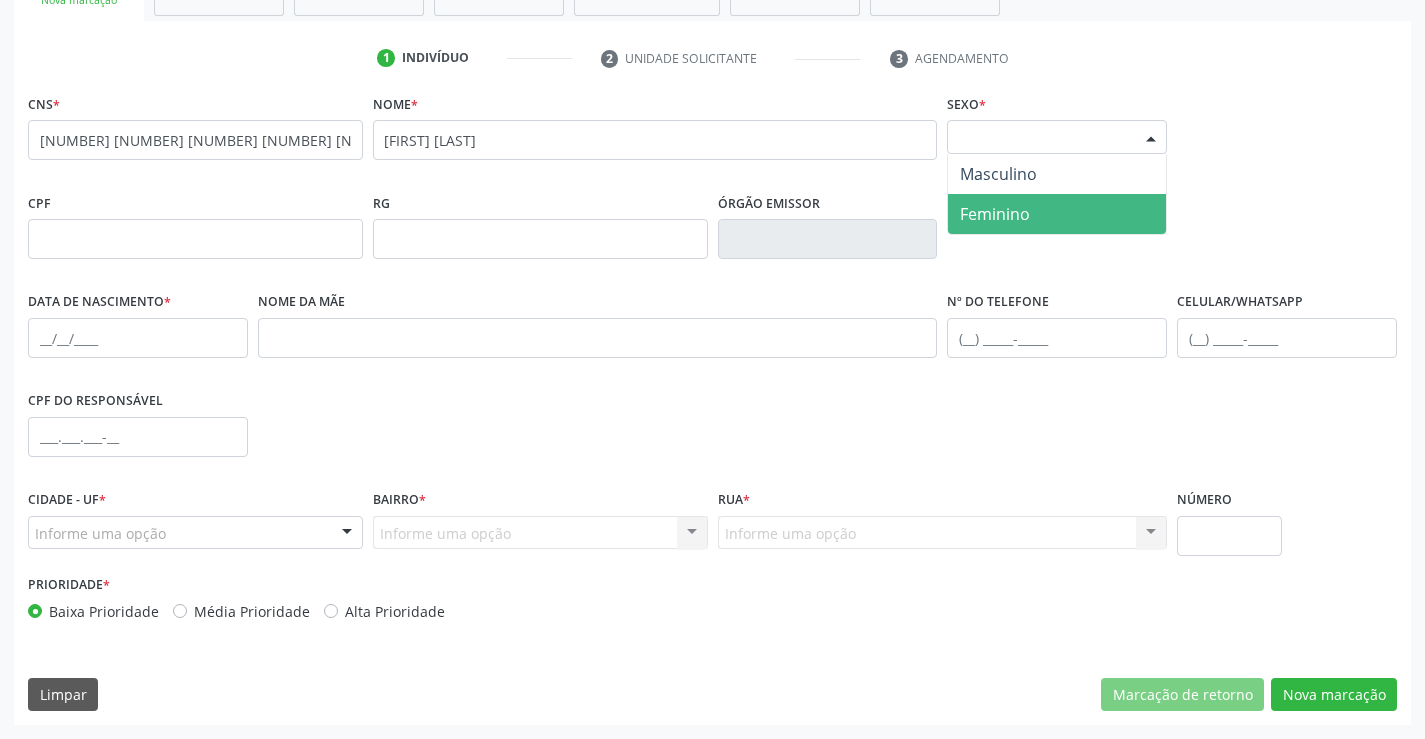 click on "Feminino" at bounding box center [995, 214] 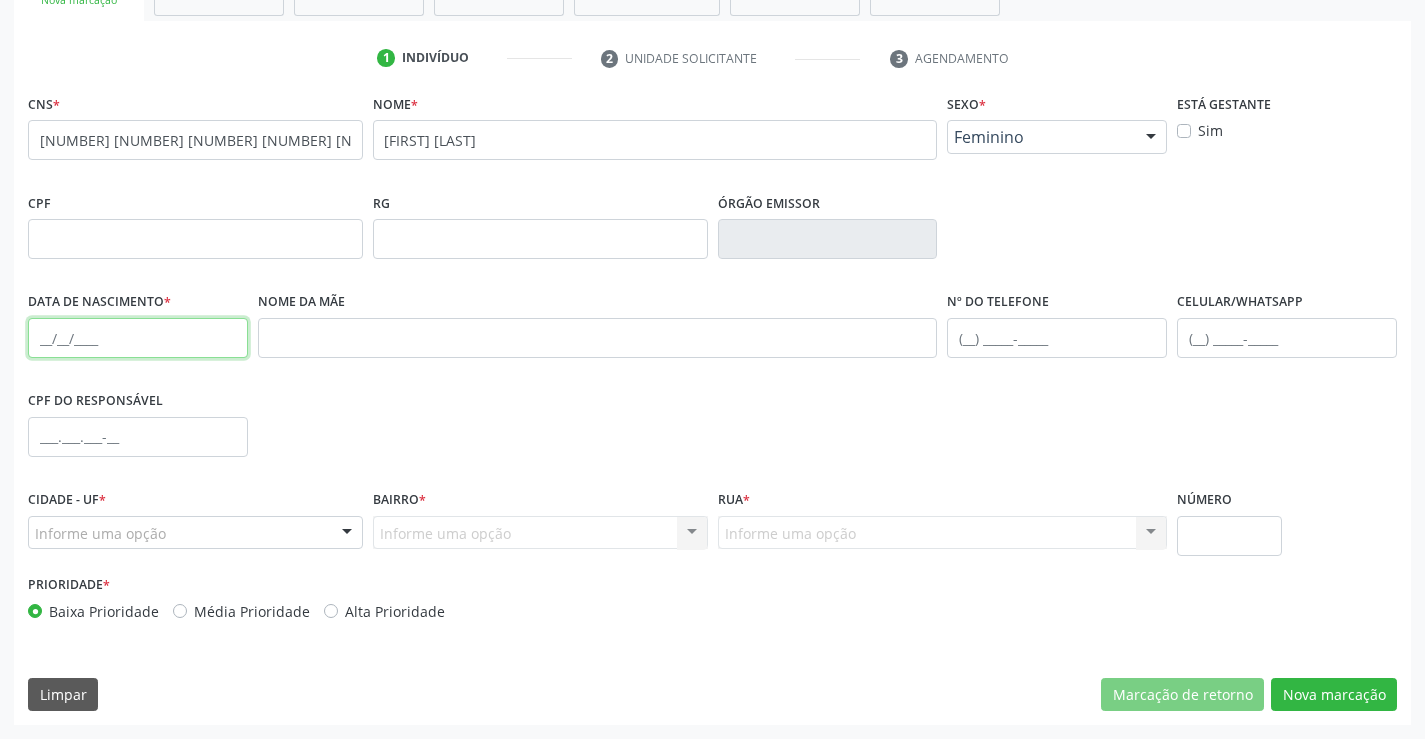 click at bounding box center [138, 338] 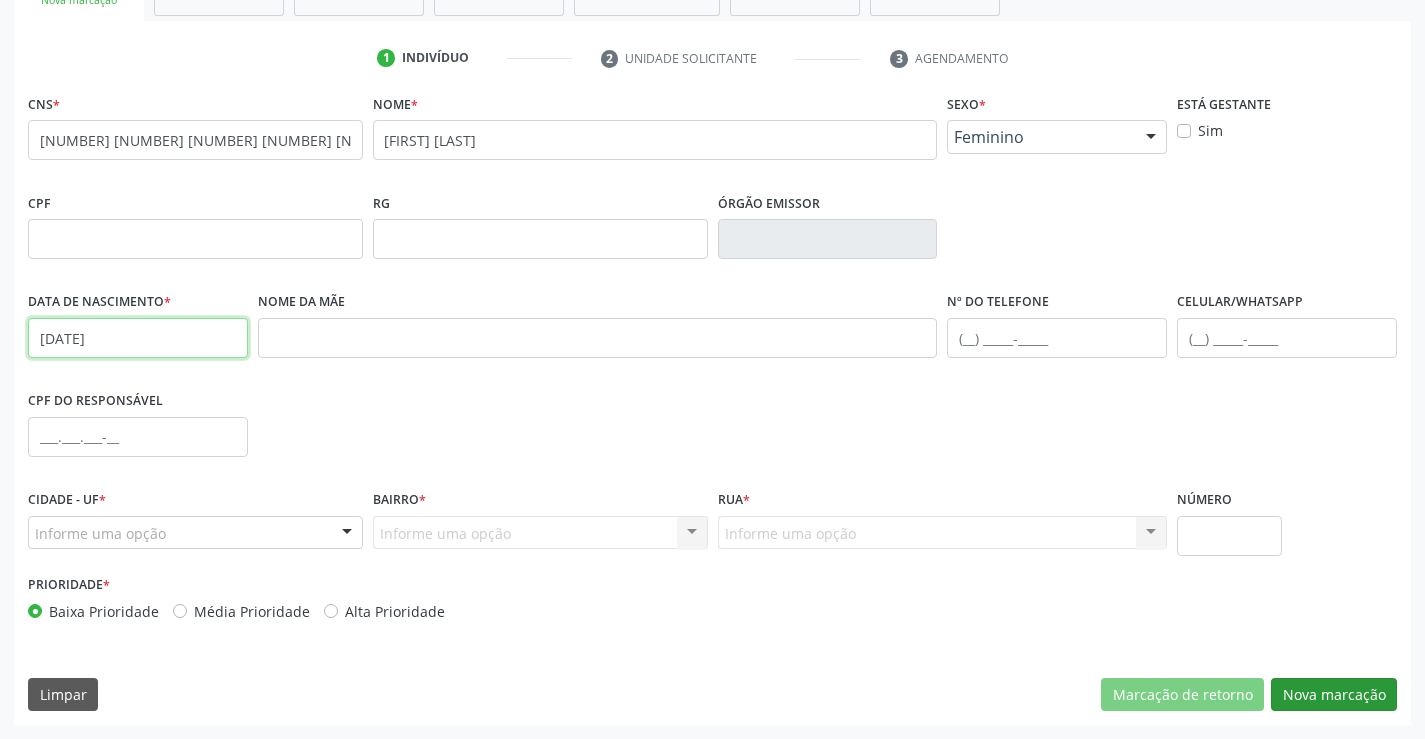 type on "06/04/2020" 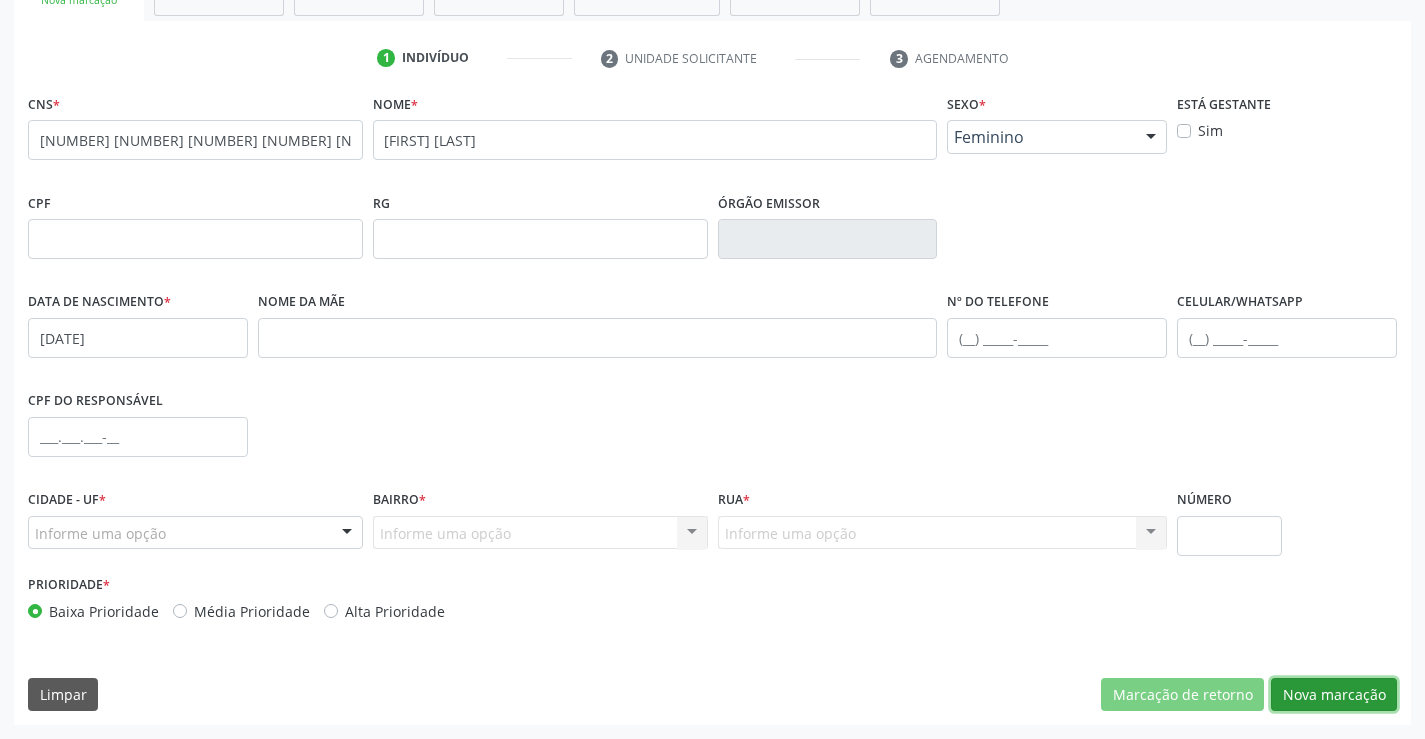 click on "Nova marcação" at bounding box center [1334, 695] 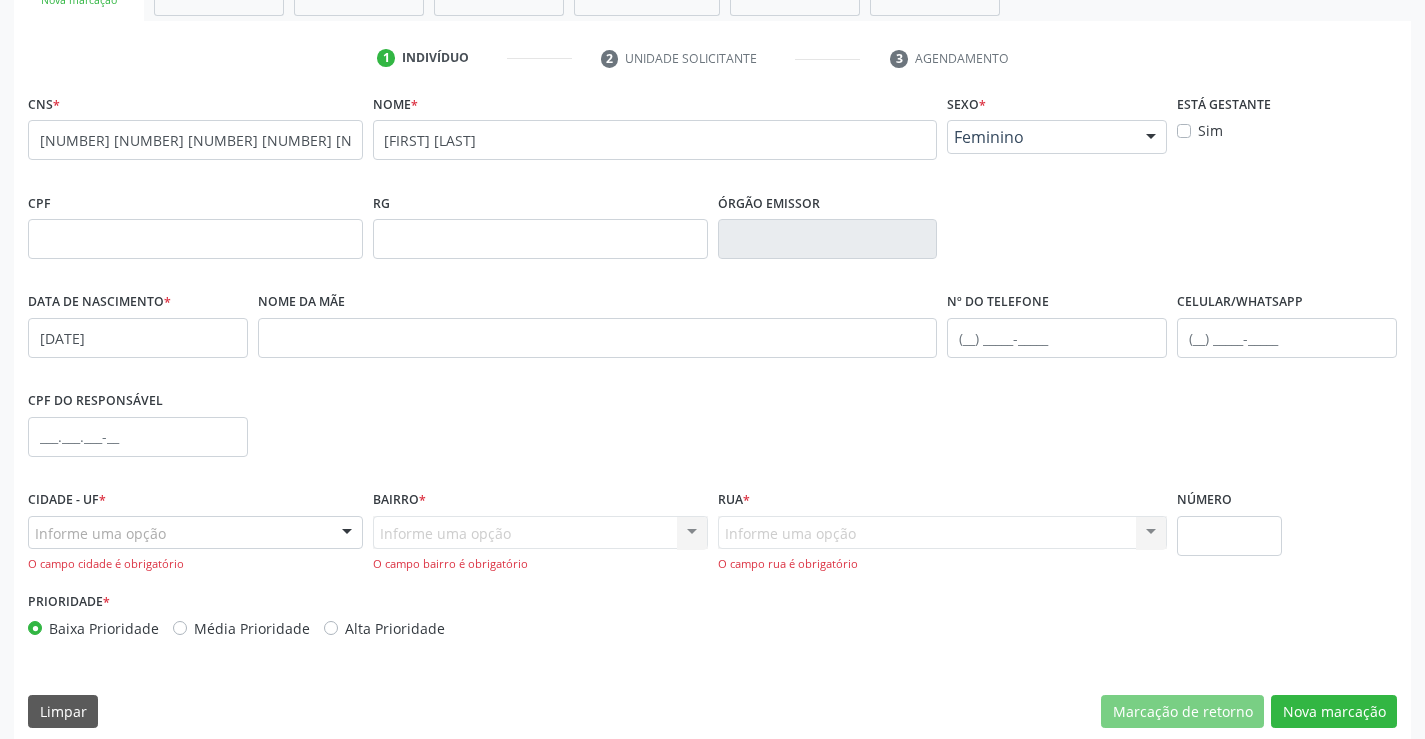 click on "Informe uma opção" at bounding box center [195, 533] 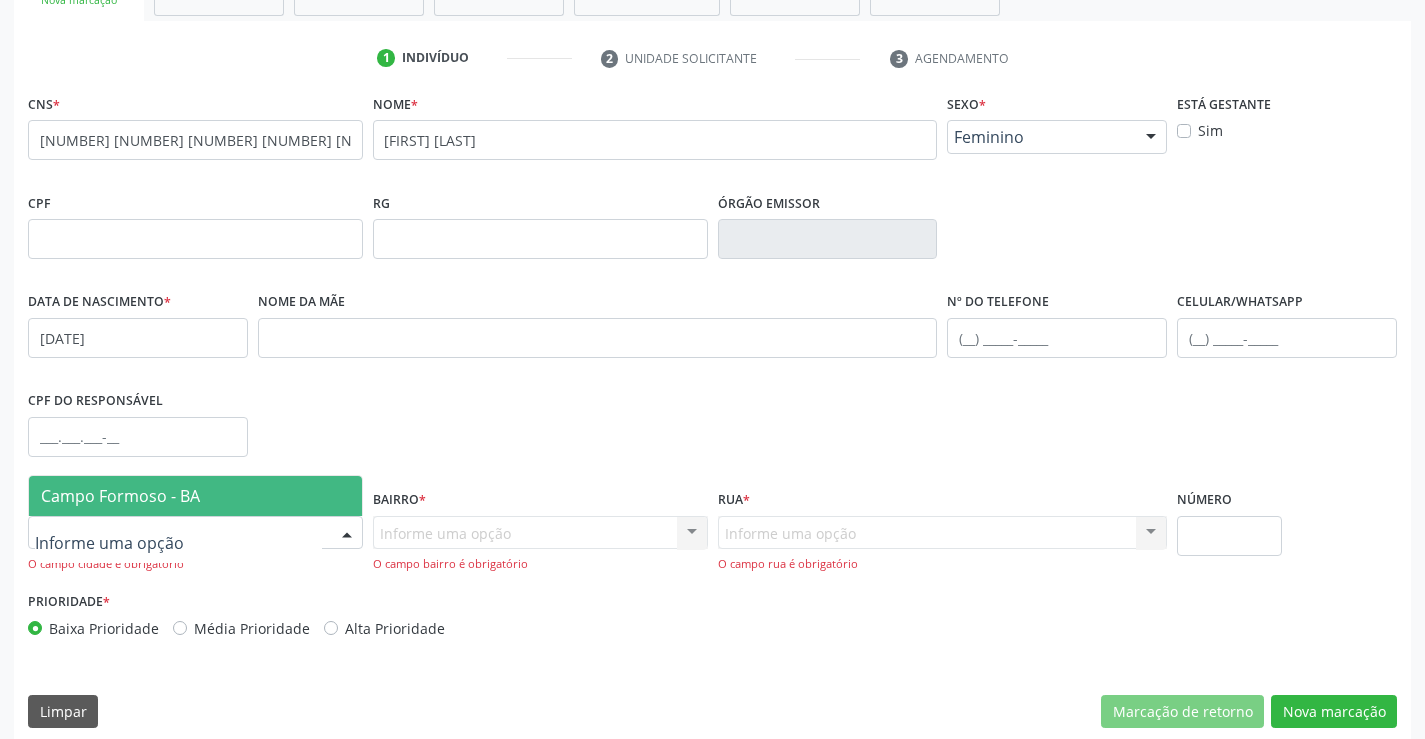 click on "Campo Formoso - BA" at bounding box center [195, 496] 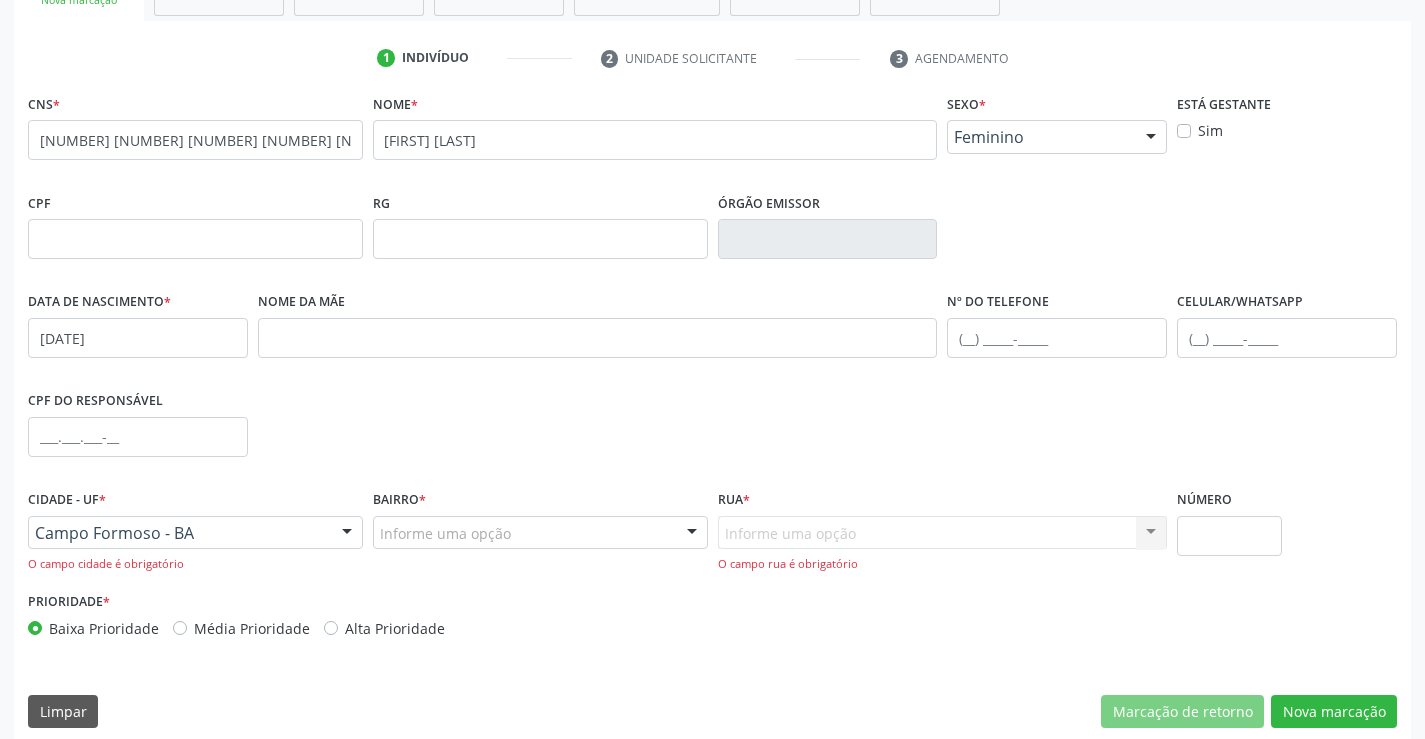 click on "Informe uma opção" at bounding box center [540, 533] 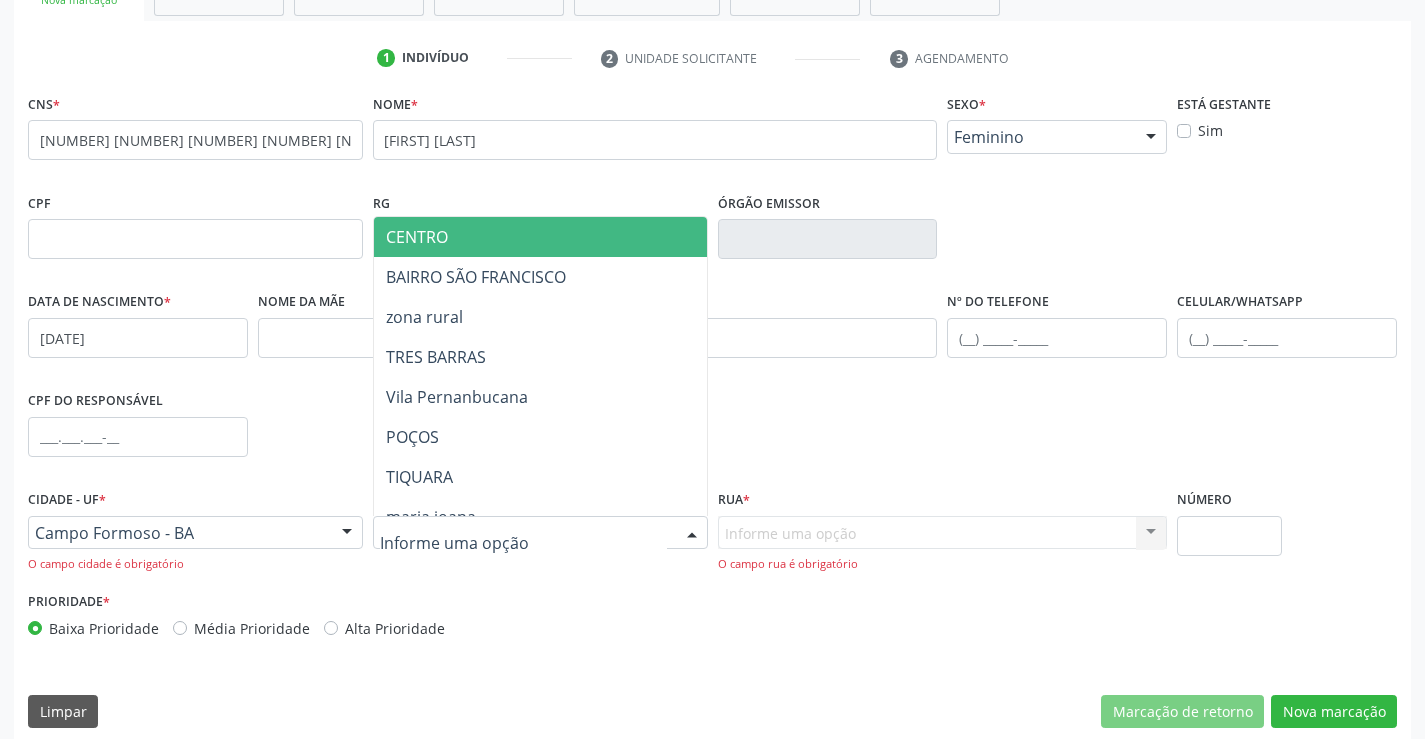 click on "CENTRO" at bounding box center (578, 237) 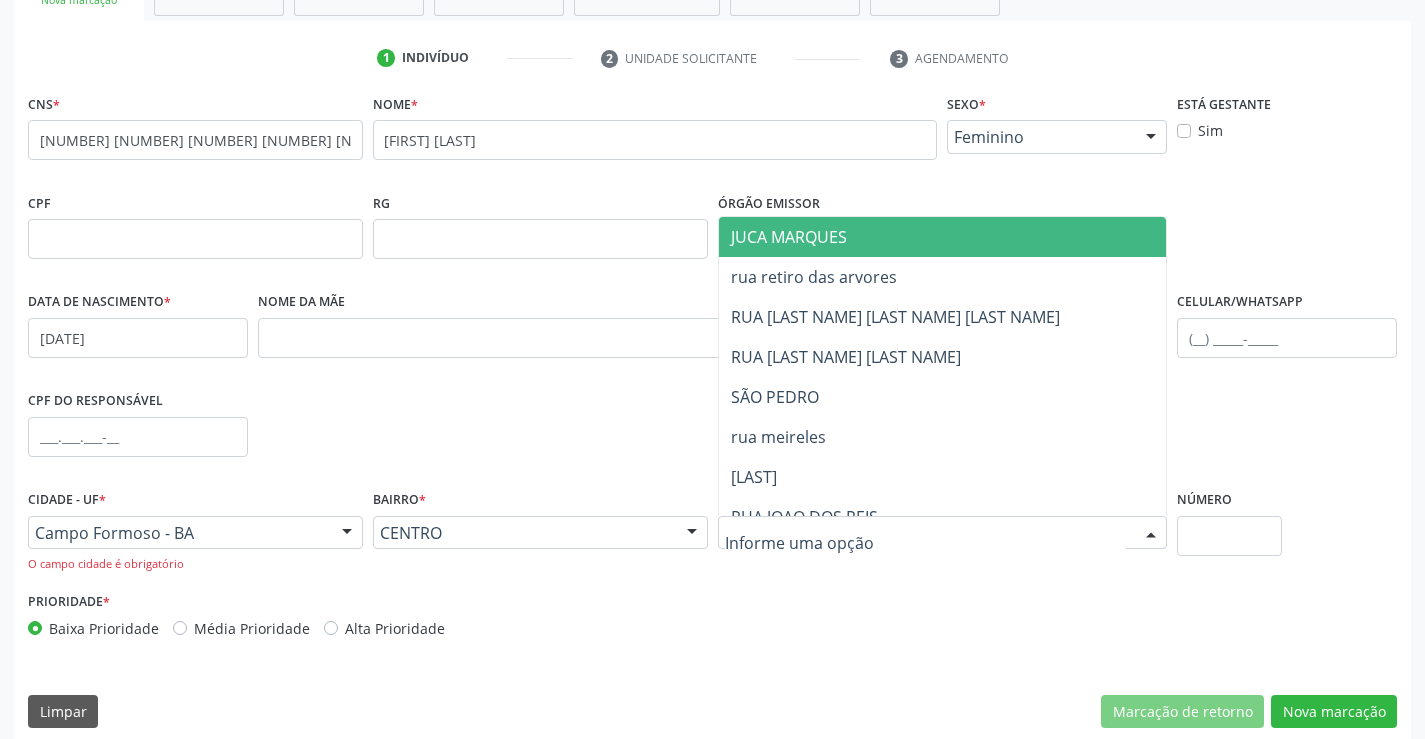 click at bounding box center (1151, 534) 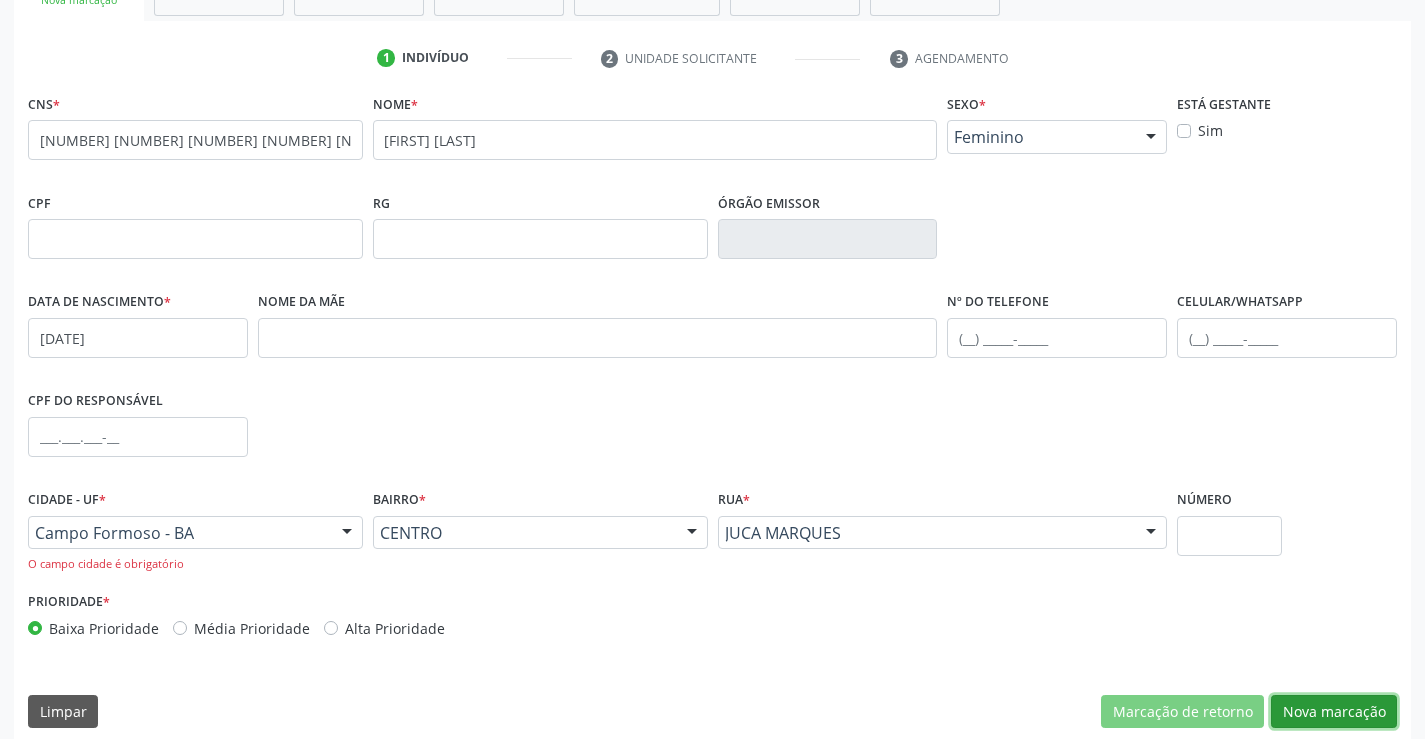 click on "Nova marcação" at bounding box center (1334, 712) 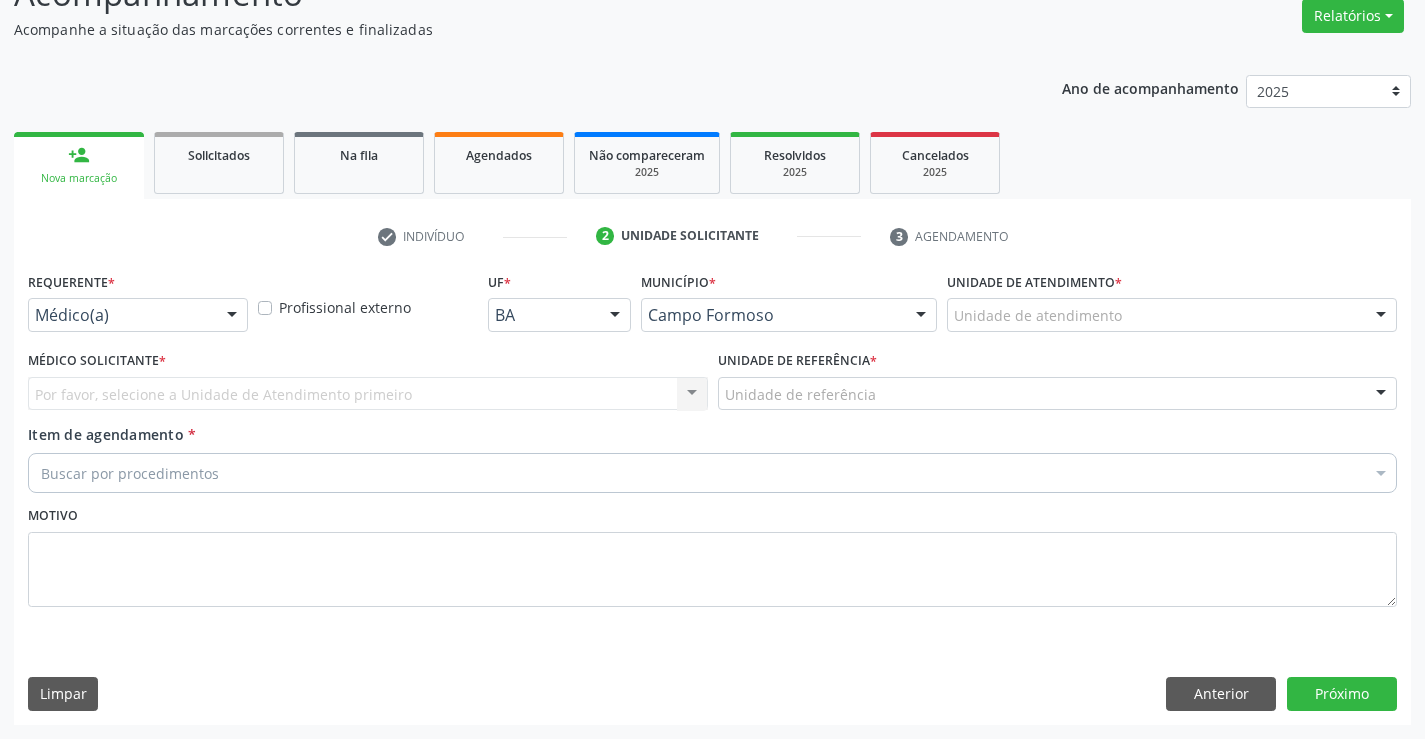 scroll, scrollTop: 167, scrollLeft: 0, axis: vertical 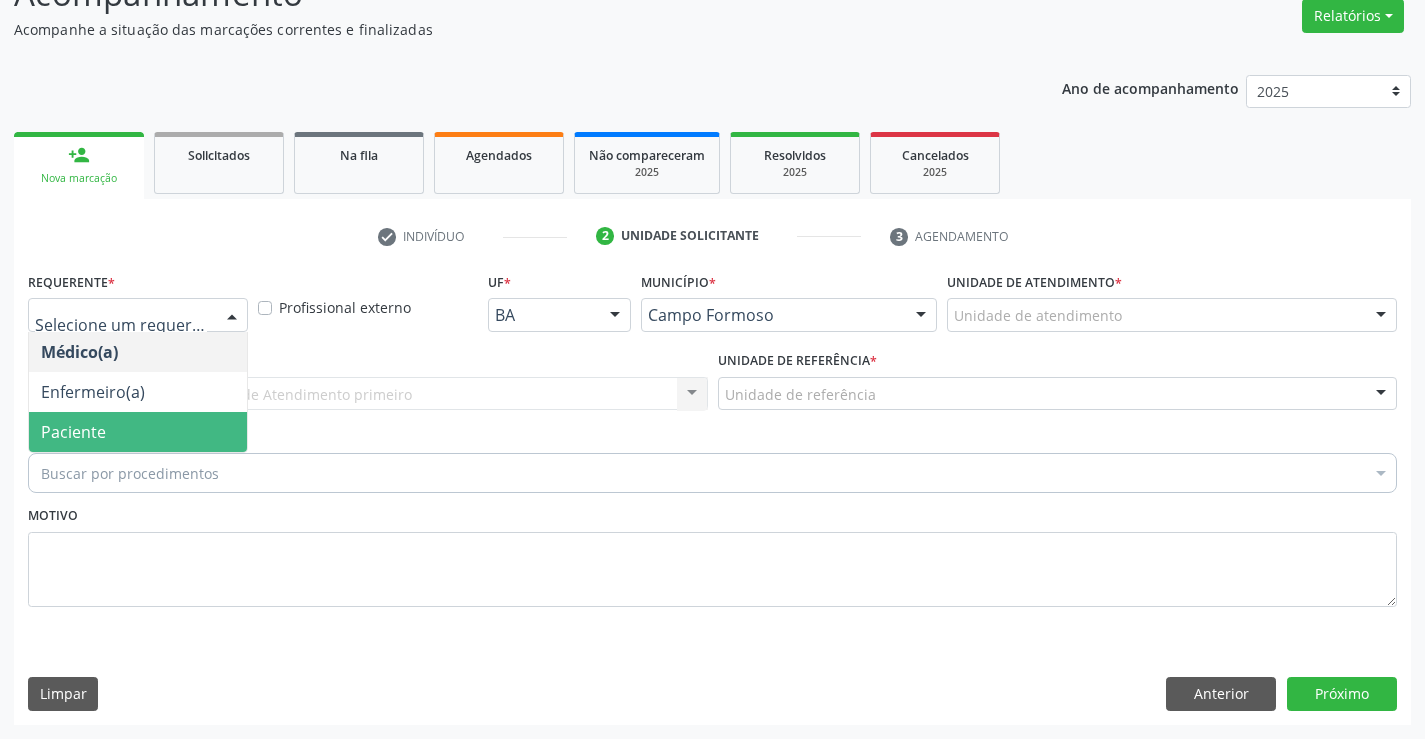 click on "Paciente" at bounding box center (138, 432) 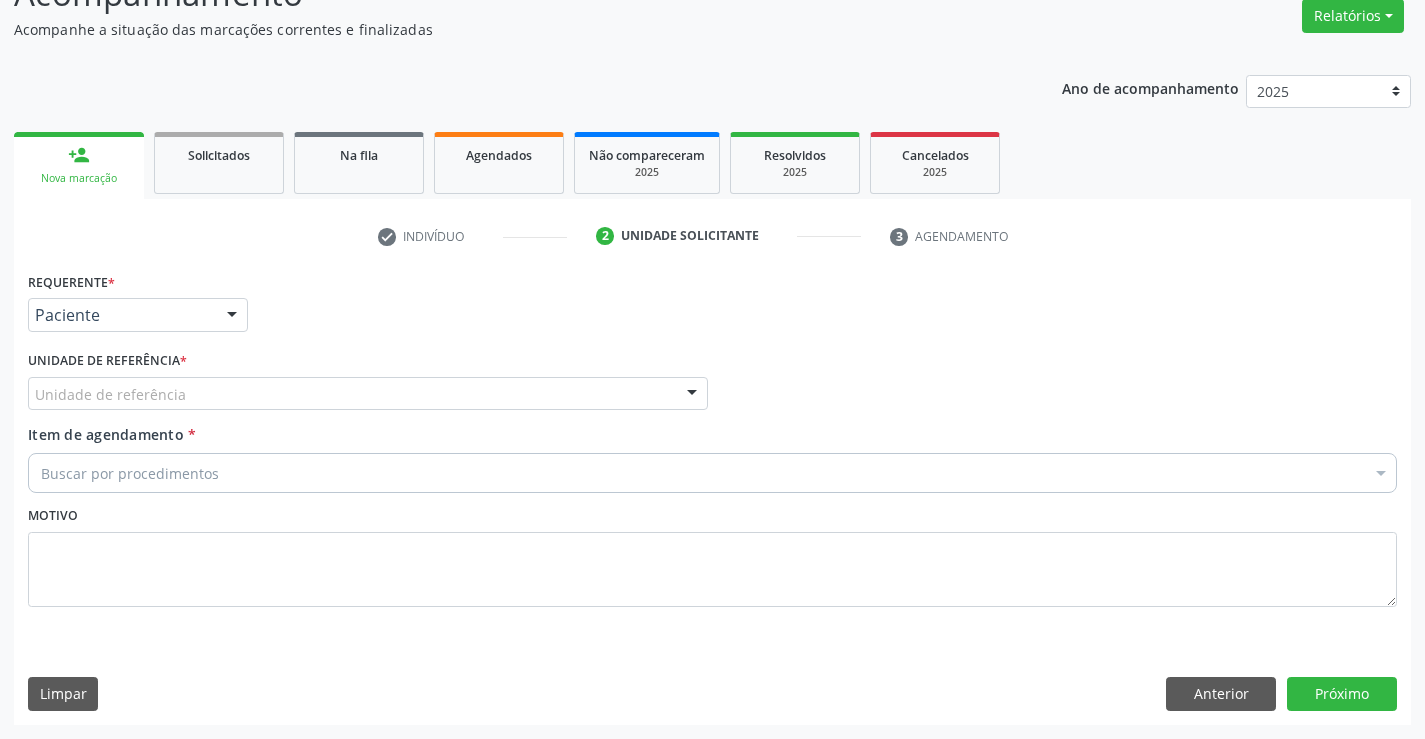 drag, startPoint x: 356, startPoint y: 399, endPoint x: 376, endPoint y: 464, distance: 68.007355 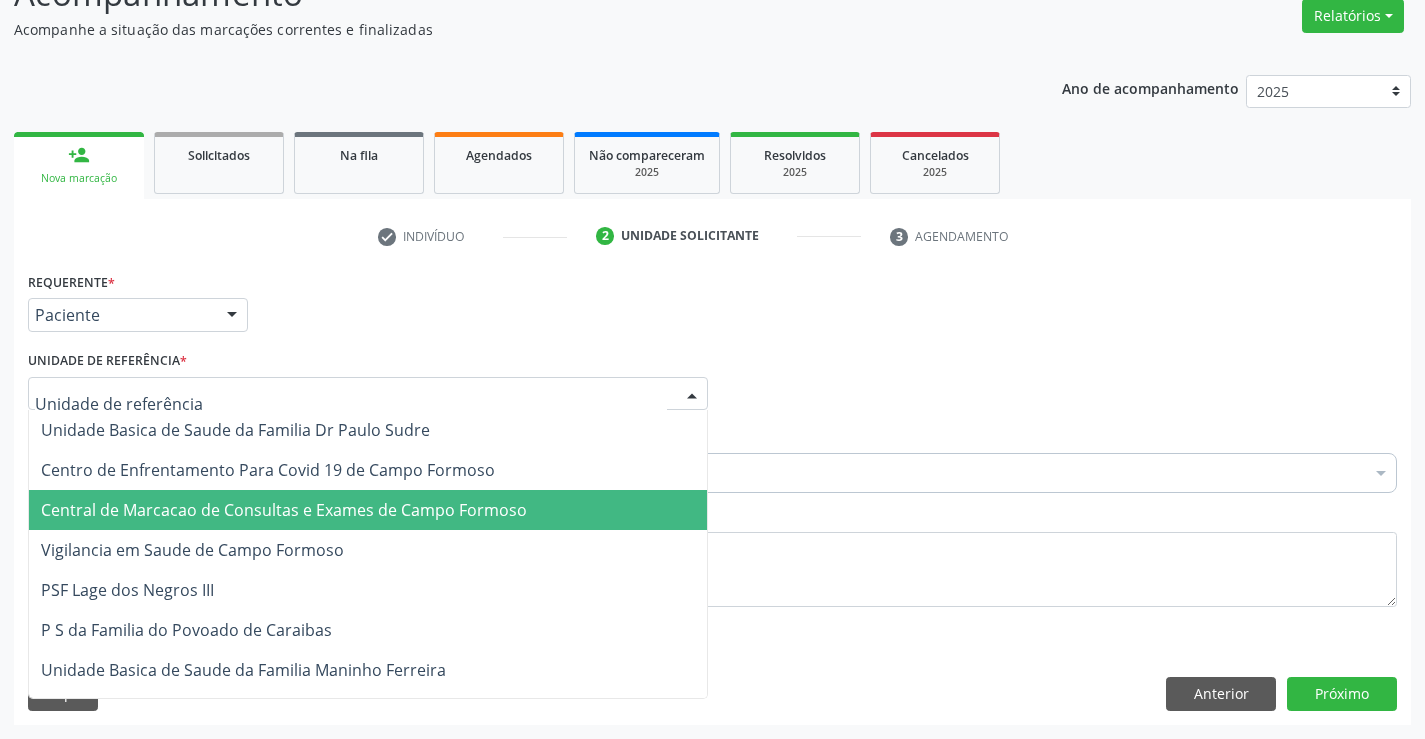 click on "Central de Marcacao de Consultas e Exames de Campo Formoso" at bounding box center [284, 510] 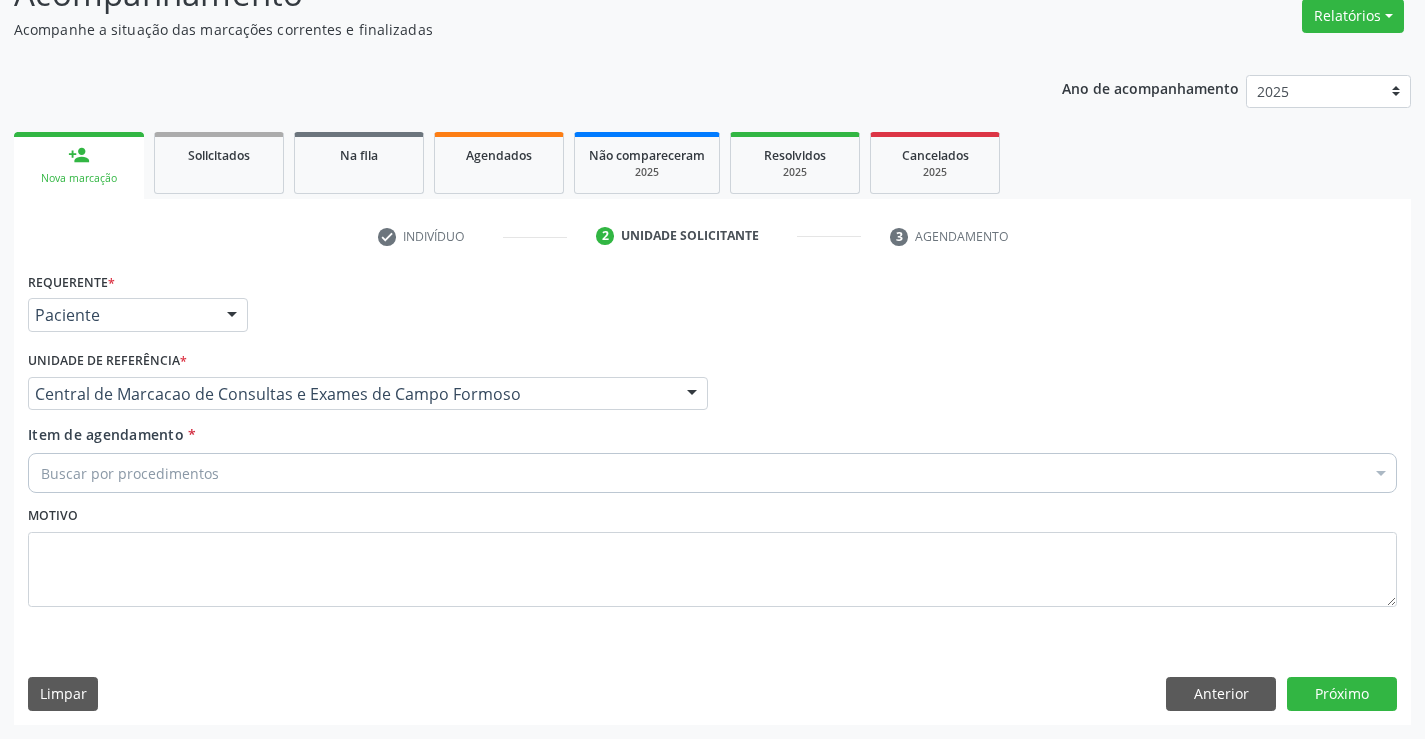 click on "Buscar por procedimentos" at bounding box center [712, 473] 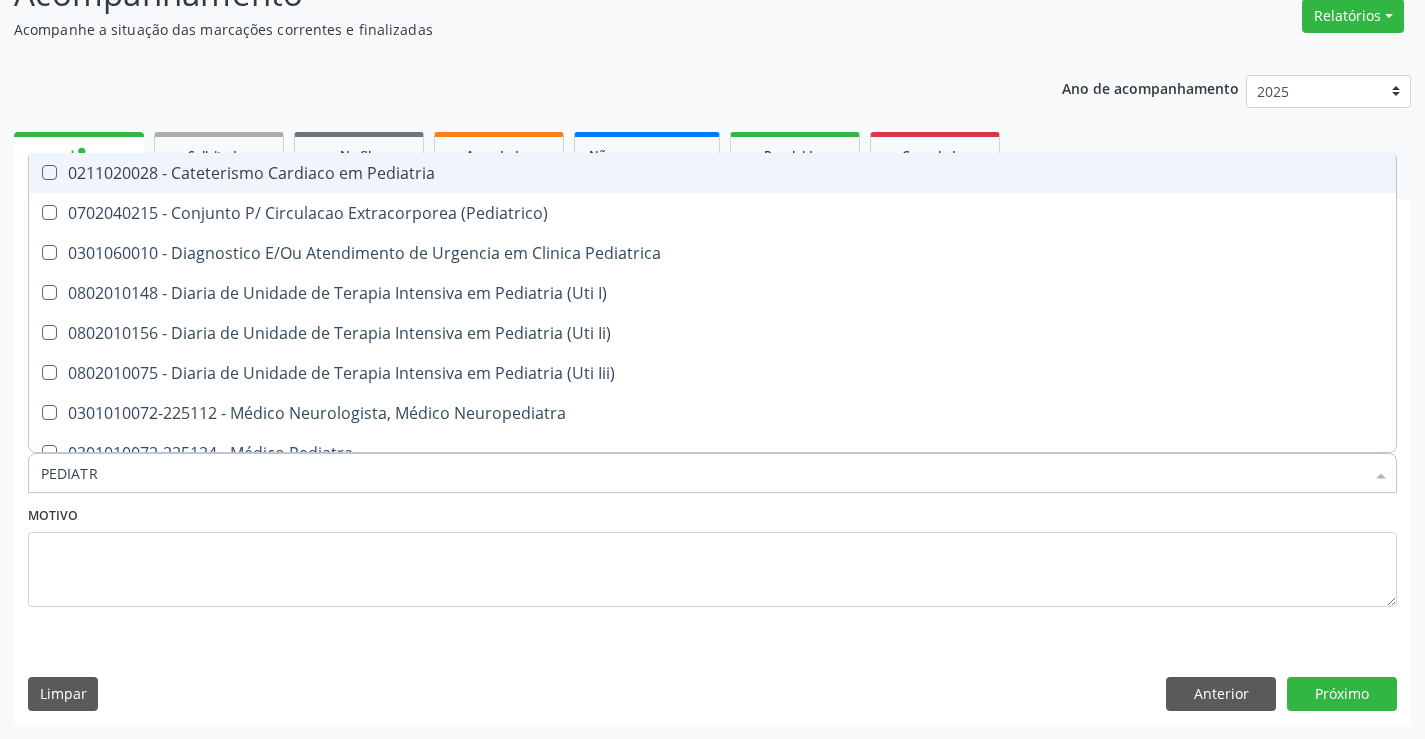 type on "PEDIATRA" 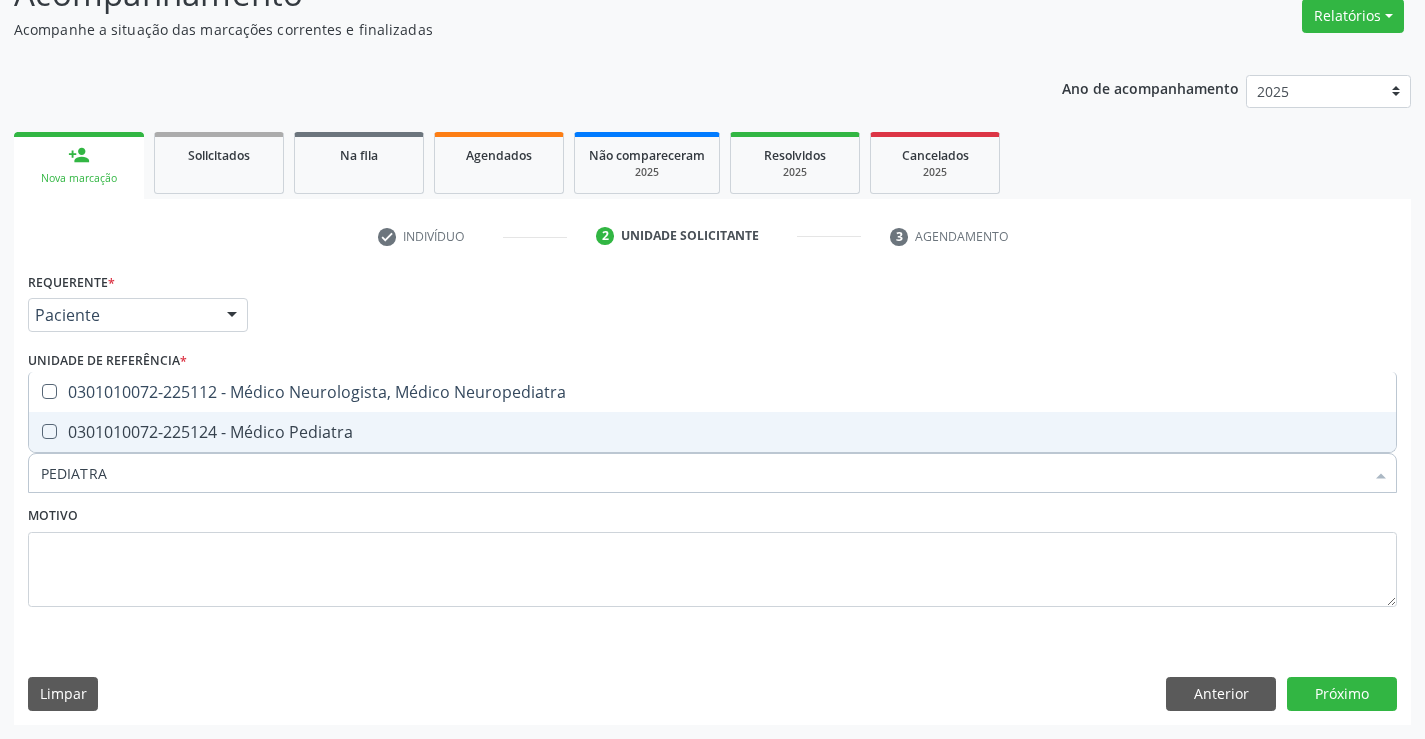 click on "0301010072-225124 - Médico Pediatra" at bounding box center [712, 432] 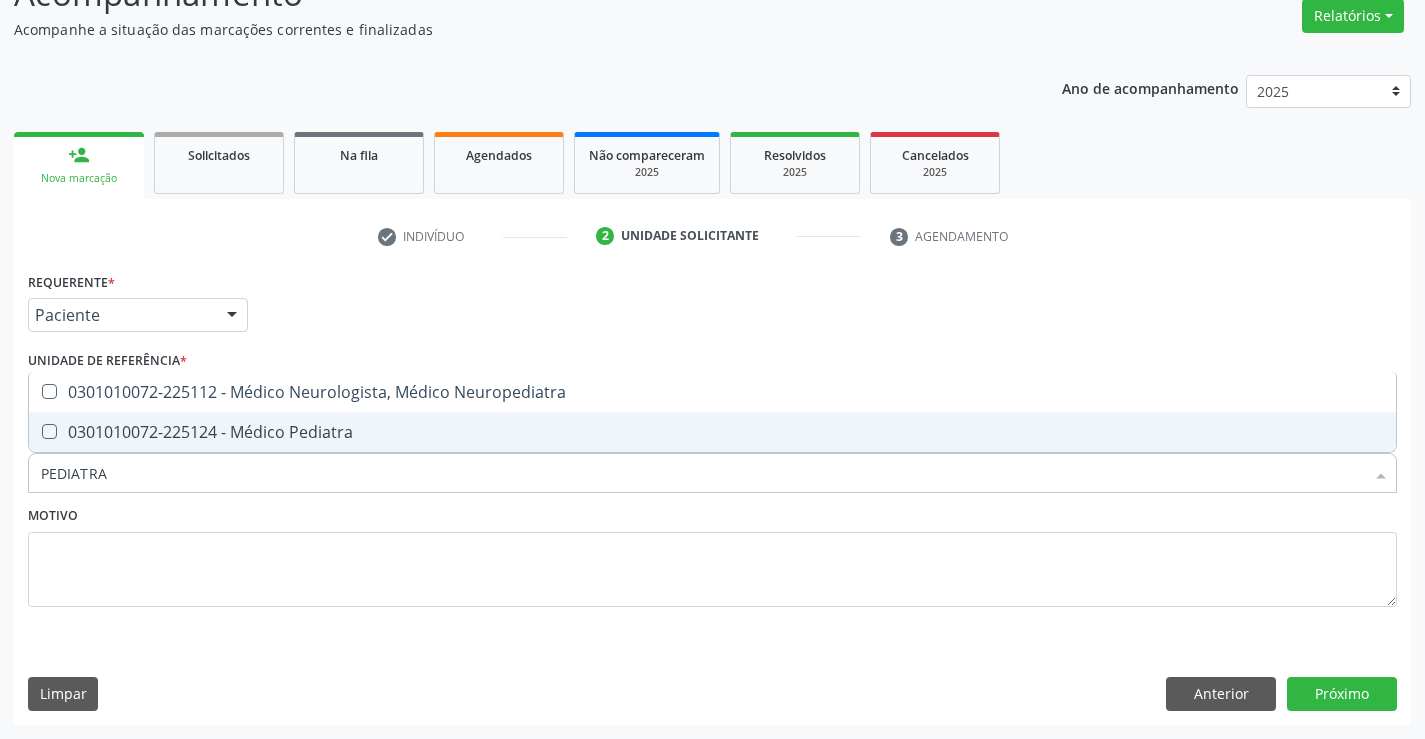 checkbox on "true" 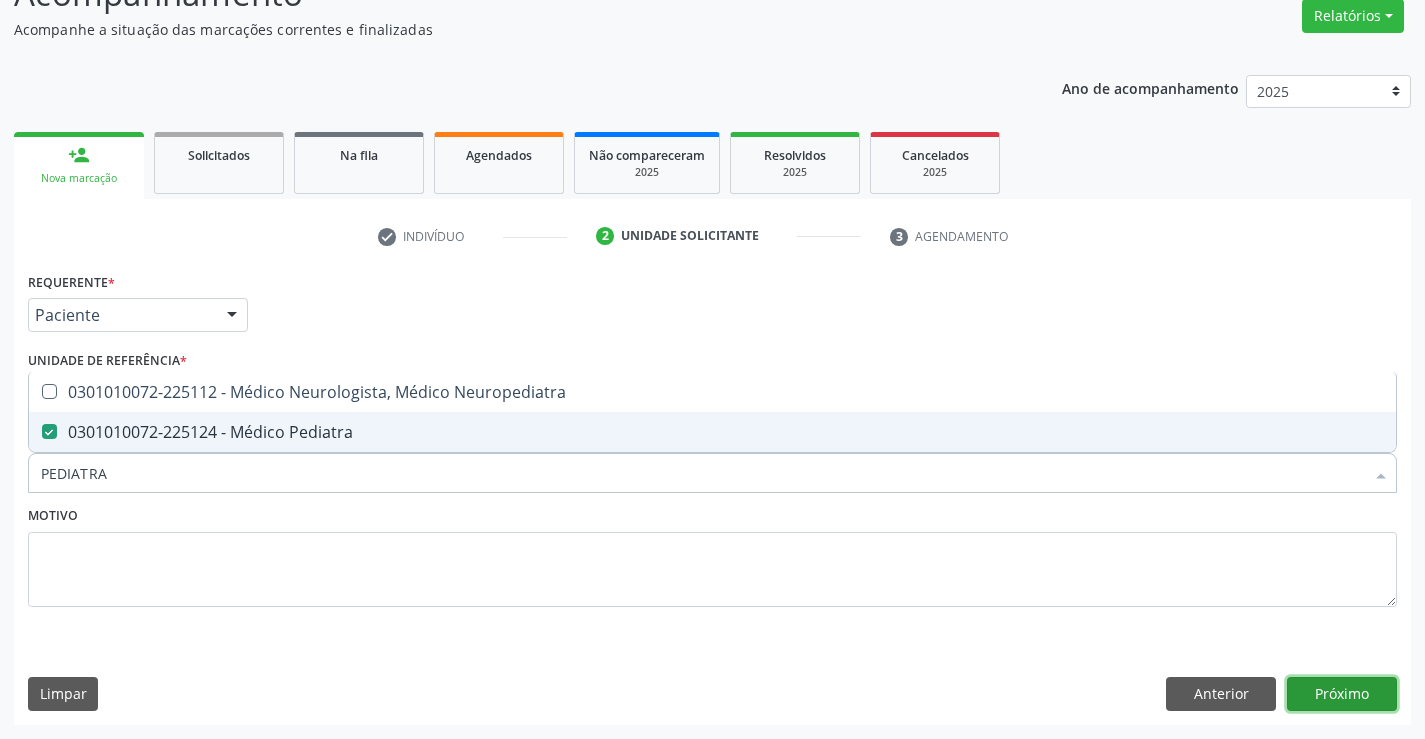 click on "Próximo" at bounding box center [1342, 694] 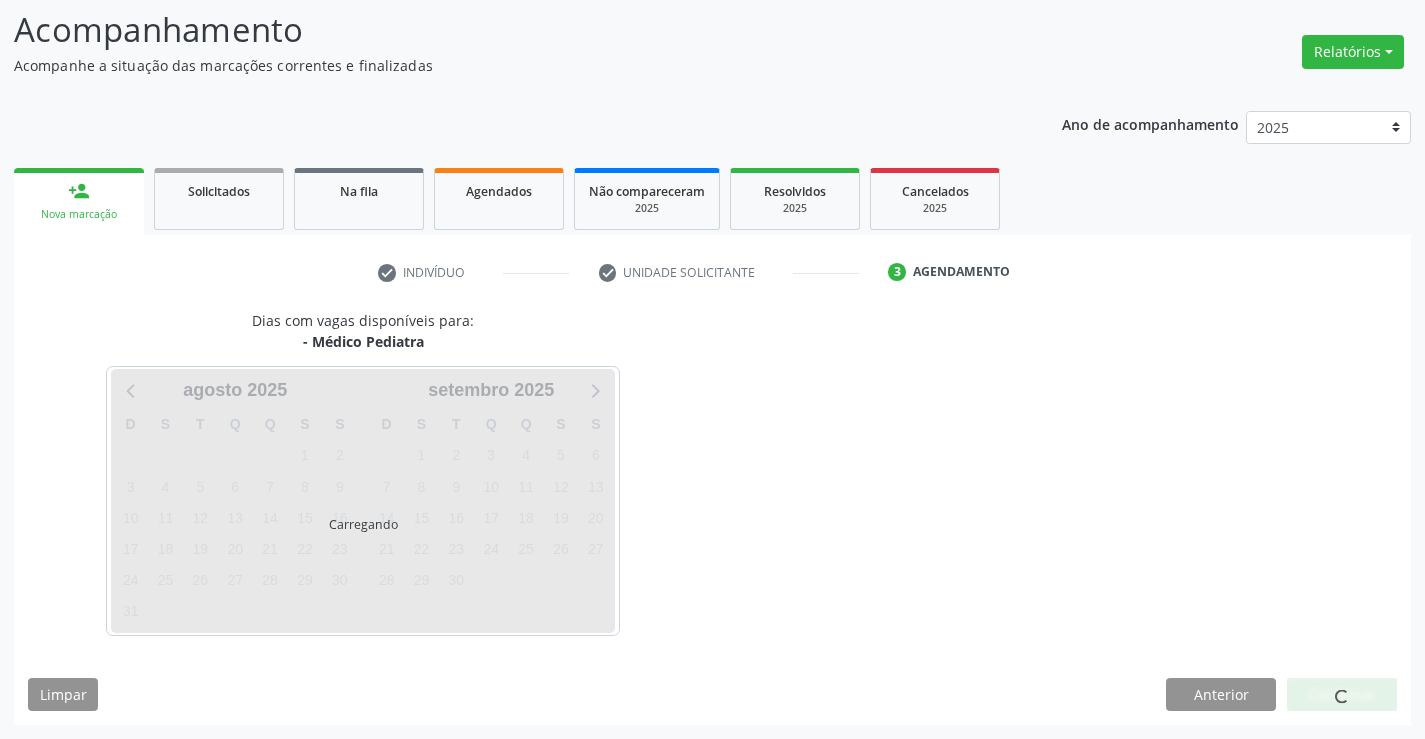 scroll, scrollTop: 131, scrollLeft: 0, axis: vertical 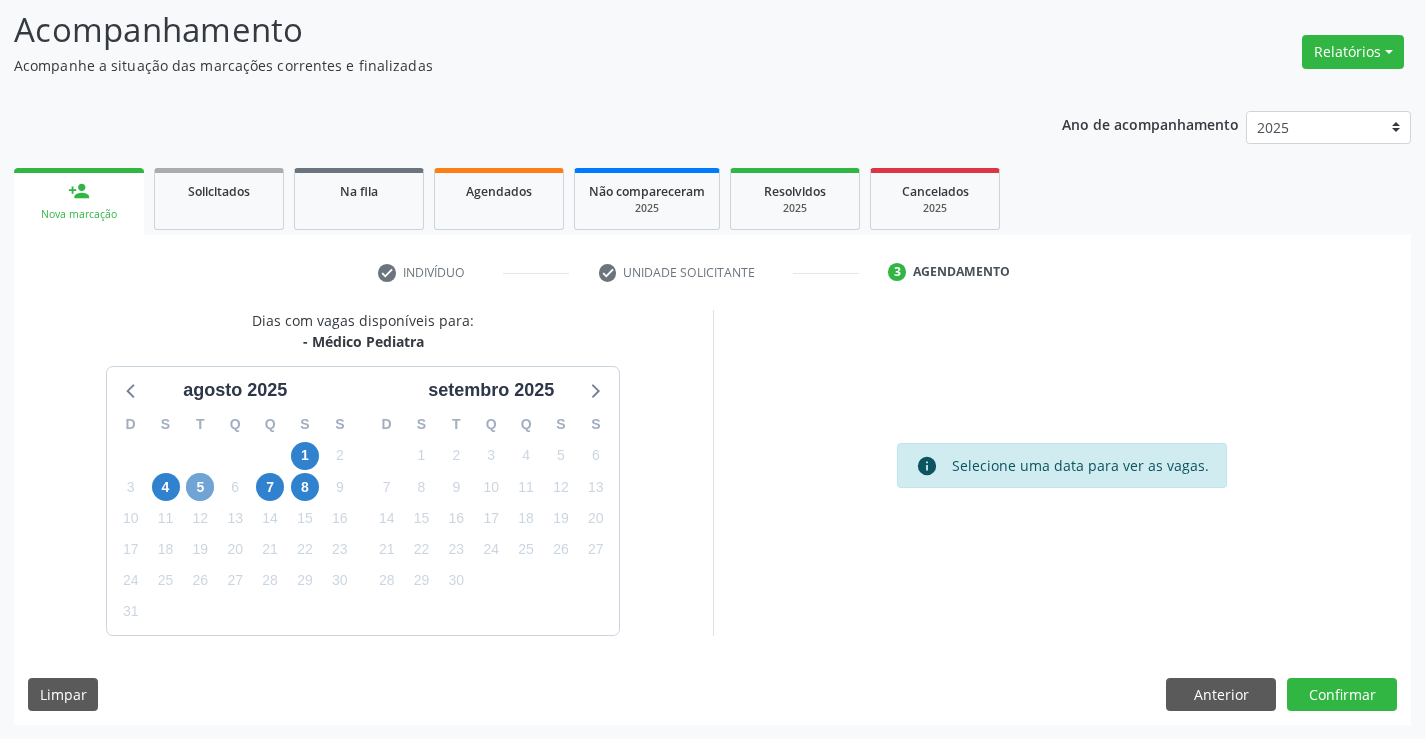 click on "5" at bounding box center (200, 487) 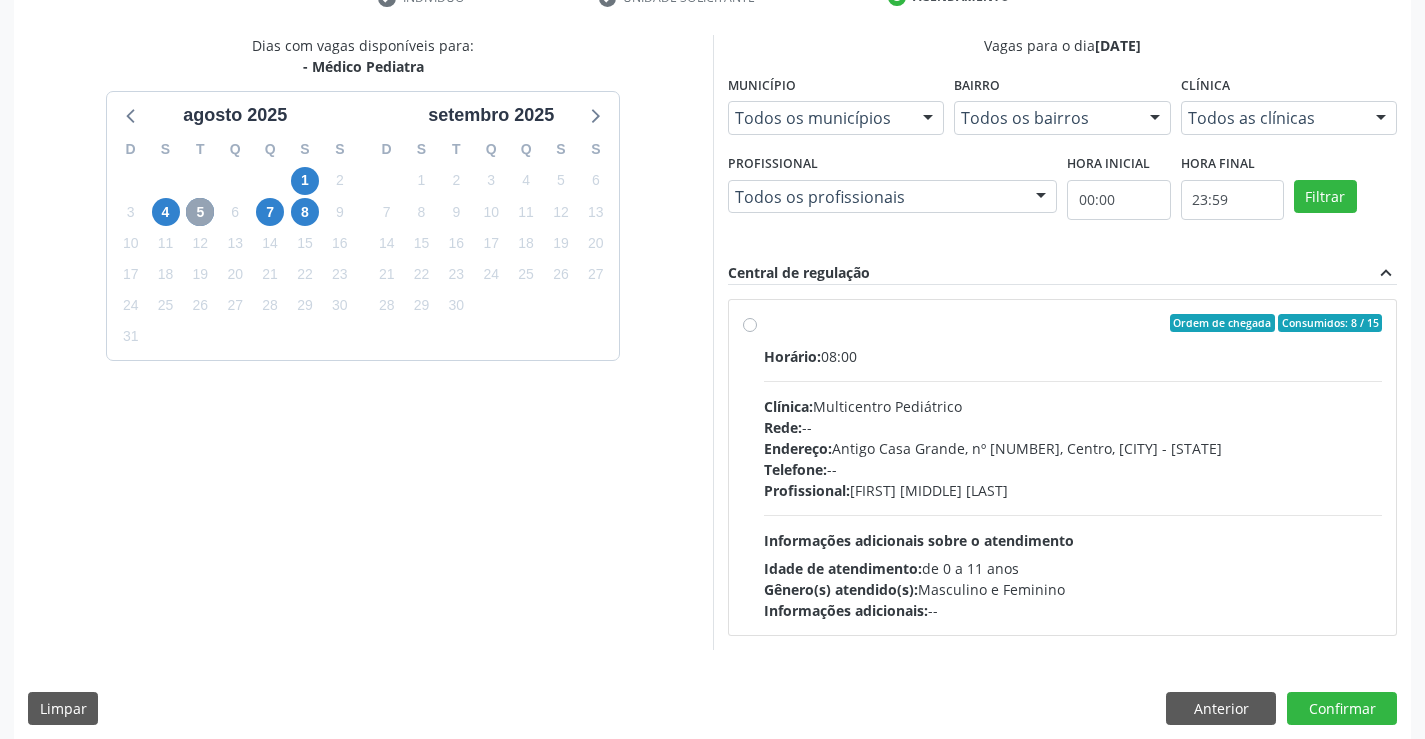 scroll, scrollTop: 420, scrollLeft: 0, axis: vertical 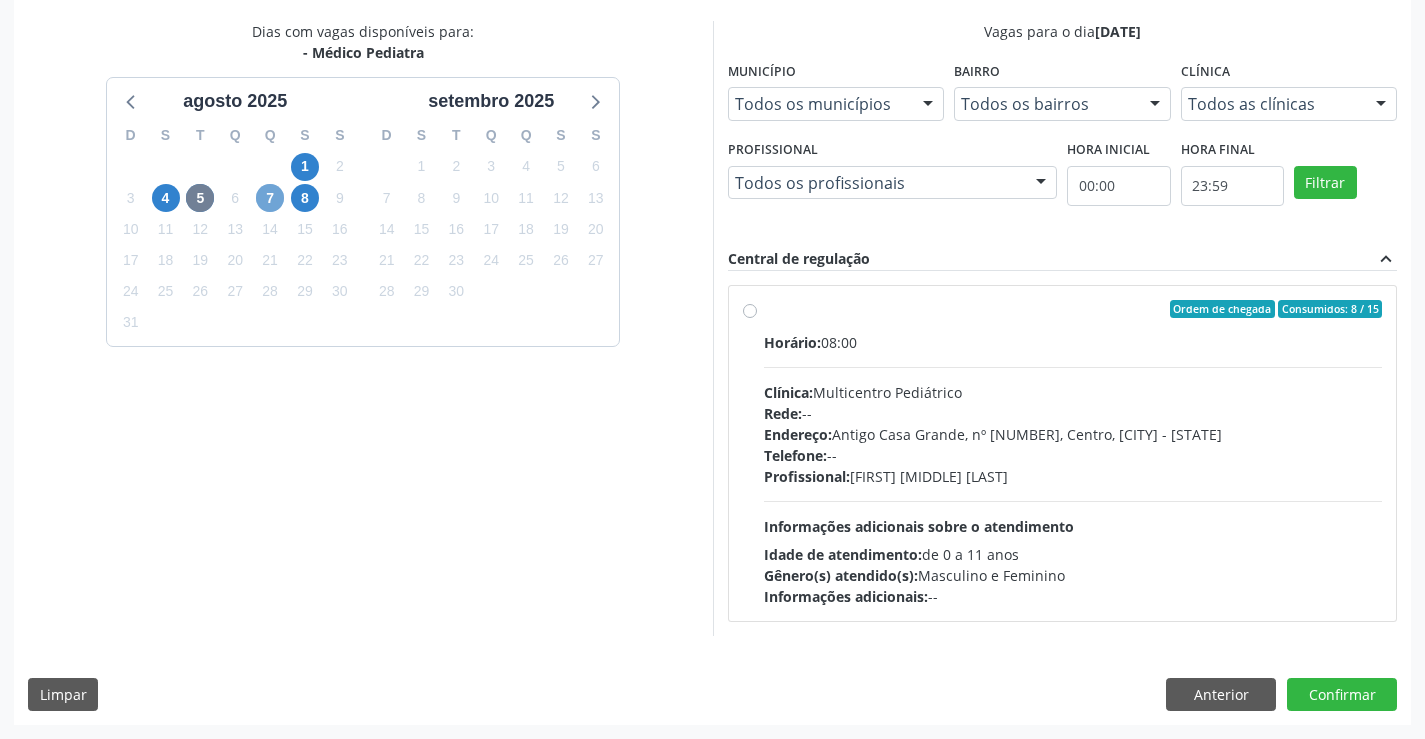 click on "7" at bounding box center [270, 198] 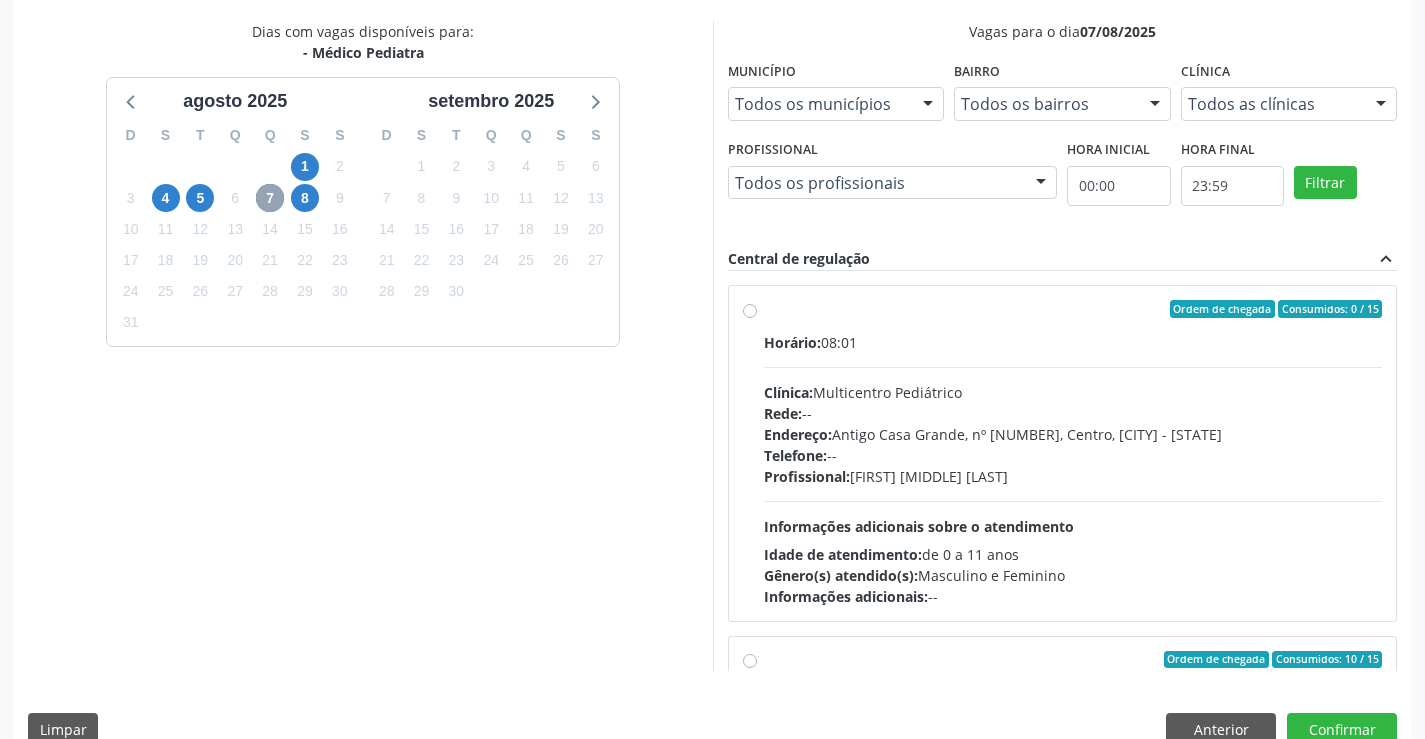 scroll, scrollTop: 456, scrollLeft: 0, axis: vertical 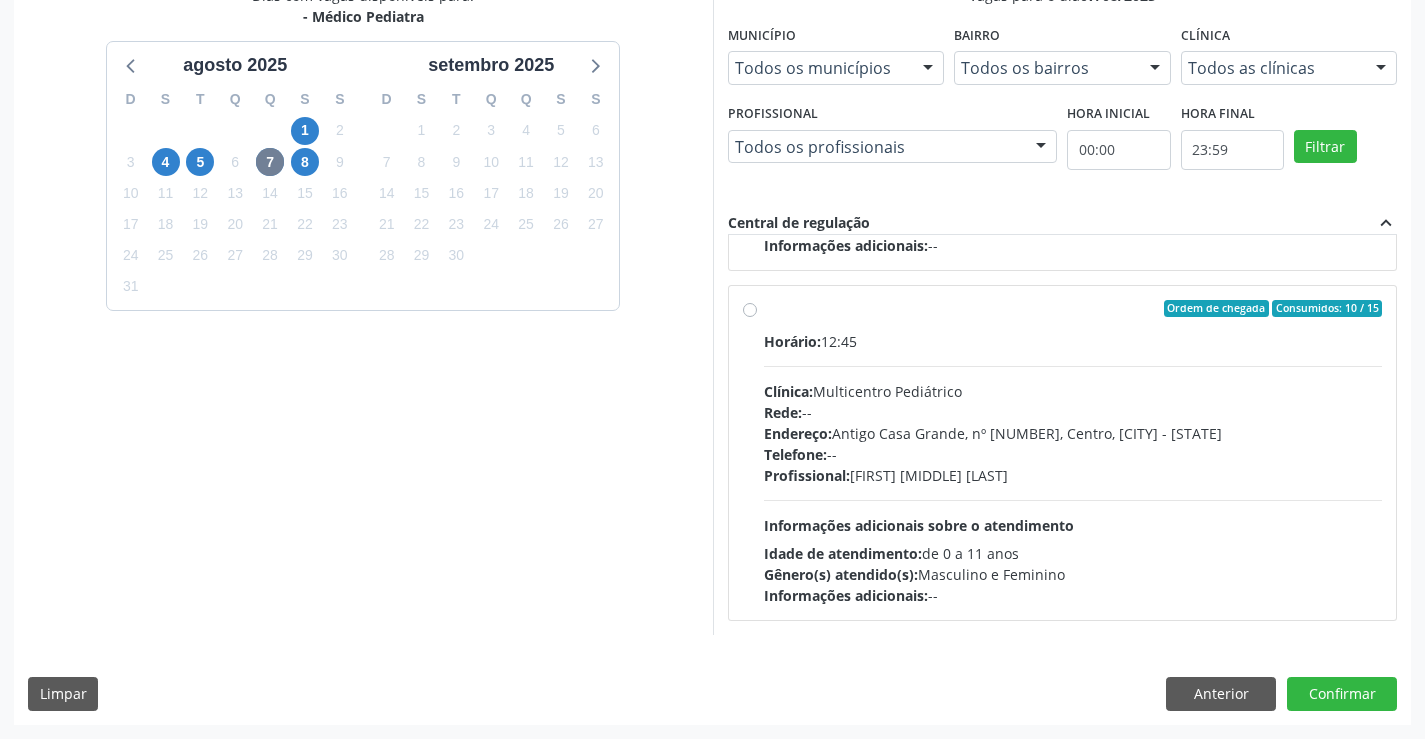 click on "Telefone:   --" at bounding box center (1073, 454) 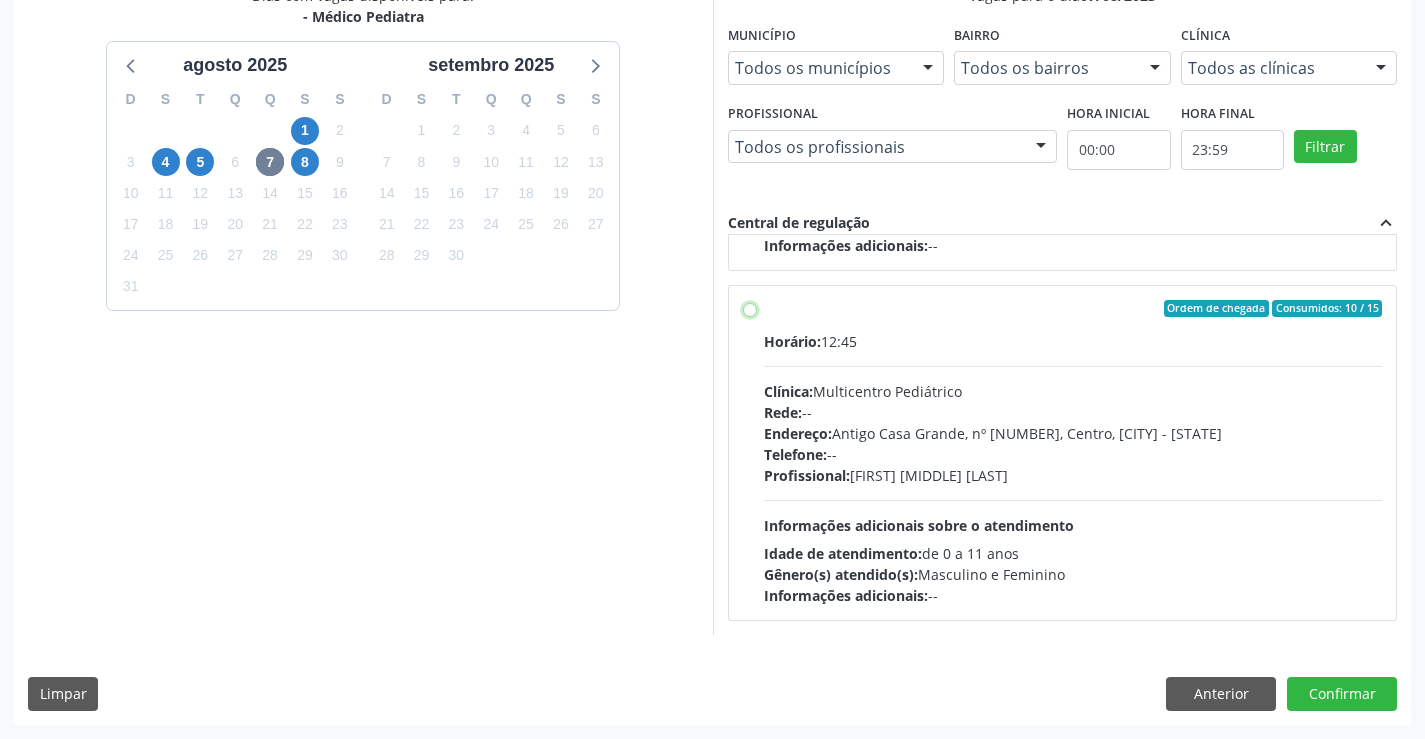 click on "Ordem de chegada
Consumidos: 10 / 15
Horário:   12:45
Clínica:  Multicentro Pediátrico
Rede:
--
Endereço:   Antigo Casa Grande, nº 37, Centro, Campo Formoso - BA
Telefone:   --
Profissional:
Maria Ubaldina Silva Calixto Sobreira
Informações adicionais sobre o atendimento
Idade de atendimento:
de 0 a 11 anos
Gênero(s) atendido(s):
Masculino e Feminino
Informações adicionais:
--" at bounding box center (750, 309) 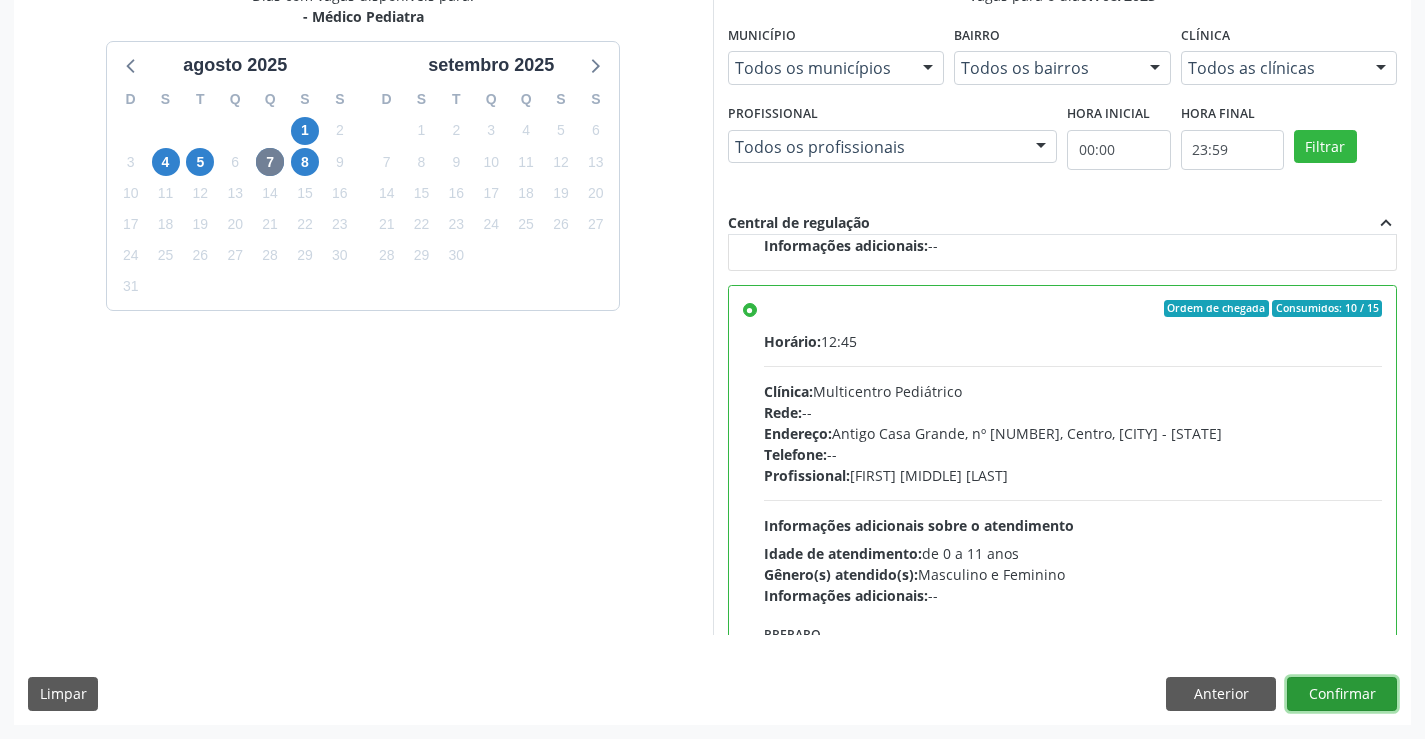 click on "Confirmar" at bounding box center (1342, 694) 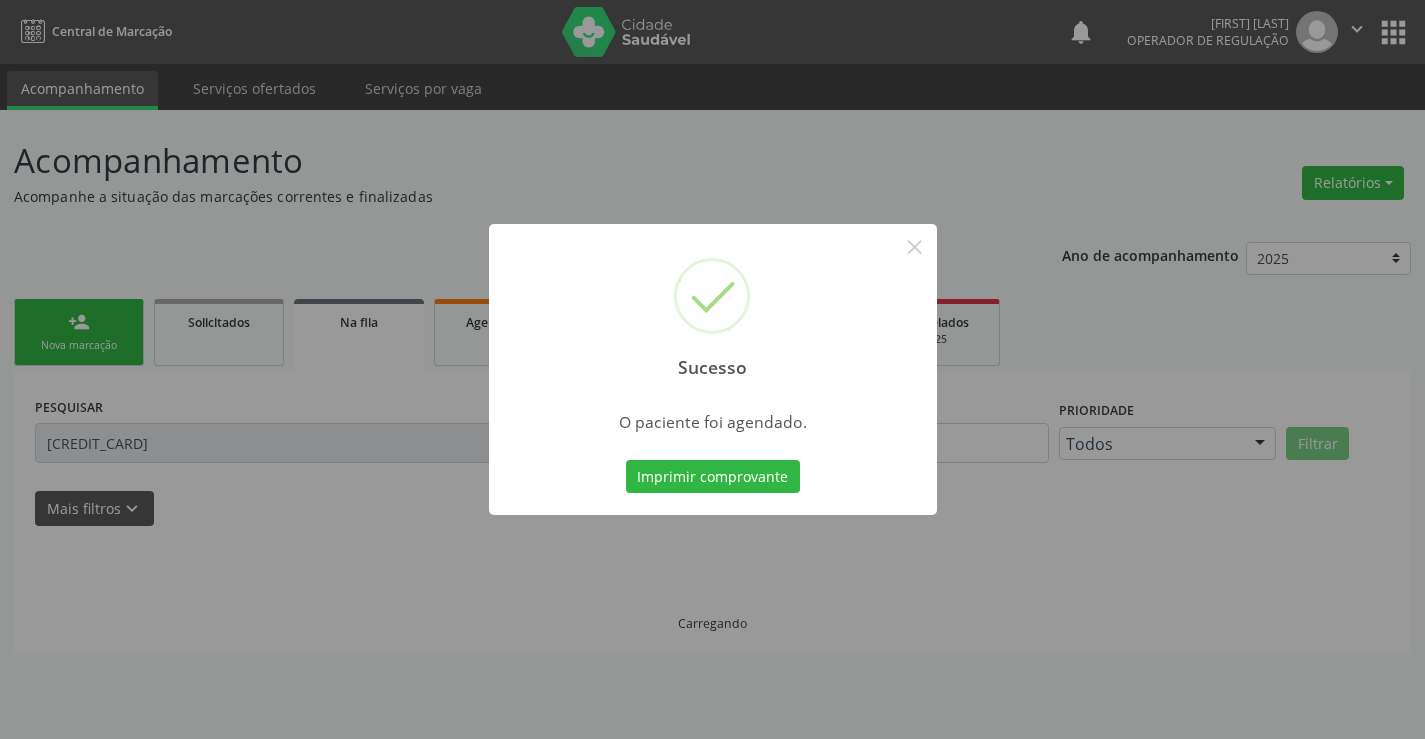 scroll, scrollTop: 0, scrollLeft: 0, axis: both 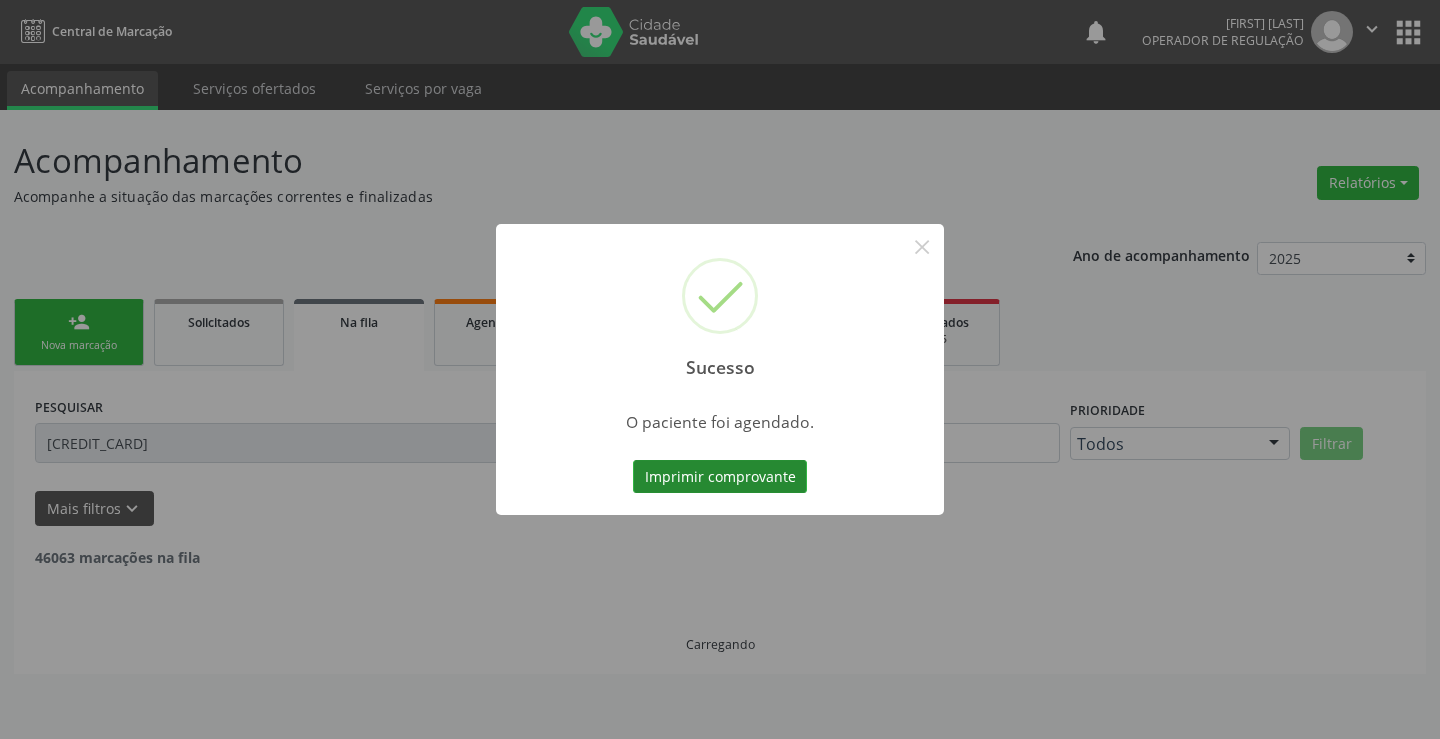 click on "Imprimir comprovante" at bounding box center (720, 477) 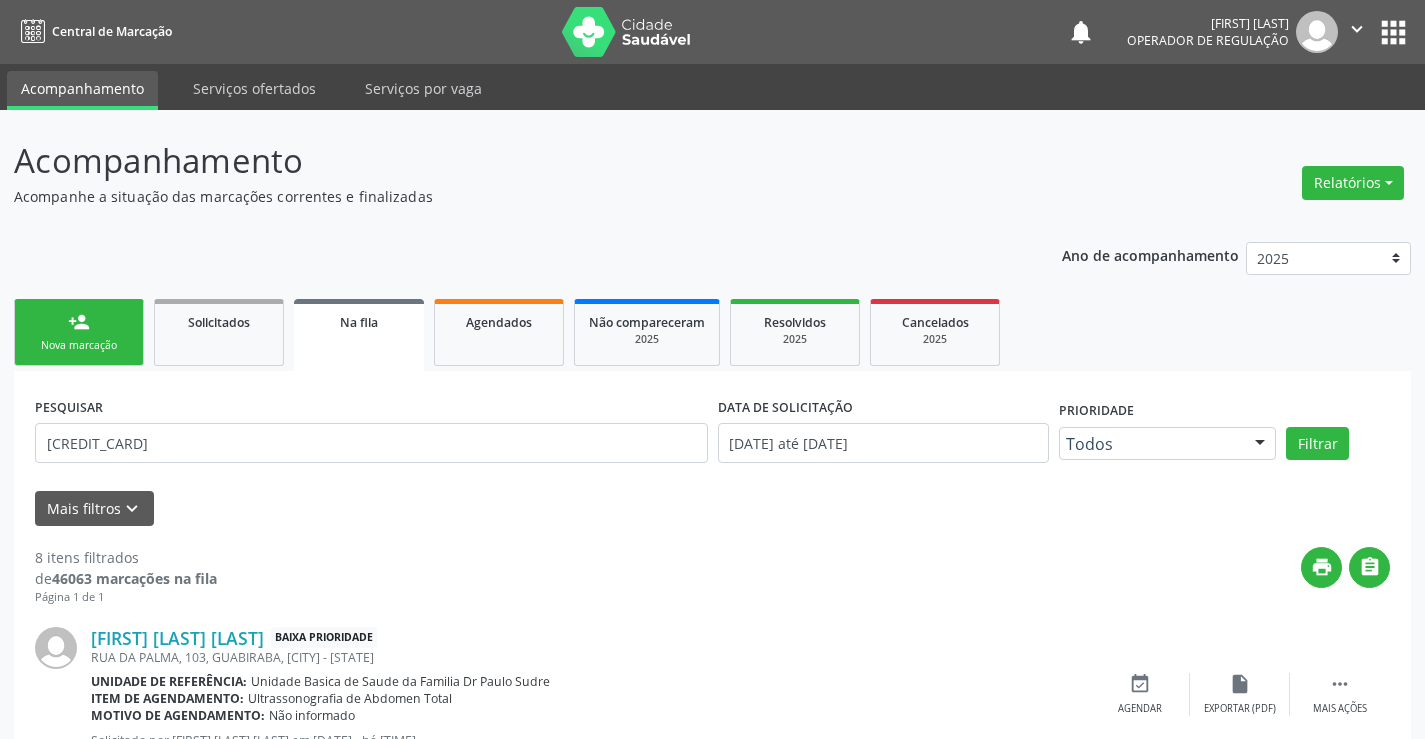 click on "person_add
Nova marcação" at bounding box center [79, 332] 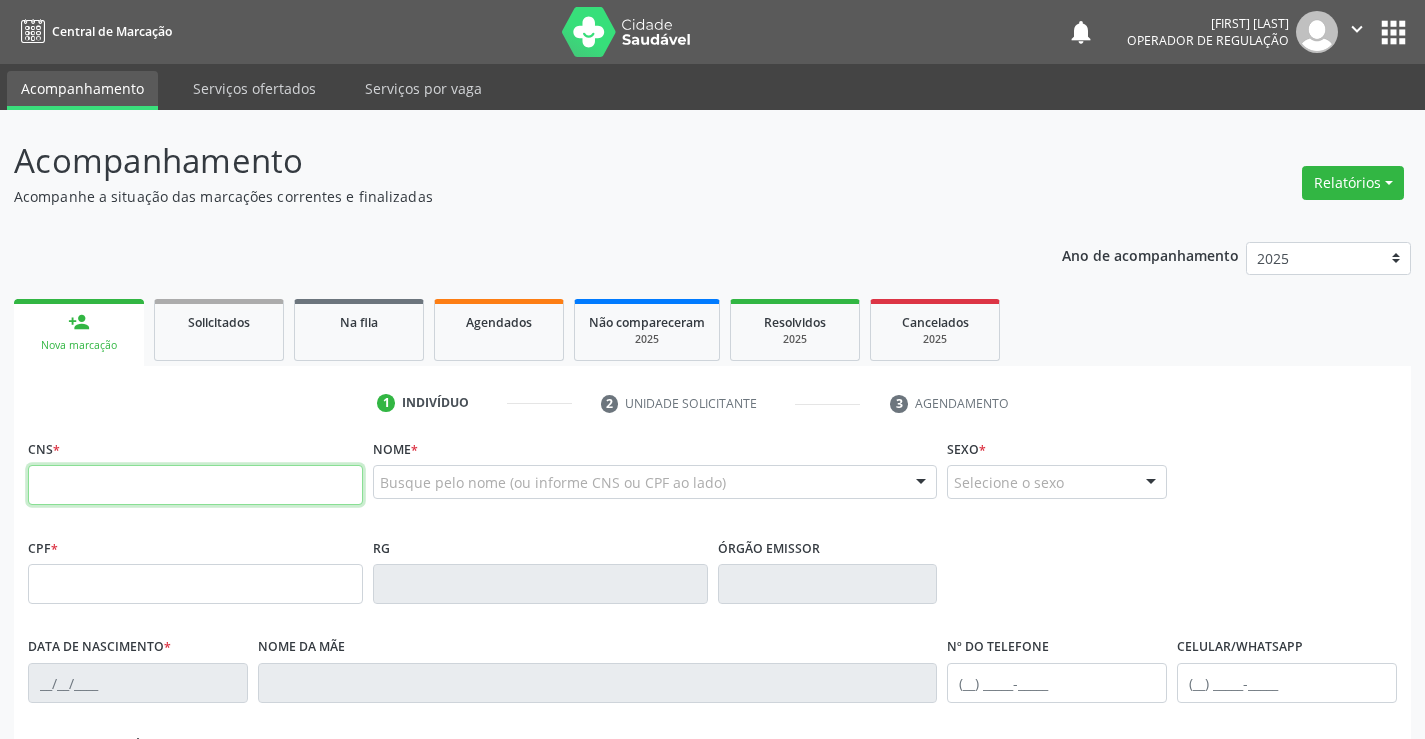 click at bounding box center [195, 485] 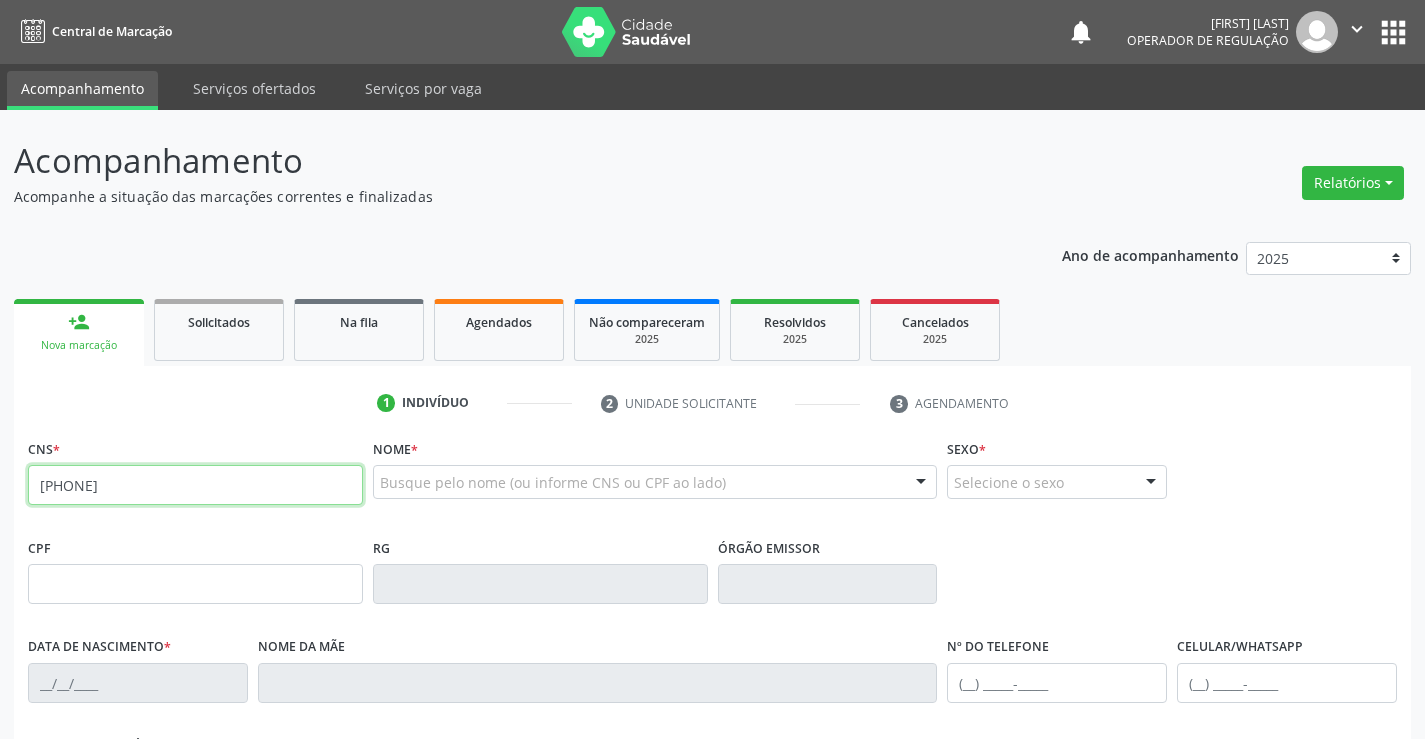 type on "702 3071 8917 4816" 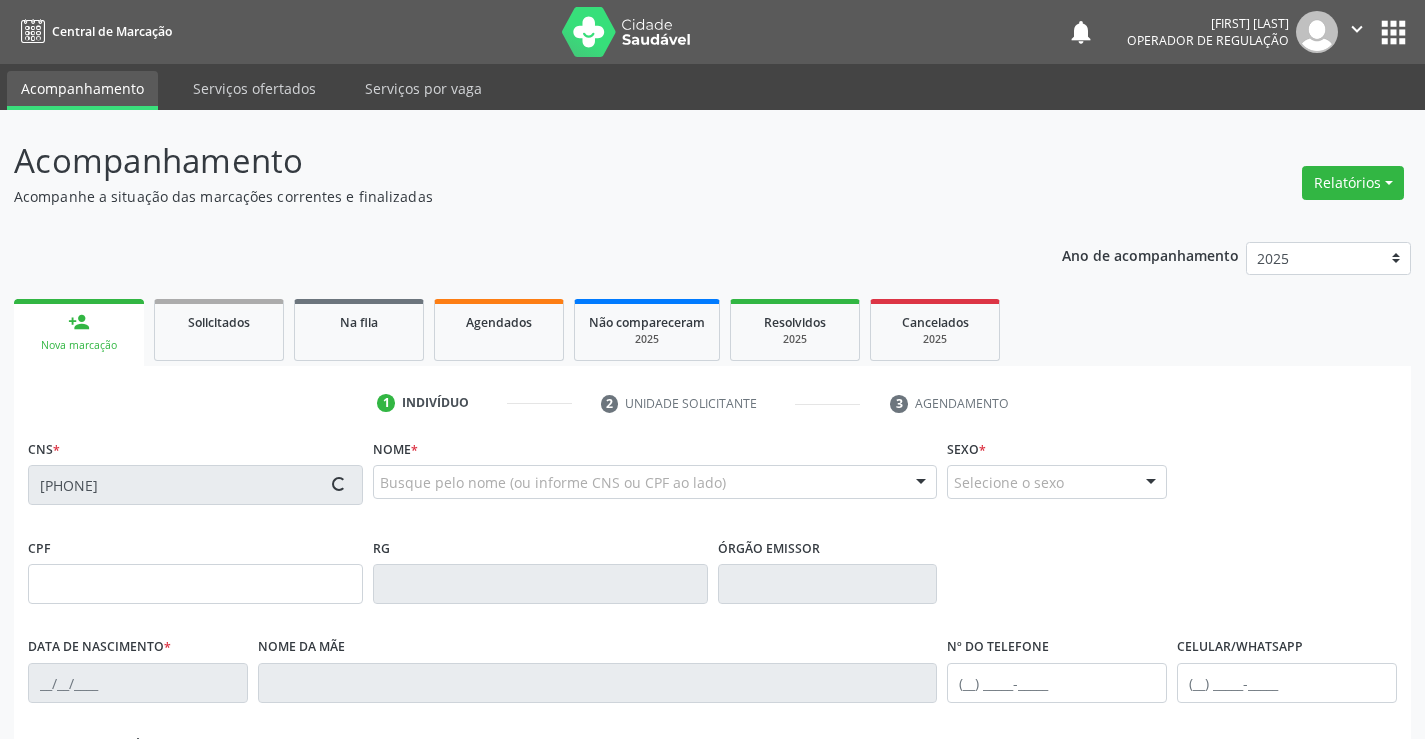 type on "25/10/2023" 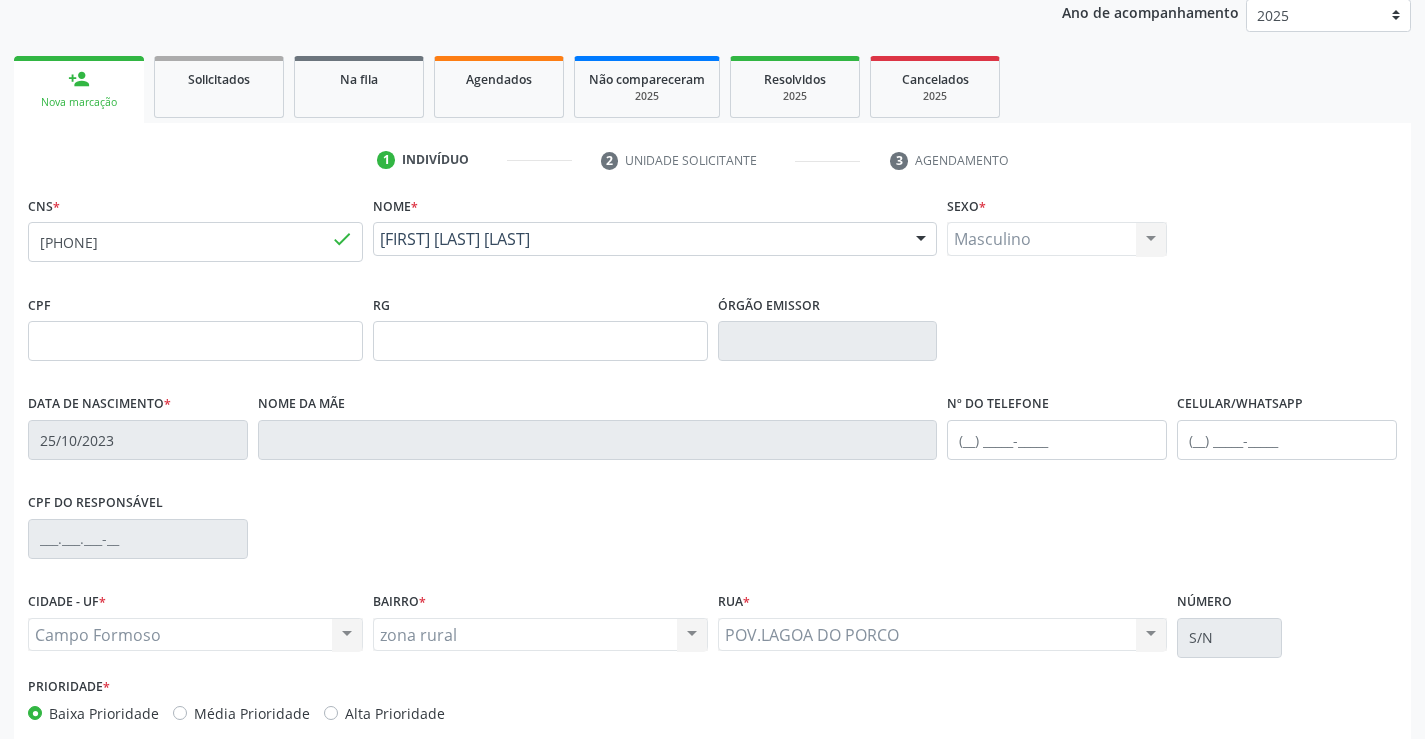 scroll, scrollTop: 345, scrollLeft: 0, axis: vertical 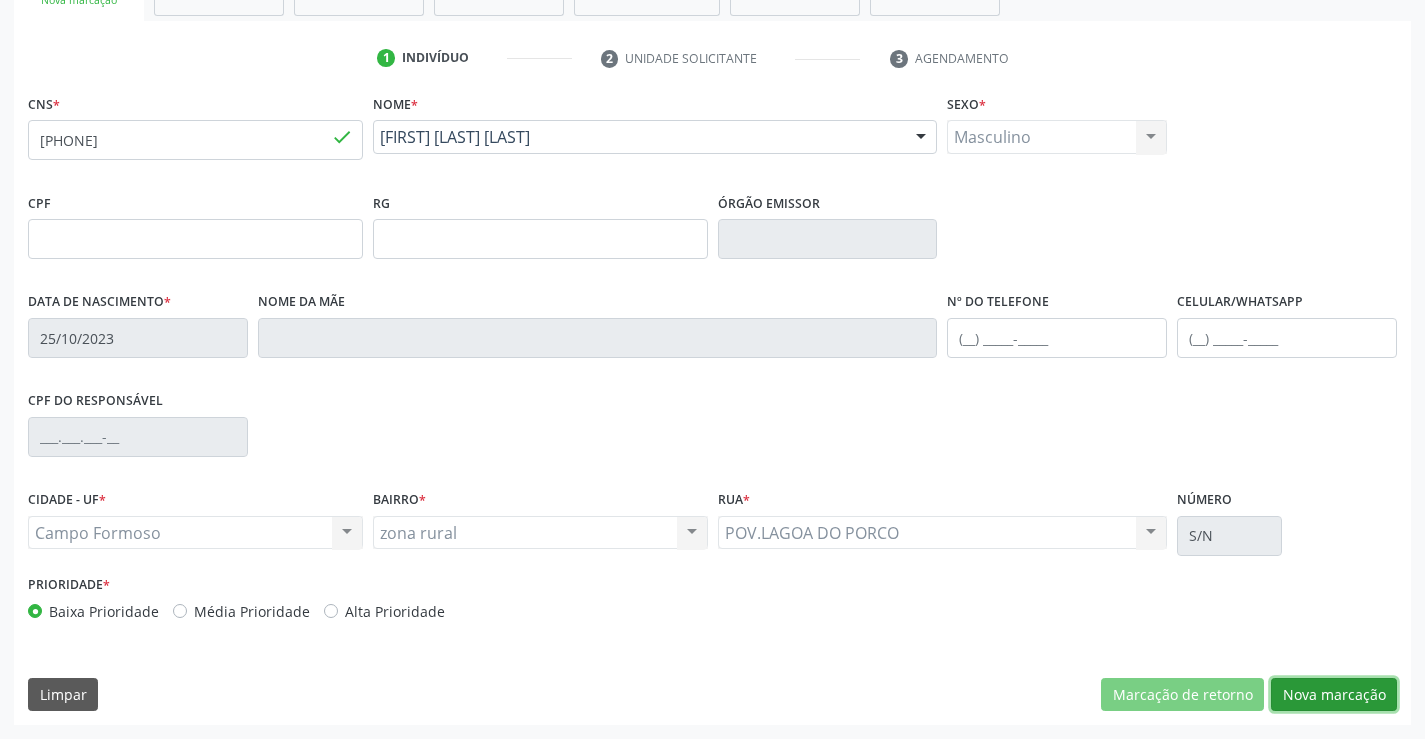 click on "Nova marcação" at bounding box center (1334, 695) 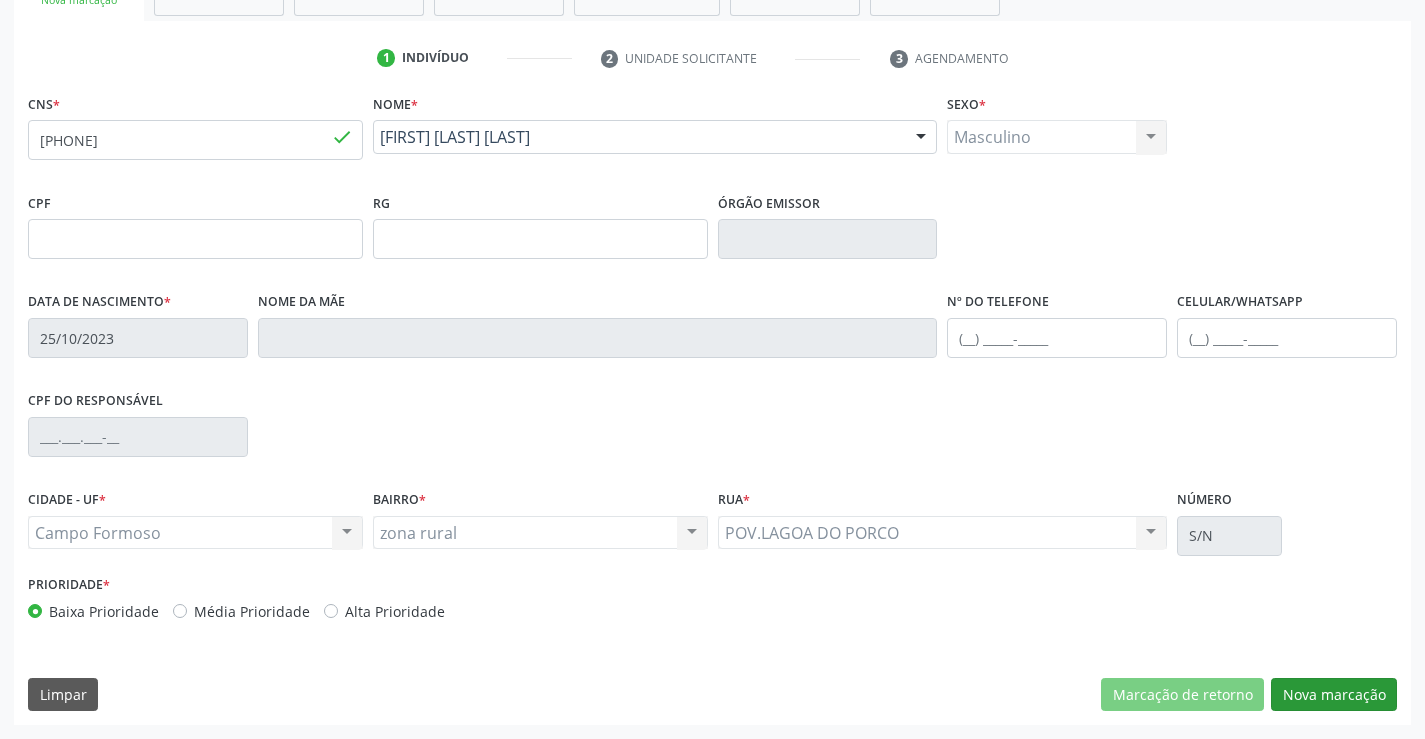 scroll, scrollTop: 167, scrollLeft: 0, axis: vertical 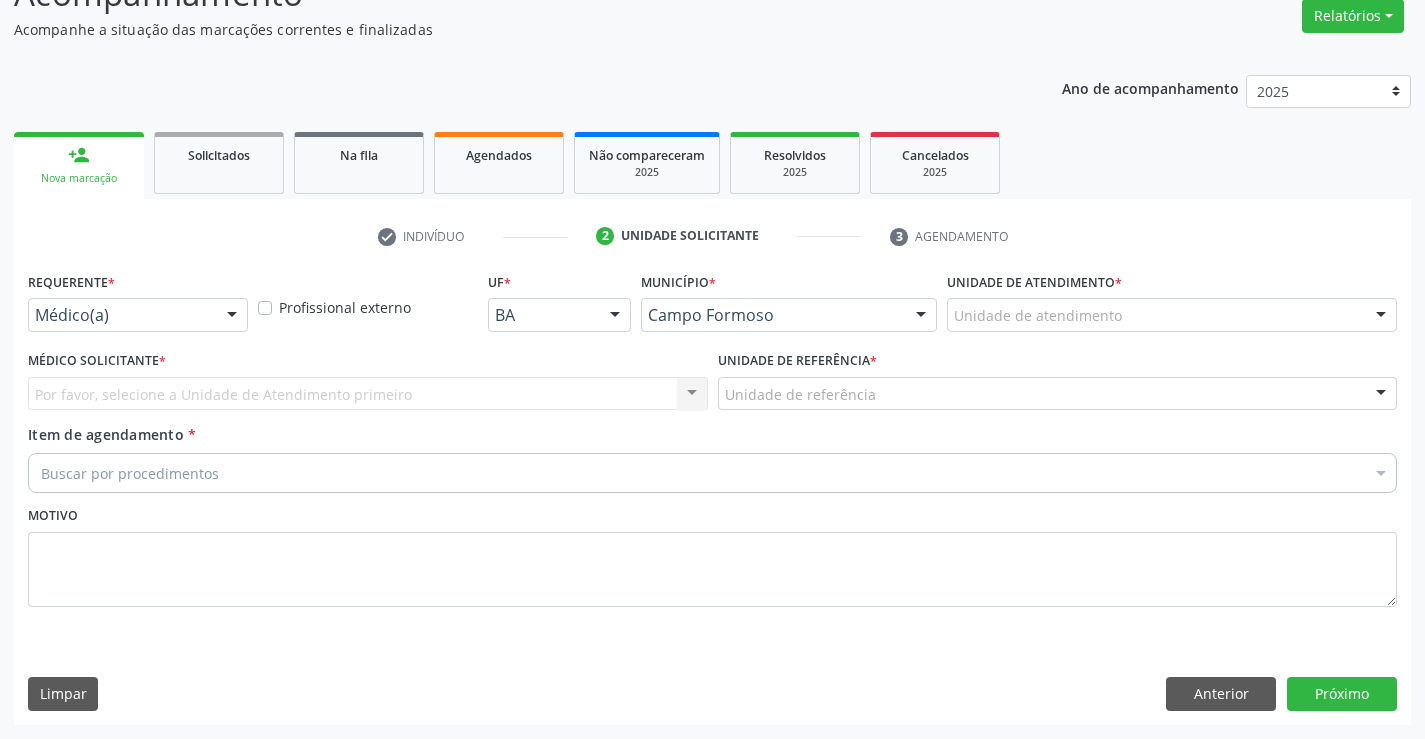 click at bounding box center [232, 316] 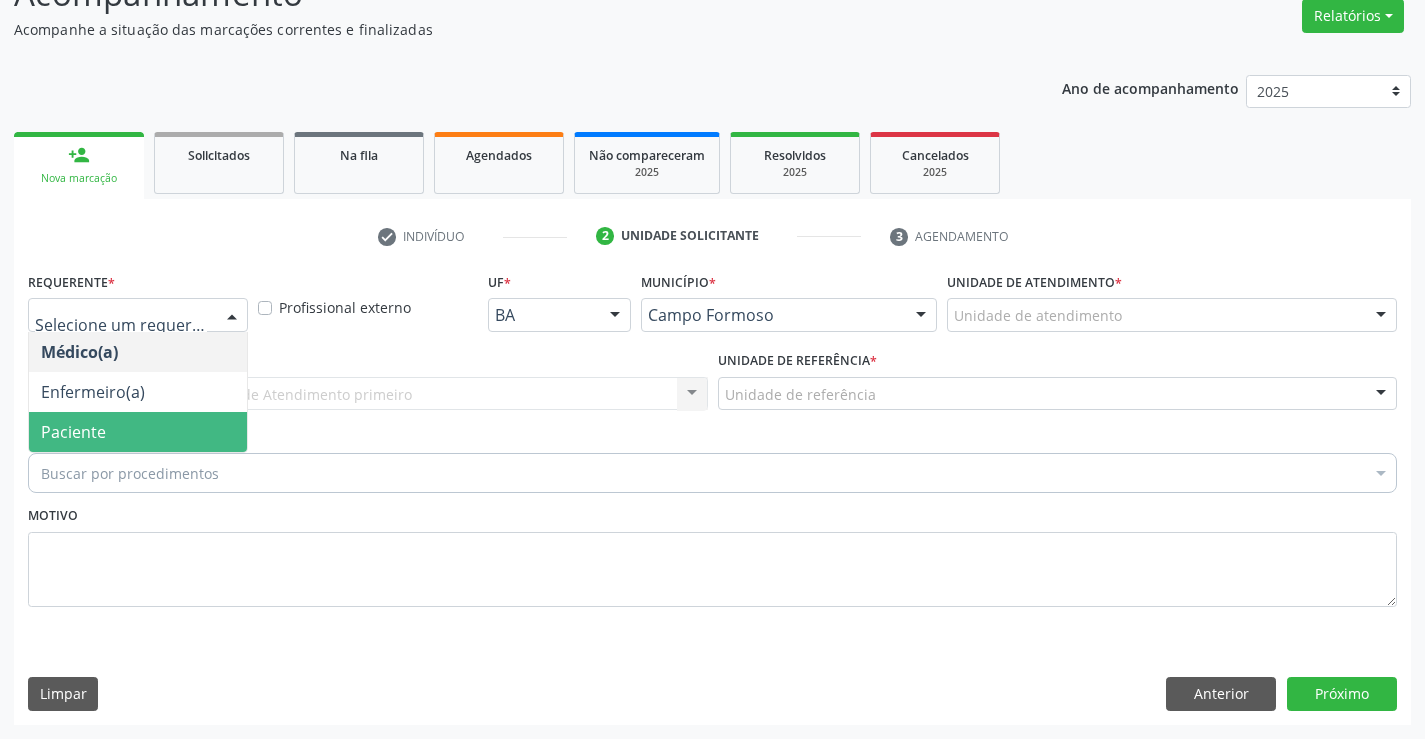click on "Paciente" at bounding box center [138, 432] 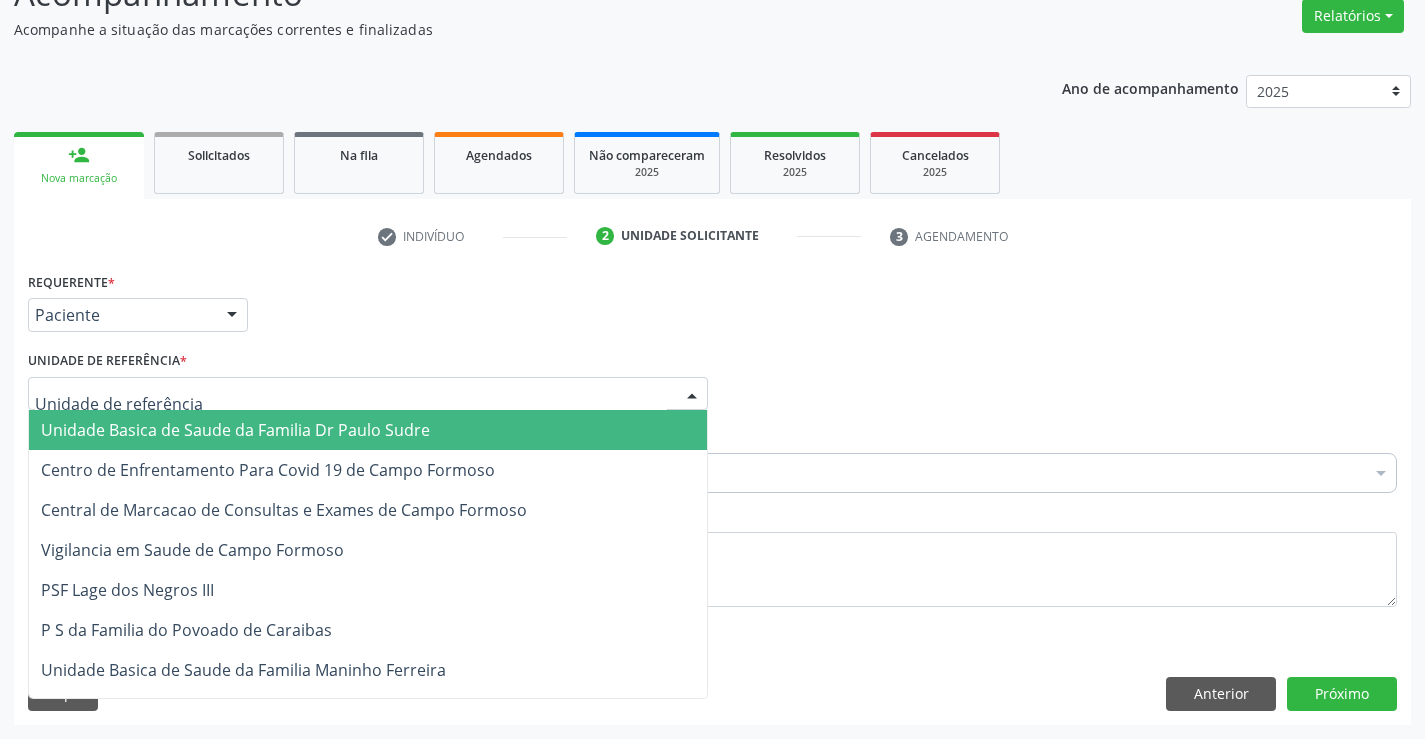 click at bounding box center [368, 394] 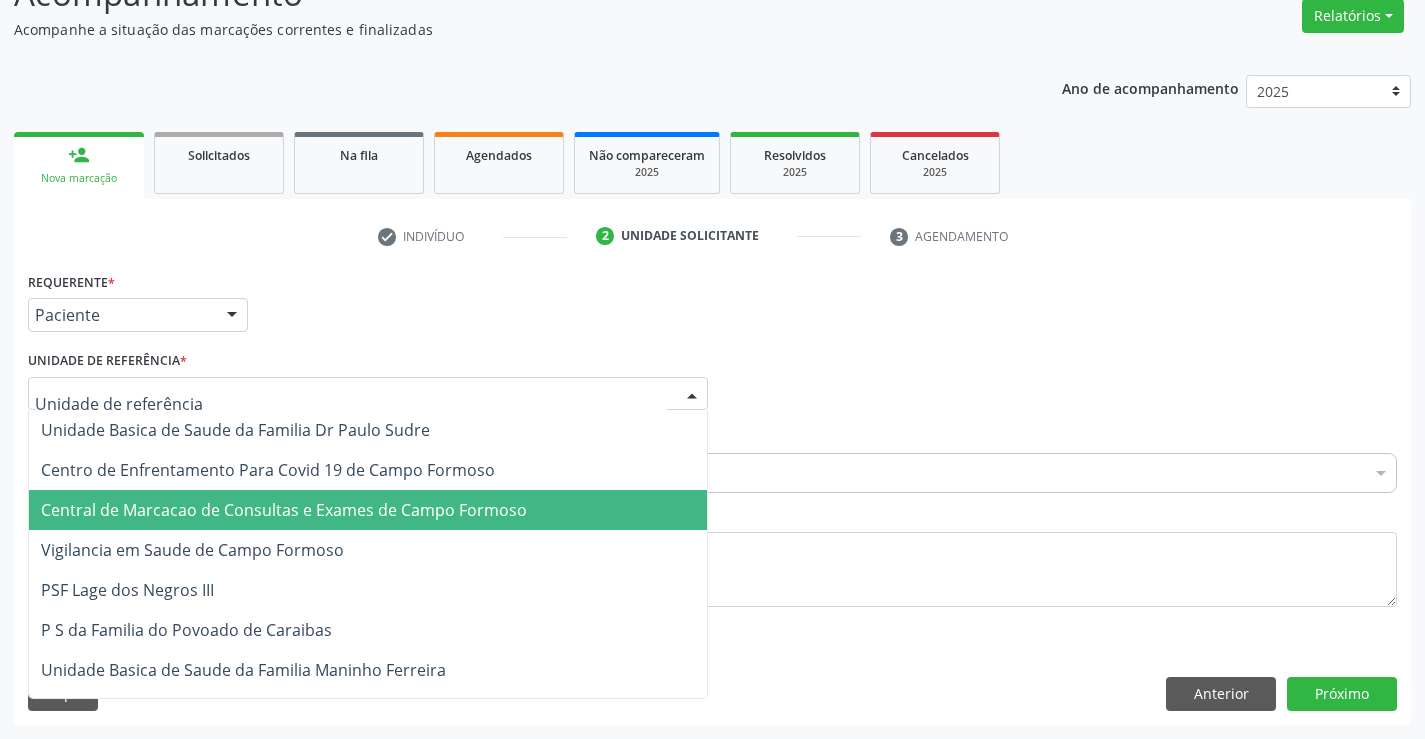 click on "Central de Marcacao de Consultas e Exames de Campo Formoso" at bounding box center (284, 510) 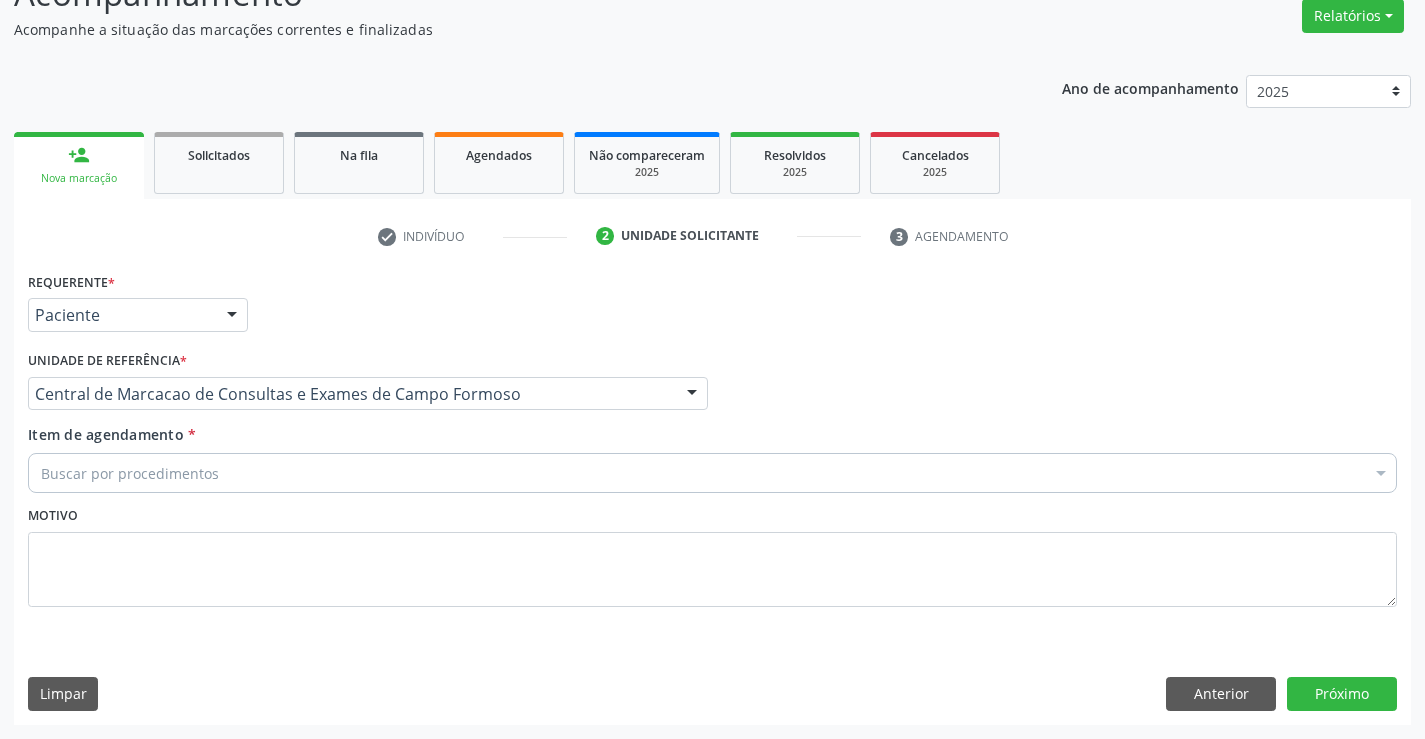 click on "Buscar por procedimentos" at bounding box center (712, 473) 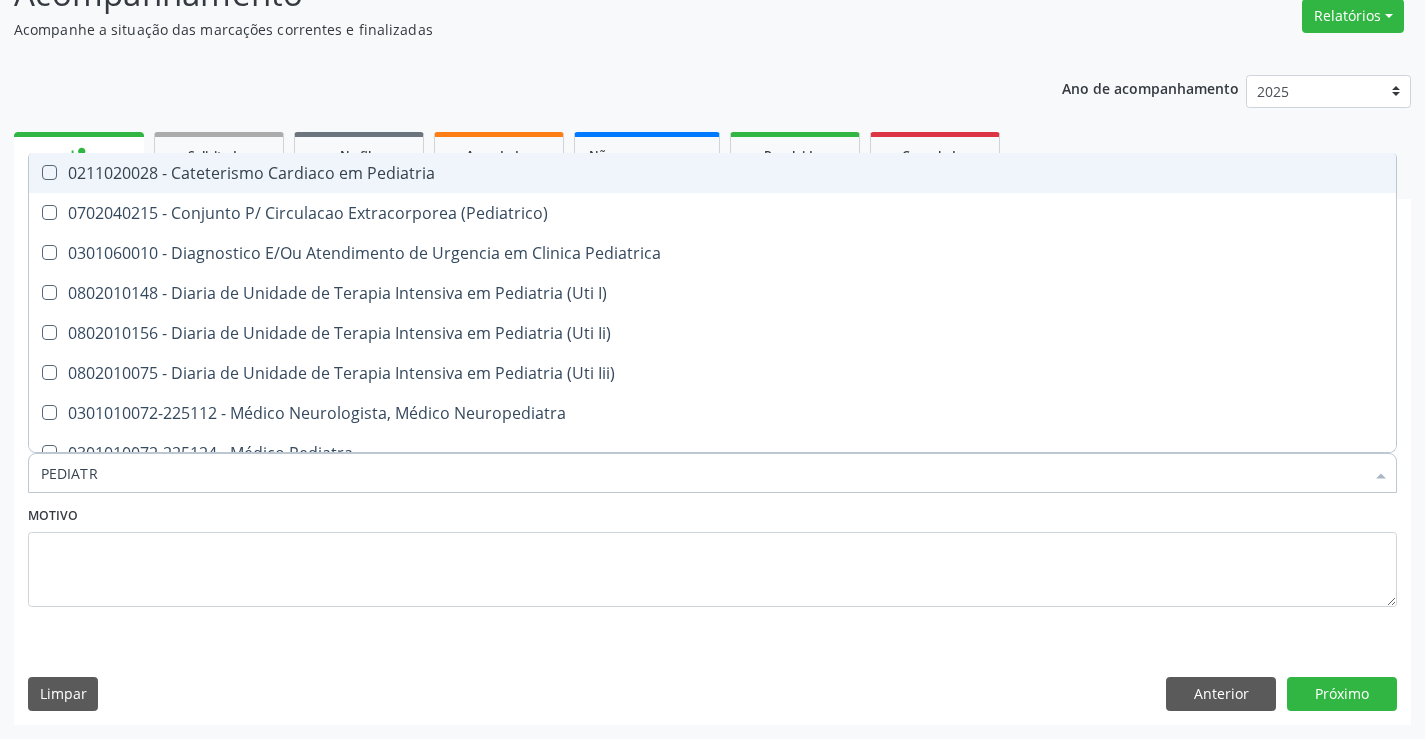 type on "PEDIATRA" 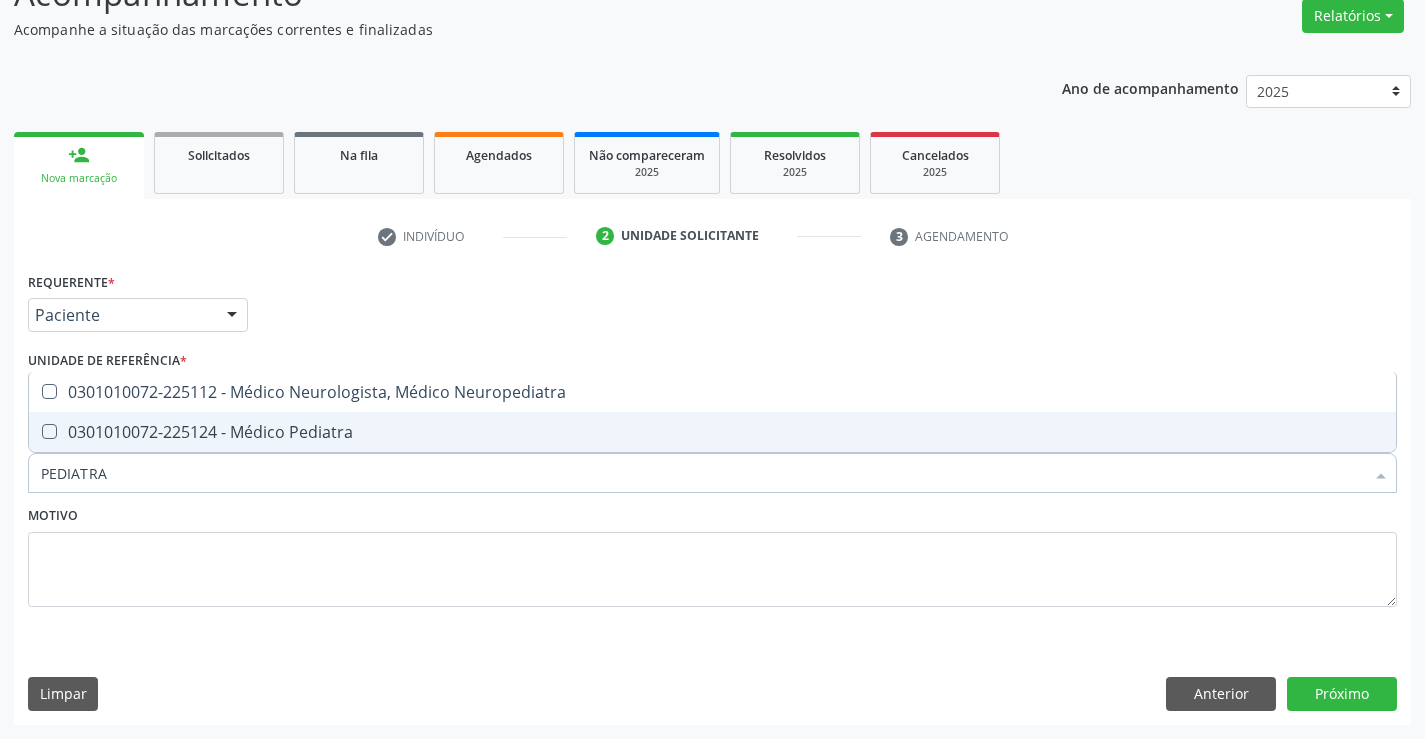 click on "0301010072-225124 - Médico Pediatra" at bounding box center [712, 432] 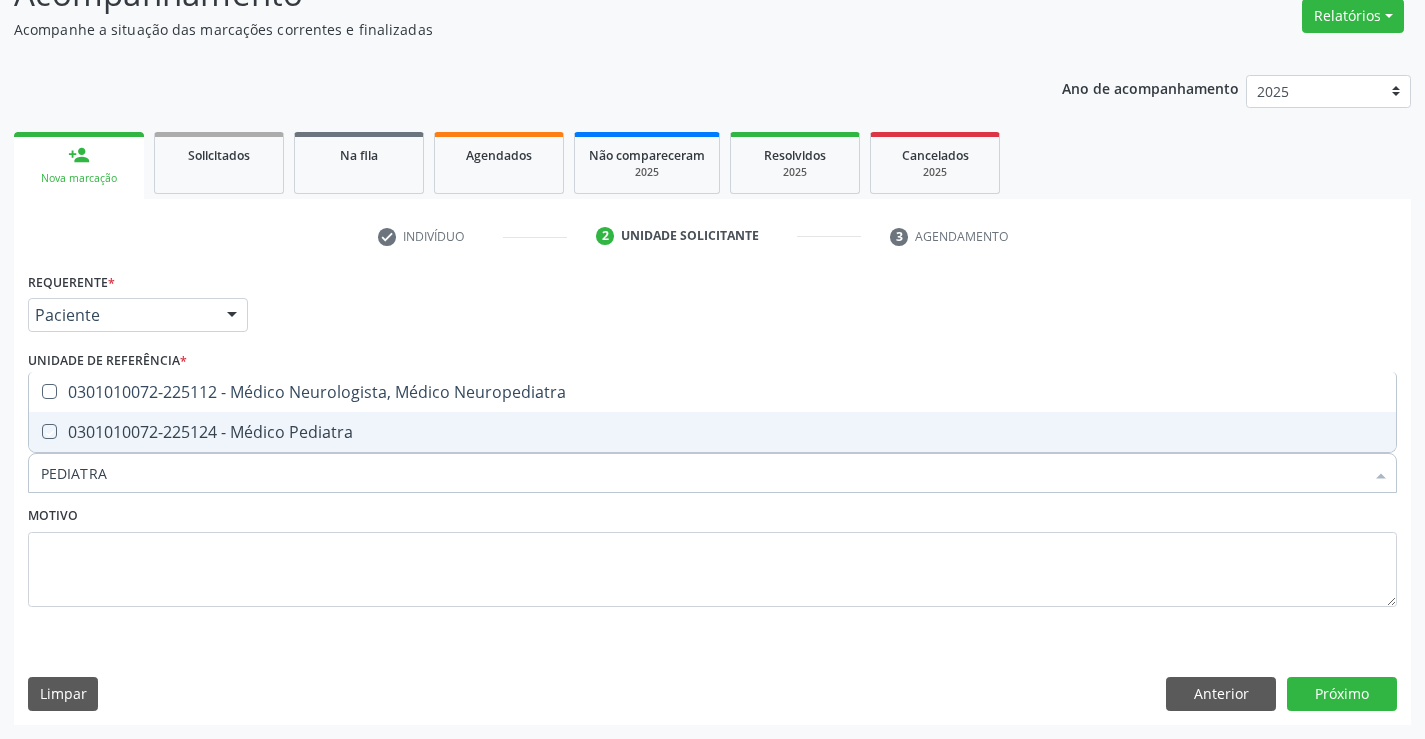 checkbox on "true" 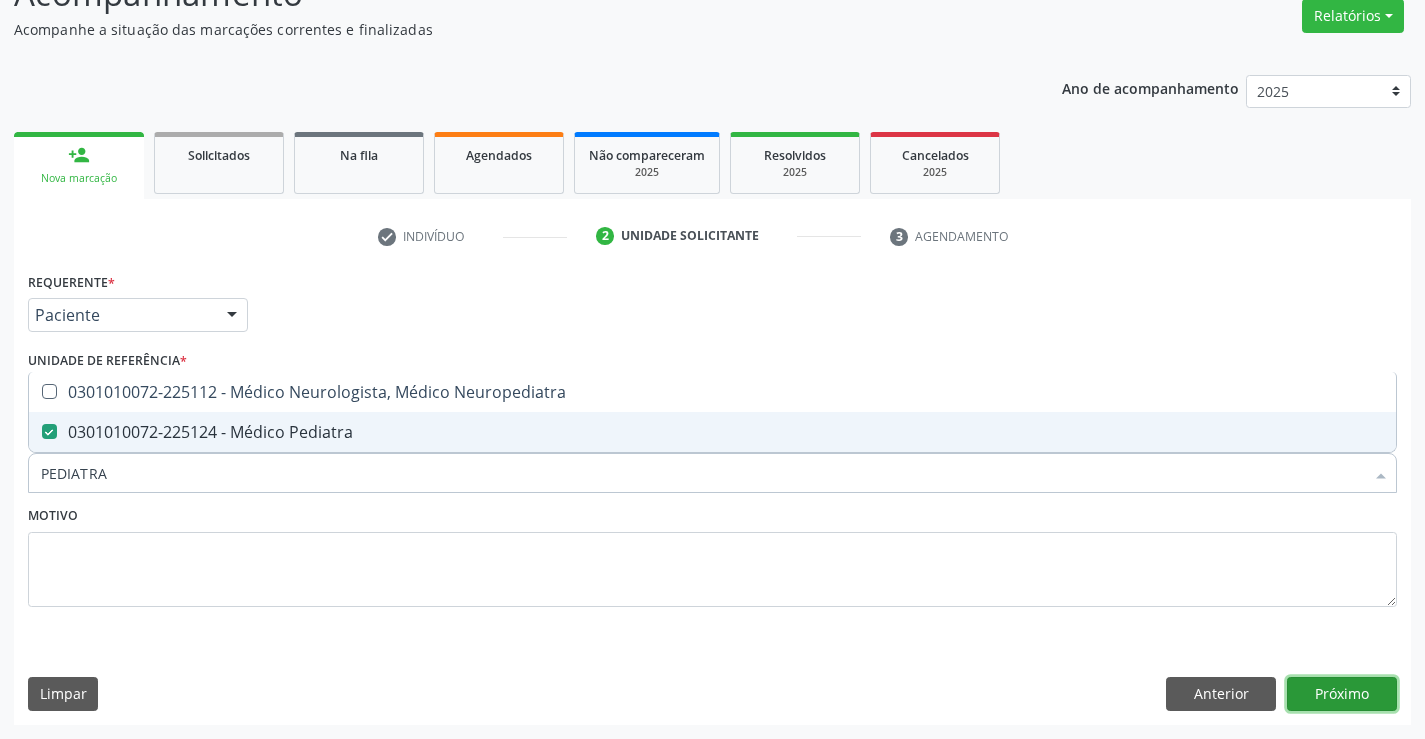 click on "Próximo" at bounding box center (1342, 694) 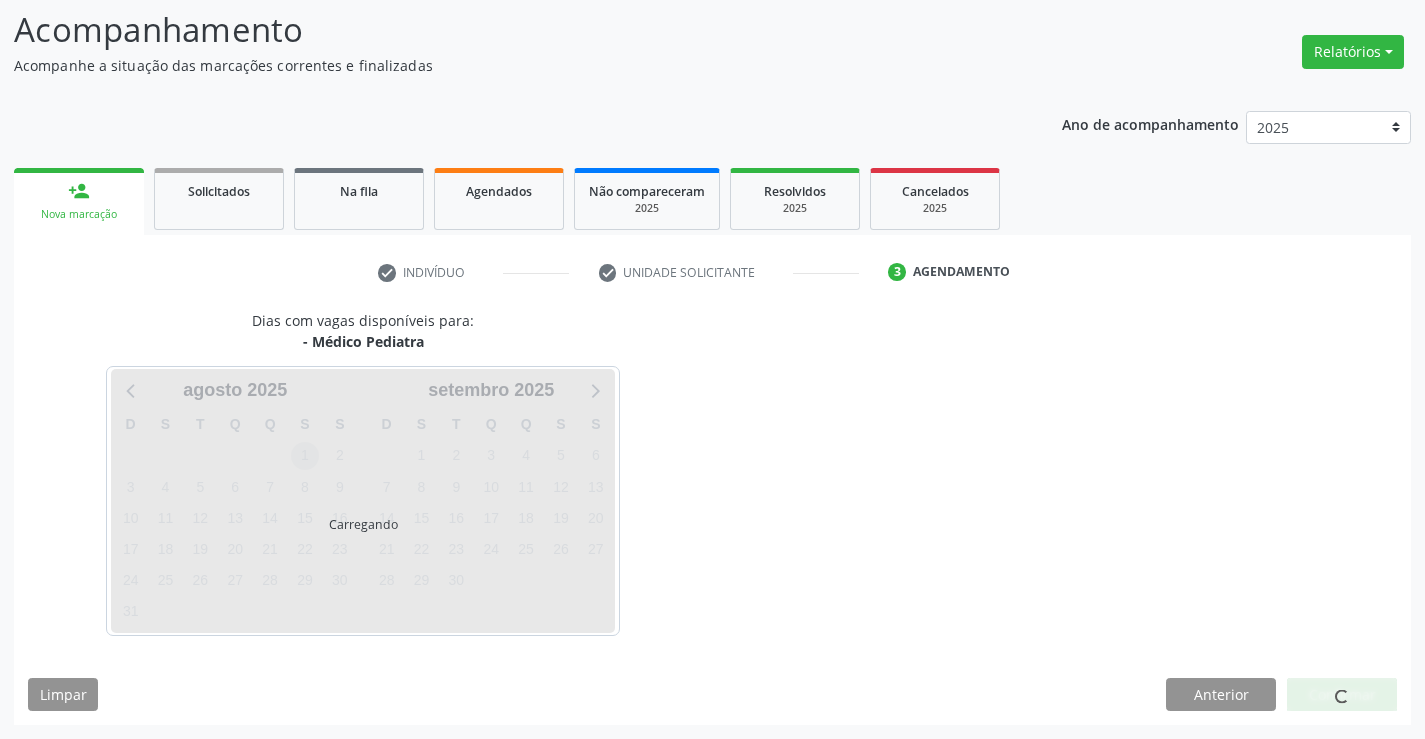 scroll, scrollTop: 131, scrollLeft: 0, axis: vertical 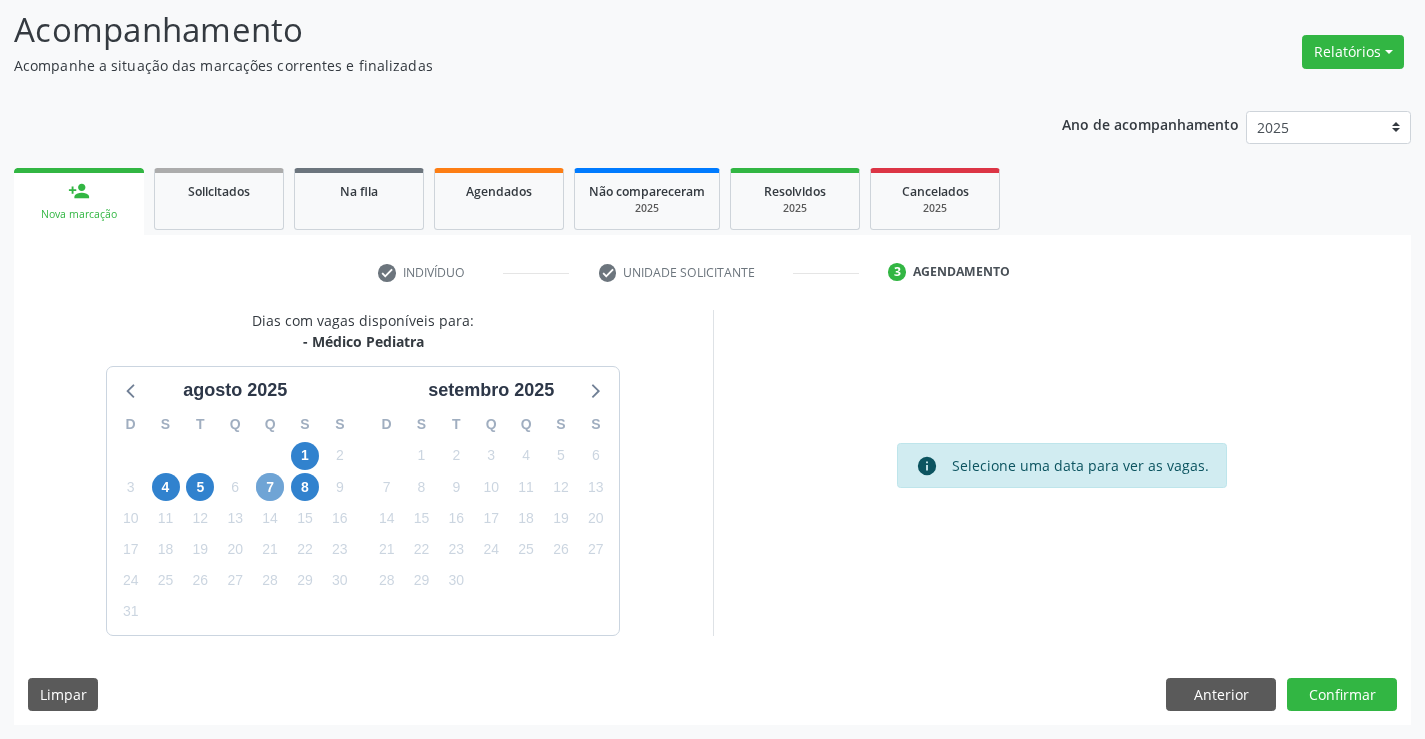 click on "7" at bounding box center (270, 487) 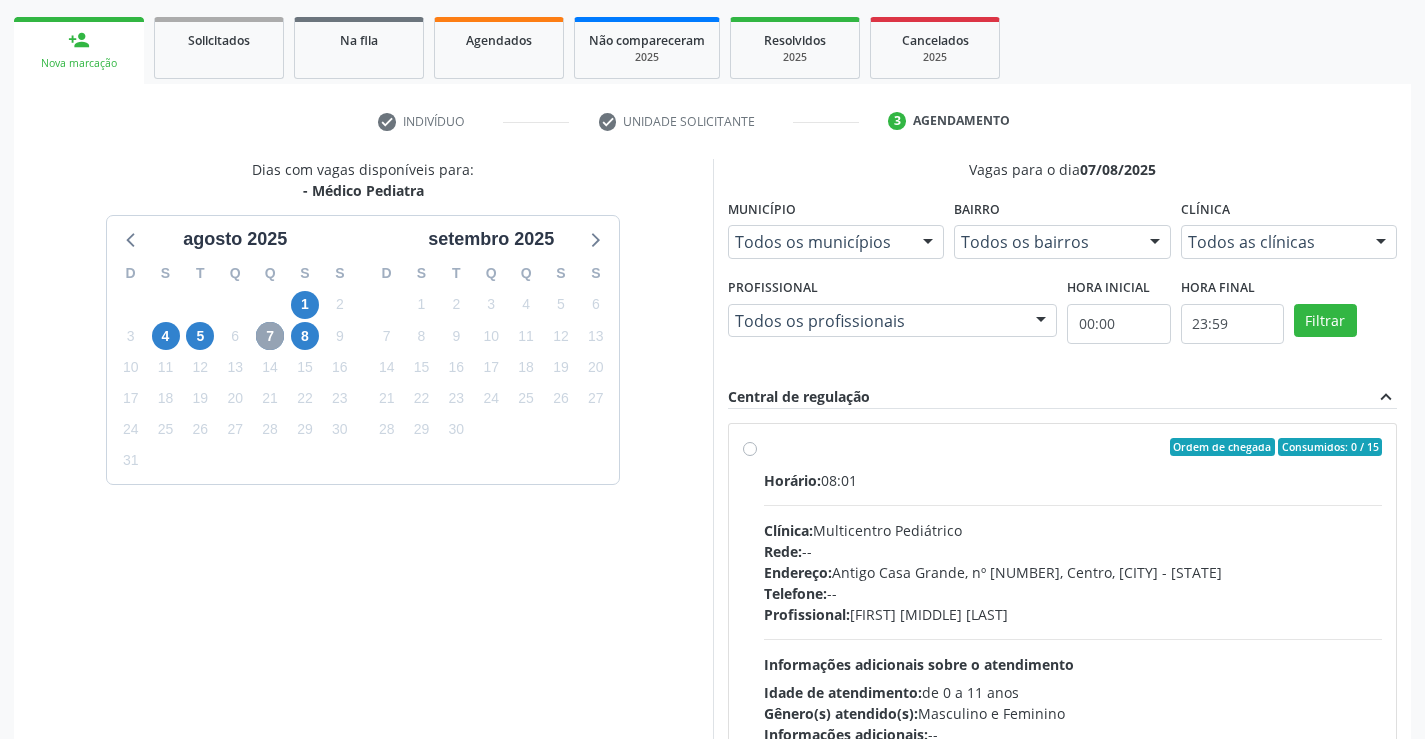 scroll, scrollTop: 331, scrollLeft: 0, axis: vertical 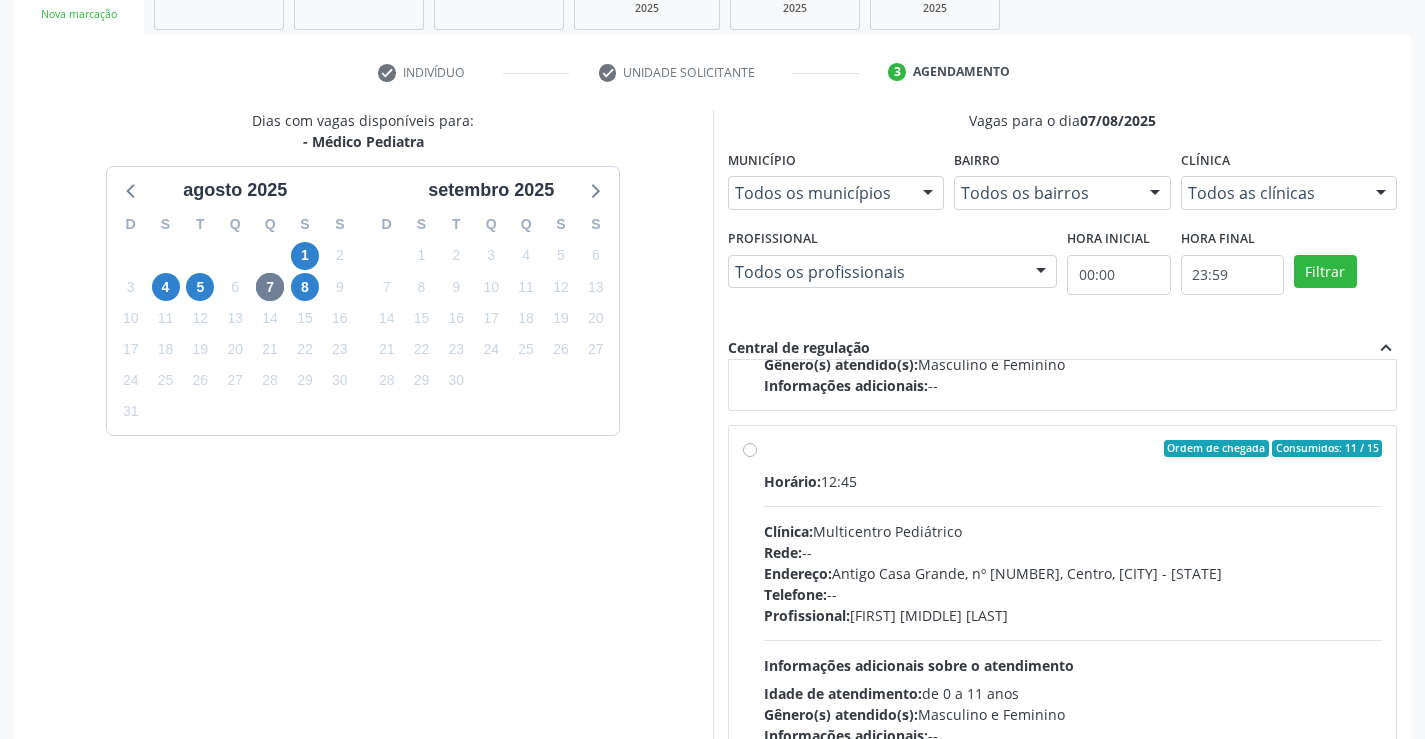 click on "Clínica:  Multicentro Pediátrico" at bounding box center (1073, 531) 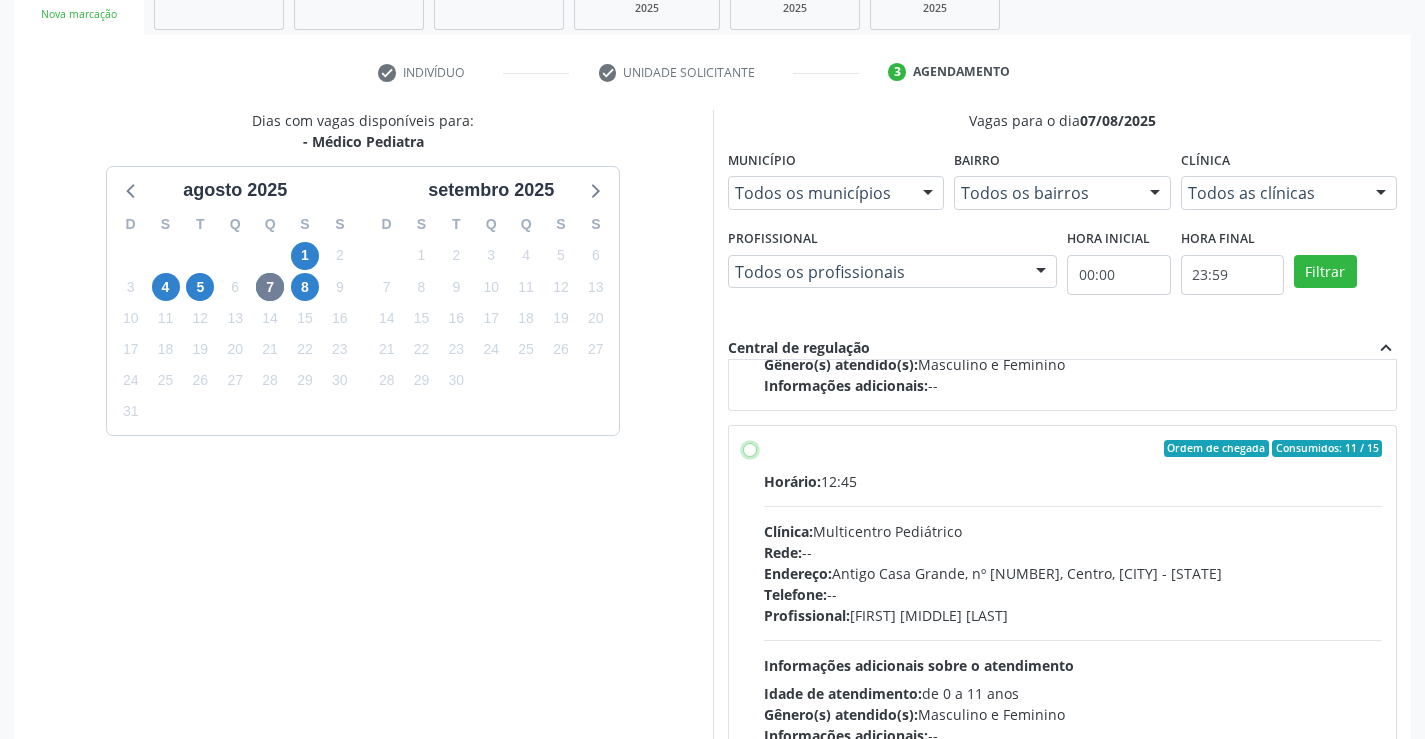 click on "Ordem de chegada
Consumidos: 11 / 15
Horário:   12:45
Clínica:  Multicentro Pediátrico
Rede:
--
Endereço:   Antigo Casa Grande, nº 37, Centro, Campo Formoso - BA
Telefone:   --
Profissional:
Maria Ubaldina Silva Calixto Sobreira
Informações adicionais sobre o atendimento
Idade de atendimento:
de 0 a 11 anos
Gênero(s) atendido(s):
Masculino e Feminino
Informações adicionais:
--" at bounding box center (750, 449) 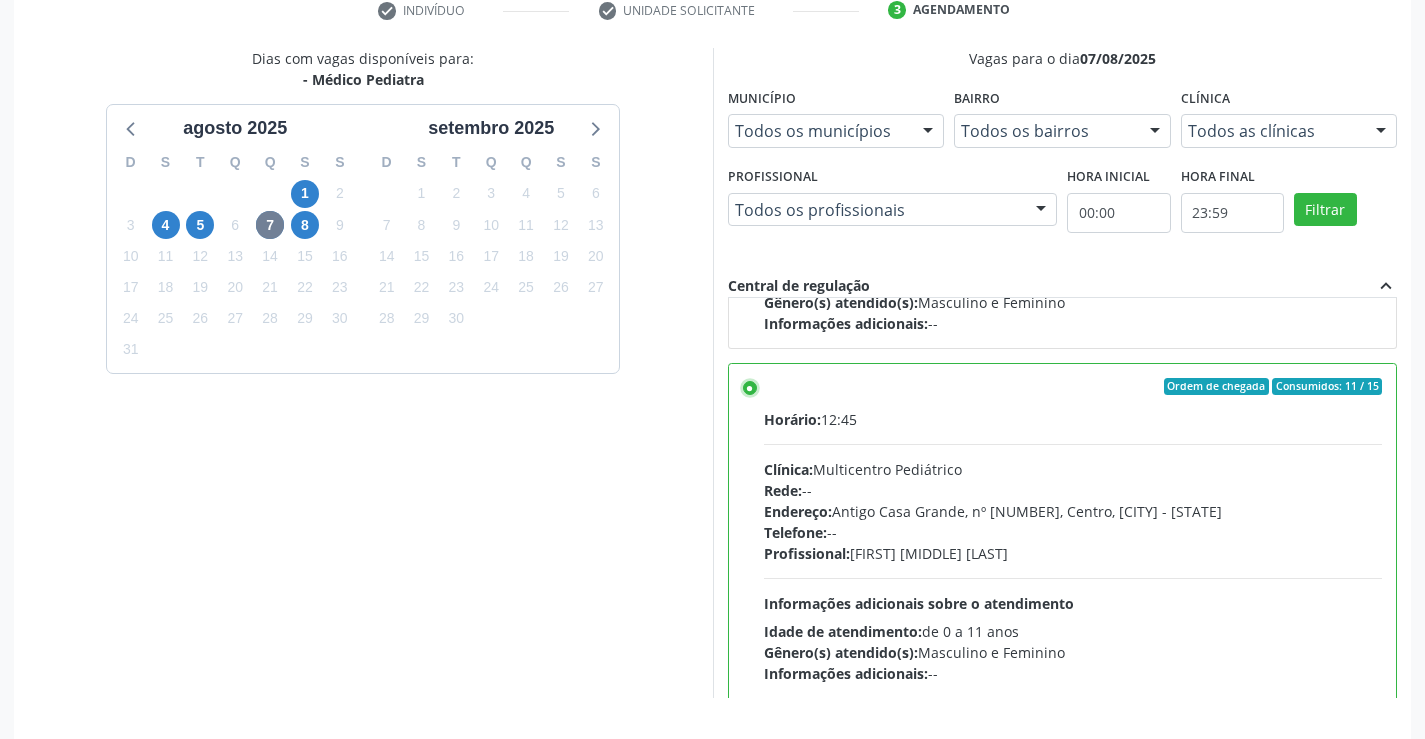 scroll, scrollTop: 456, scrollLeft: 0, axis: vertical 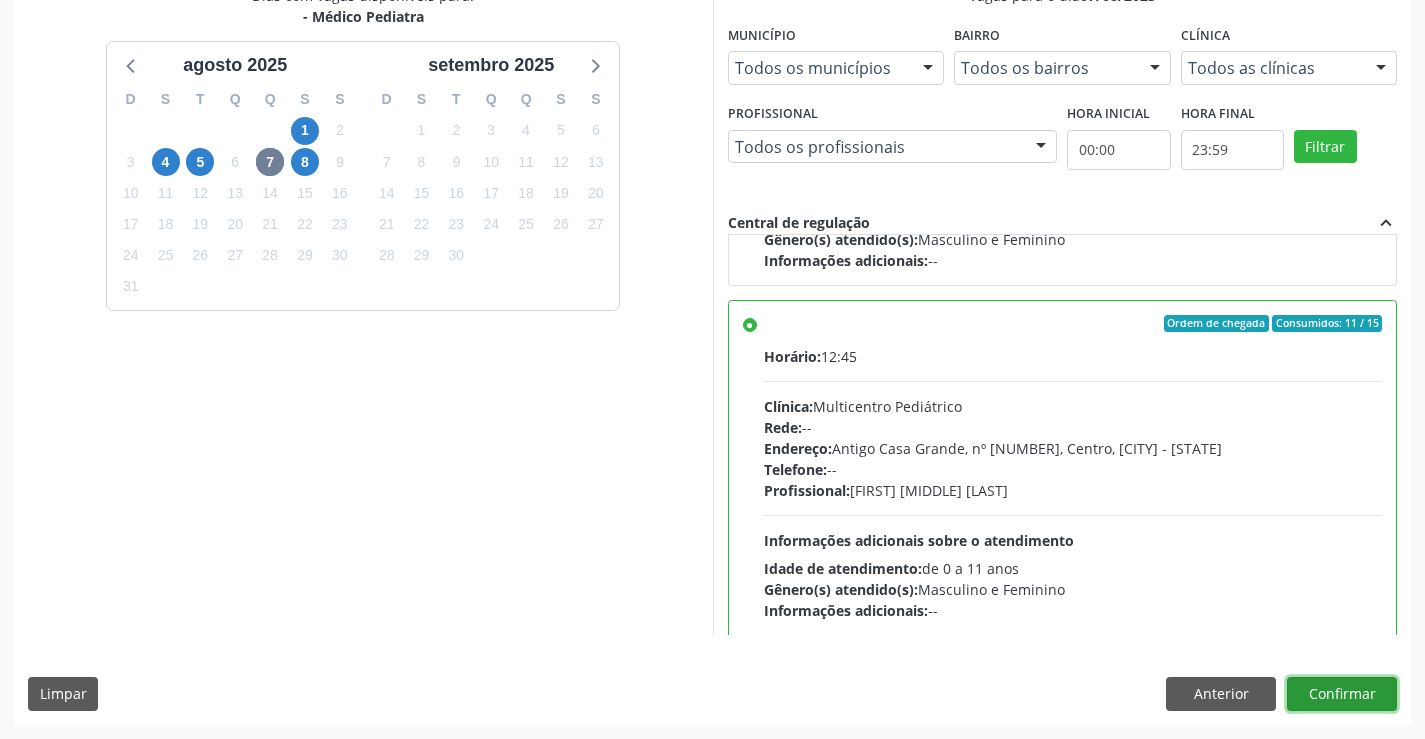 click on "Confirmar" at bounding box center (1342, 694) 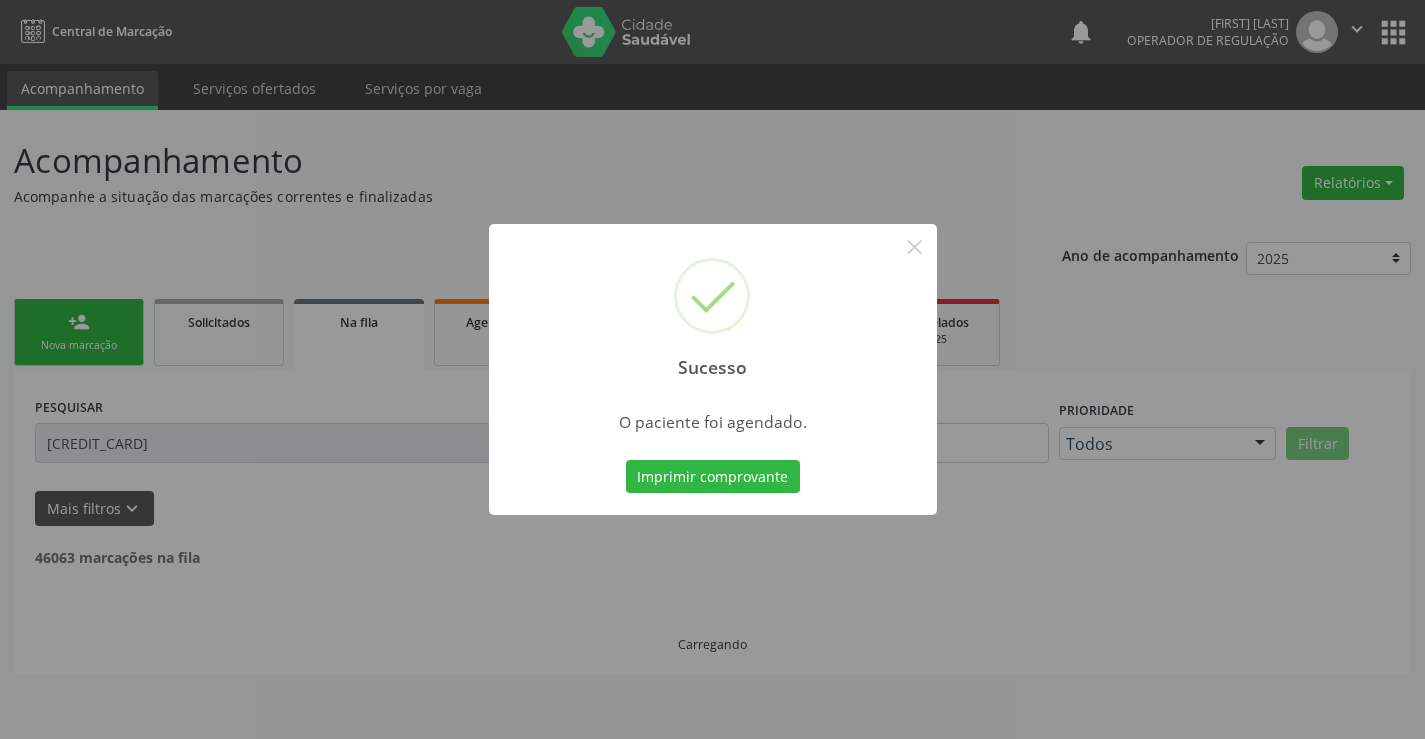 scroll, scrollTop: 0, scrollLeft: 0, axis: both 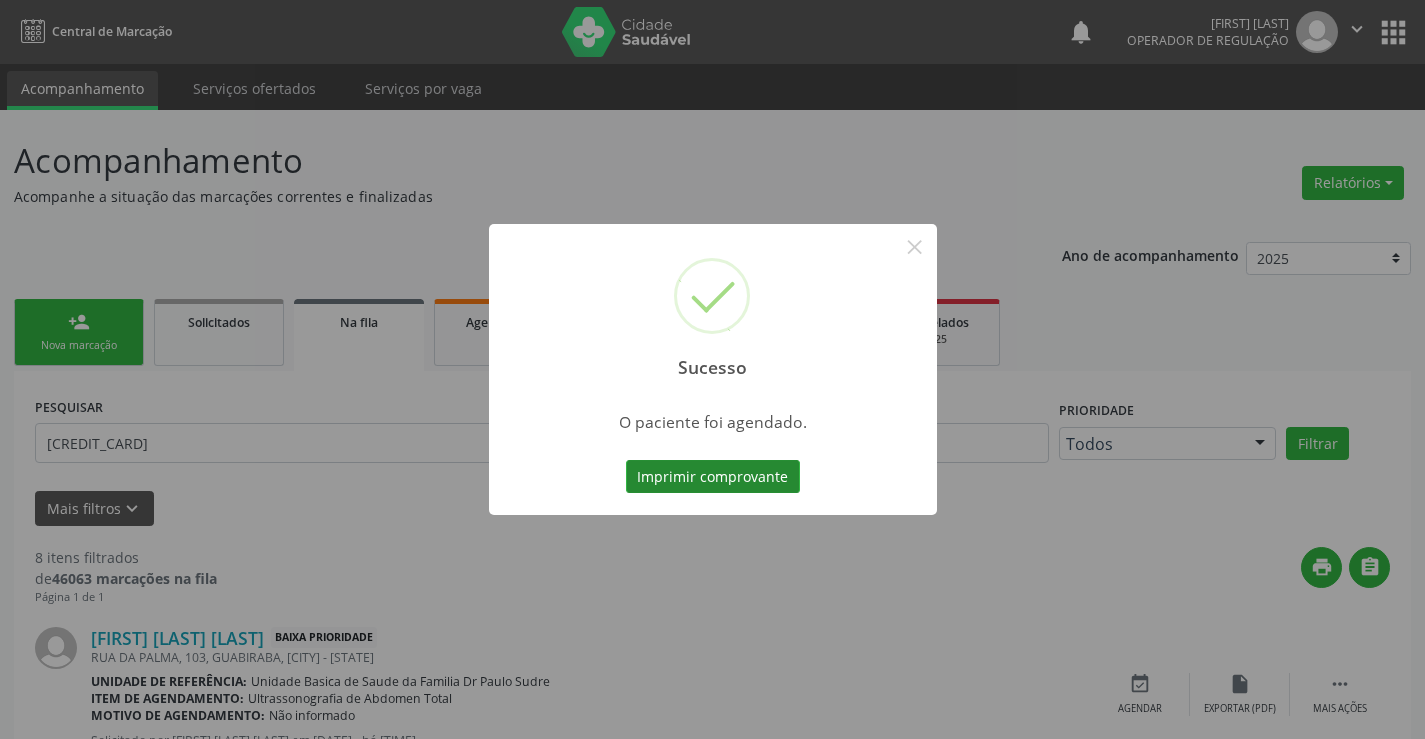 click on "Imprimir comprovante" at bounding box center [713, 477] 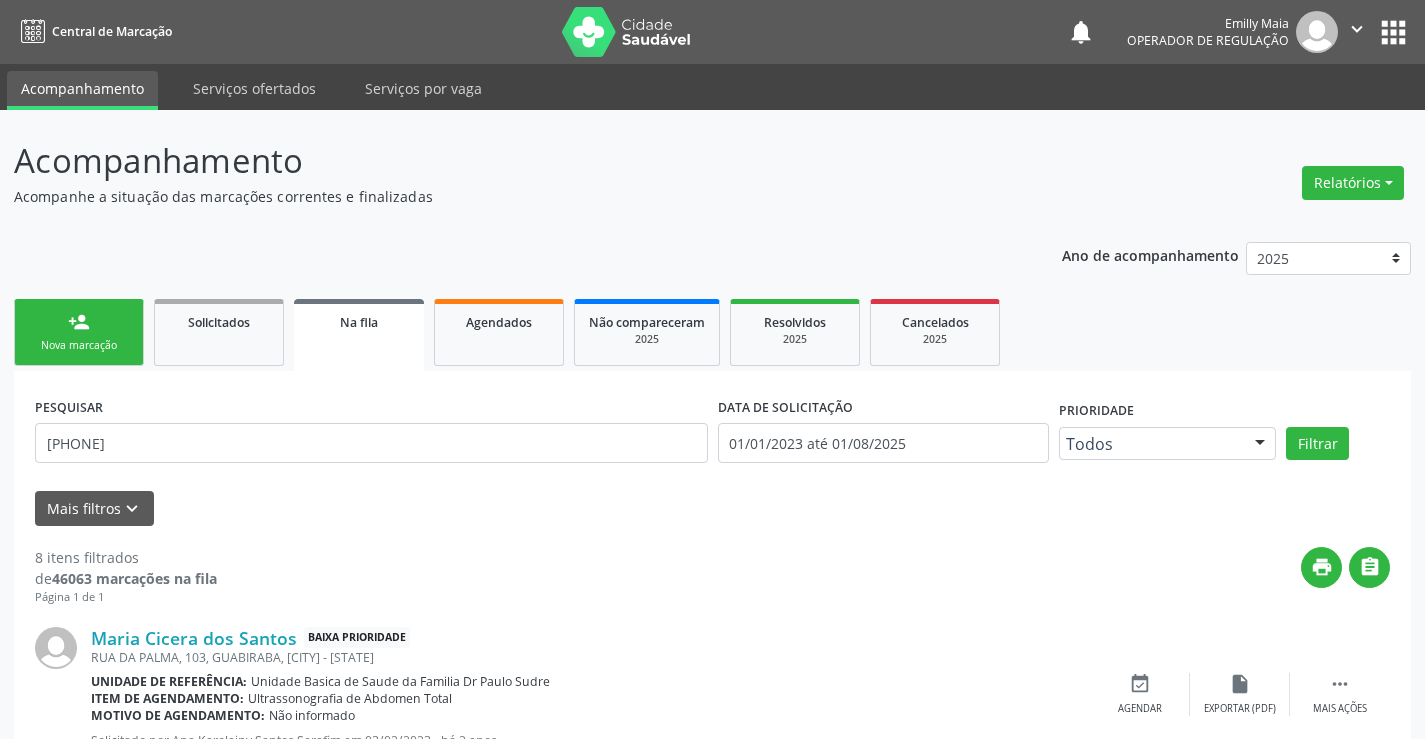 scroll, scrollTop: 0, scrollLeft: 0, axis: both 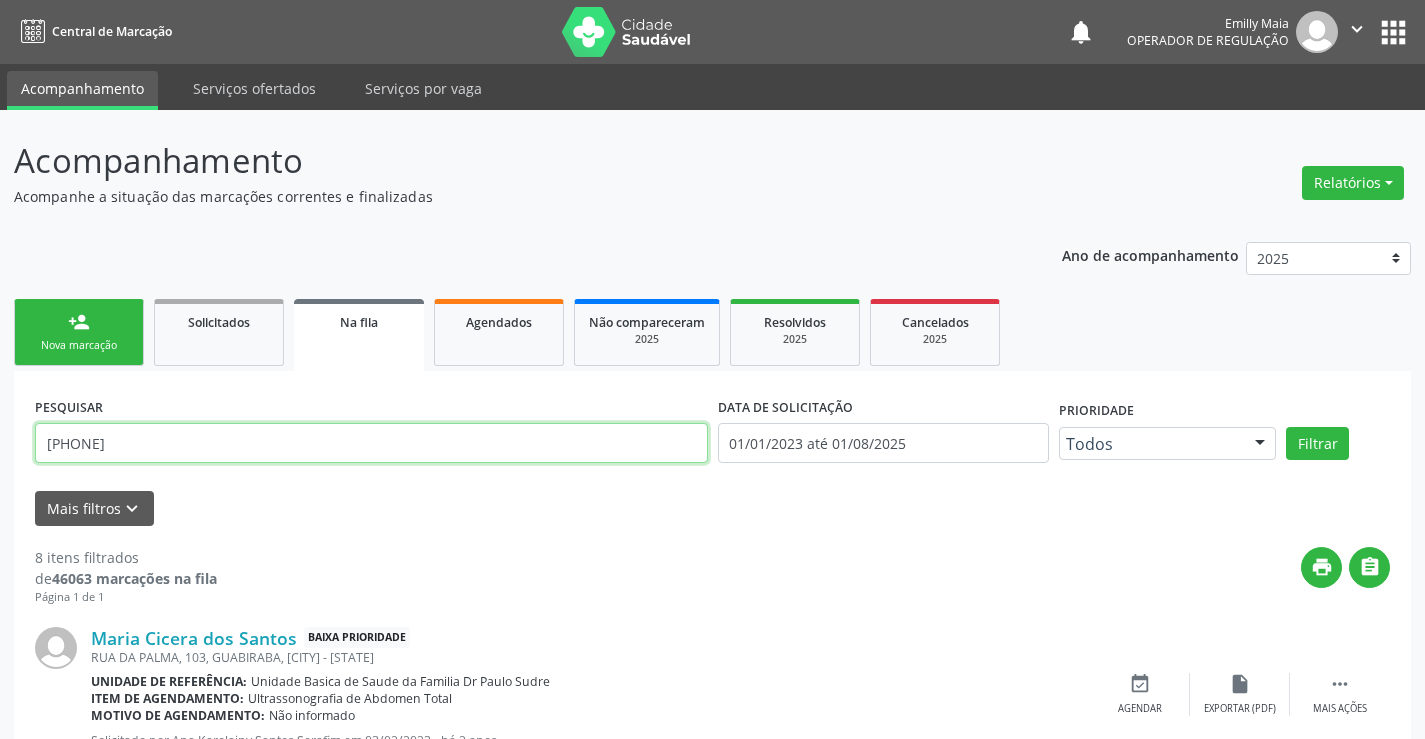 click on "[PHONE]" at bounding box center (371, 443) 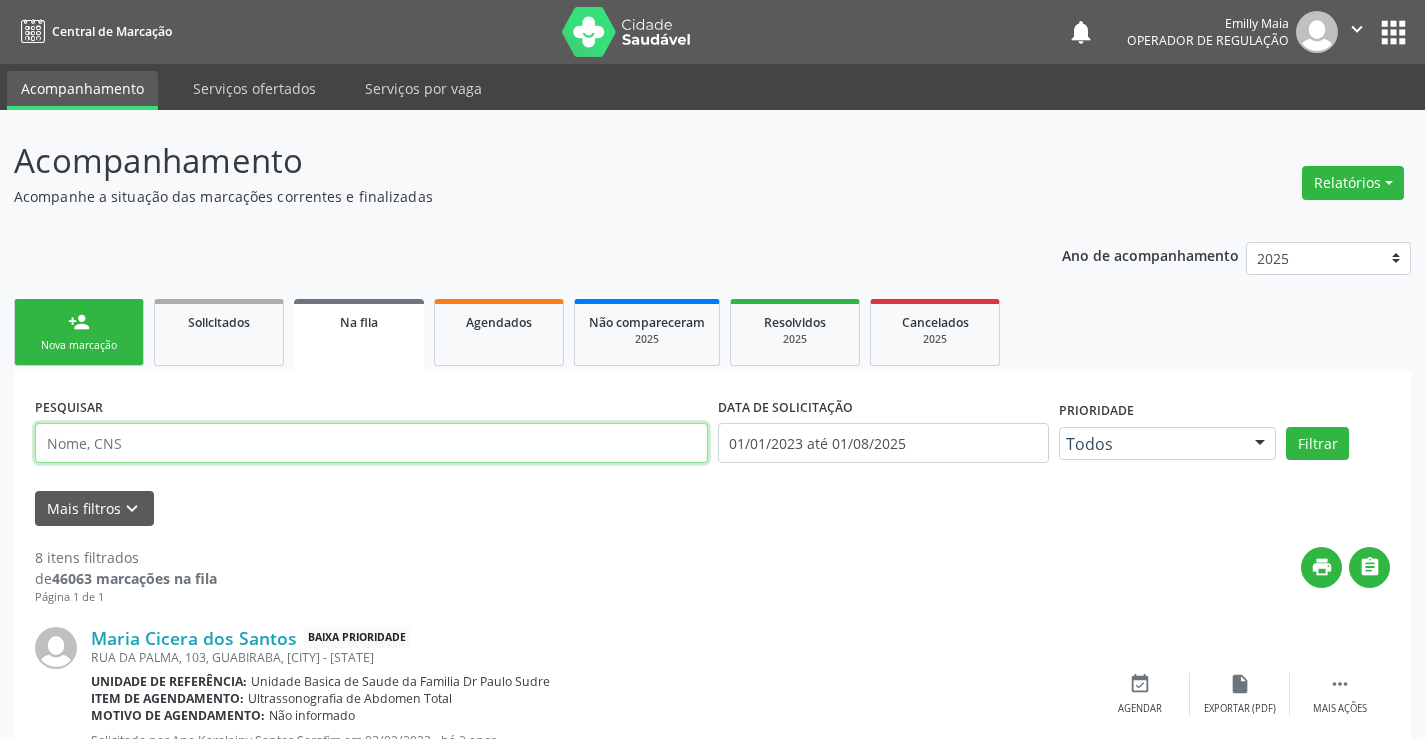 type 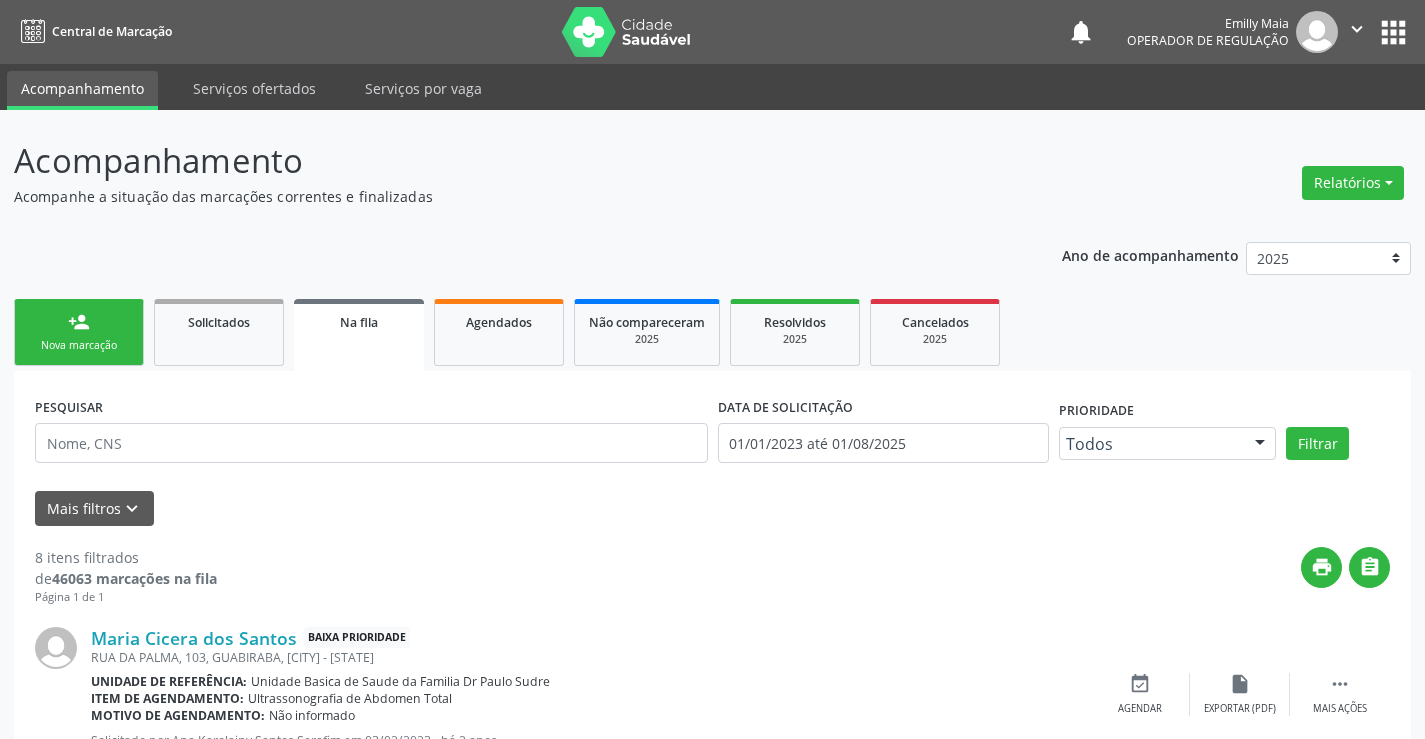 click on "Ano de acompanhamento
2025 2024 2023
person_add
Nova marcação
Solicitados   Na fila   Agendados   Não compareceram
2025
Resolvidos
2025
Cancelados
2025
PESQUISAR
DATA DE SOLICITAÇÃO
01/01/2023 até 01/08/2025
Prioridade
Todos         Todos   Baixa Prioridade   Média Prioridade   Alta Prioridade
Nenhum resultado encontrado para: "   "
Não há nenhuma opção para ser exibida.
Filtrar
UNIDADE DE REFERÊNCIA
Selecione uma UBS
Todas as UBS   Unidade Basica de Saude da Familia Dr Paulo Sudre   Centro de Enfrentamento Para Covid 19 de Campo Formoso   Central de Marcacao de Consultas e Exames de Campo Formoso   Vigilancia em Saude de Campo Formoso   PSF Lage dos Negros III   P S da Familia do Povoado de Caraibas   Unidade Basica de Saude da Familia Maninho Ferreira" at bounding box center [712, 1144] 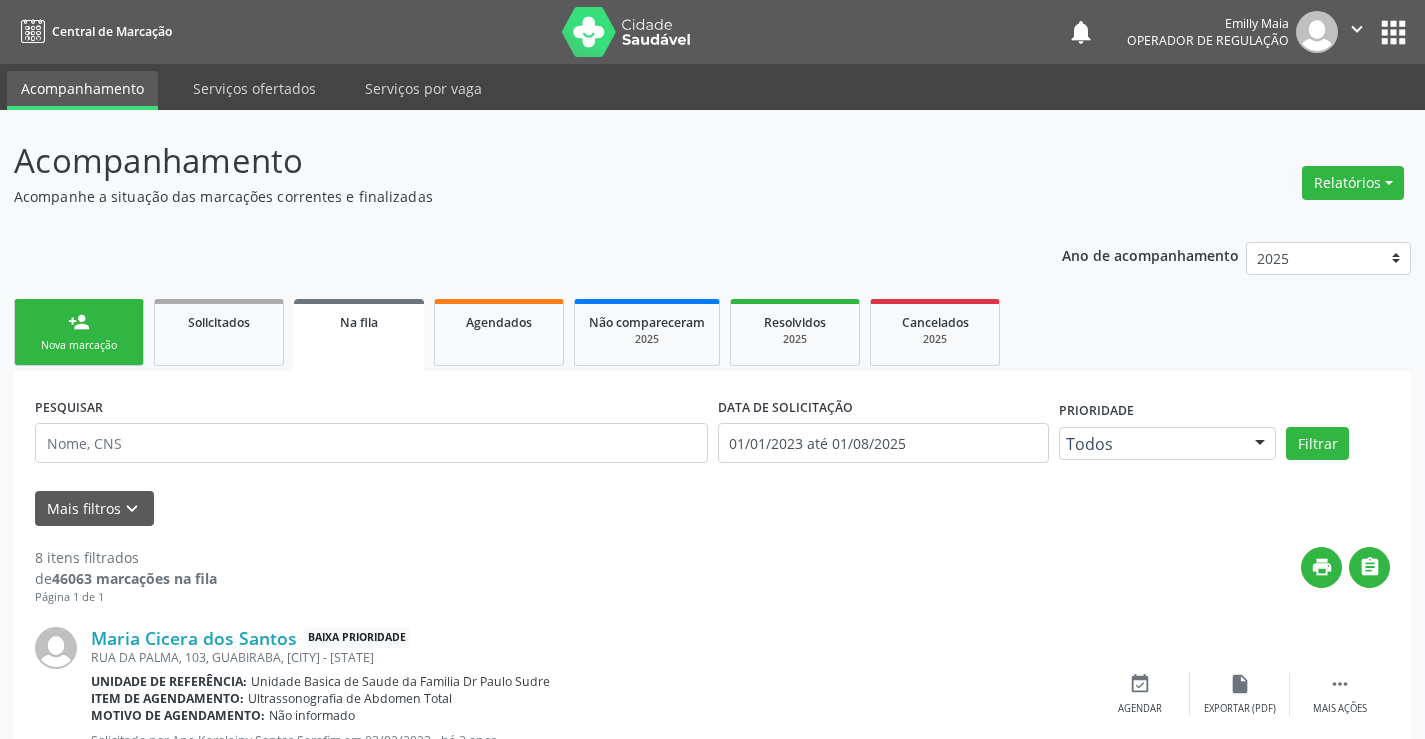 click on "person_add
Nova marcação" at bounding box center (79, 332) 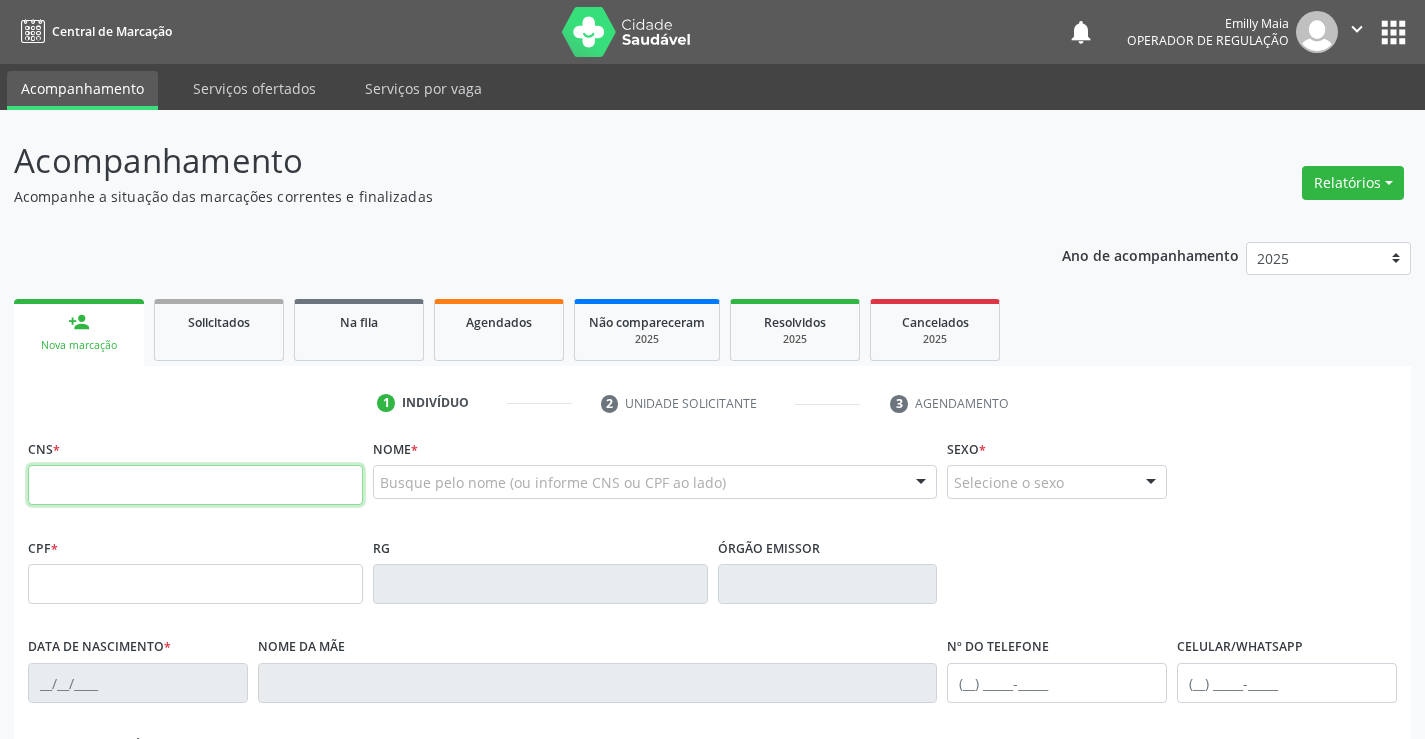 click at bounding box center [195, 485] 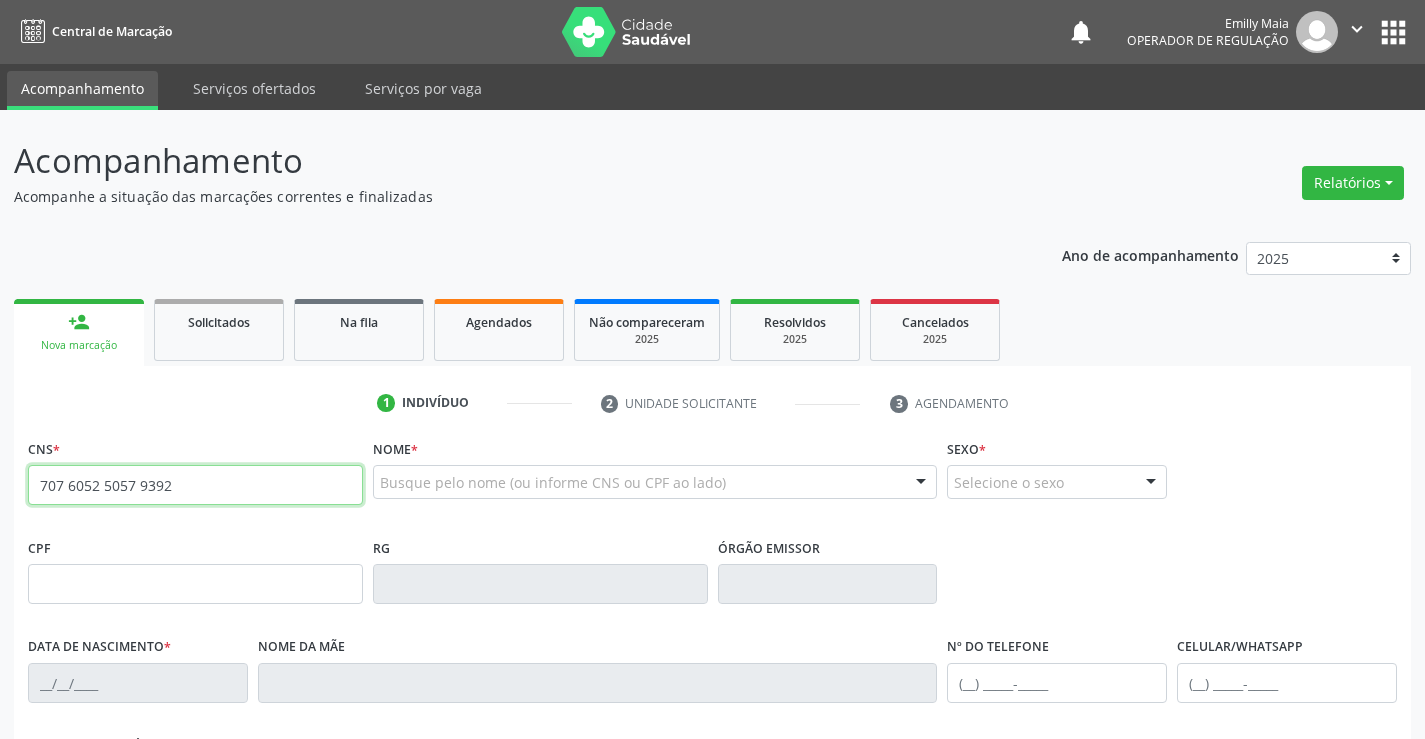 type on "707 6052 5057 9392" 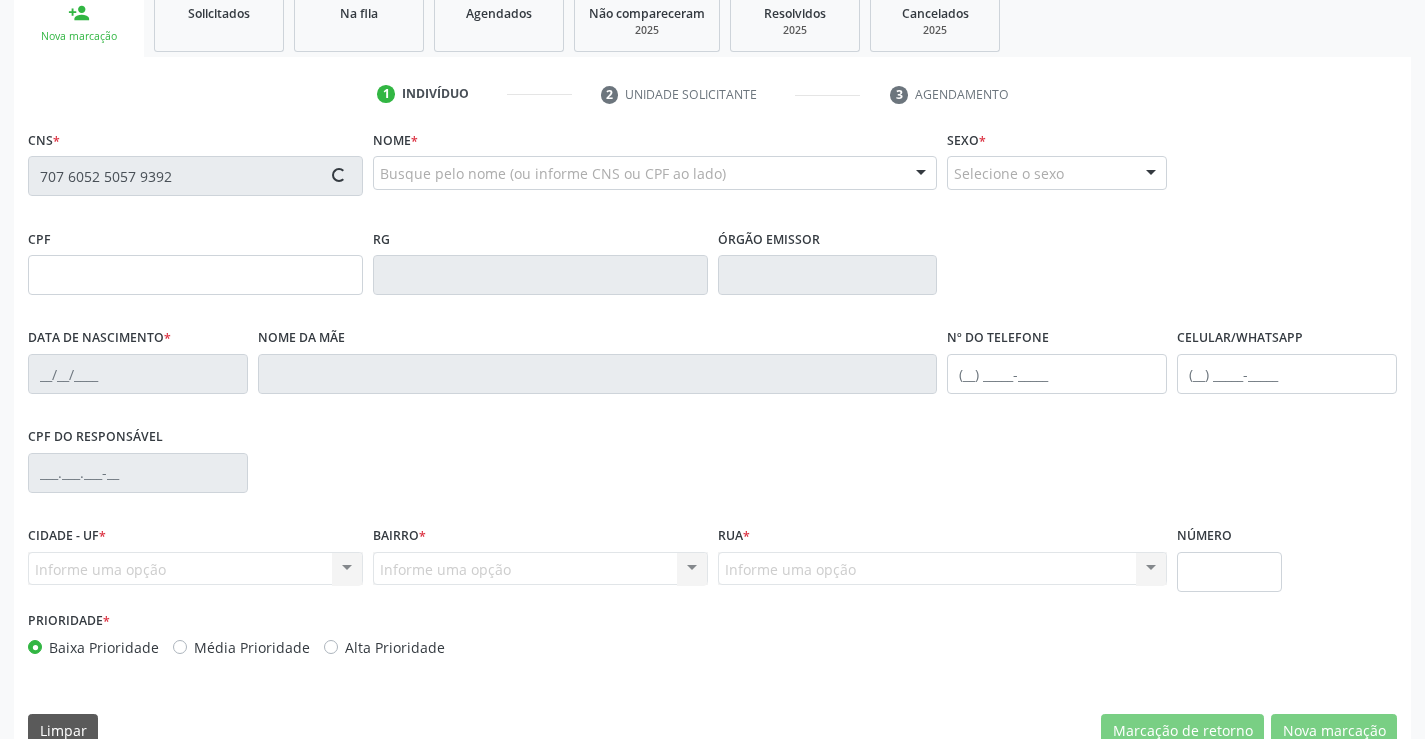 scroll, scrollTop: 345, scrollLeft: 0, axis: vertical 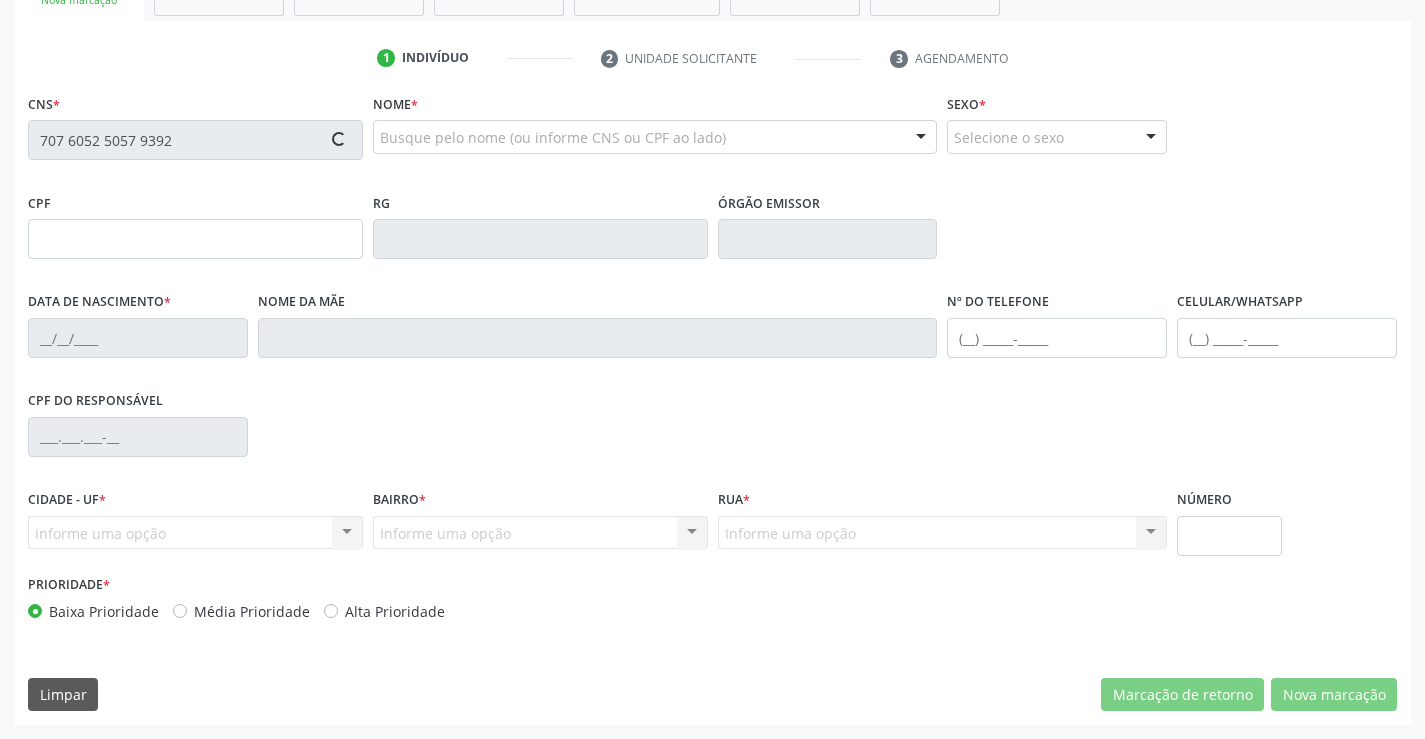 type on "25/10/2013" 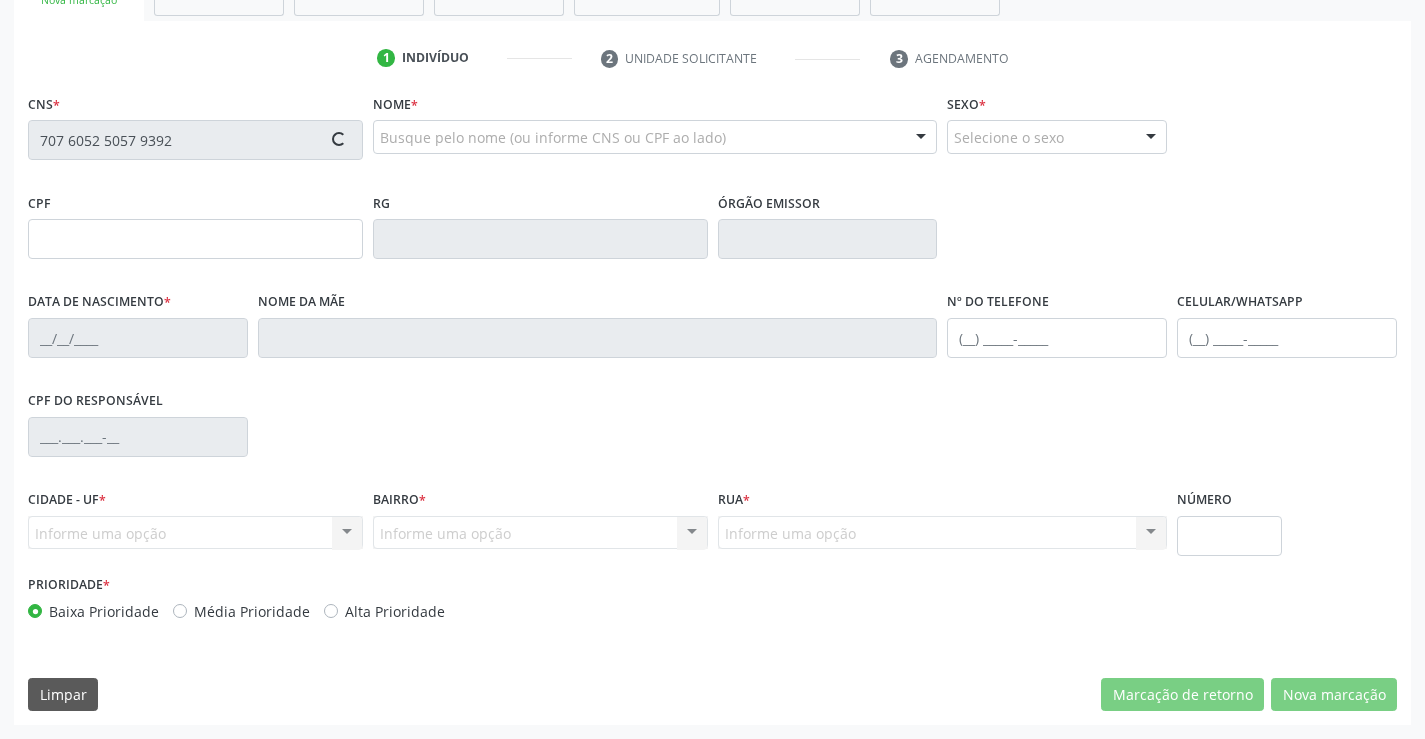 type on "(74) 9961-2153" 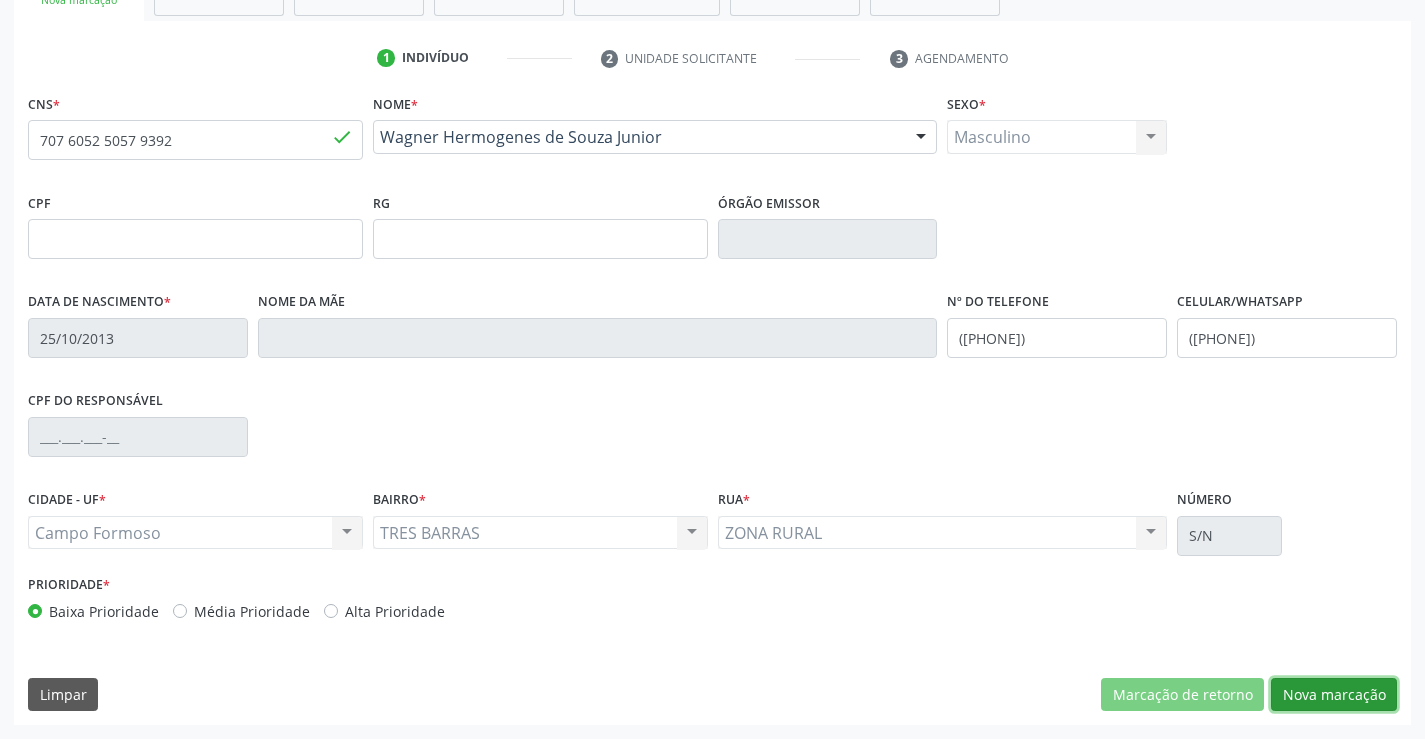 click on "Nova marcação" at bounding box center [1334, 695] 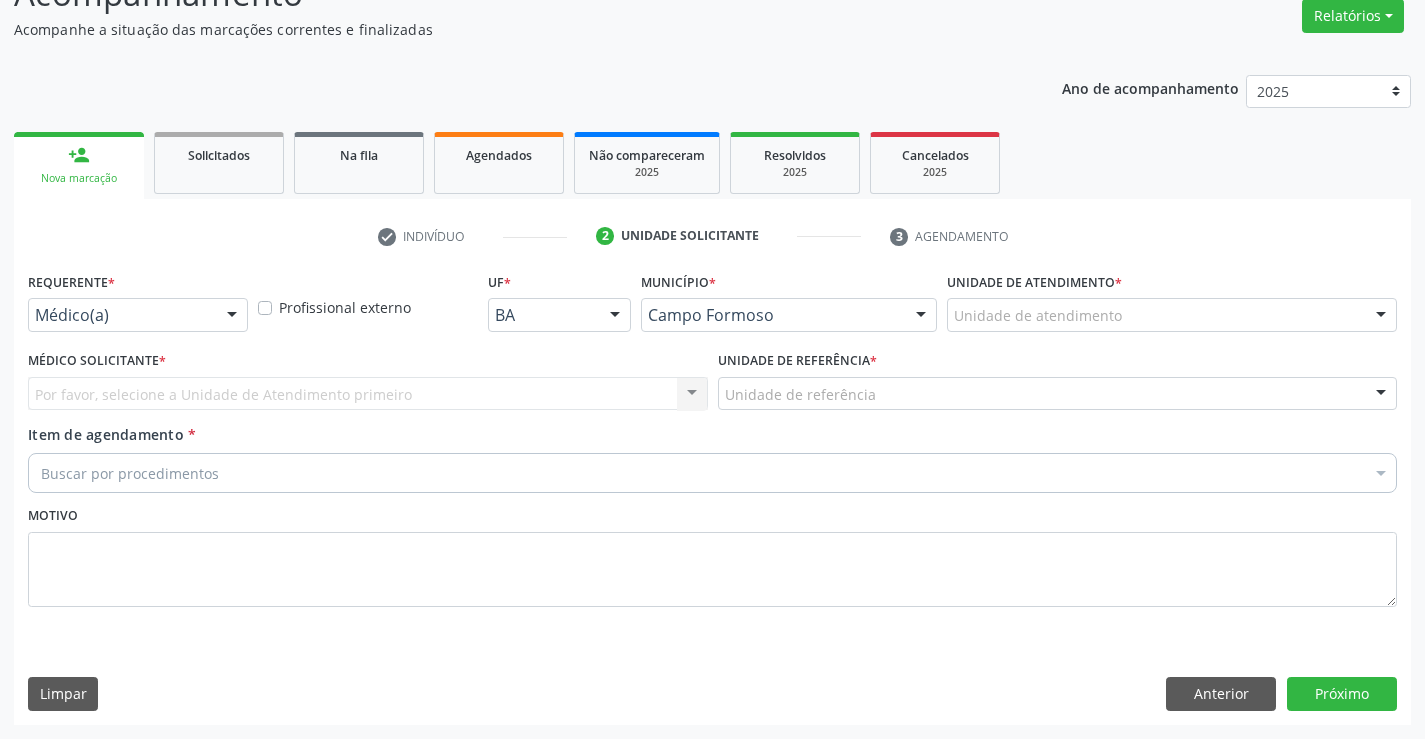 scroll, scrollTop: 167, scrollLeft: 0, axis: vertical 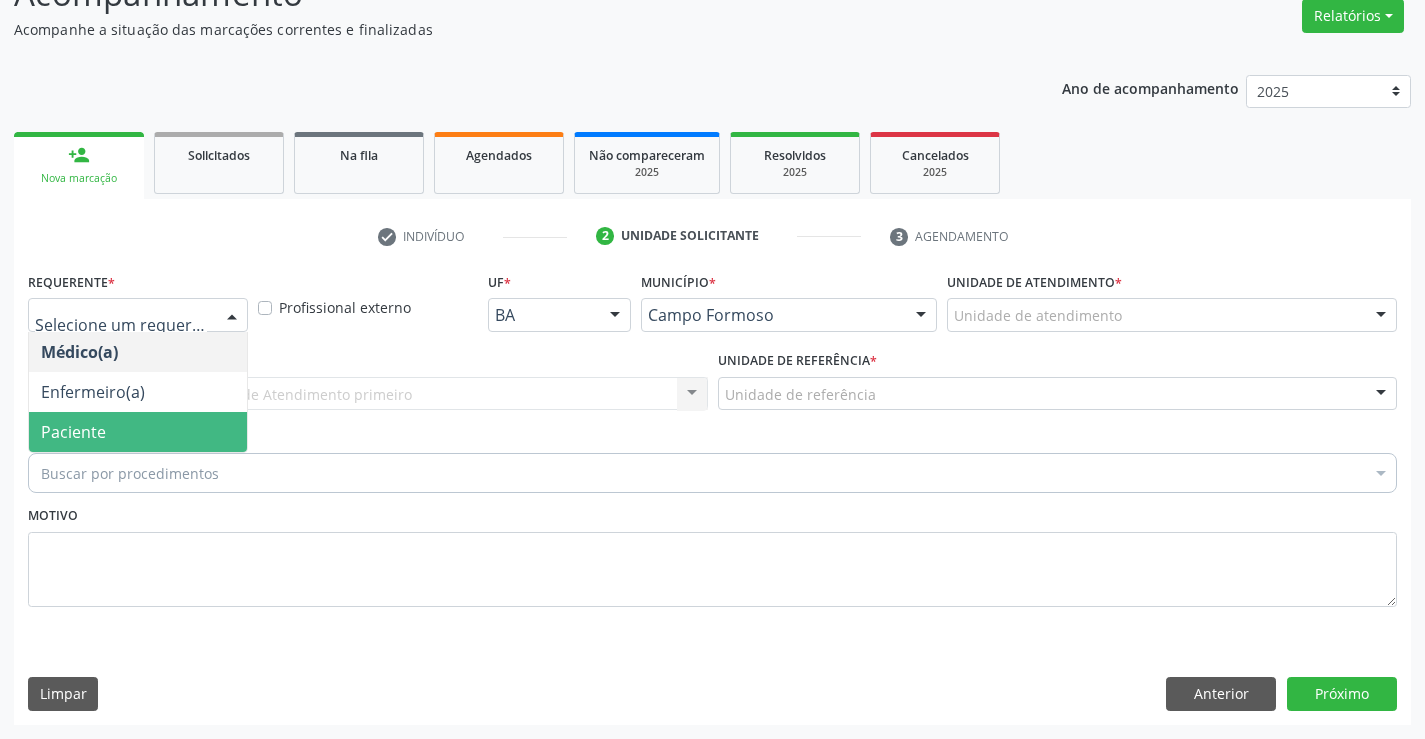 click on "Paciente" at bounding box center (138, 432) 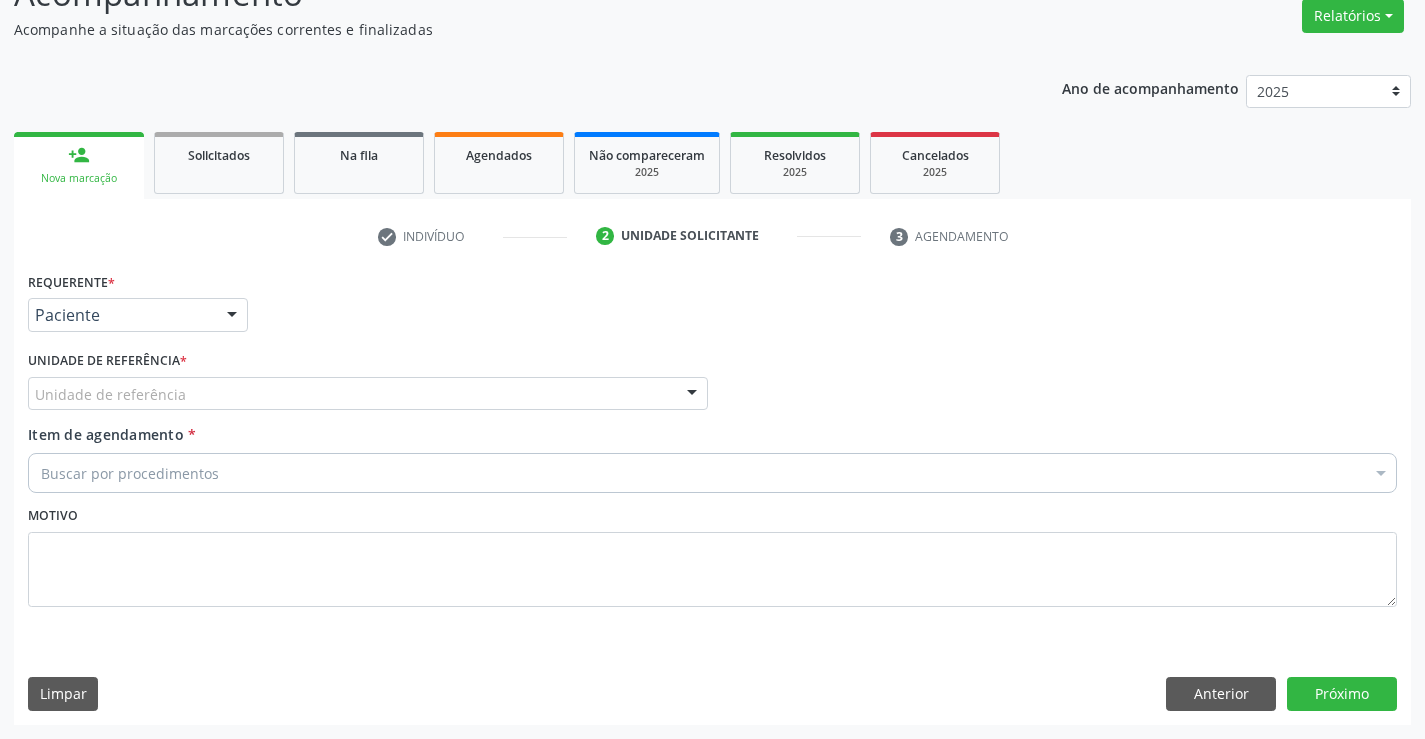 click on "Unidade de referência
*
Unidade de referência
Unidade Basica de Saude da Familia Dr Paulo Sudre   Centro de Enfrentamento Para Covid 19 de Campo Formoso   Central de Marcacao de Consultas e Exames de Campo Formoso   Vigilancia em Saude de Campo Formoso   PSF Lage dos Negros III   P S da Familia do Povoado de Caraibas   Unidade Basica de Saude da Familia Maninho Ferreira   P S de Curral da Ponta Psf Oseas Manoel da Silva   Farmacia Basica   Unidade Basica de Saude da Familia de Brejao da Caatinga   P S da Familia do Povoado de Pocos   P S da Familia do Povoado de Tiquara   P S da Familia do Povoado de Sao Tome   P S de Lages dos Negros   P S da Familia do Povoado de Tuiutiba   P S de Curral Velho   Centro de Saude Mutirao   Caps Centro de Atencao Psicossocial   Unidade Odontologica Movel   Unidade Basica de Saude da Familia Limoeiro   Unidade Basica de Saude da Familia Izabel Godinho de Freitas   Unidade Basica de Saude da Familia de Olho Dagua das Pombas" at bounding box center (368, 385) 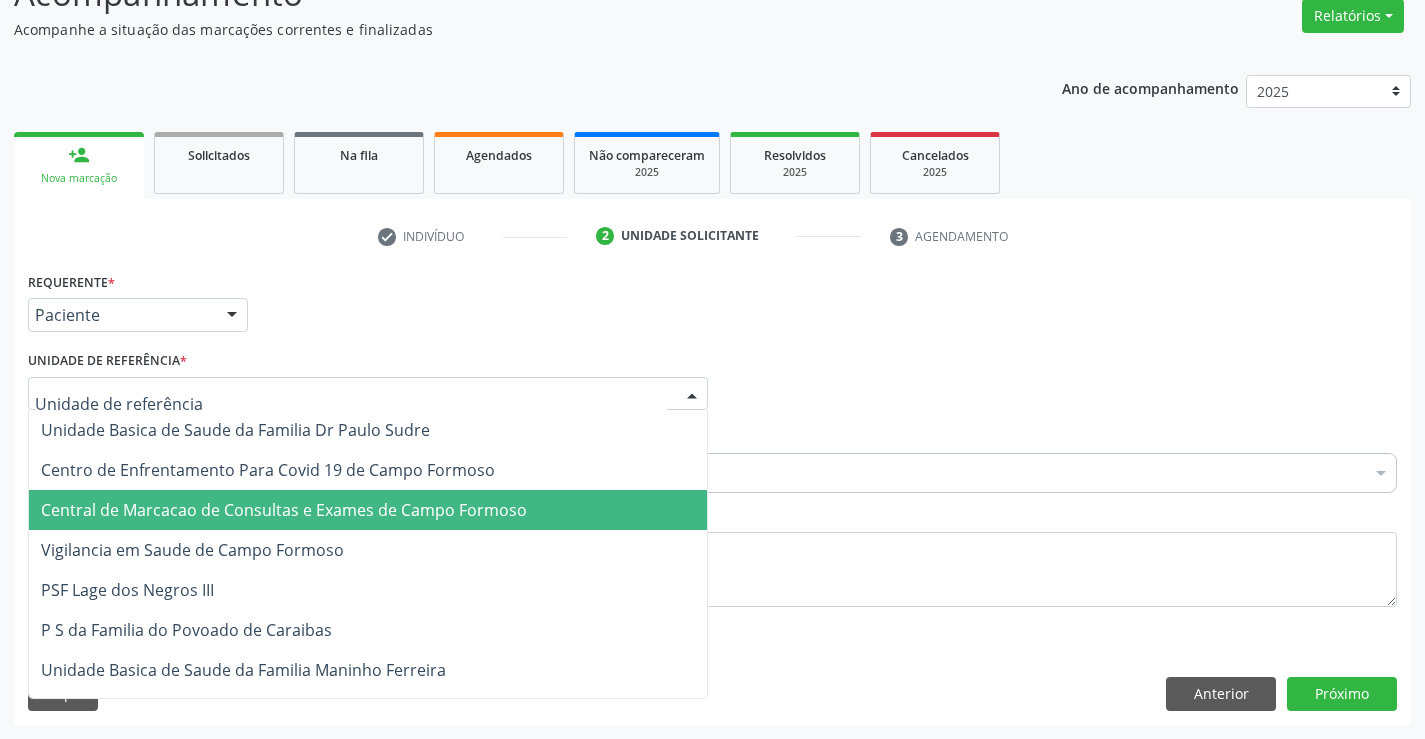 click on "Central de Marcacao de Consultas e Exames de Campo Formoso" at bounding box center (284, 510) 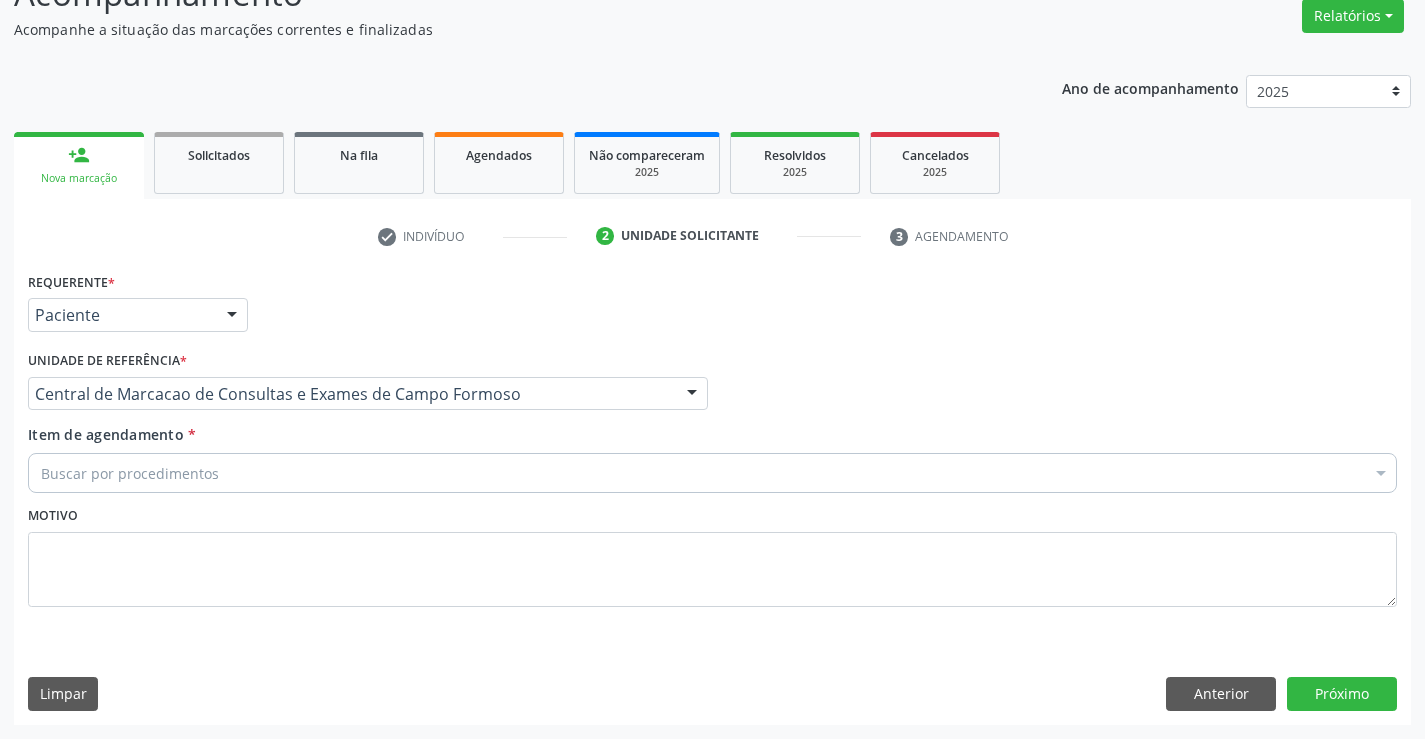 click on "Buscar por procedimentos" at bounding box center (712, 473) 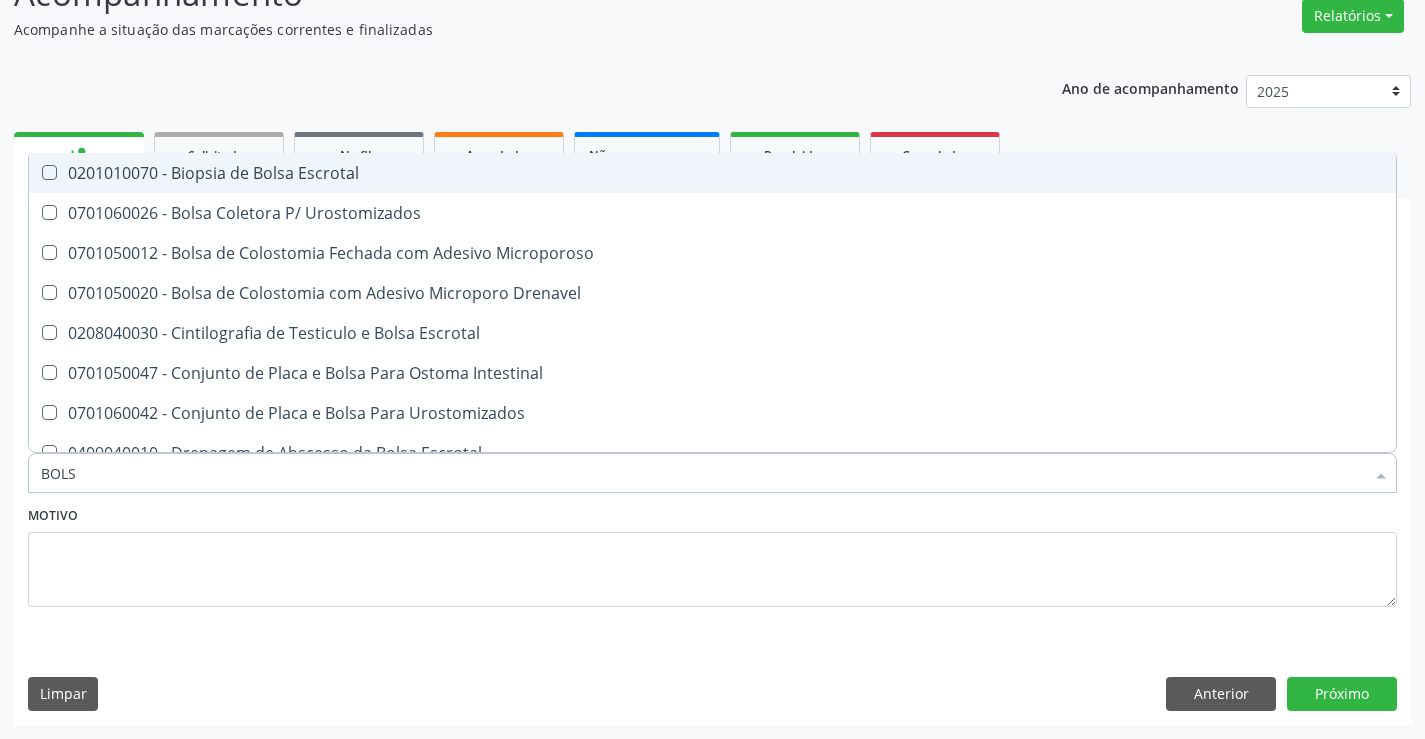 type on "BOLSA" 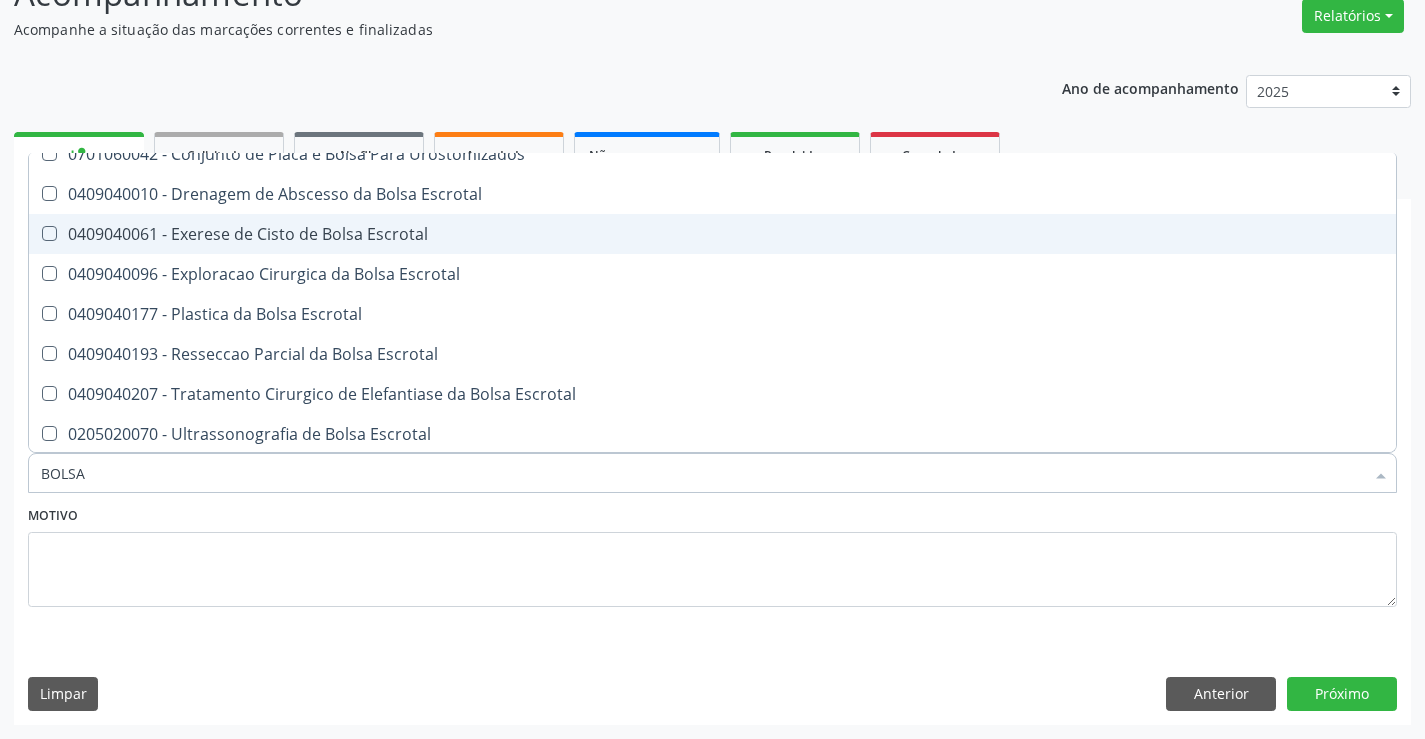 scroll, scrollTop: 261, scrollLeft: 0, axis: vertical 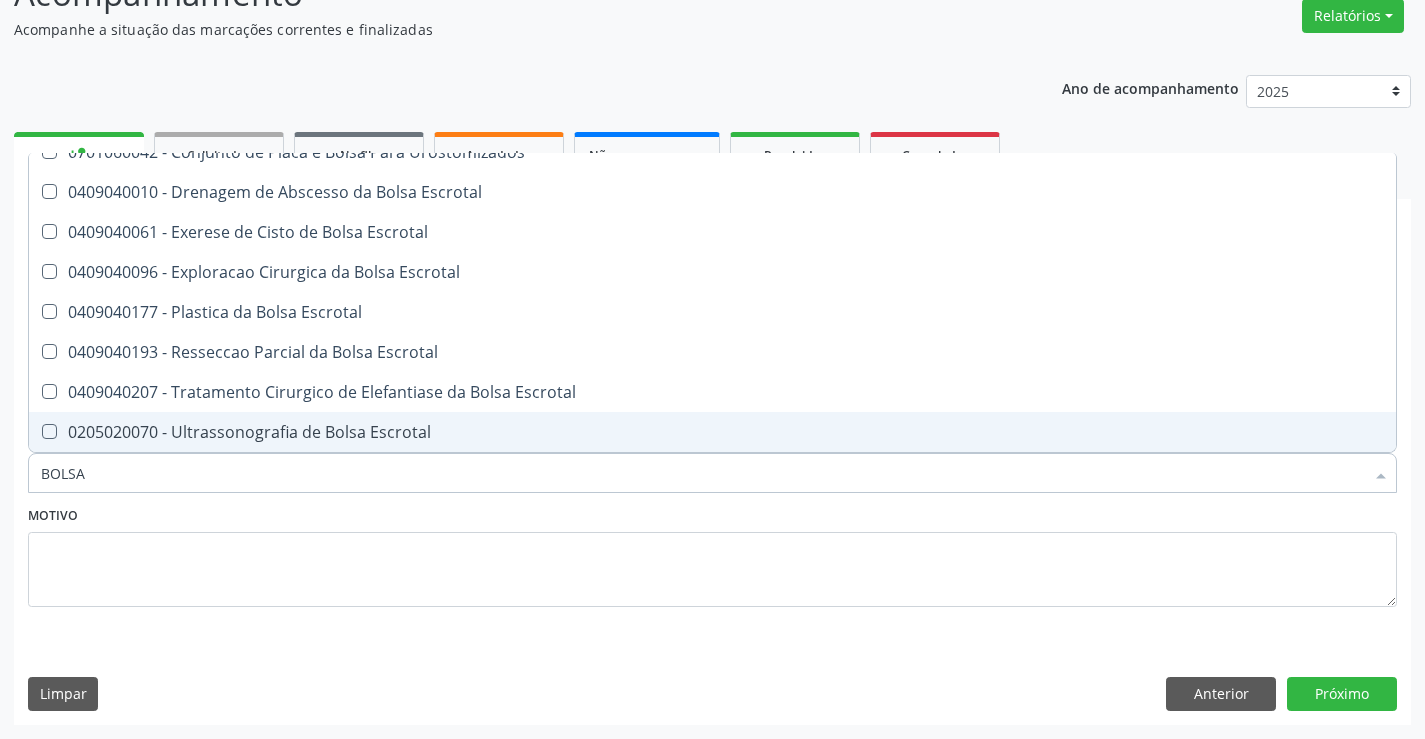 click on "0205020070 - Ultrassonografia de Bolsa Escrotal" at bounding box center [712, 432] 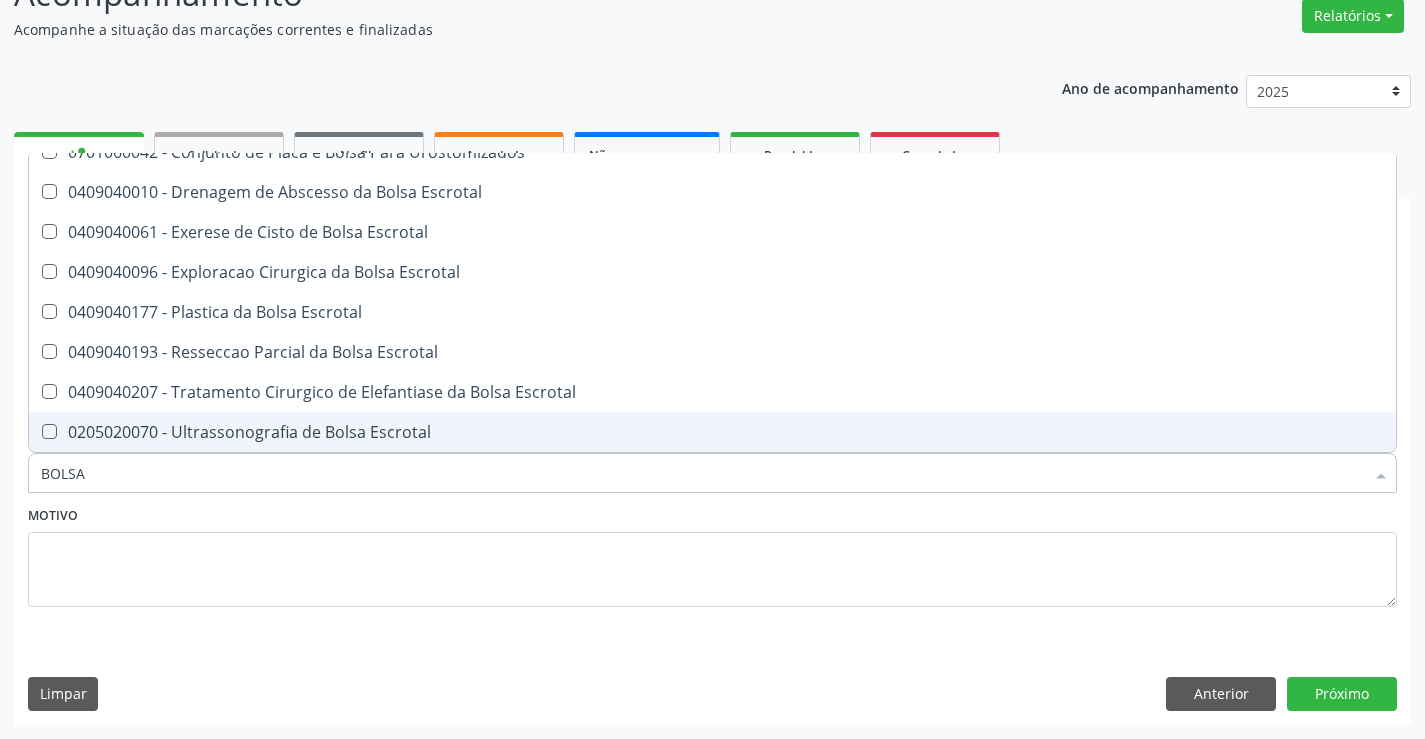 checkbox on "true" 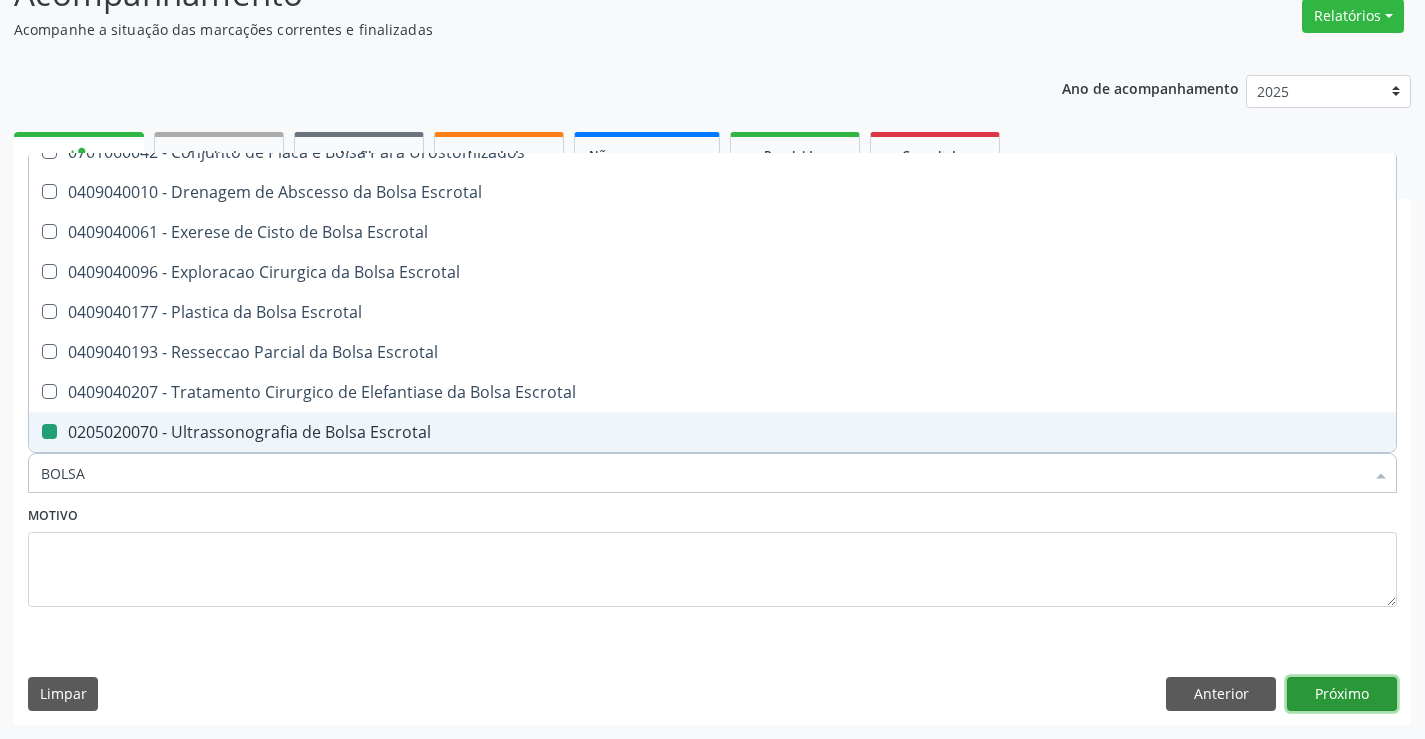 click on "Próximo" at bounding box center (1342, 694) 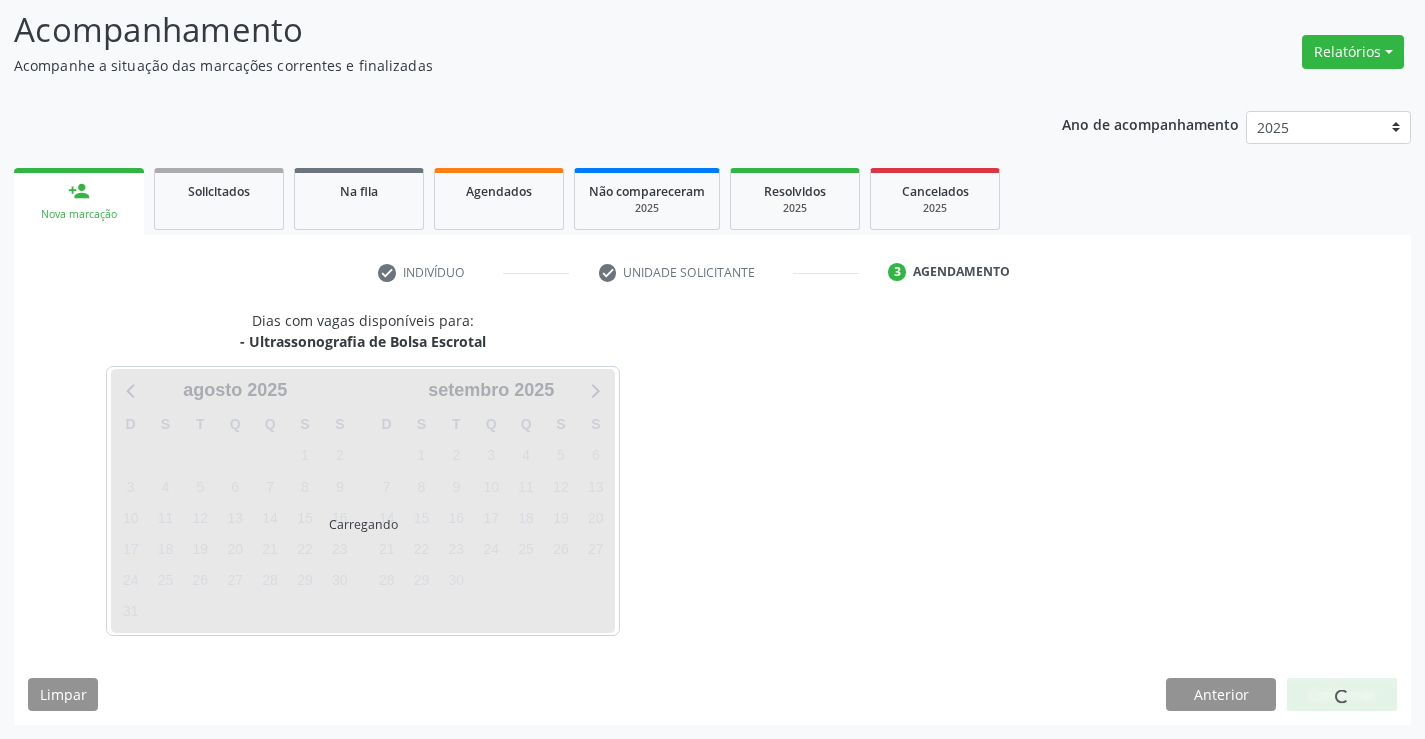 scroll, scrollTop: 131, scrollLeft: 0, axis: vertical 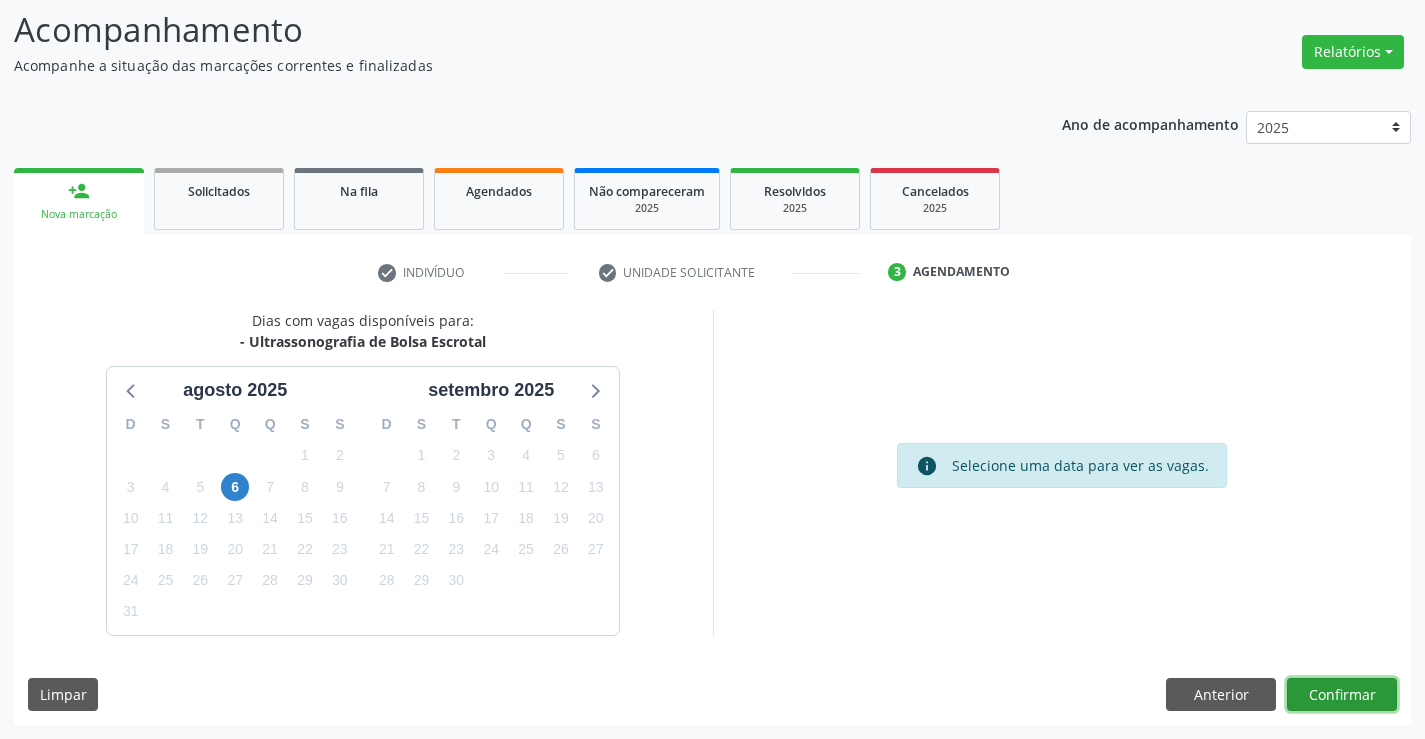click on "Confirmar" at bounding box center (1342, 695) 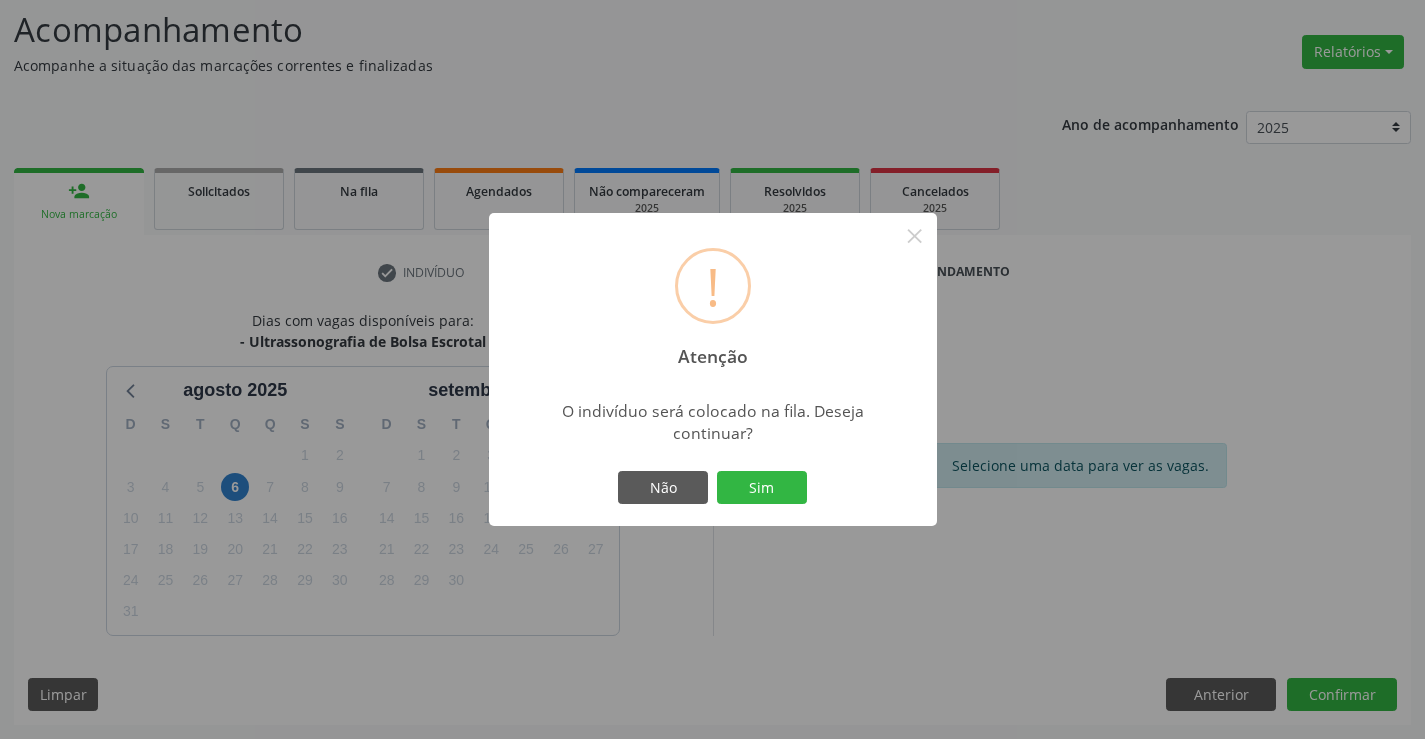 click on "! Atenção × O indivíduo será colocado na fila. Deseja continuar? Não Sim" at bounding box center [713, 370] 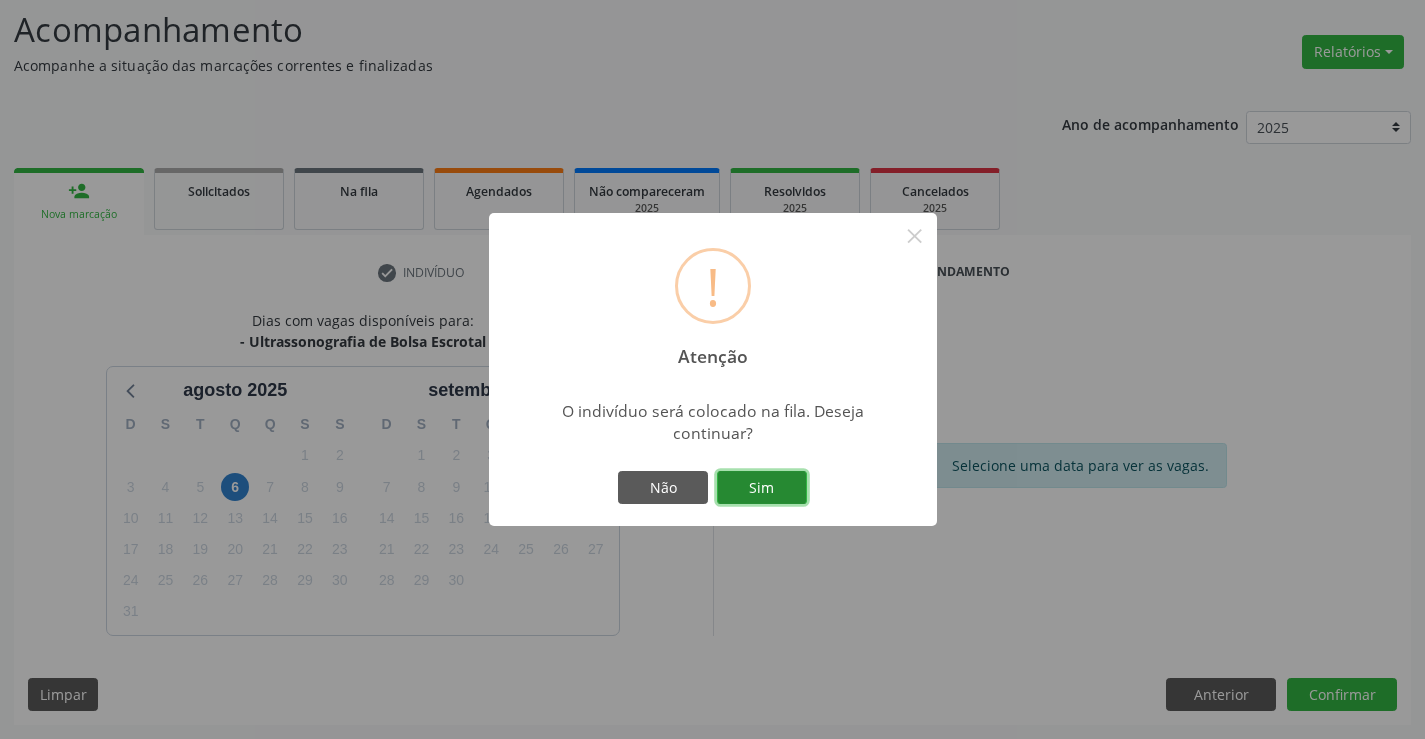 click on "Sim" at bounding box center (762, 488) 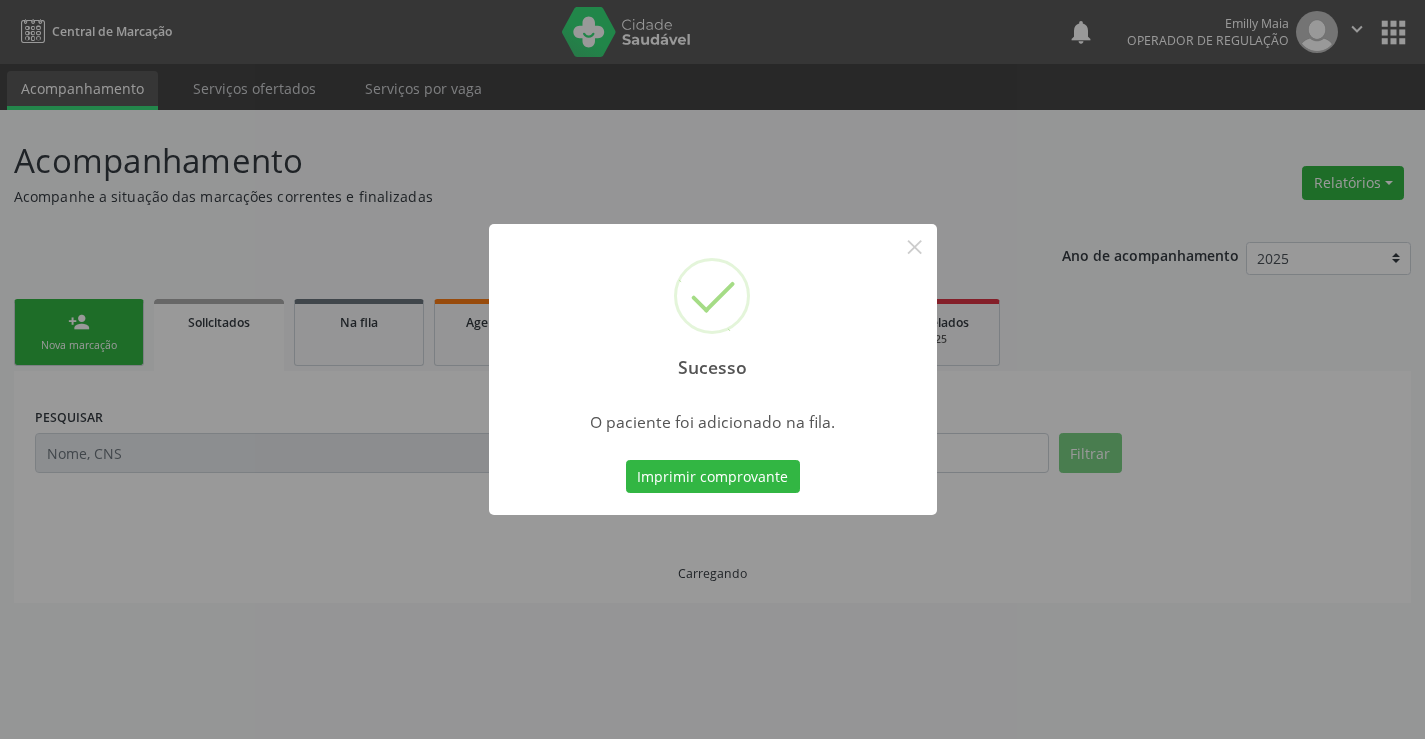 scroll, scrollTop: 0, scrollLeft: 0, axis: both 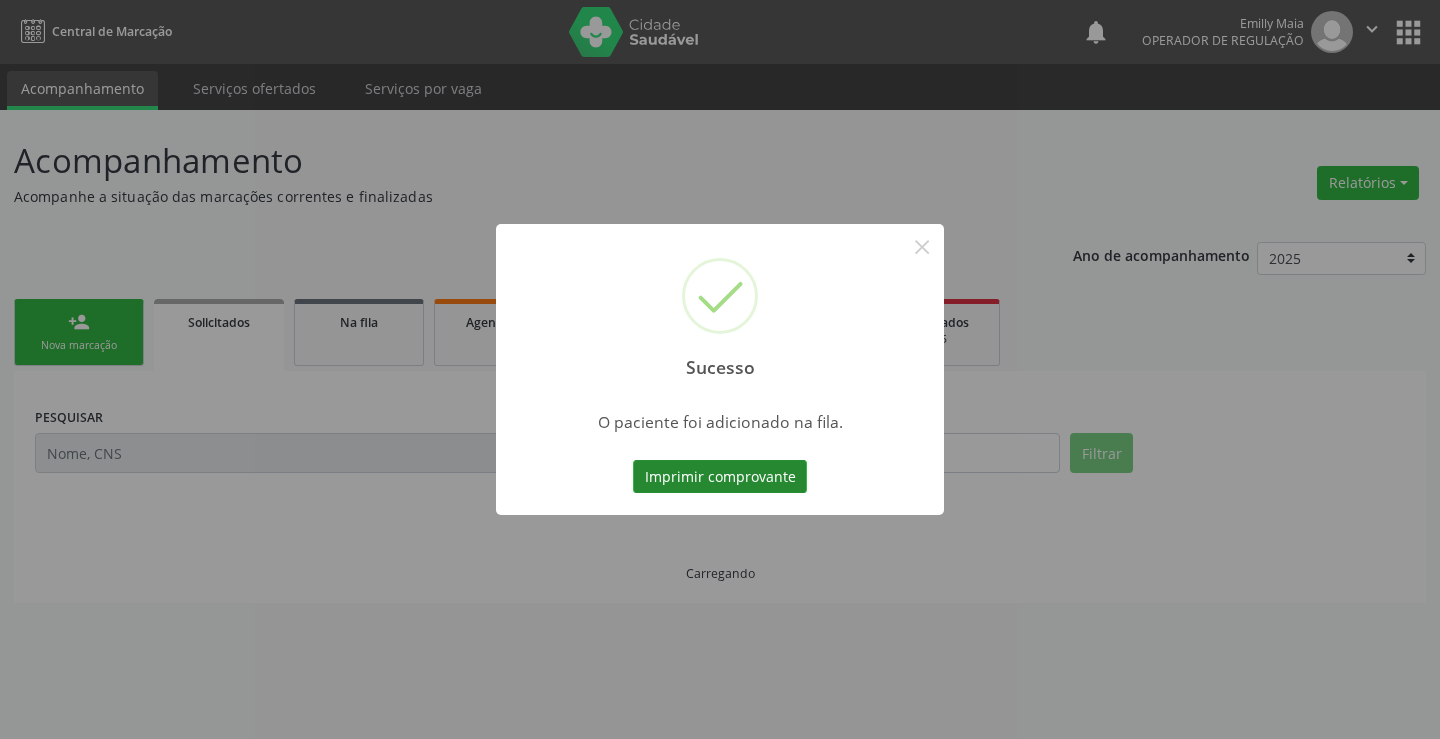 click on "Imprimir comprovante" at bounding box center [720, 477] 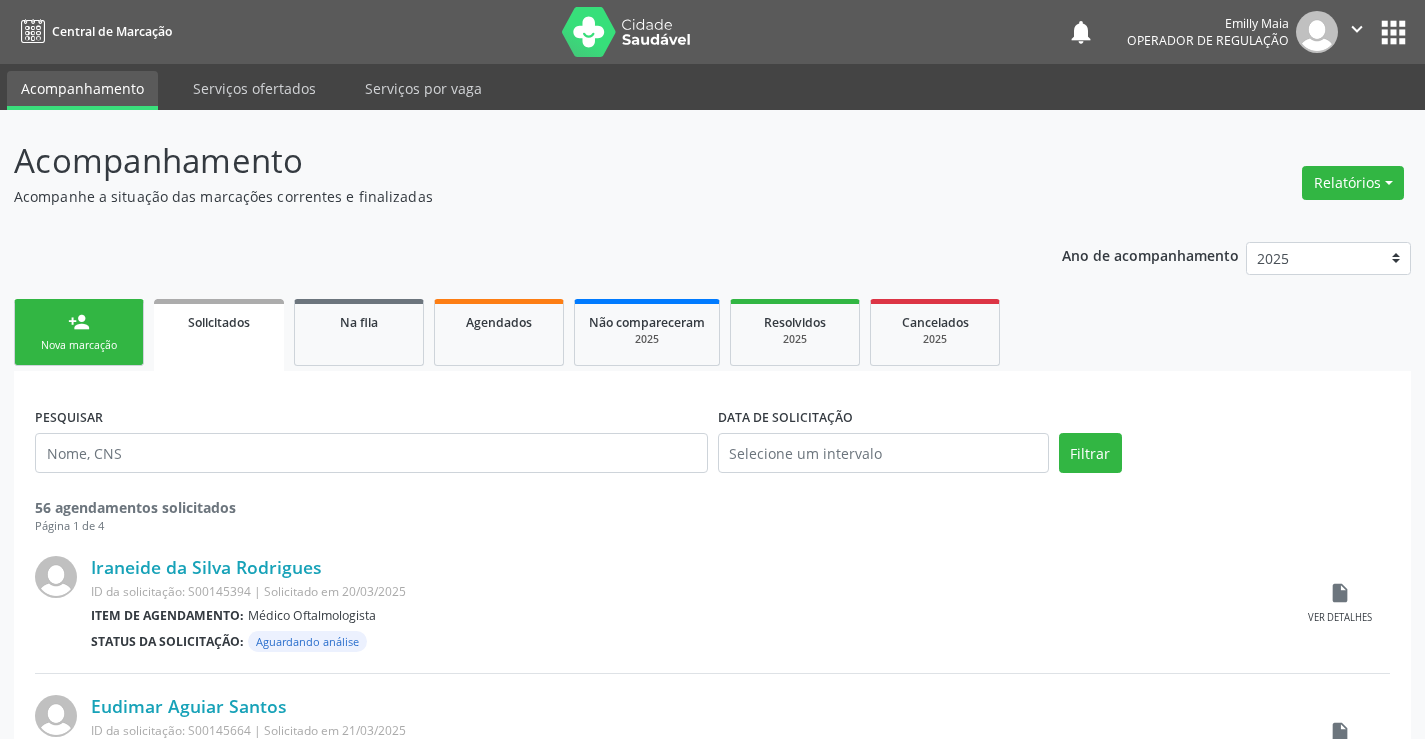click on "person_add
Nova marcação" at bounding box center [79, 332] 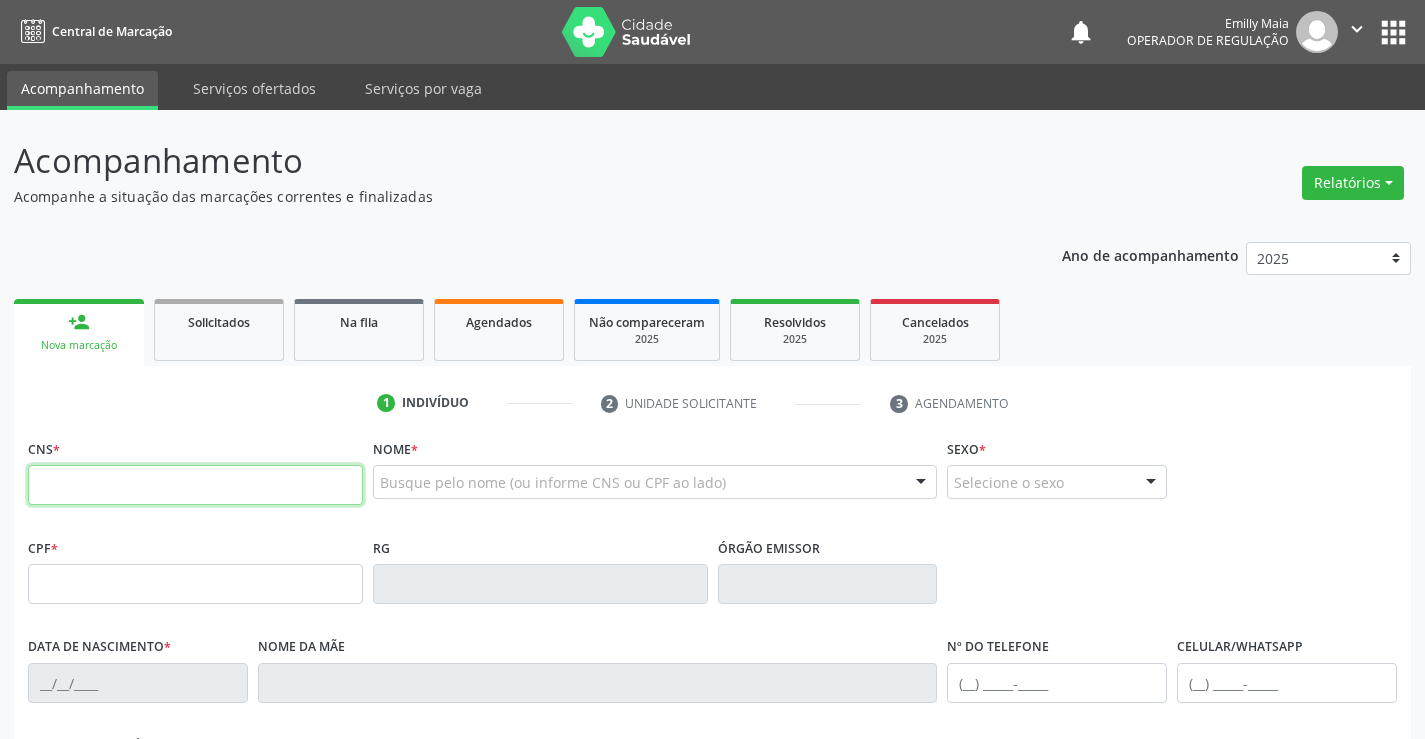 click at bounding box center (195, 485) 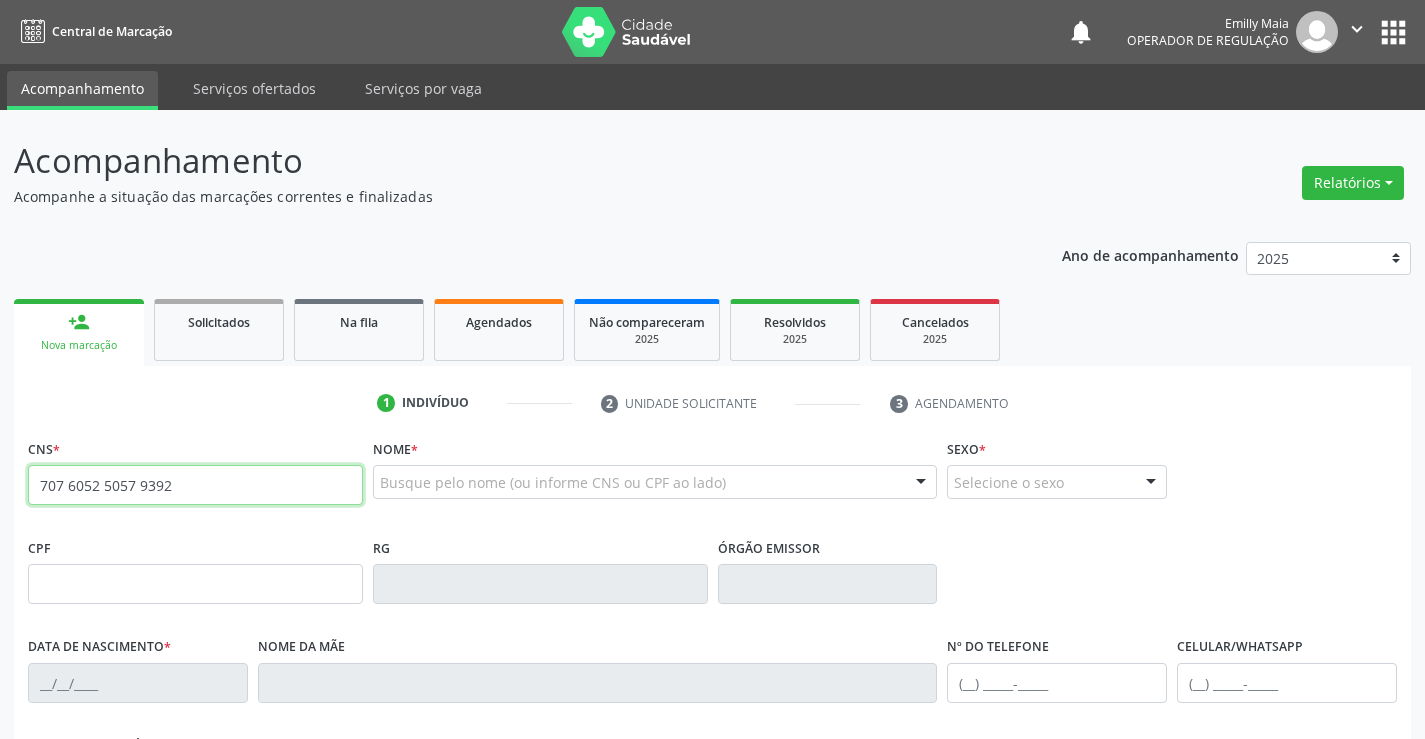 type on "707 6052 5057 9392" 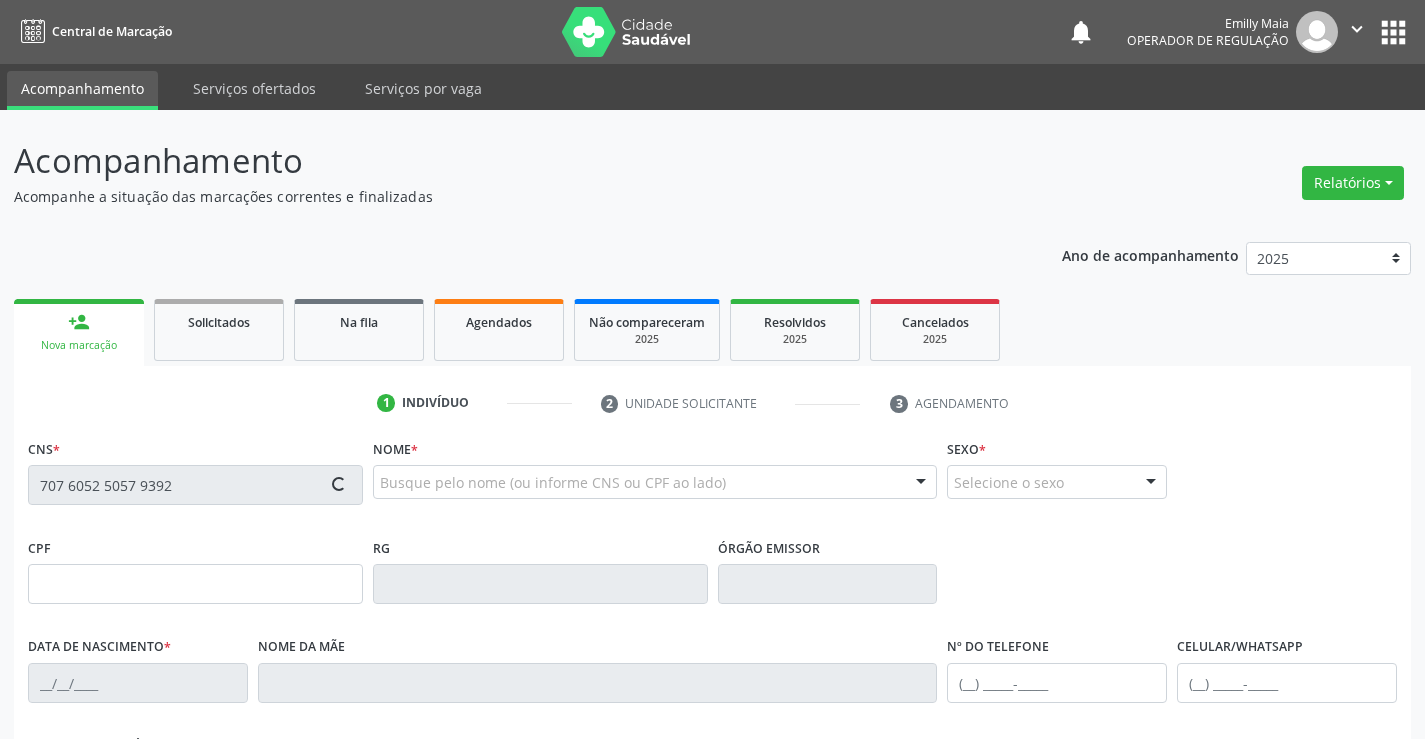 type on "25/10/2013" 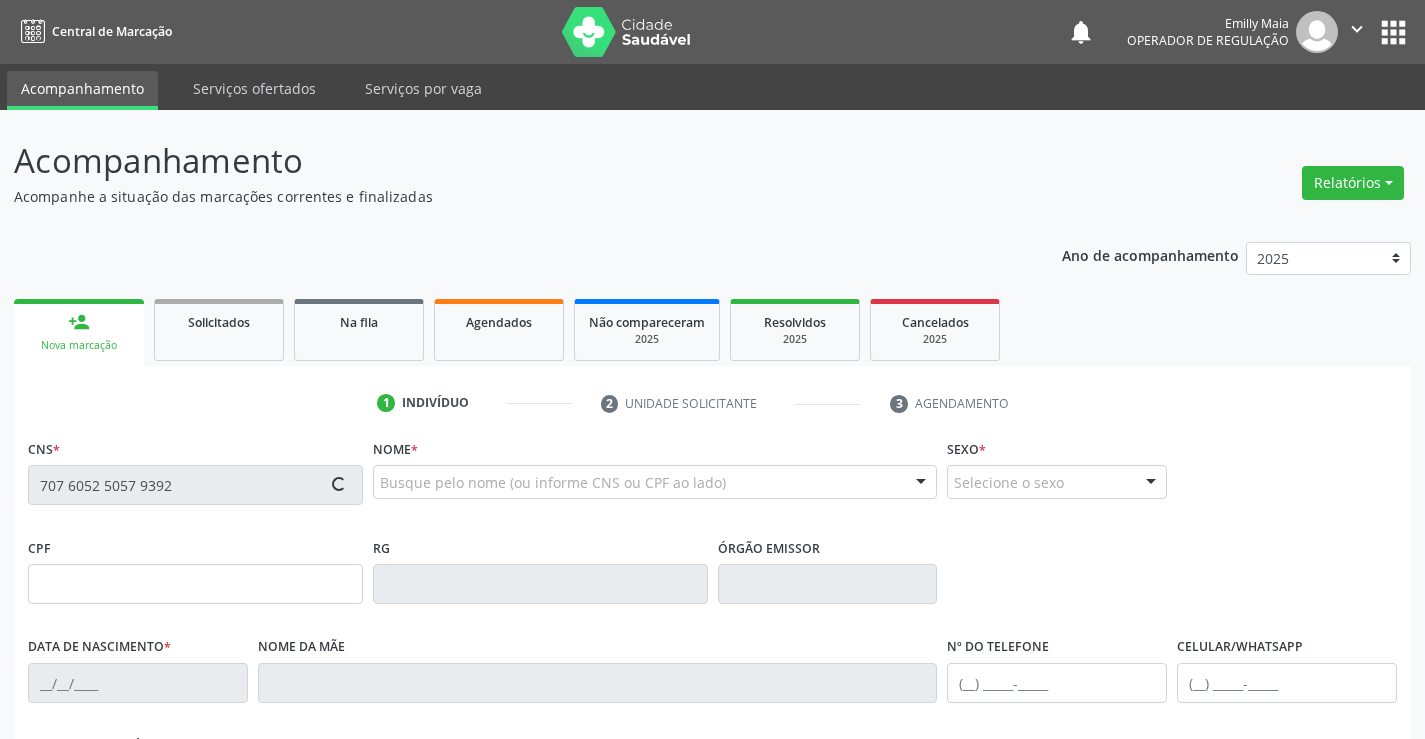 type on "(74) 9961-2153" 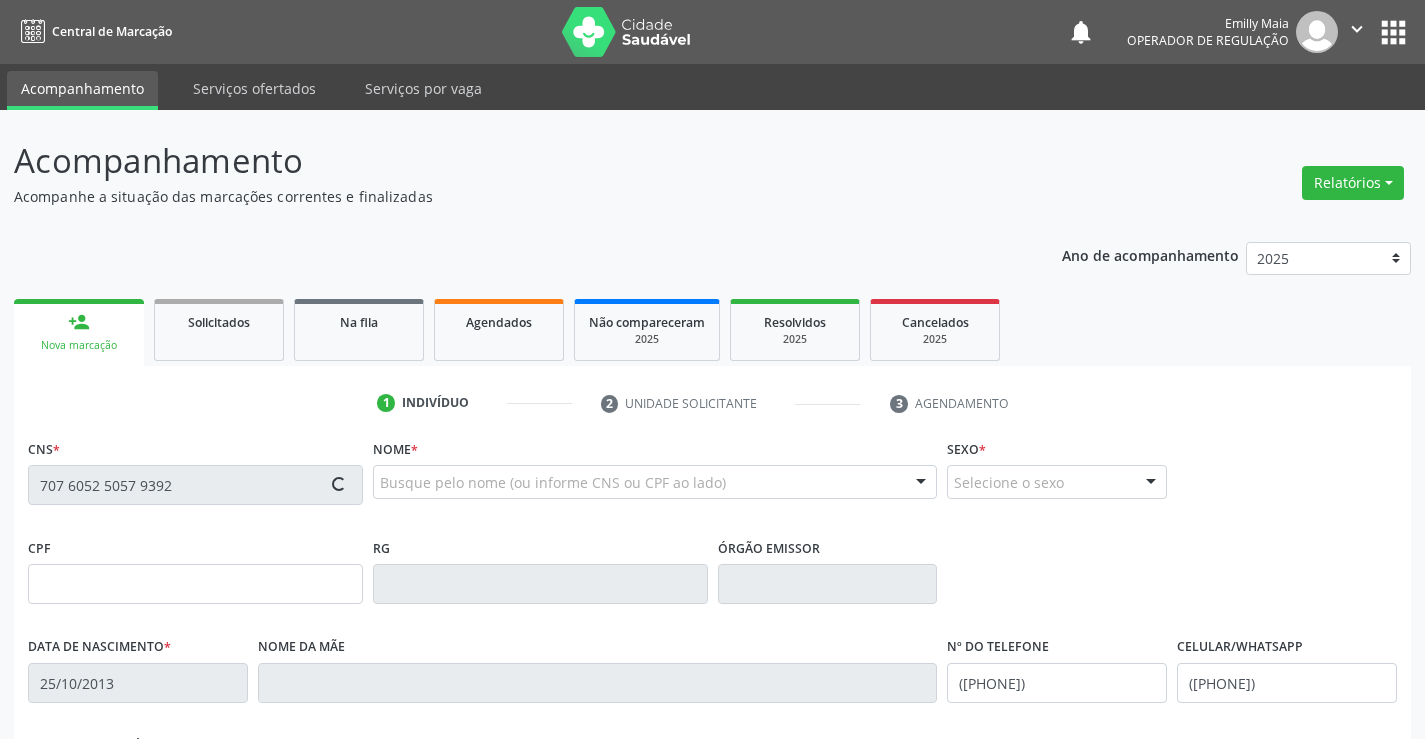 type on "S/N" 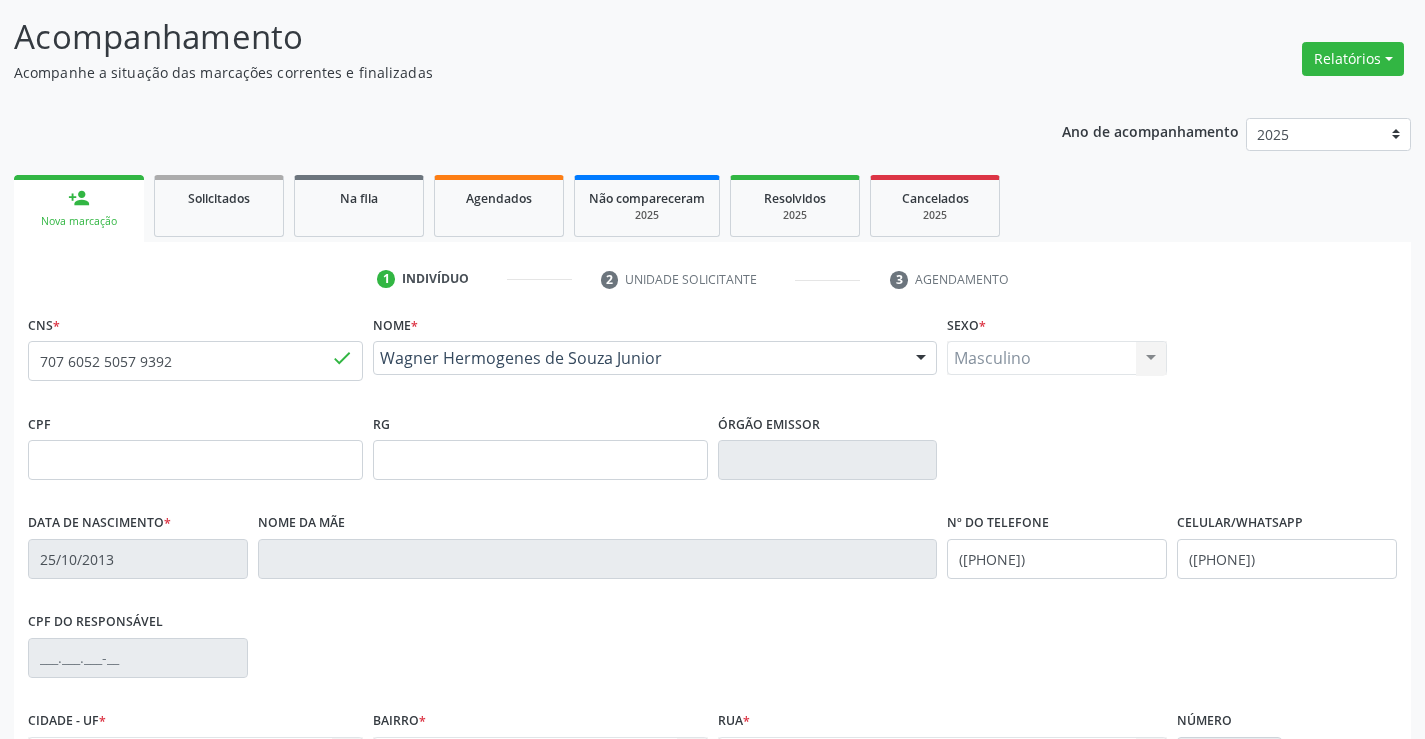 scroll, scrollTop: 345, scrollLeft: 0, axis: vertical 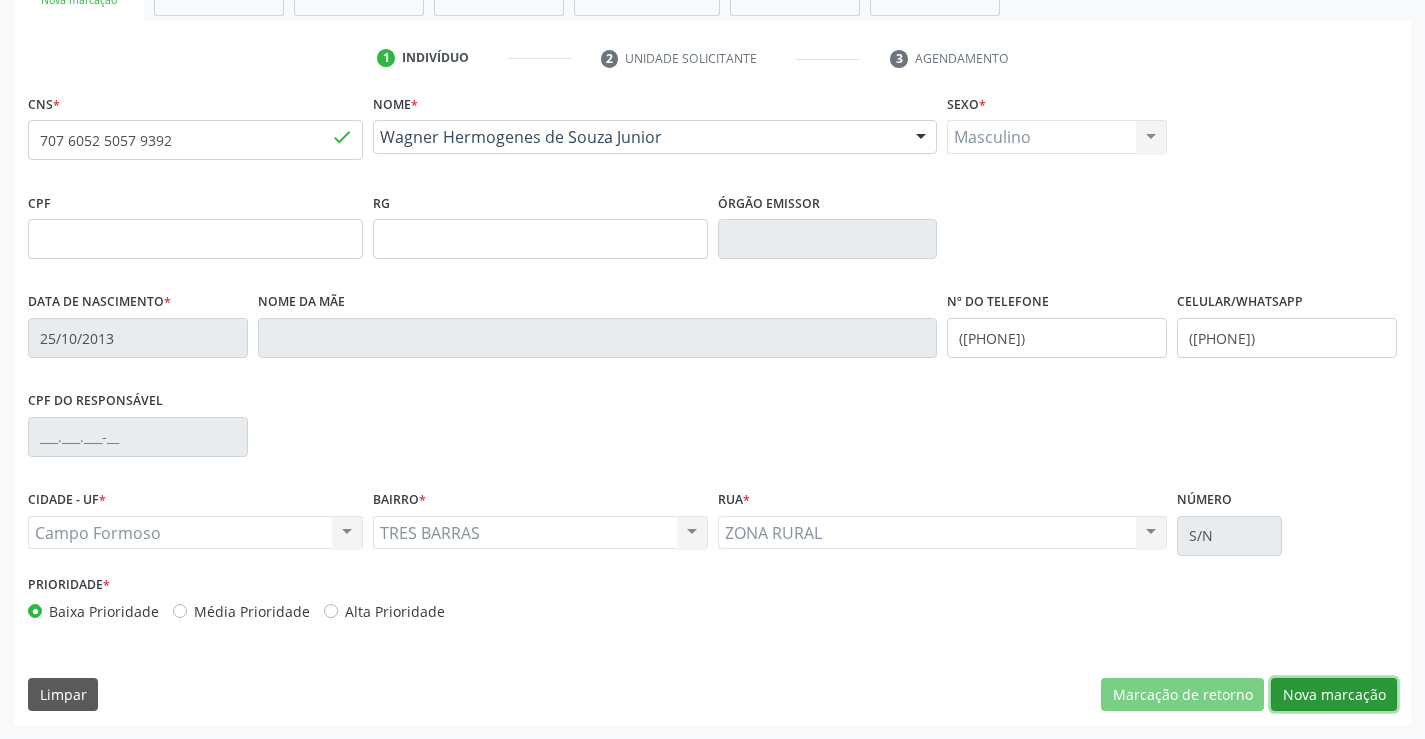 click on "Nova marcação" at bounding box center [1334, 695] 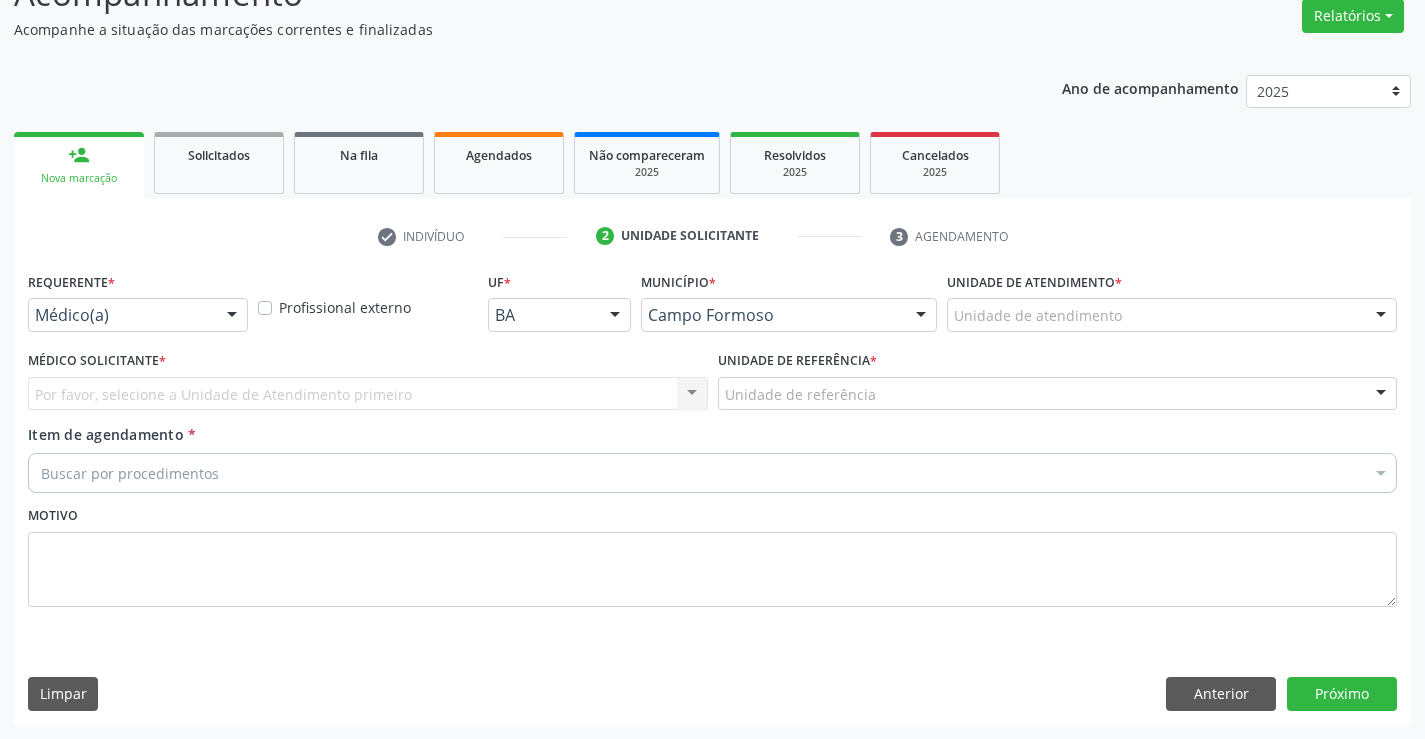 scroll, scrollTop: 167, scrollLeft: 0, axis: vertical 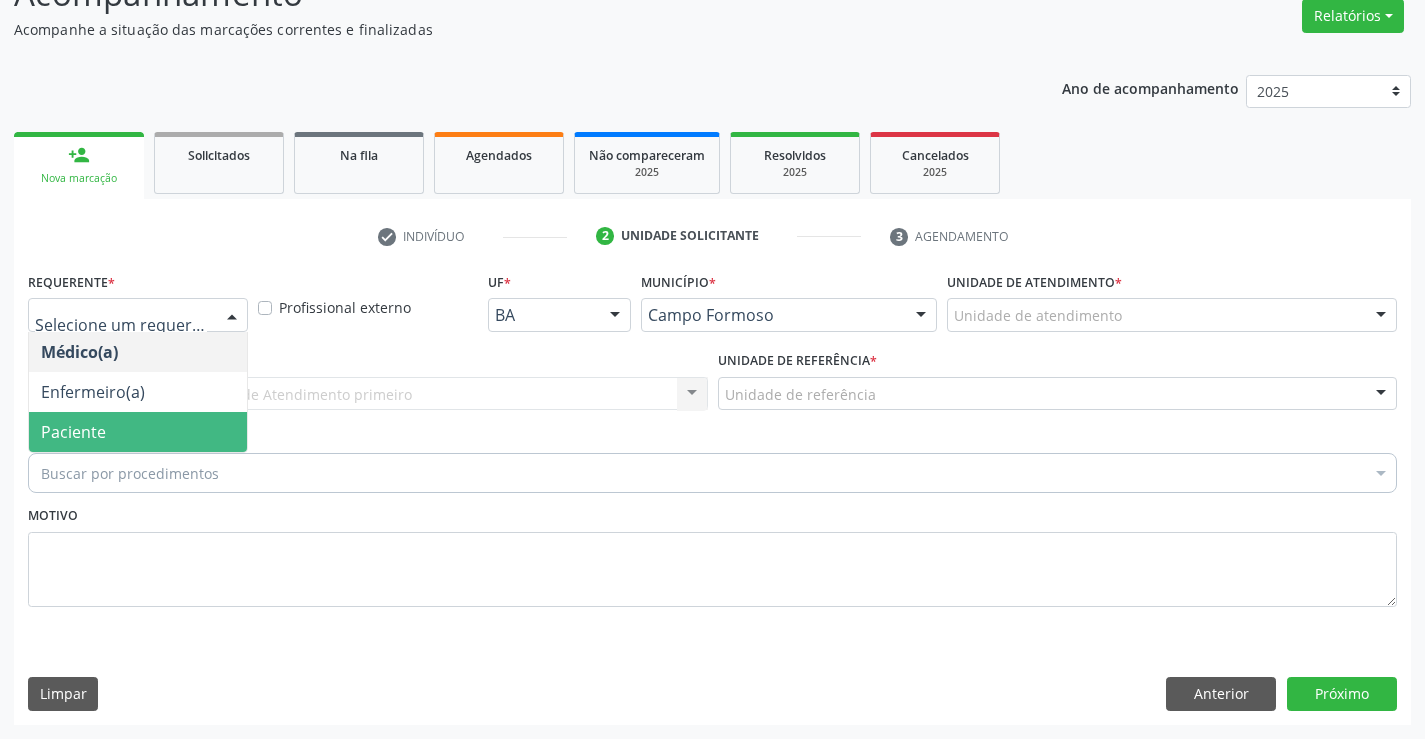 click on "Paciente" at bounding box center [138, 432] 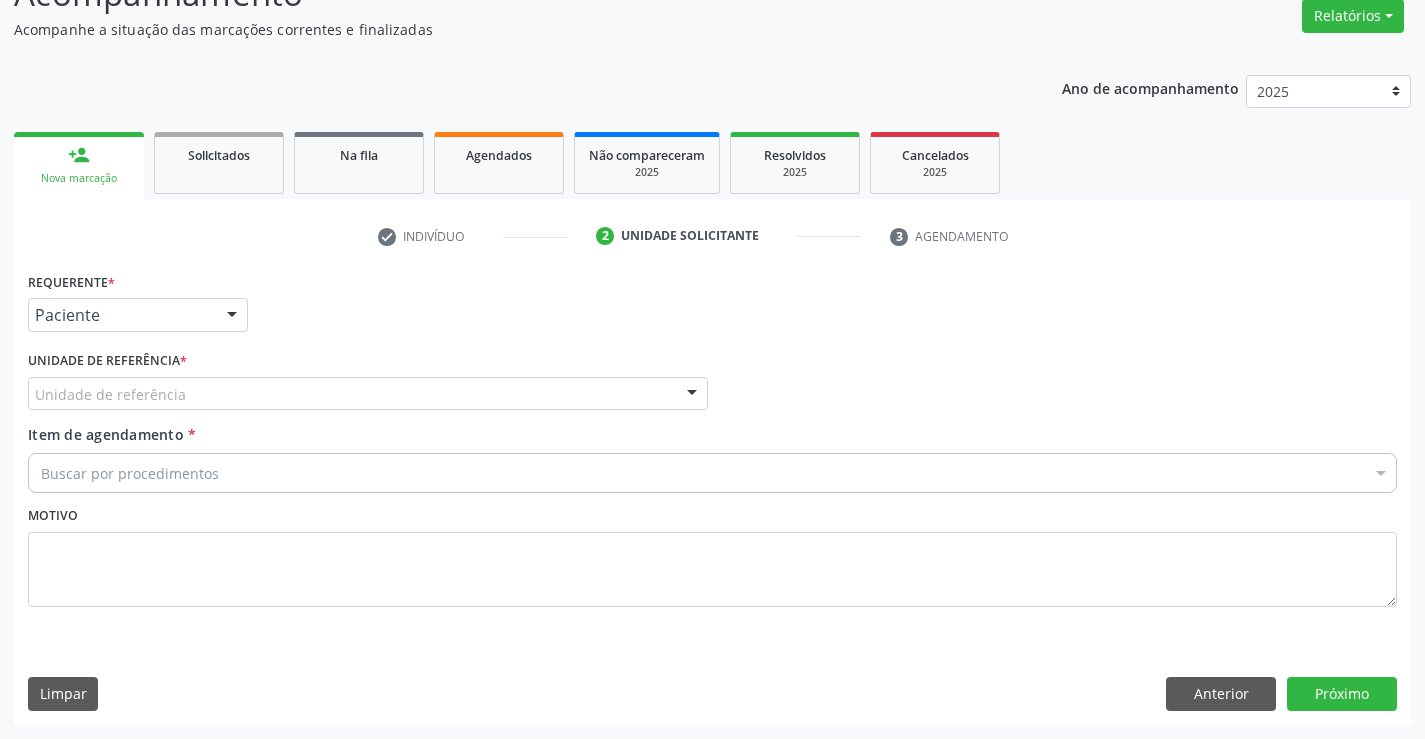 click on "Unidade de referência" at bounding box center (368, 394) 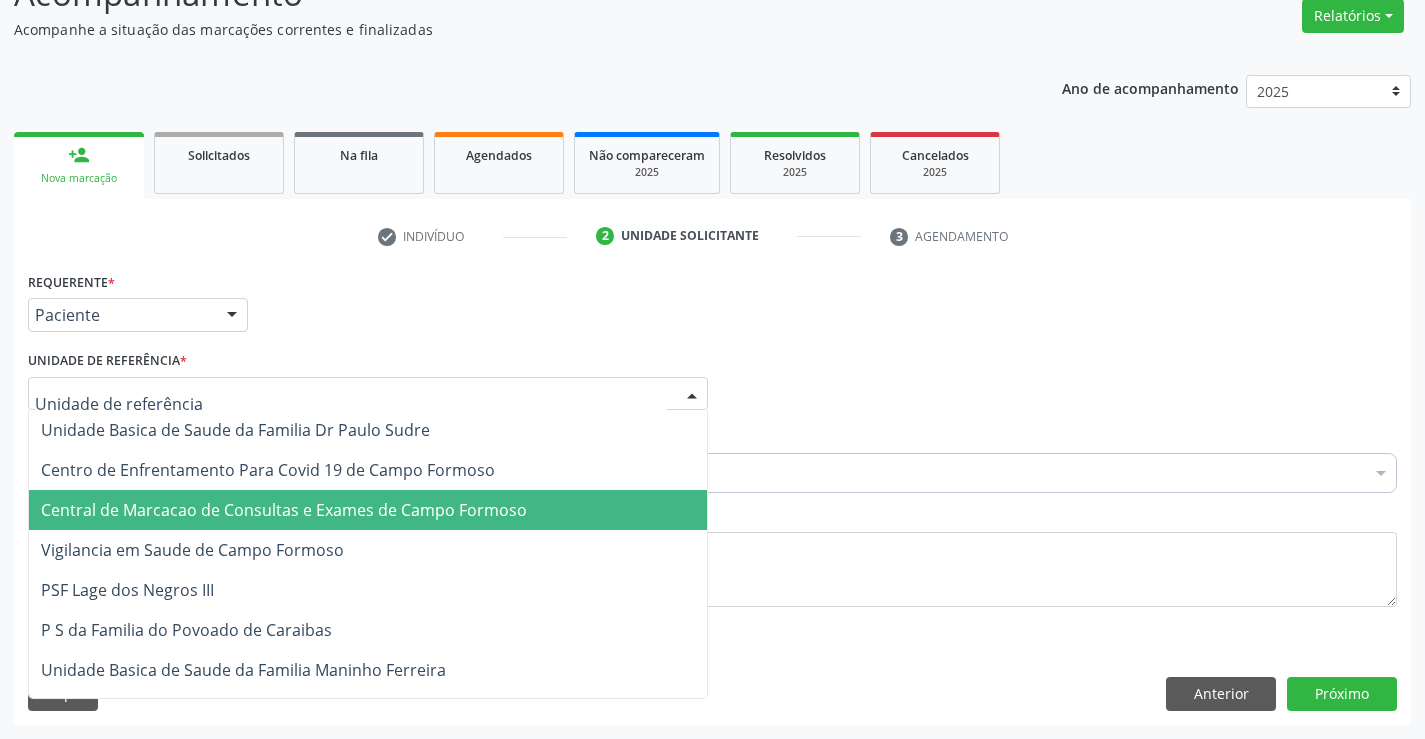 drag, startPoint x: 327, startPoint y: 503, endPoint x: 350, endPoint y: 488, distance: 27.45906 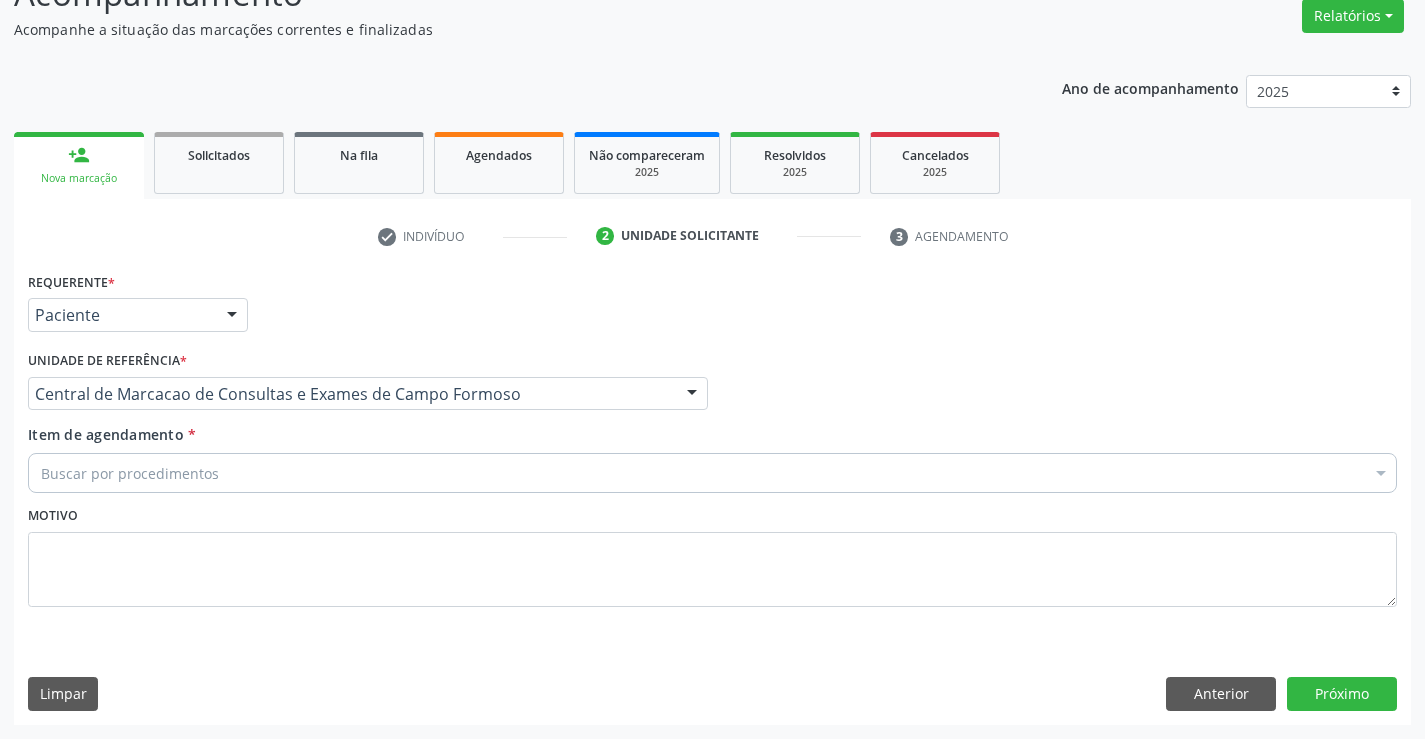 click on "Buscar por procedimentos" at bounding box center [712, 473] 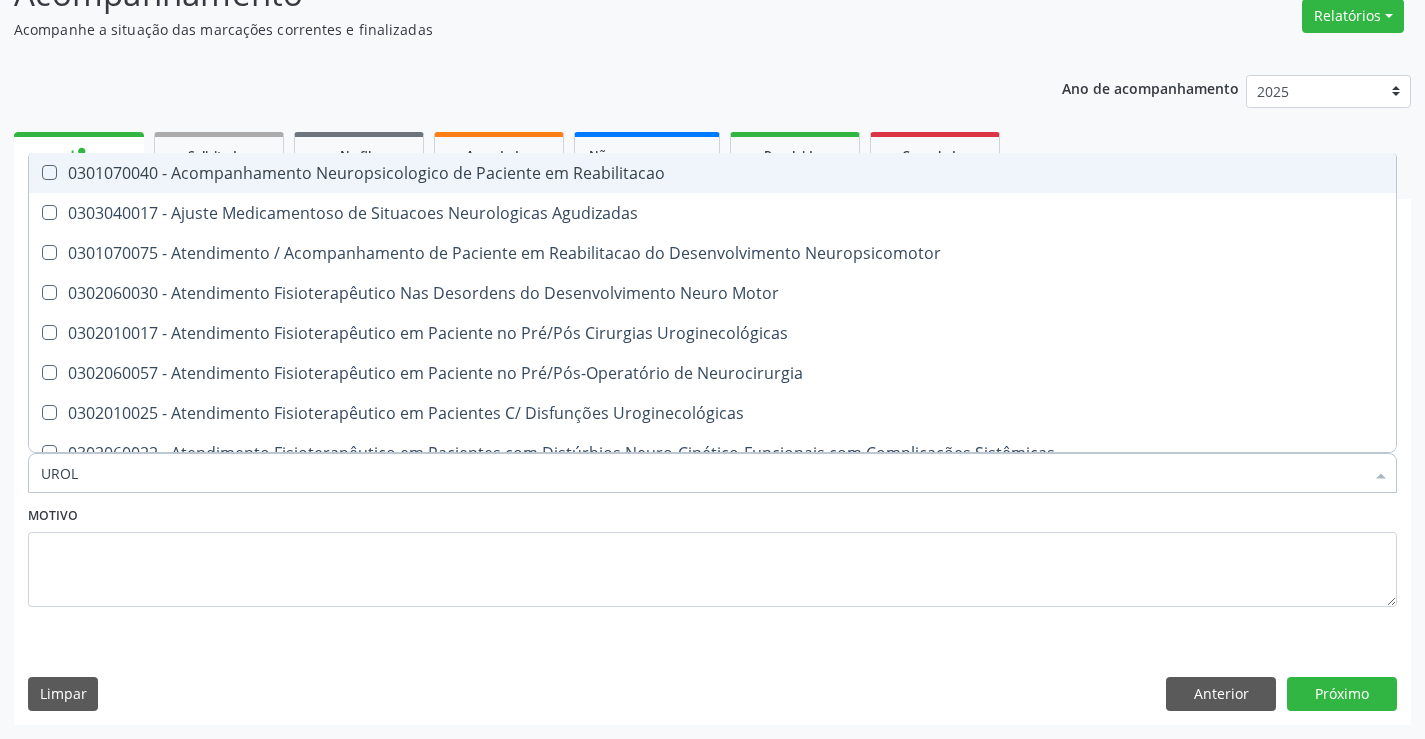 type on "UROLO" 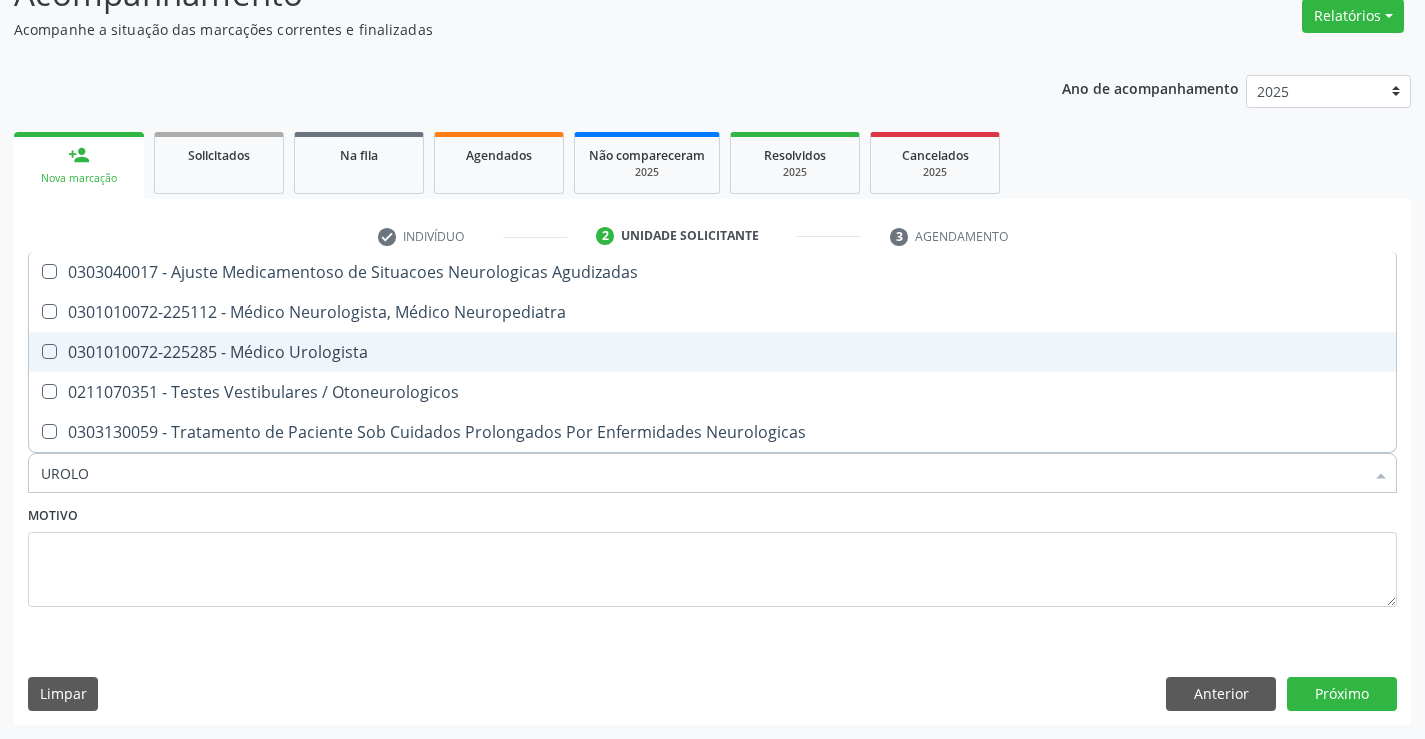 click on "0301010072-225285 - Médico Urologista" at bounding box center (712, 352) 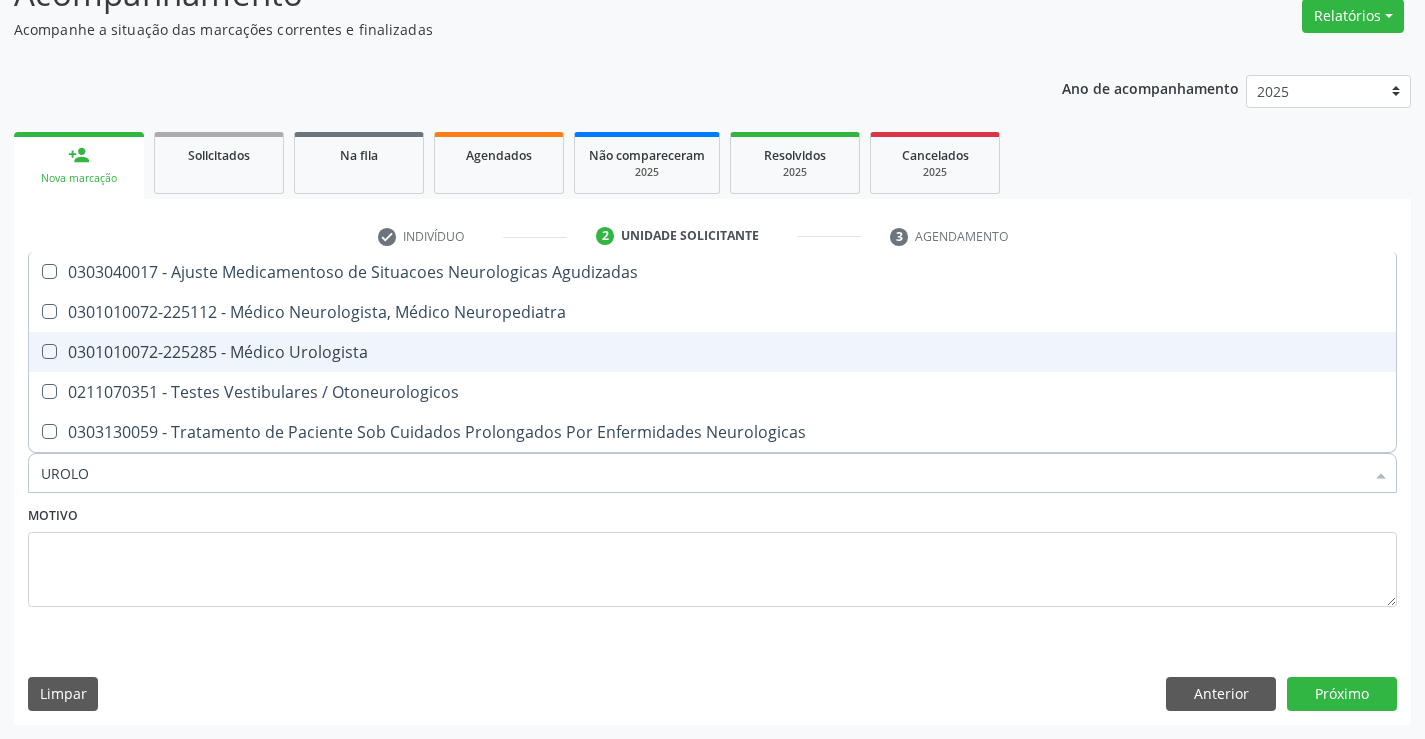 checkbox on "true" 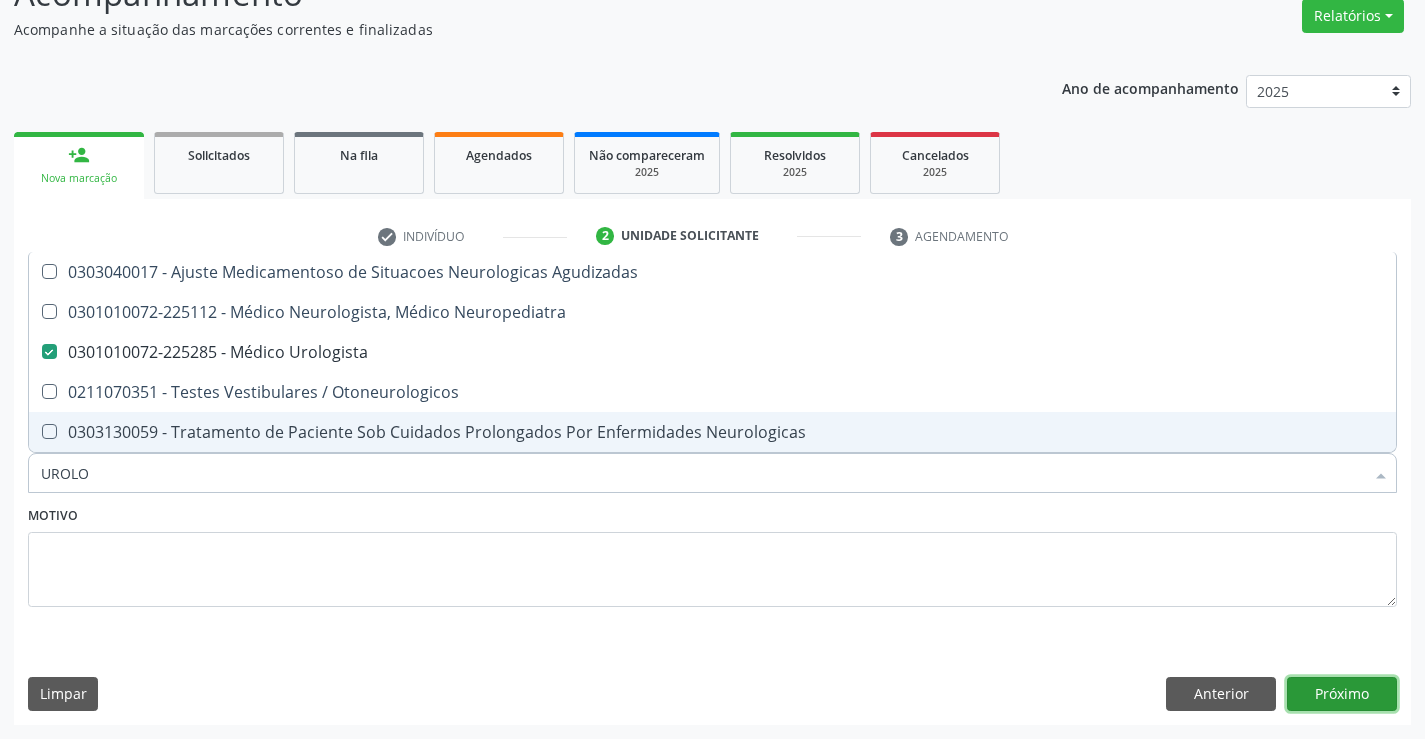 click on "Próximo" at bounding box center [1342, 694] 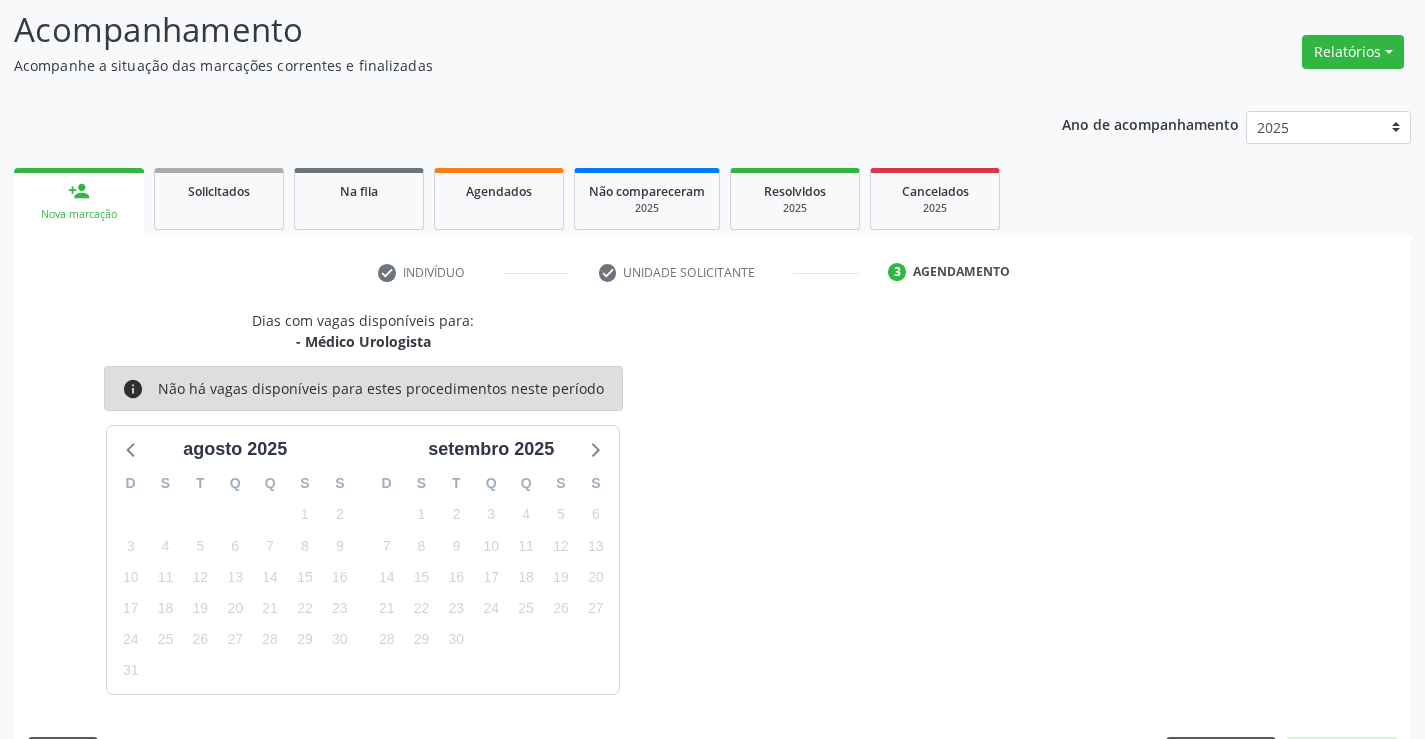 scroll, scrollTop: 167, scrollLeft: 0, axis: vertical 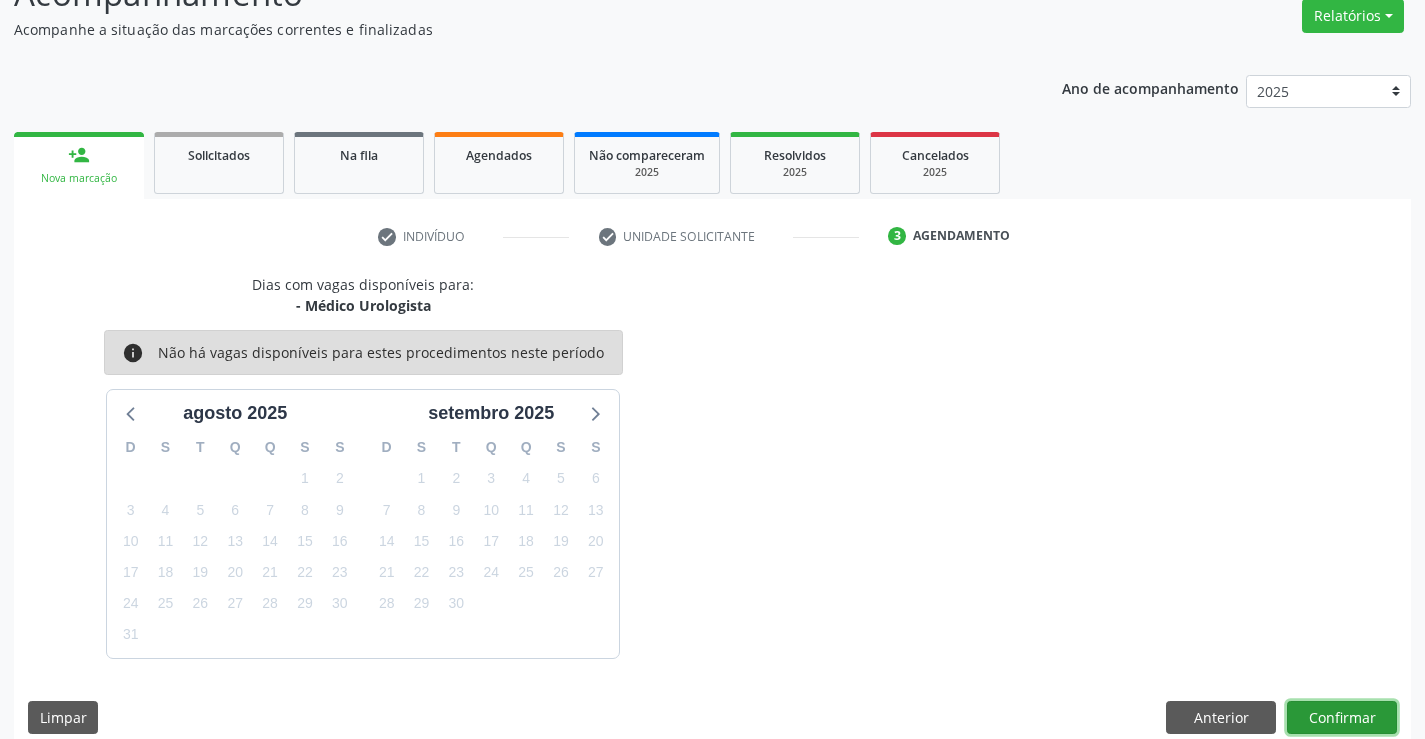click on "Confirmar" at bounding box center (1342, 718) 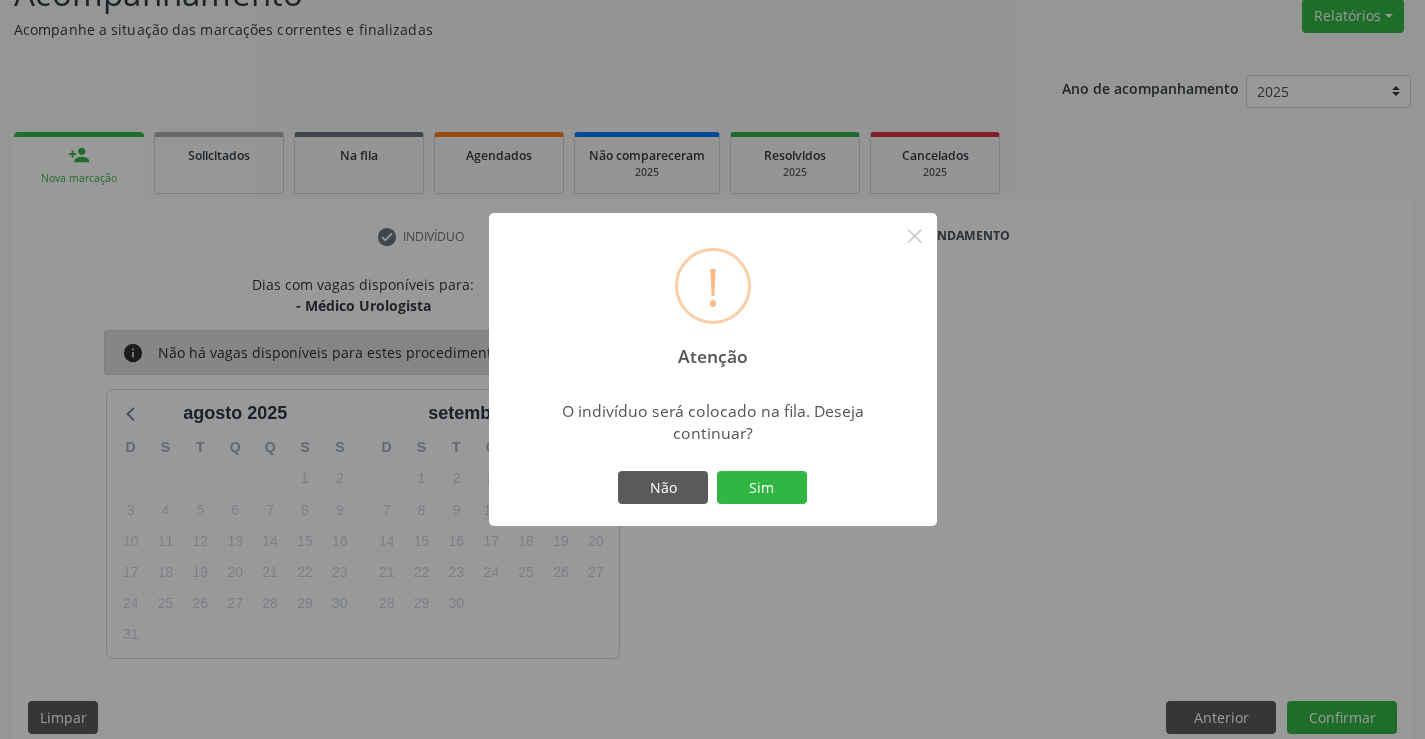 click on "Não Sim" at bounding box center [713, 488] 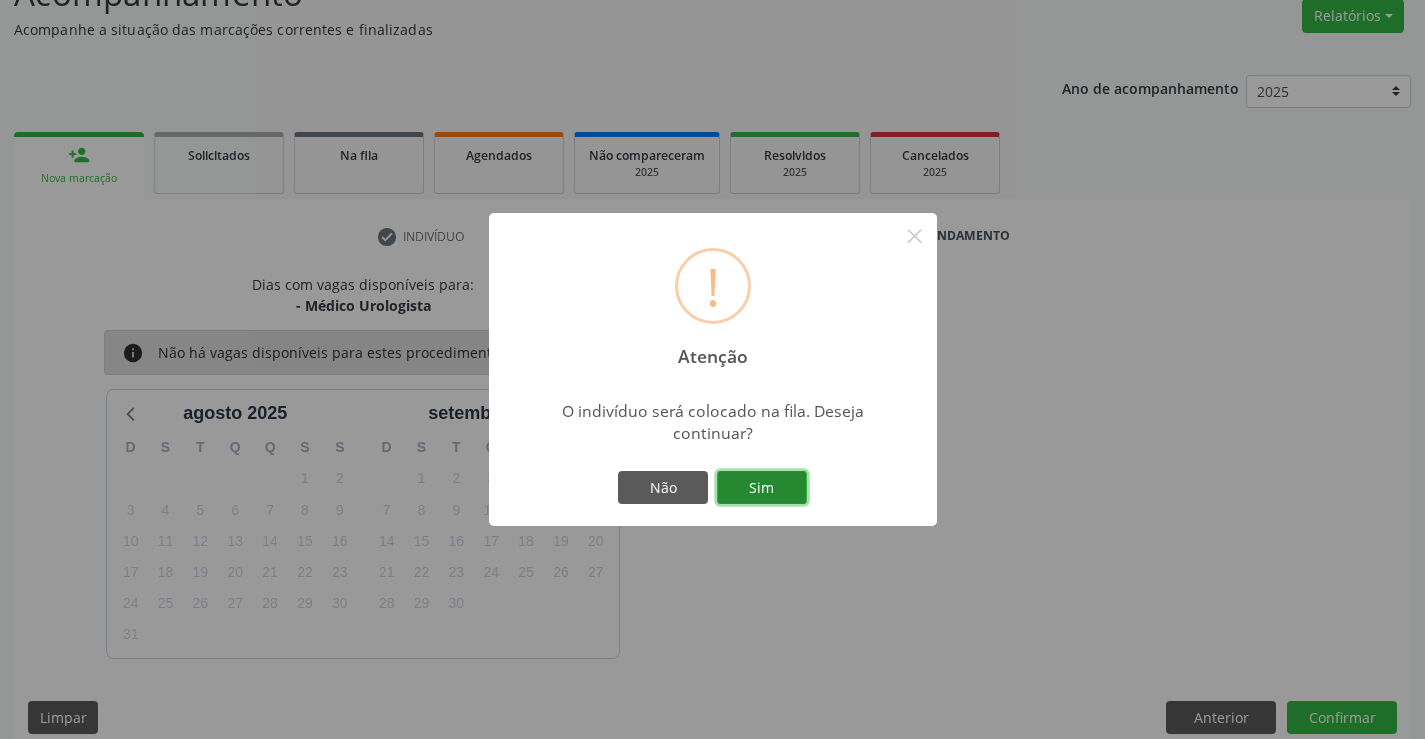 click on "Sim" at bounding box center [762, 488] 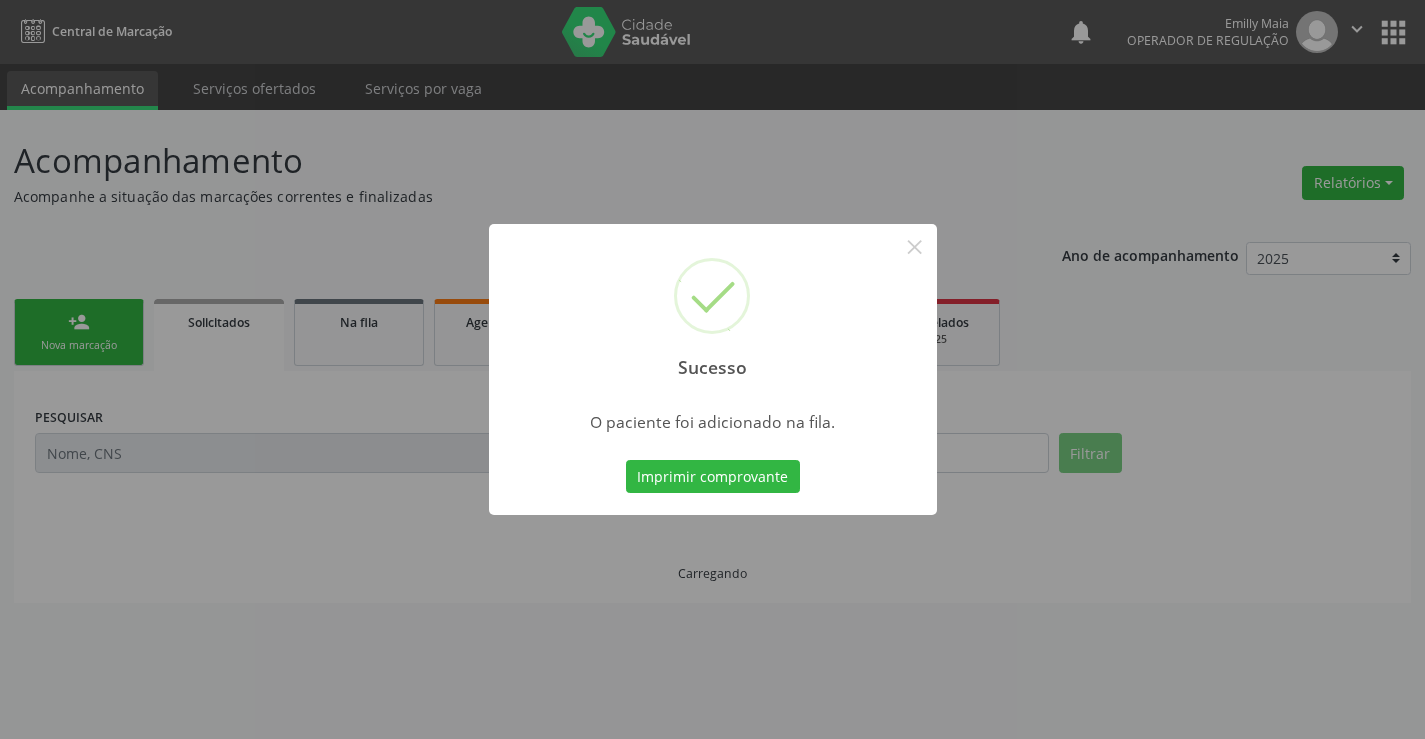 scroll, scrollTop: 0, scrollLeft: 0, axis: both 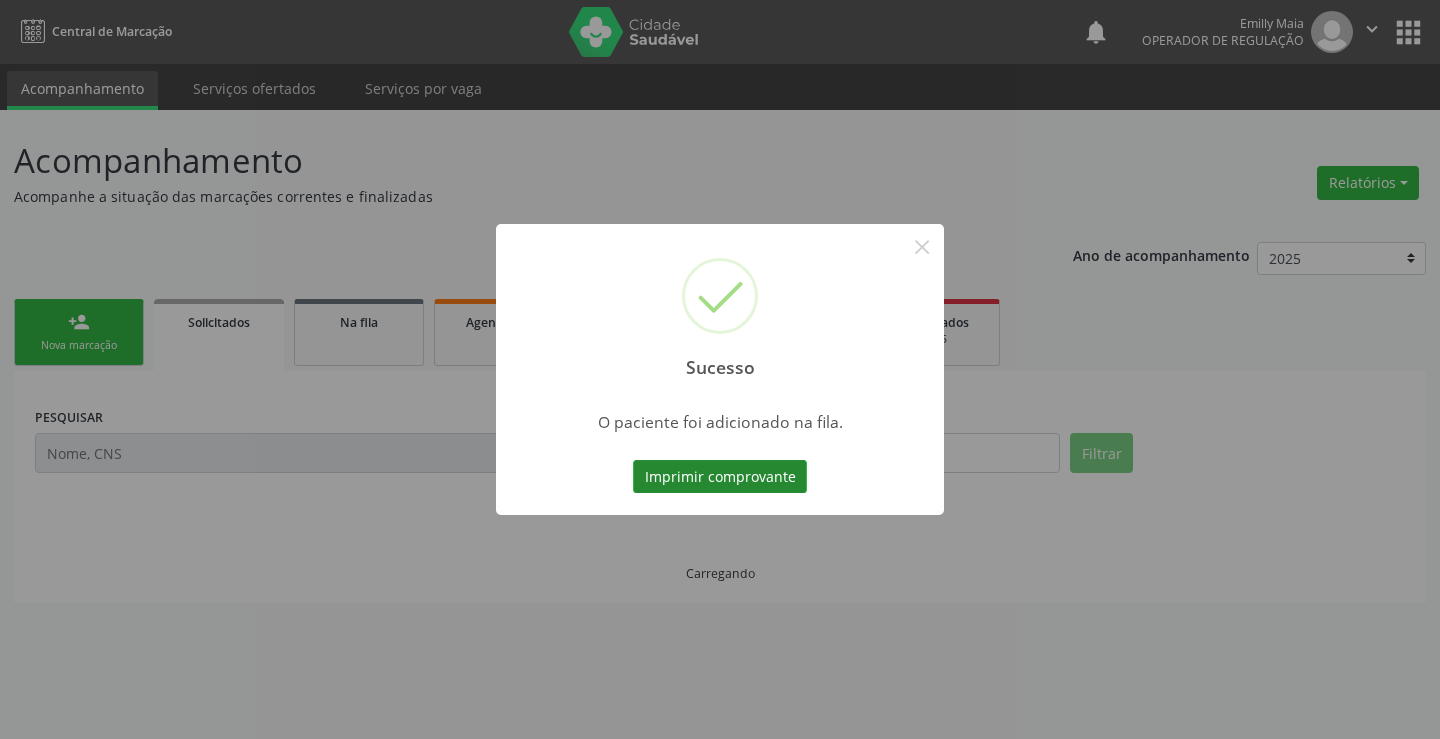 click on "Imprimir comprovante" at bounding box center [720, 477] 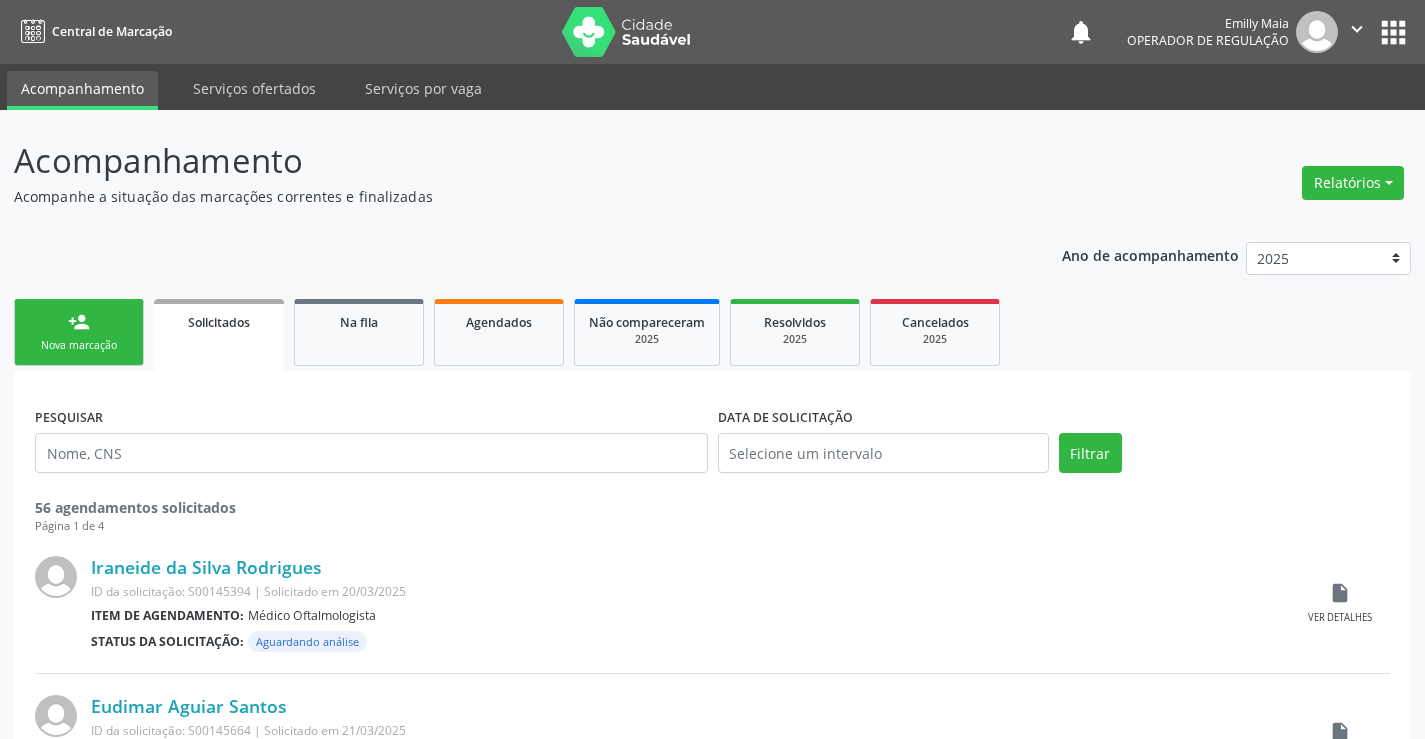 click on "person_add
Nova marcação
Solicitados   Na fila   Agendados   Não compareceram
2025
Resolvidos
2025
Cancelados
2025" at bounding box center (712, 332) 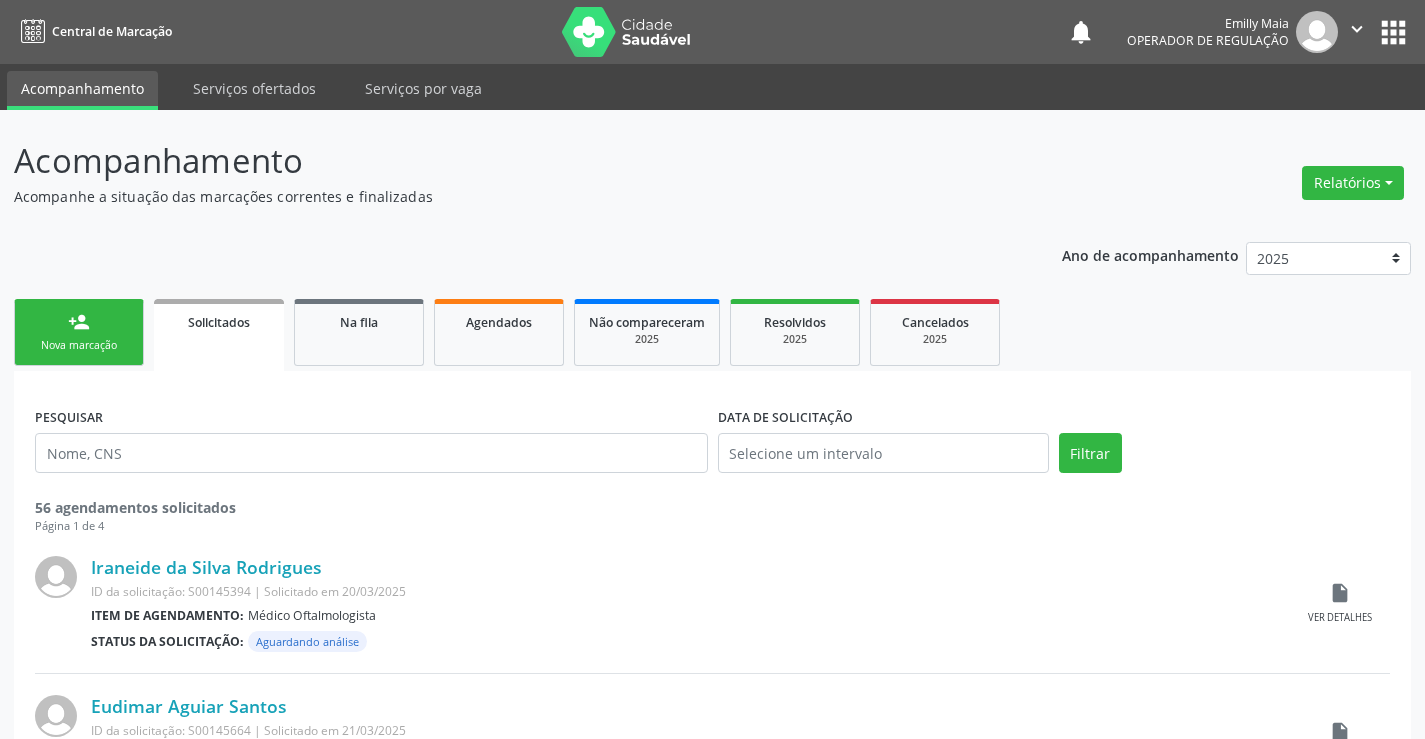 click on "person_add
Nova marcação" at bounding box center (79, 332) 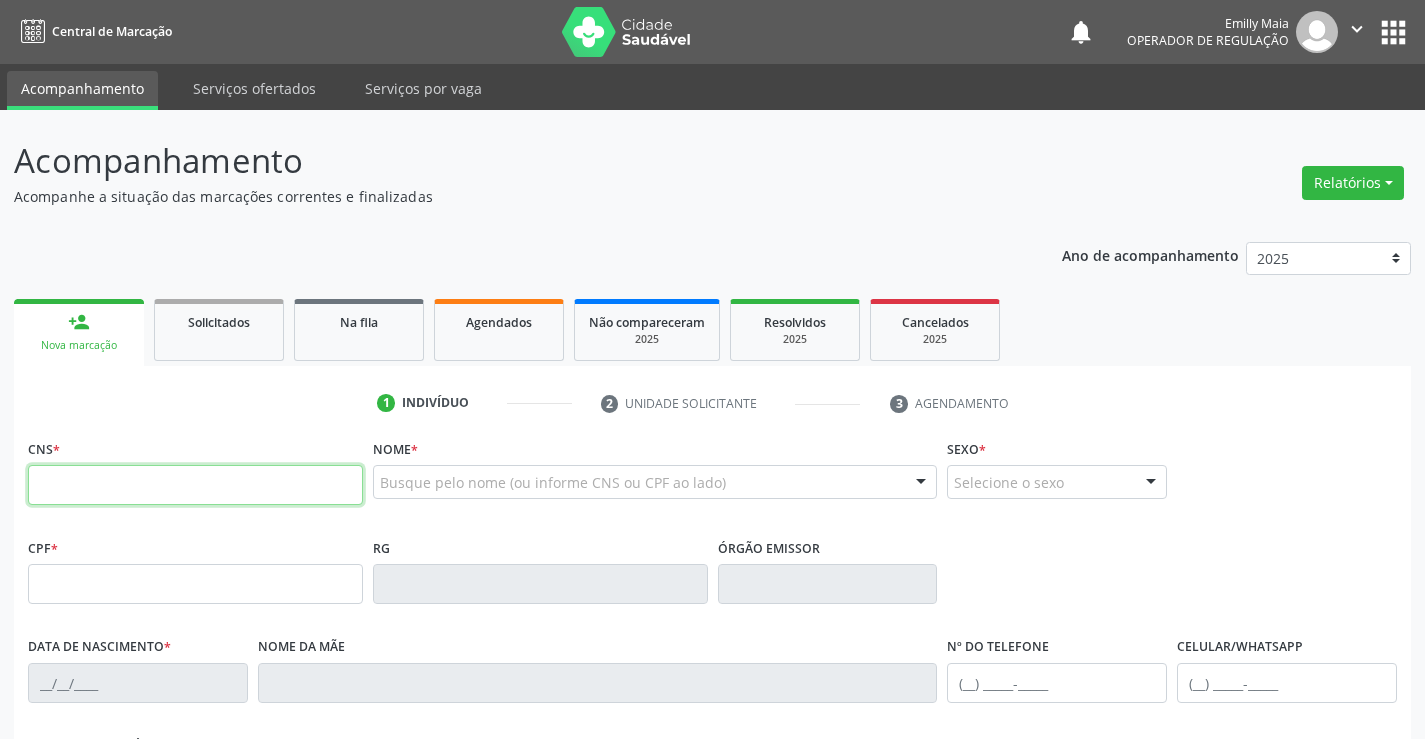 click at bounding box center (195, 485) 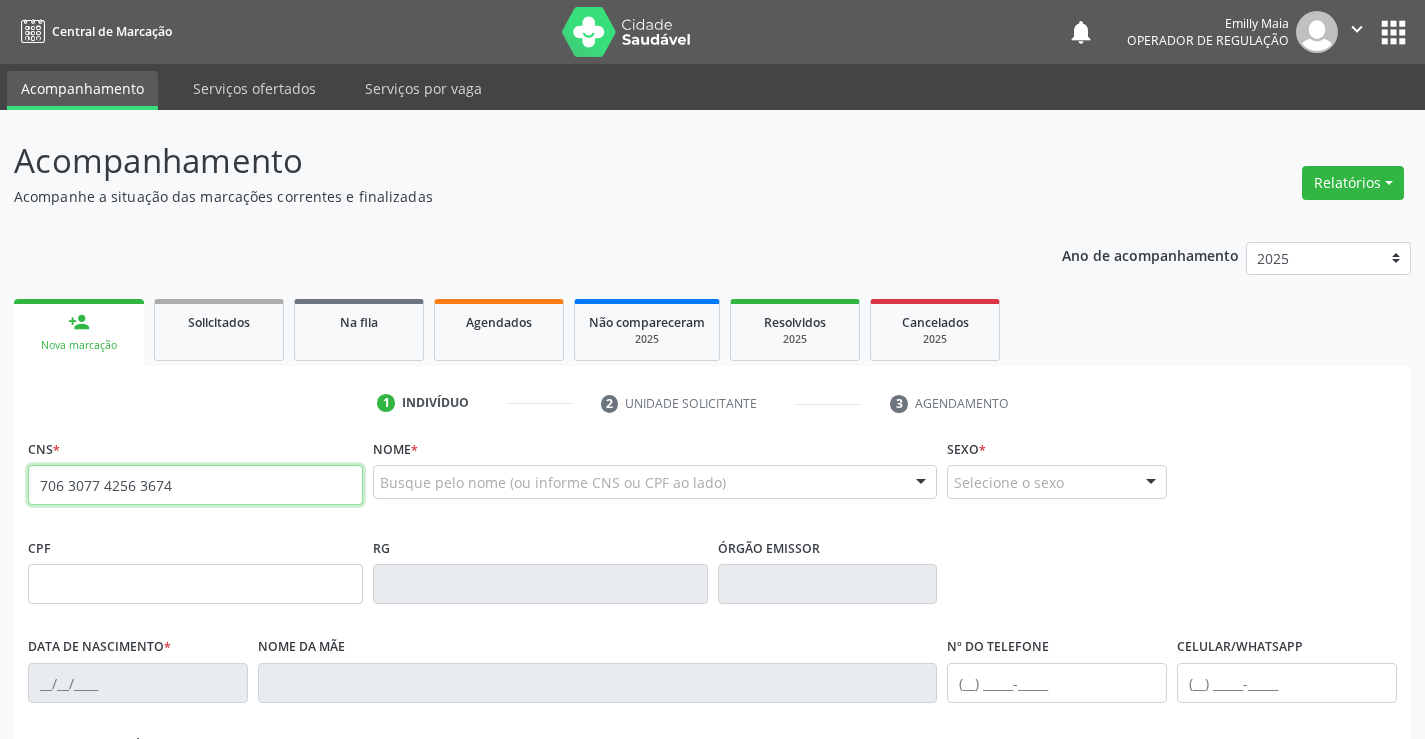 type on "706 3077 4256 3674" 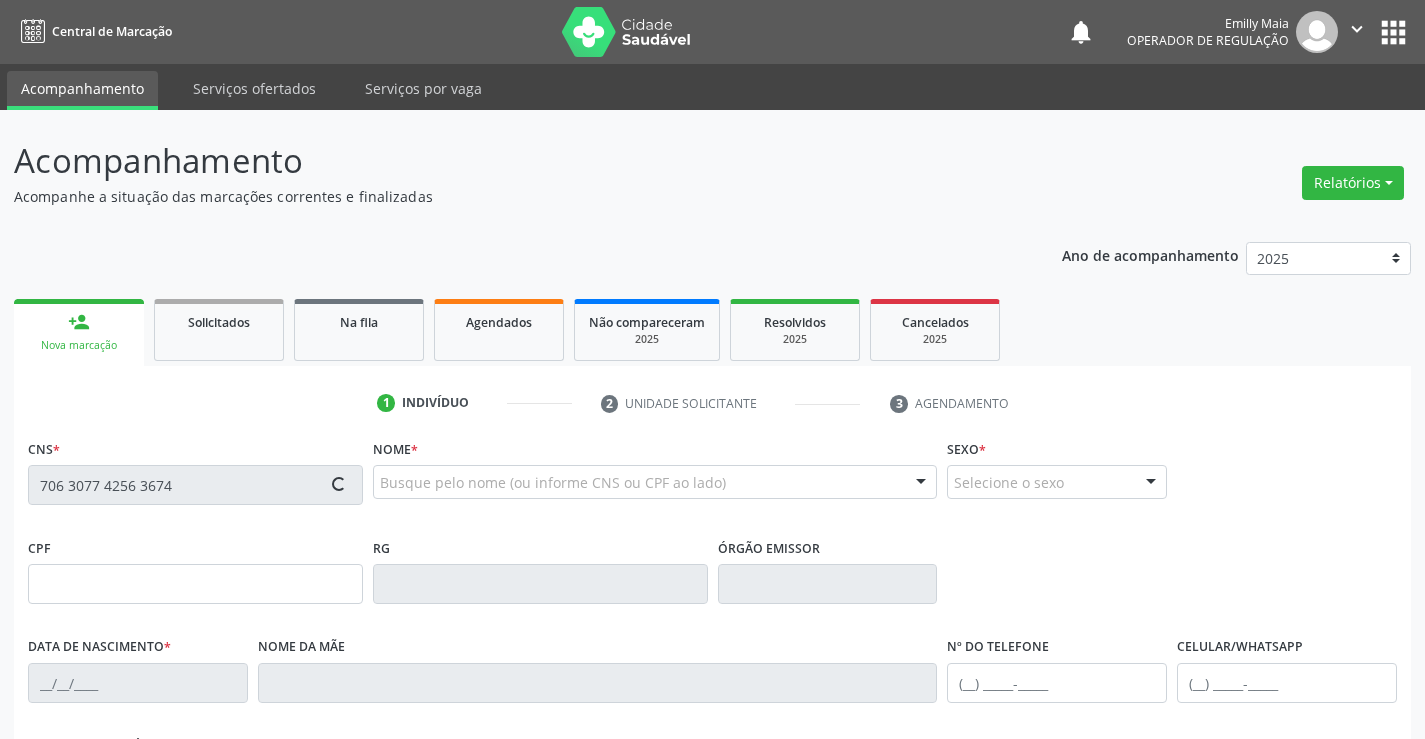 type on "1193087112" 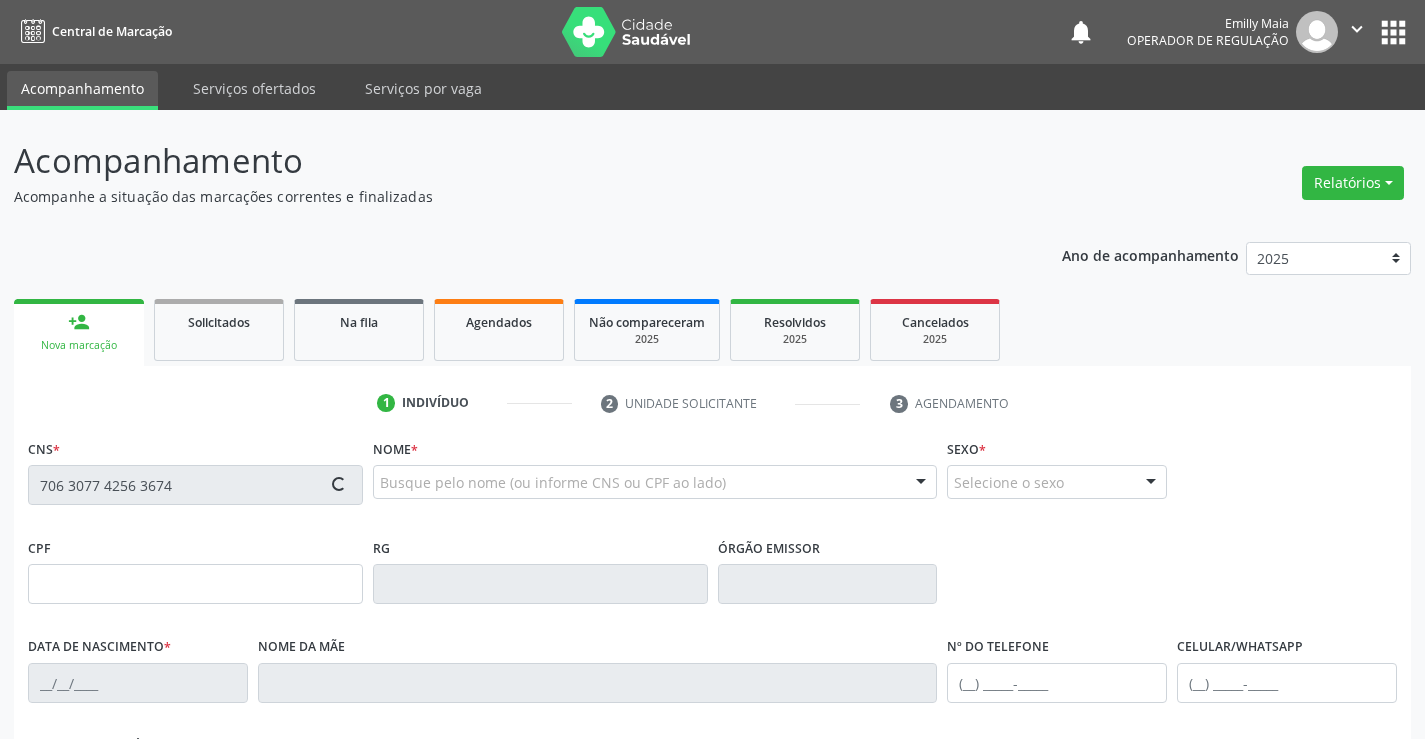 type on "28/08/1980" 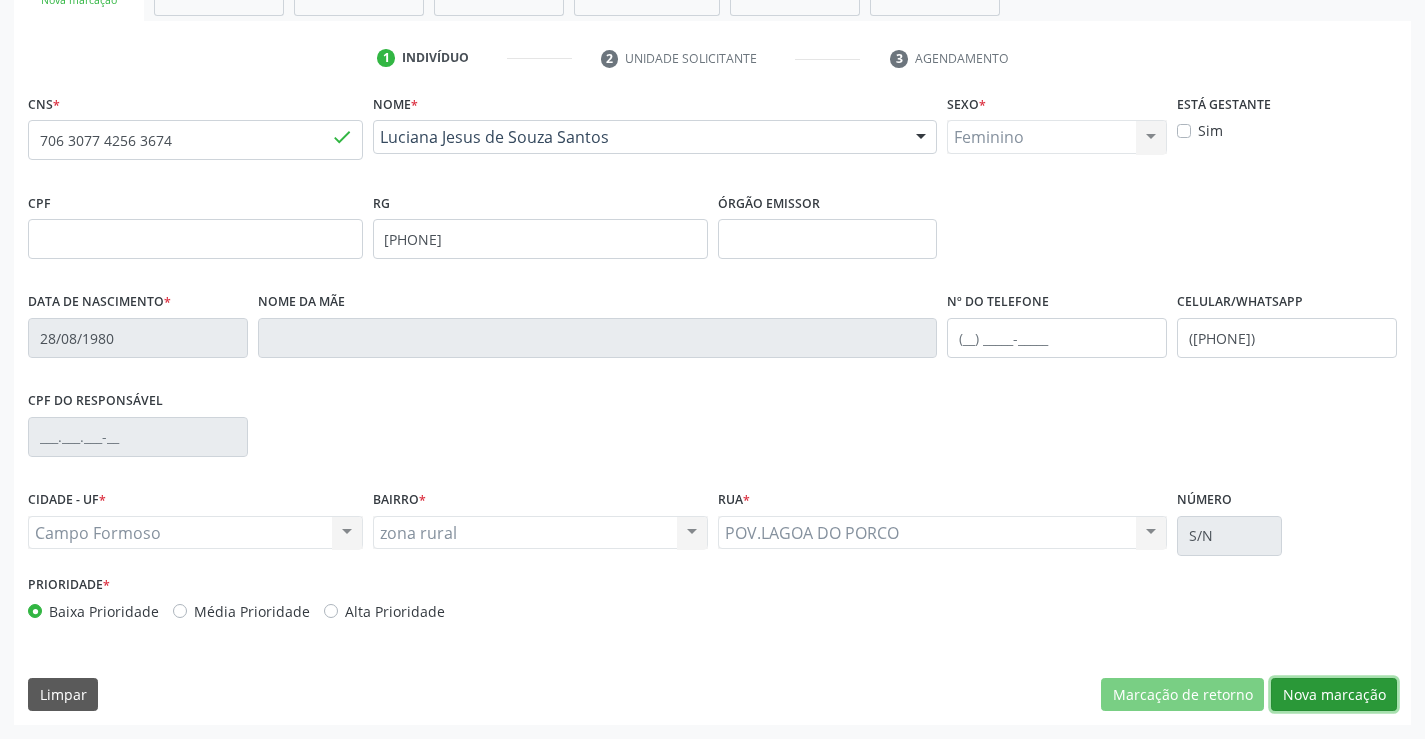 click on "Nova marcação" at bounding box center [1334, 695] 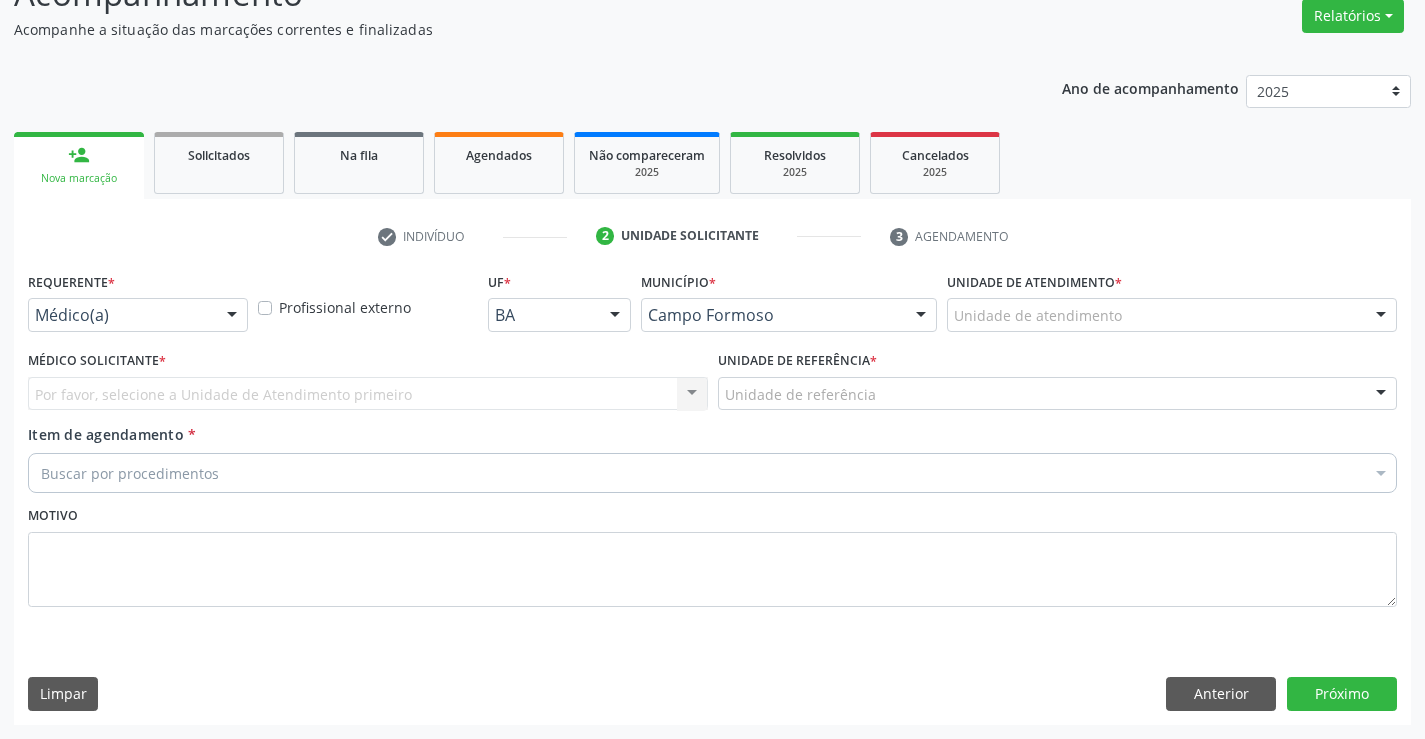 scroll, scrollTop: 167, scrollLeft: 0, axis: vertical 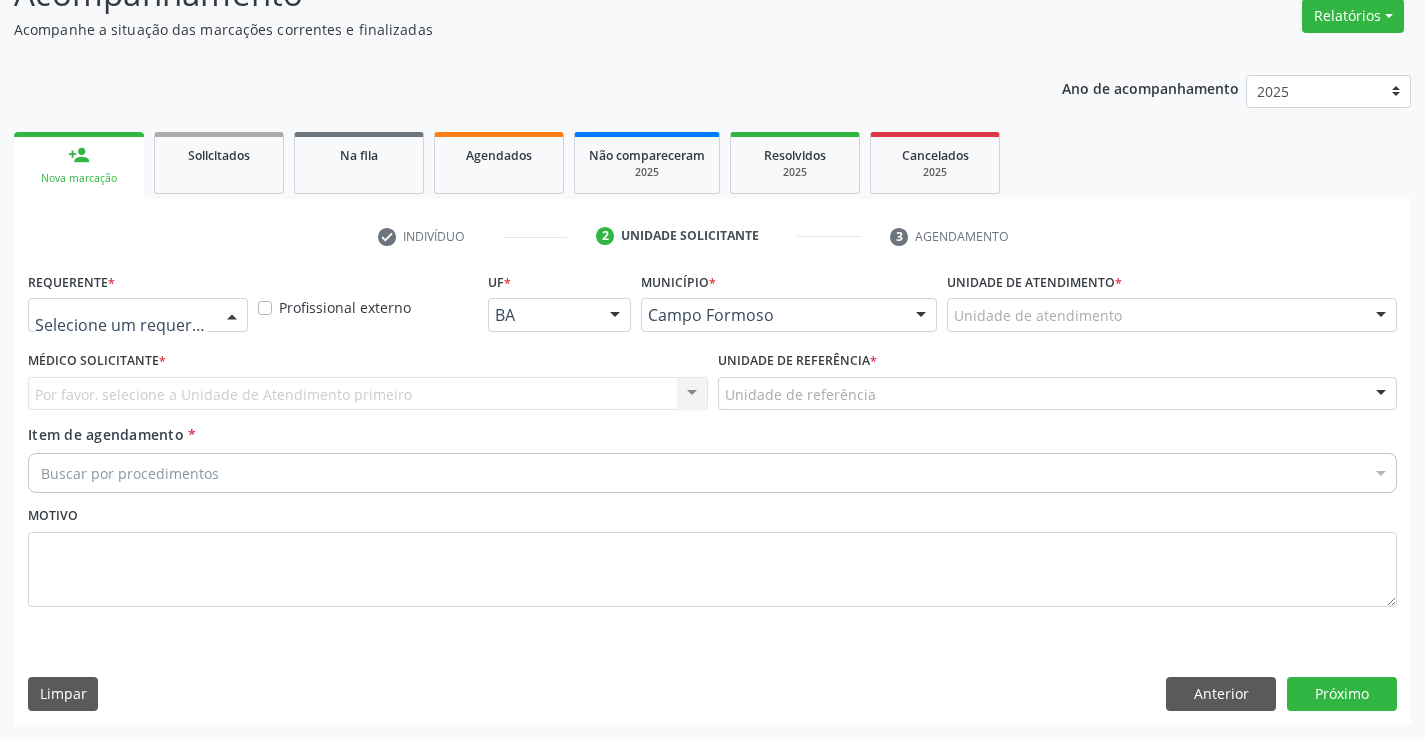 click at bounding box center [232, 316] 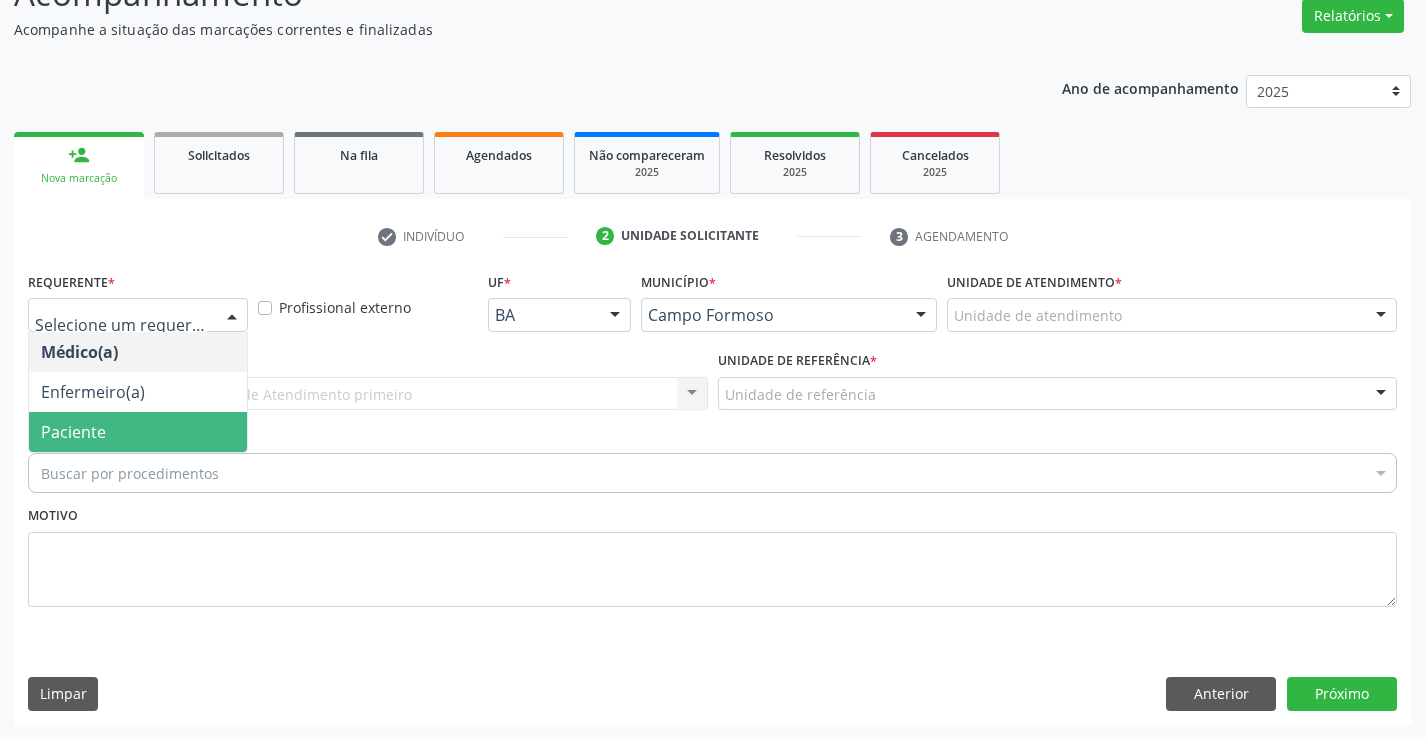 click on "Paciente" at bounding box center [138, 432] 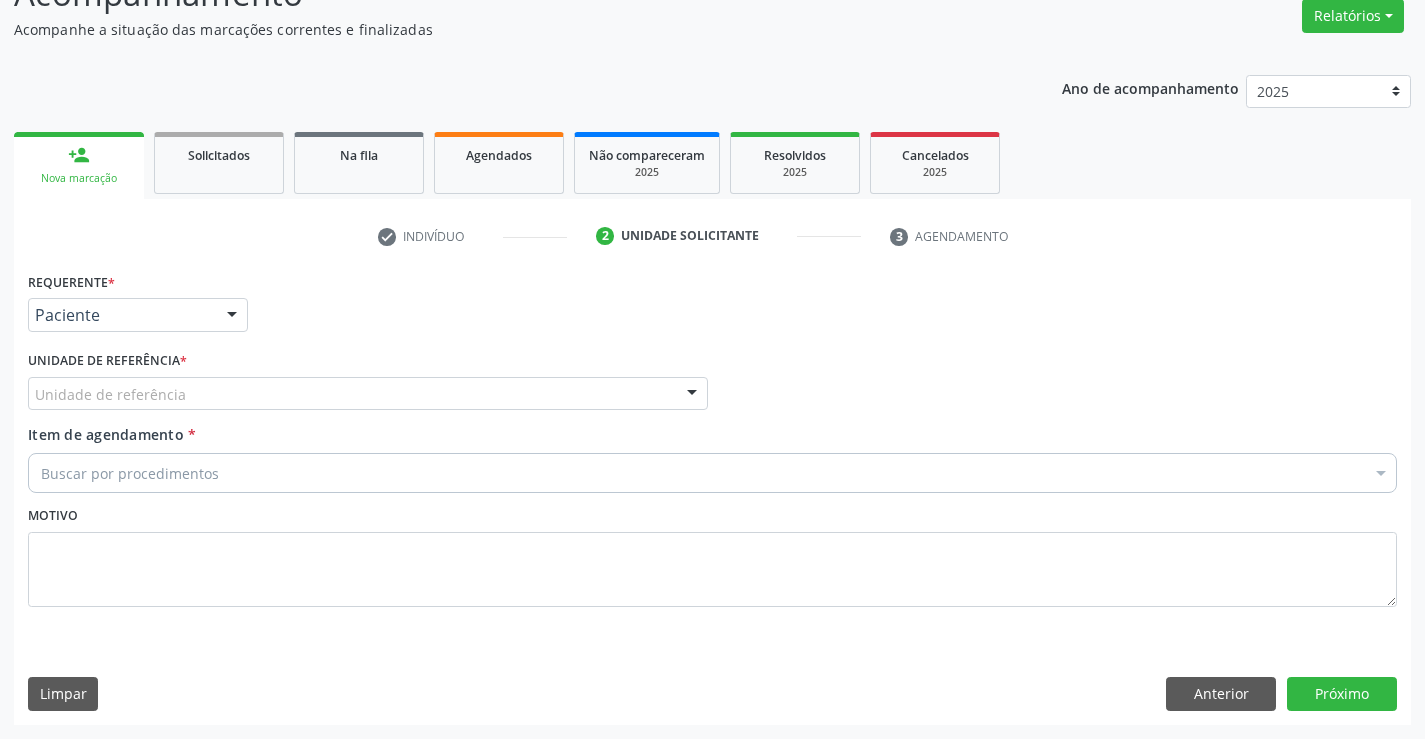 click on "Unidade de referência" at bounding box center (368, 394) 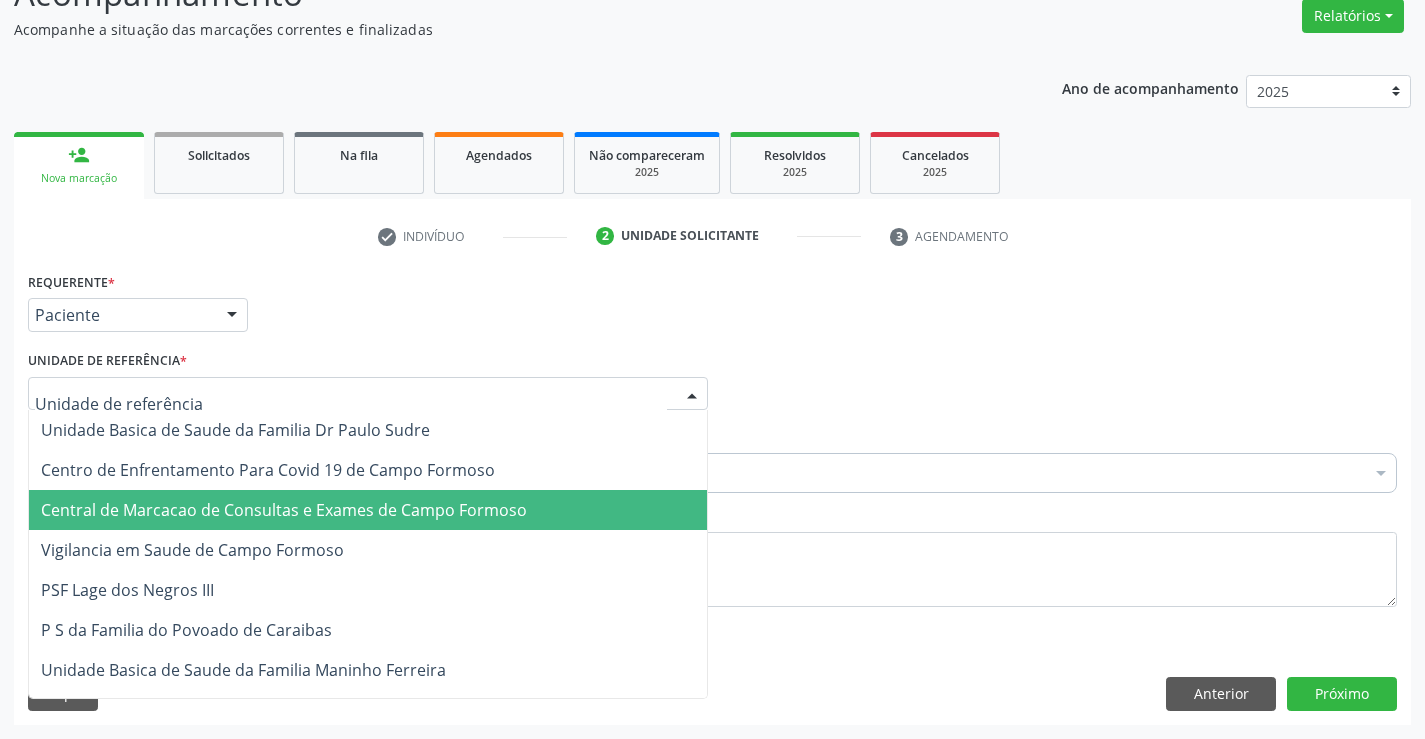 click on "Central de Marcacao de Consultas e Exames de Campo Formoso" at bounding box center [284, 510] 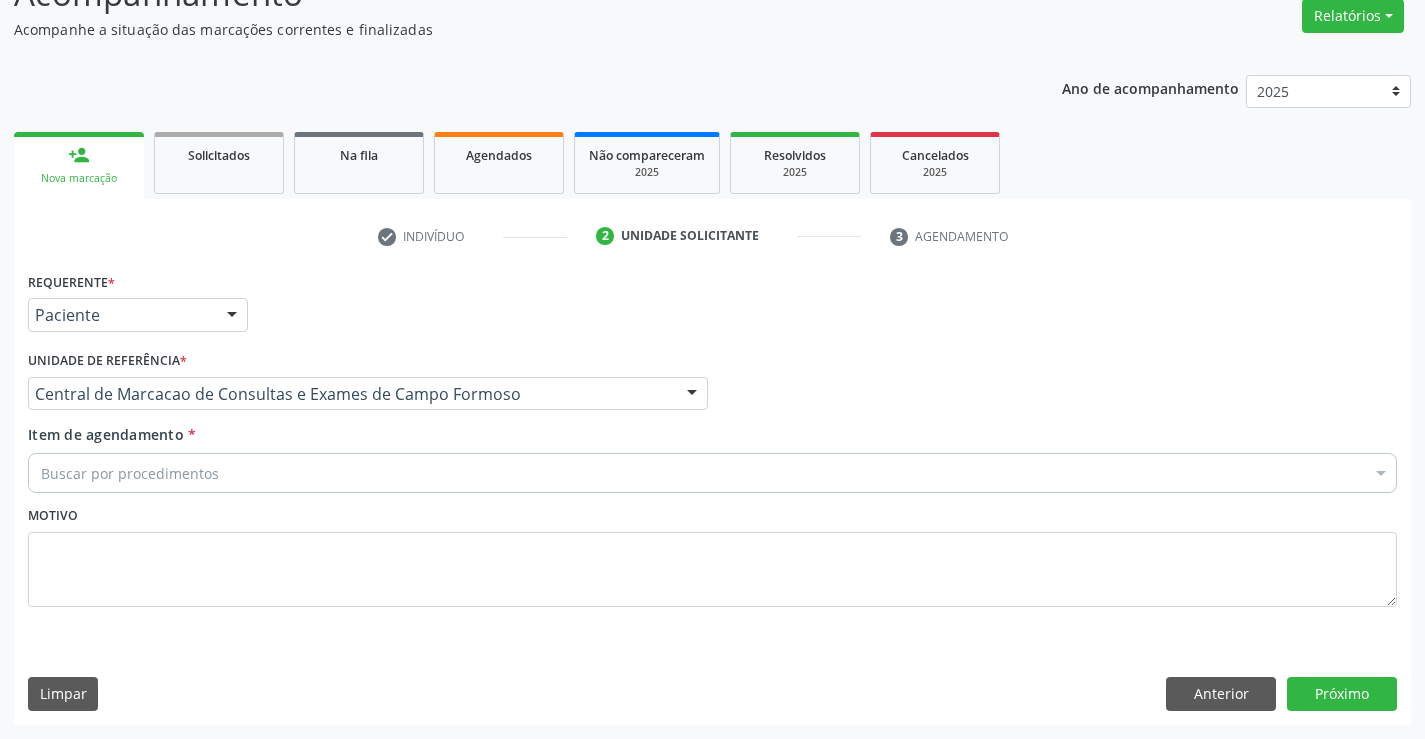 click on "Buscar por procedimentos" at bounding box center [712, 473] 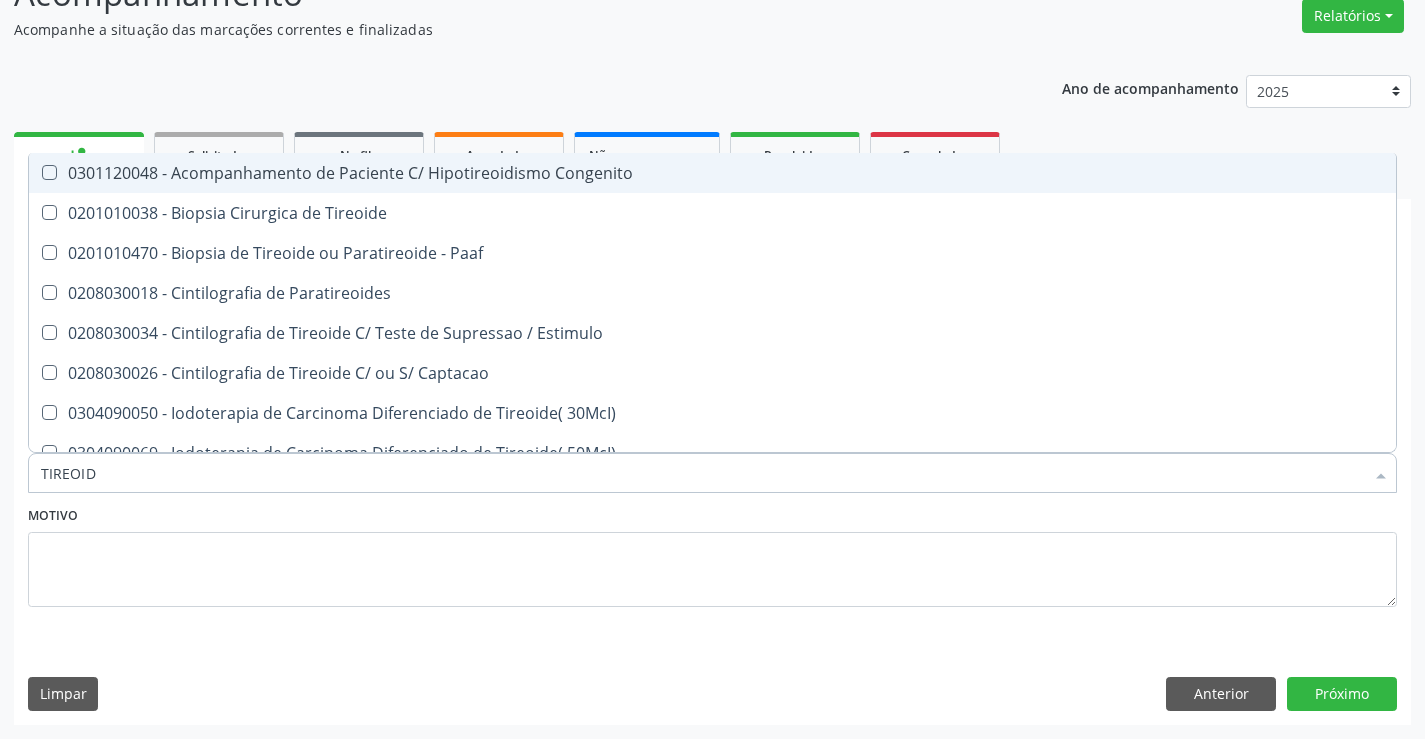 type on "TIREOIDE" 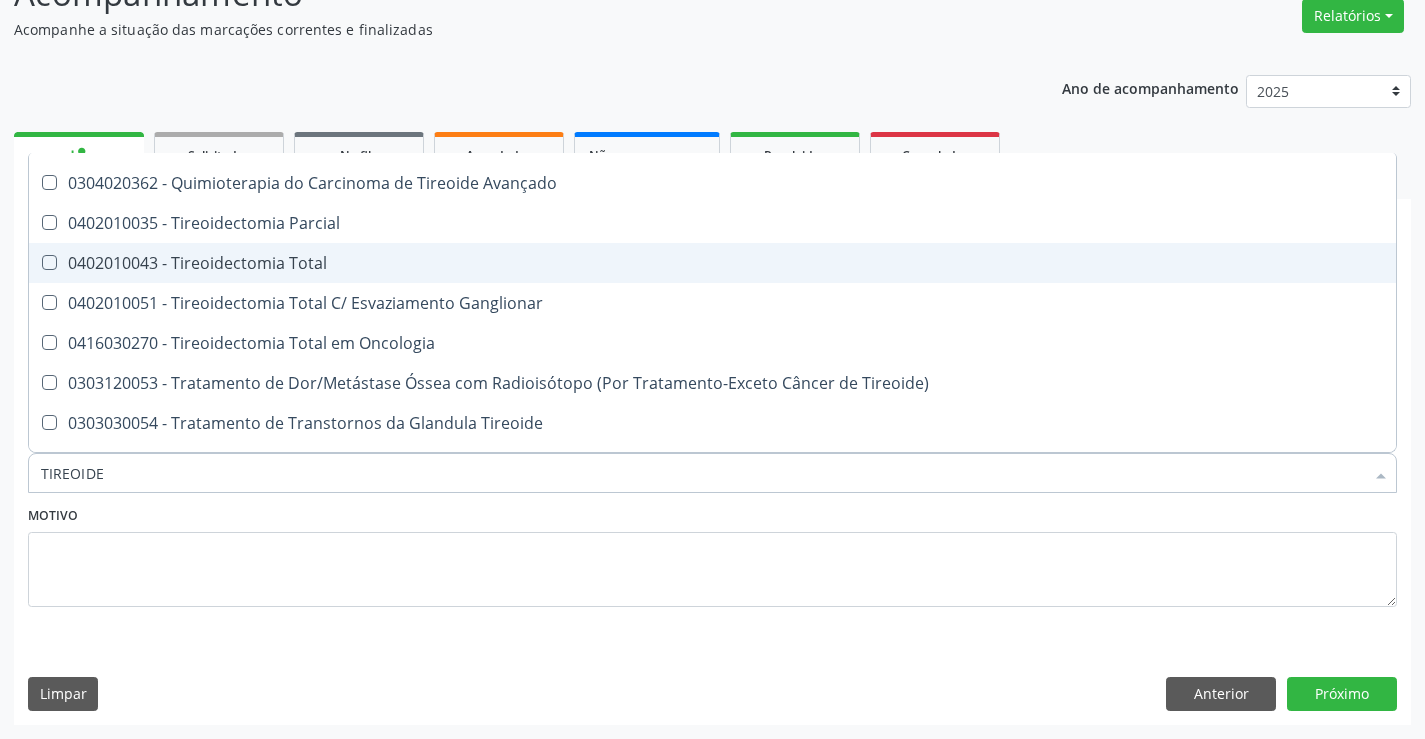 scroll, scrollTop: 381, scrollLeft: 0, axis: vertical 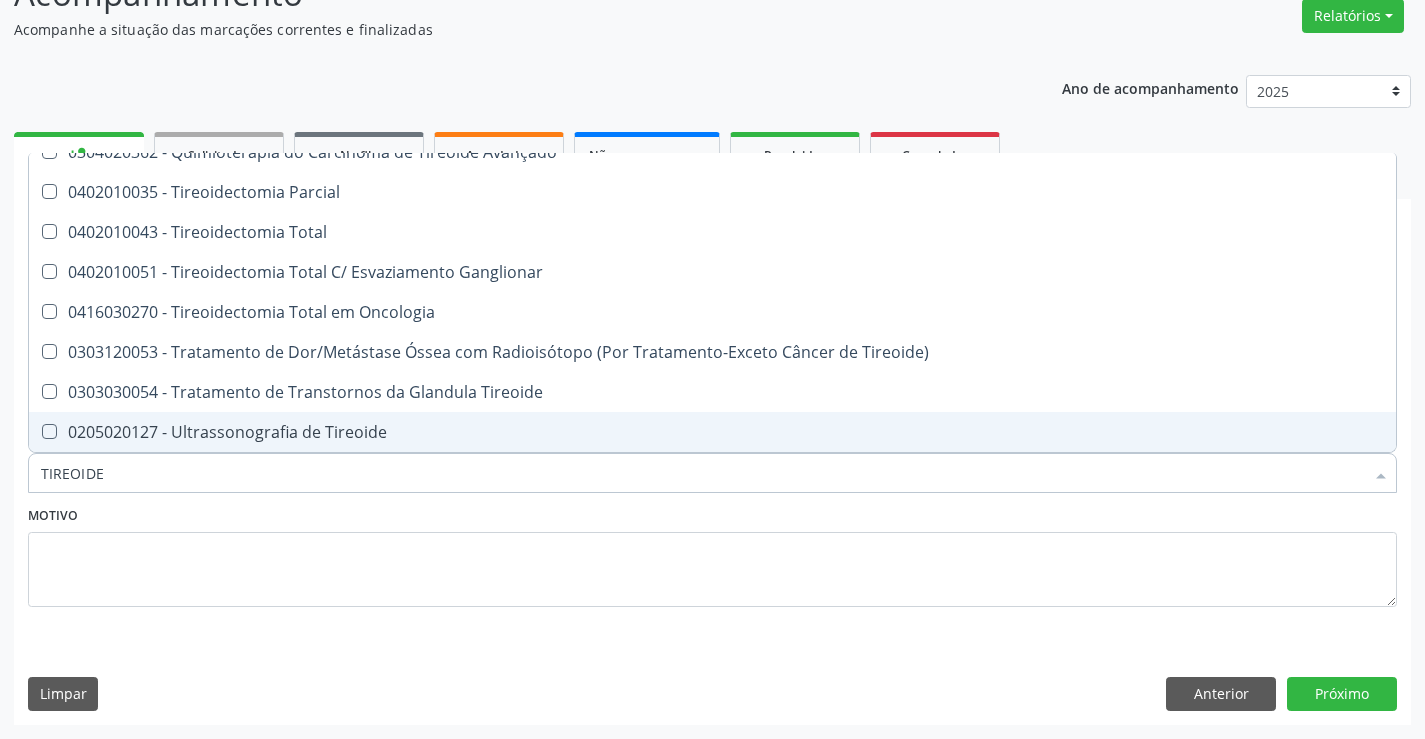 click on "0205020127 - Ultrassonografia de Tireoide" at bounding box center (712, 432) 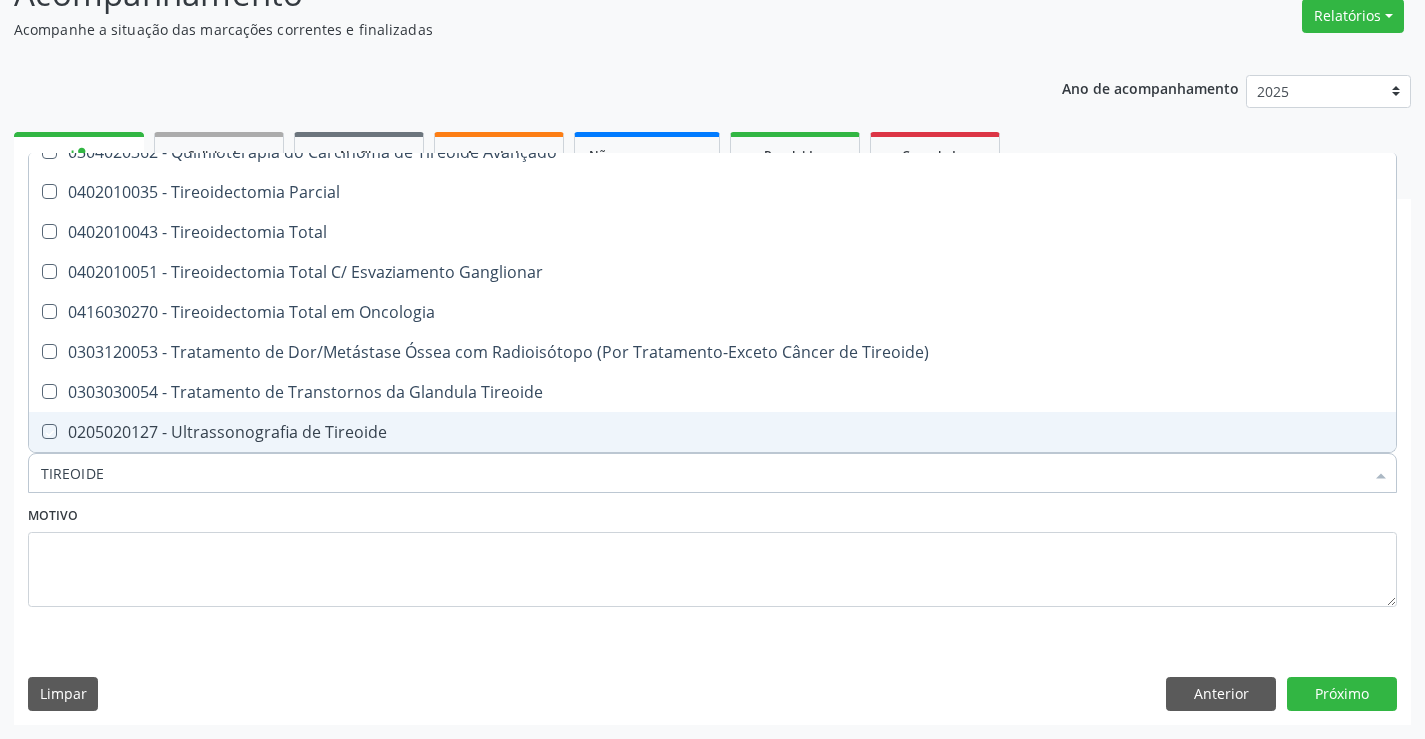 checkbox on "true" 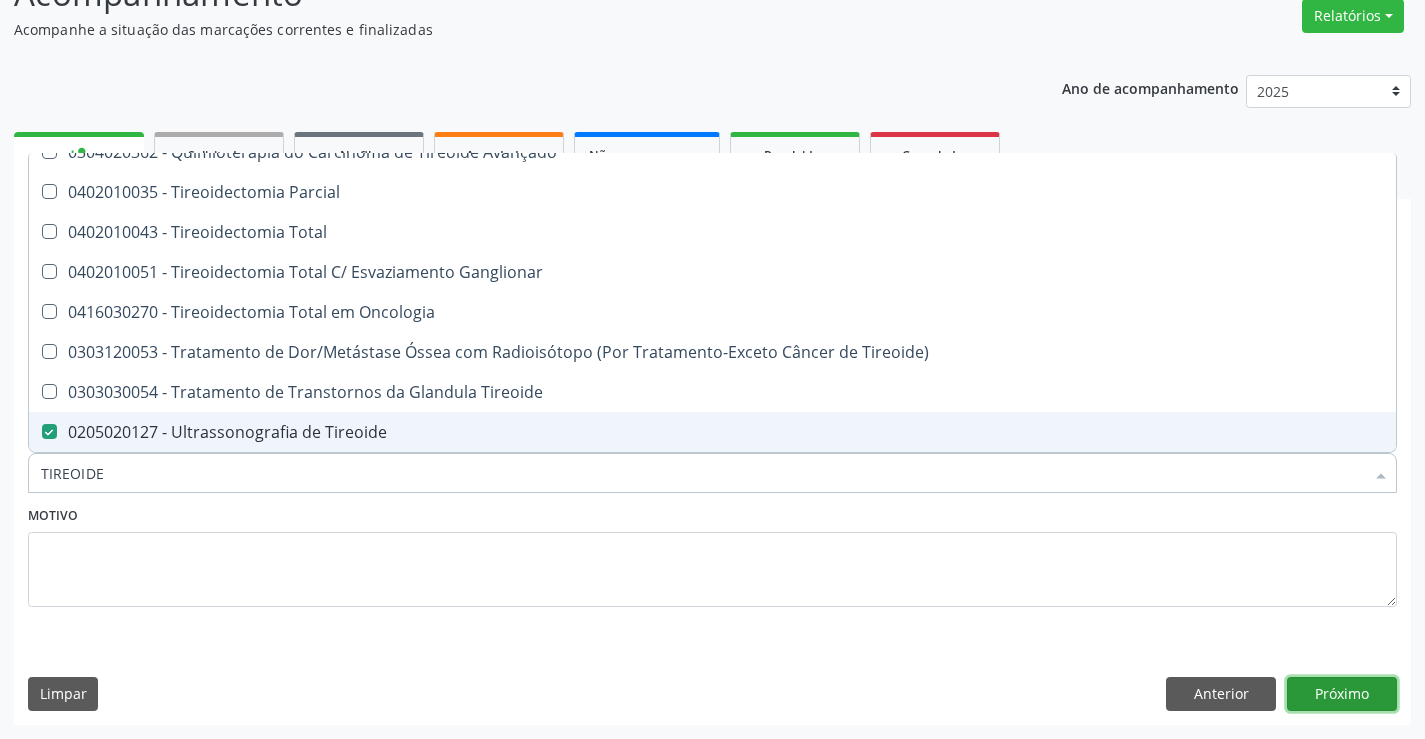 click on "Próximo" at bounding box center (1342, 694) 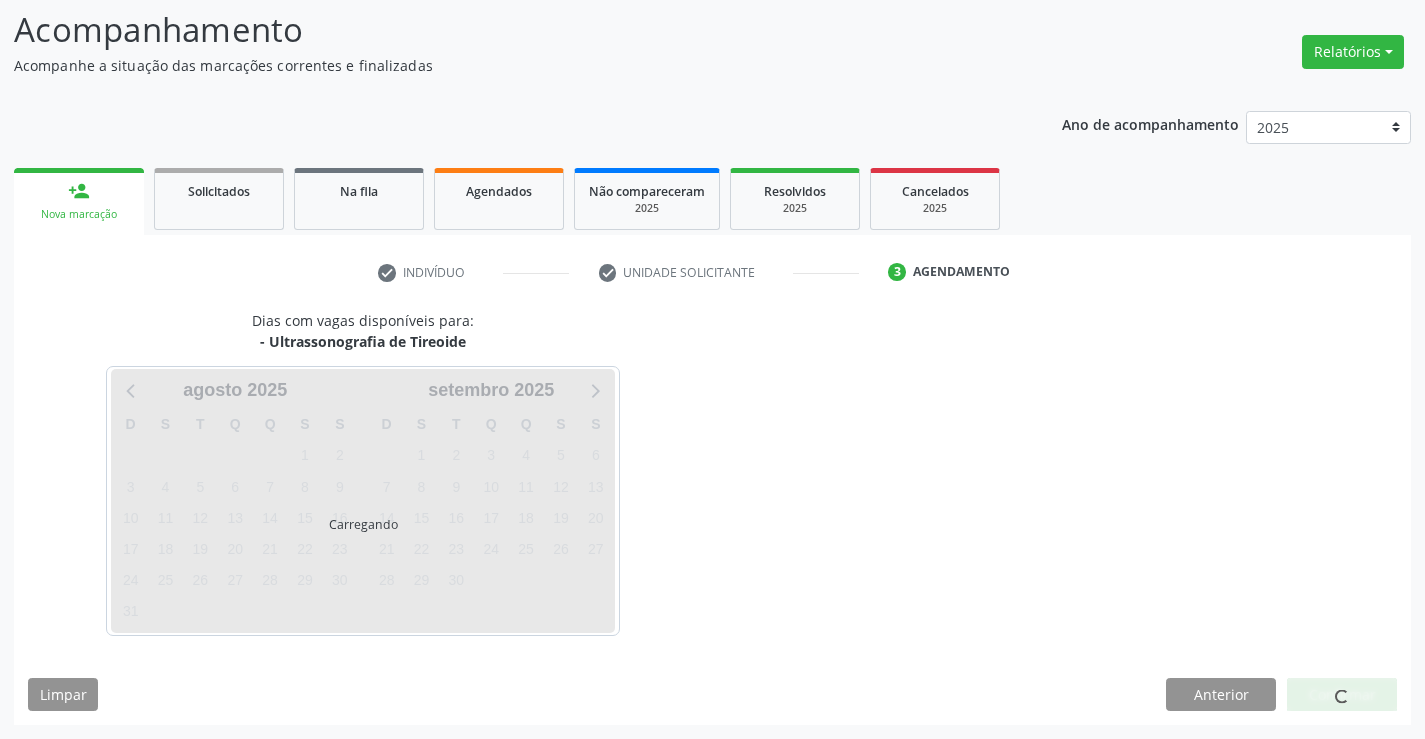 scroll, scrollTop: 131, scrollLeft: 0, axis: vertical 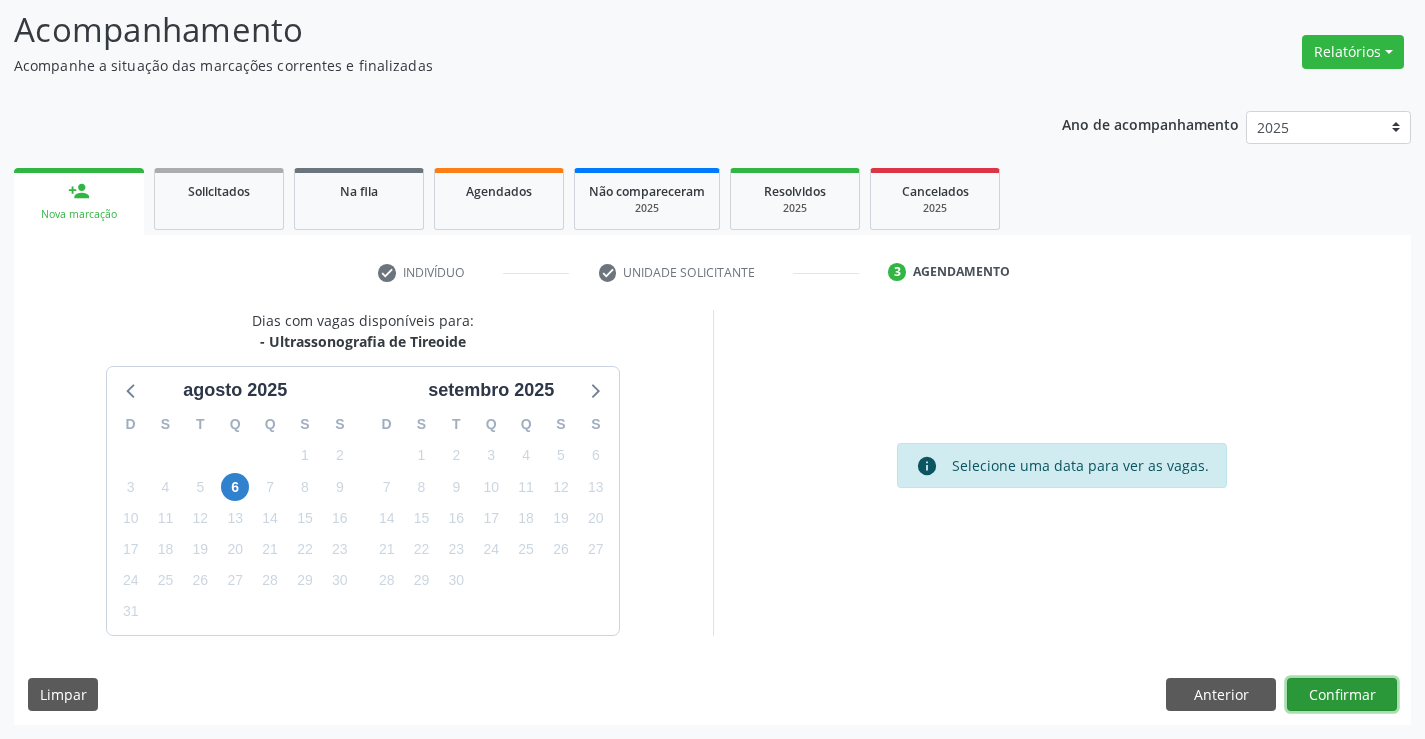 click on "Confirmar" at bounding box center [1342, 695] 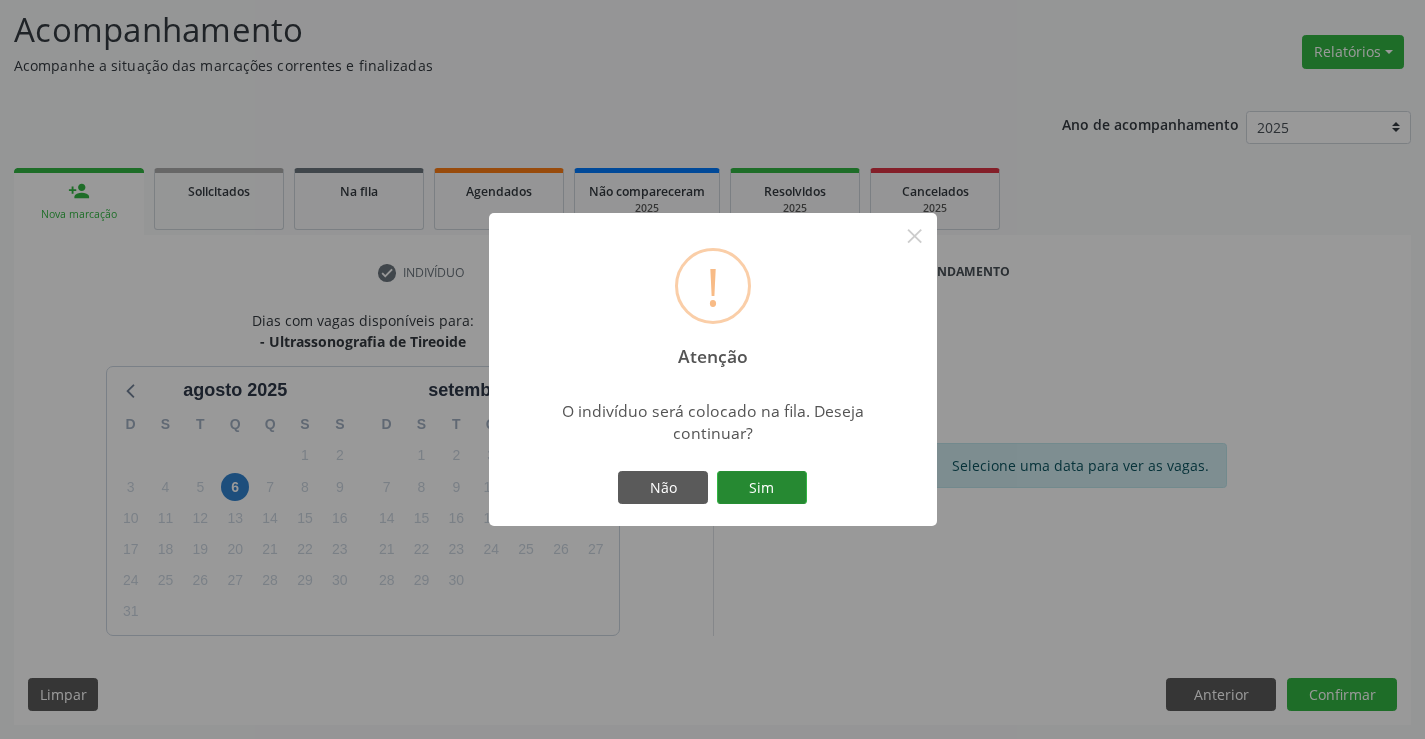 click on "Sim" at bounding box center [762, 488] 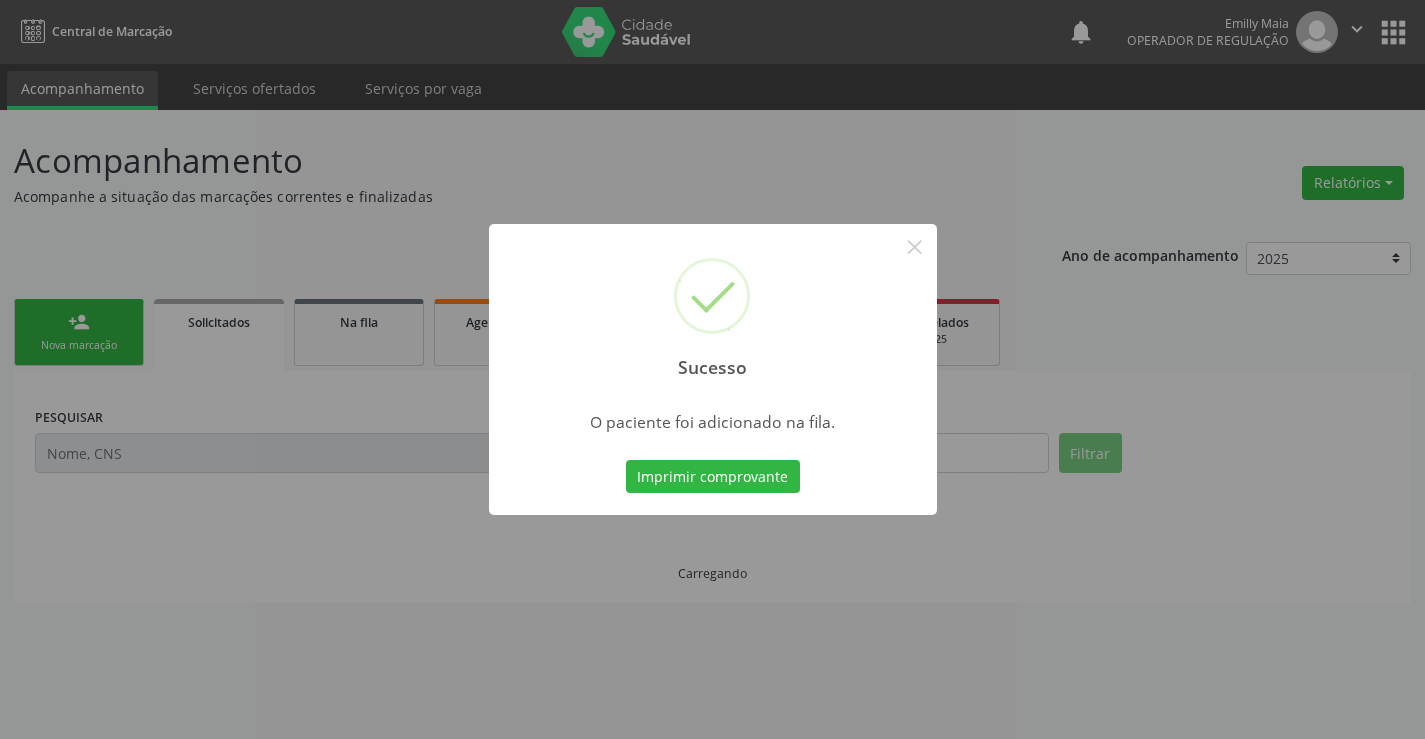 scroll, scrollTop: 0, scrollLeft: 0, axis: both 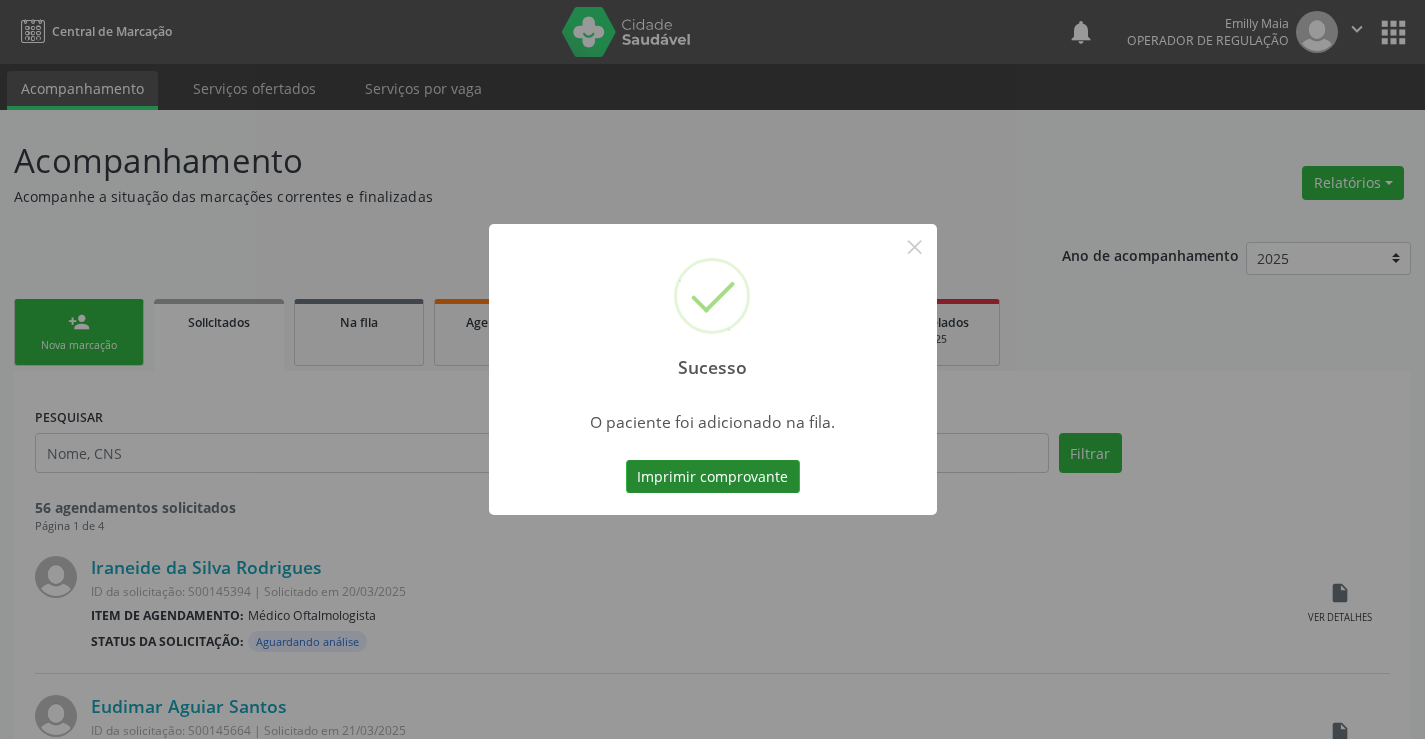 click on "Imprimir comprovante" at bounding box center (713, 477) 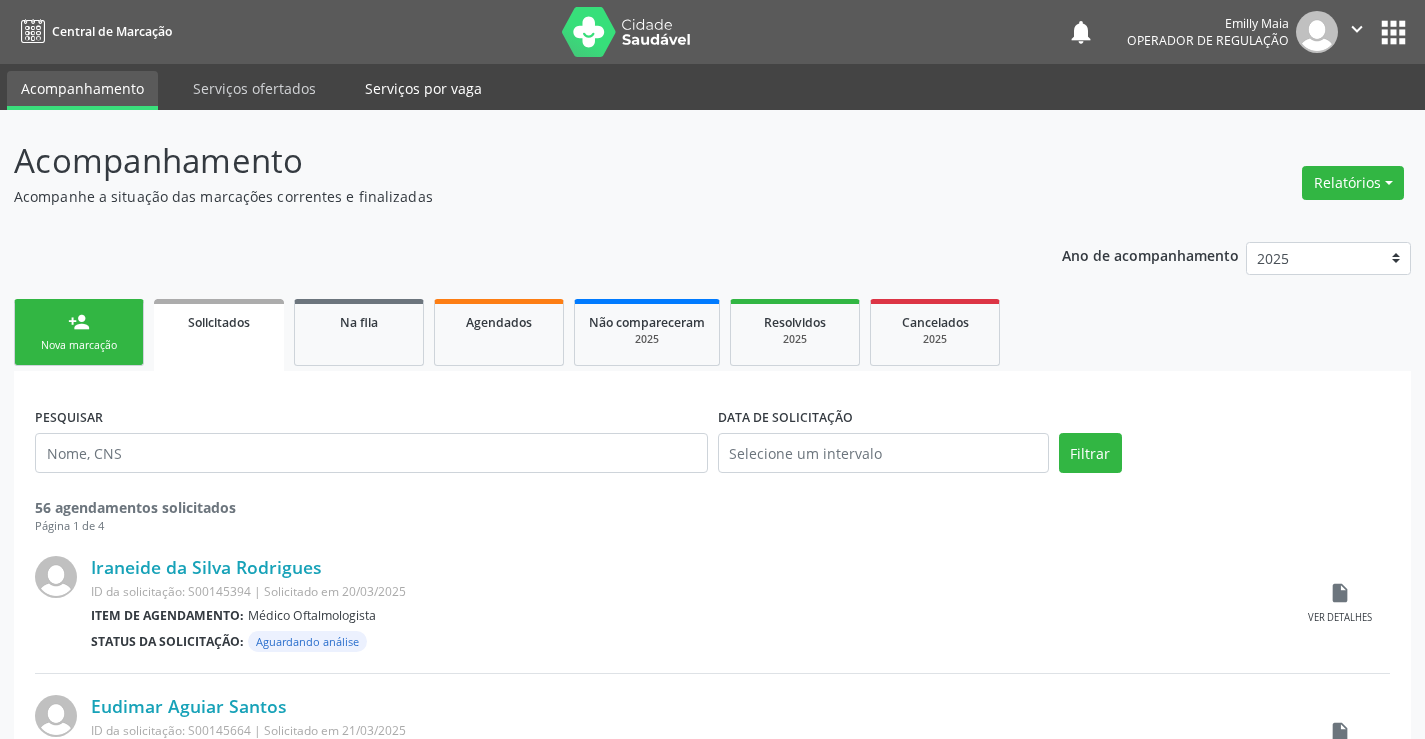 click on "Serviços por vaga" at bounding box center [423, 88] 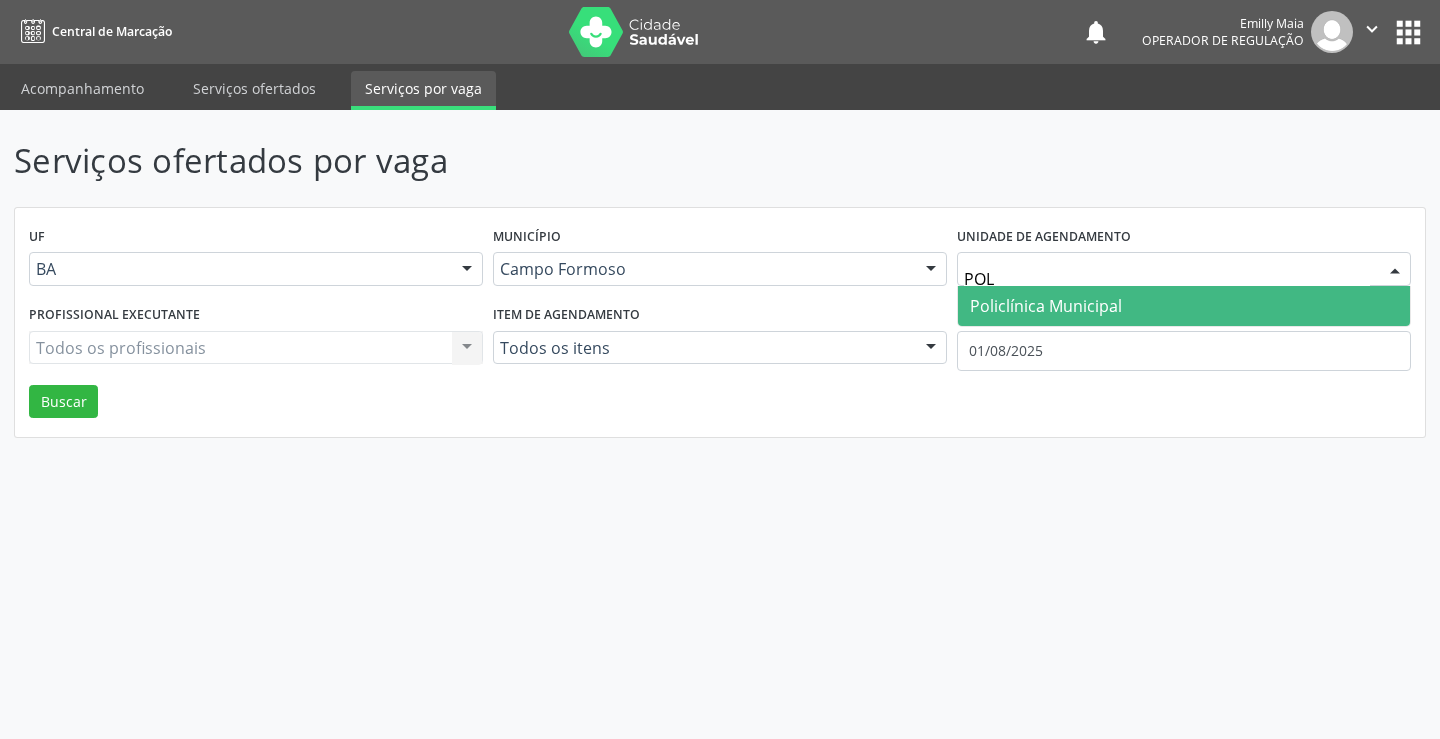 type on "POLI" 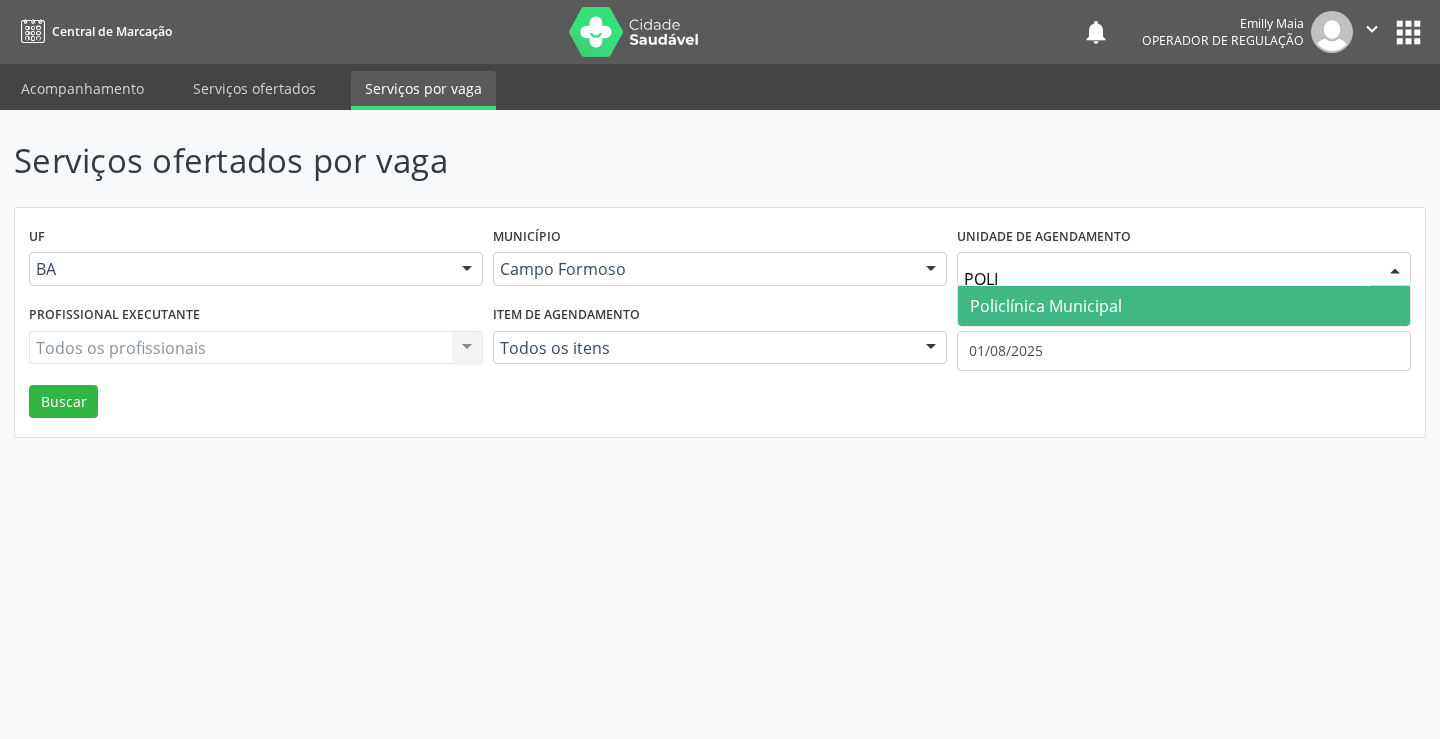 click on "Policlínica Municipal" at bounding box center (1046, 306) 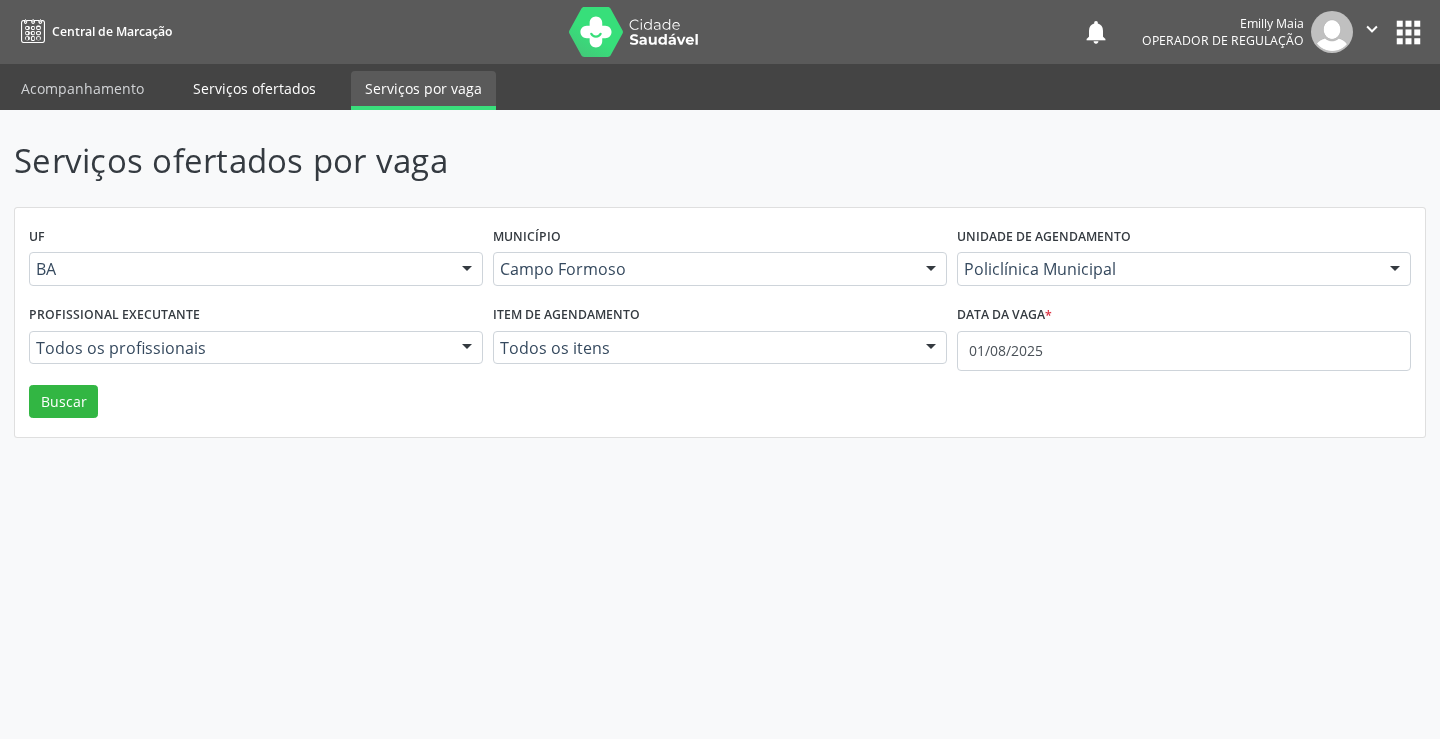 click on "Serviços ofertados" at bounding box center (254, 88) 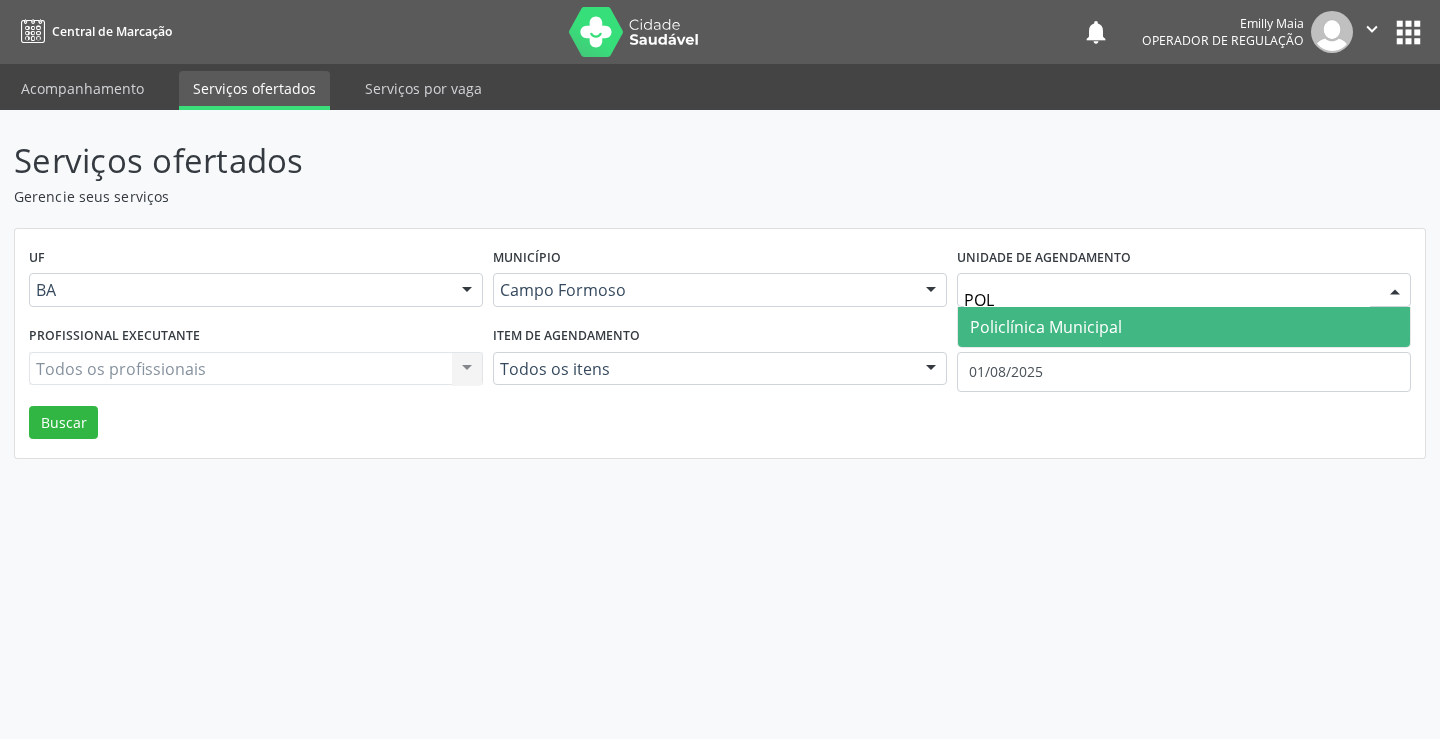 type on "POLI" 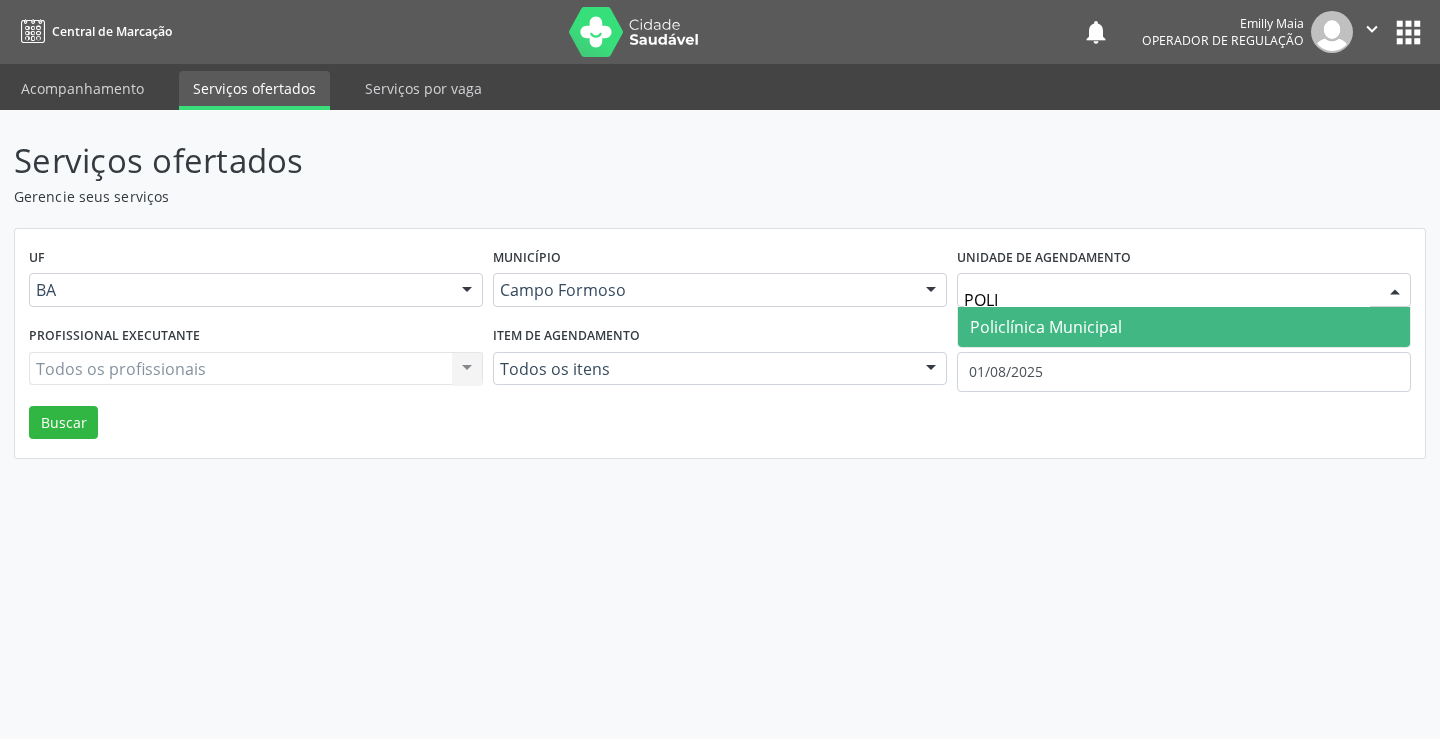 click on "Policlínica Municipal" at bounding box center [1184, 327] 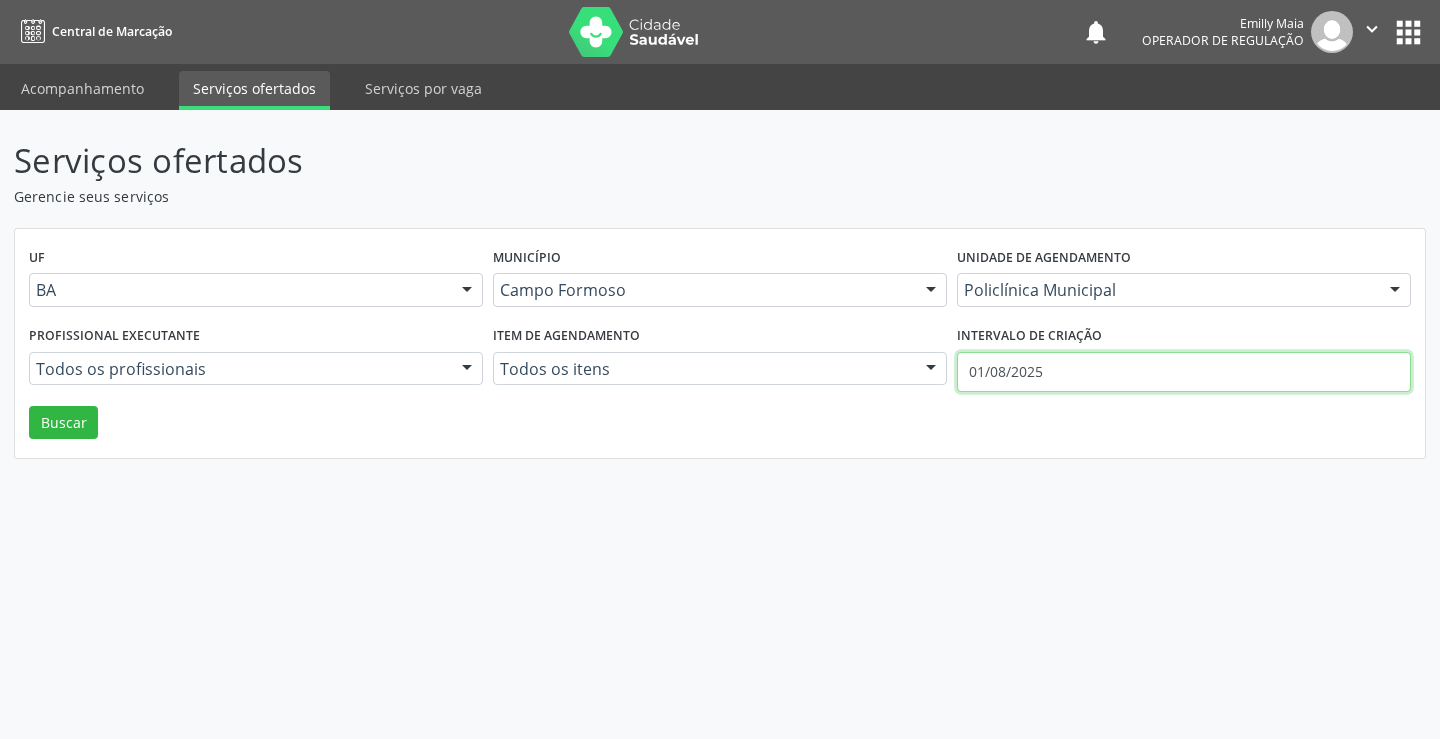 click on "01/08/2025" at bounding box center (1184, 372) 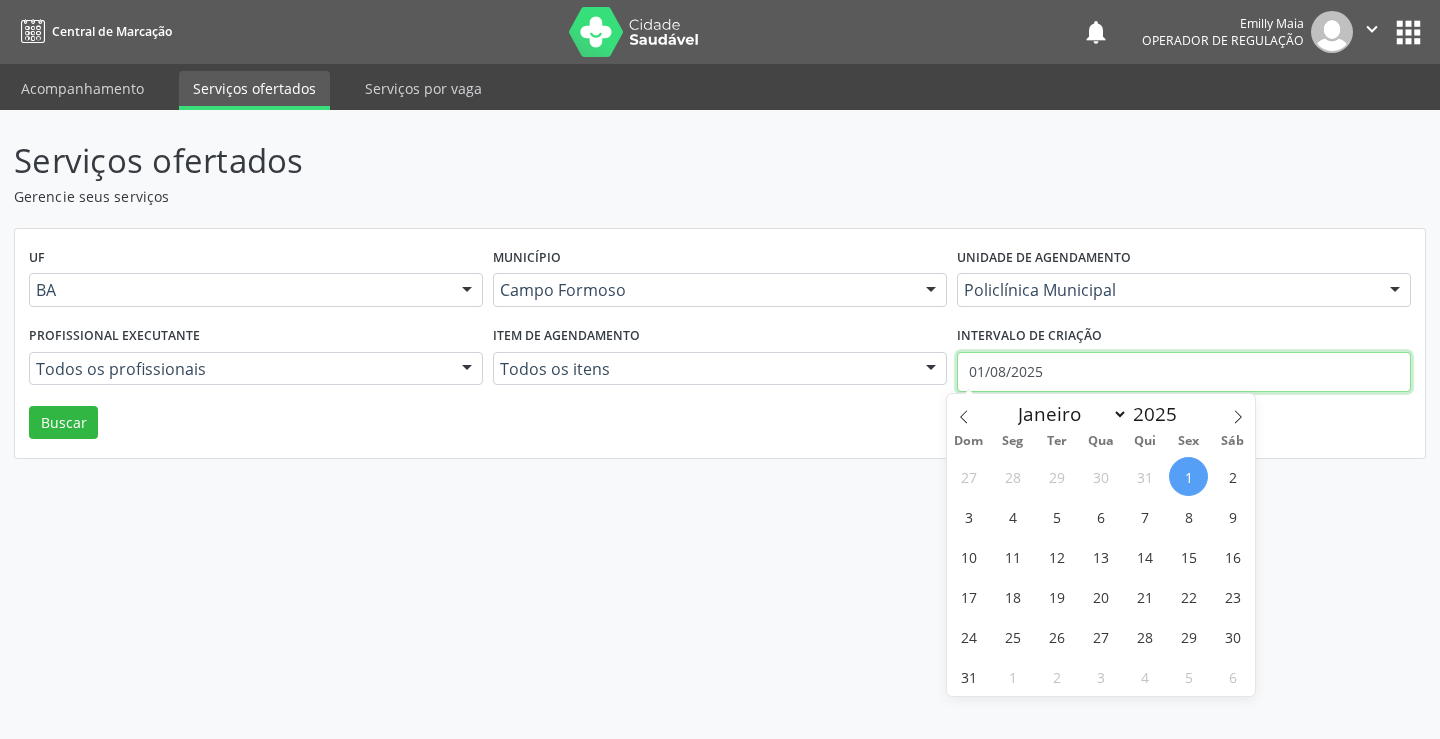 type 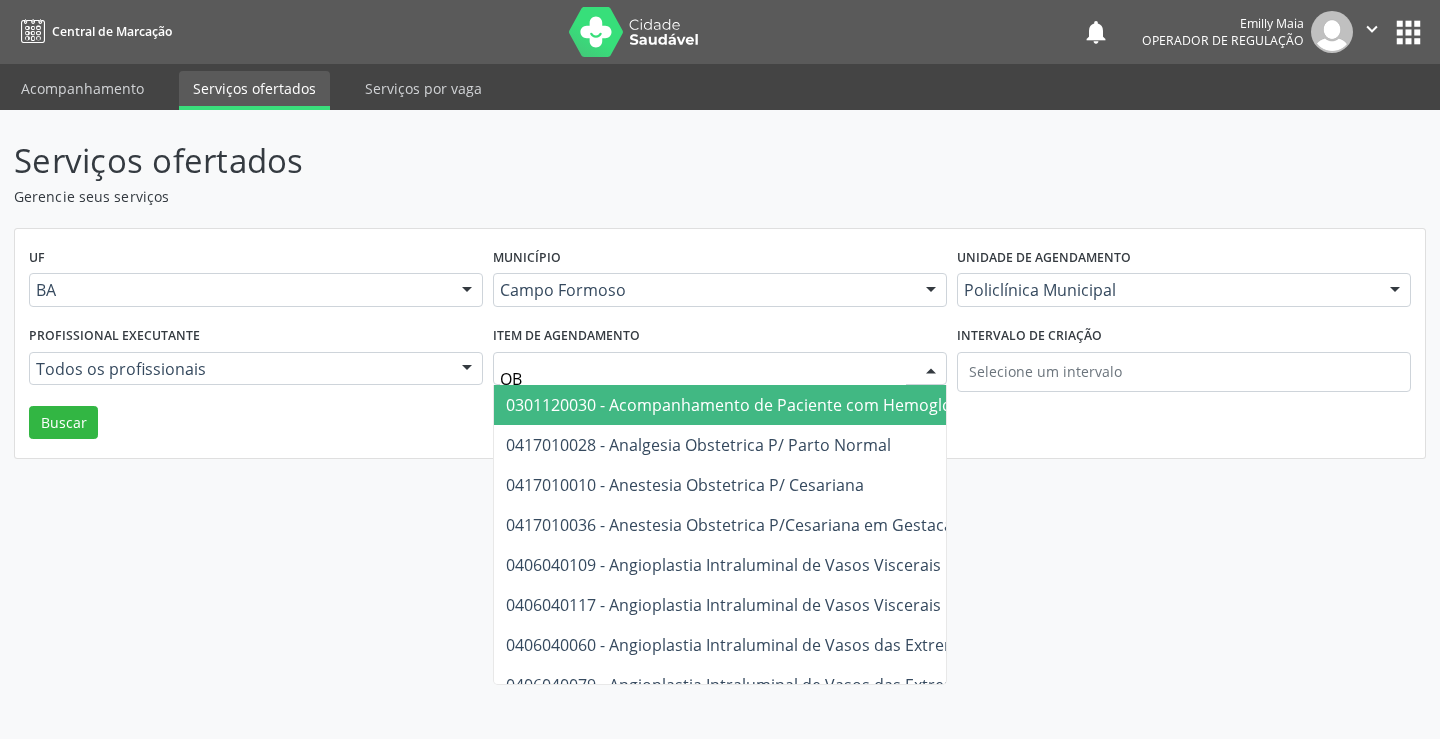 type on "O" 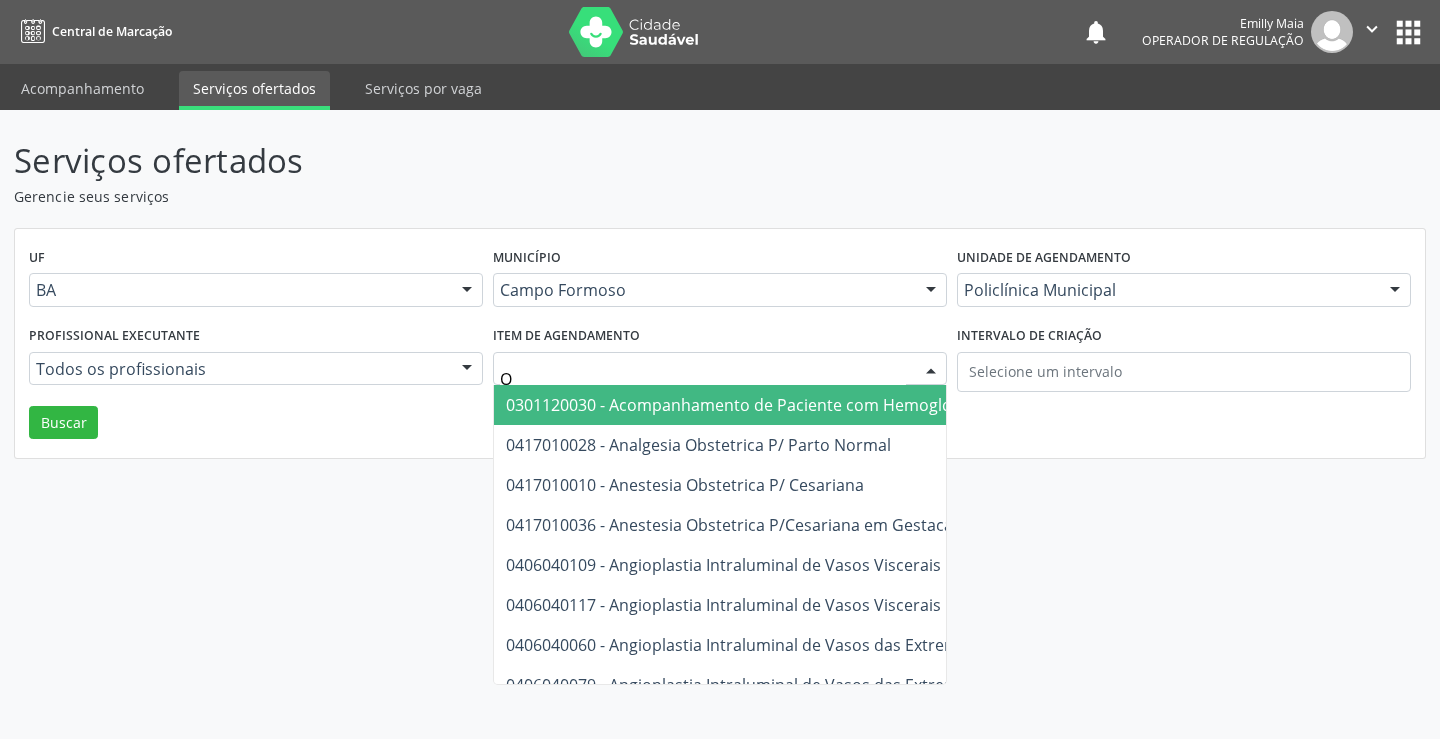 type 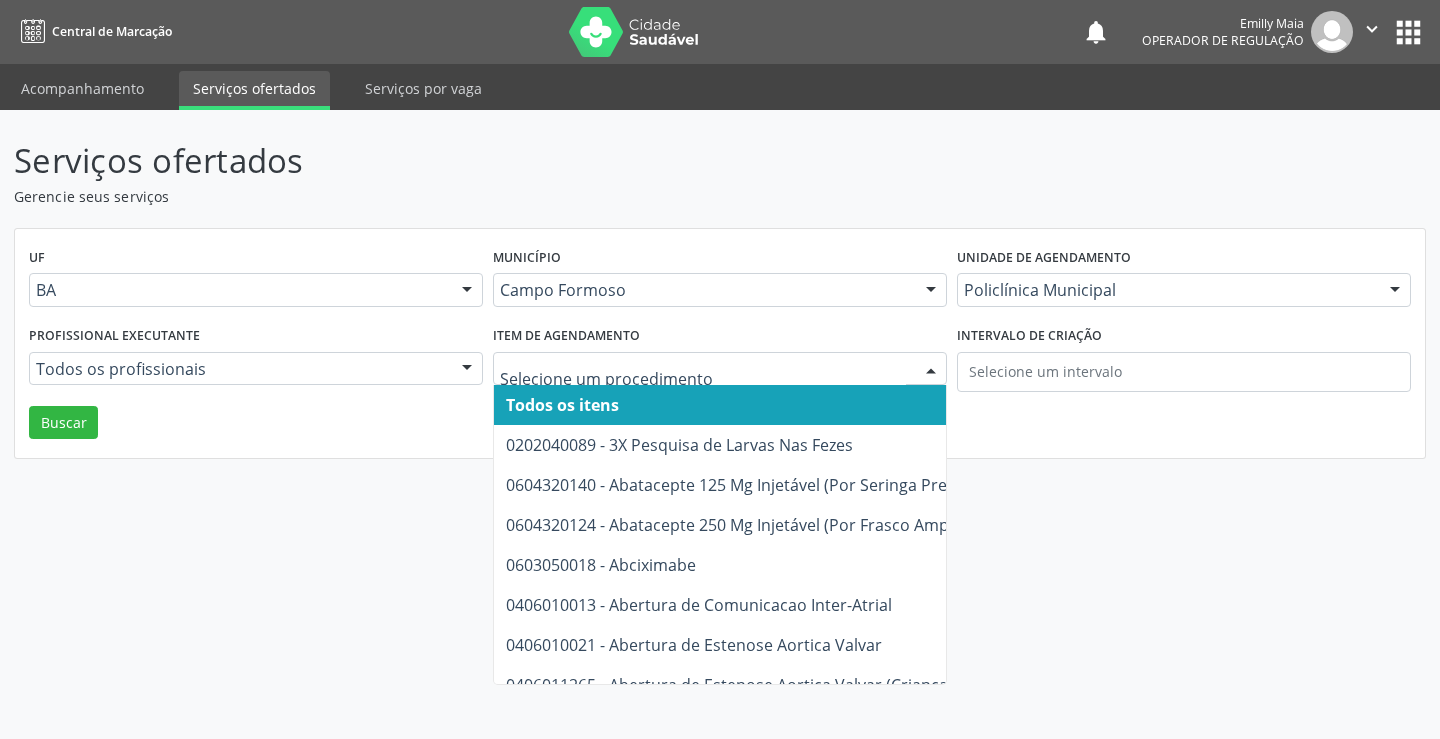 click on "Todos os profissionais" at bounding box center (256, 369) 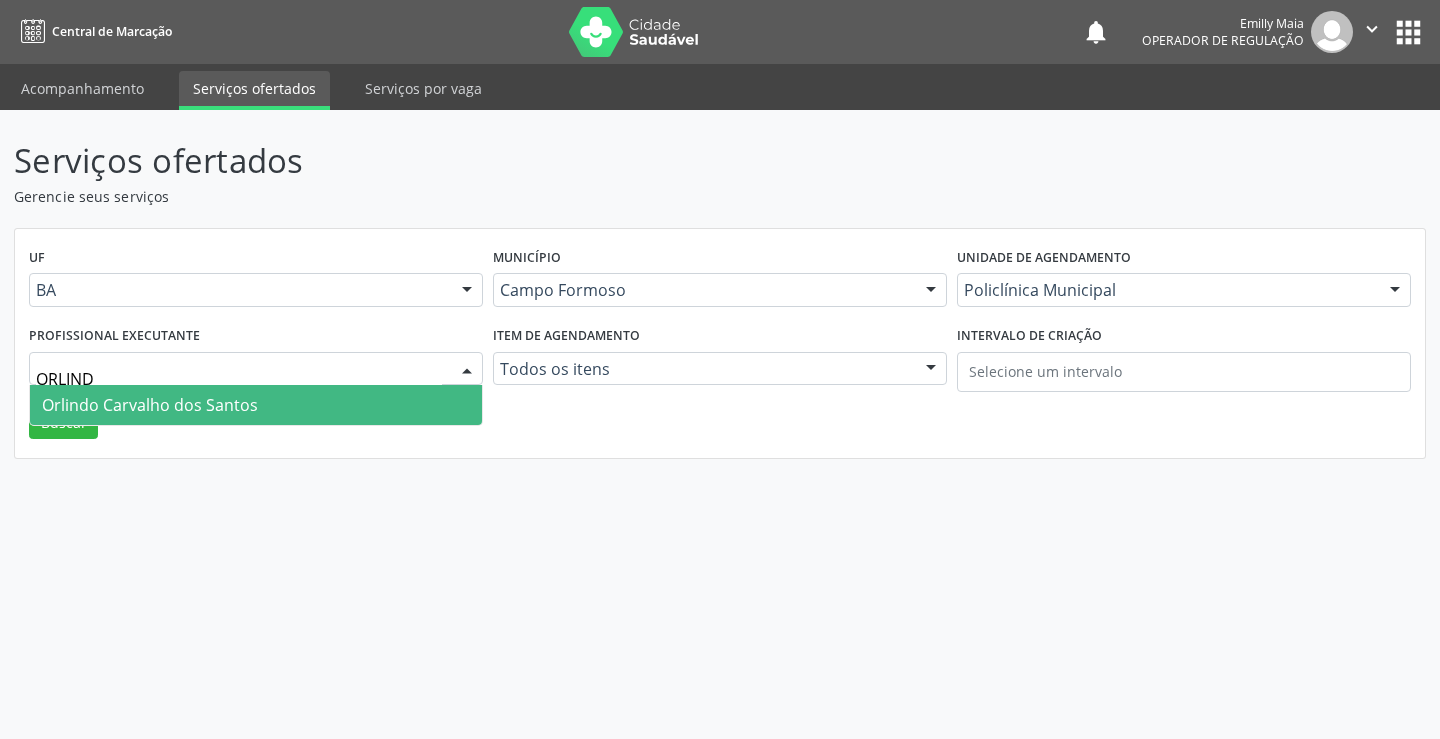 type on "ORLINDO" 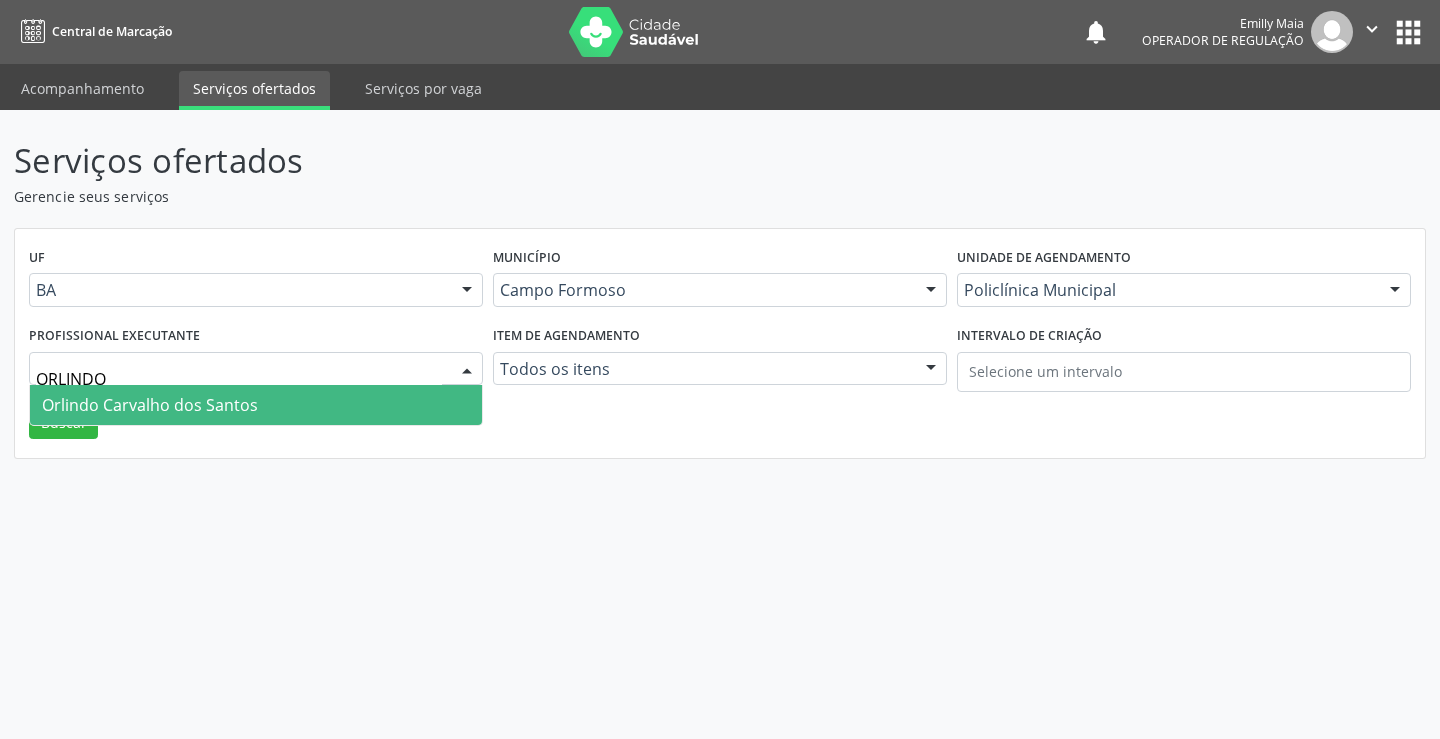 drag, startPoint x: 157, startPoint y: 405, endPoint x: 139, endPoint y: 424, distance: 26.172504 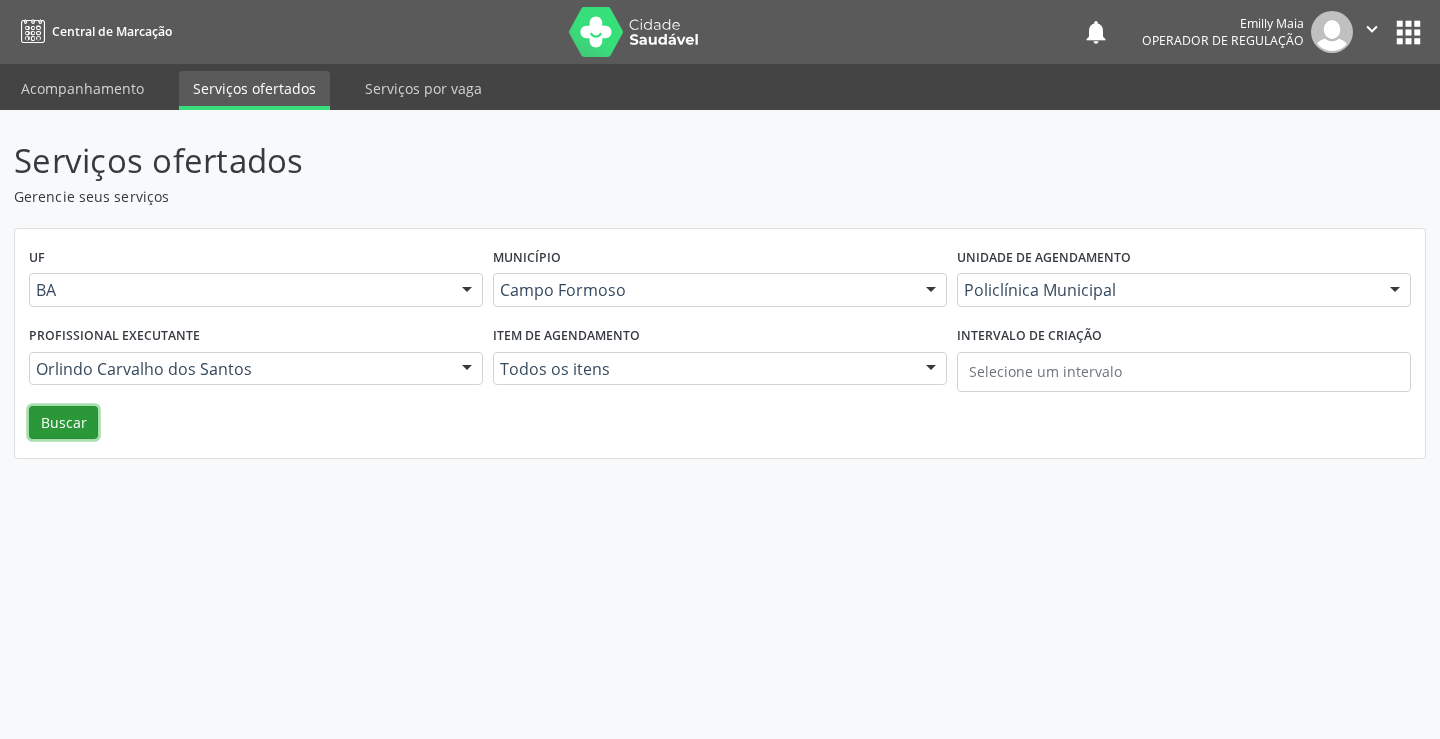 click on "Buscar" at bounding box center [63, 423] 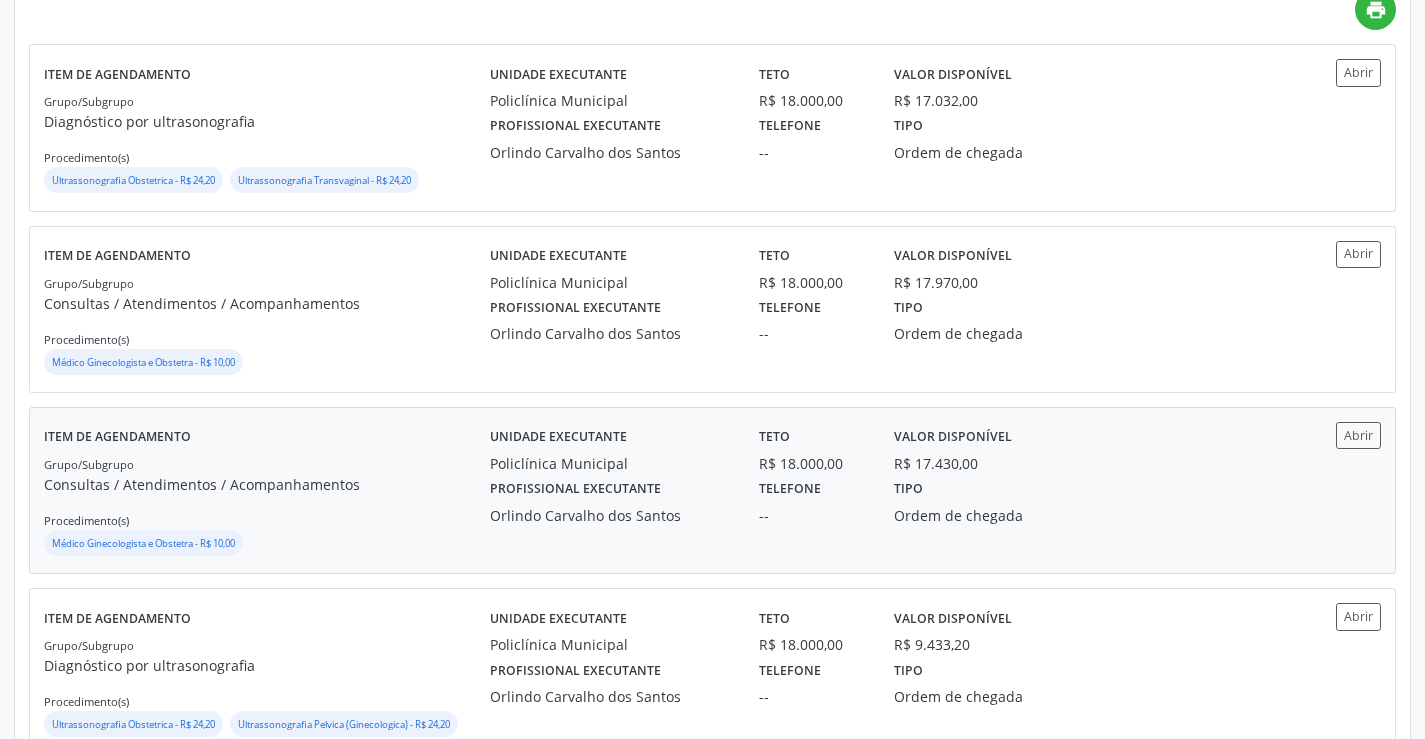 scroll, scrollTop: 500, scrollLeft: 0, axis: vertical 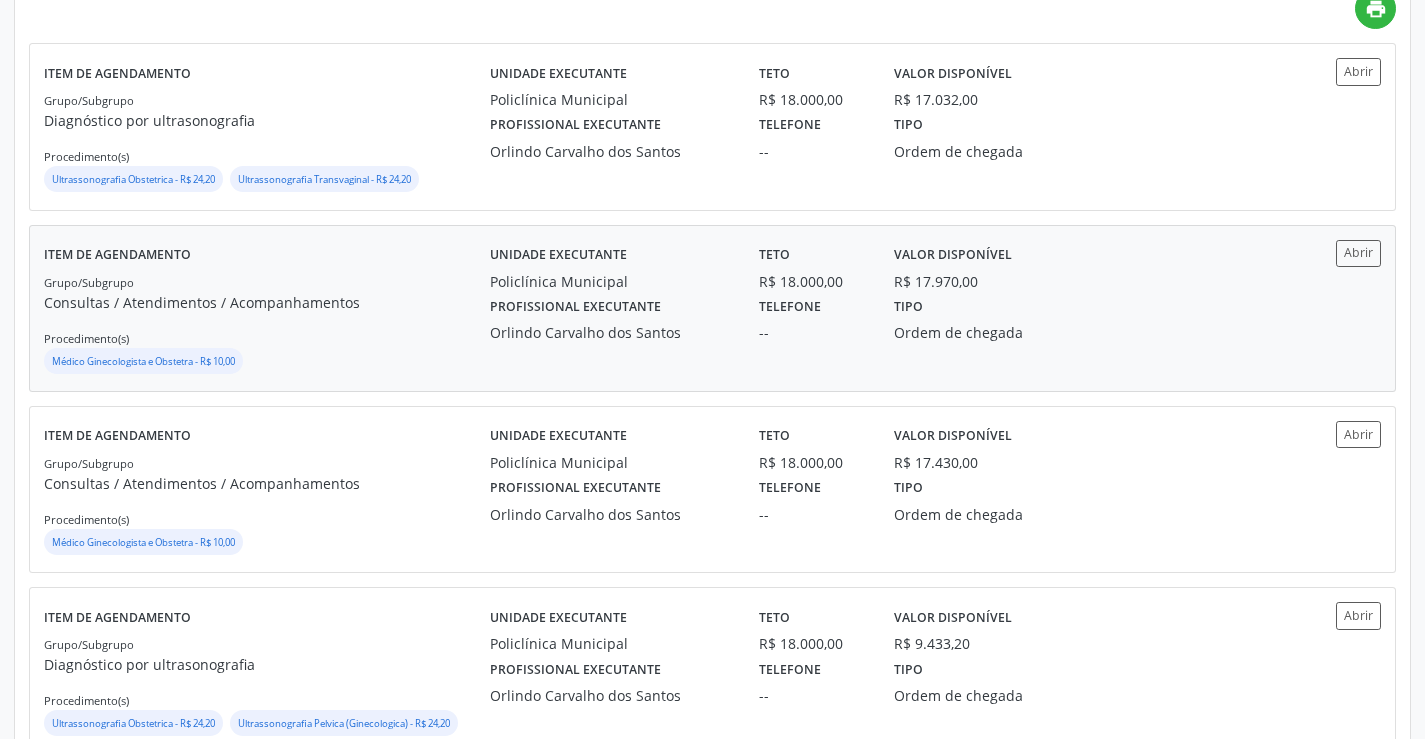 click on "Profissional executante" at bounding box center (575, 307) 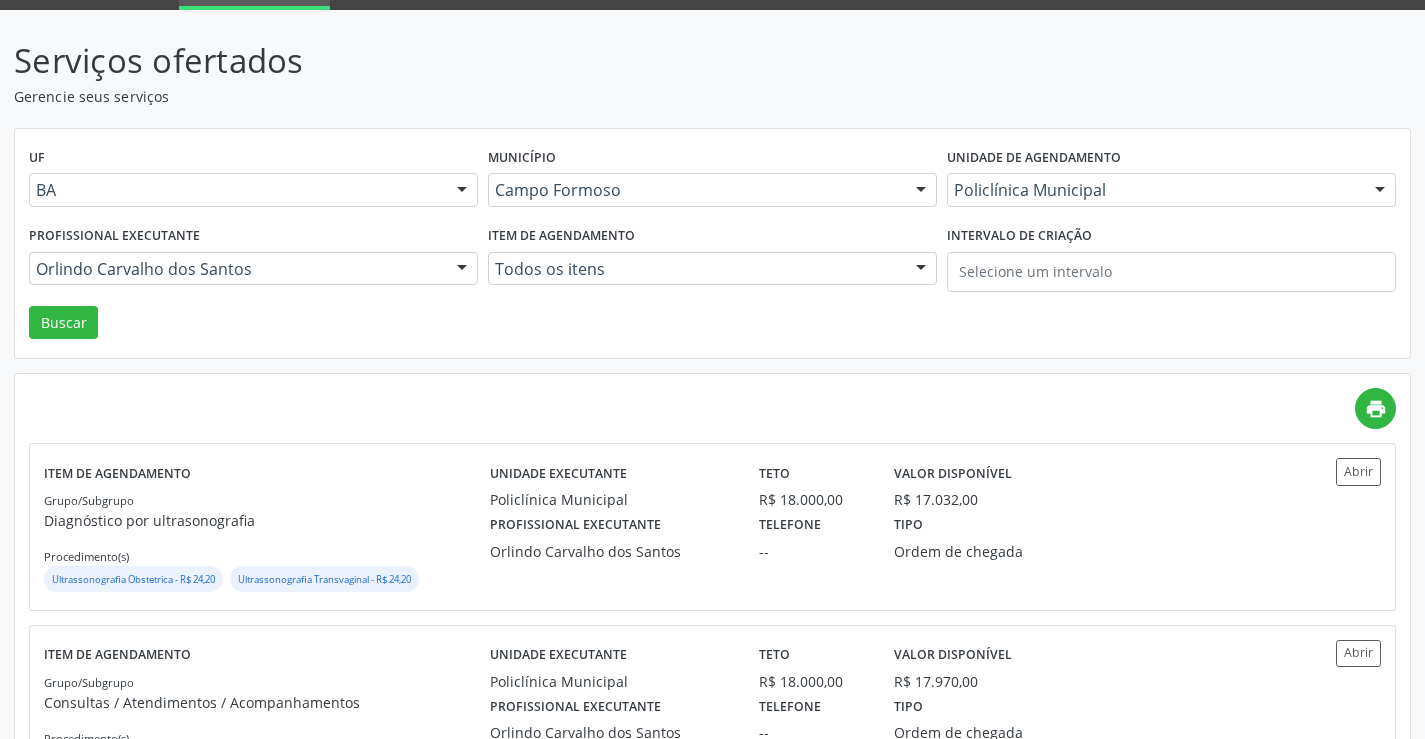 scroll, scrollTop: 0, scrollLeft: 0, axis: both 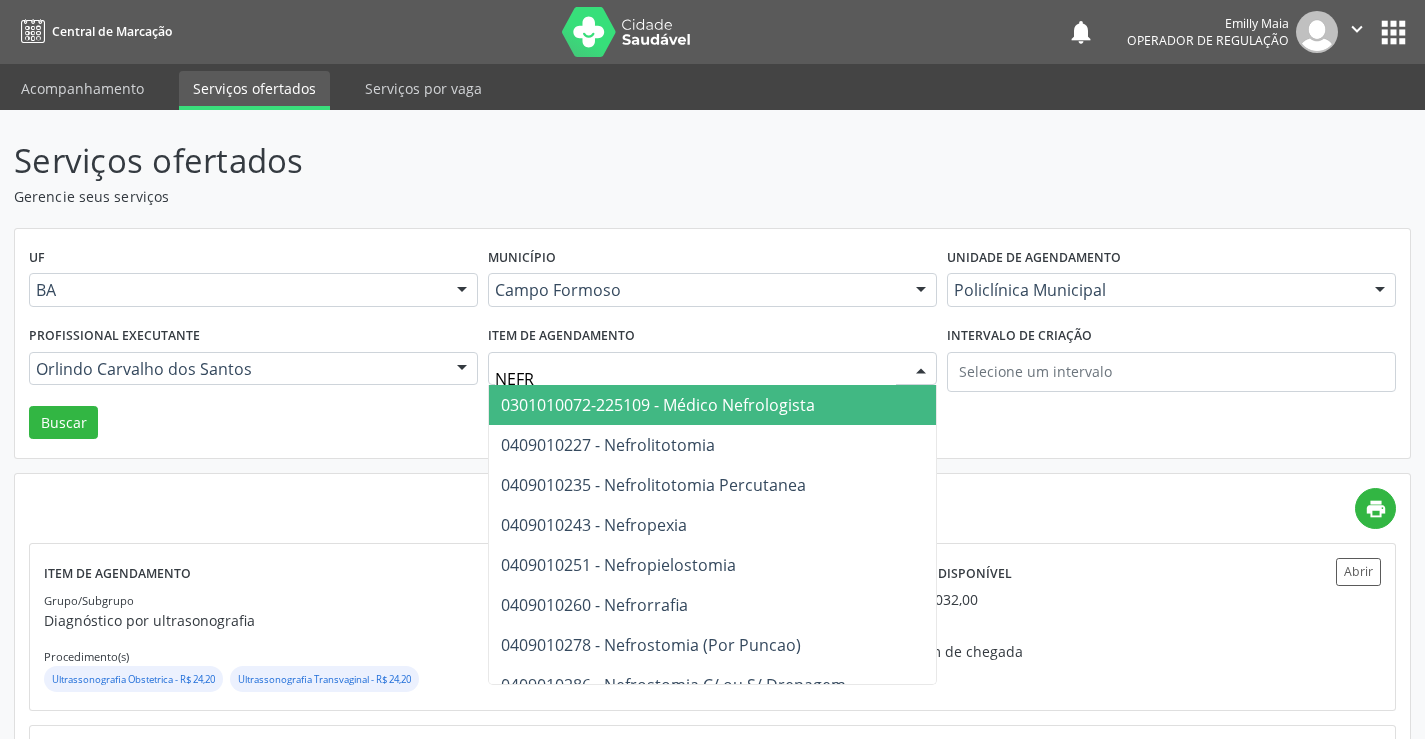 type on "NEFRO" 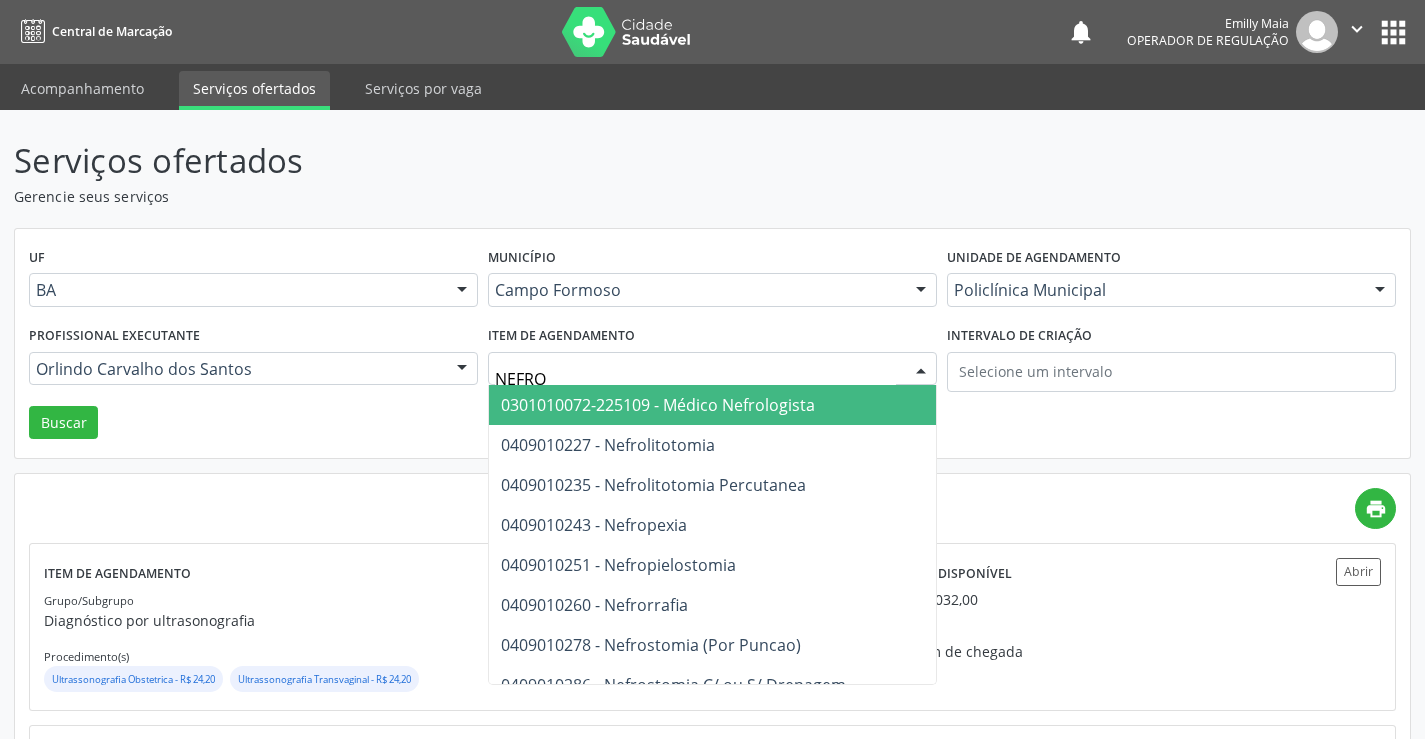 click on "0301010072-225109 - Médico Nefrologista" at bounding box center [658, 405] 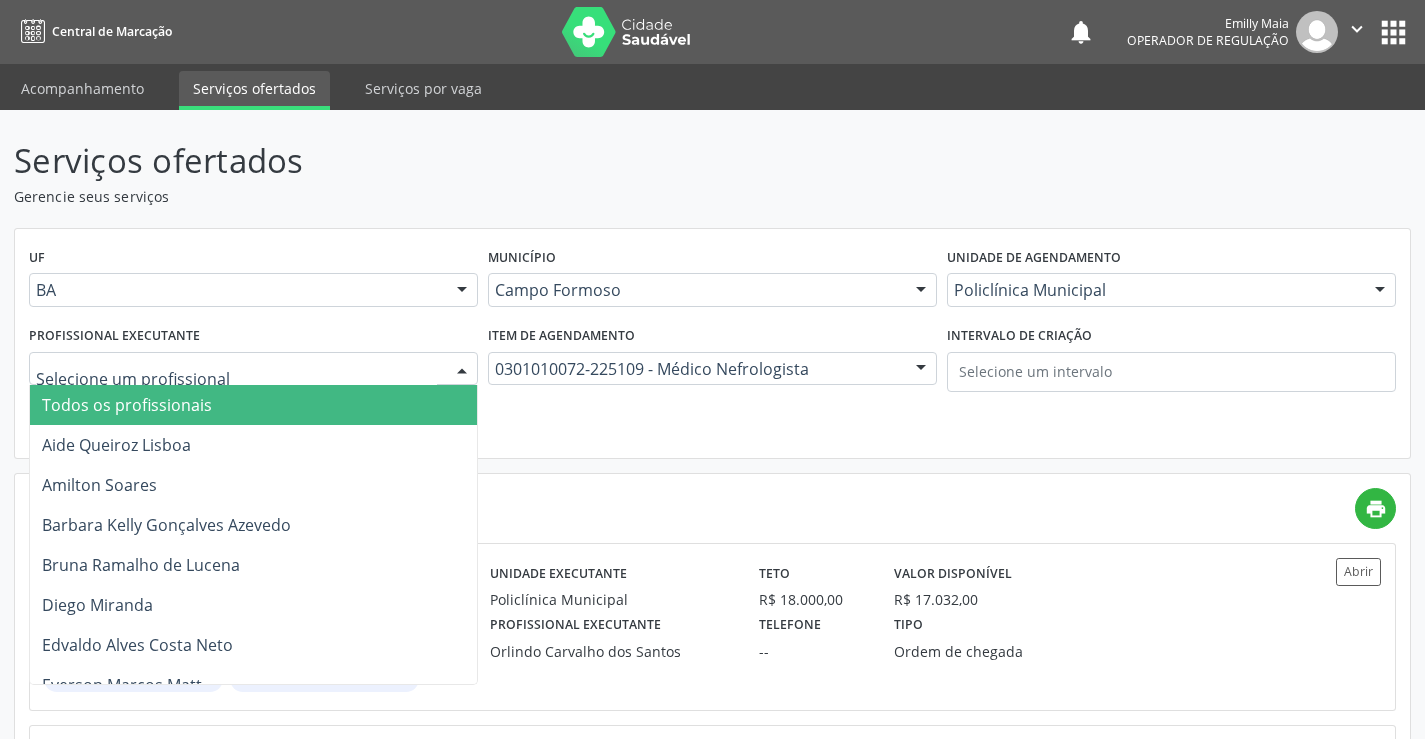 click on "Todos os profissionais" at bounding box center [127, 405] 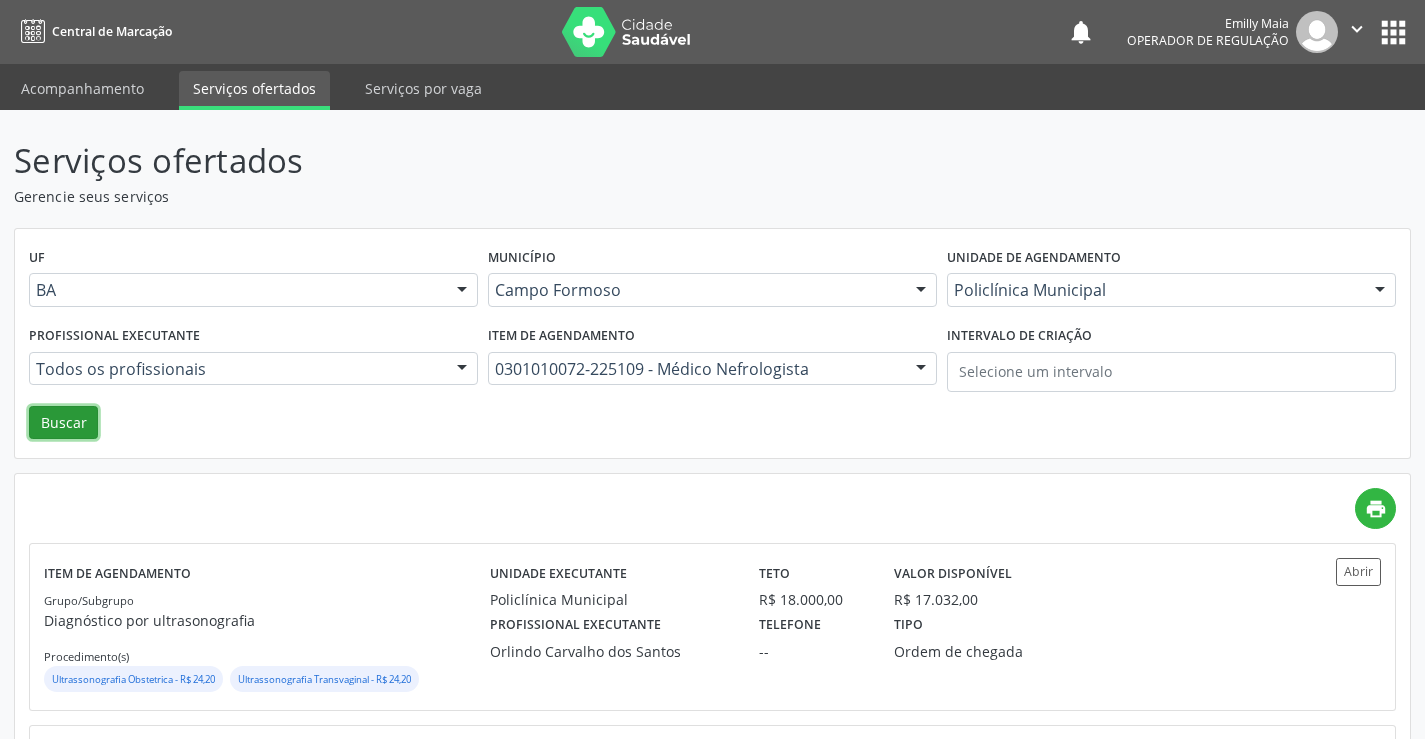 click on "Buscar" at bounding box center (63, 423) 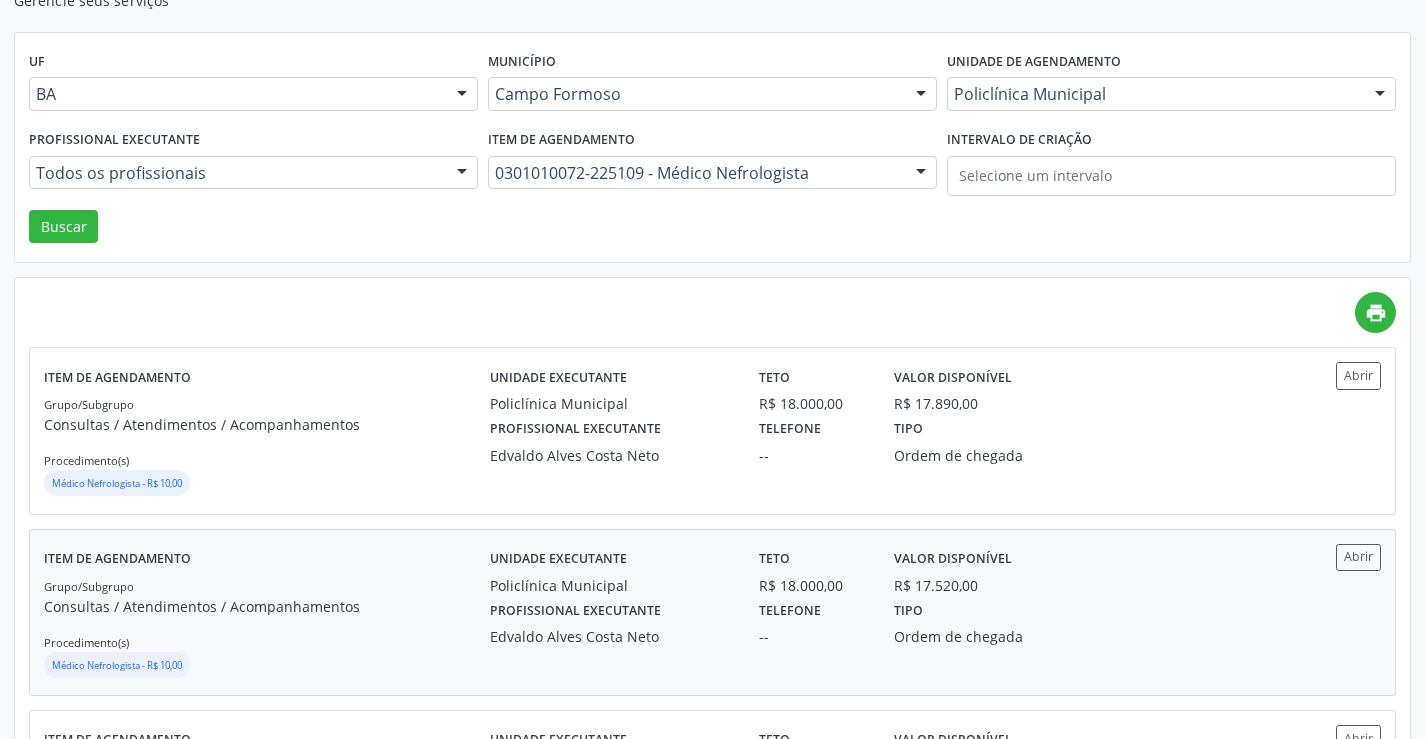 scroll, scrollTop: 200, scrollLeft: 0, axis: vertical 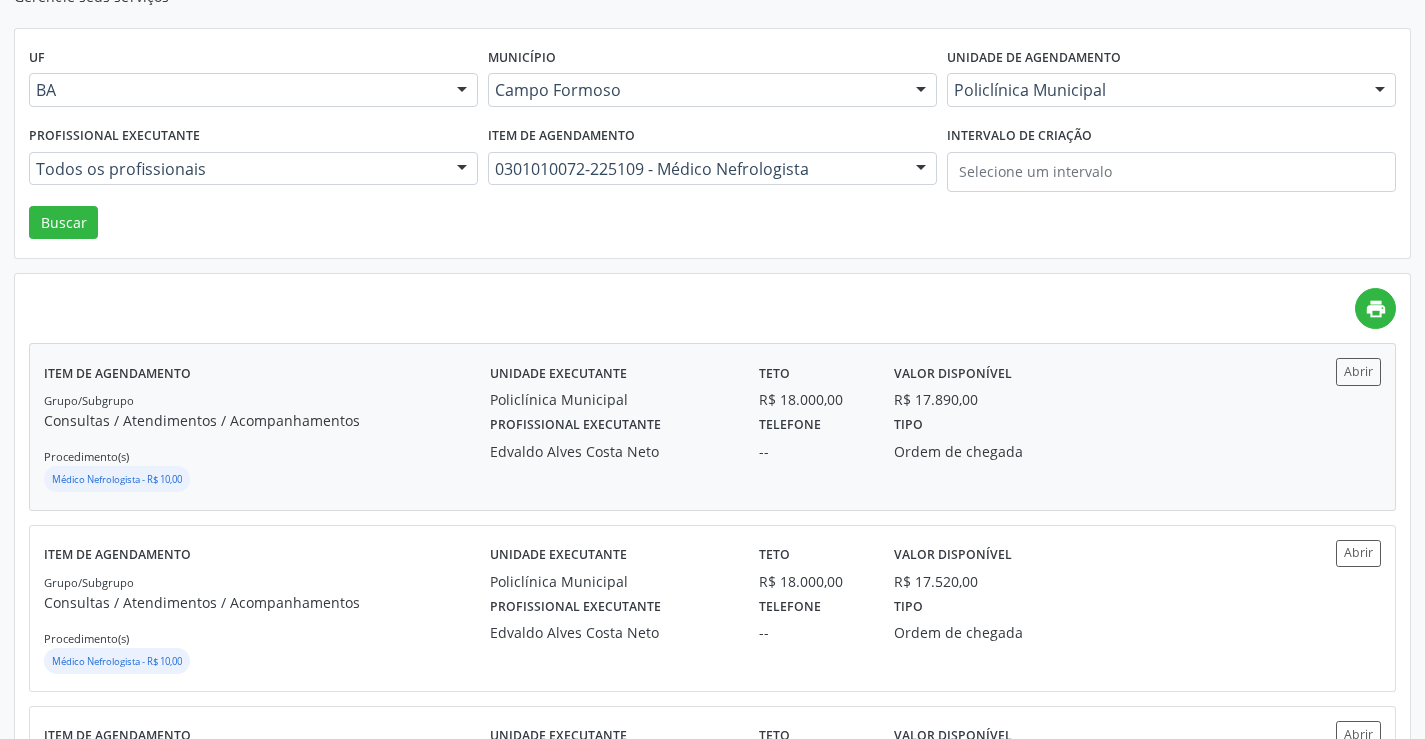 click on "Grupo/Subgrupo   Consultas / Atendimentos / Acompanhamentos   Procedimento(s)     Médico Nefrologista - R$ 10,00" at bounding box center (267, 442) 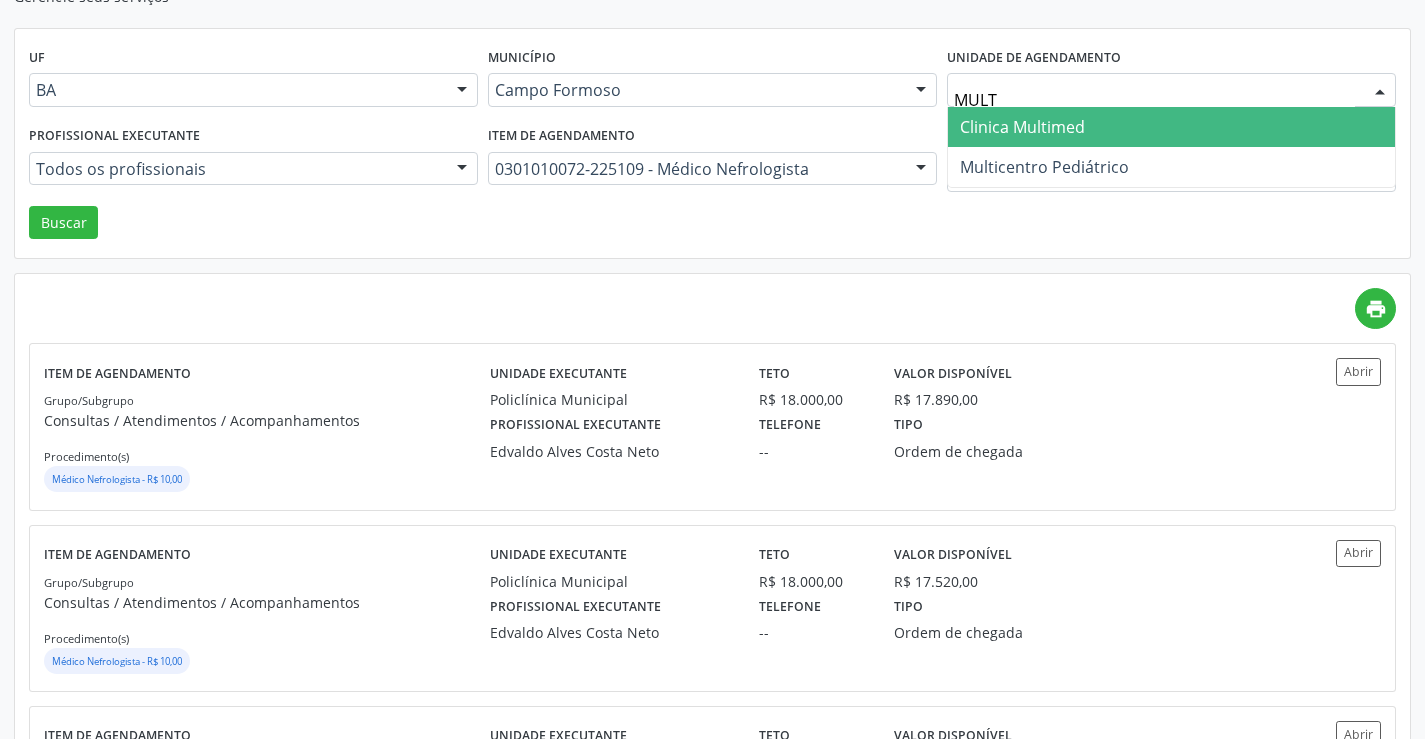 type on "MULTI" 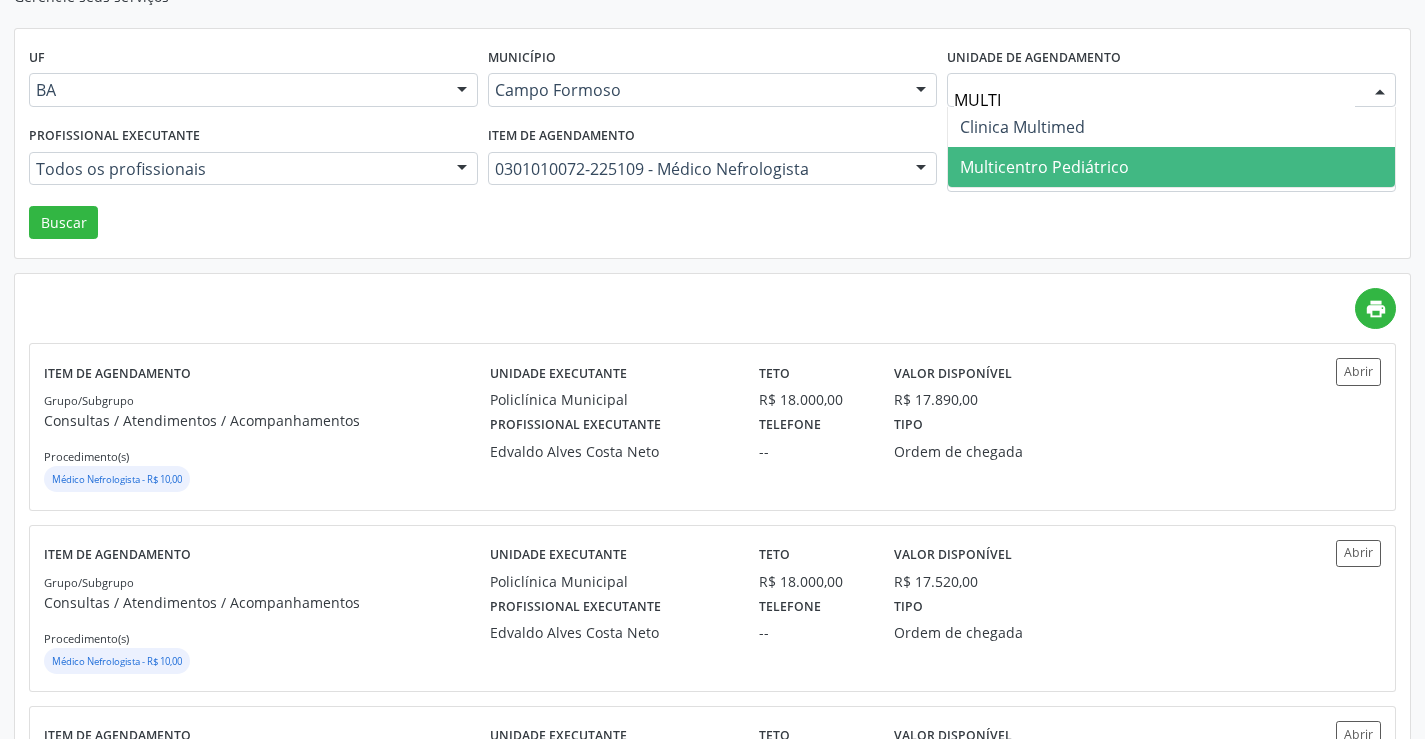 click on "Multicentro Pediátrico" at bounding box center (1044, 167) 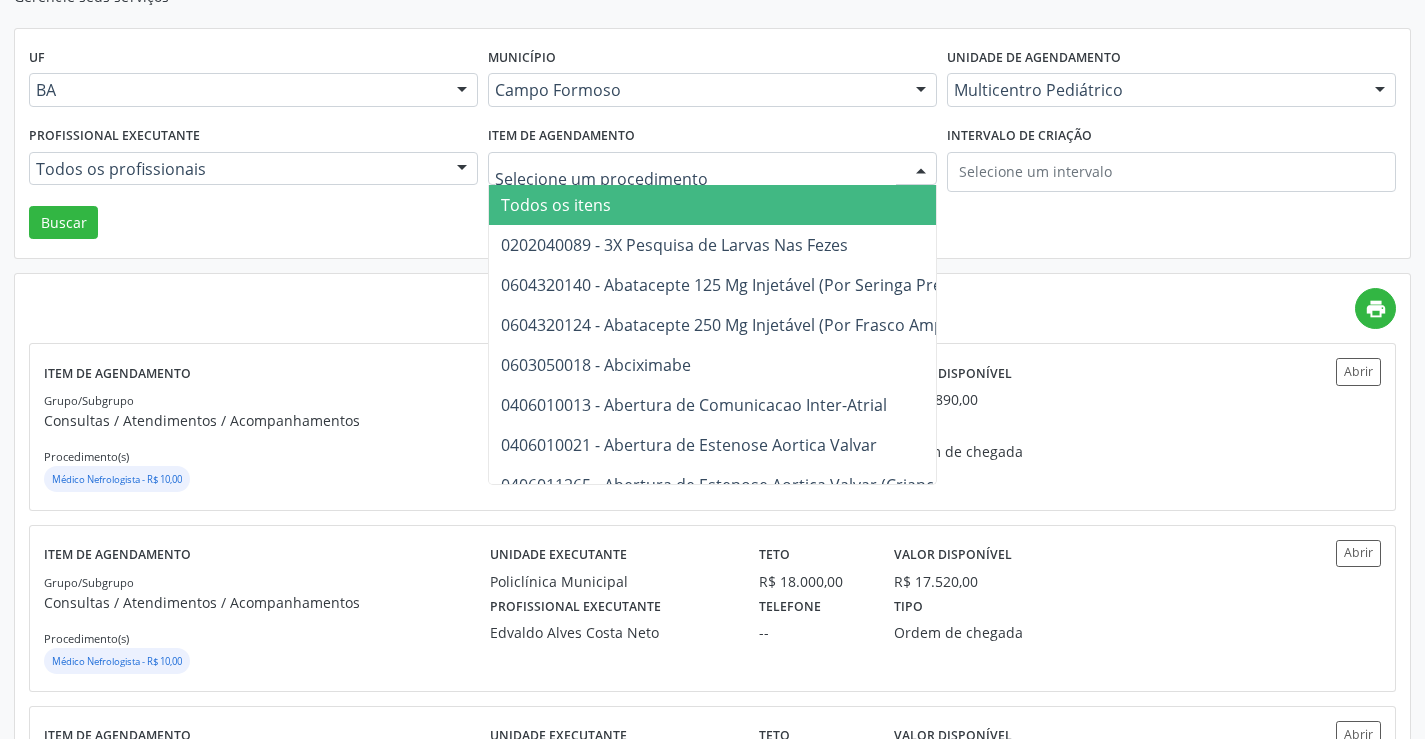 click on "Todos os itens" at bounding box center [1266, 205] 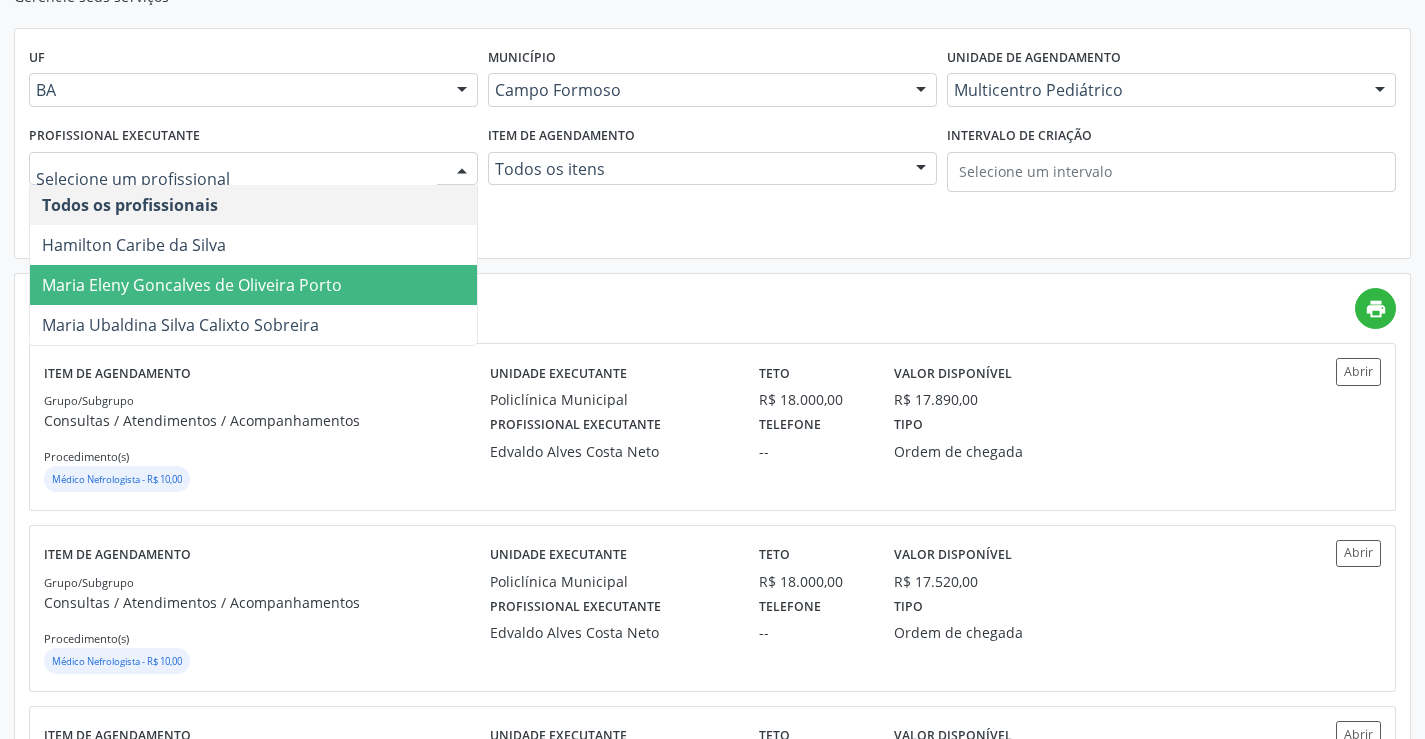 click on "Maria Eleny Goncalves de Oliveira Porto" at bounding box center (192, 285) 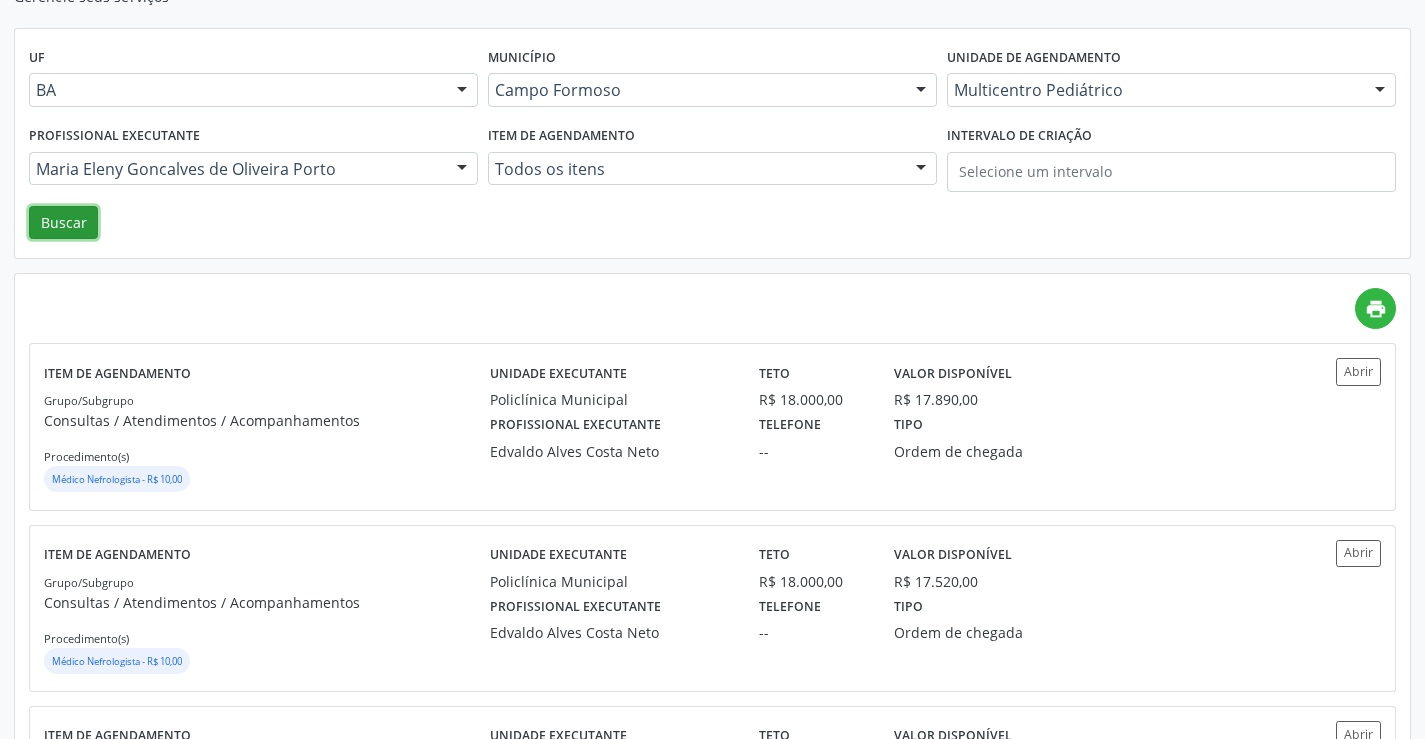 click on "Buscar" at bounding box center [63, 223] 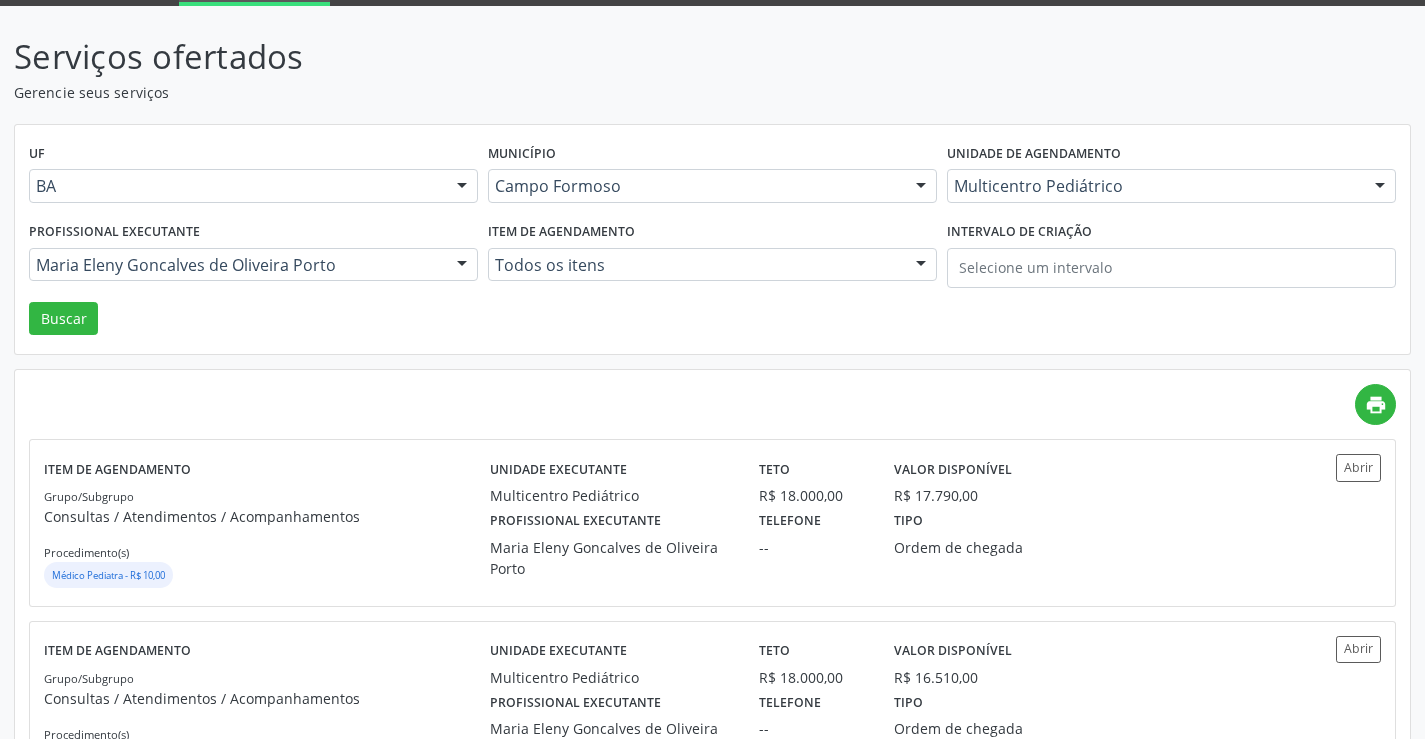 scroll, scrollTop: 200, scrollLeft: 0, axis: vertical 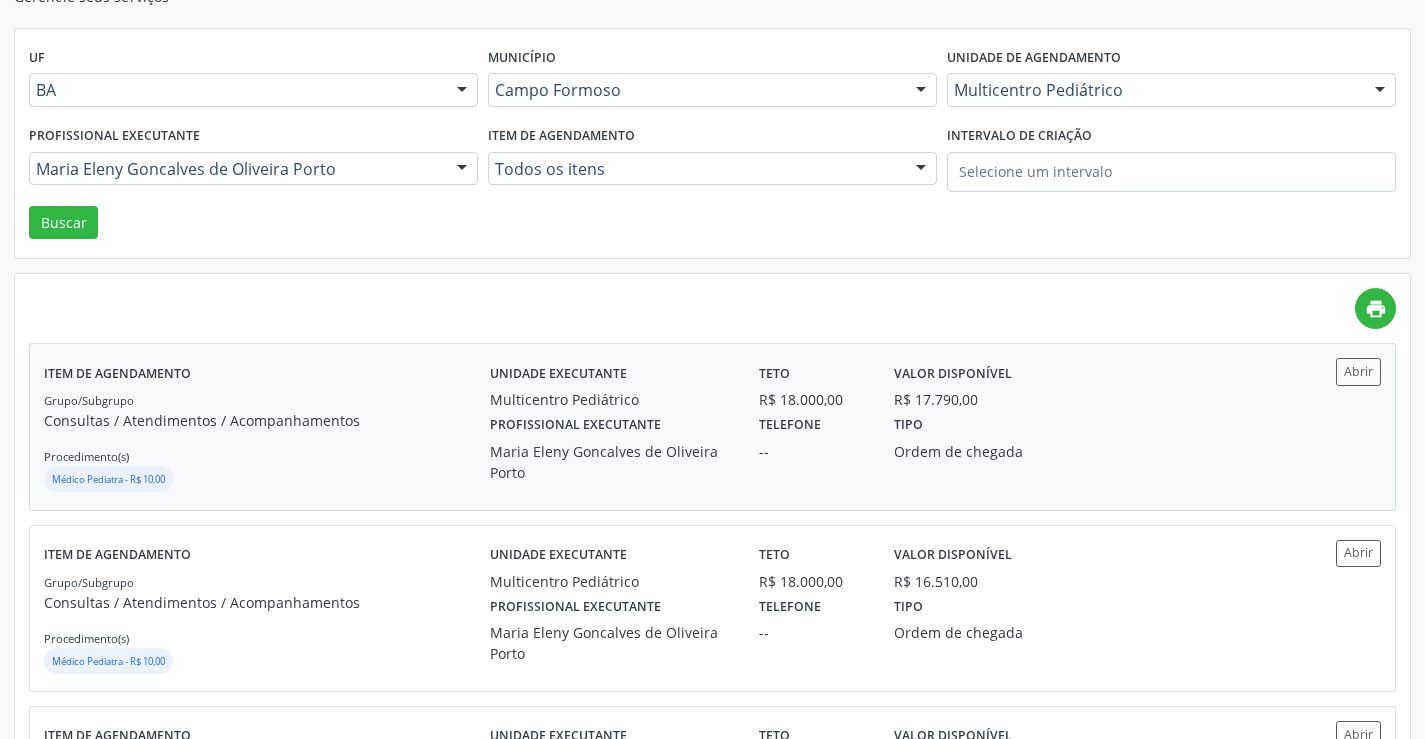 click on "Grupo/Subgrupo   Consultas / Atendimentos / Acompanhamentos   Procedimento(s)     Médico Pediatra - R$ 10,00" at bounding box center (267, 442) 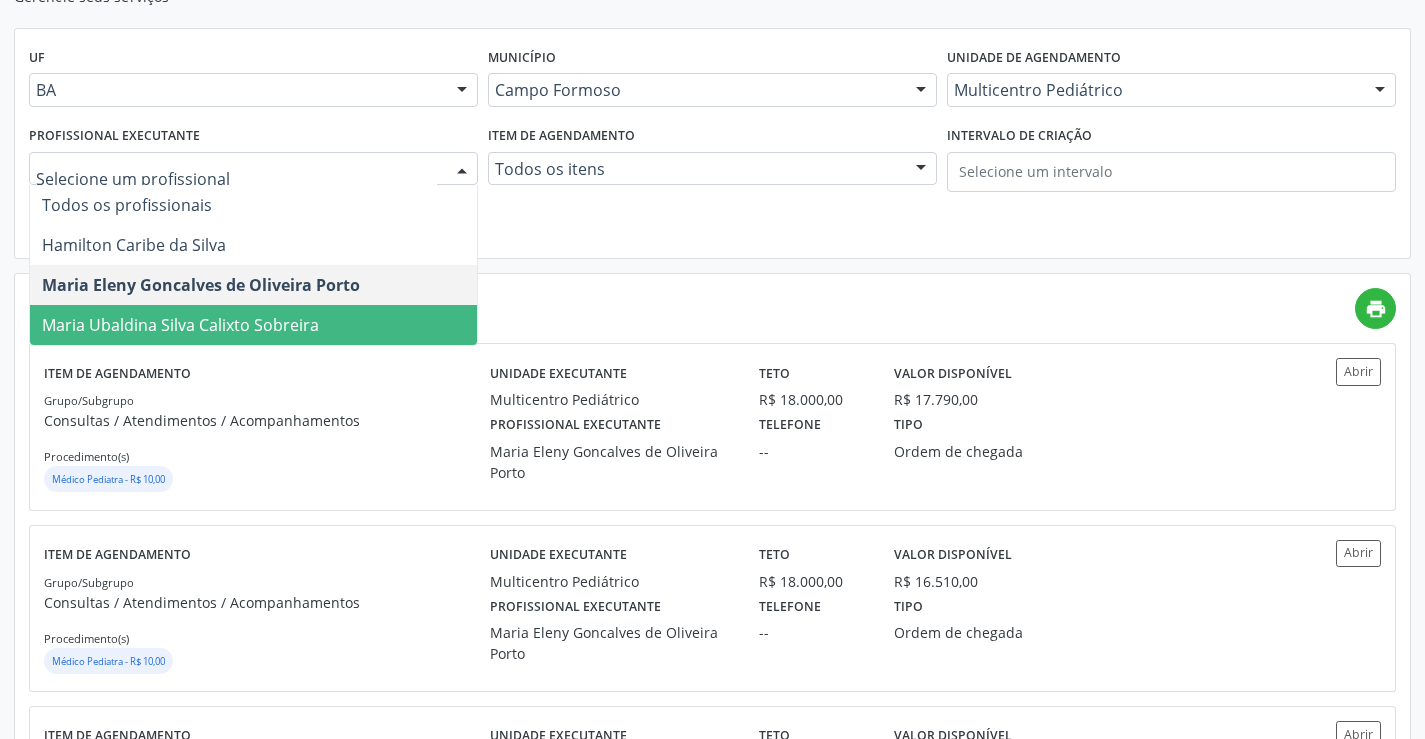 click on "Maria Ubaldina Silva Calixto Sobreira" at bounding box center [253, 325] 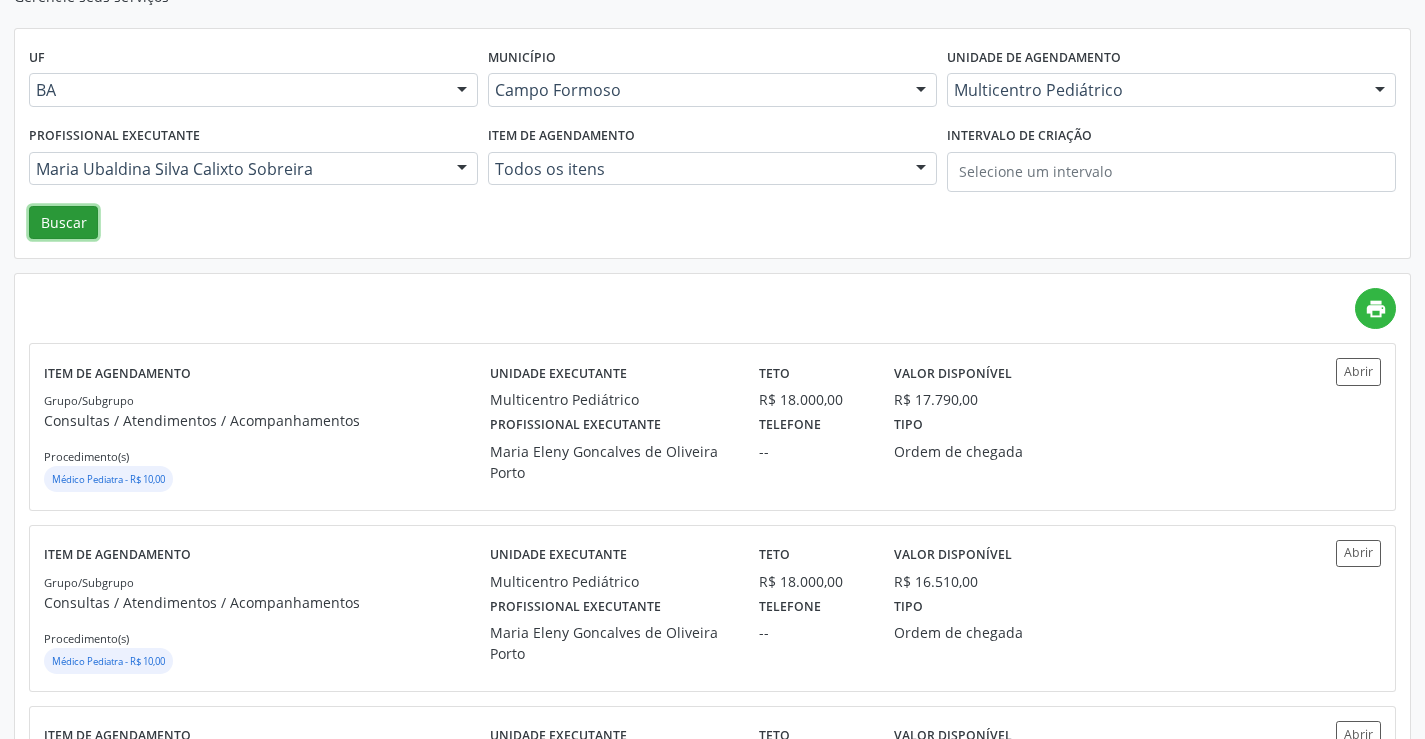 click on "Buscar" at bounding box center [63, 223] 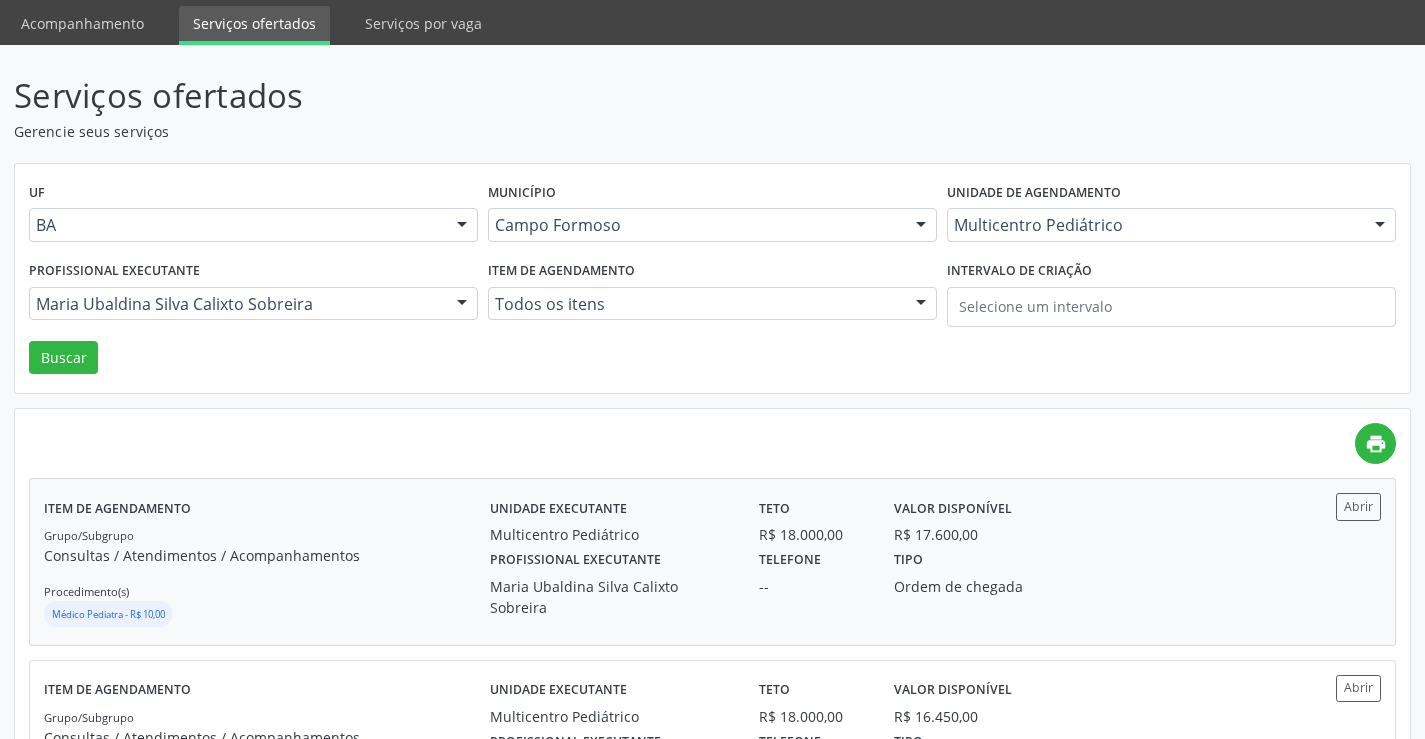 scroll, scrollTop: 100, scrollLeft: 0, axis: vertical 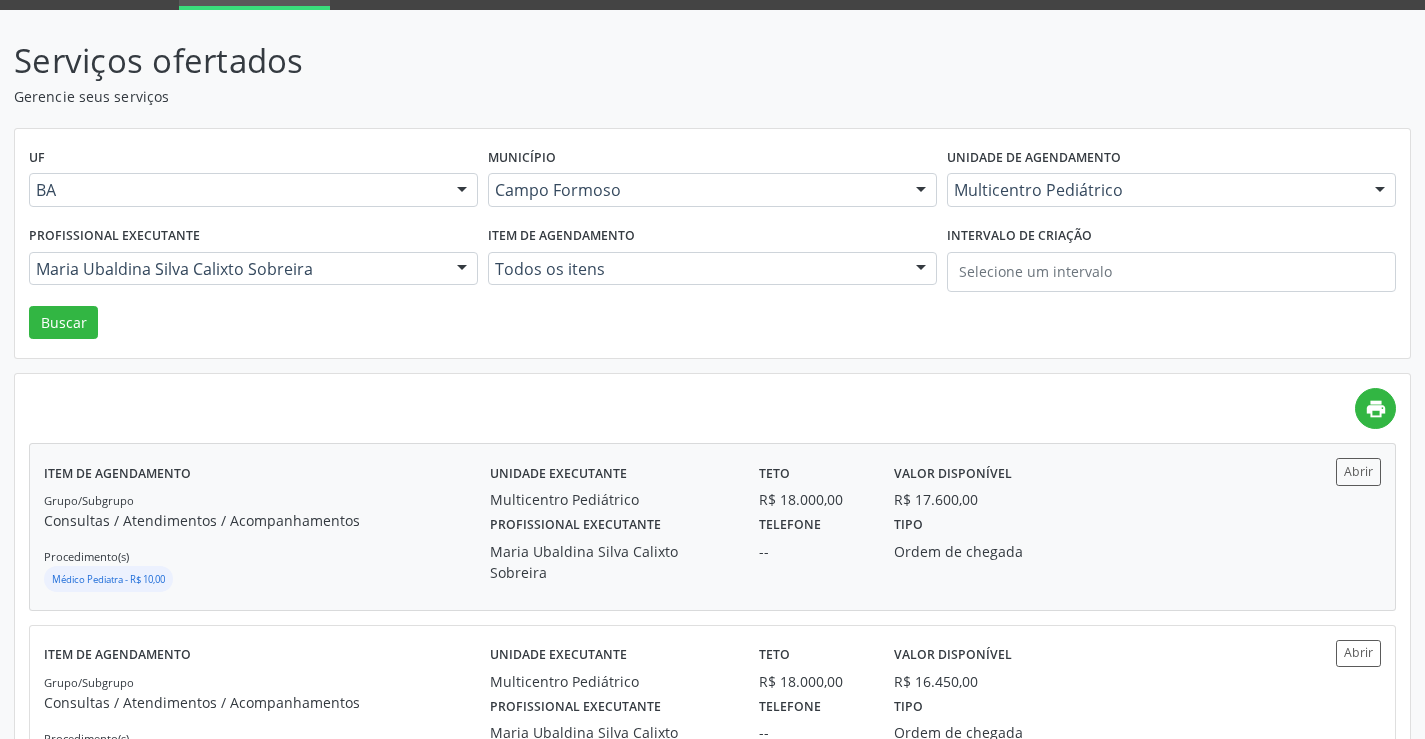 click on "Grupo/Subgrupo   Consultas / Atendimentos / Acompanhamentos   Procedimento(s)     Médico Pediatra - R$ 10,00" at bounding box center [267, 542] 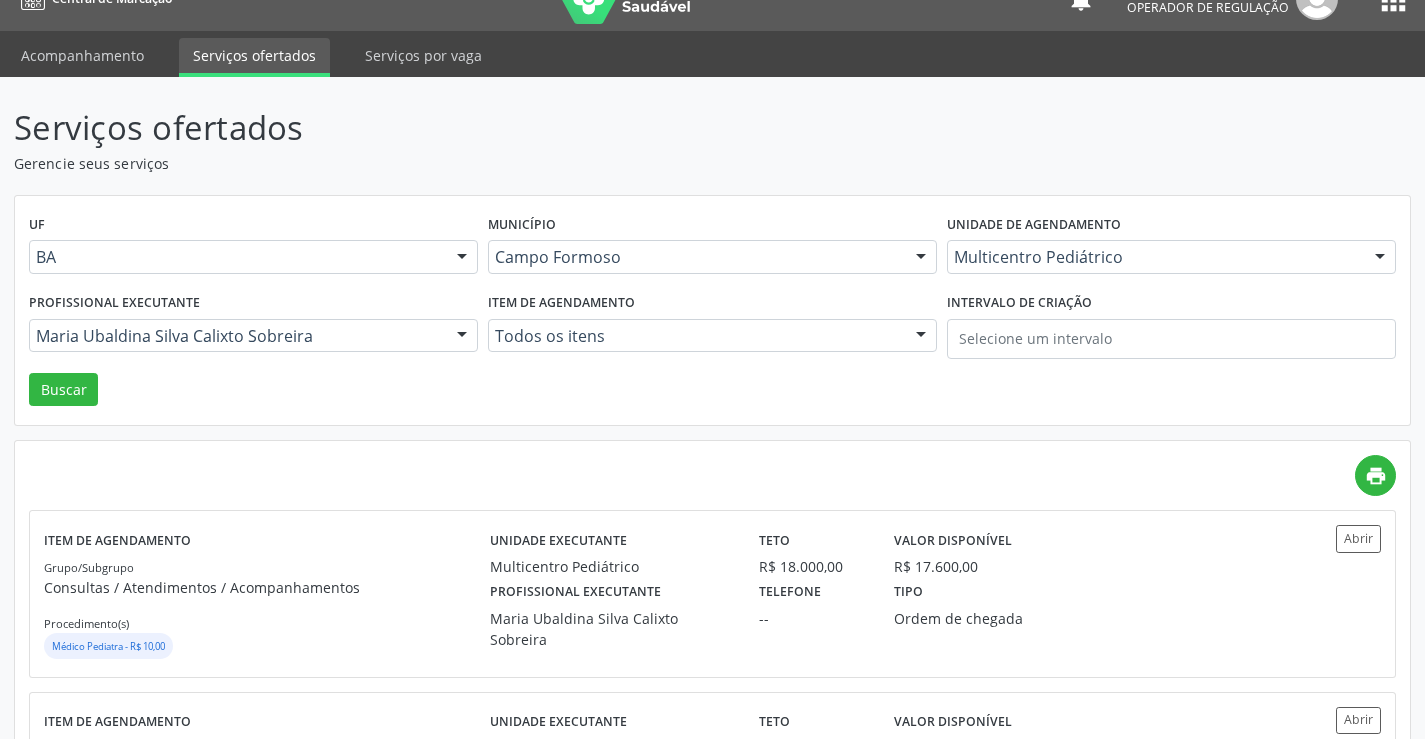 scroll, scrollTop: 0, scrollLeft: 0, axis: both 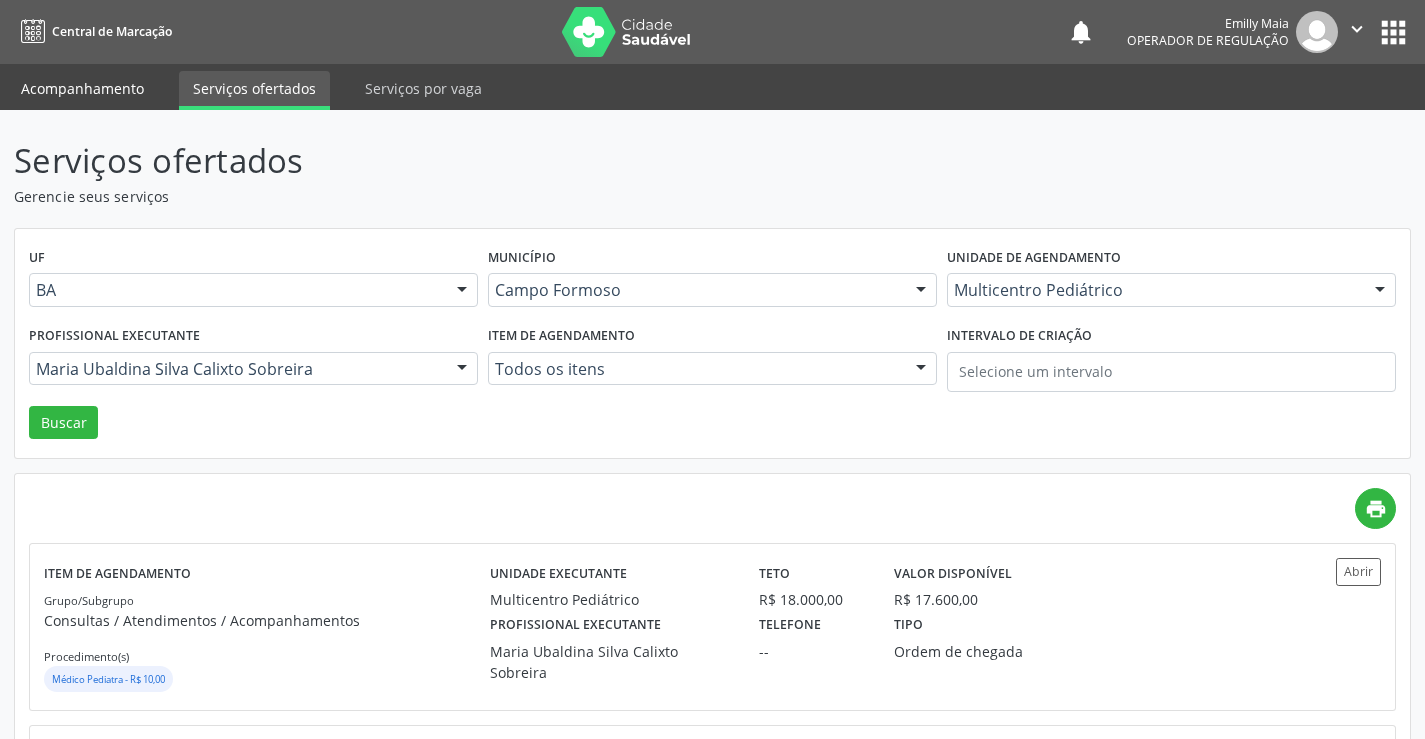 click on "Acompanhamento" at bounding box center [82, 88] 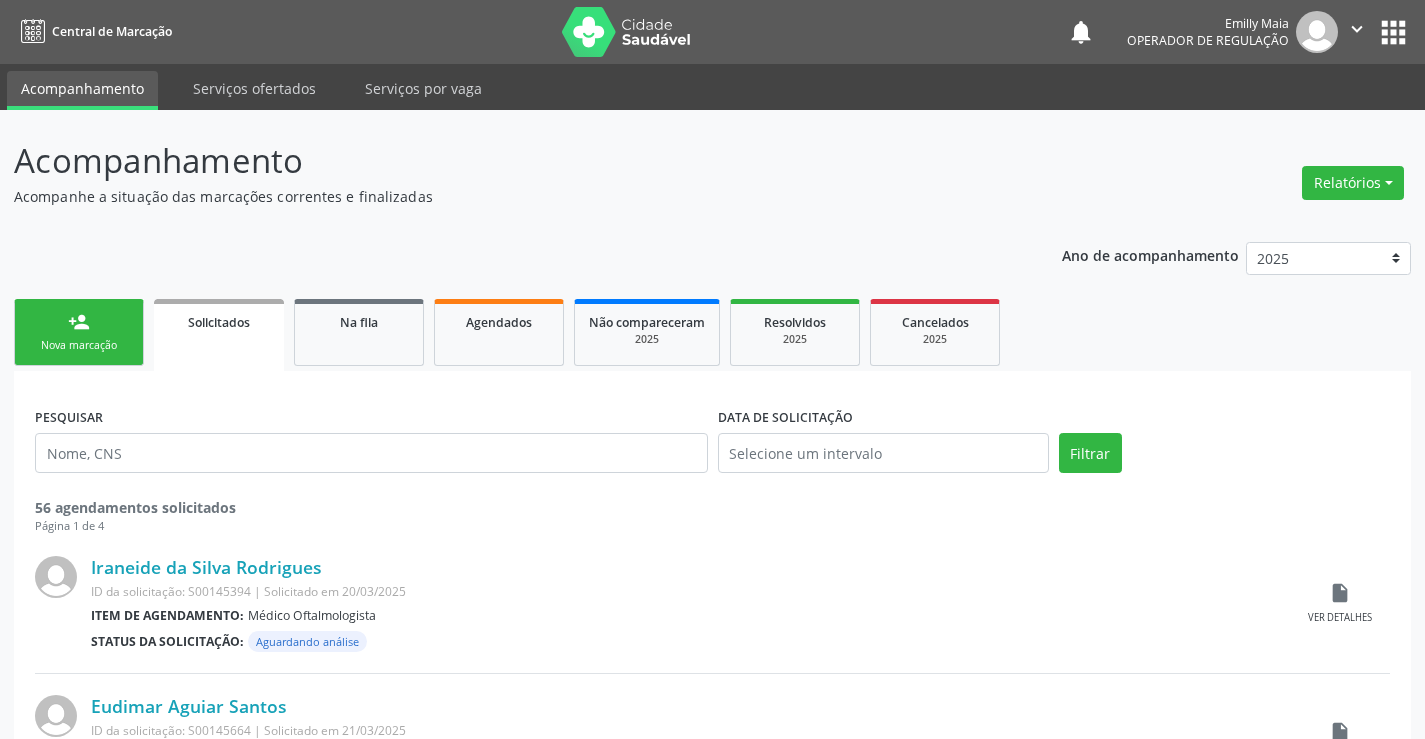 click on "person_add
Nova marcação" at bounding box center [79, 332] 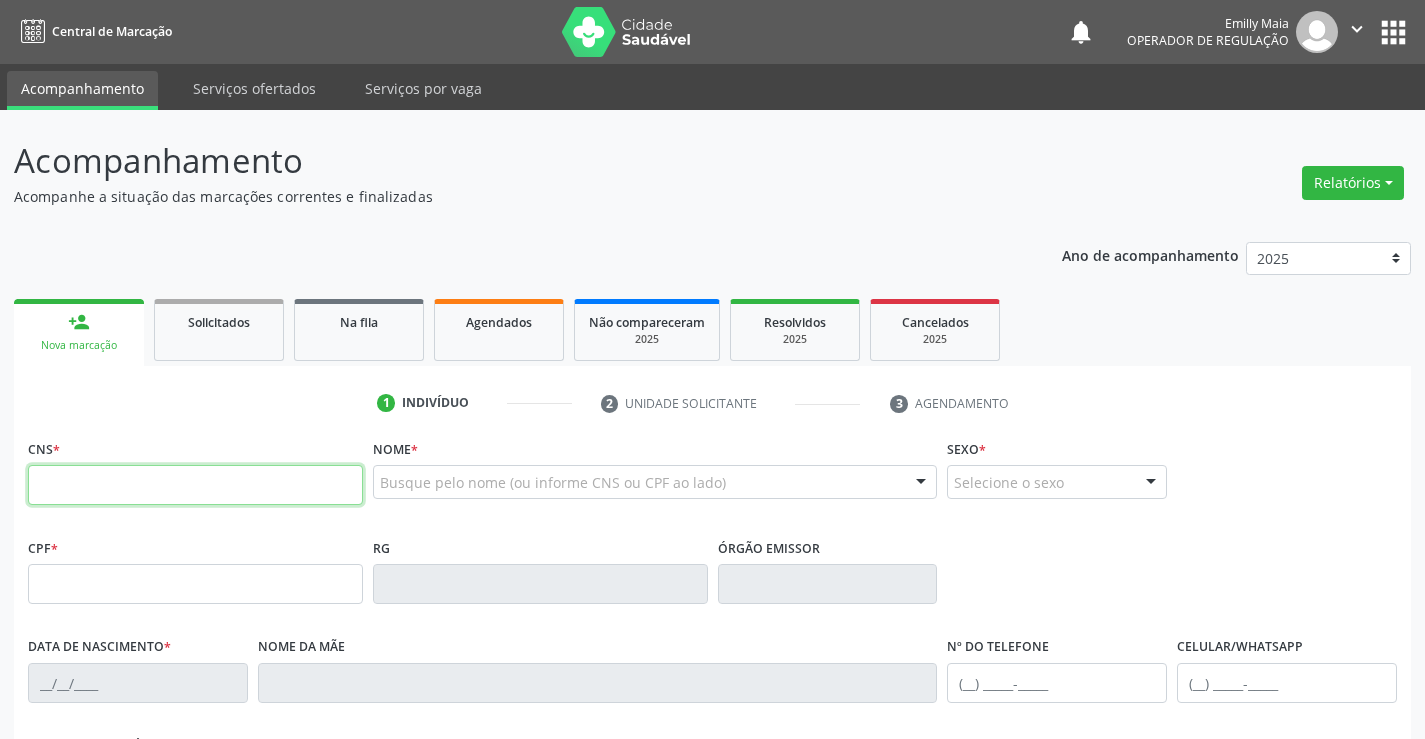 click at bounding box center (195, 485) 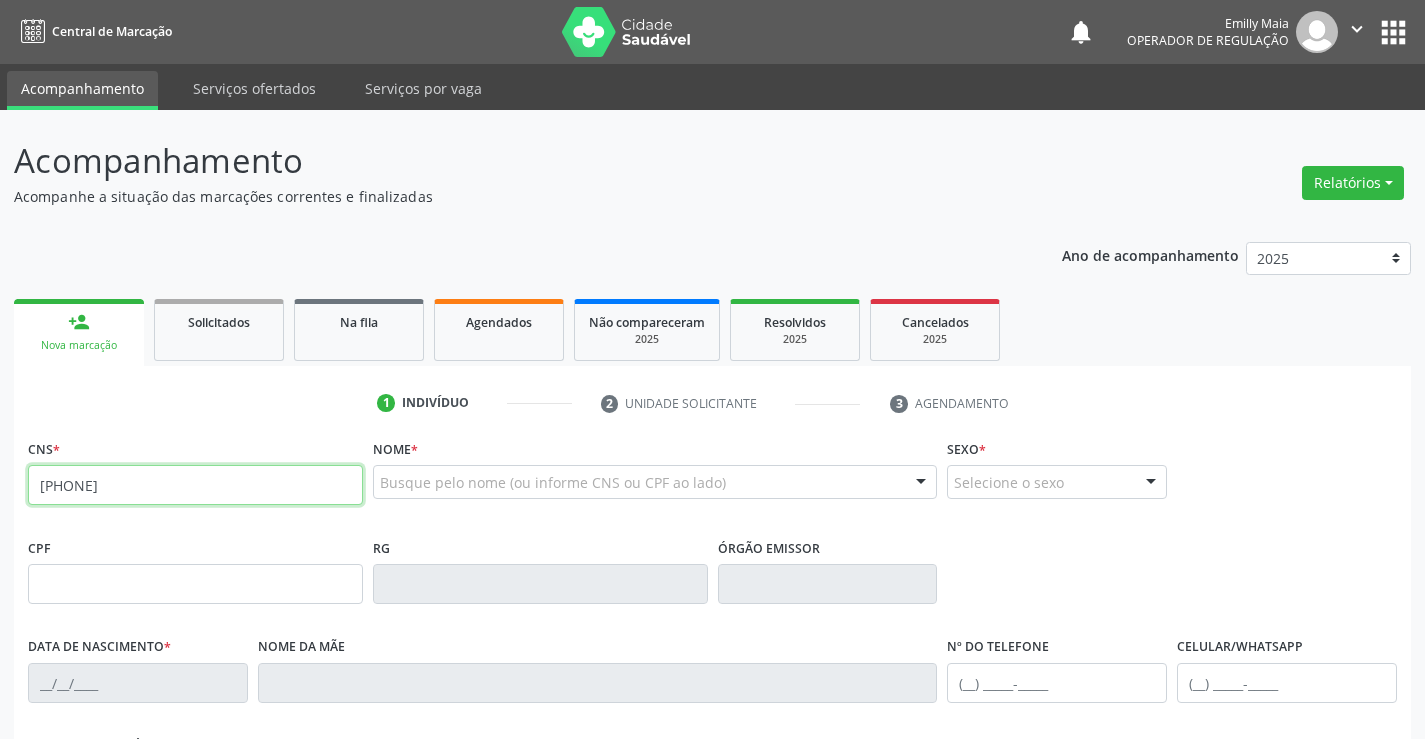 type on "700 1089 8473 8712" 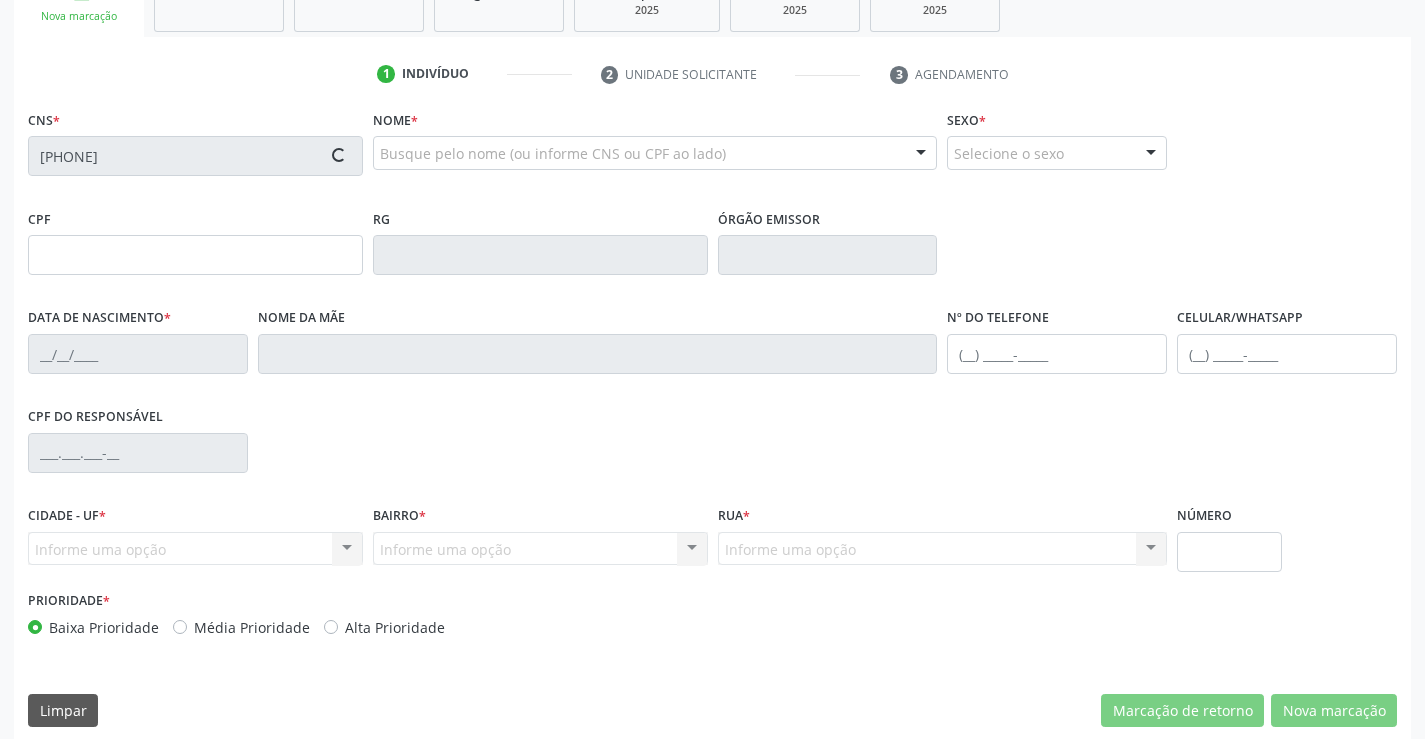 scroll, scrollTop: 345, scrollLeft: 0, axis: vertical 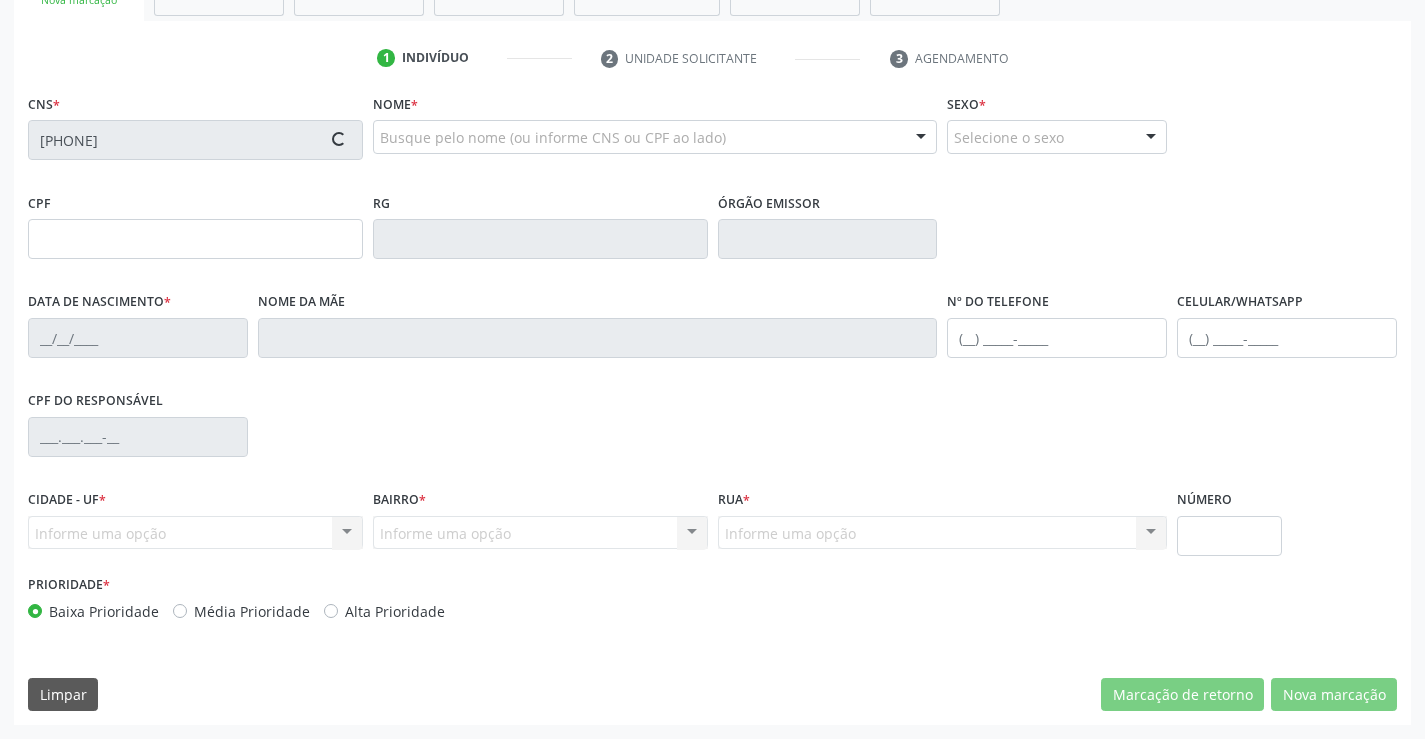 type on "023.922.705-03" 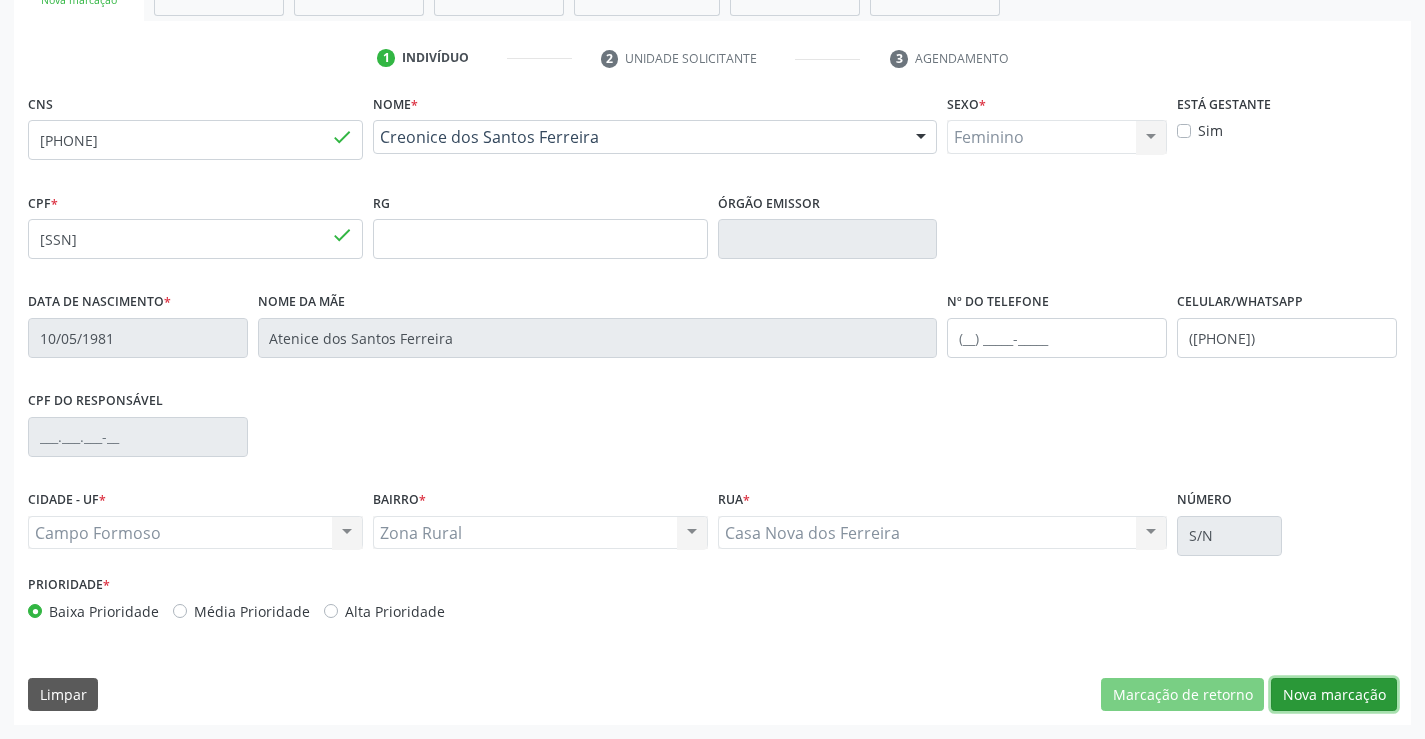 click on "Nova marcação" at bounding box center [1334, 695] 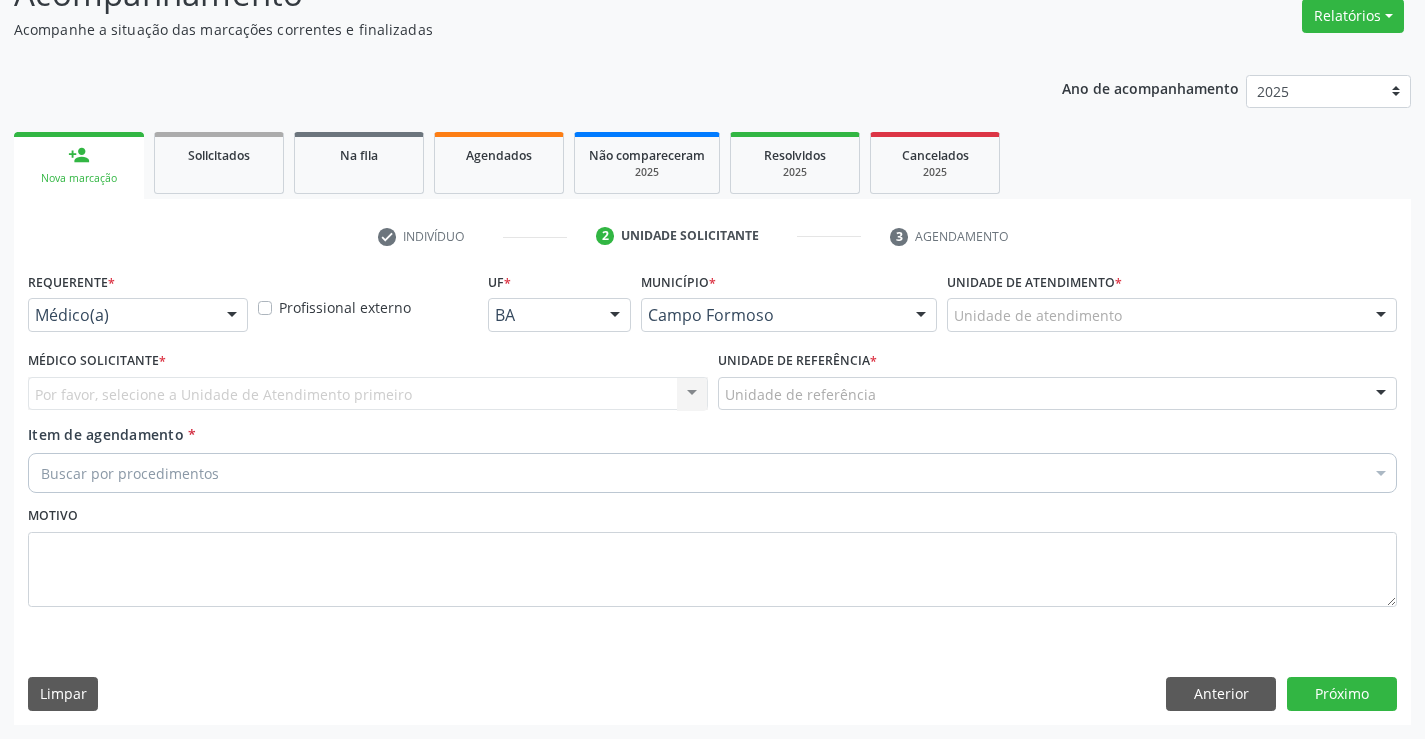 scroll, scrollTop: 167, scrollLeft: 0, axis: vertical 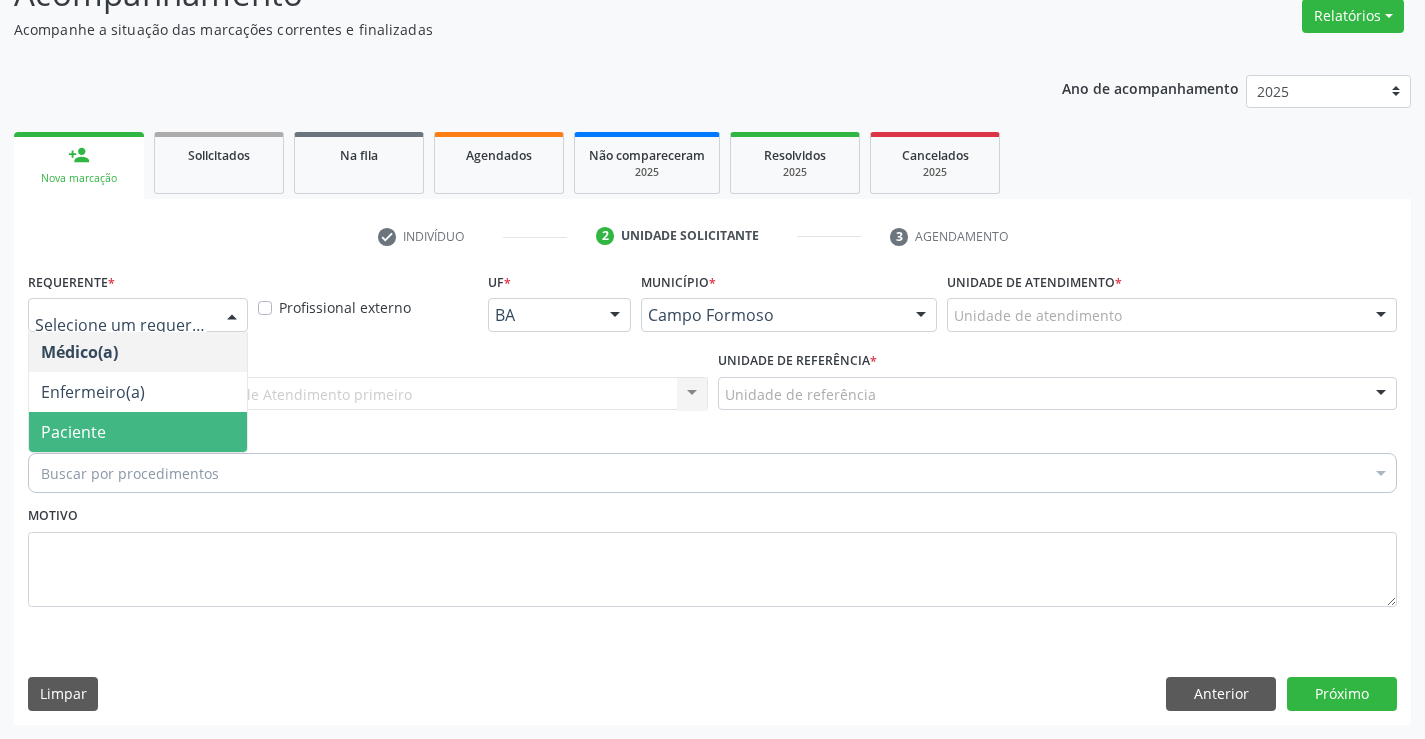 click on "Paciente" at bounding box center (138, 432) 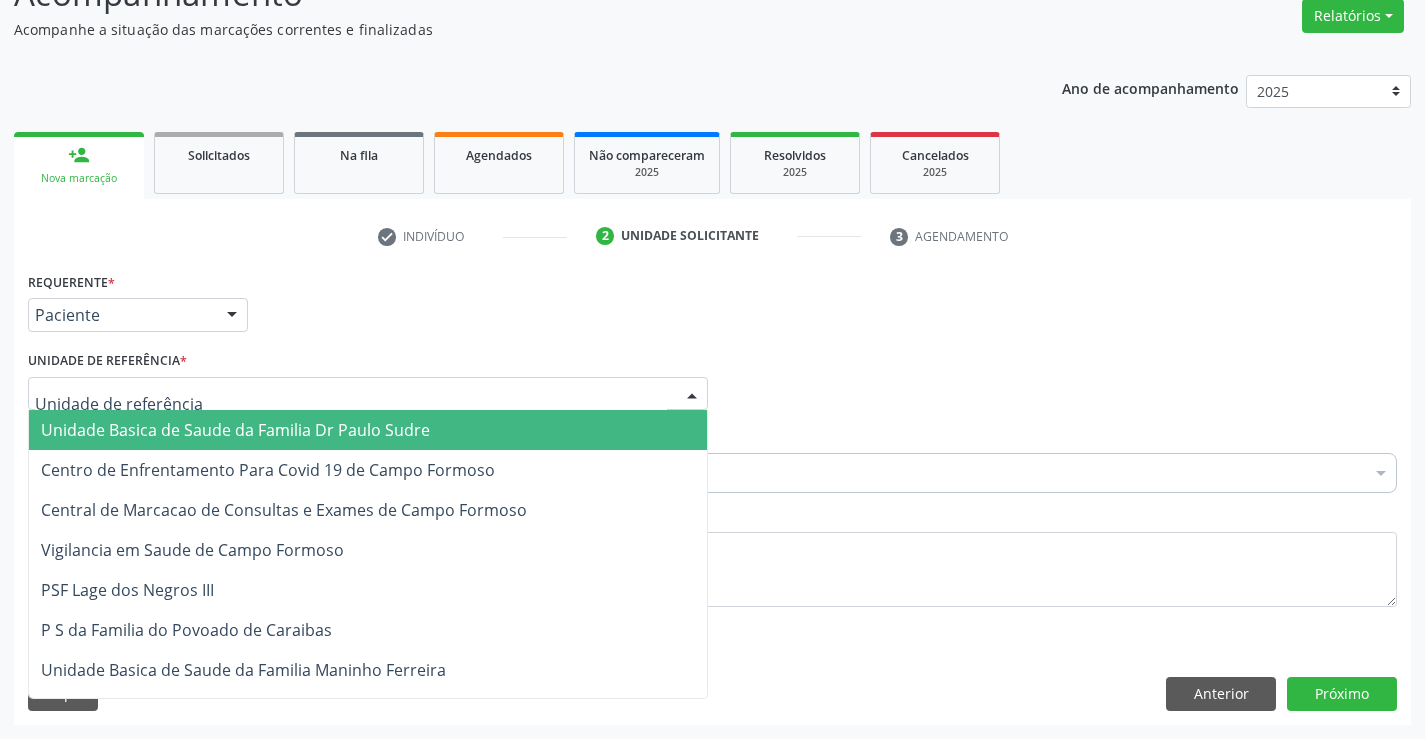 click at bounding box center [368, 394] 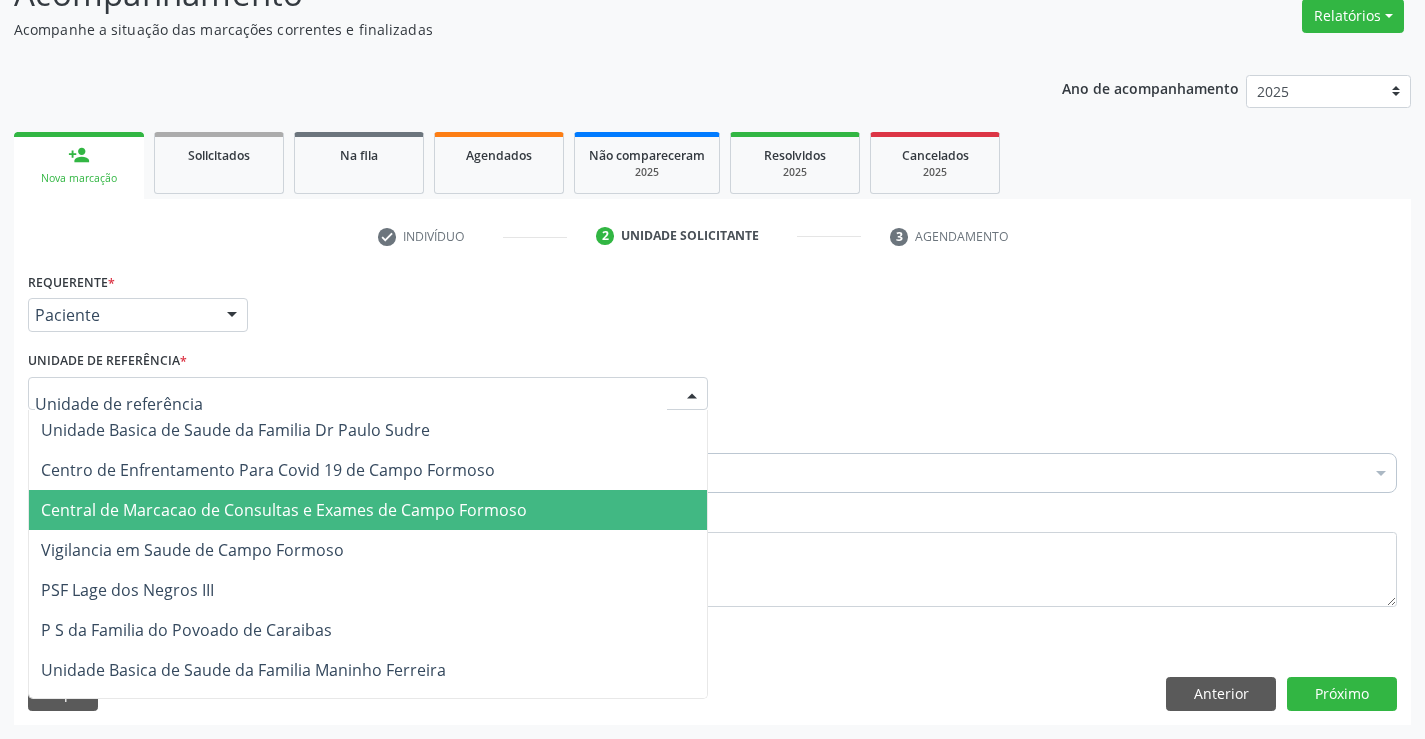 click on "Central de Marcacao de Consultas e Exames de Campo Formoso" at bounding box center [284, 510] 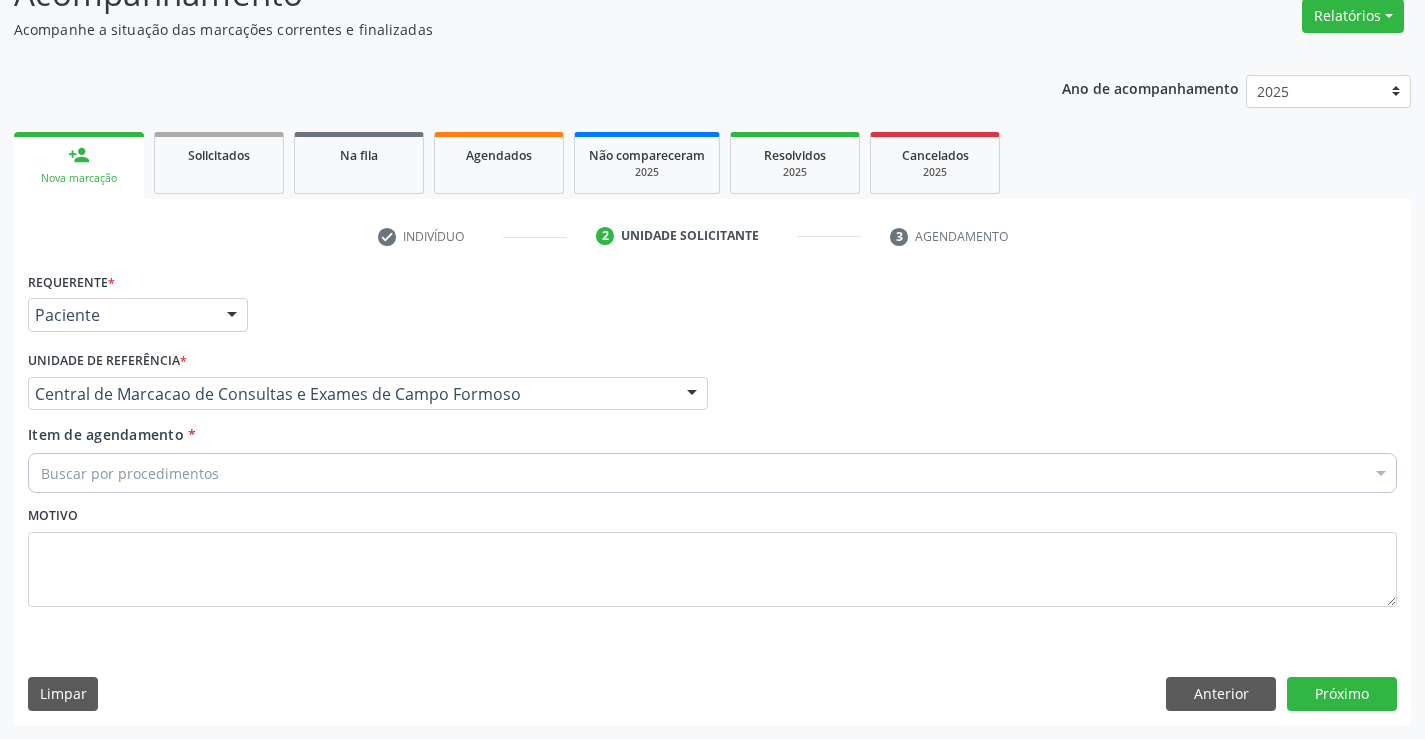 click on "Buscar por procedimentos" at bounding box center [712, 473] 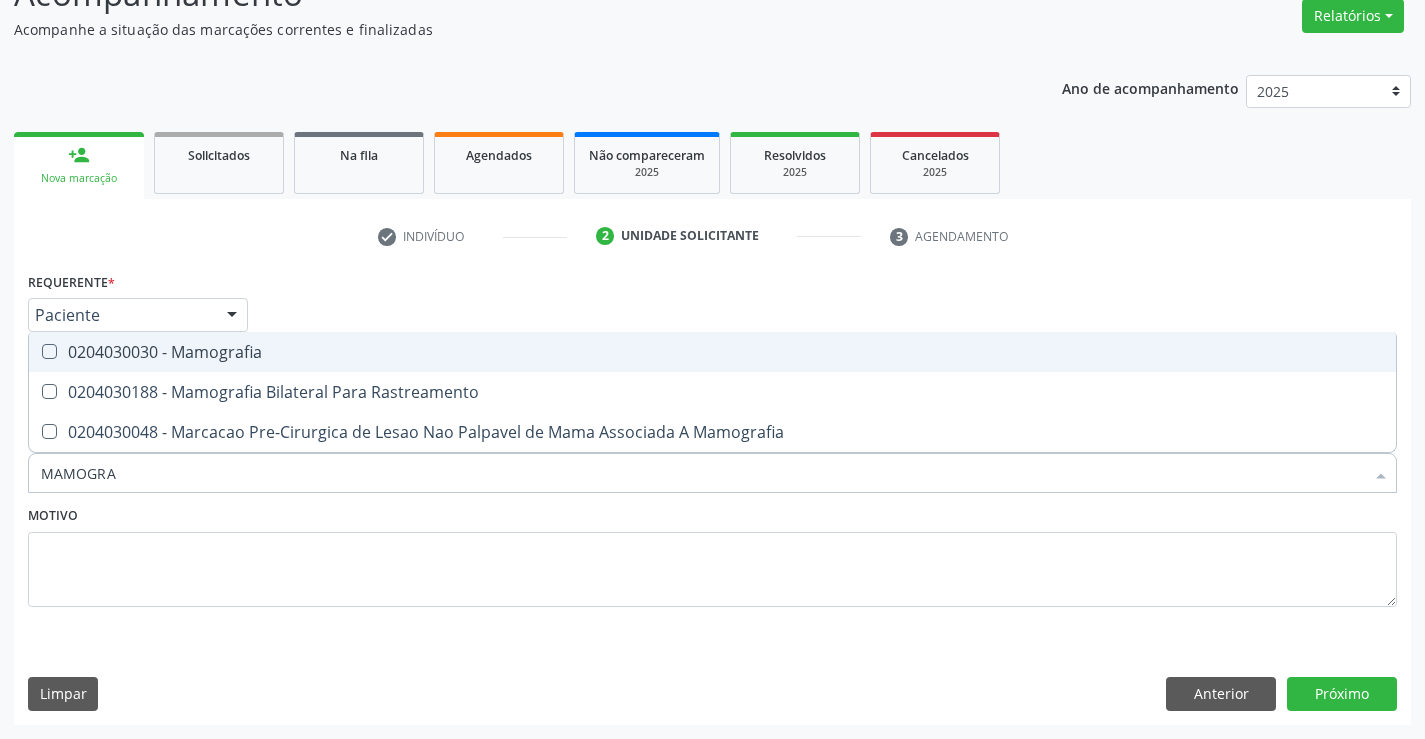 type on "MAMOGRAF" 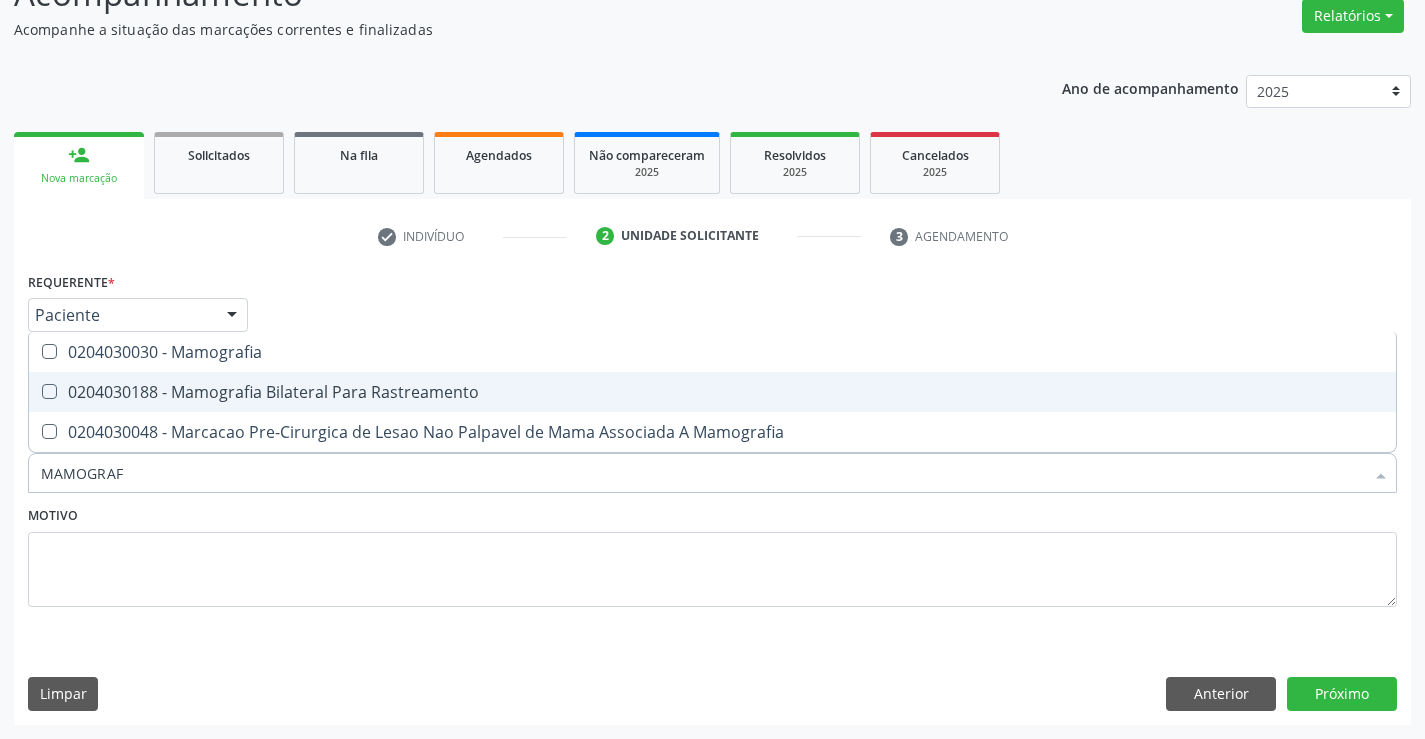 click on "0204030188 - Mamografia Bilateral Para Rastreamento" at bounding box center (712, 392) 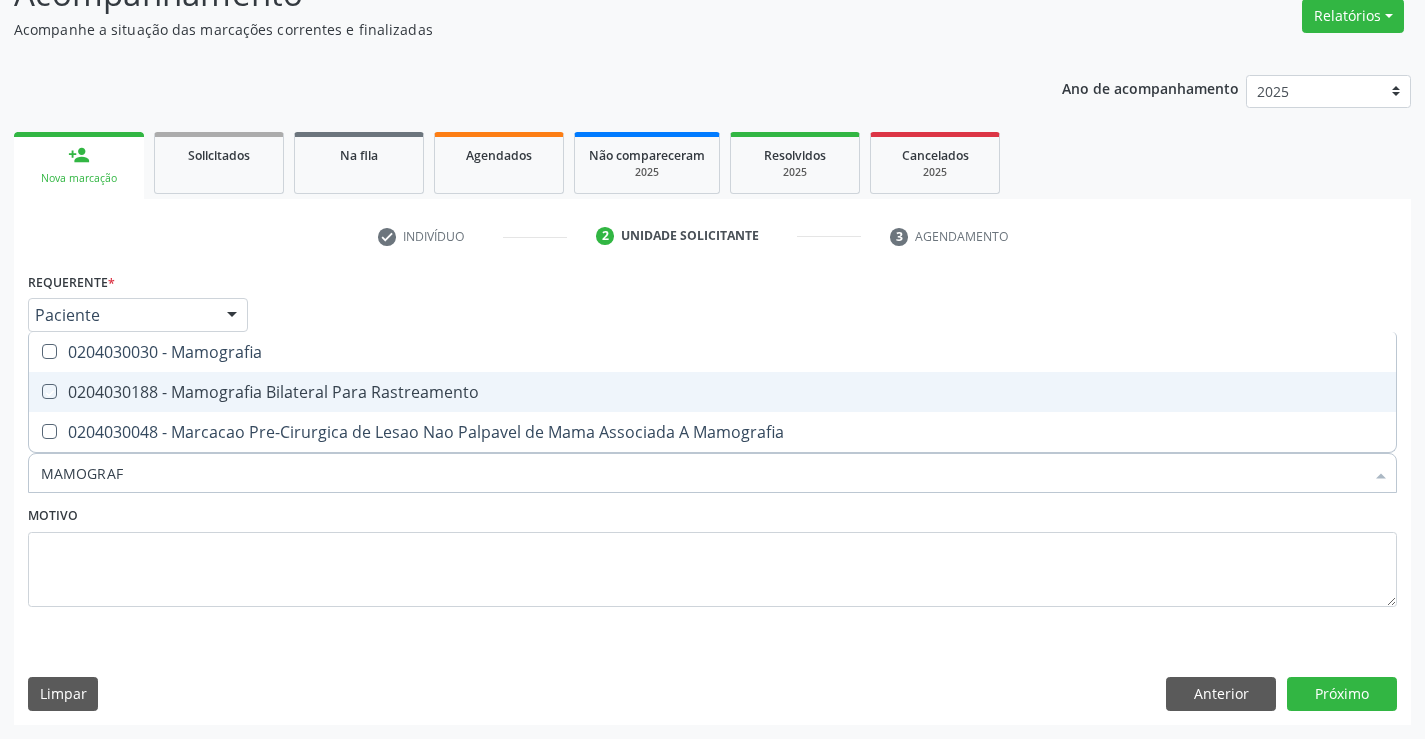 checkbox on "true" 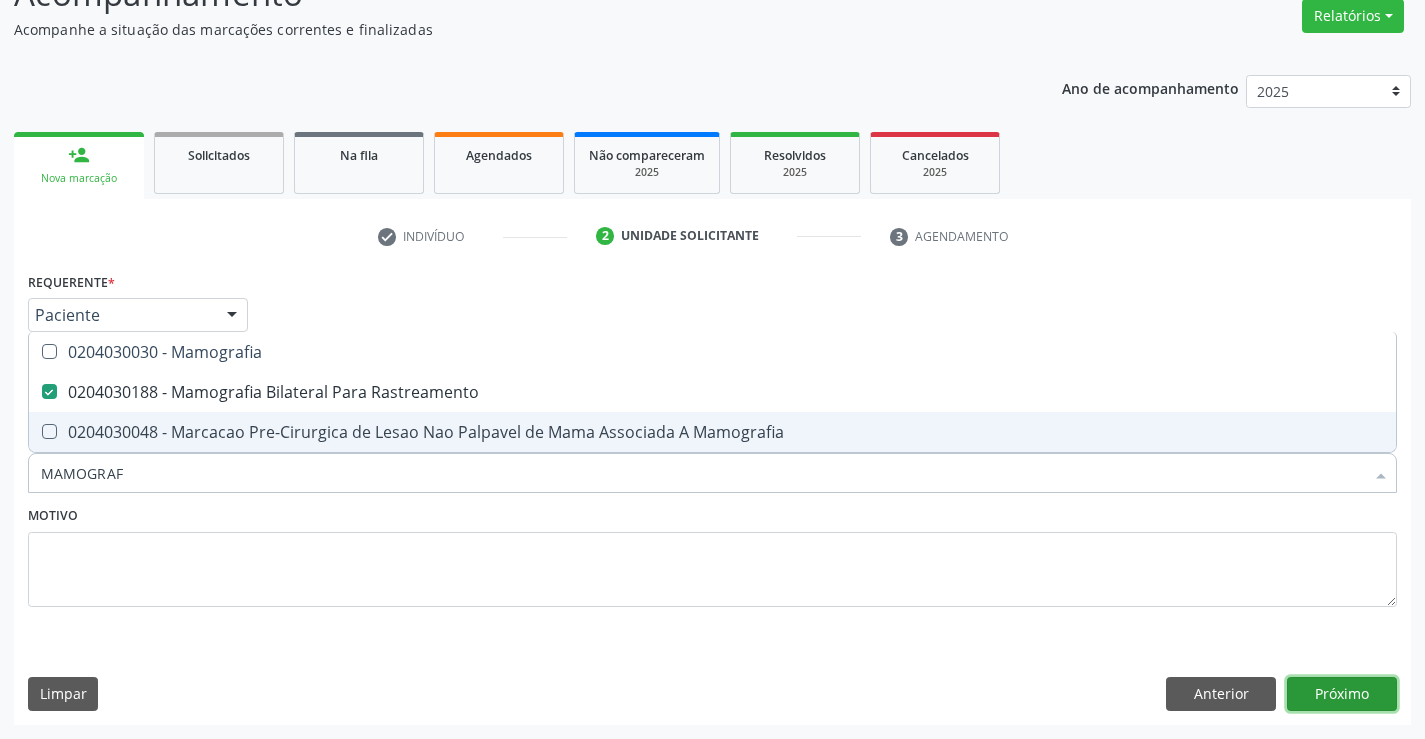 click on "Próximo" at bounding box center [1342, 694] 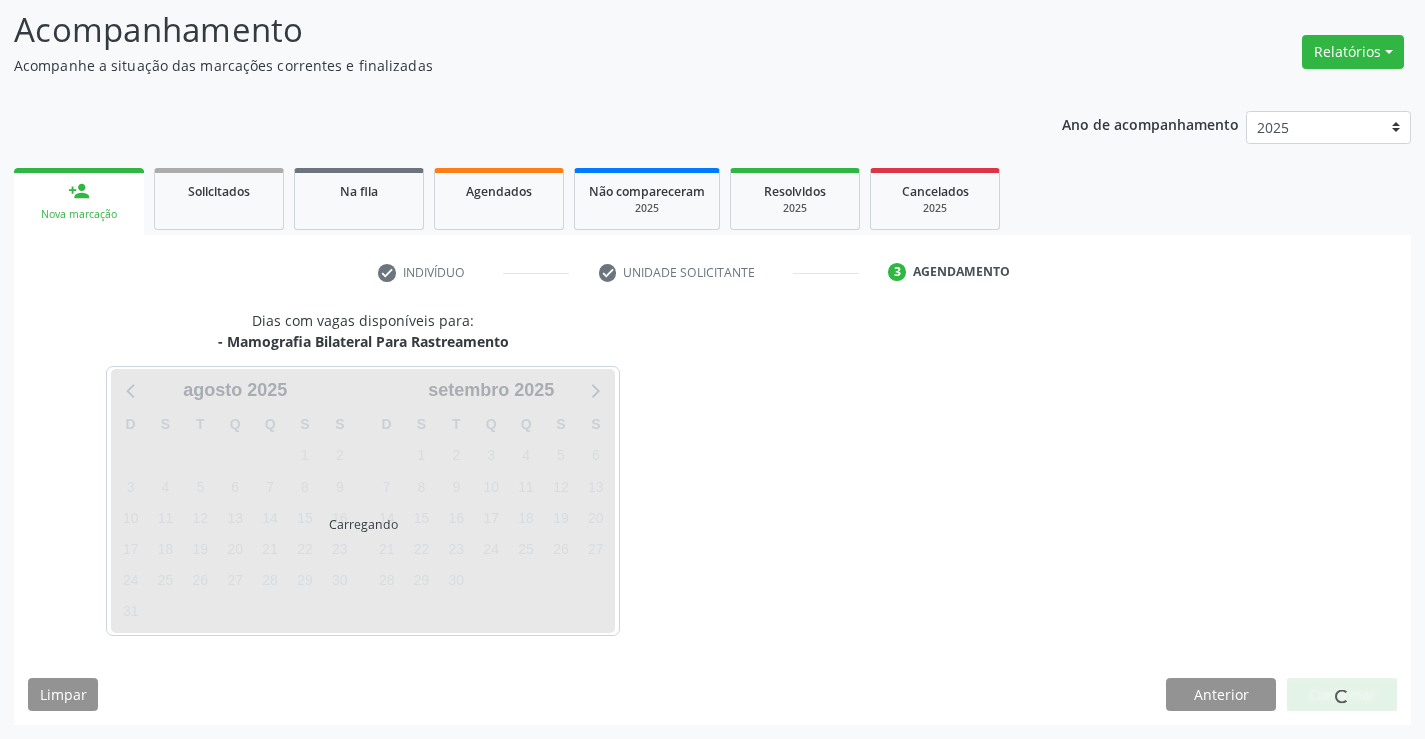 scroll, scrollTop: 131, scrollLeft: 0, axis: vertical 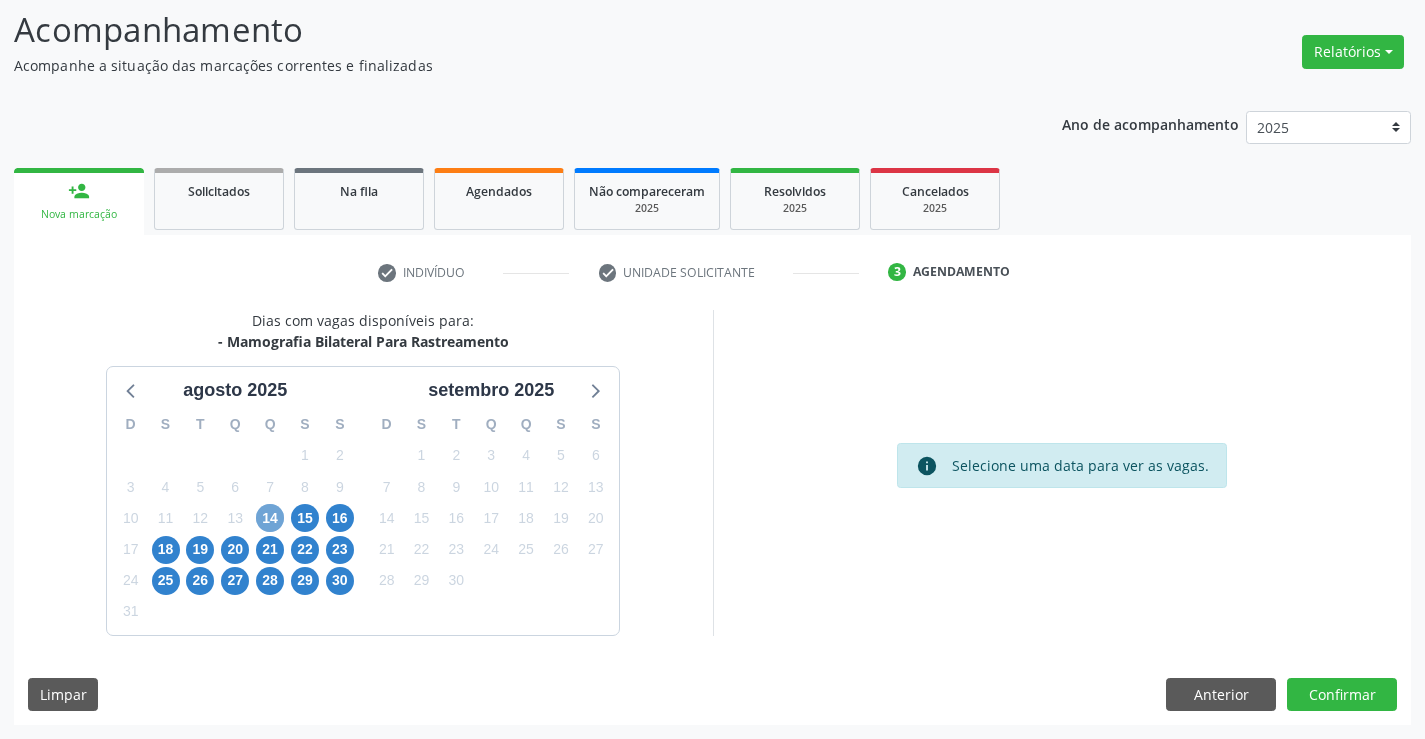 click on "14" at bounding box center (270, 518) 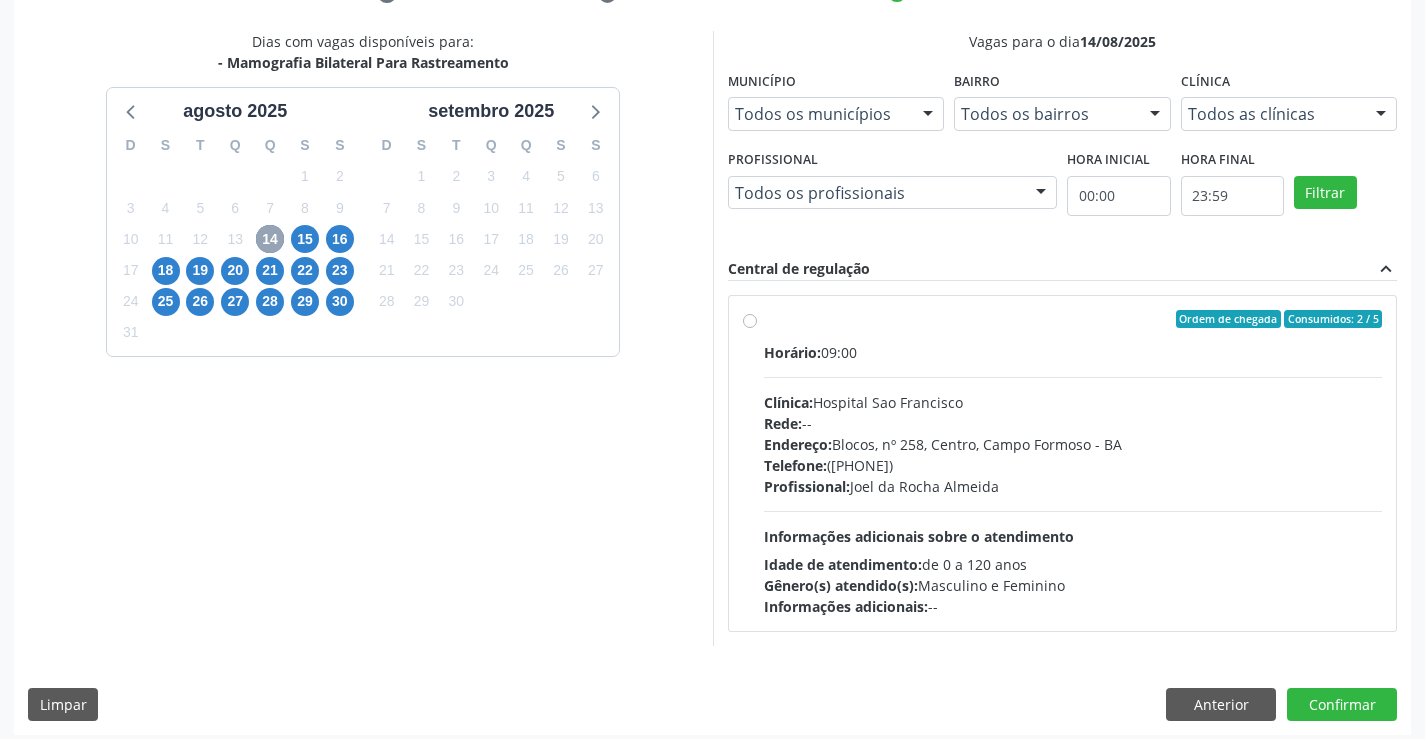 scroll, scrollTop: 420, scrollLeft: 0, axis: vertical 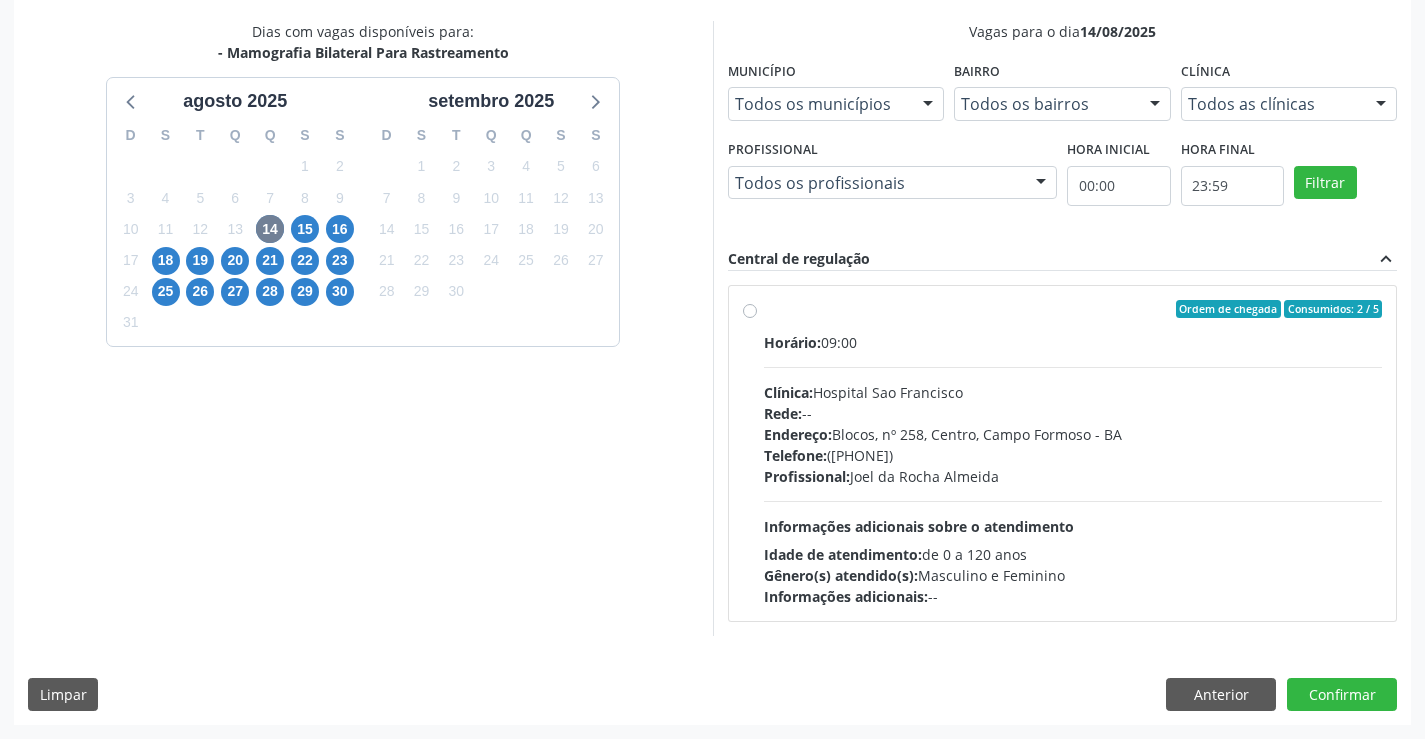click on "Profissional:
Joel da Rocha Almeida" at bounding box center [1073, 476] 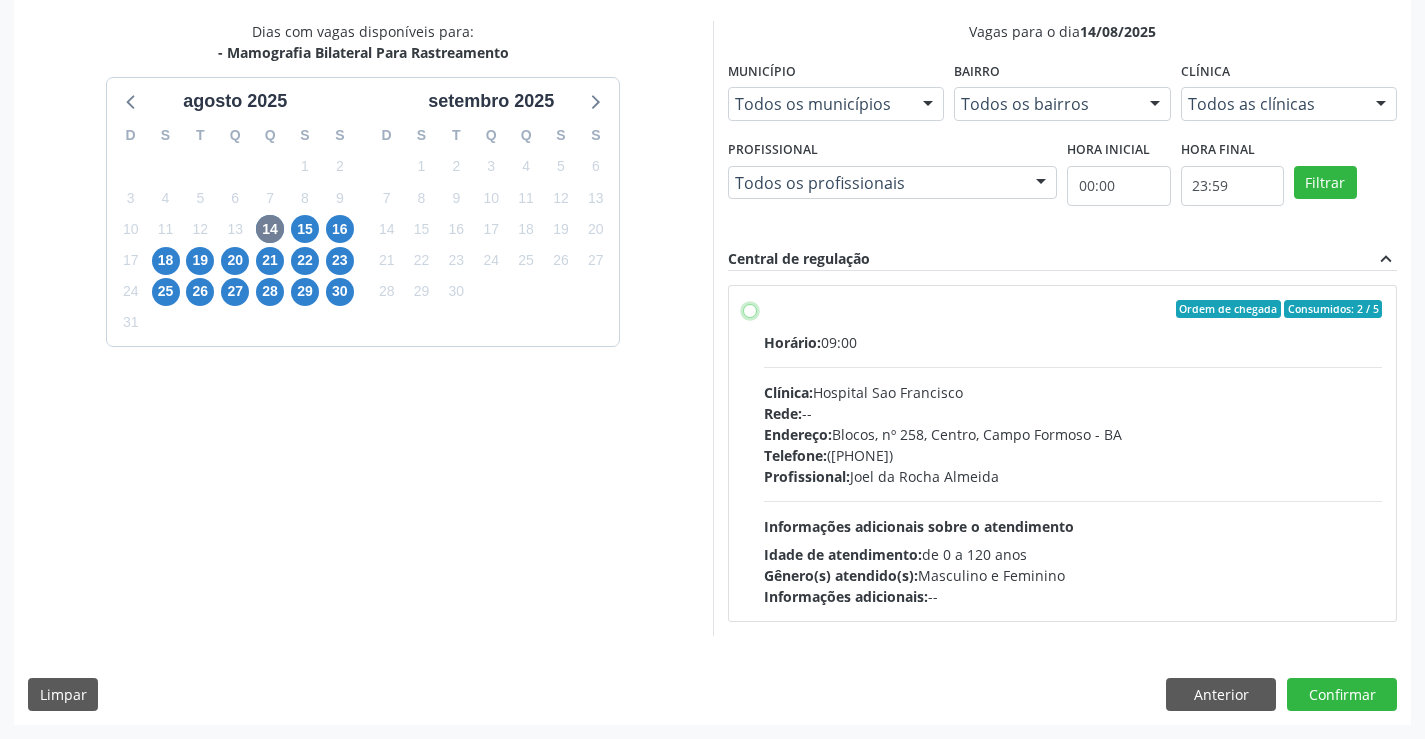 click on "Ordem de chegada
Consumidos: 2 / 5
Horário:   09:00
Clínica:  Hospital Sao Francisco
Rede:
--
Endereço:   Blocos, nº 258, Centro, Campo Formoso - BA
Telefone:   (74) 36451217
Profissional:
Joel da Rocha Almeida
Informações adicionais sobre o atendimento
Idade de atendimento:
de 0 a 120 anos
Gênero(s) atendido(s):
Masculino e Feminino
Informações adicionais:
--" at bounding box center [750, 309] 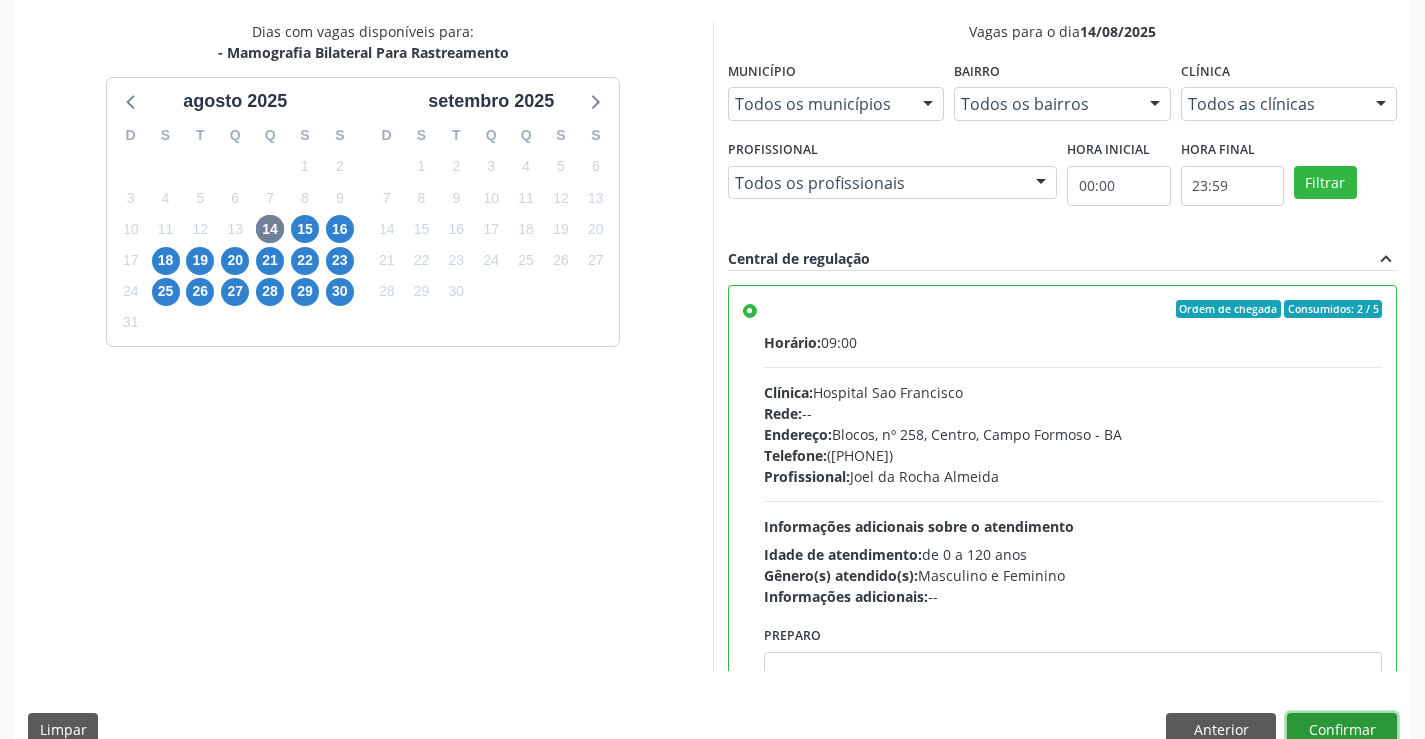 click on "Confirmar" at bounding box center [1342, 730] 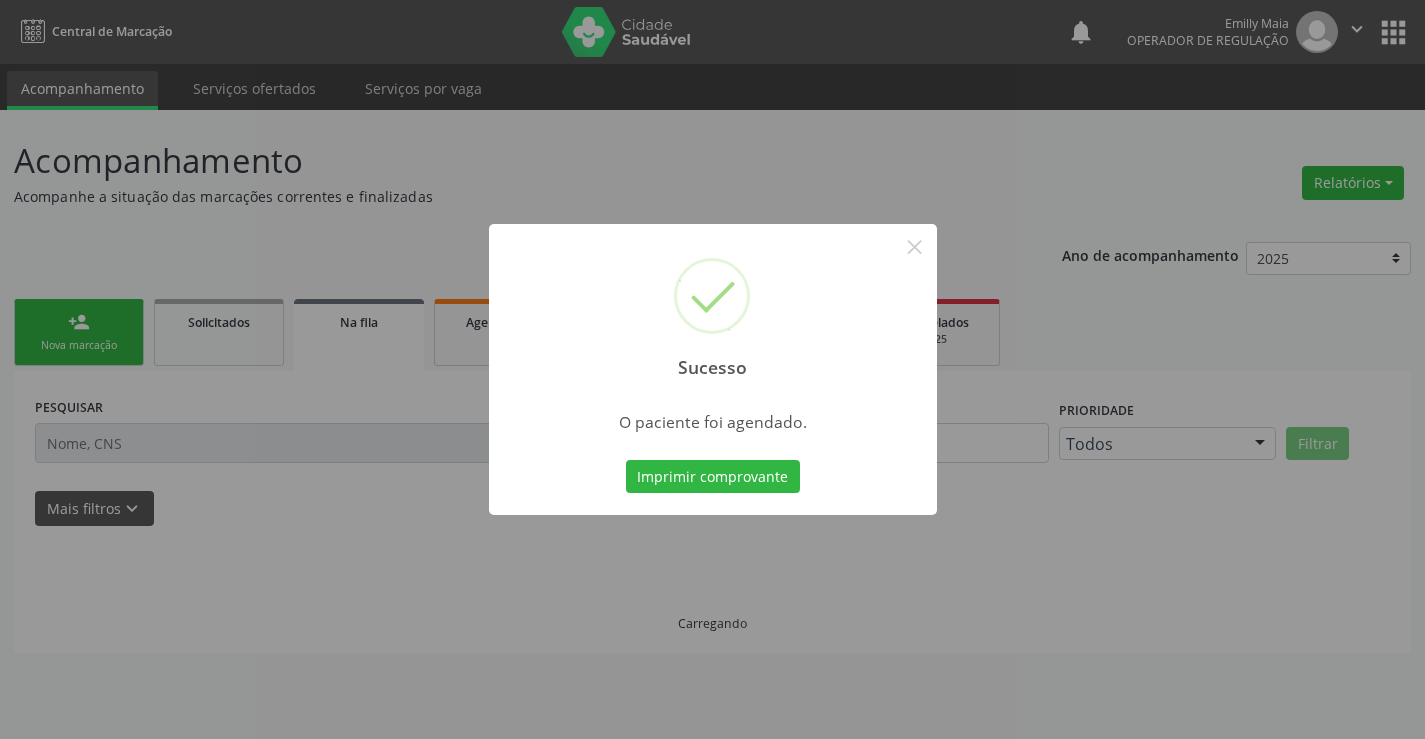 scroll, scrollTop: 0, scrollLeft: 0, axis: both 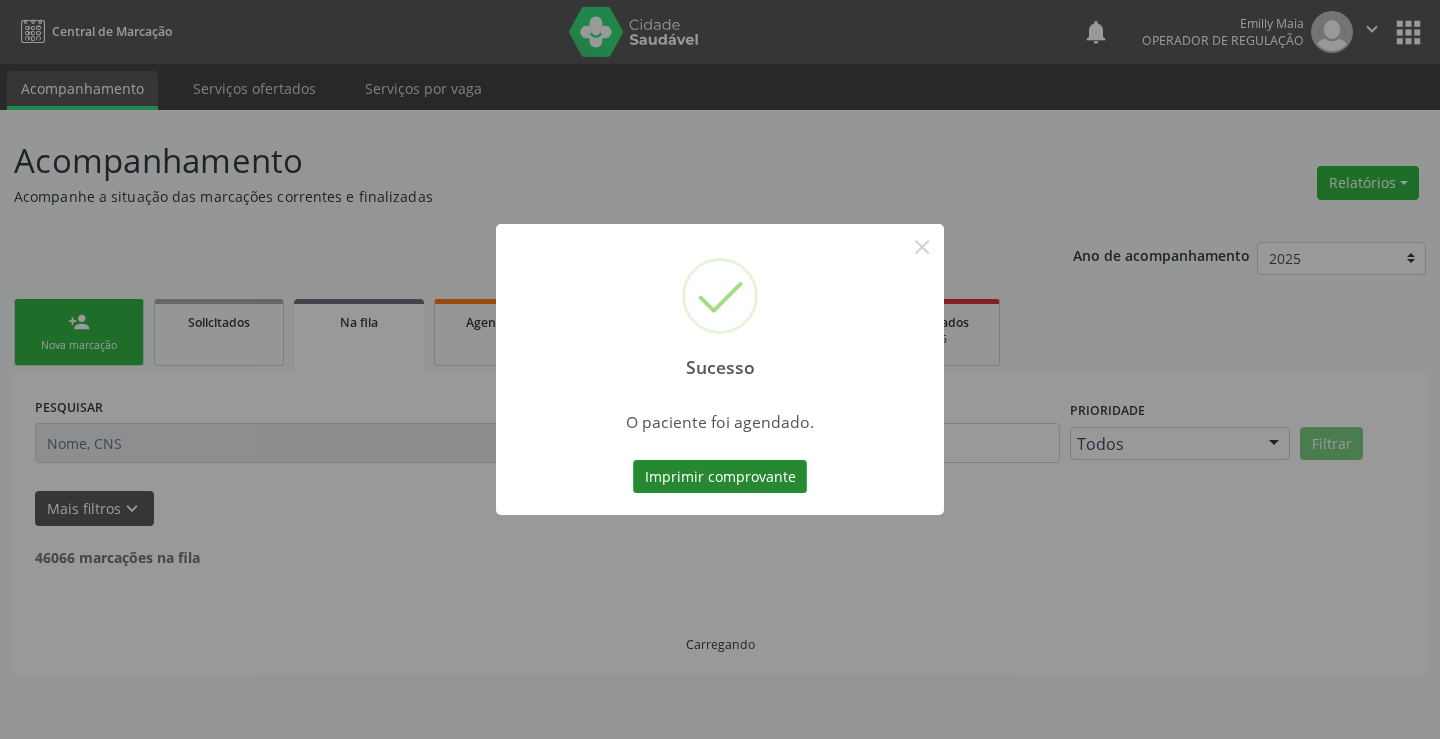 click on "Imprimir comprovante" at bounding box center (720, 477) 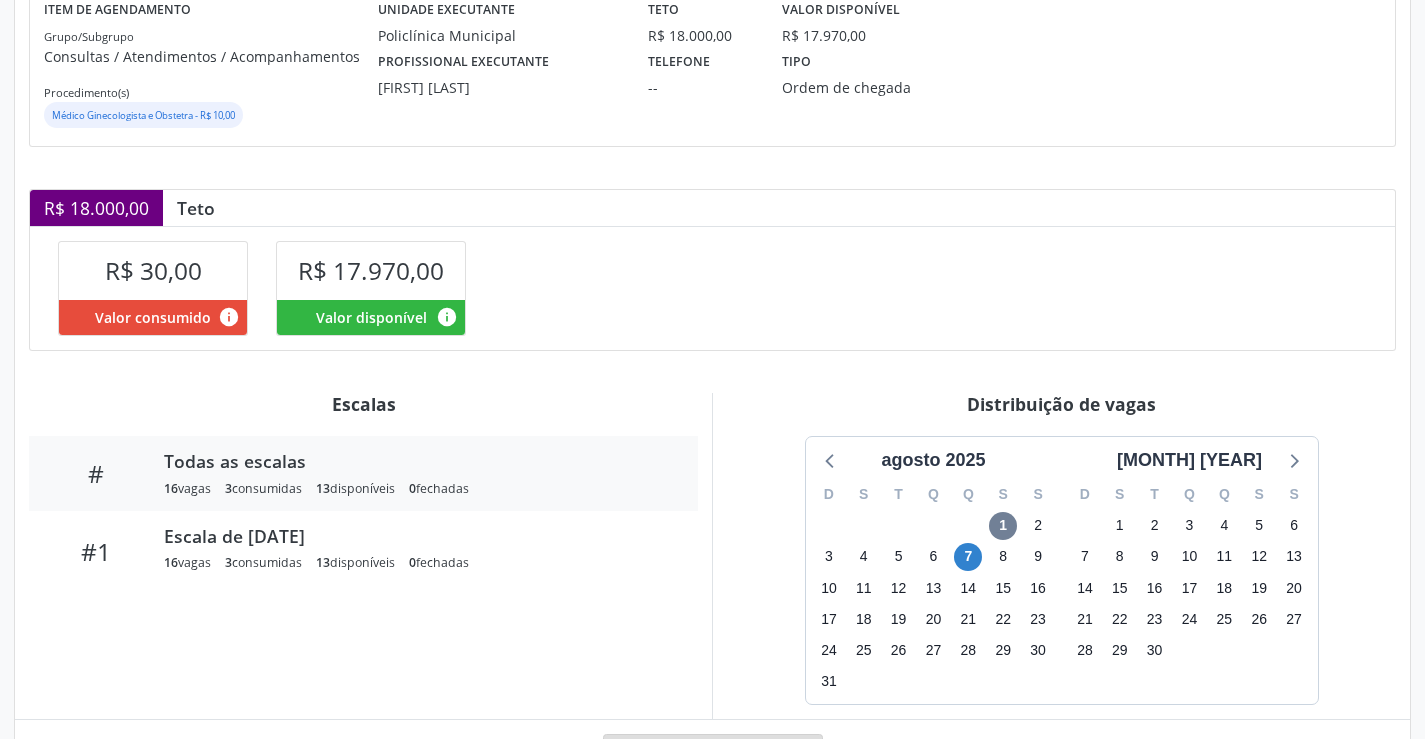 scroll, scrollTop: 359, scrollLeft: 0, axis: vertical 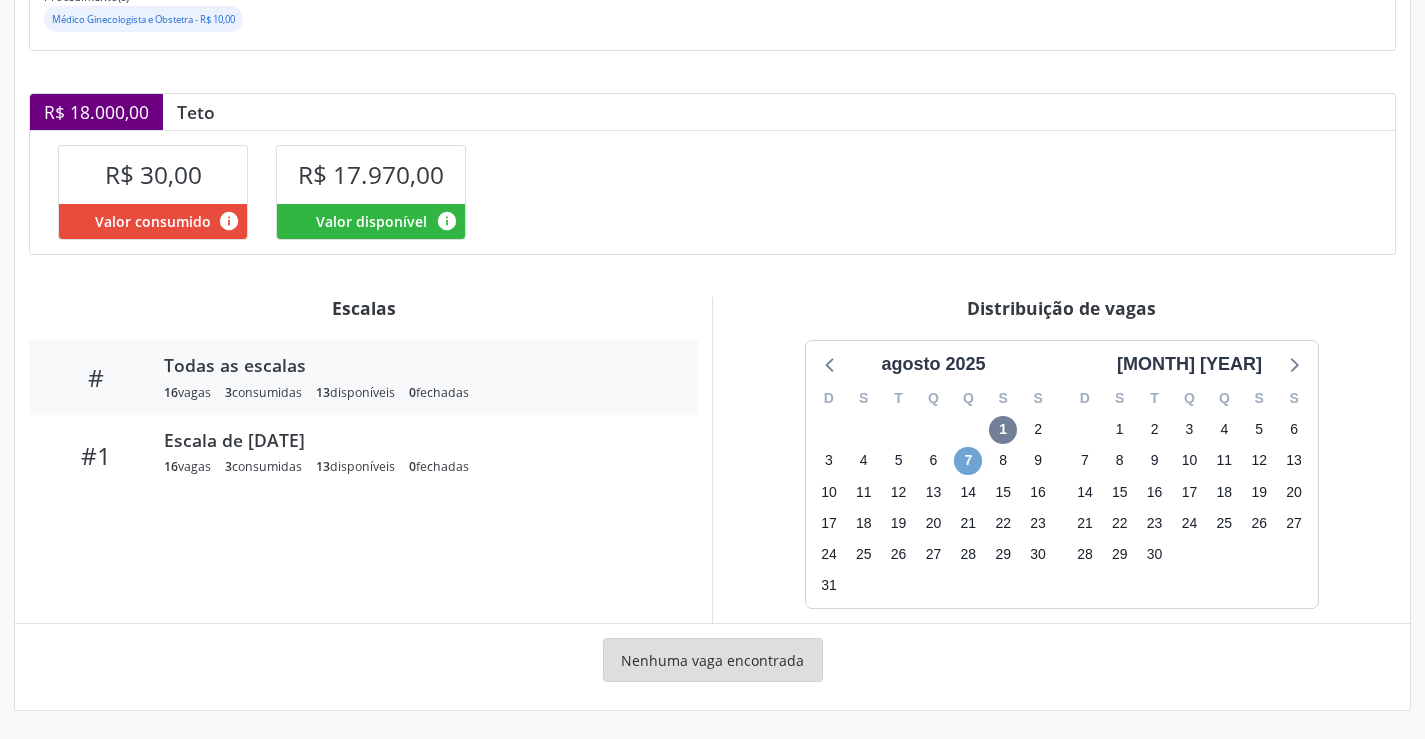 click on "7" at bounding box center (968, 461) 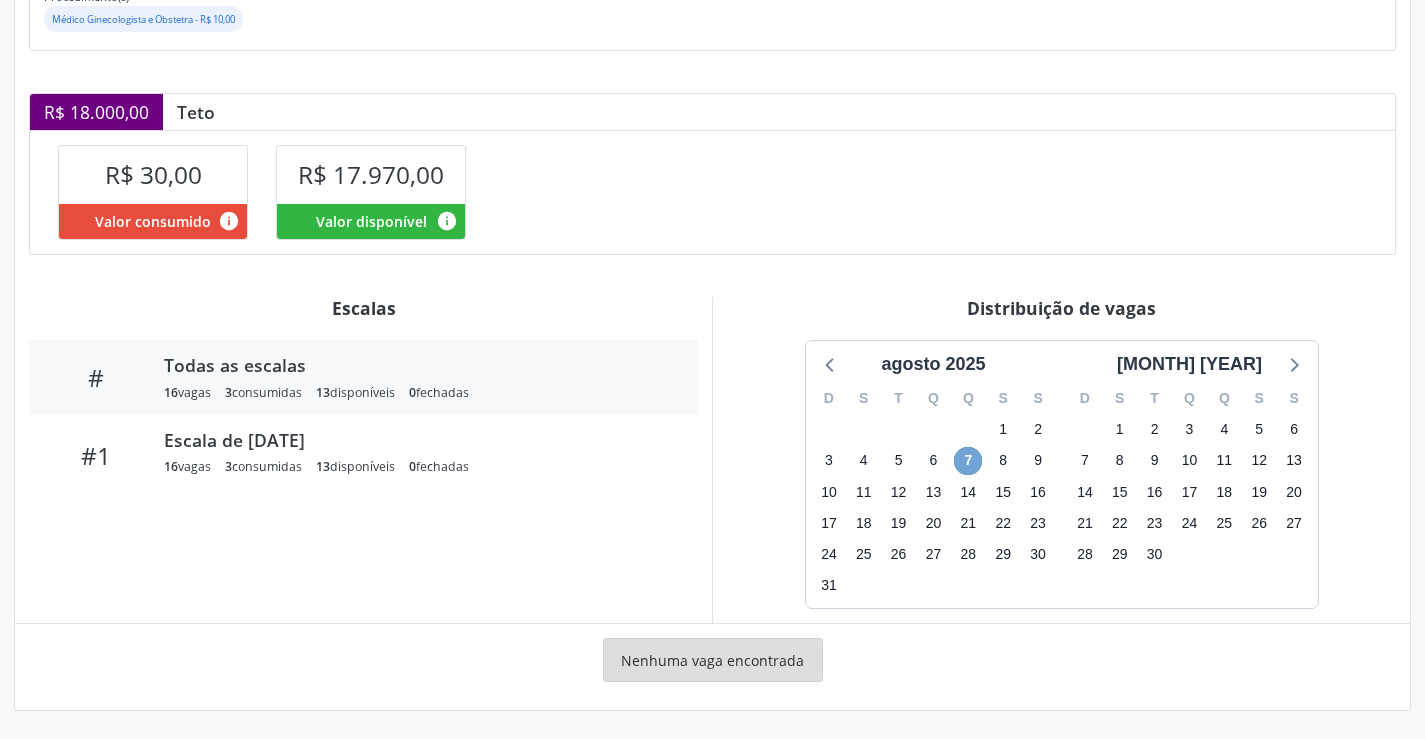 click on "7" at bounding box center (968, 461) 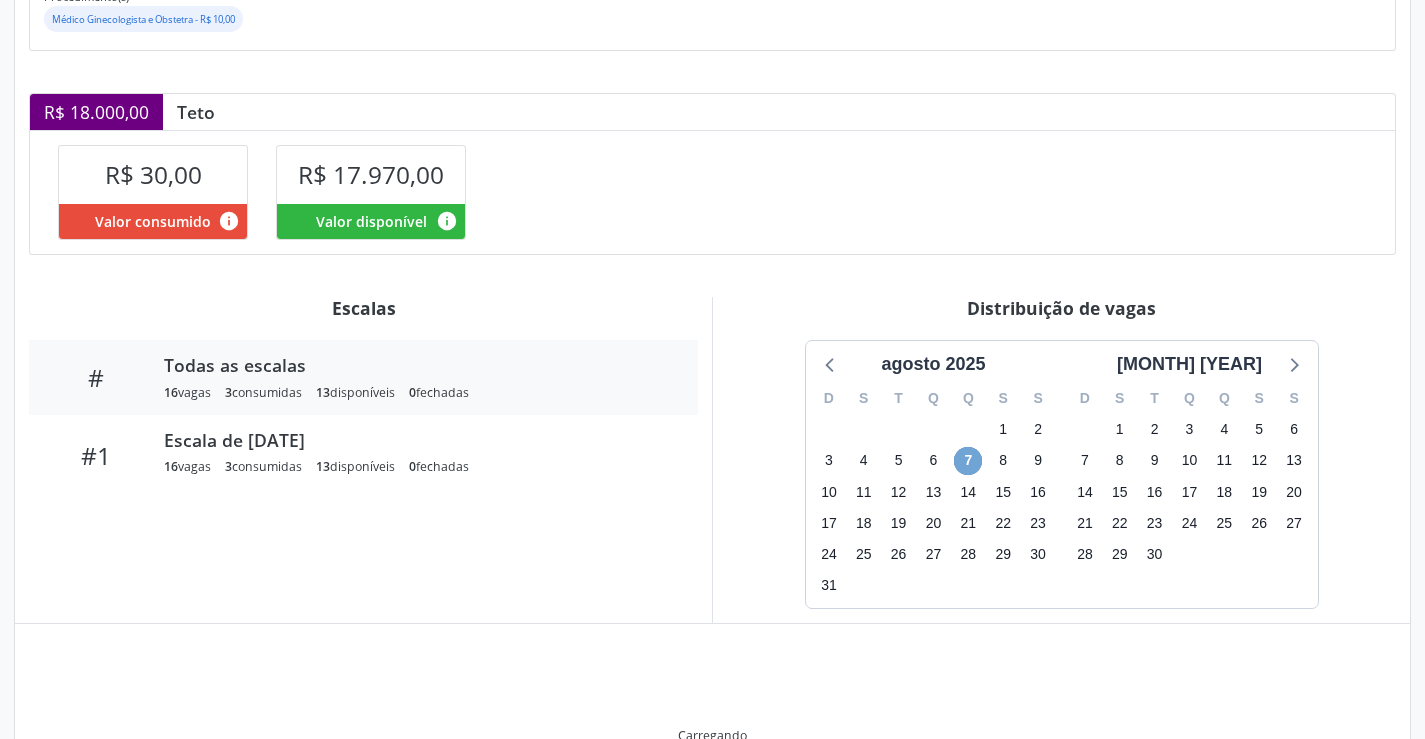 click on "7" at bounding box center [968, 461] 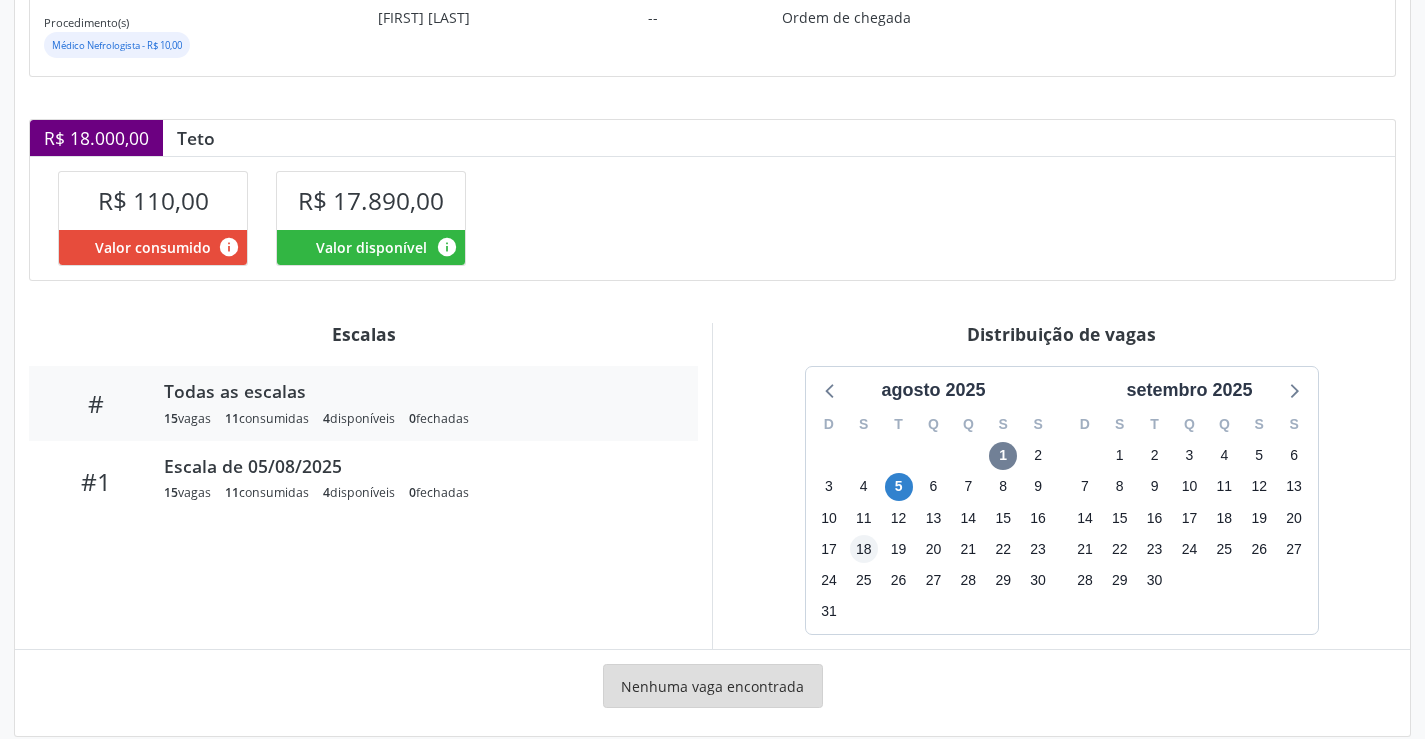 scroll, scrollTop: 359, scrollLeft: 0, axis: vertical 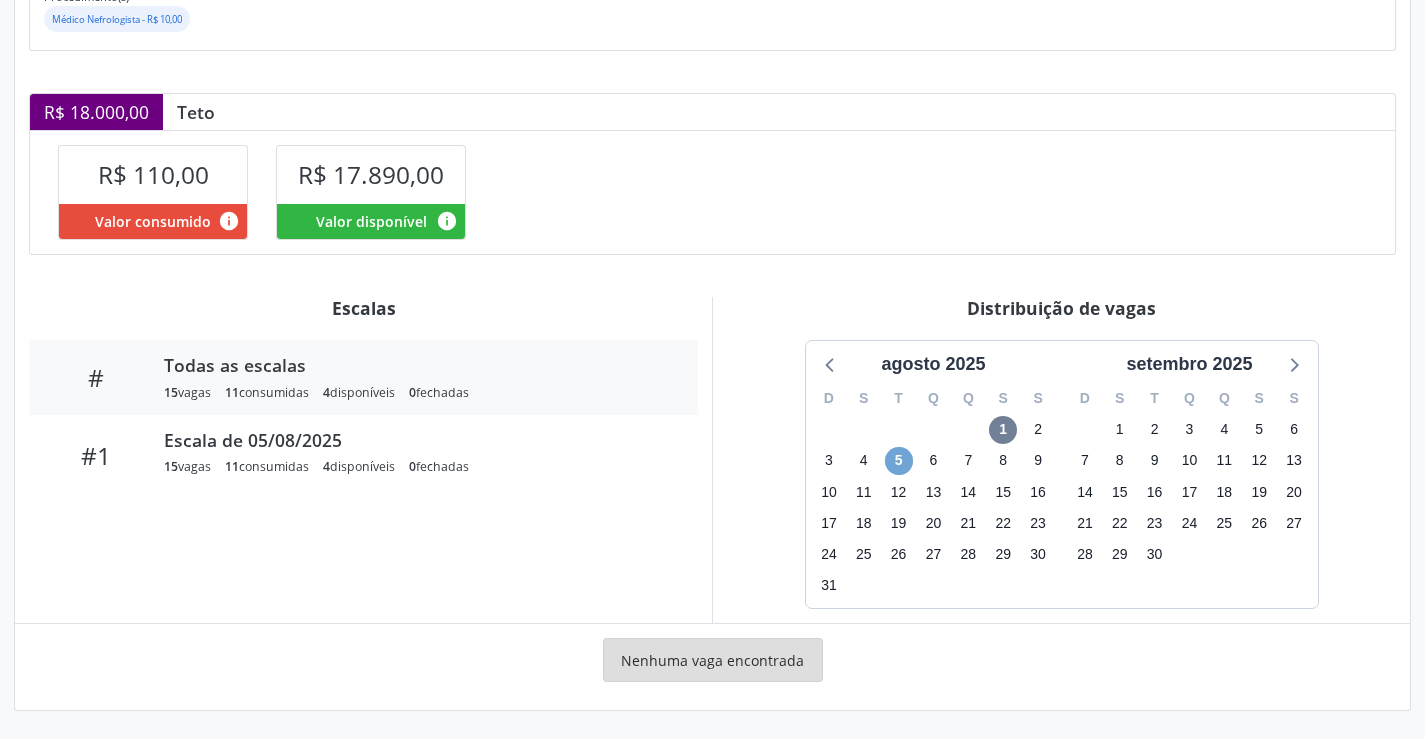 click on "5" at bounding box center (899, 461) 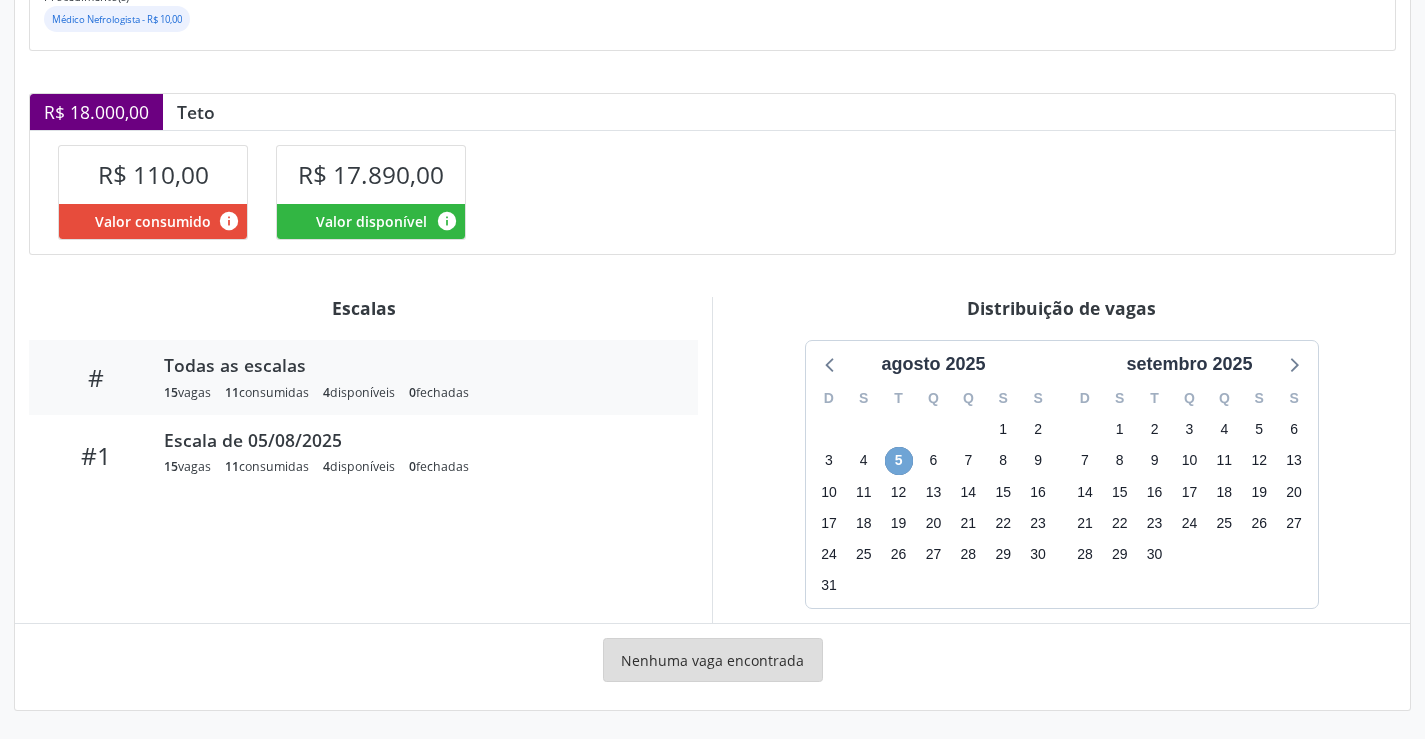 click on "5" at bounding box center [899, 461] 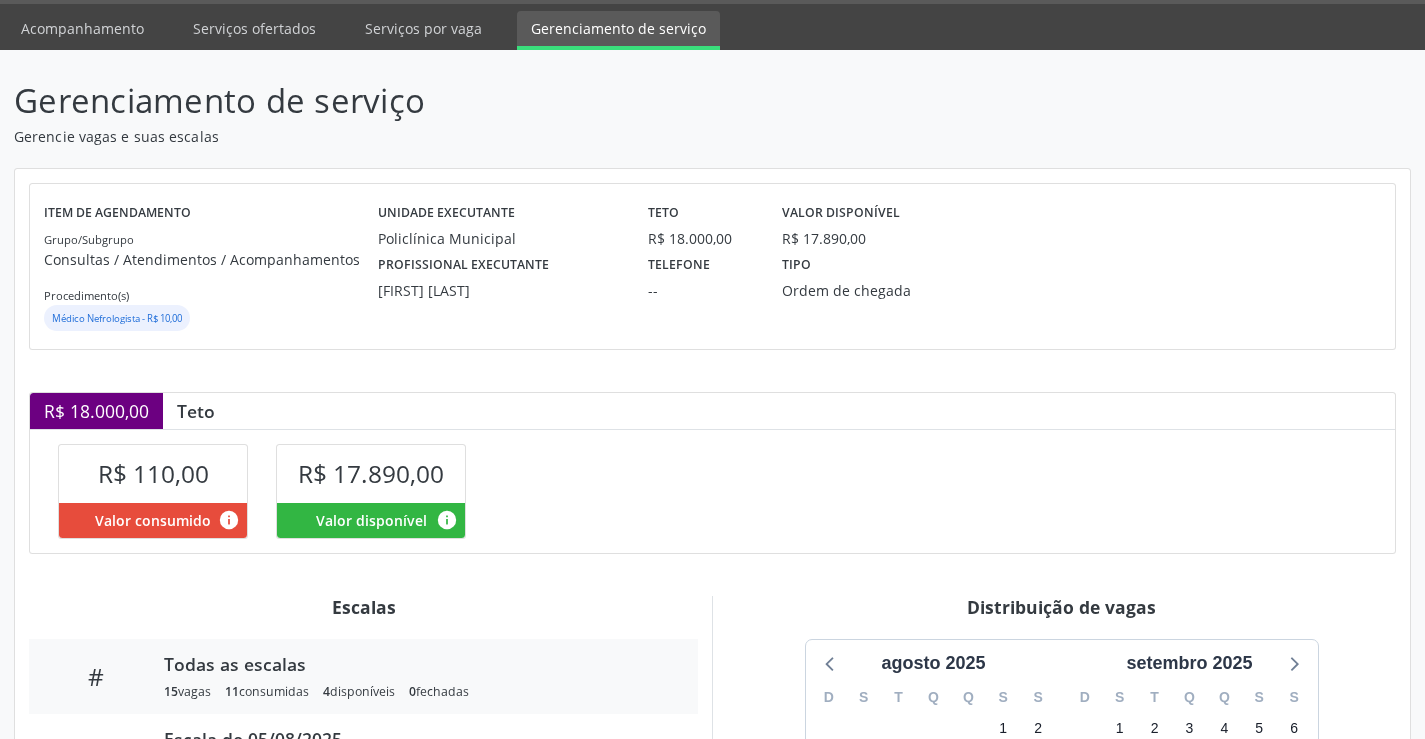 scroll, scrollTop: 59, scrollLeft: 0, axis: vertical 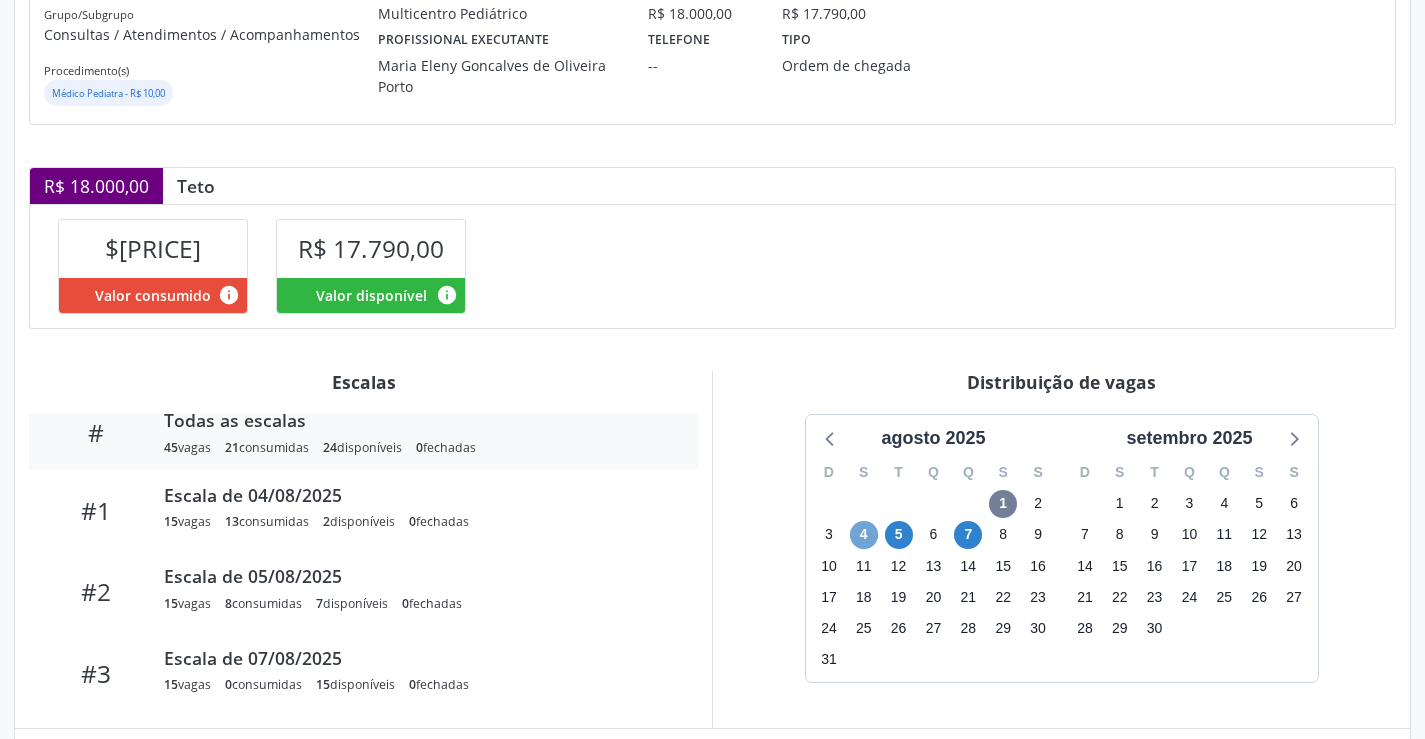 click on "4" at bounding box center (864, 535) 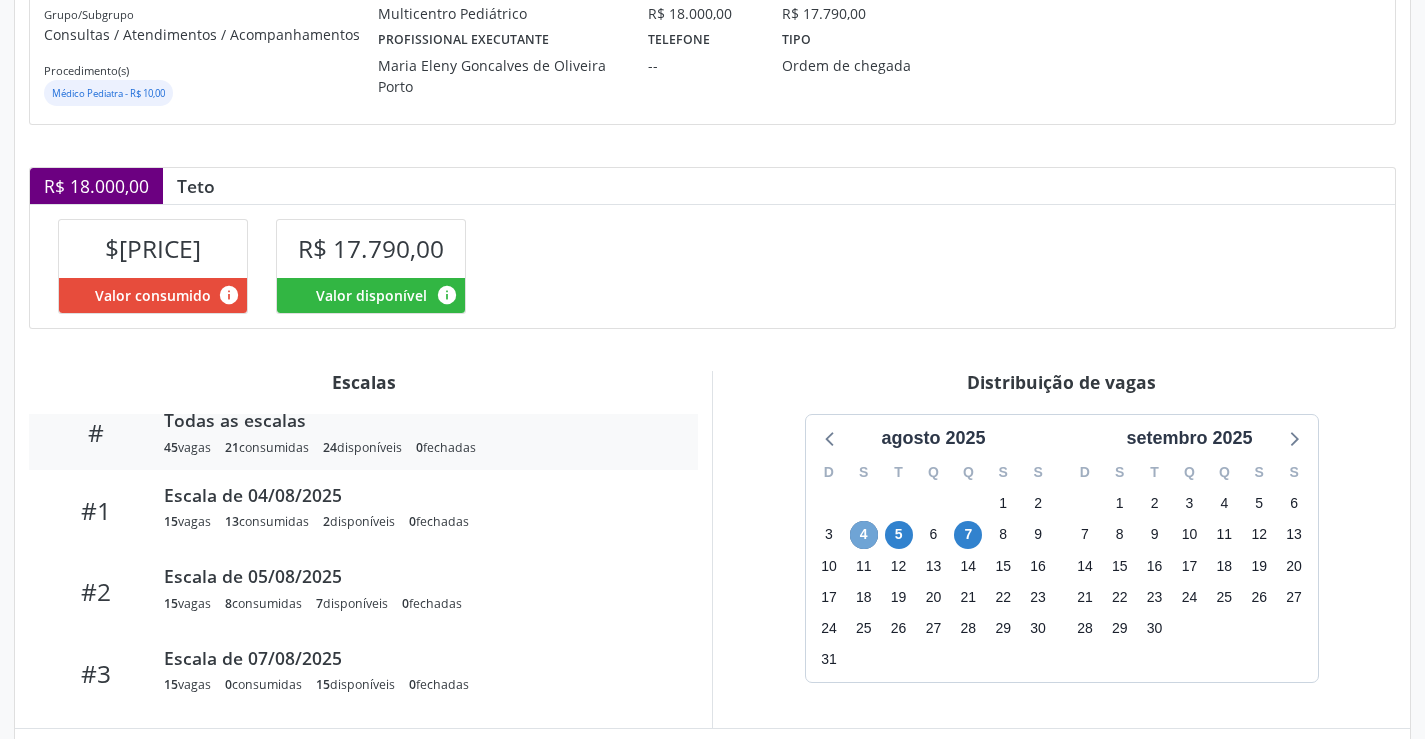 click on "4" at bounding box center [864, 535] 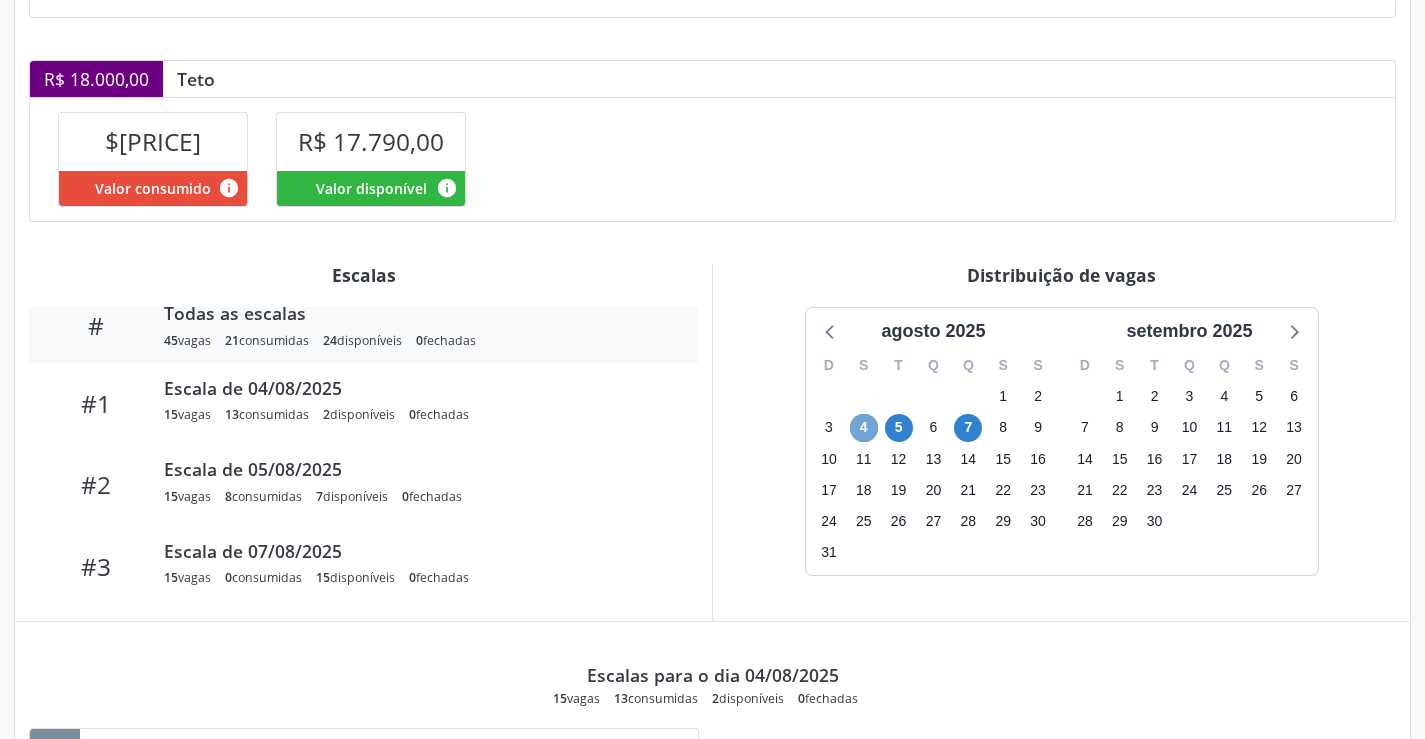 scroll, scrollTop: 0, scrollLeft: 0, axis: both 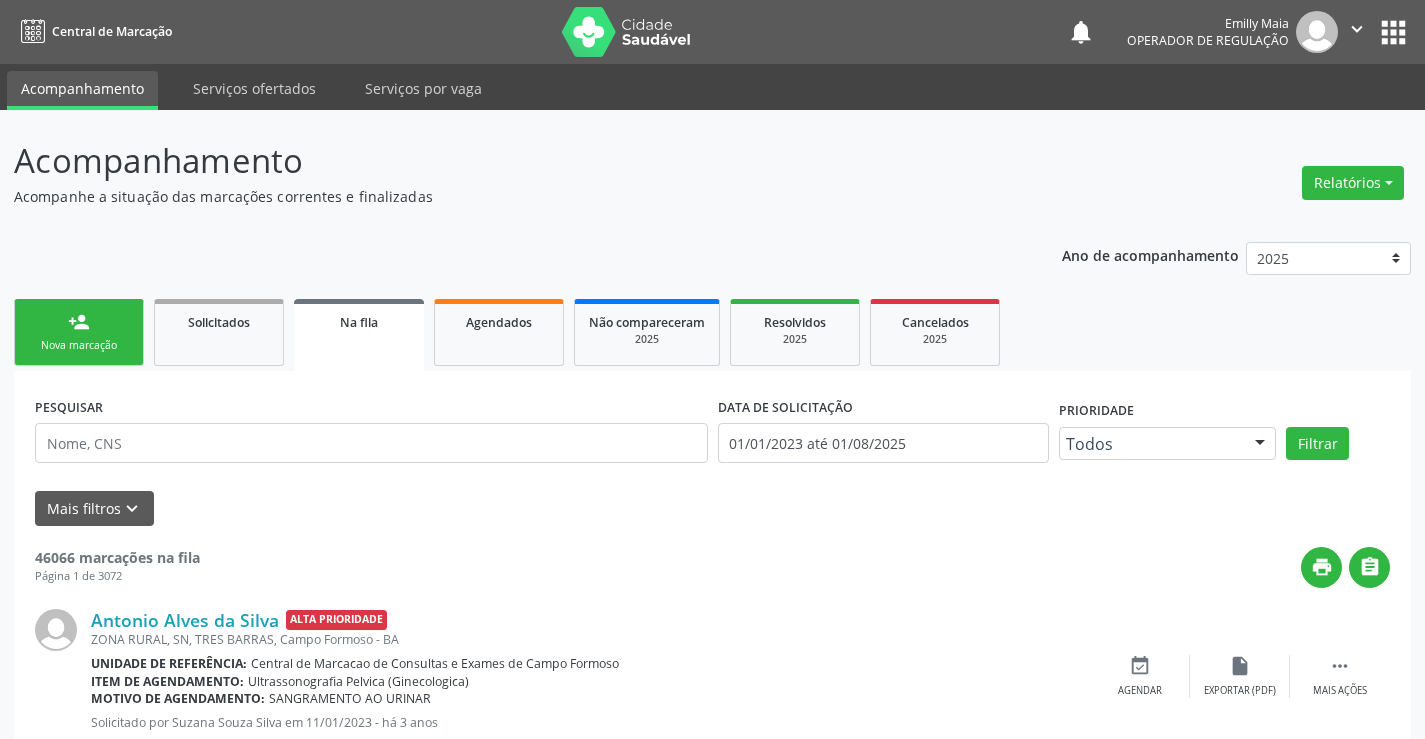 click on "person_add
Nova marcação" at bounding box center [79, 332] 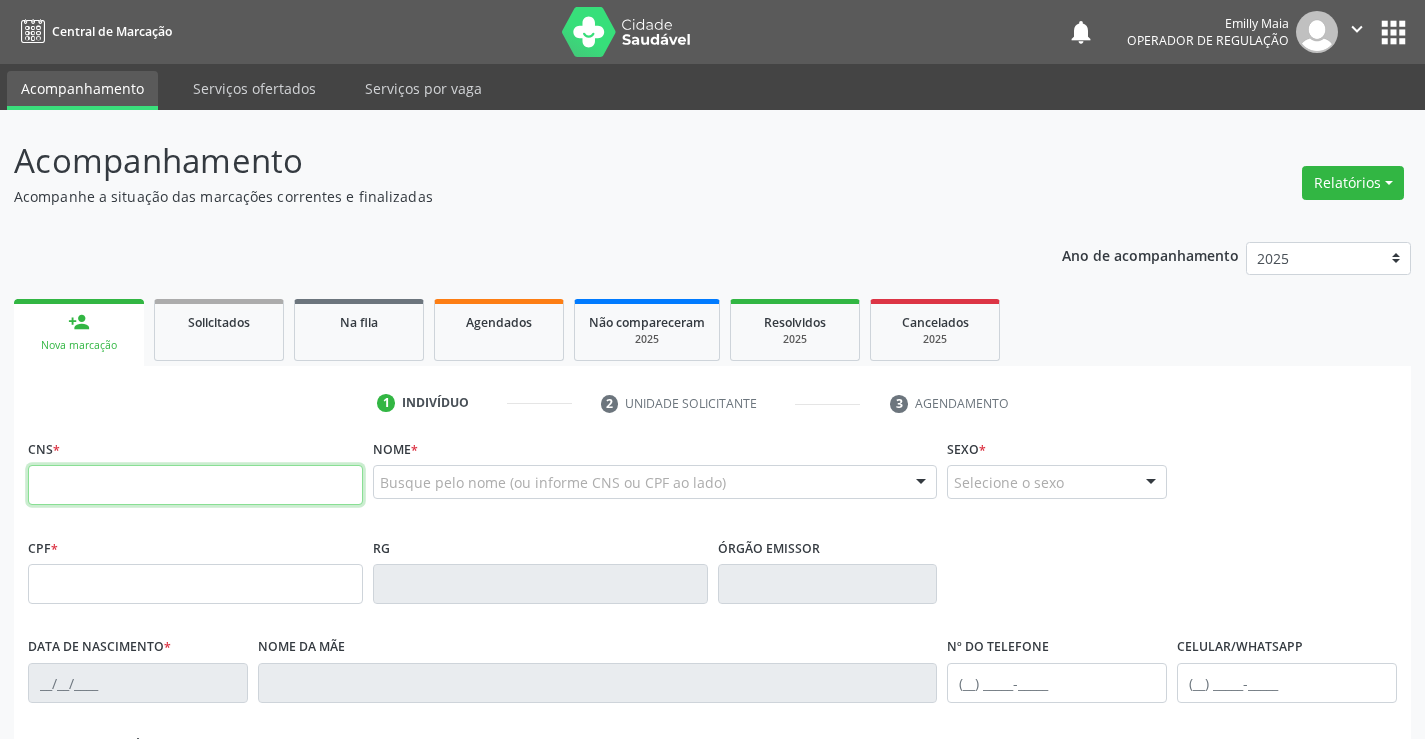 click at bounding box center (195, 485) 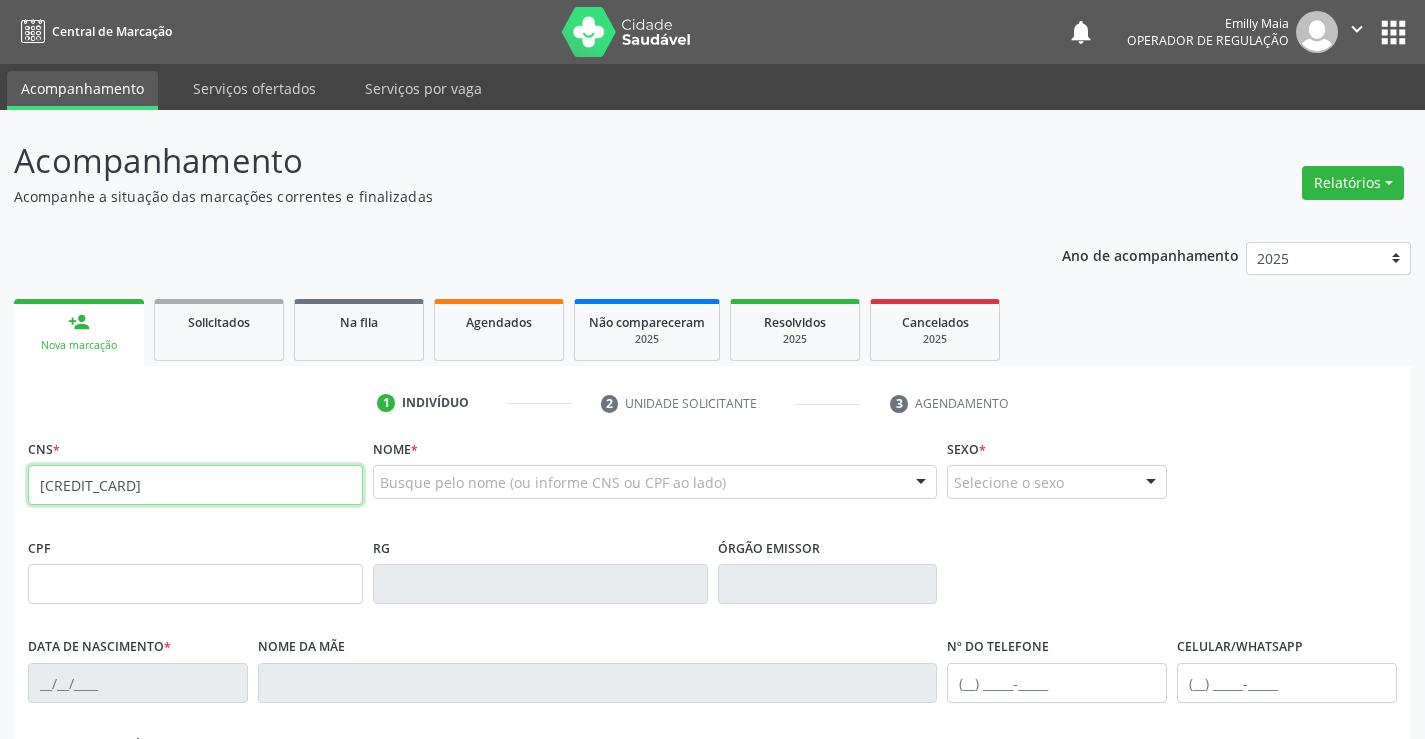 type on "[CREDIT_CARD]" 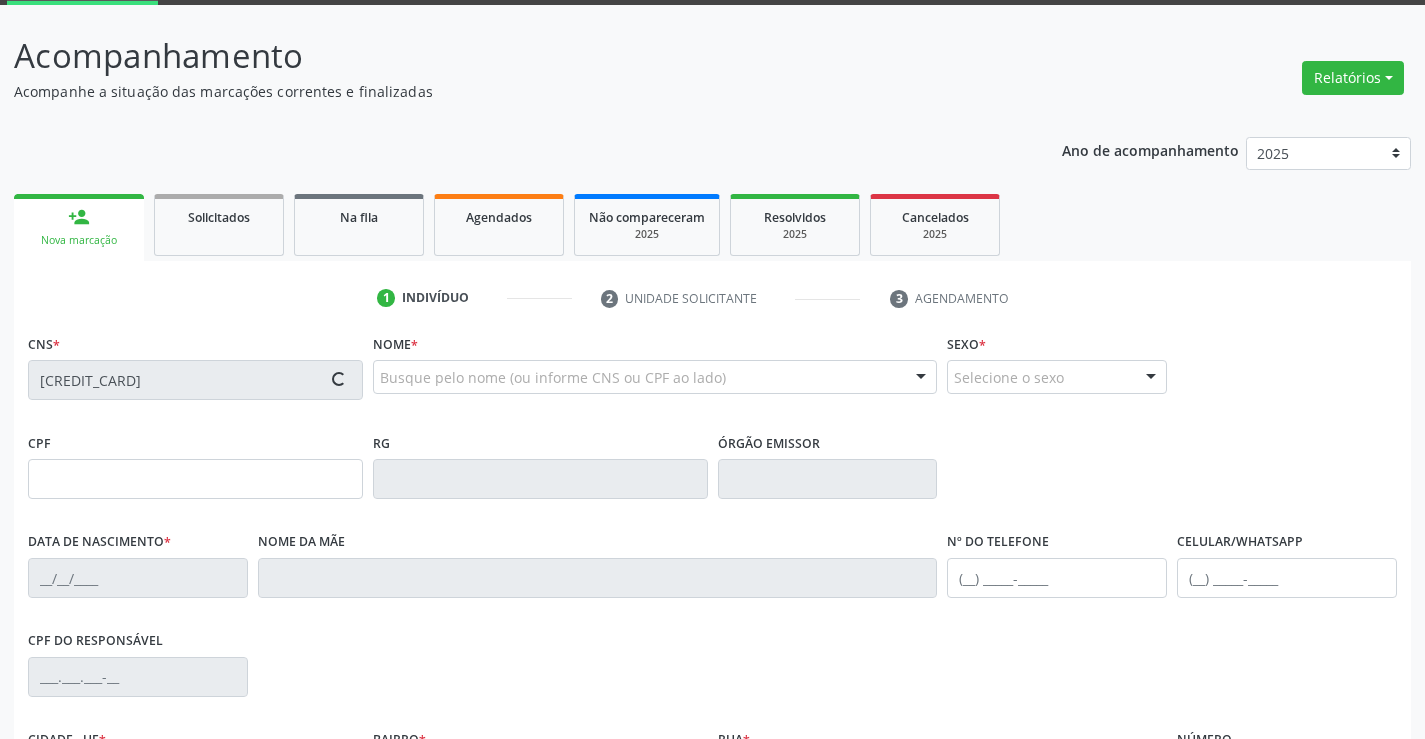 type on "[PHONE]" 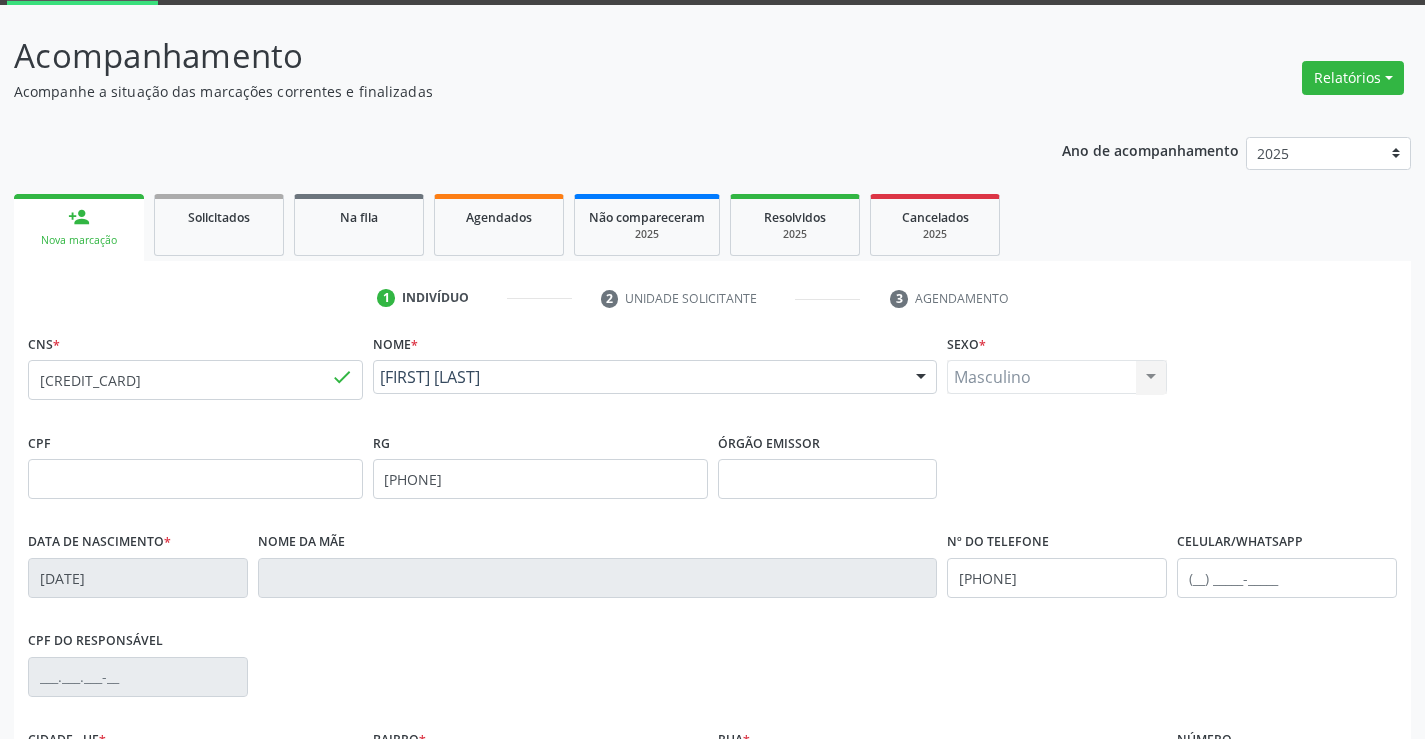 scroll, scrollTop: 345, scrollLeft: 0, axis: vertical 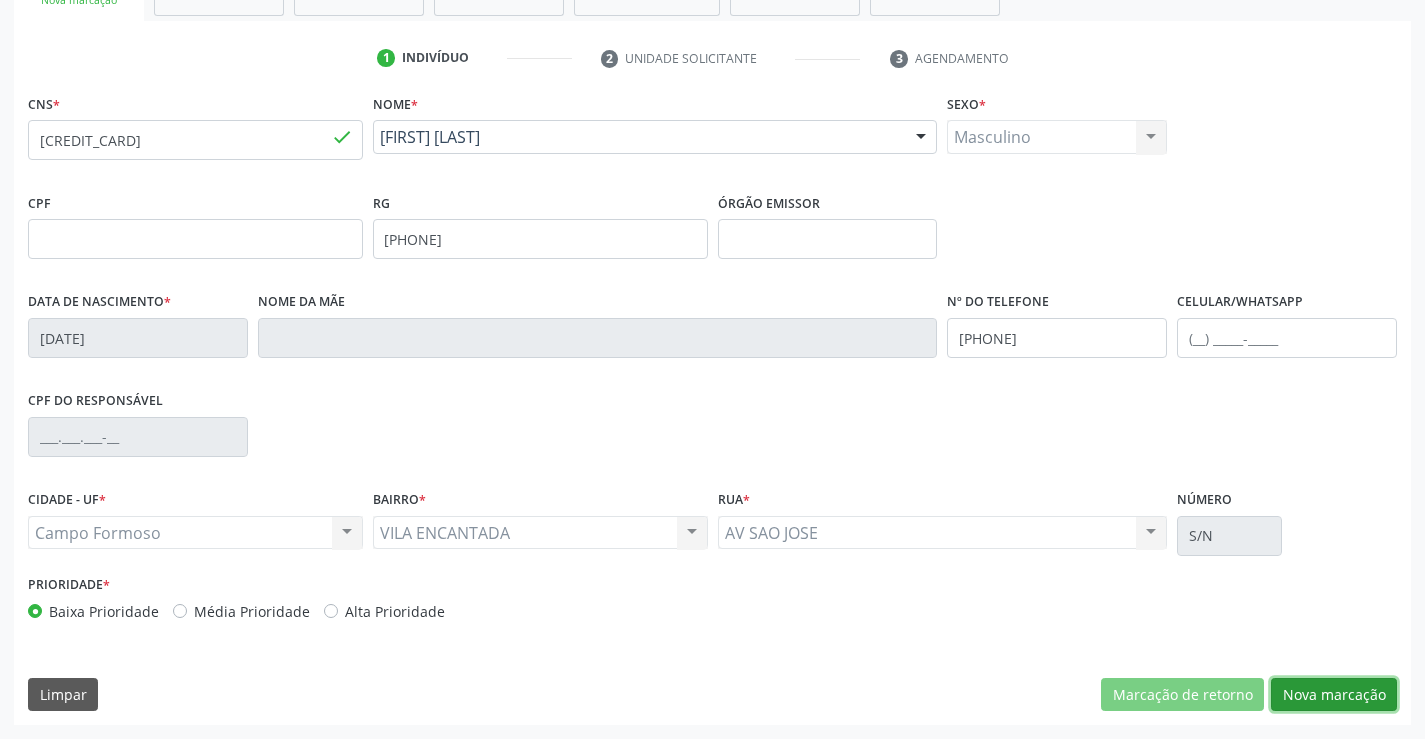 click on "Nova marcação" at bounding box center (1334, 695) 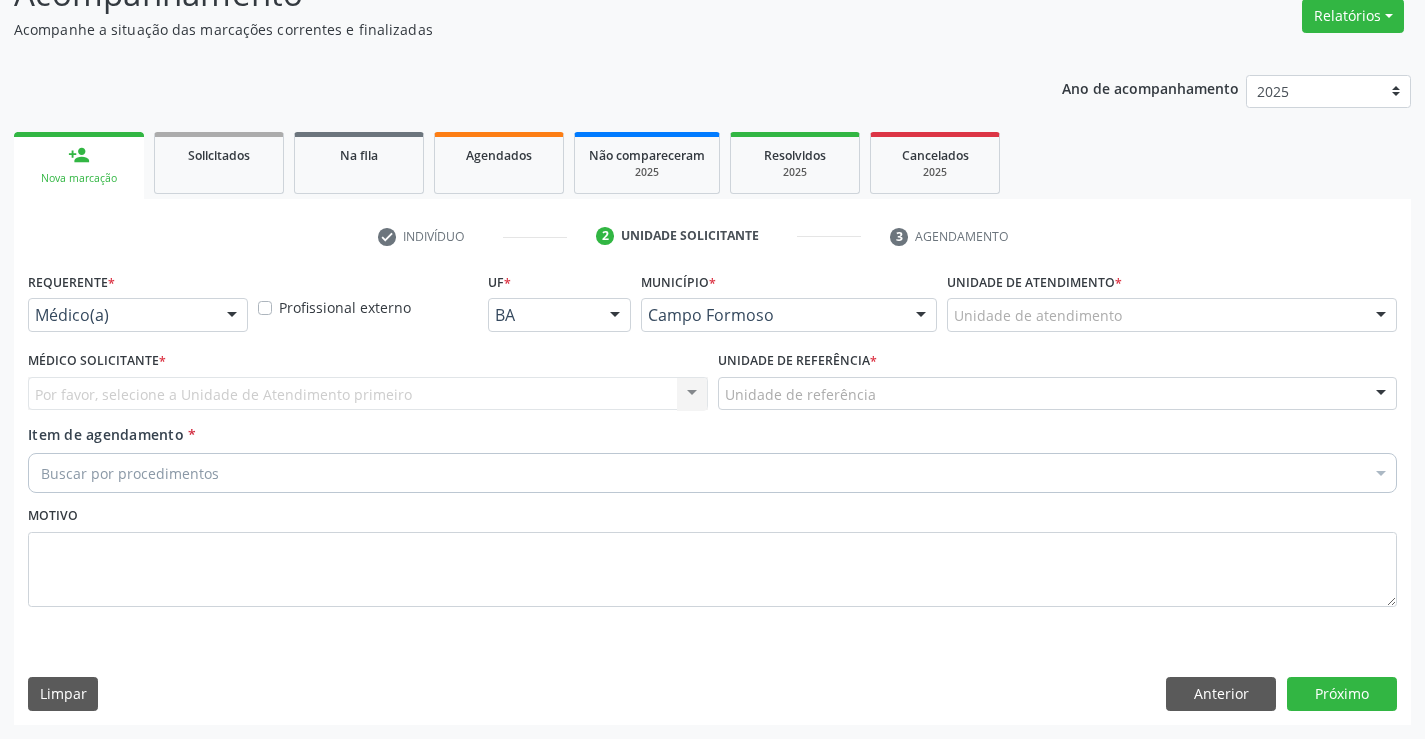 scroll, scrollTop: 167, scrollLeft: 0, axis: vertical 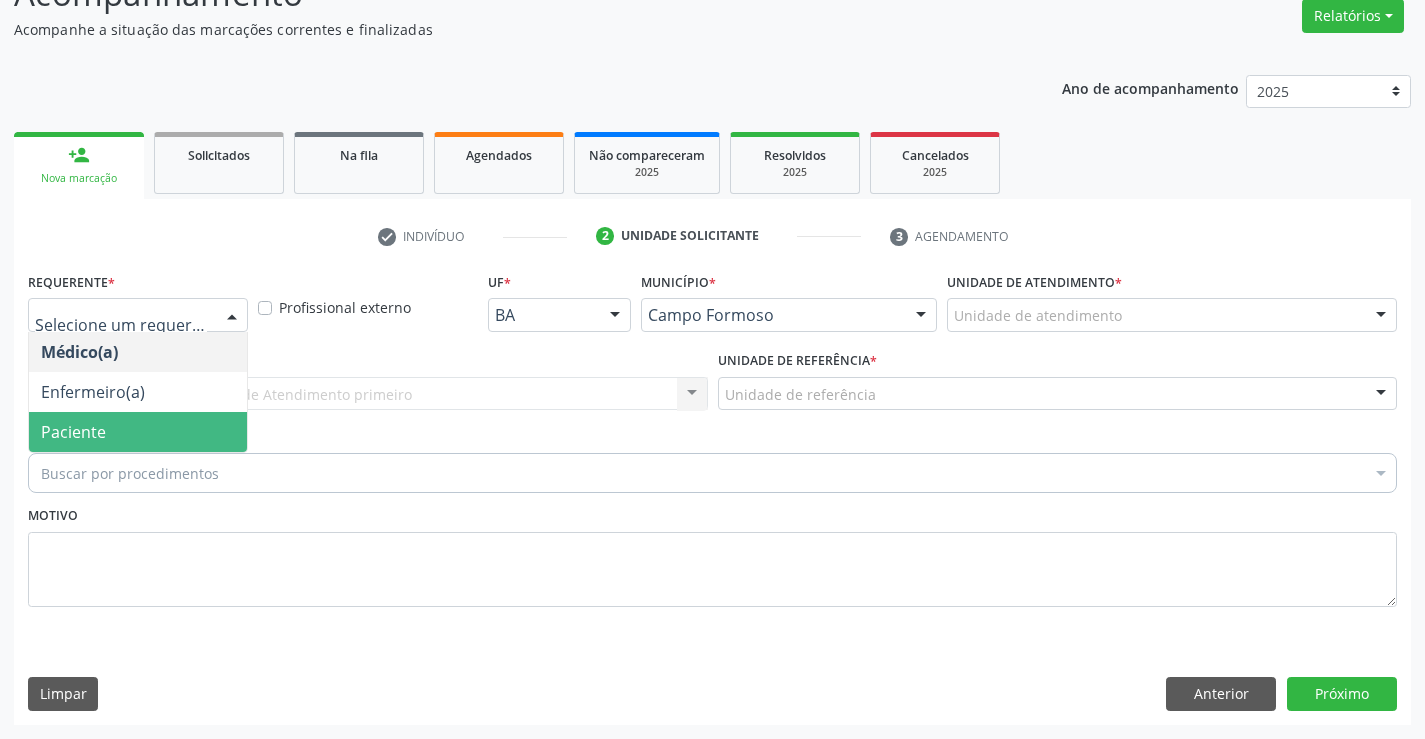 click on "Paciente" at bounding box center (138, 432) 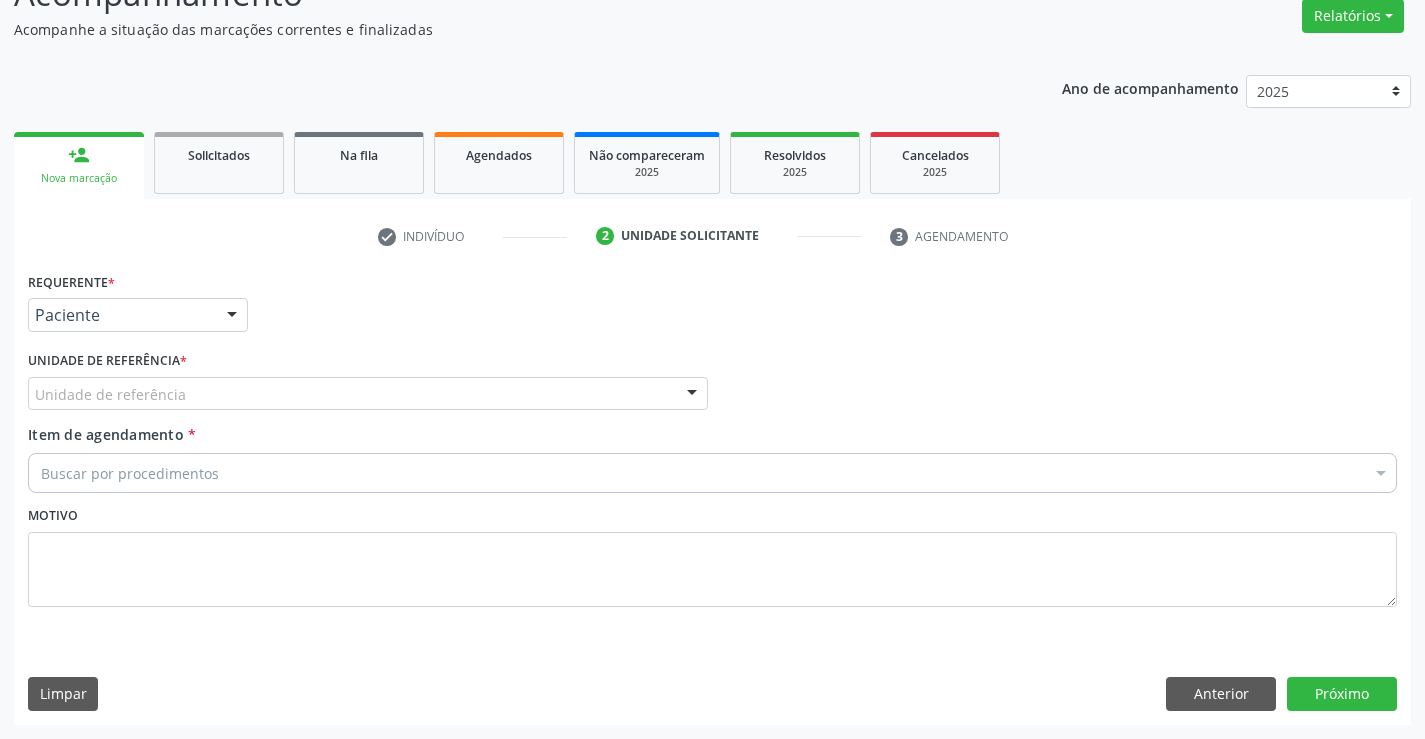 drag, startPoint x: 313, startPoint y: 390, endPoint x: 330, endPoint y: 496, distance: 107.35455 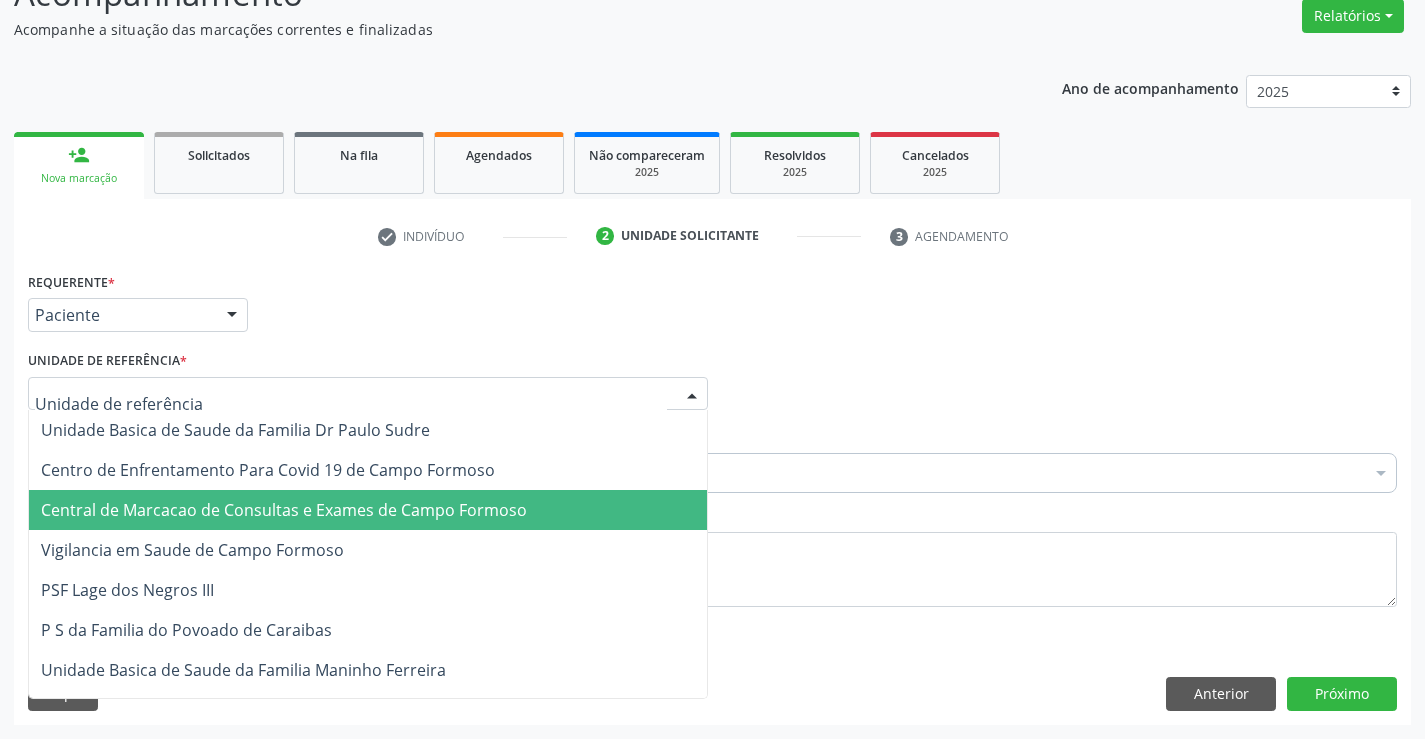 click on "Central de Marcacao de Consultas e Exames de Campo Formoso" at bounding box center [284, 510] 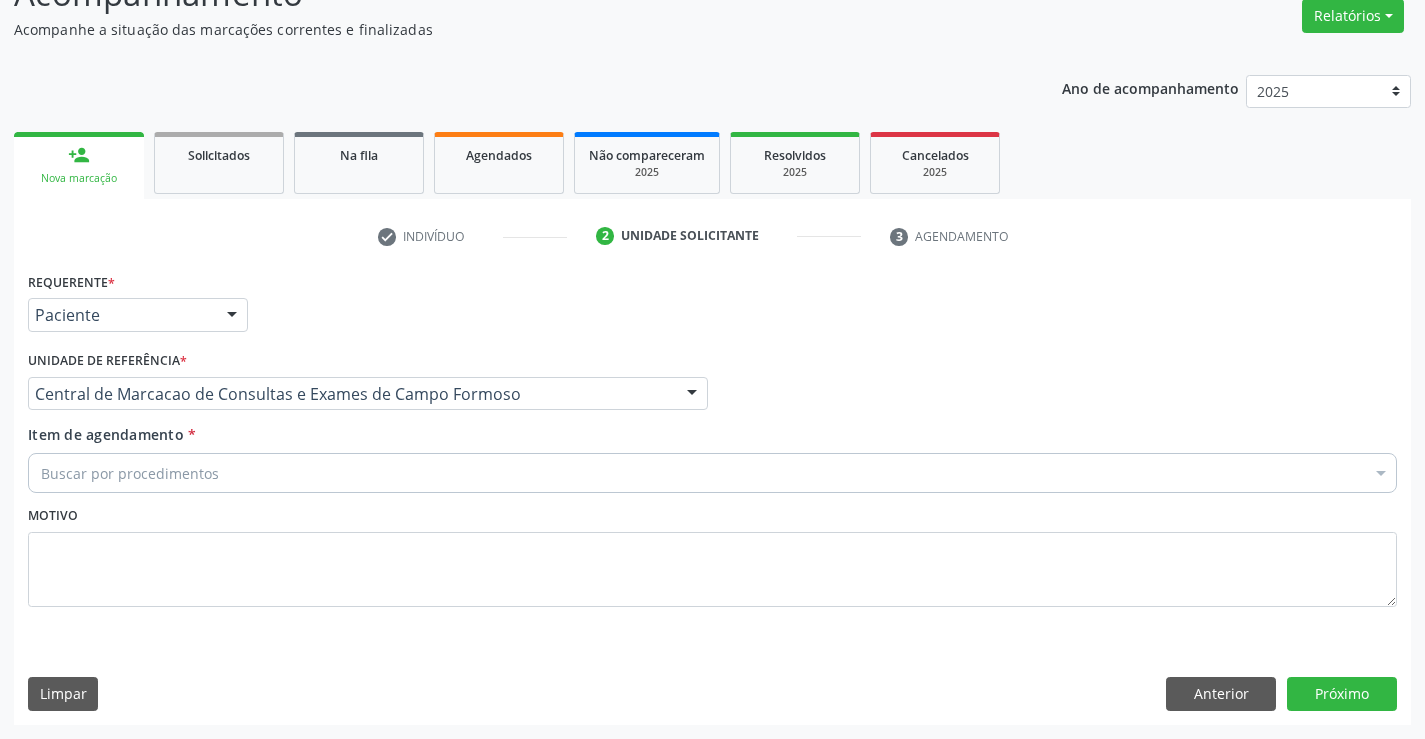 click on "Buscar por procedimentos" at bounding box center [712, 473] 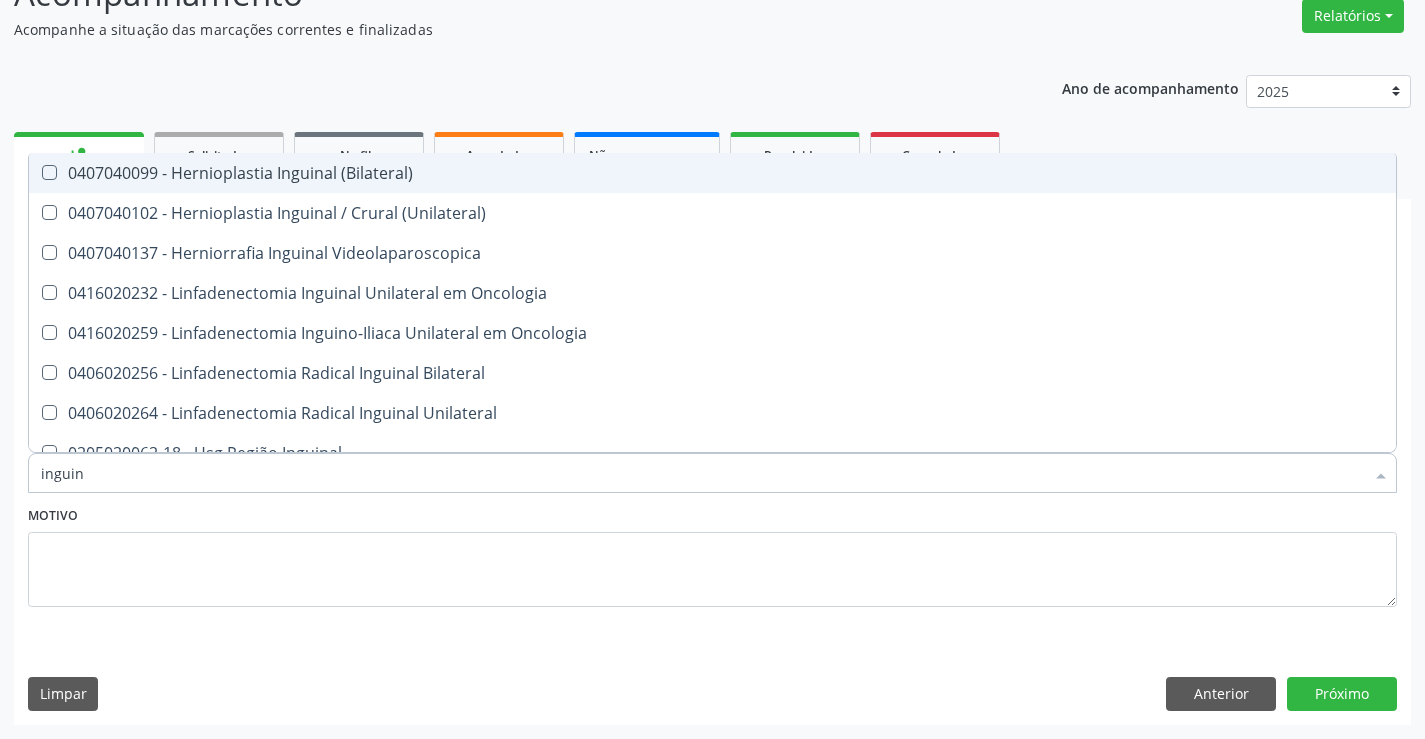type on "inguina" 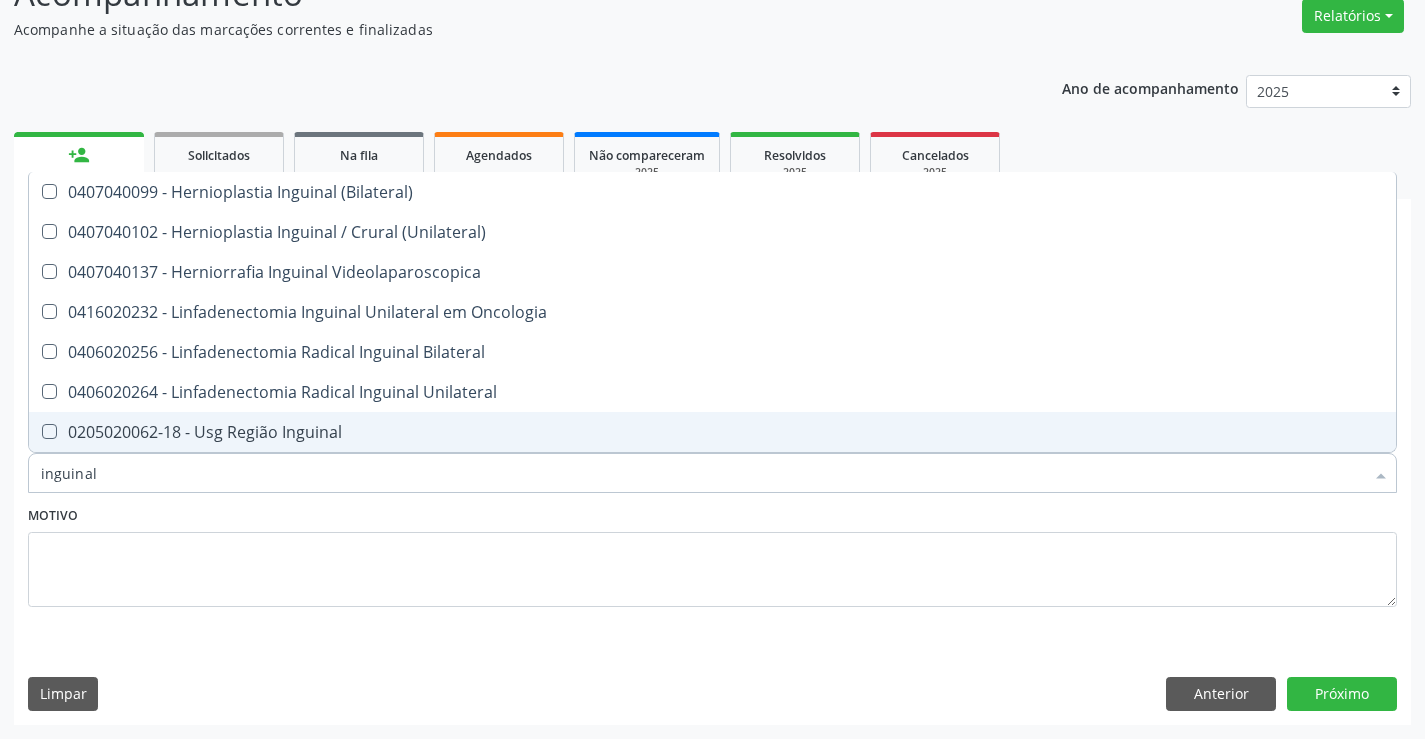 click on "0205020062-18 - Usg Região Inguinal" at bounding box center [712, 432] 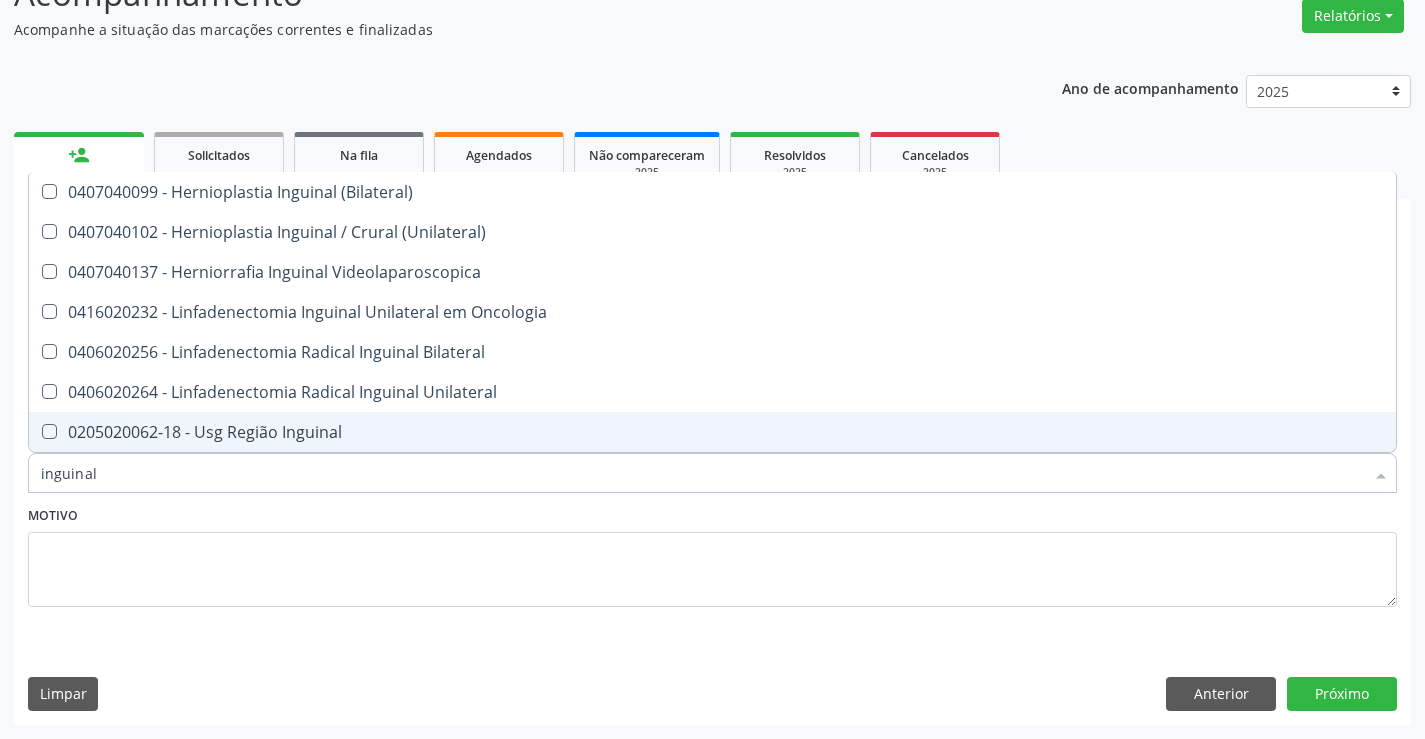 checkbox on "true" 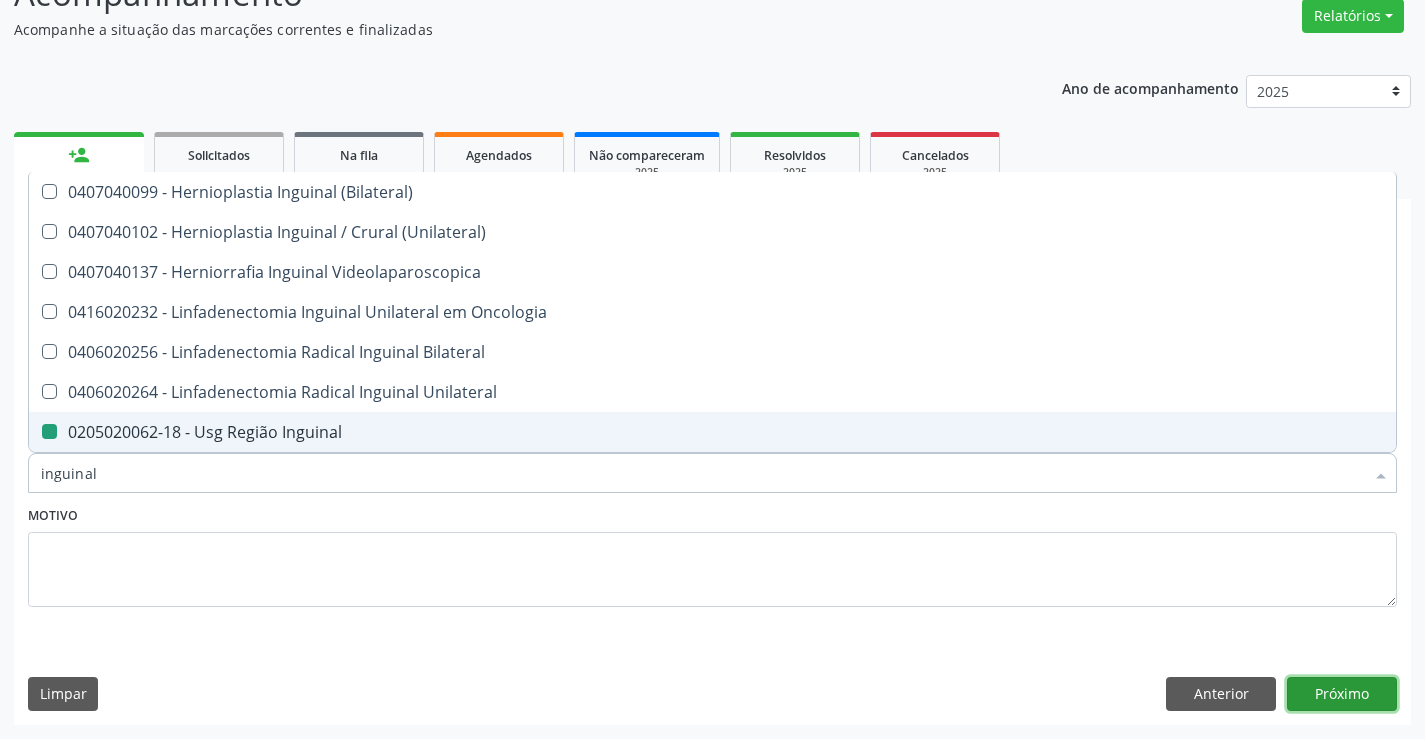 click on "Próximo" at bounding box center (1342, 694) 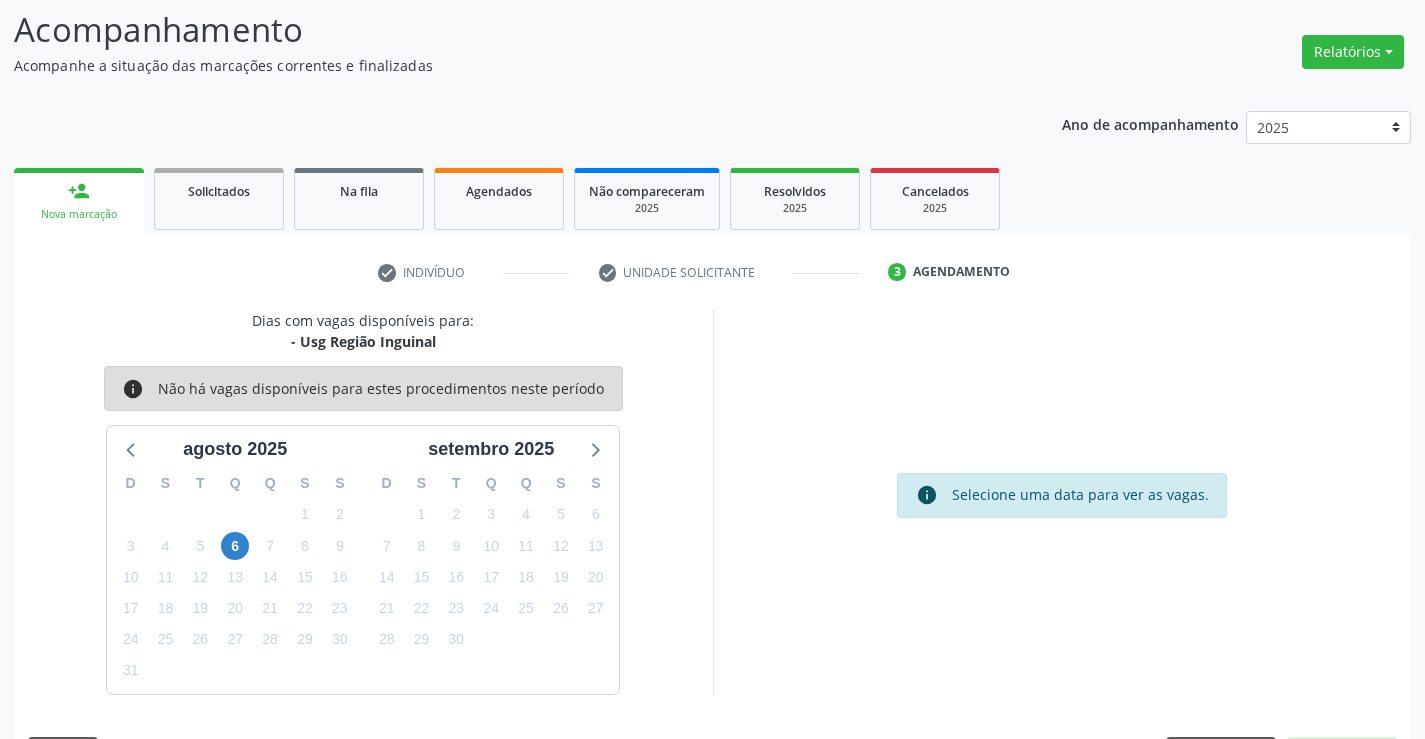 scroll, scrollTop: 131, scrollLeft: 0, axis: vertical 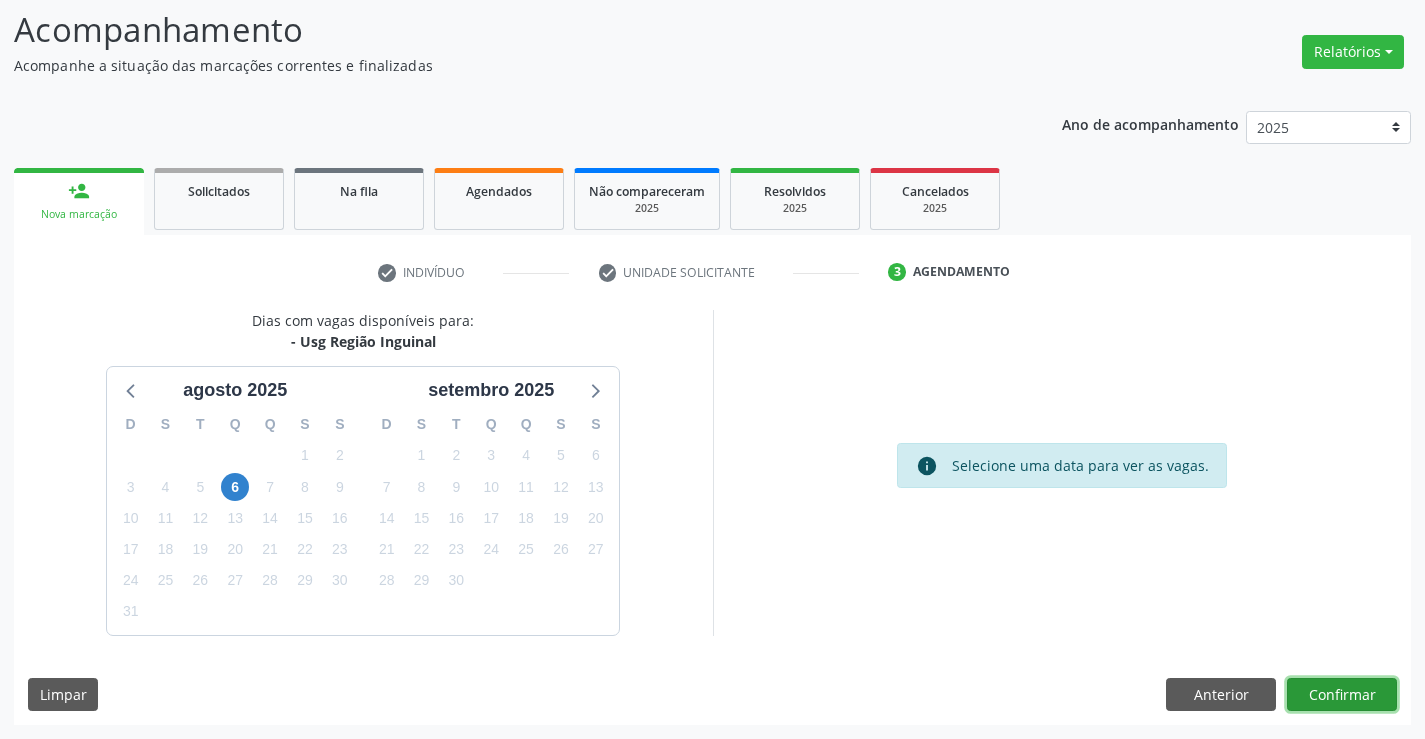 click on "Confirmar" at bounding box center [1342, 695] 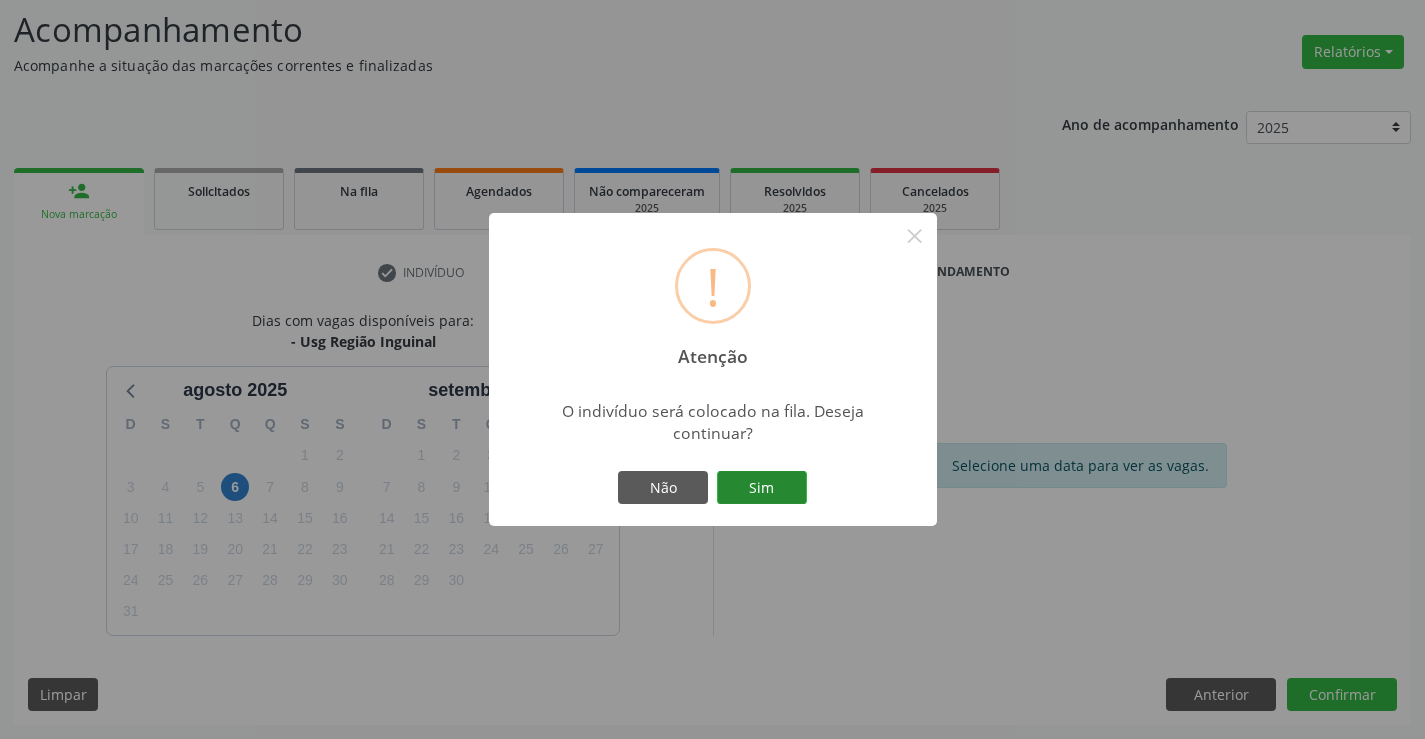 click on "Sim" at bounding box center [762, 488] 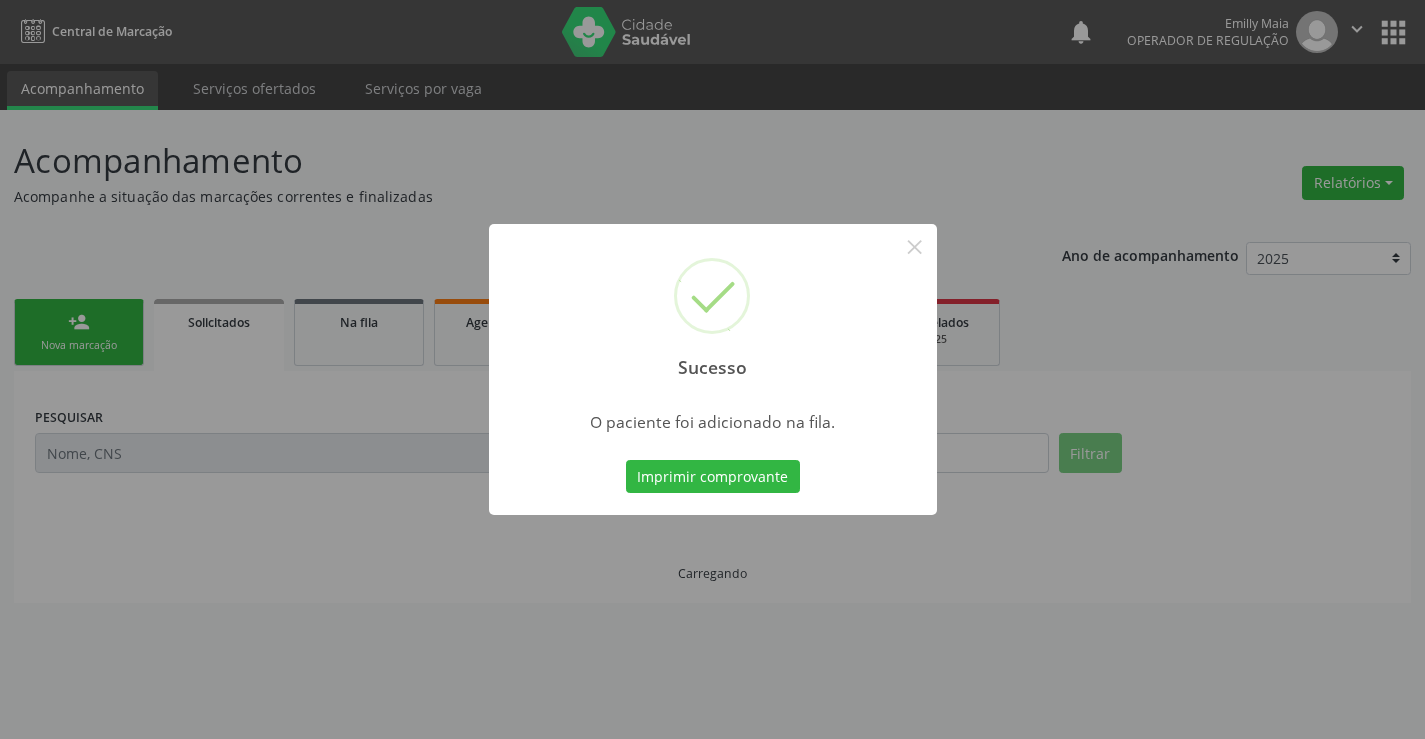 scroll, scrollTop: 0, scrollLeft: 0, axis: both 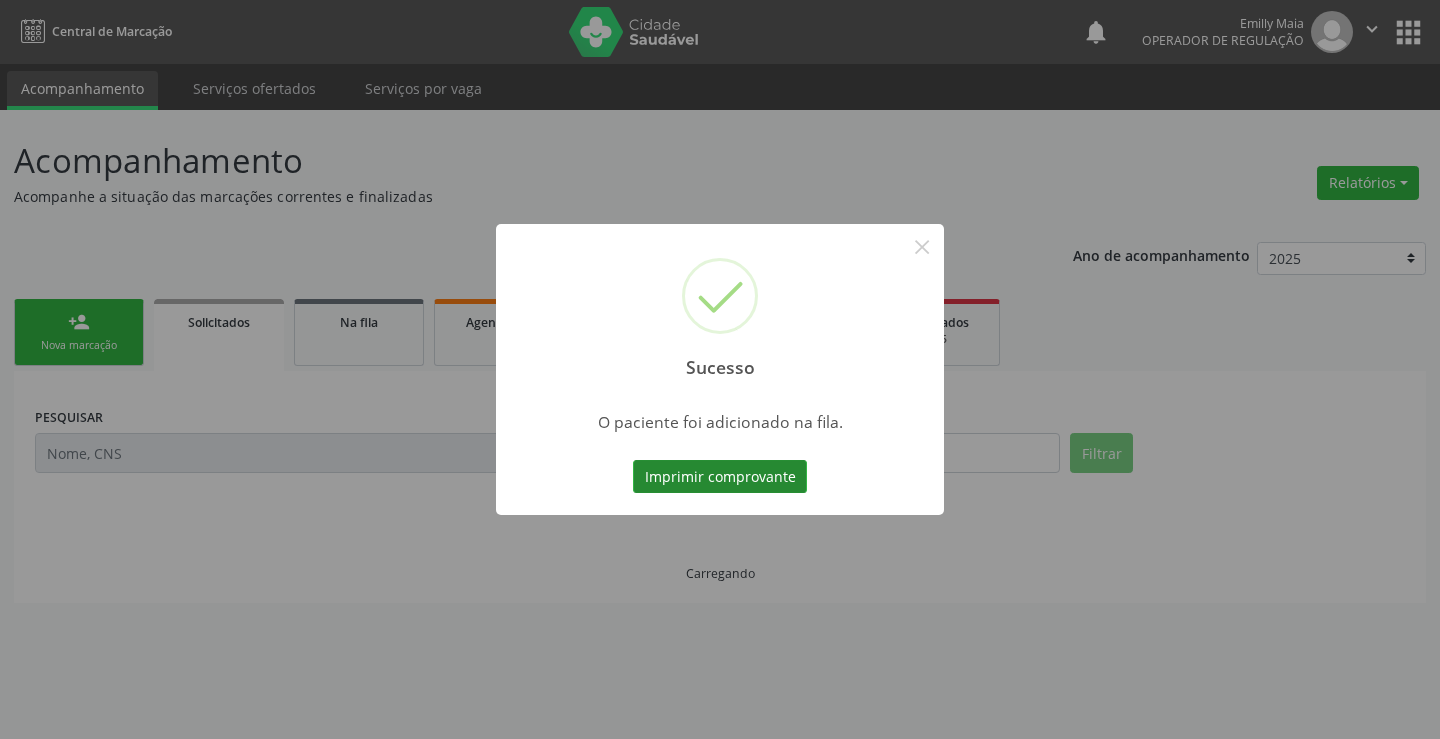 click on "Imprimir comprovante" at bounding box center (720, 477) 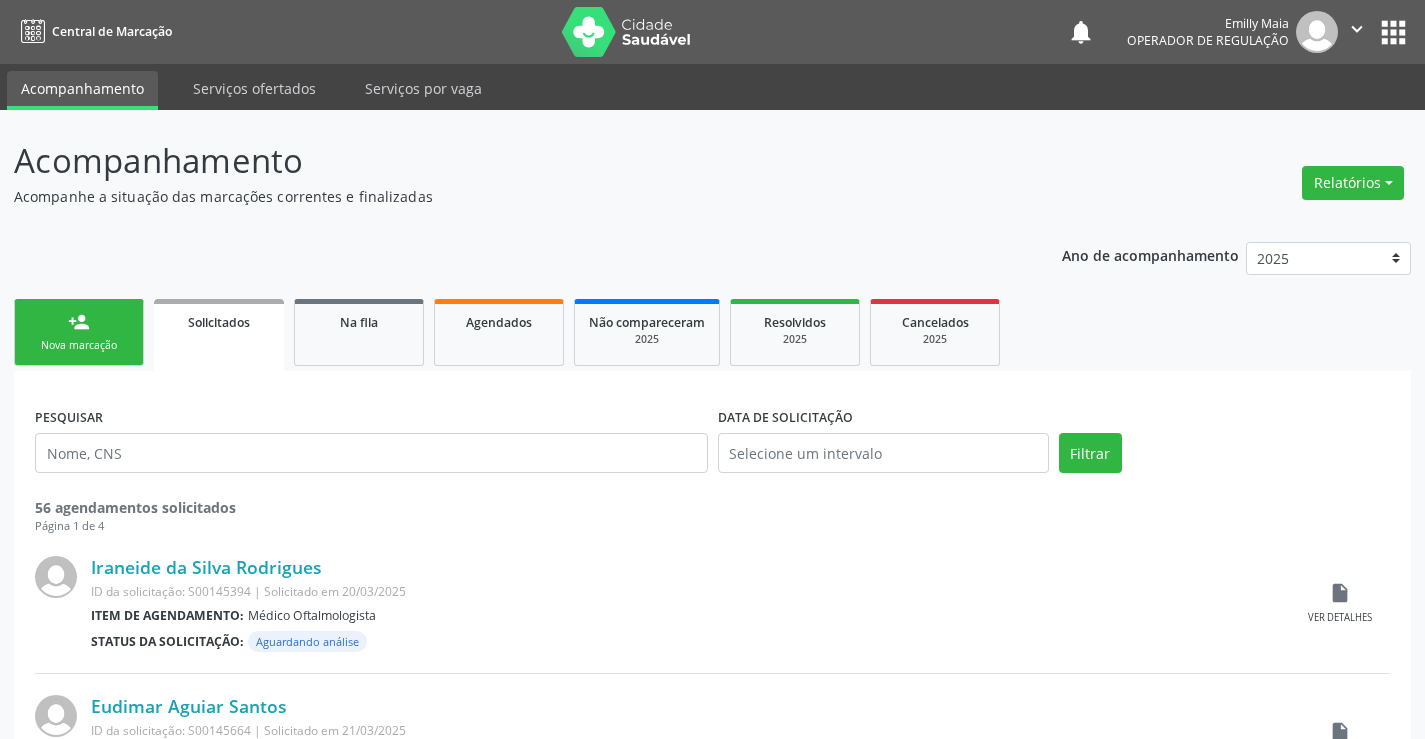 click on "Nova marcação" at bounding box center (79, 345) 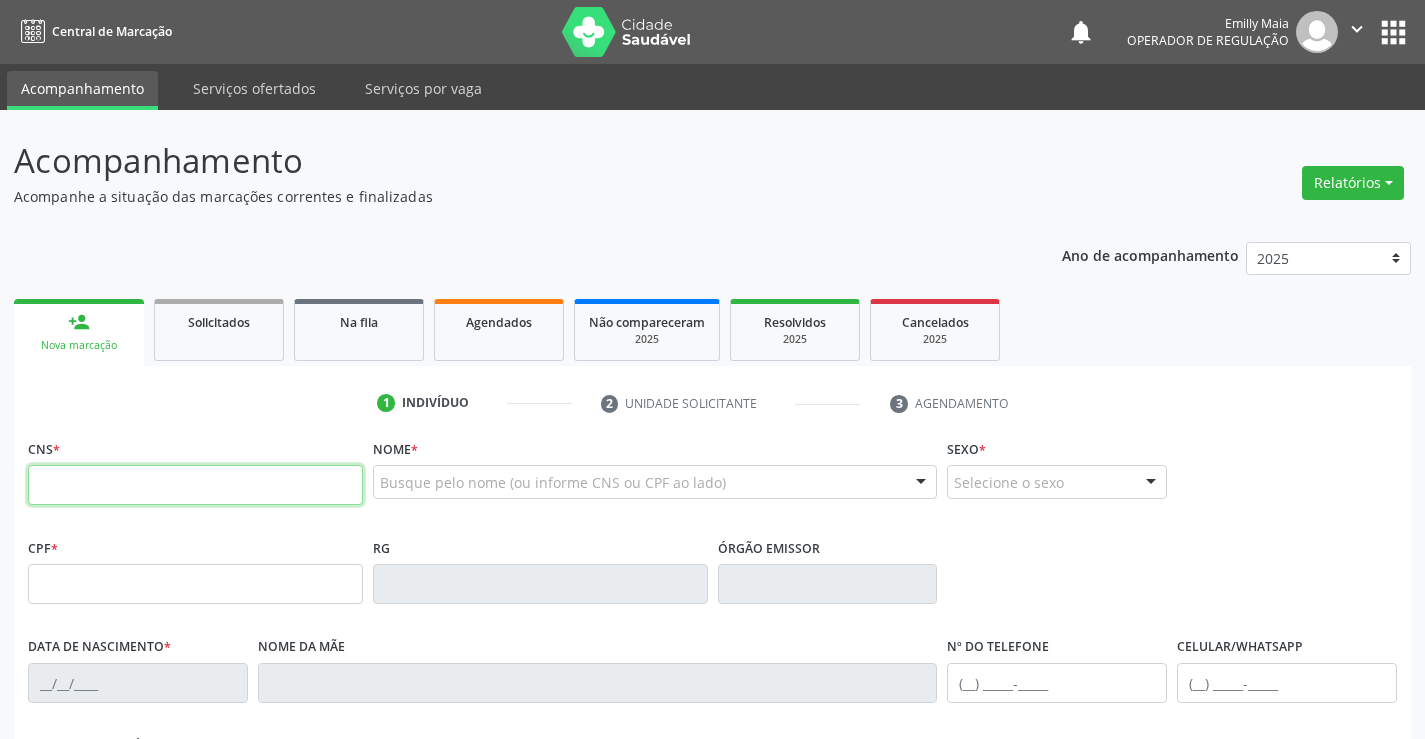 click at bounding box center (195, 485) 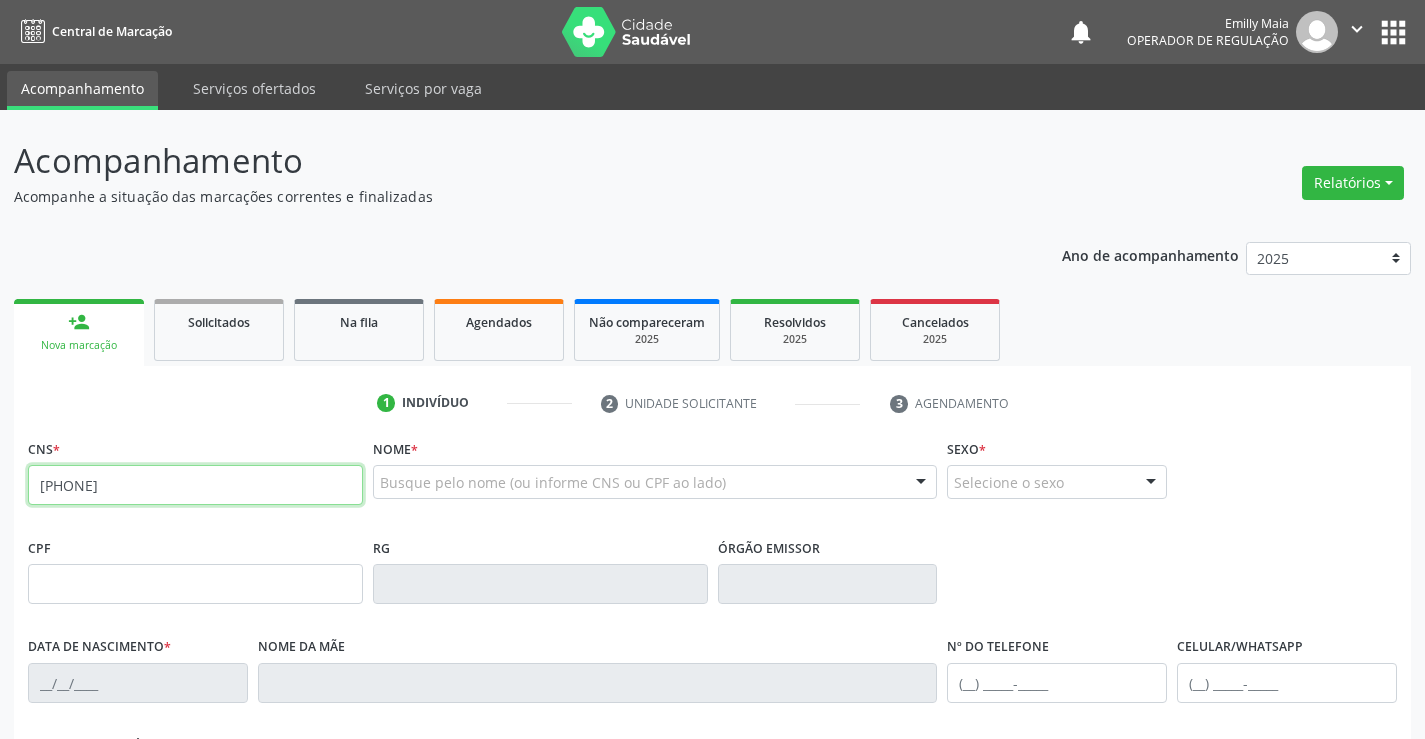type on "706 3087 3933 5373" 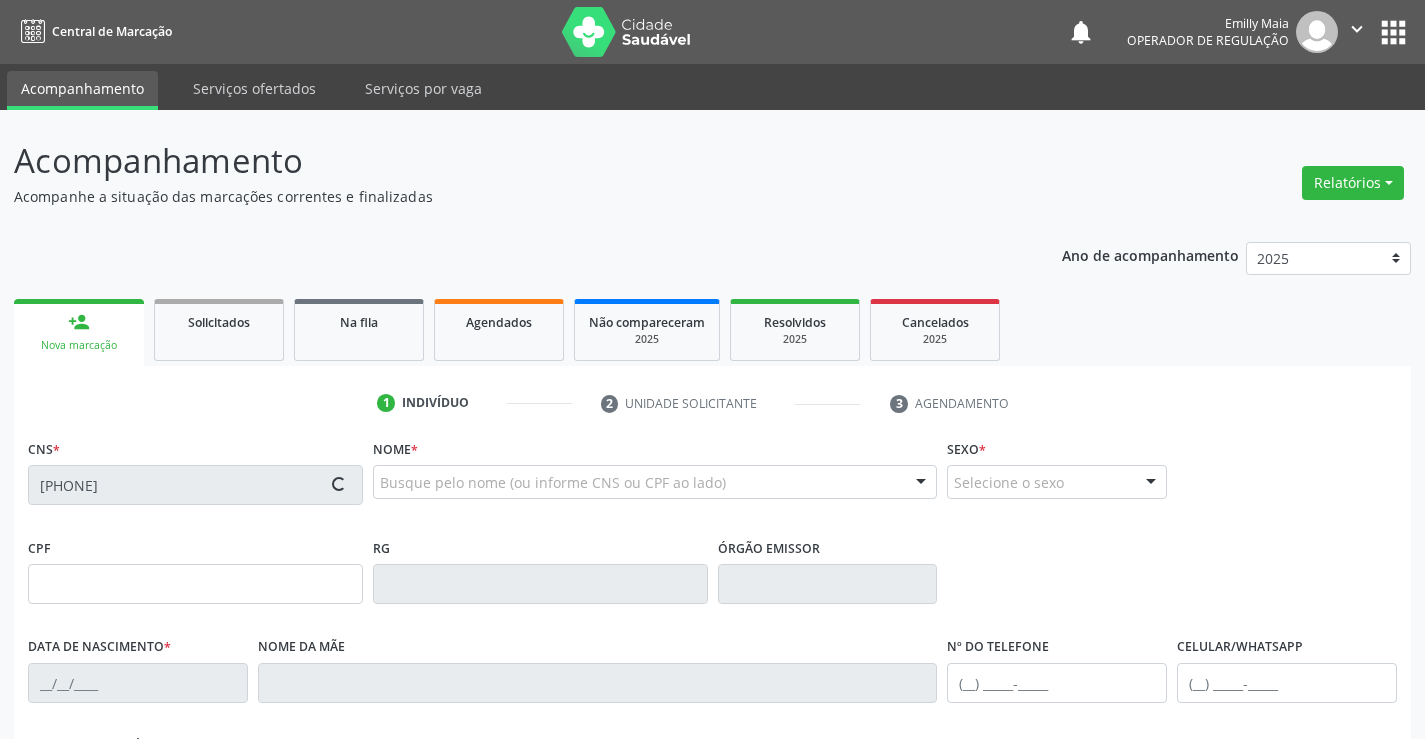 type on "26/05/2022" 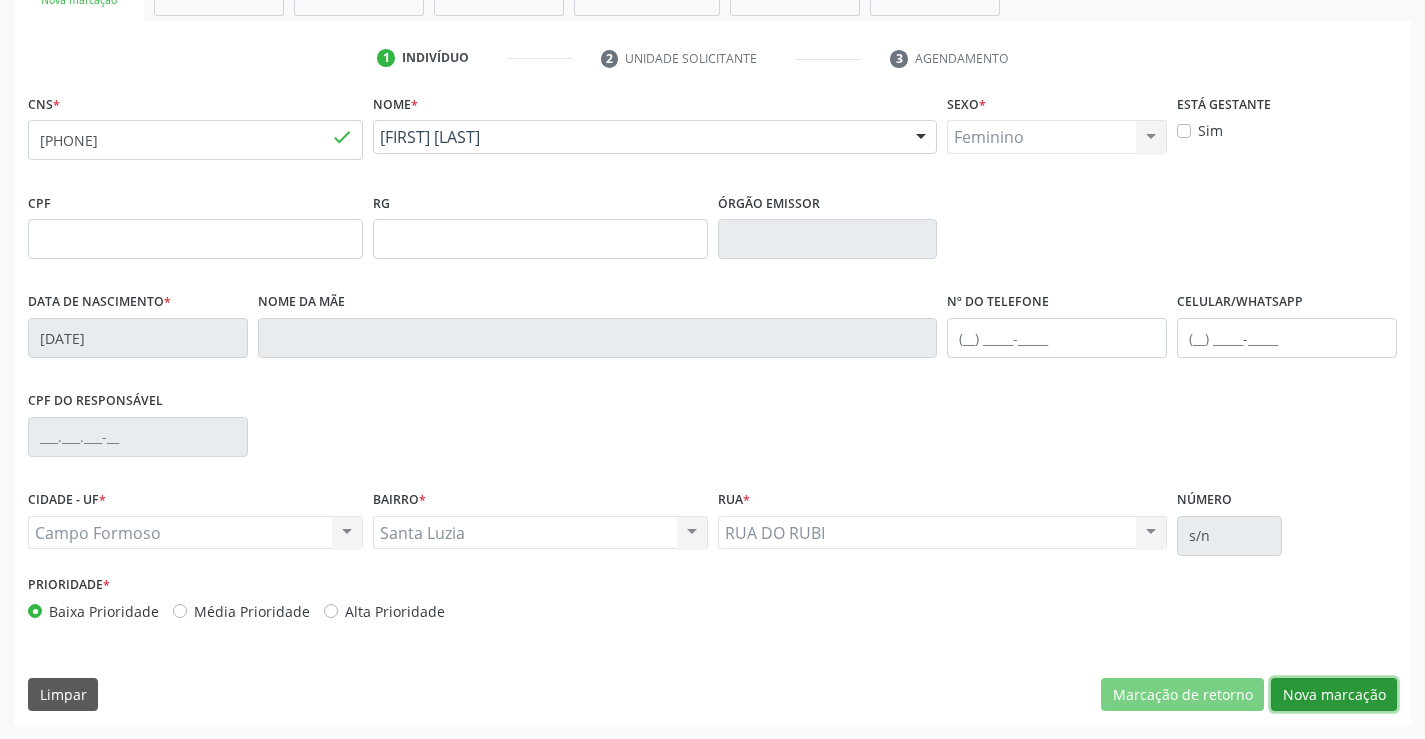 click on "Nova marcação" at bounding box center (1334, 695) 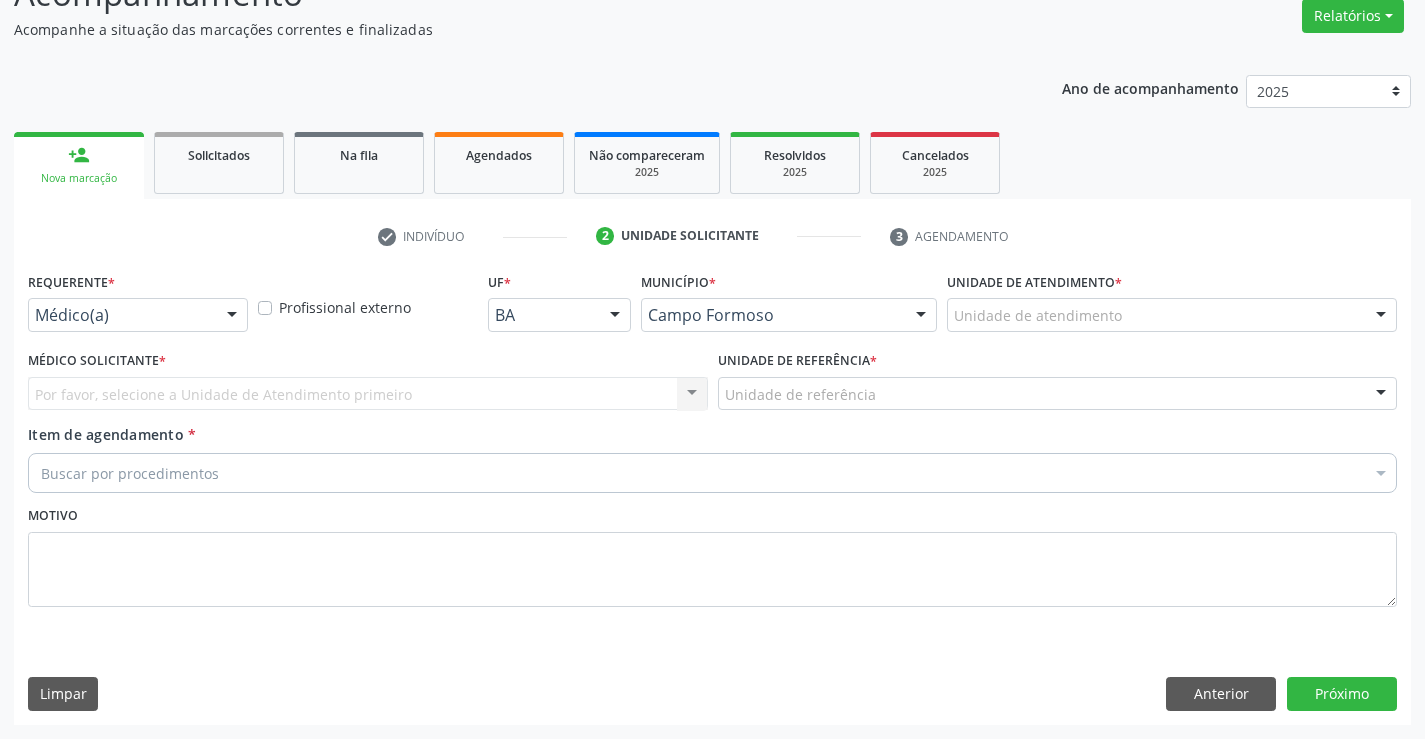 scroll, scrollTop: 167, scrollLeft: 0, axis: vertical 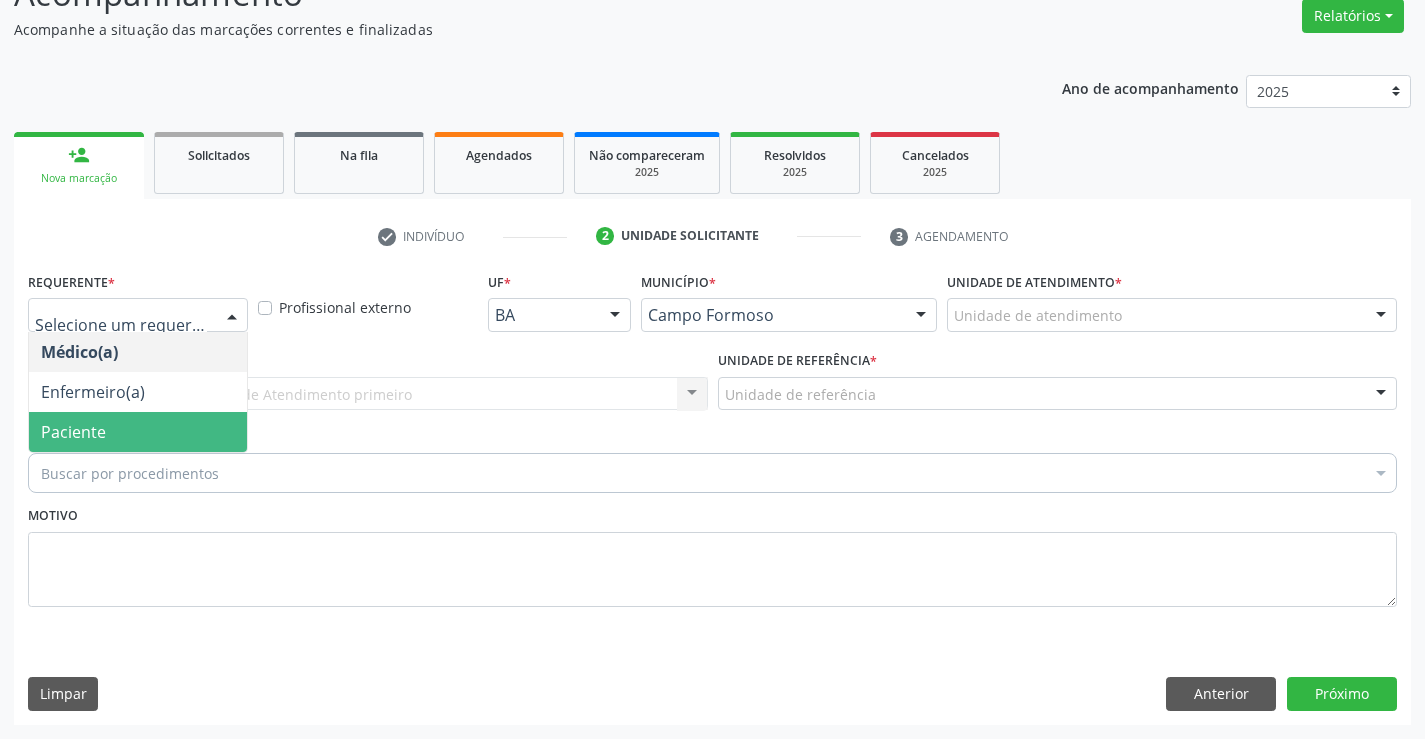 click on "Paciente" at bounding box center [138, 432] 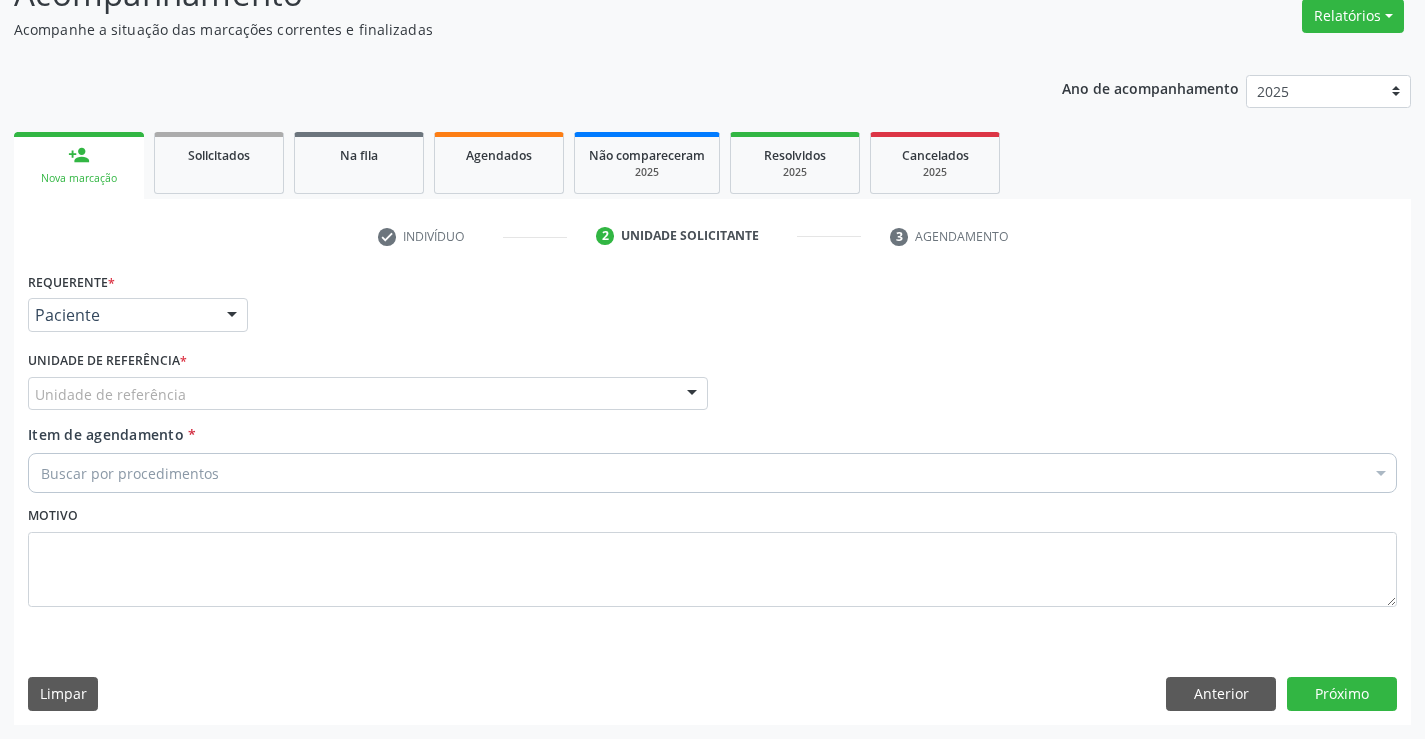click on "Unidade de referência" at bounding box center (368, 394) 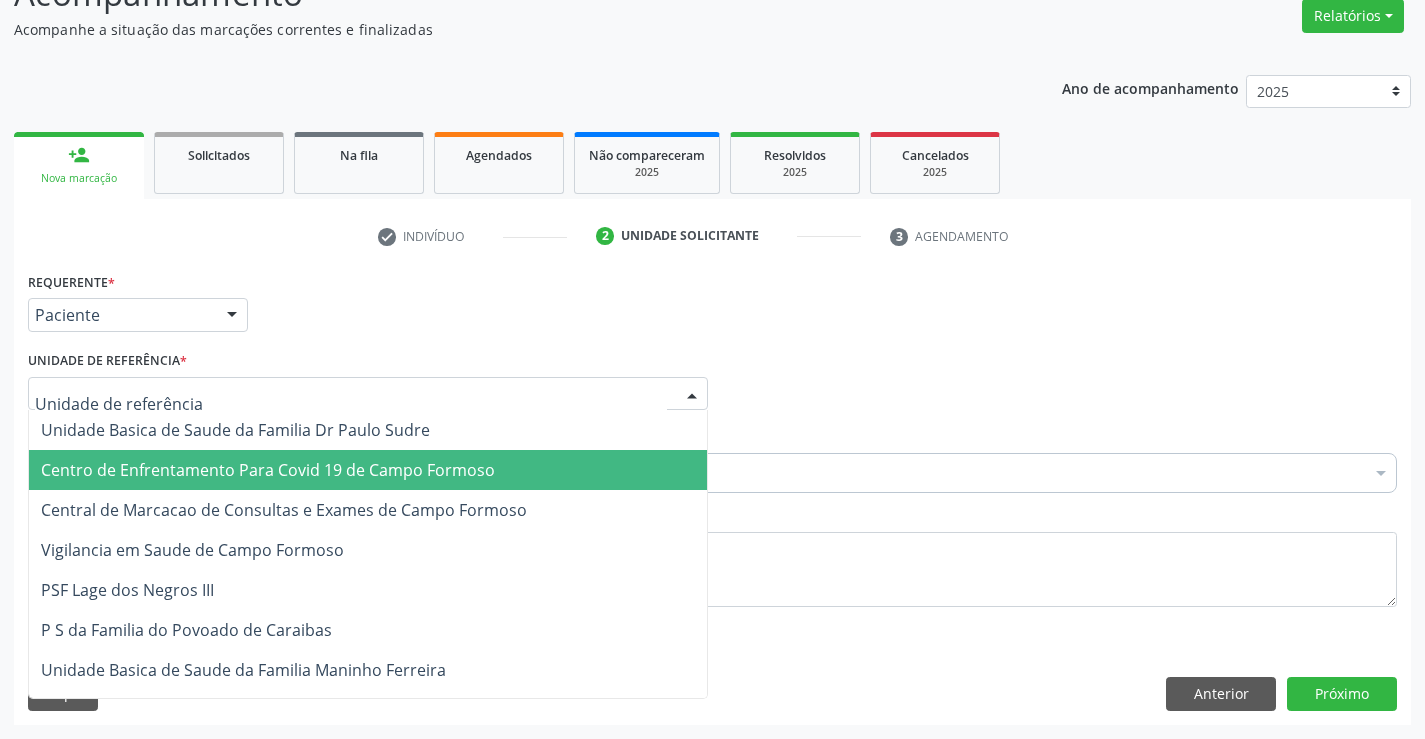 click on "Central de Marcacao de Consultas e Exames de Campo Formoso" at bounding box center (368, 510) 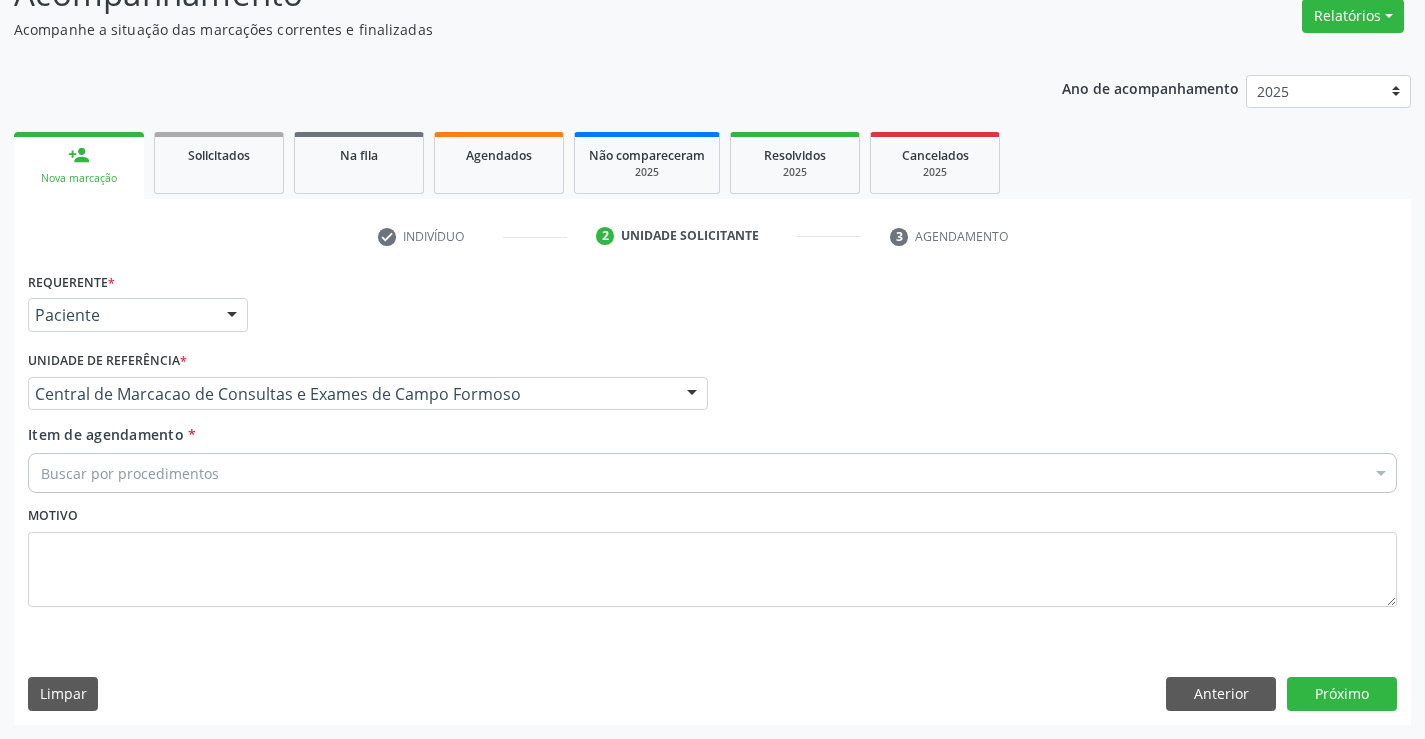 click on "Buscar por procedimentos" at bounding box center (712, 473) 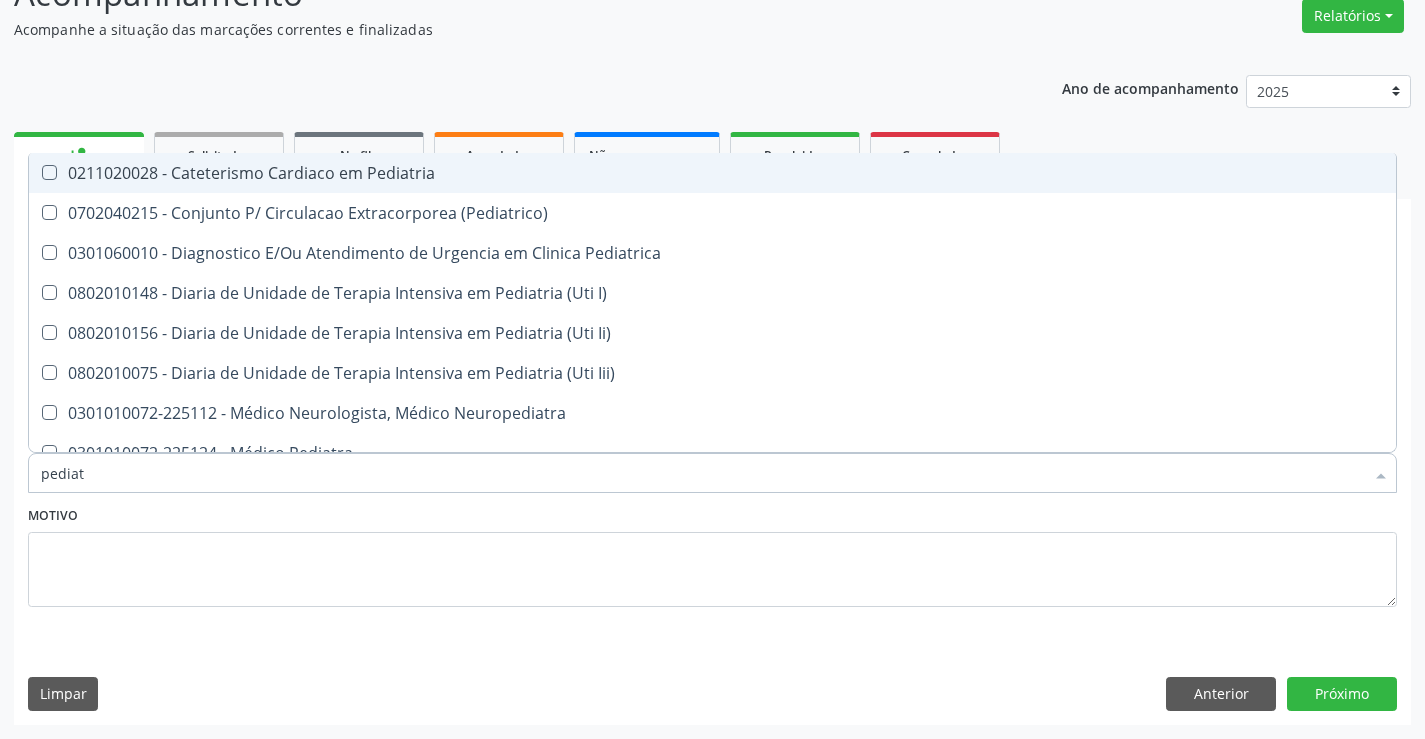 type on "pediatr" 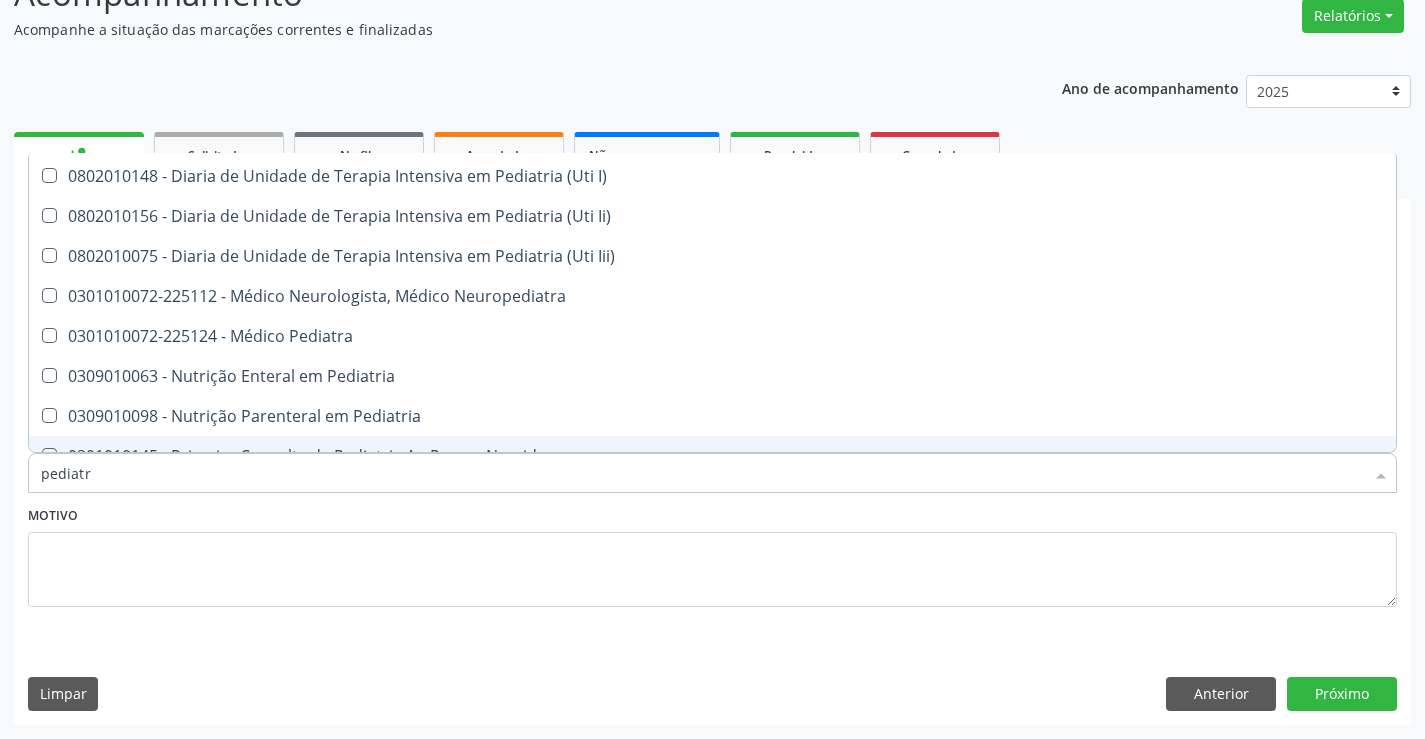 scroll, scrollTop: 141, scrollLeft: 0, axis: vertical 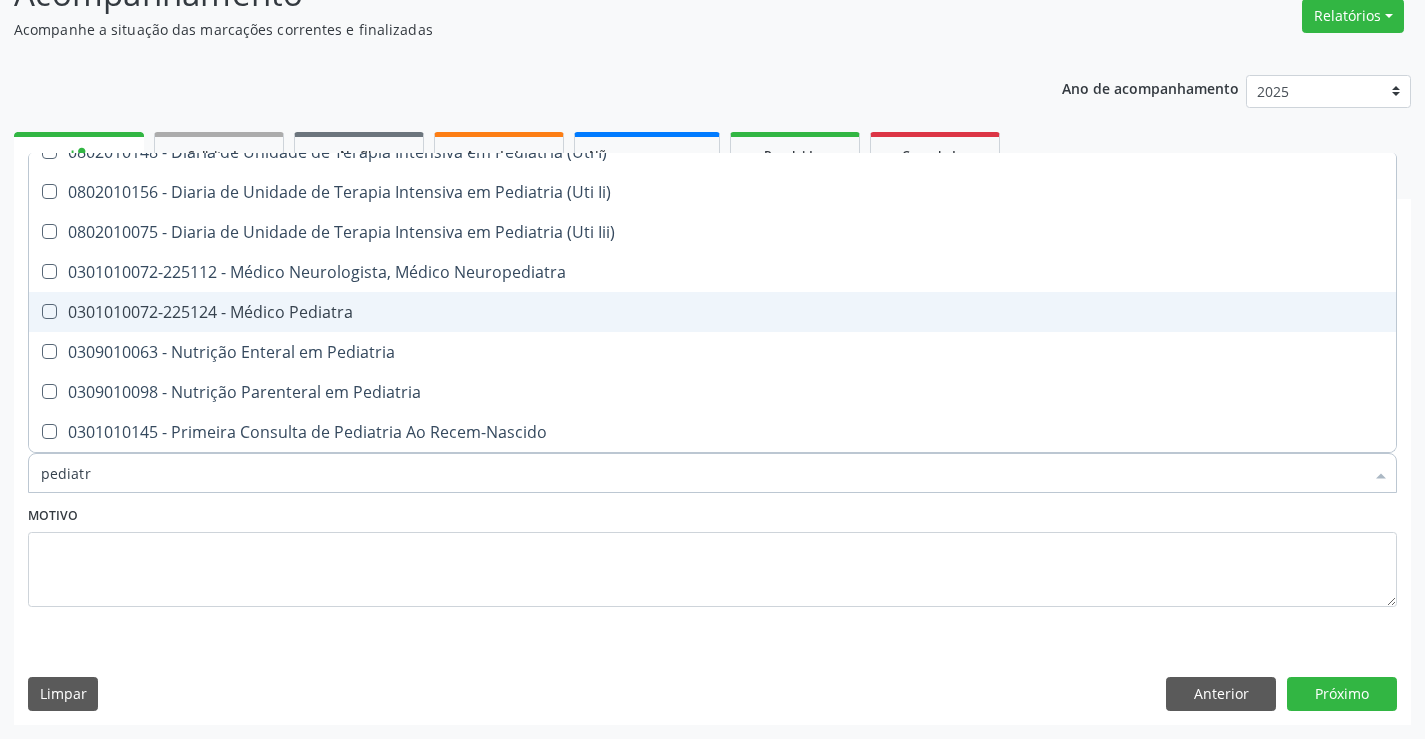 click on "0301010072-225124 - Médico Pediatra" at bounding box center (712, 312) 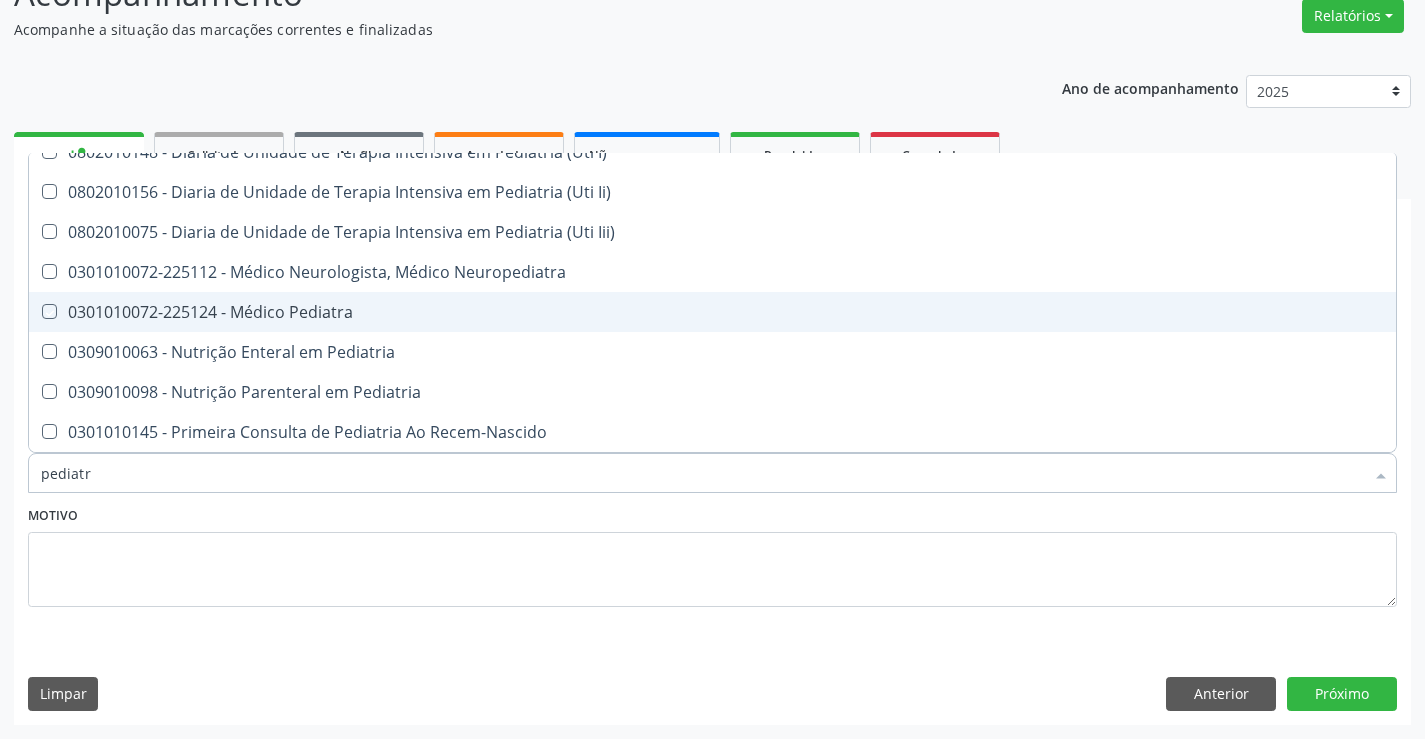 checkbox on "true" 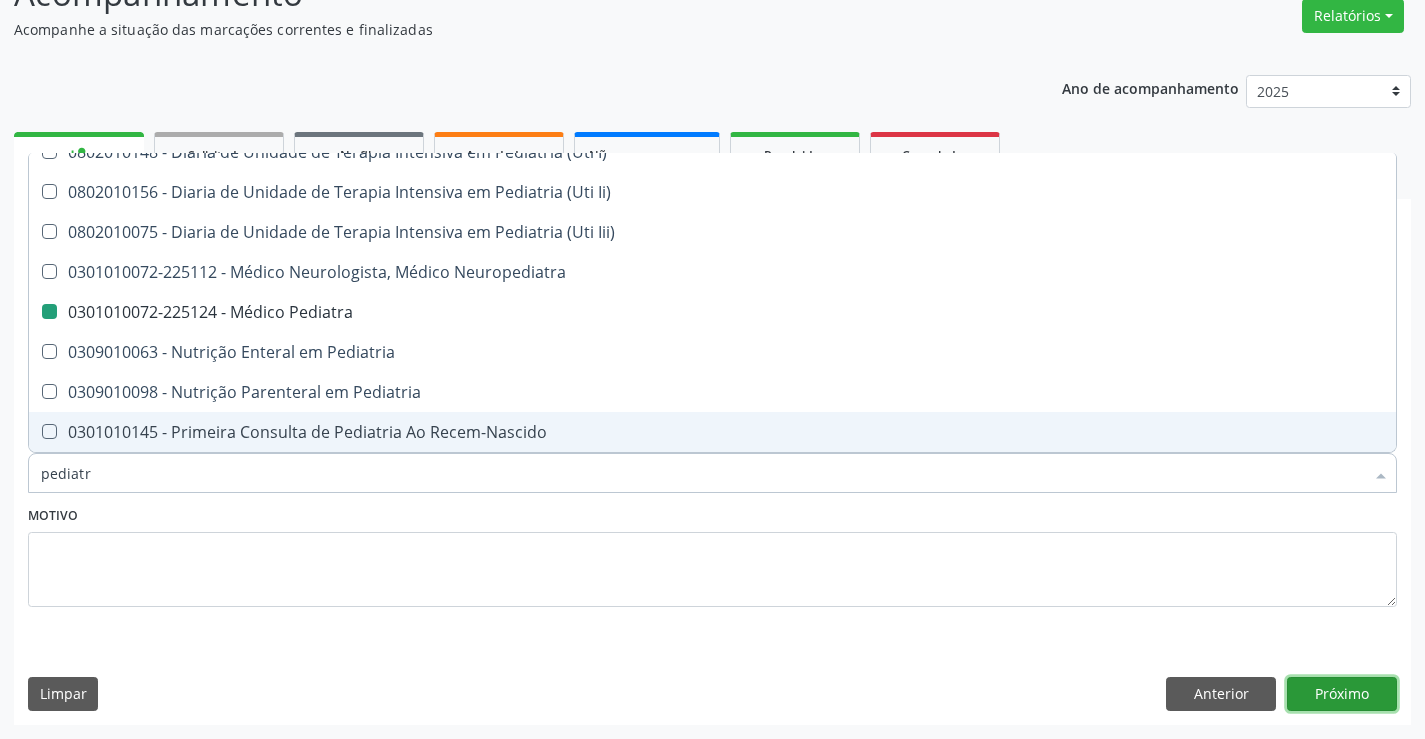 click on "Próximo" at bounding box center [1342, 694] 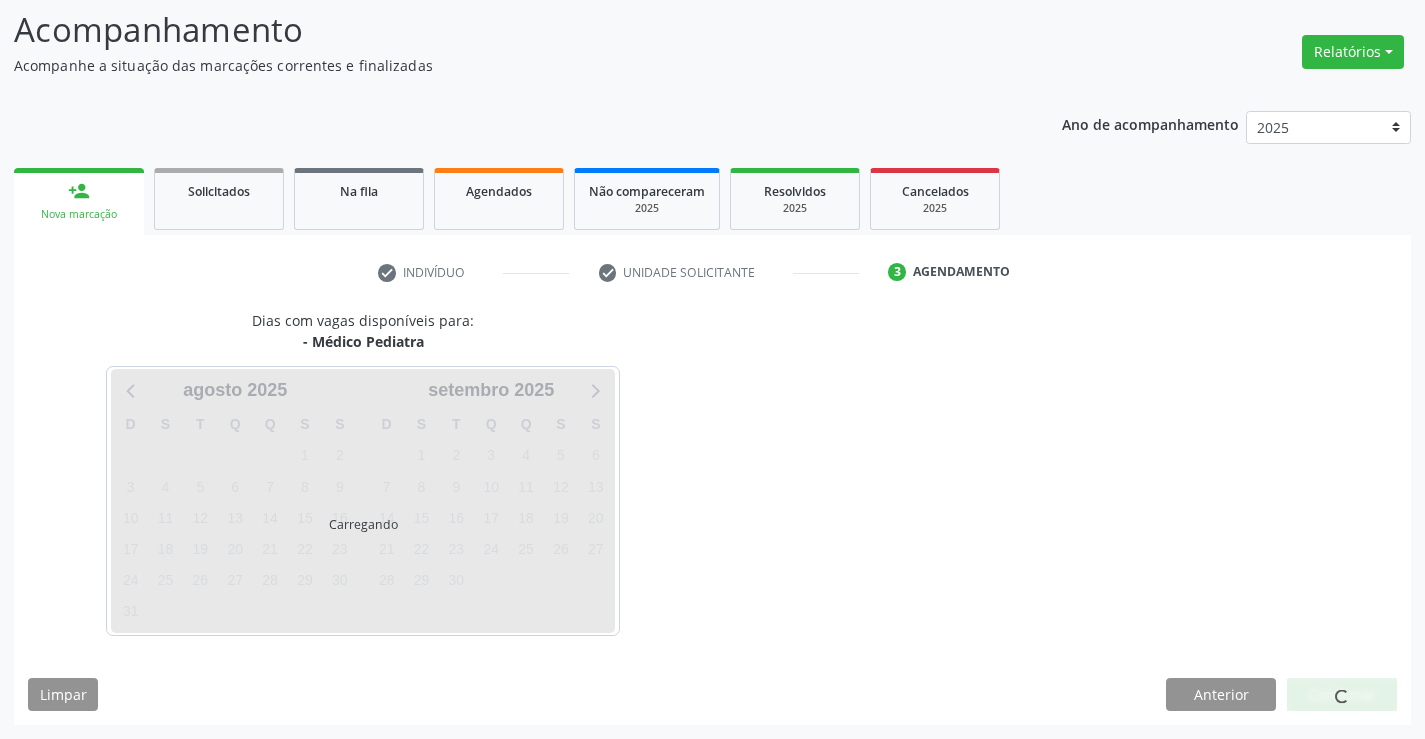 scroll, scrollTop: 131, scrollLeft: 0, axis: vertical 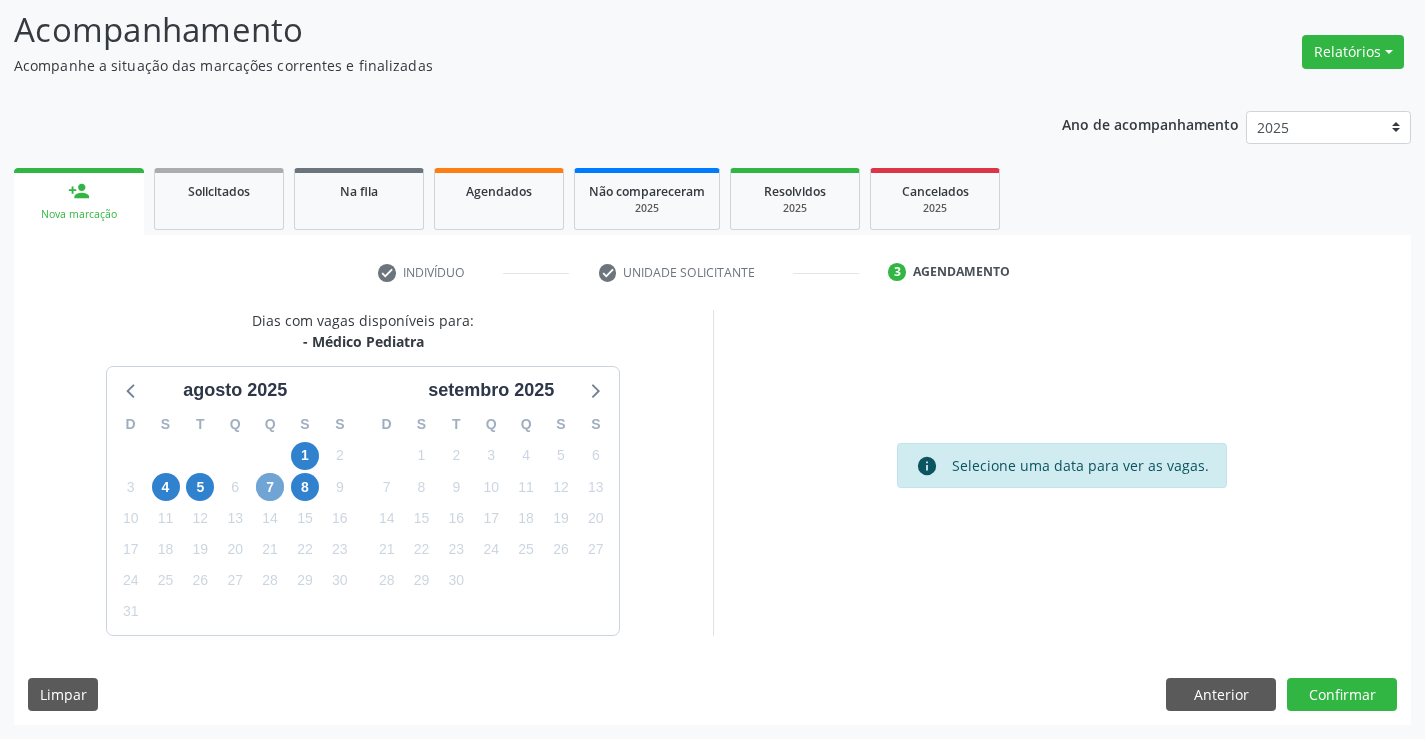 click on "7" at bounding box center [270, 487] 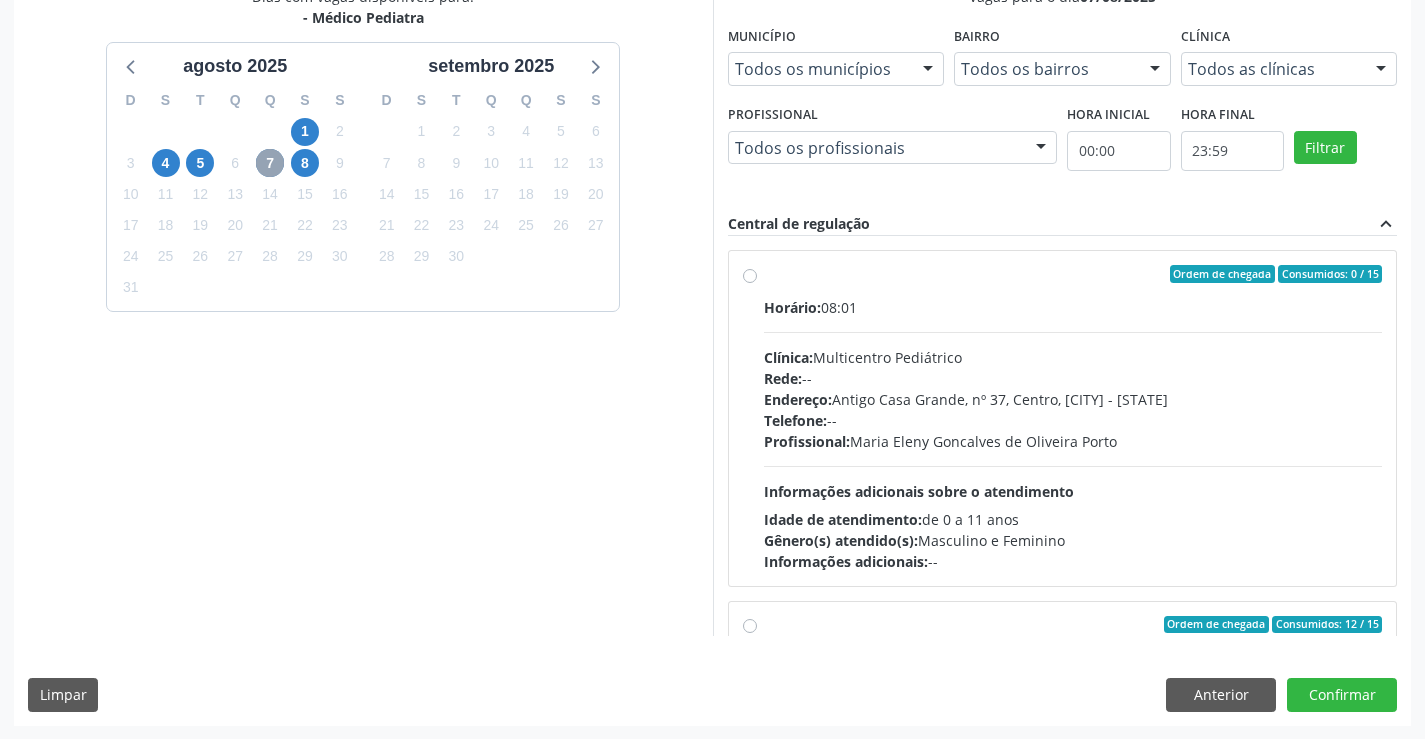 scroll, scrollTop: 456, scrollLeft: 0, axis: vertical 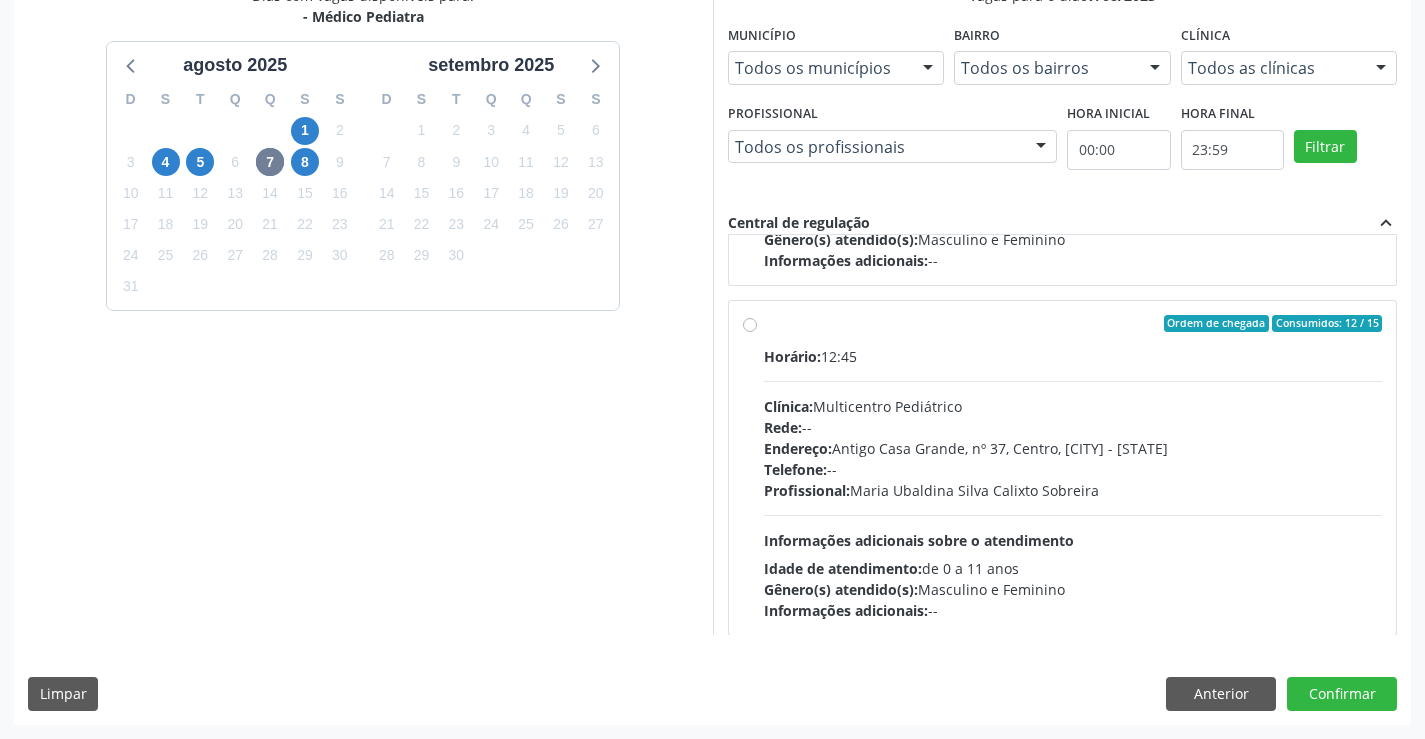 click on "Telefone:   --" at bounding box center [1073, 469] 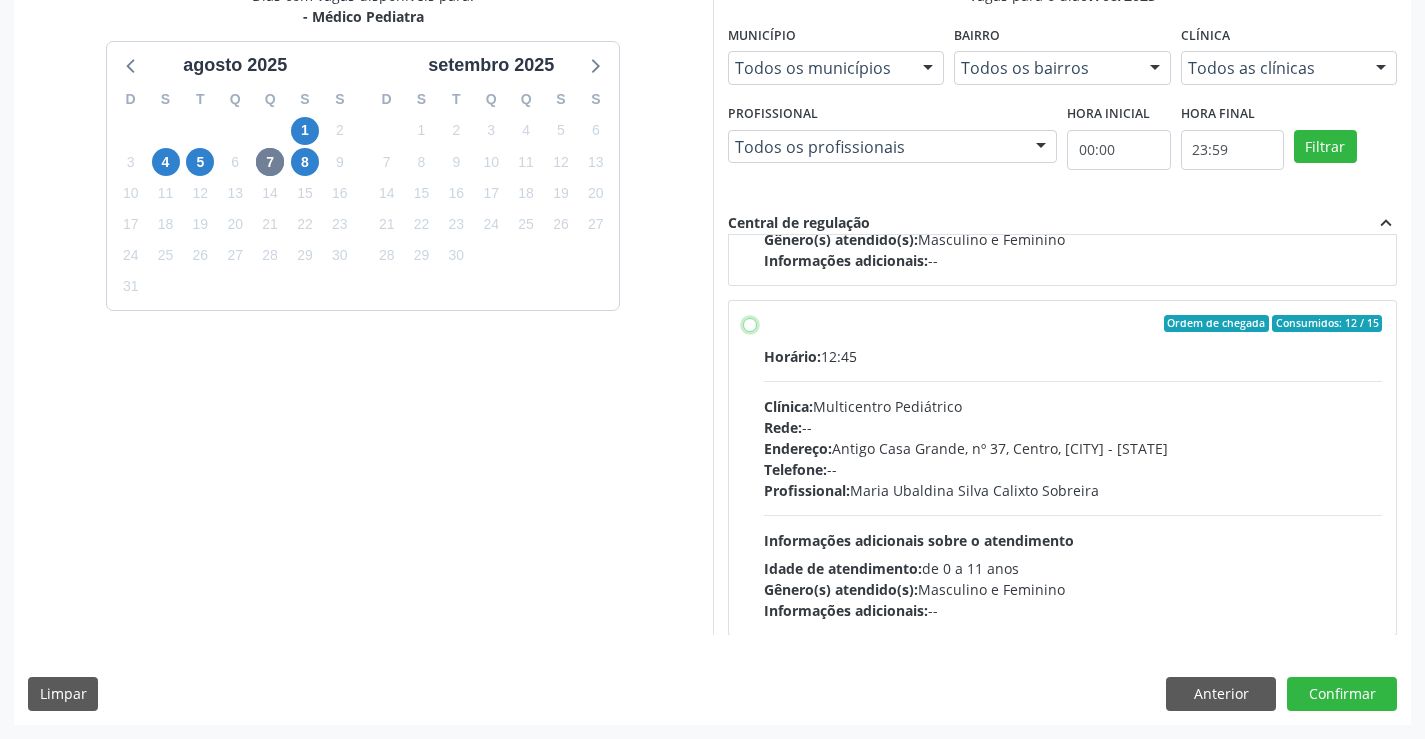 click on "Ordem de chegada
Consumidos: 12 / 15
Horário:   12:45
Clínica:  Multicentro Pediátrico
Rede:
--
Endereço:   Antigo Casa Grande, nº 37, Centro, Campo Formoso - BA
Telefone:   --
Profissional:
Maria Ubaldina Silva Calixto Sobreira
Informações adicionais sobre o atendimento
Idade de atendimento:
de 0 a 11 anos
Gênero(s) atendido(s):
Masculino e Feminino
Informações adicionais:
--" at bounding box center [750, 324] 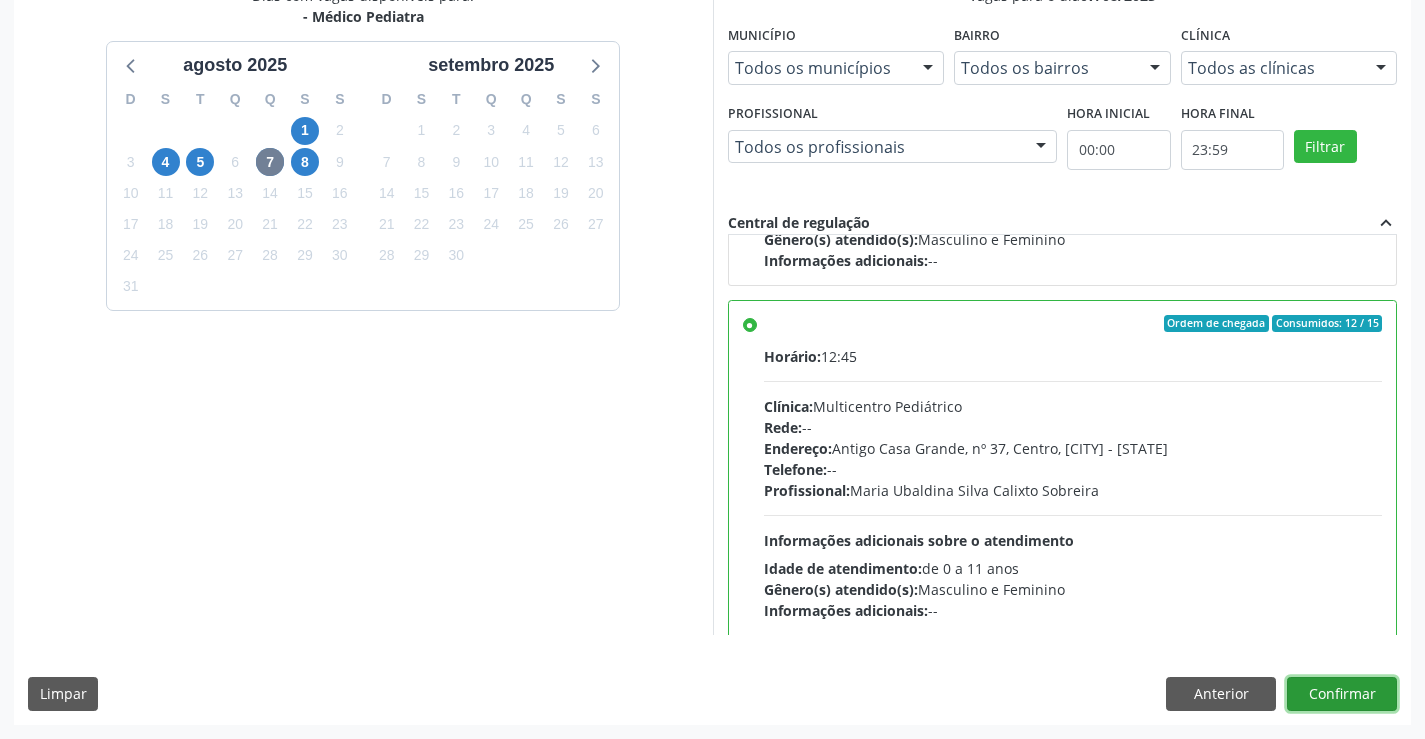 click on "Confirmar" at bounding box center (1342, 694) 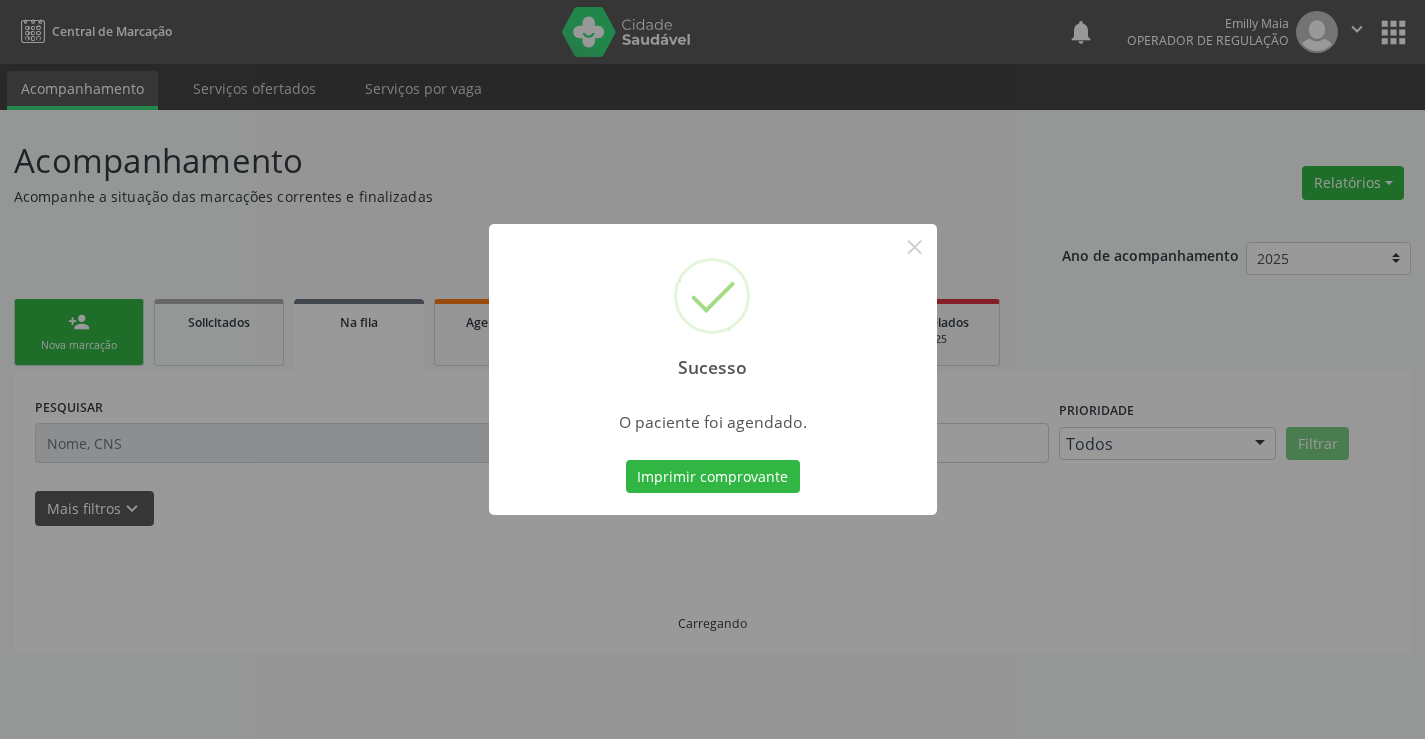scroll, scrollTop: 0, scrollLeft: 0, axis: both 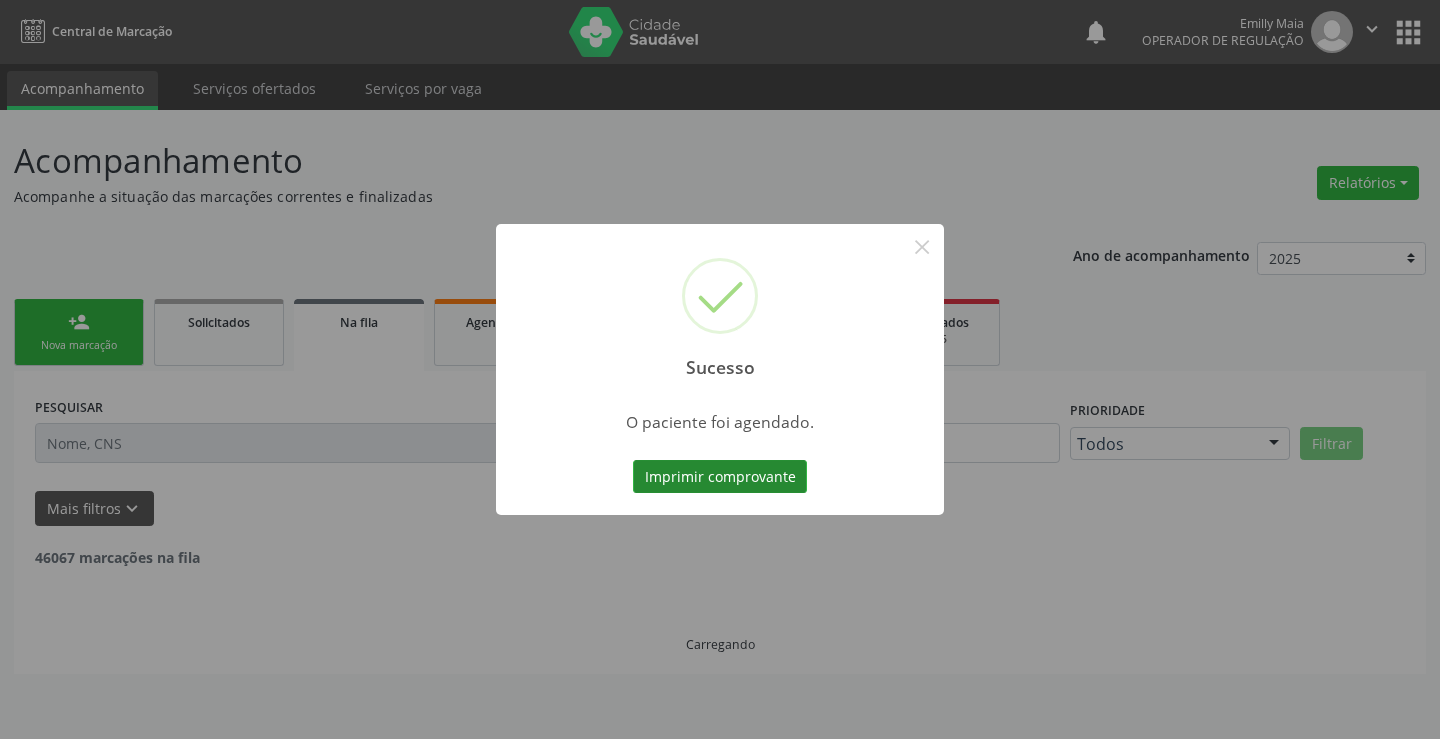 click on "Imprimir comprovante" at bounding box center [720, 477] 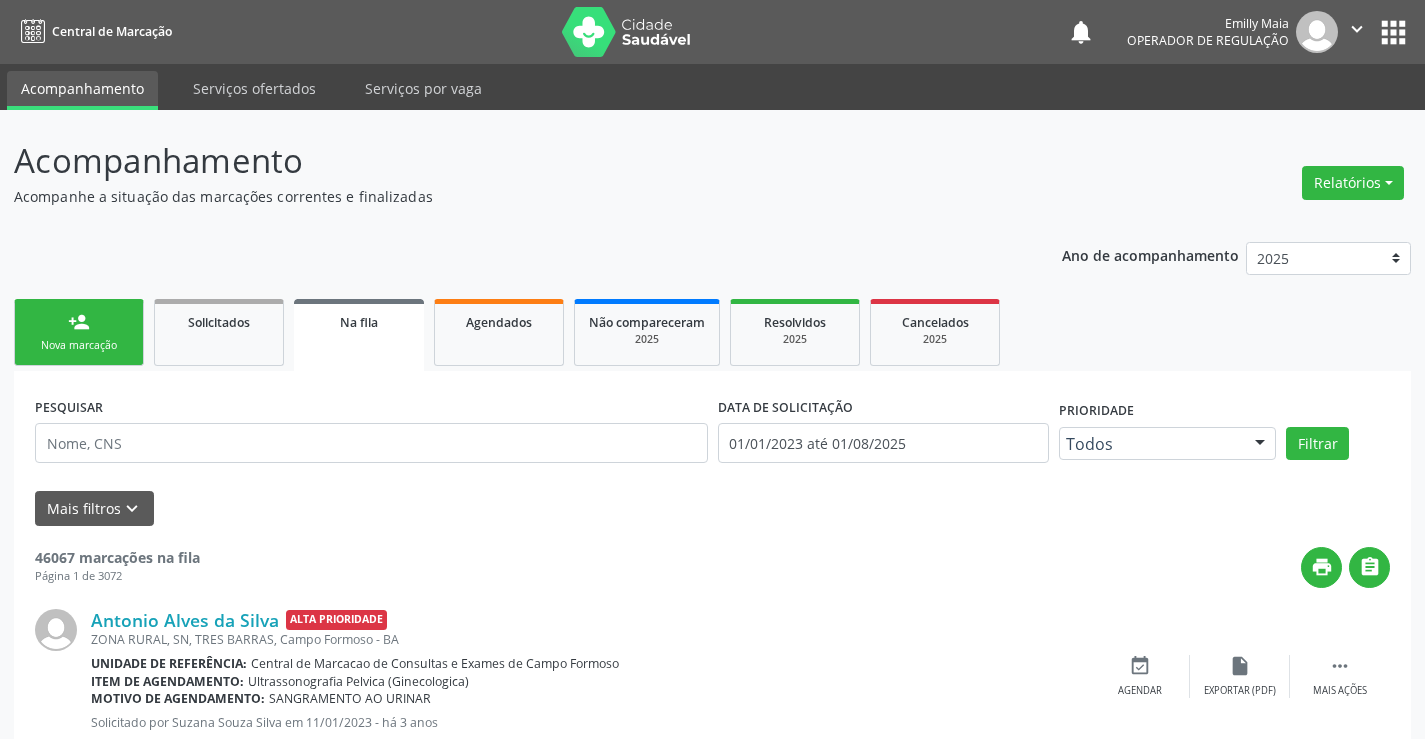 click on "person_add" at bounding box center (79, 322) 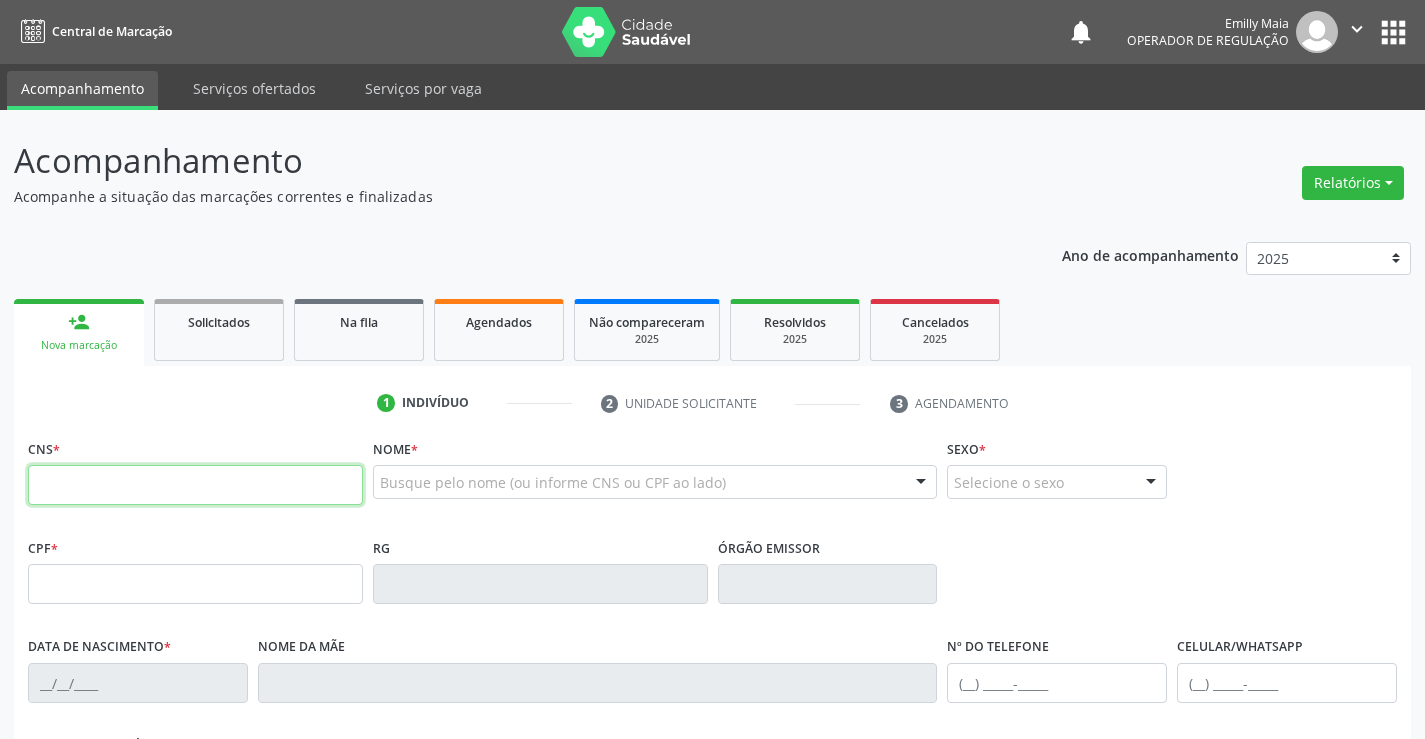 click at bounding box center (195, 485) 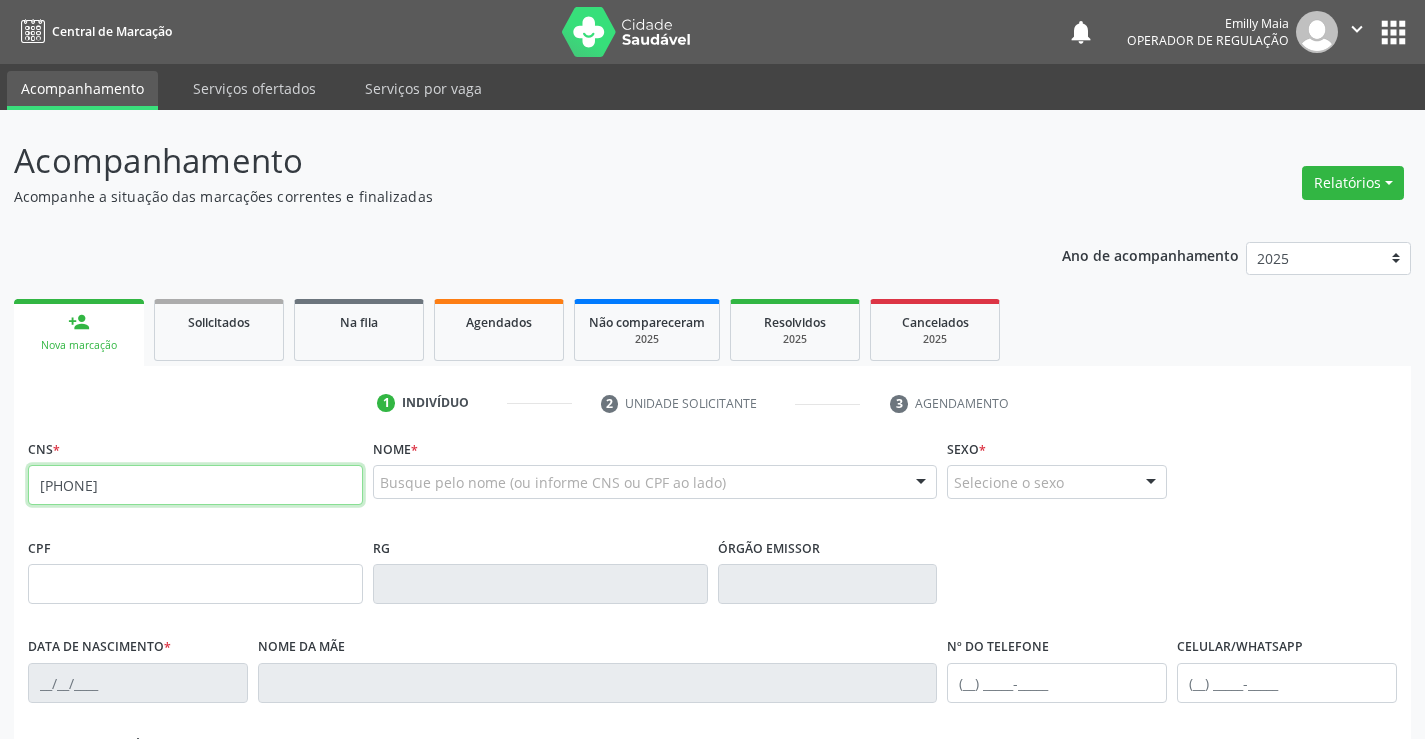 type on "705 0020 5591 5458" 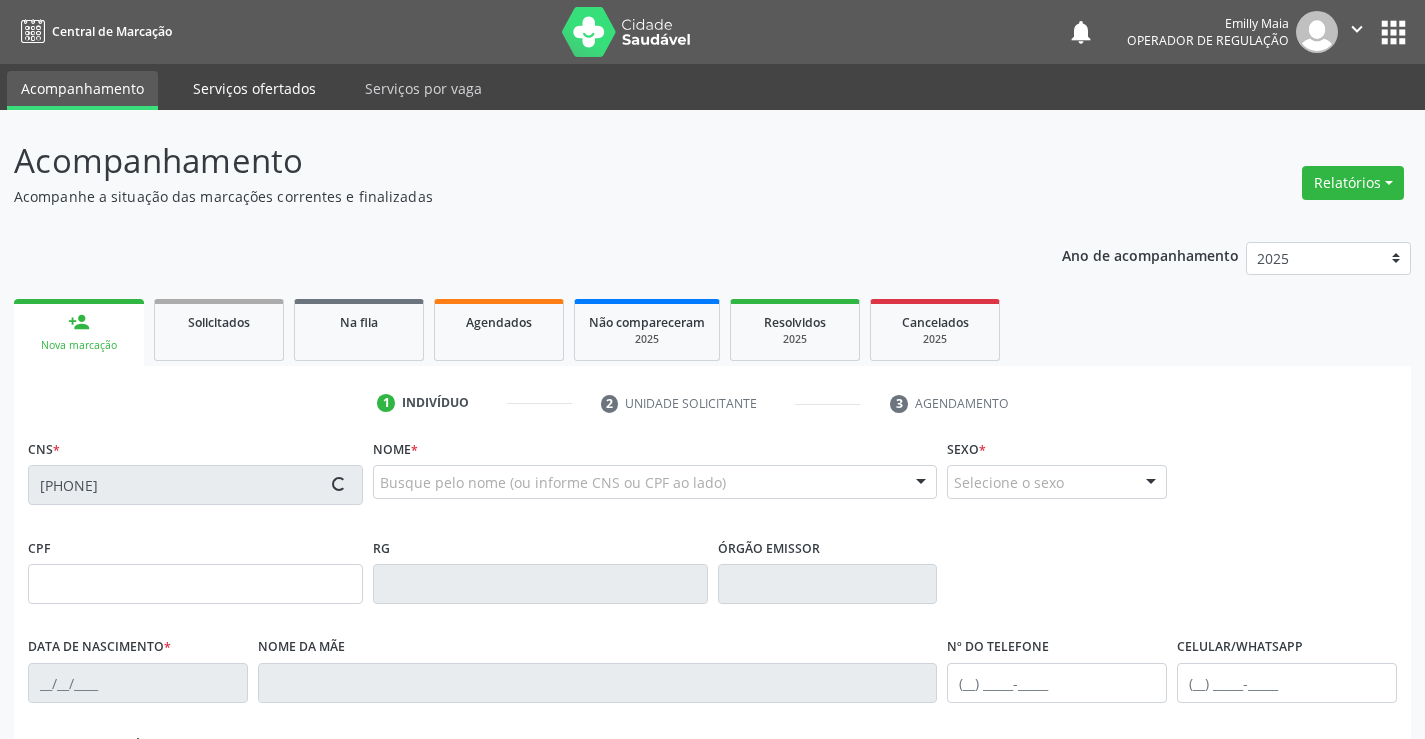 type on "2287283471" 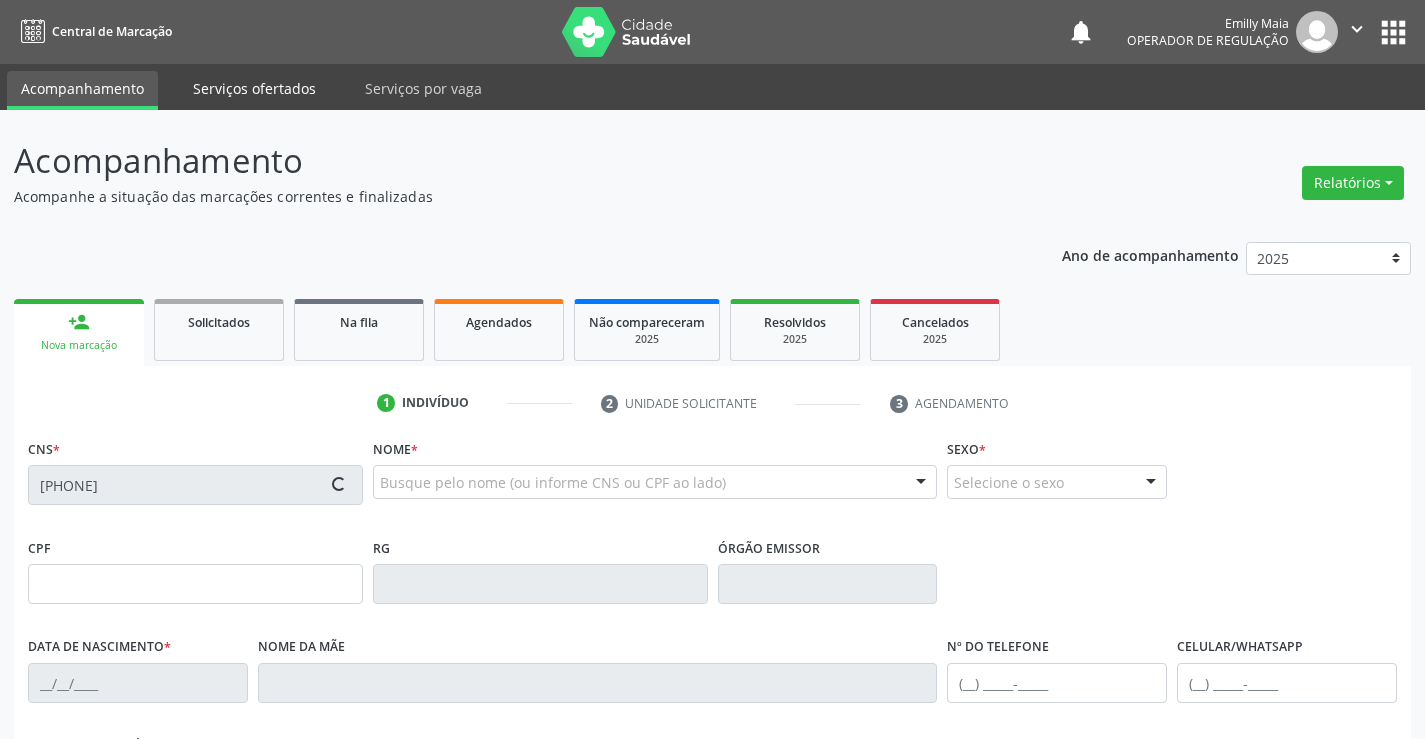 type on "(71) 98127-9082" 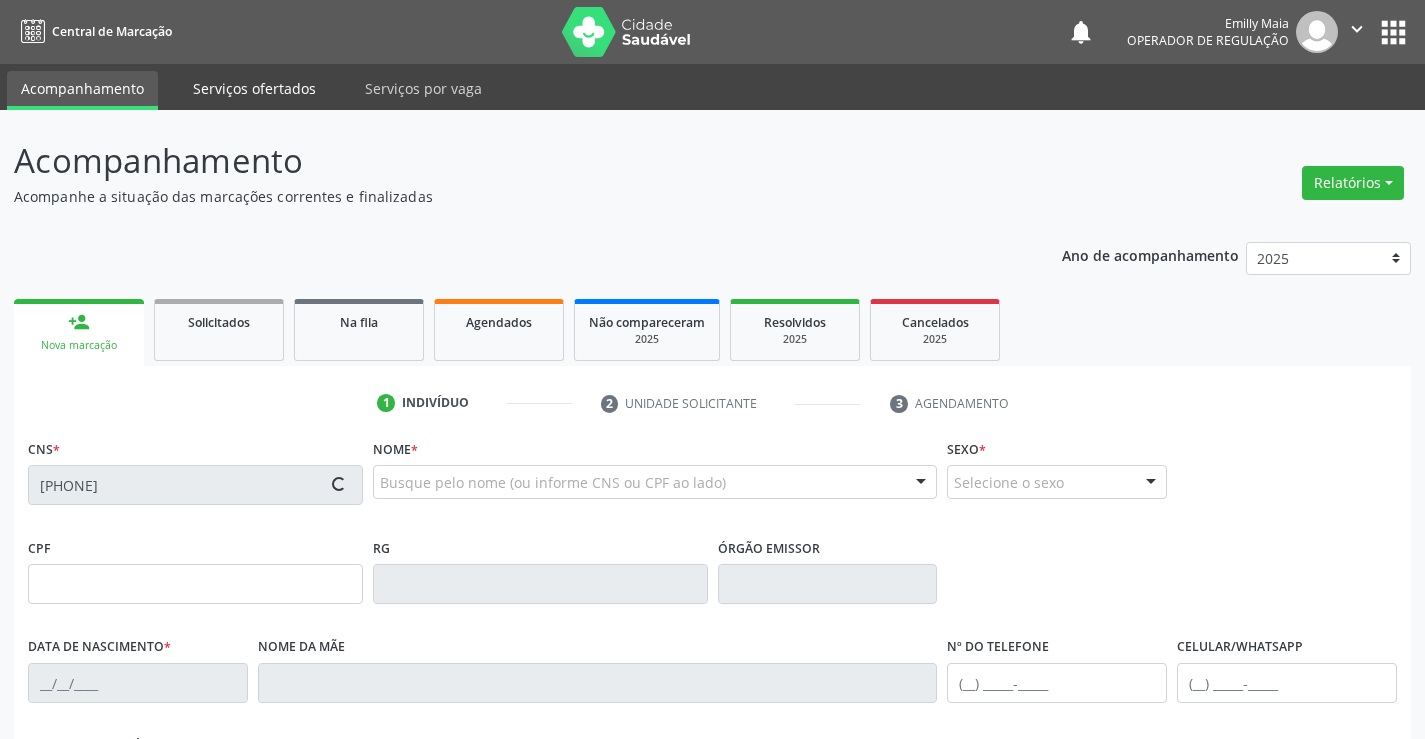 type on "SN" 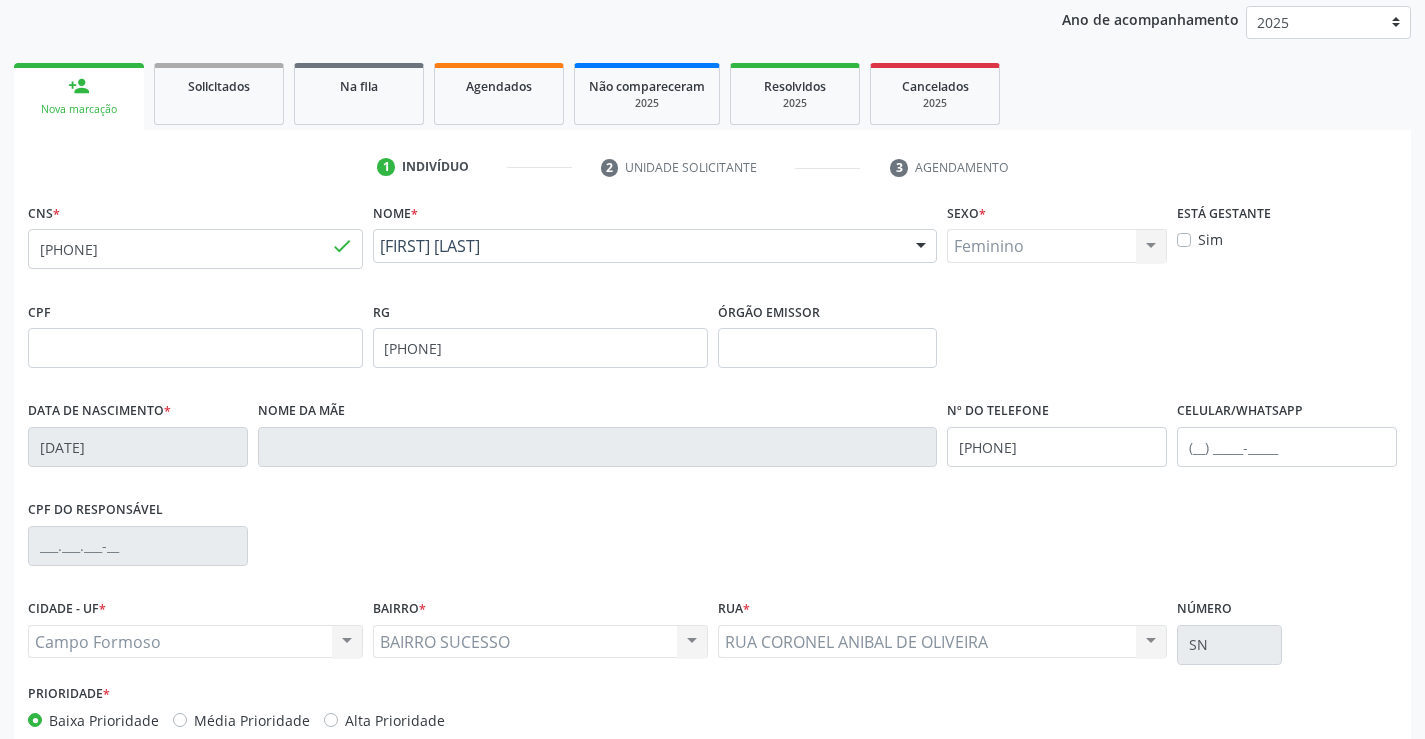 scroll, scrollTop: 345, scrollLeft: 0, axis: vertical 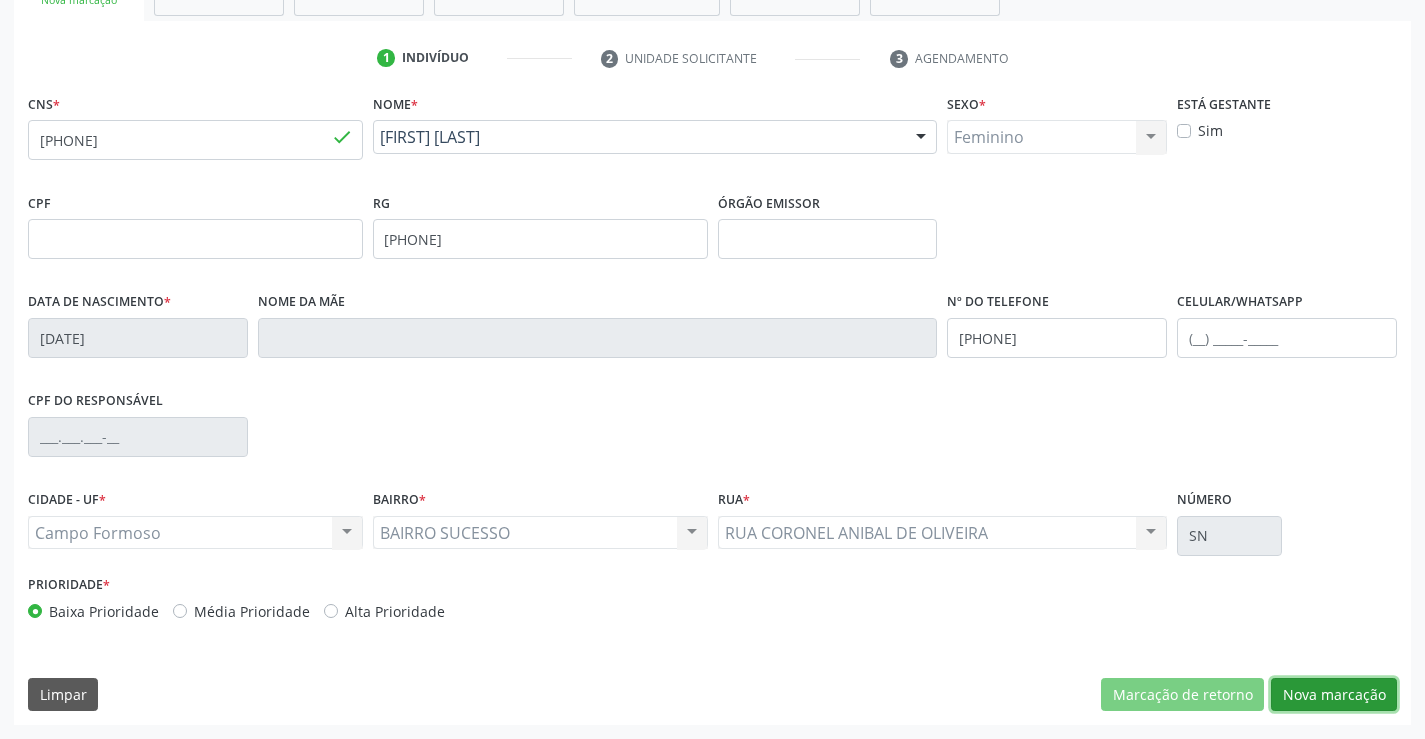 click on "Nova marcação" at bounding box center [1334, 695] 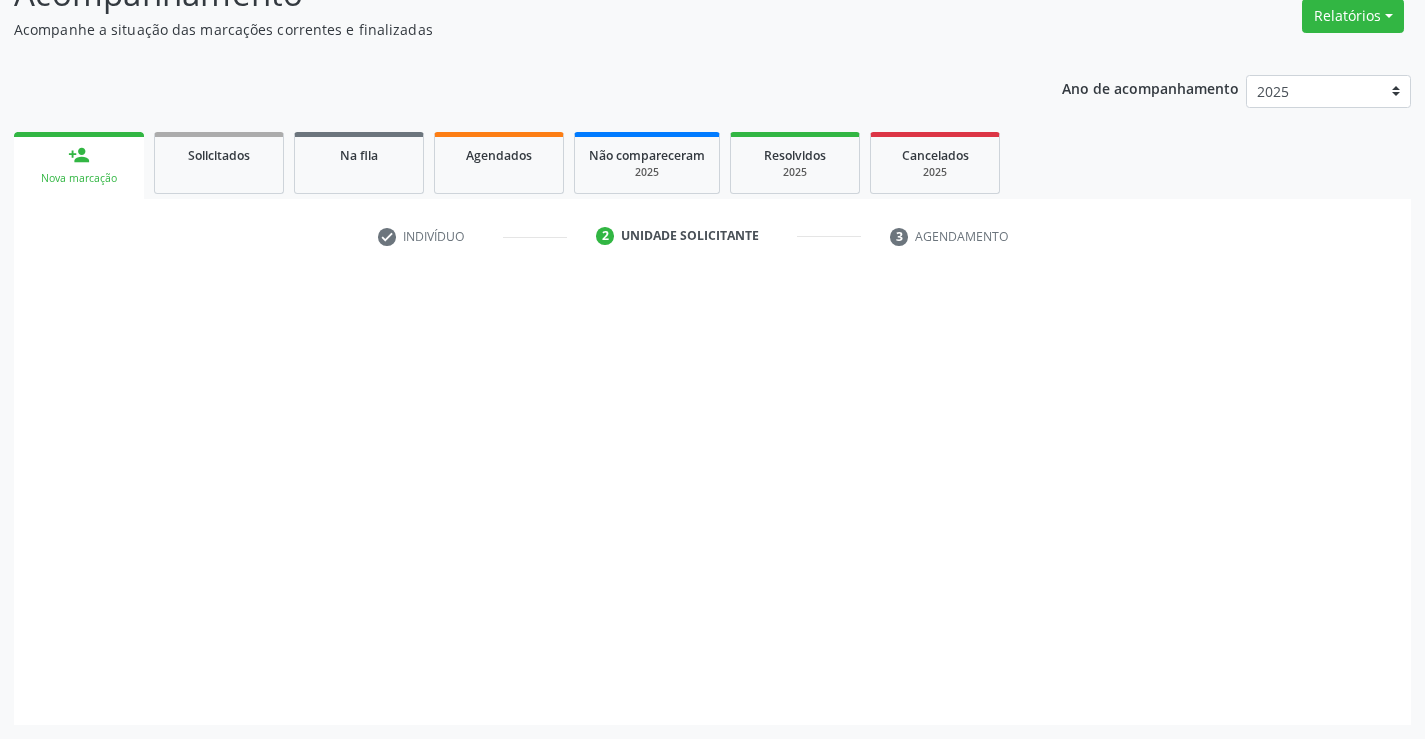 scroll, scrollTop: 167, scrollLeft: 0, axis: vertical 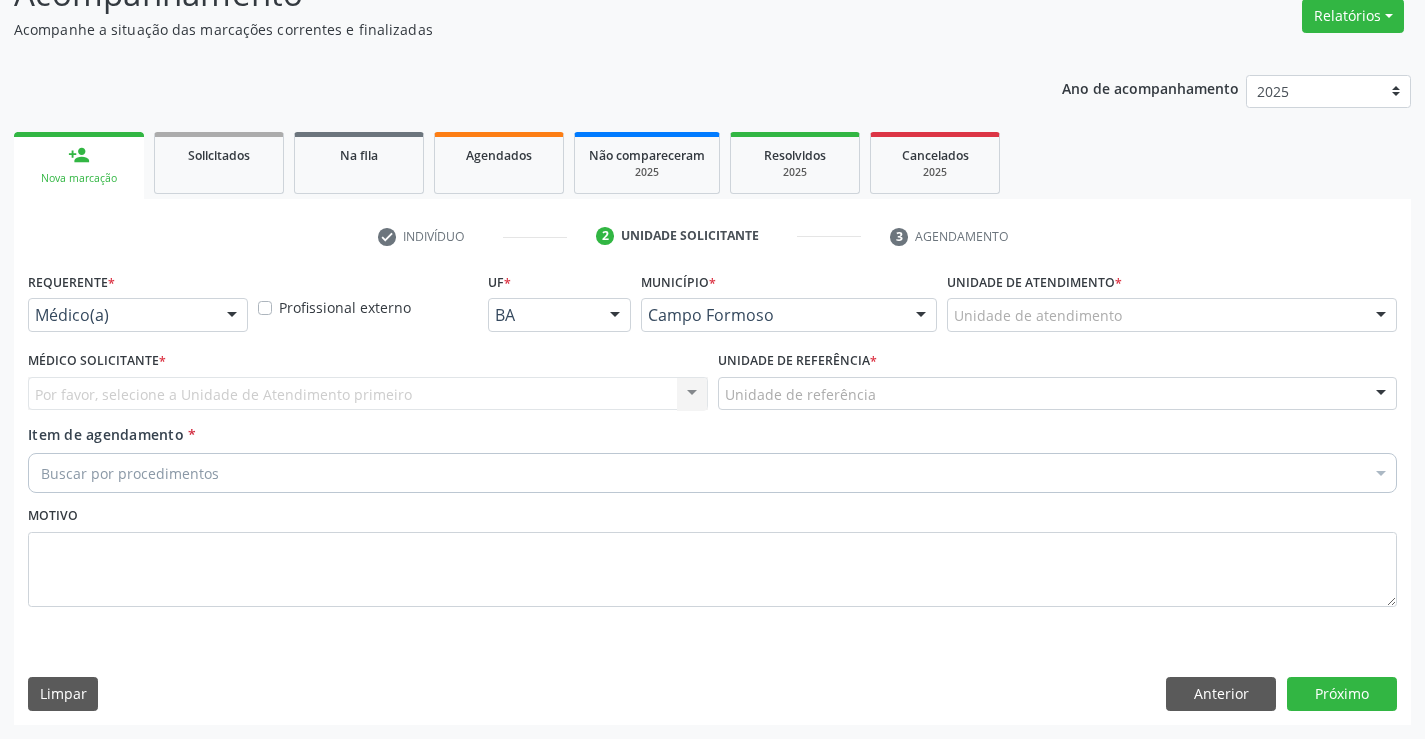 click at bounding box center (232, 316) 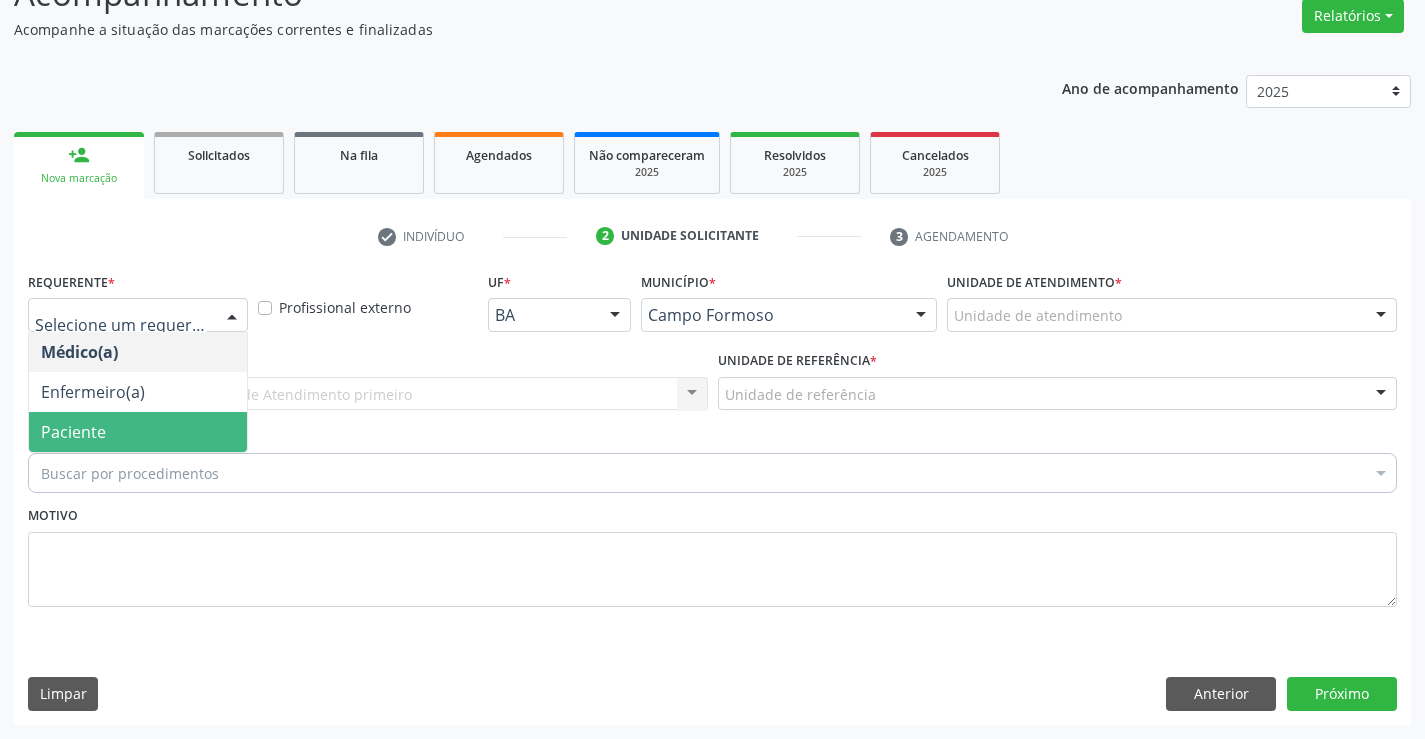 drag, startPoint x: 180, startPoint y: 433, endPoint x: 265, endPoint y: 415, distance: 86.88498 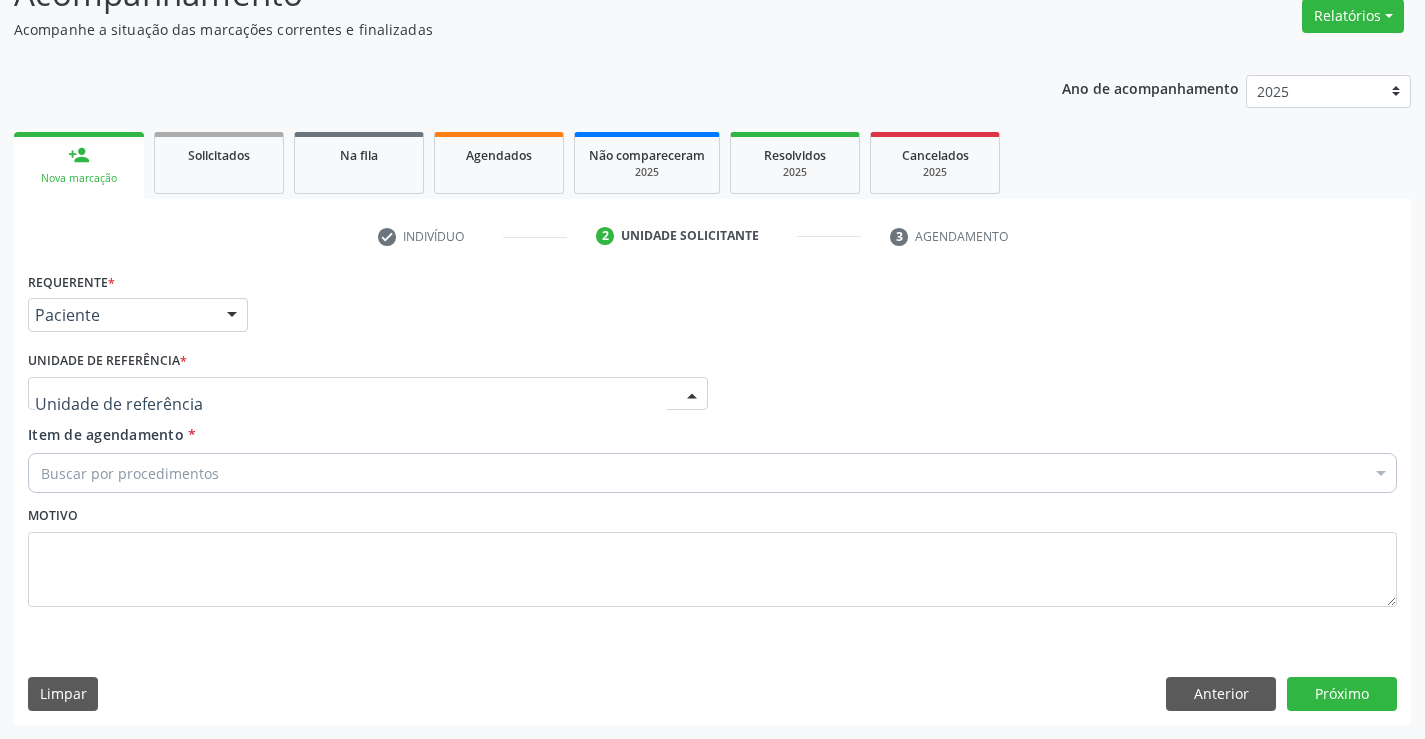 drag, startPoint x: 280, startPoint y: 397, endPoint x: 284, endPoint y: 420, distance: 23.345236 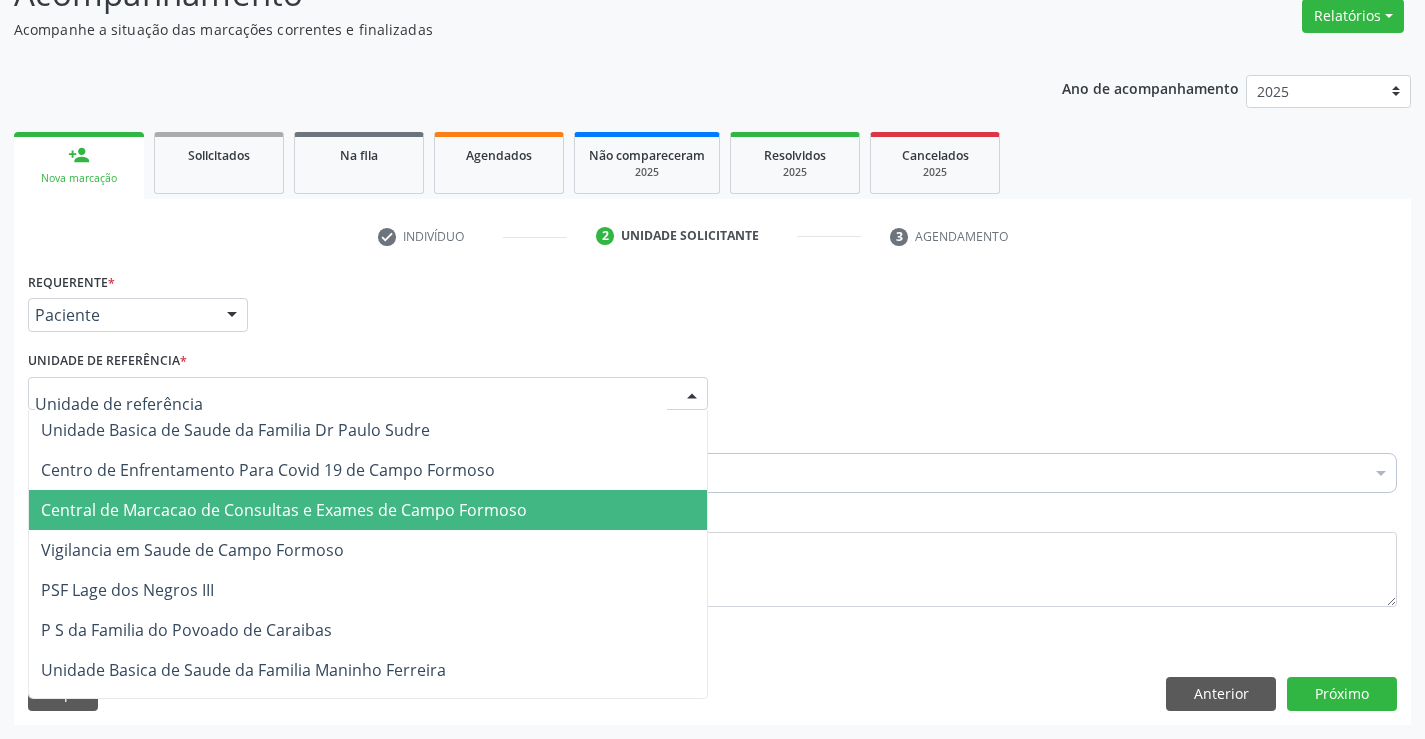 click on "Central de Marcacao de Consultas e Exames de Campo Formoso" at bounding box center [284, 510] 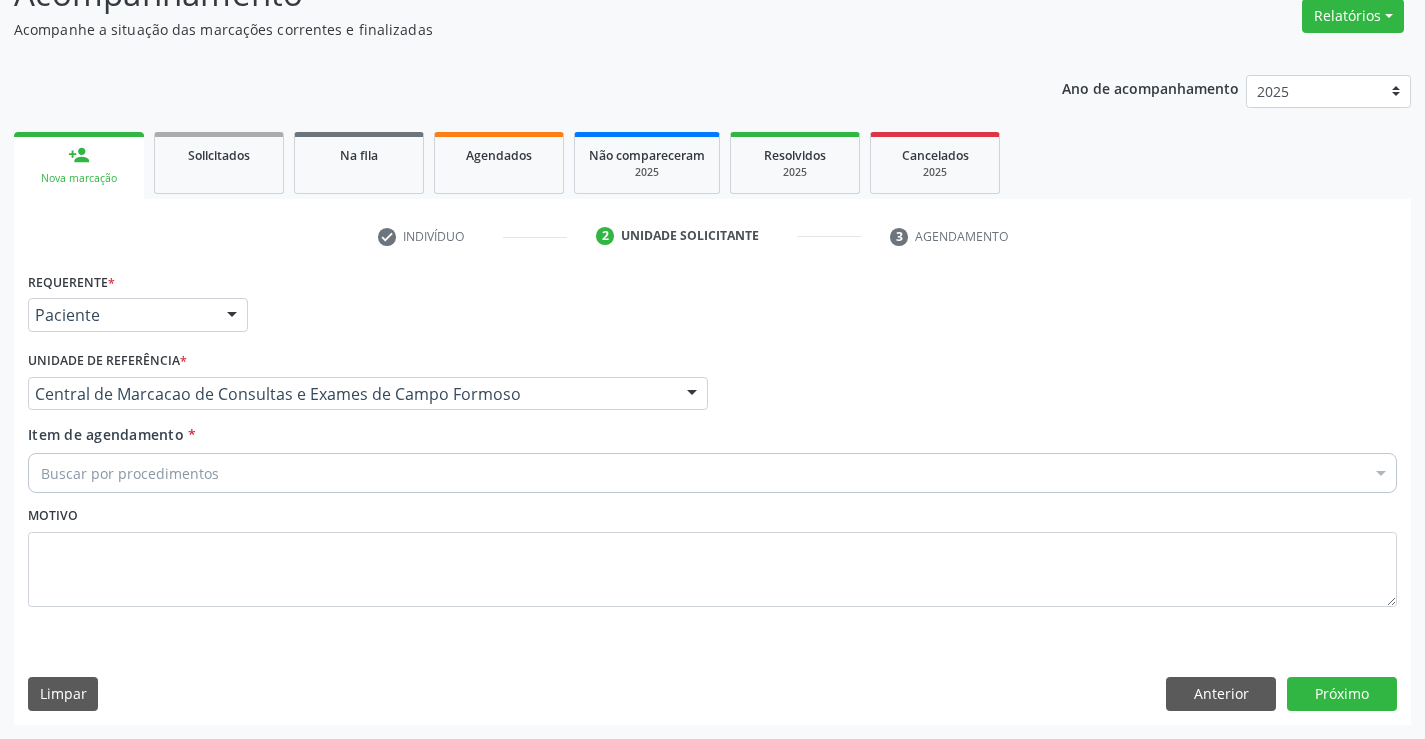 drag, startPoint x: 349, startPoint y: 472, endPoint x: 331, endPoint y: 458, distance: 22.803509 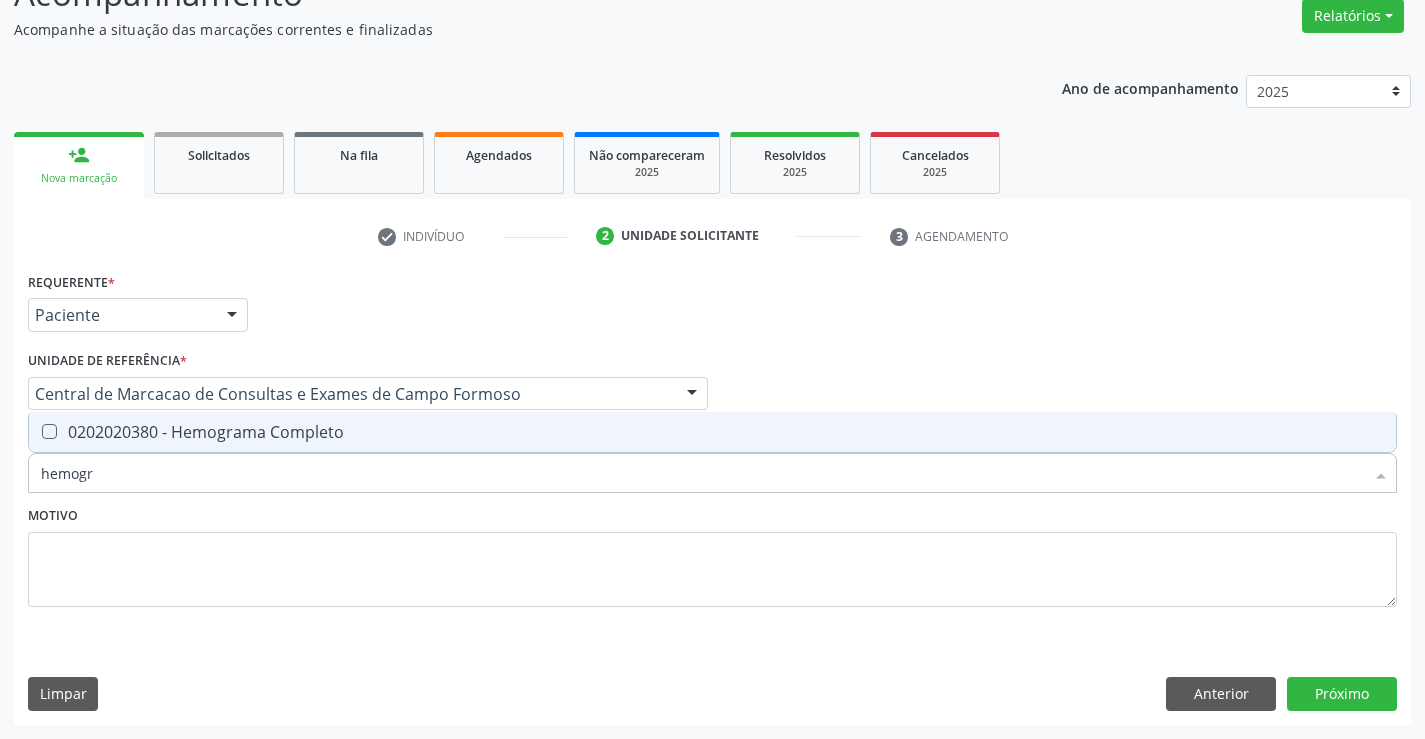 type on "hemogra" 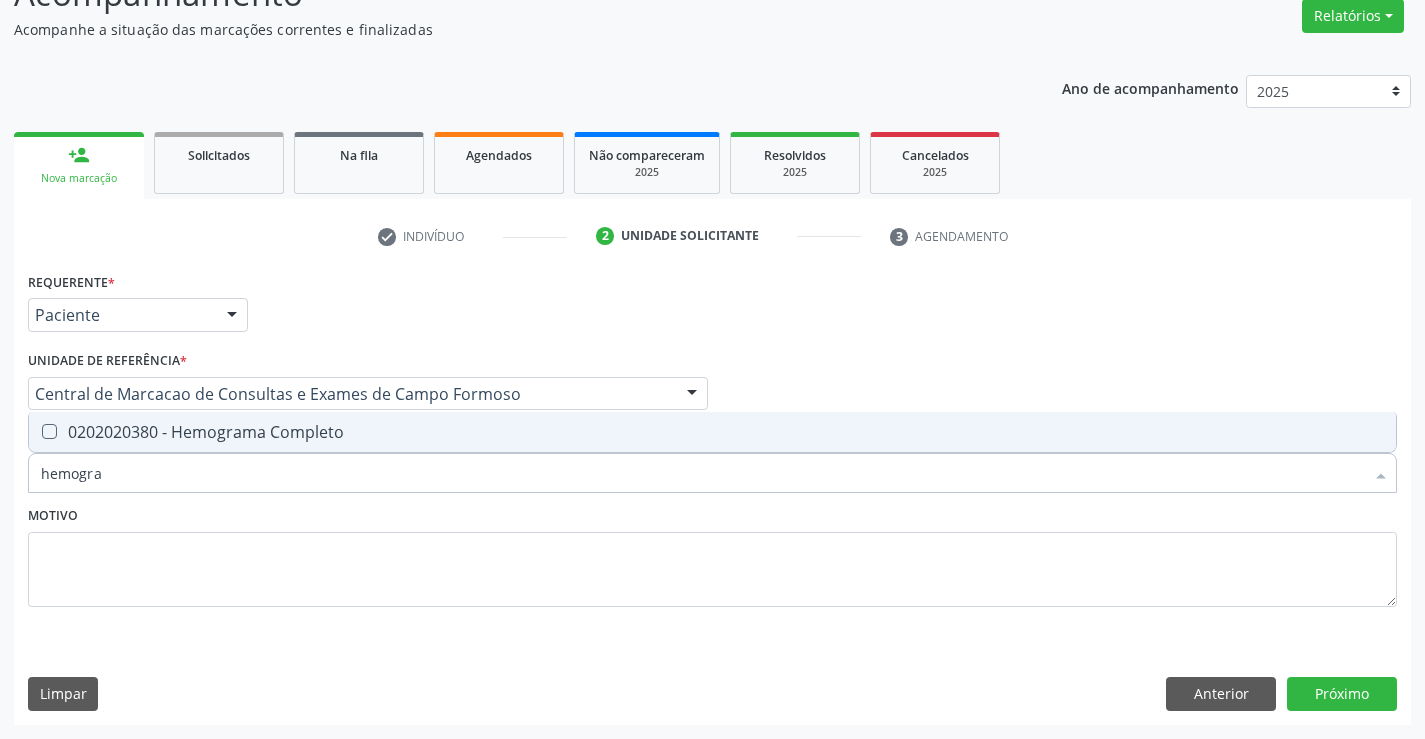 click on "0202020380 - Hemograma Completo" at bounding box center (712, 432) 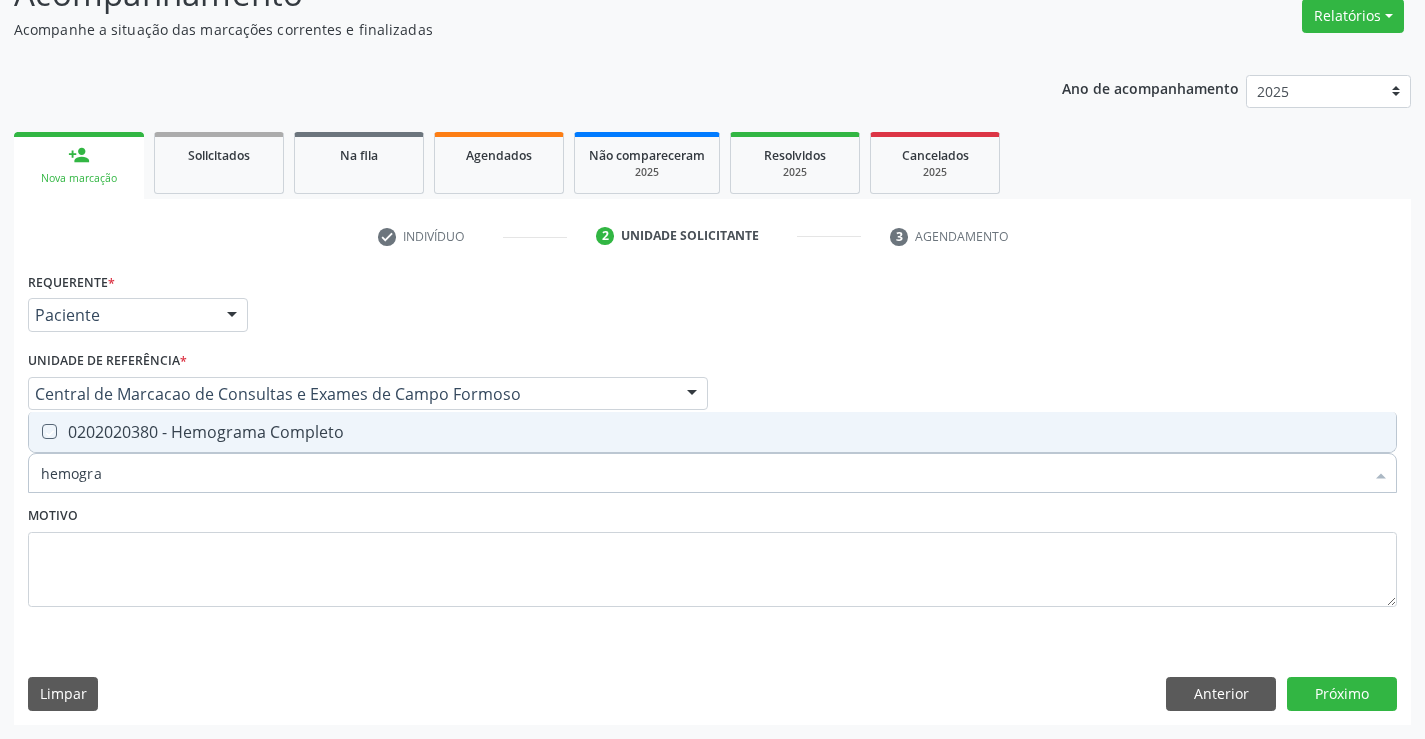 checkbox on "true" 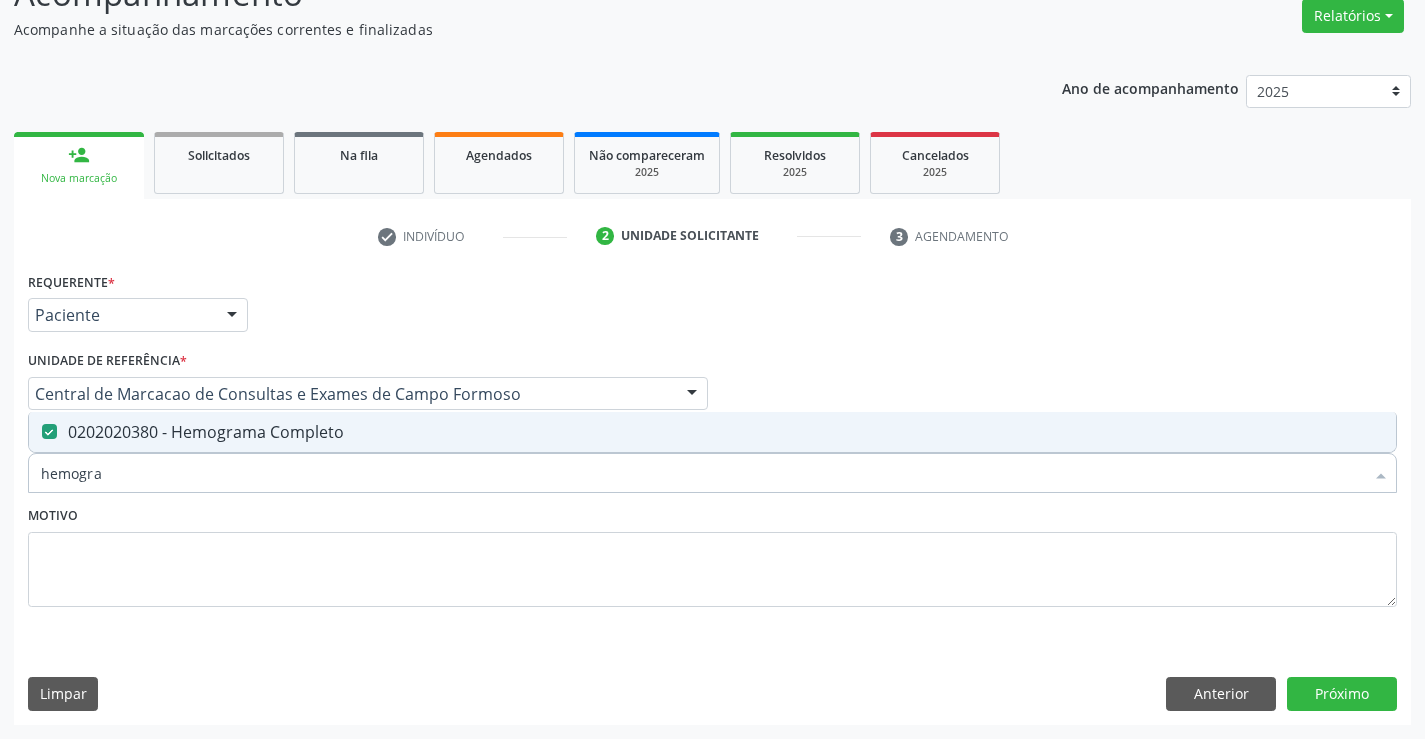 click on "hemogra" at bounding box center [702, 473] 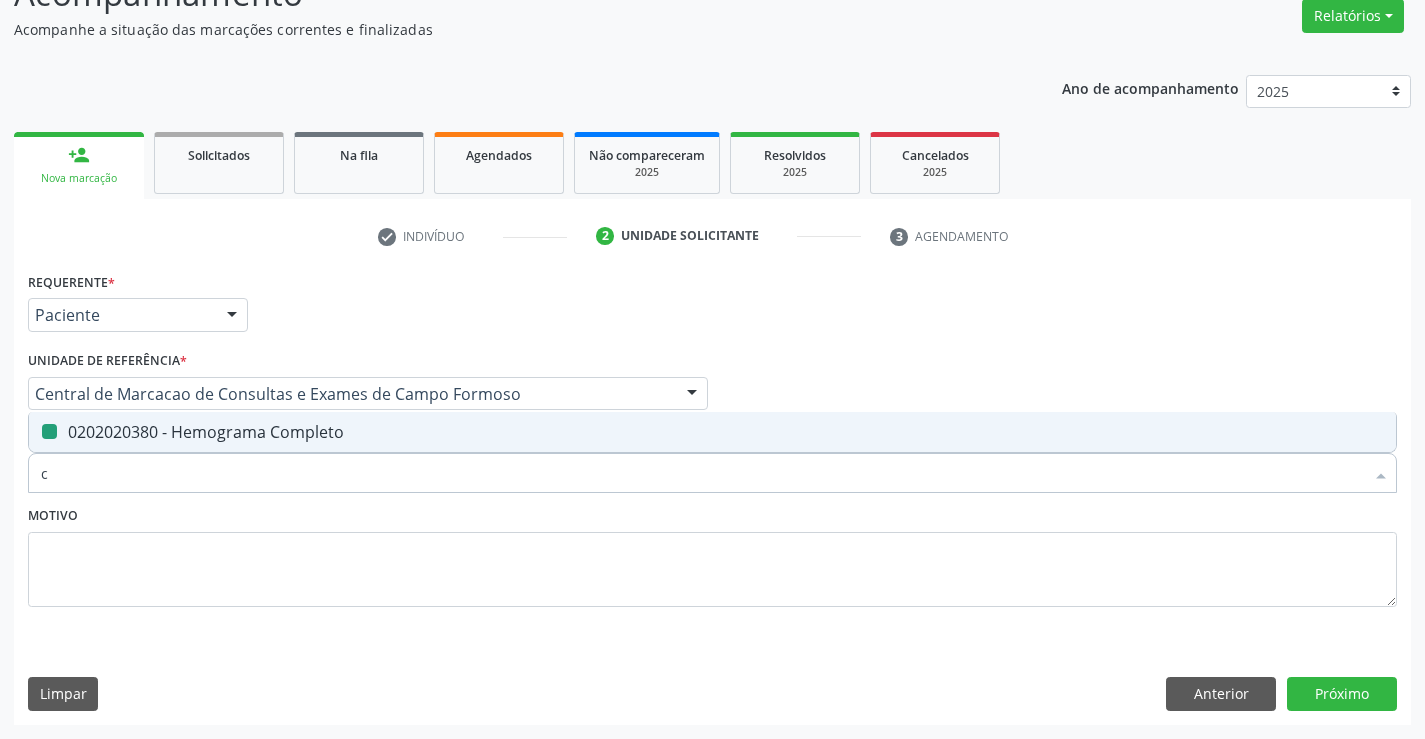 type on "co" 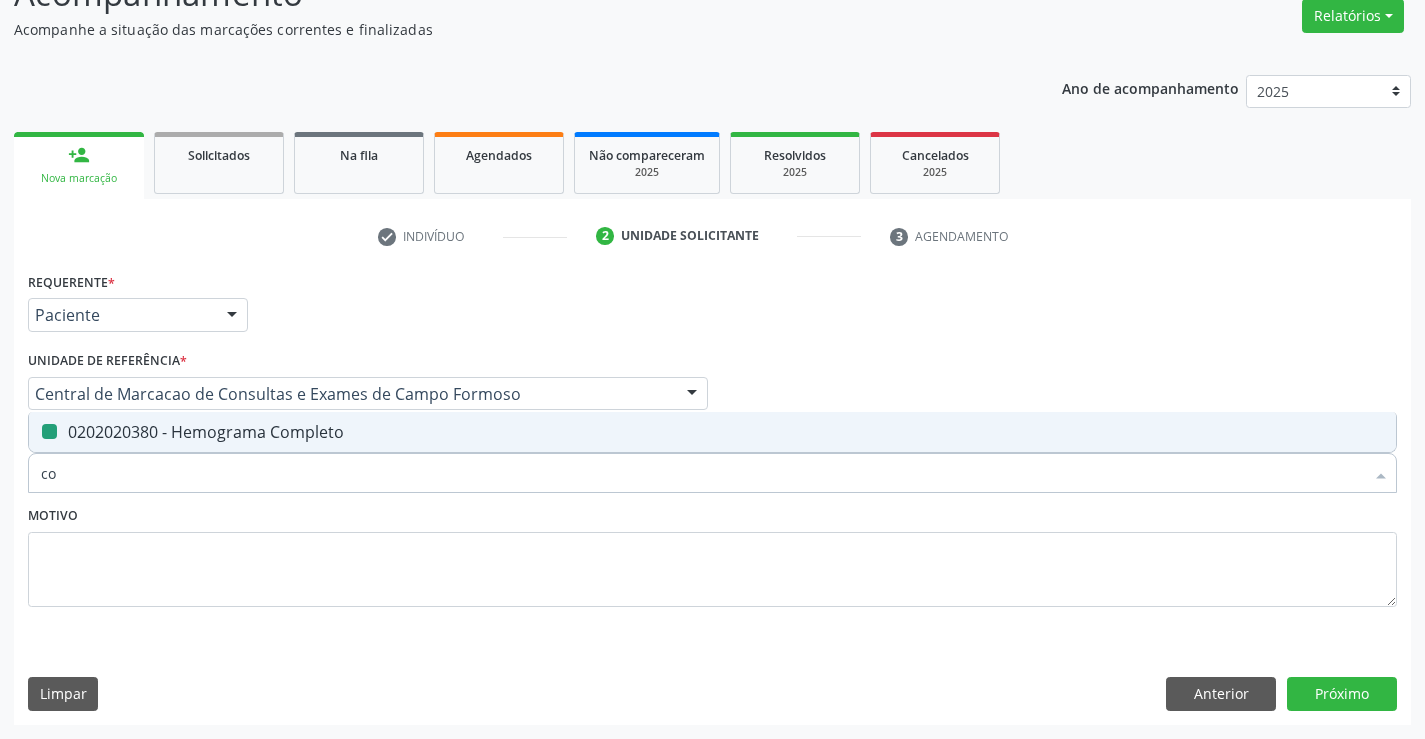 checkbox on "false" 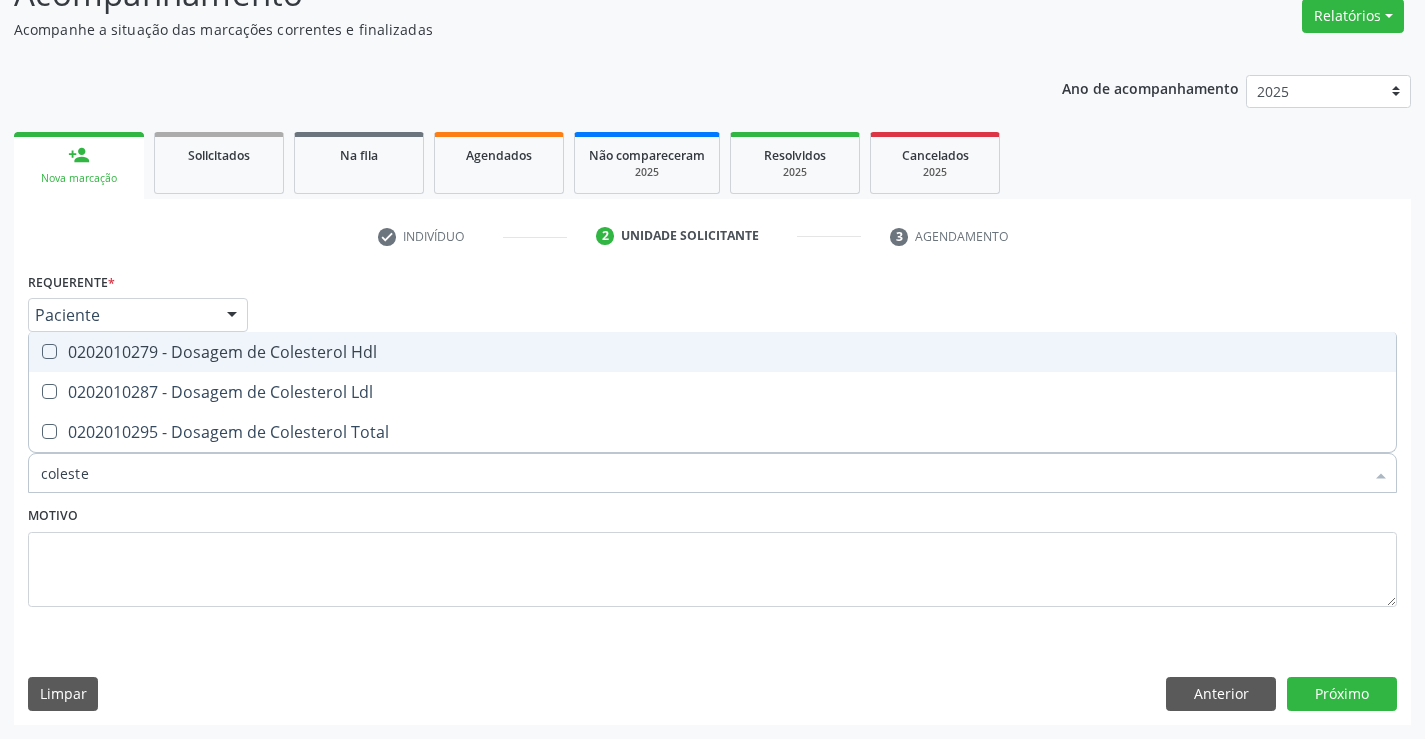 type on "colester" 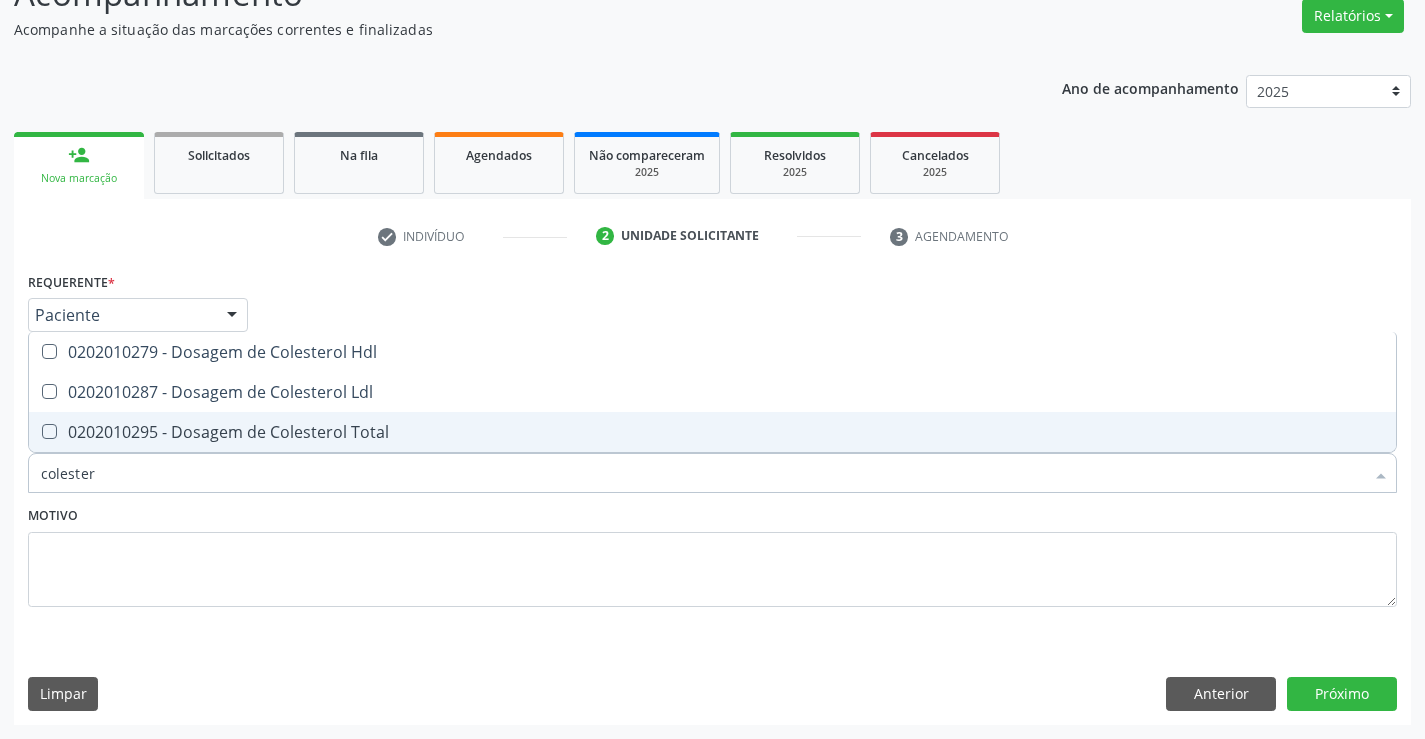 click on "0202010295 - Dosagem de Colesterol Total" at bounding box center [712, 432] 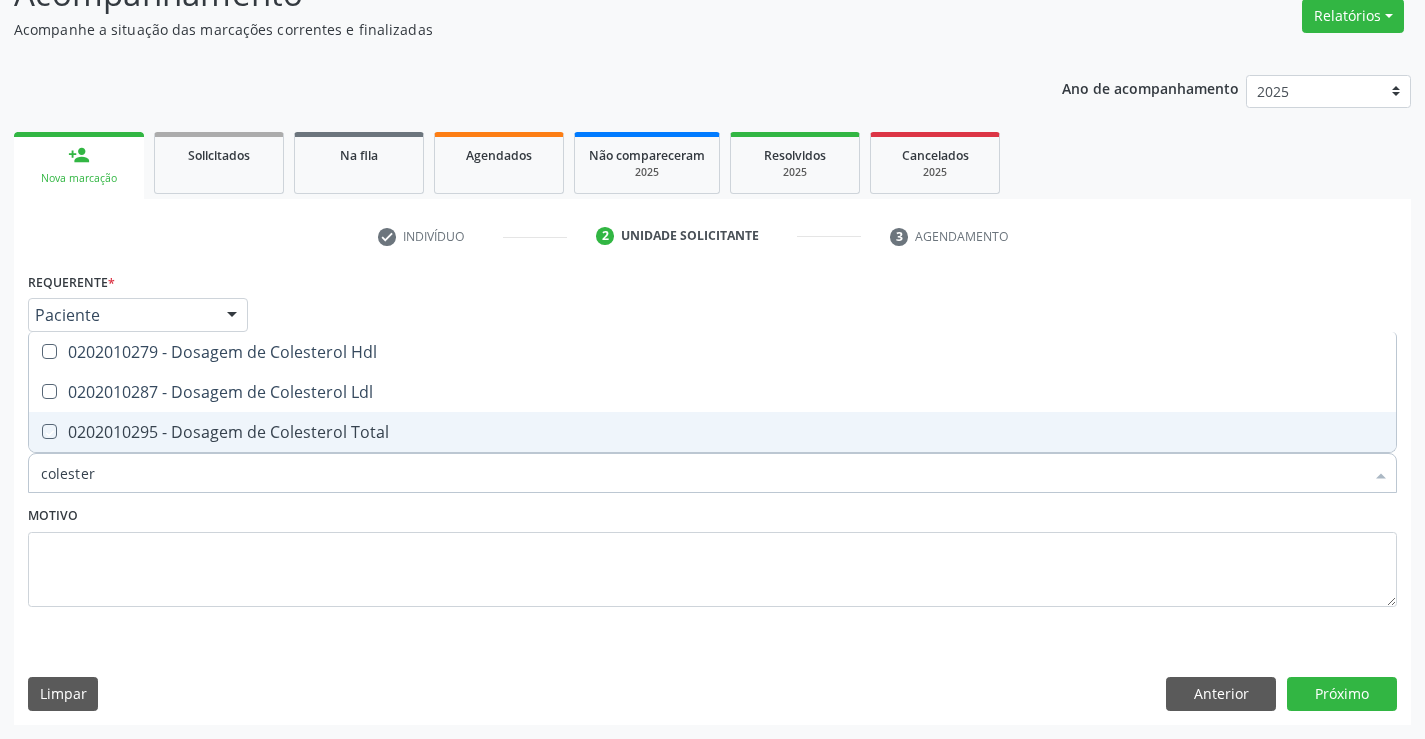checkbox on "true" 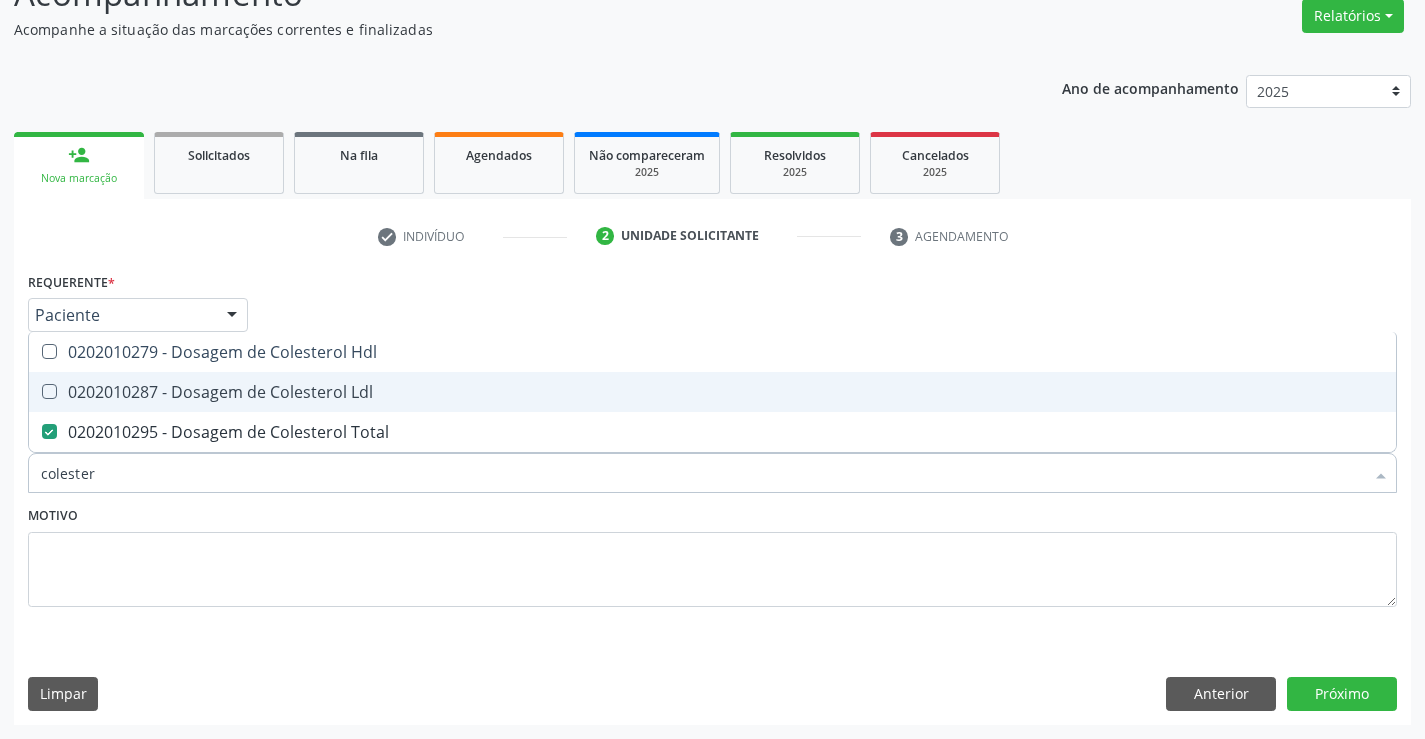 click on "0202010287 - Dosagem de Colesterol Ldl" at bounding box center (712, 392) 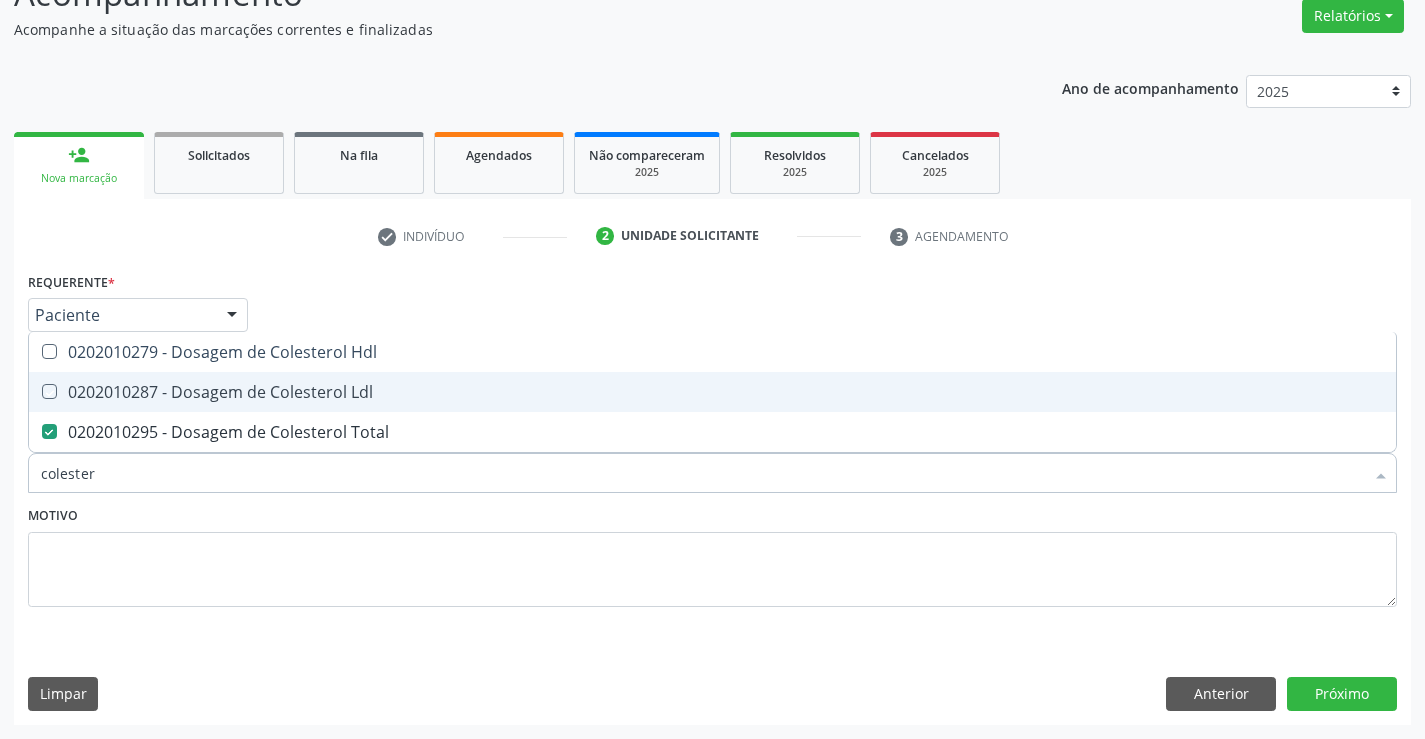 checkbox on "true" 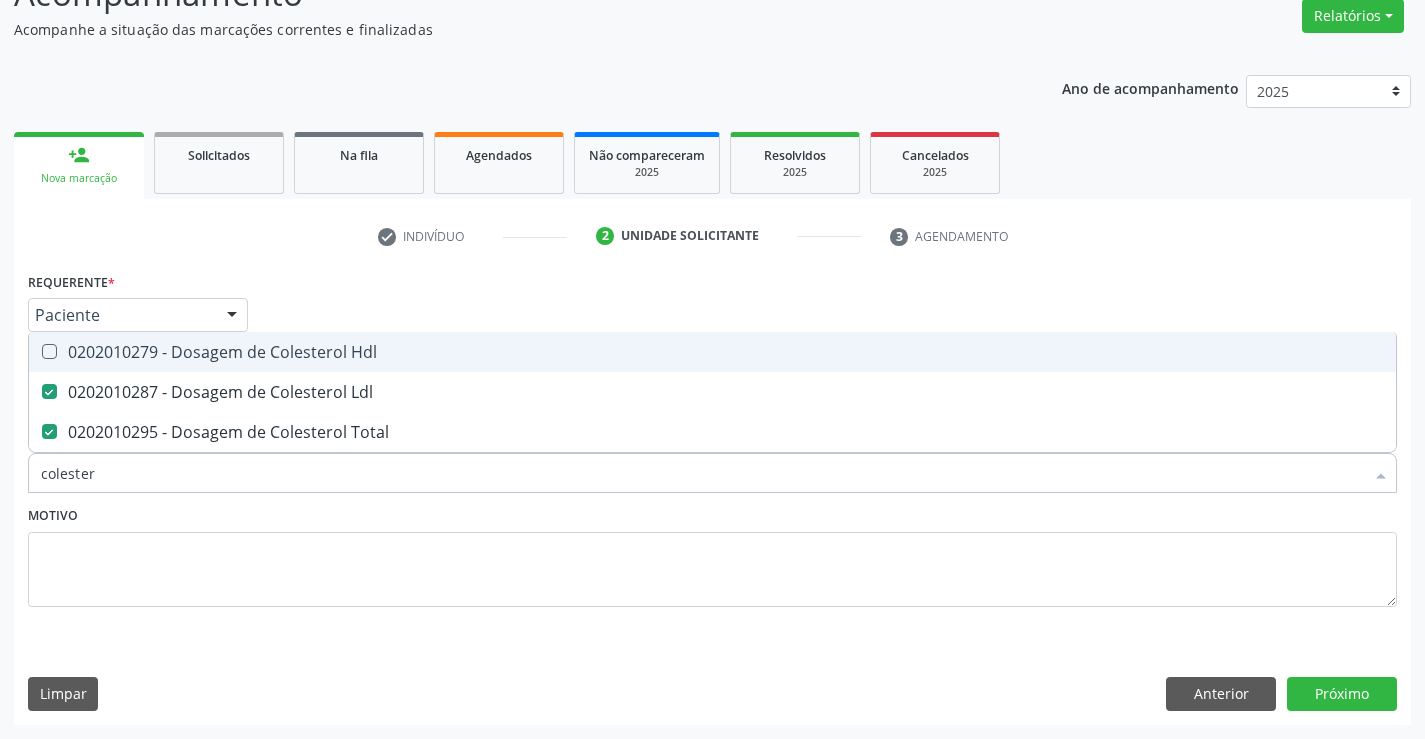 click on "0202010279 - Dosagem de Colesterol Hdl" at bounding box center [712, 352] 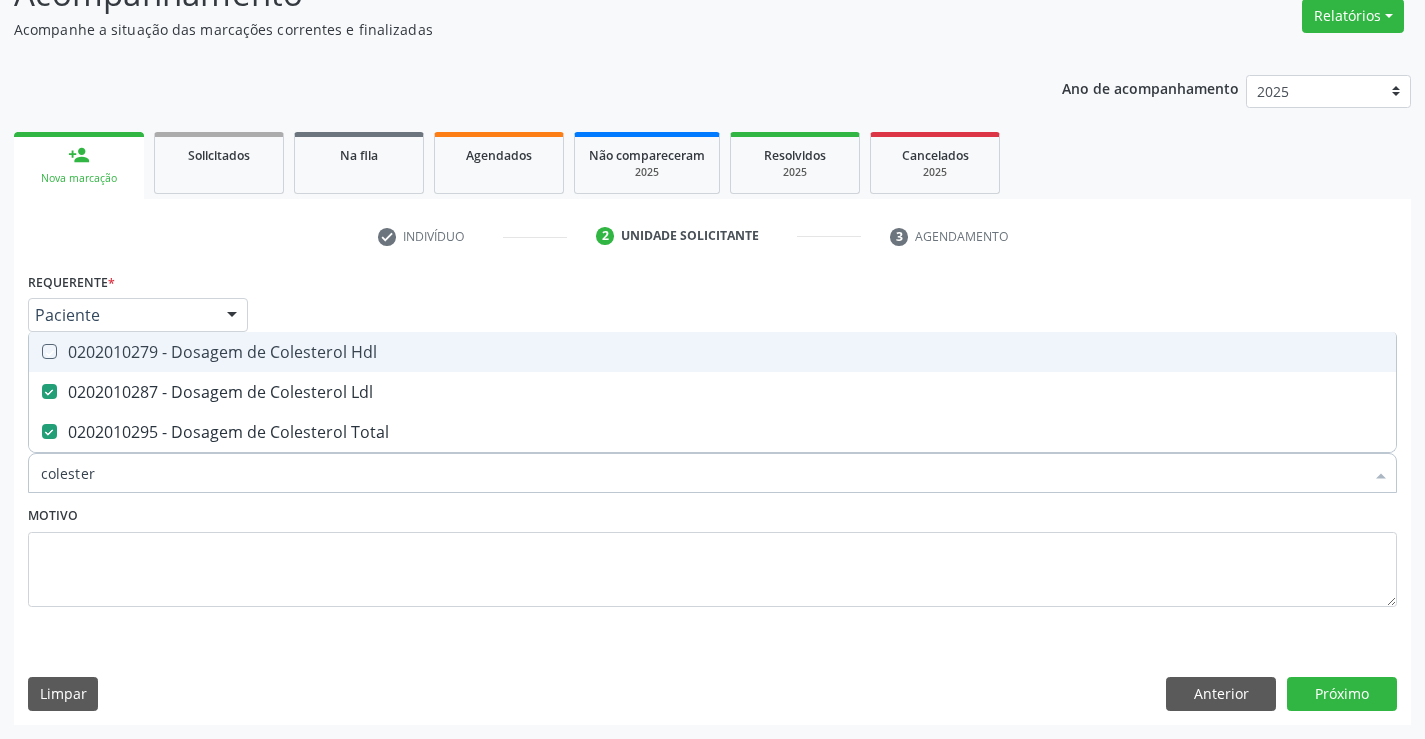 checkbox on "true" 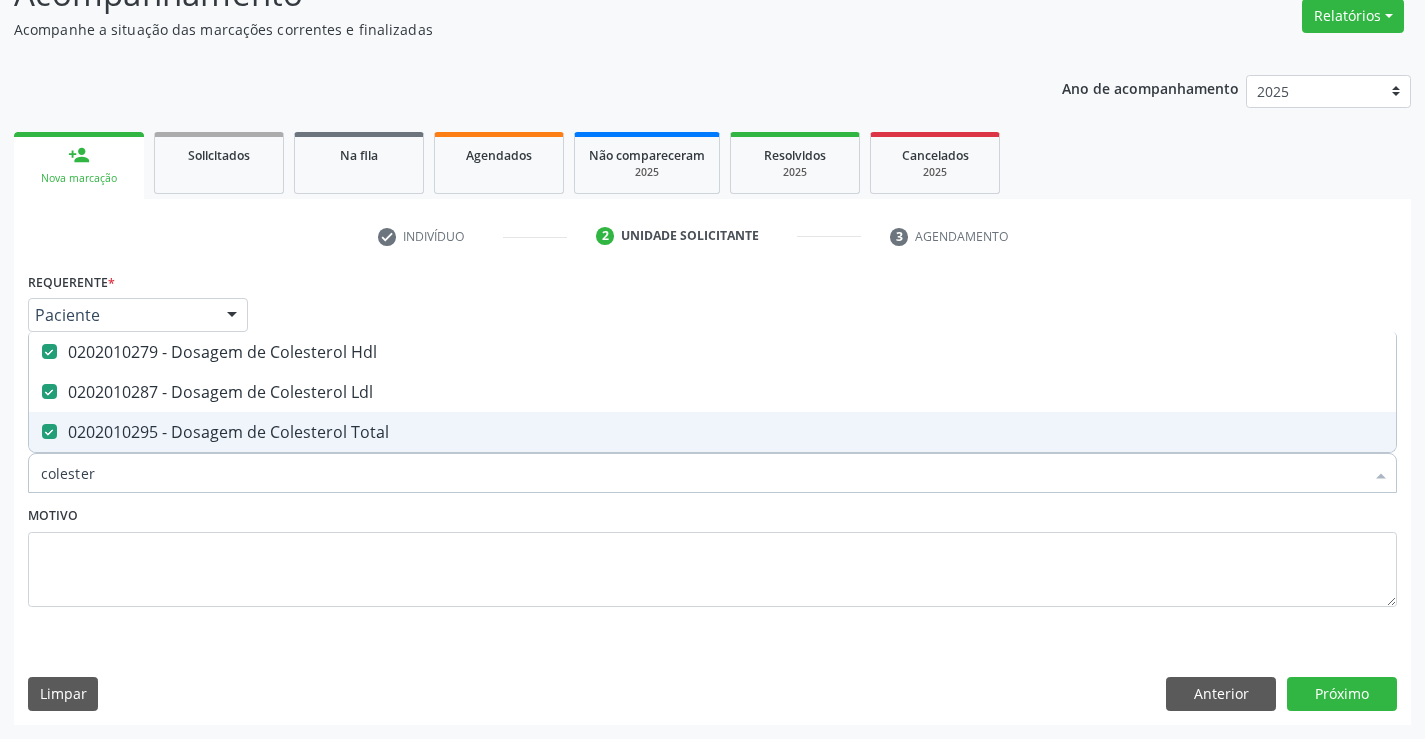 click on "colester" at bounding box center (702, 473) 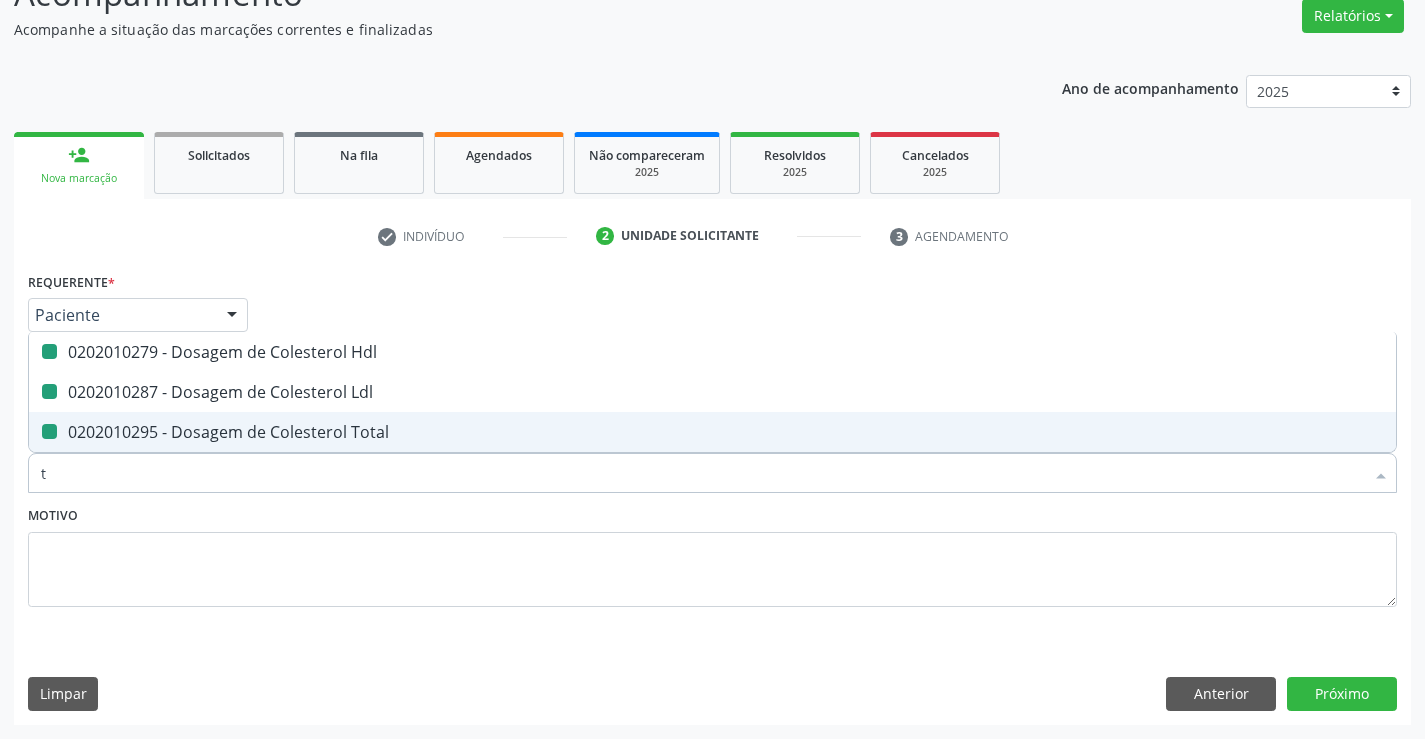 type on "tr" 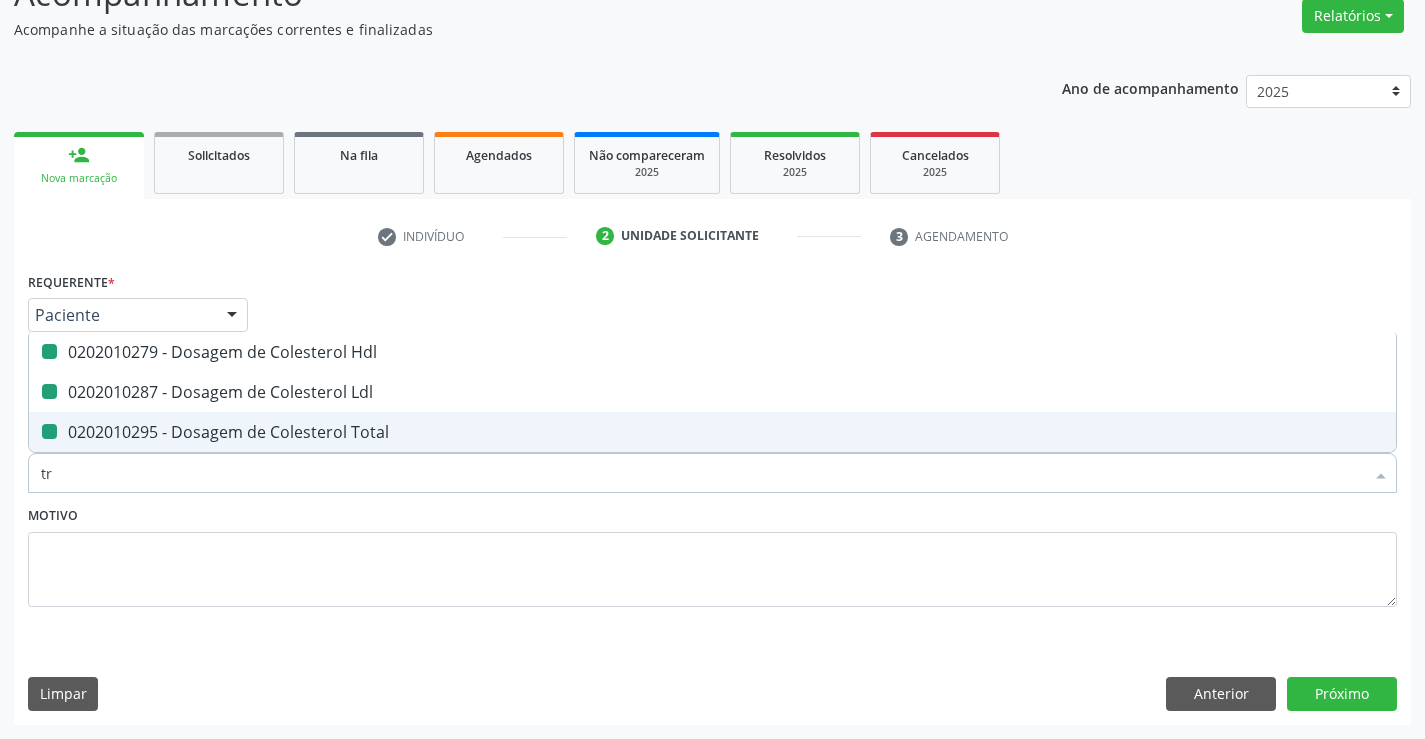 checkbox on "false" 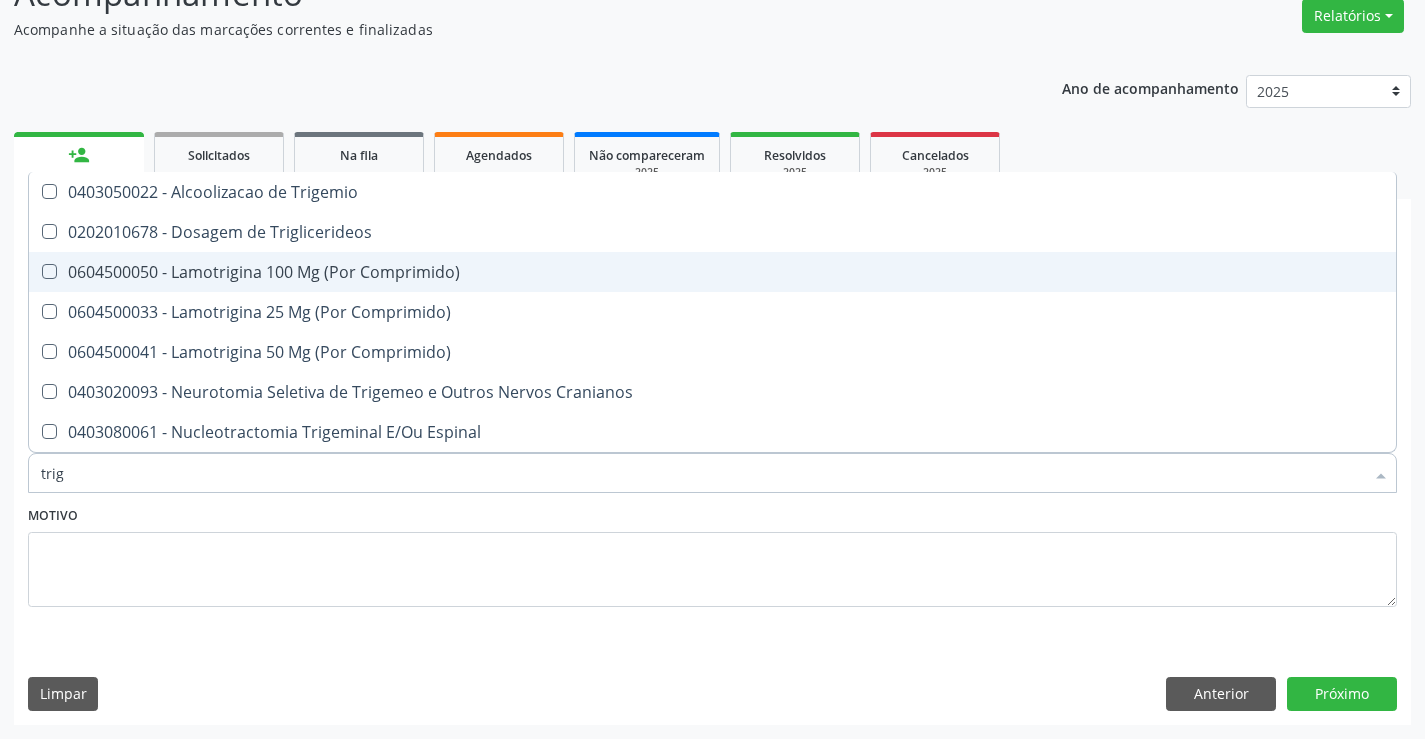 type on "trigl" 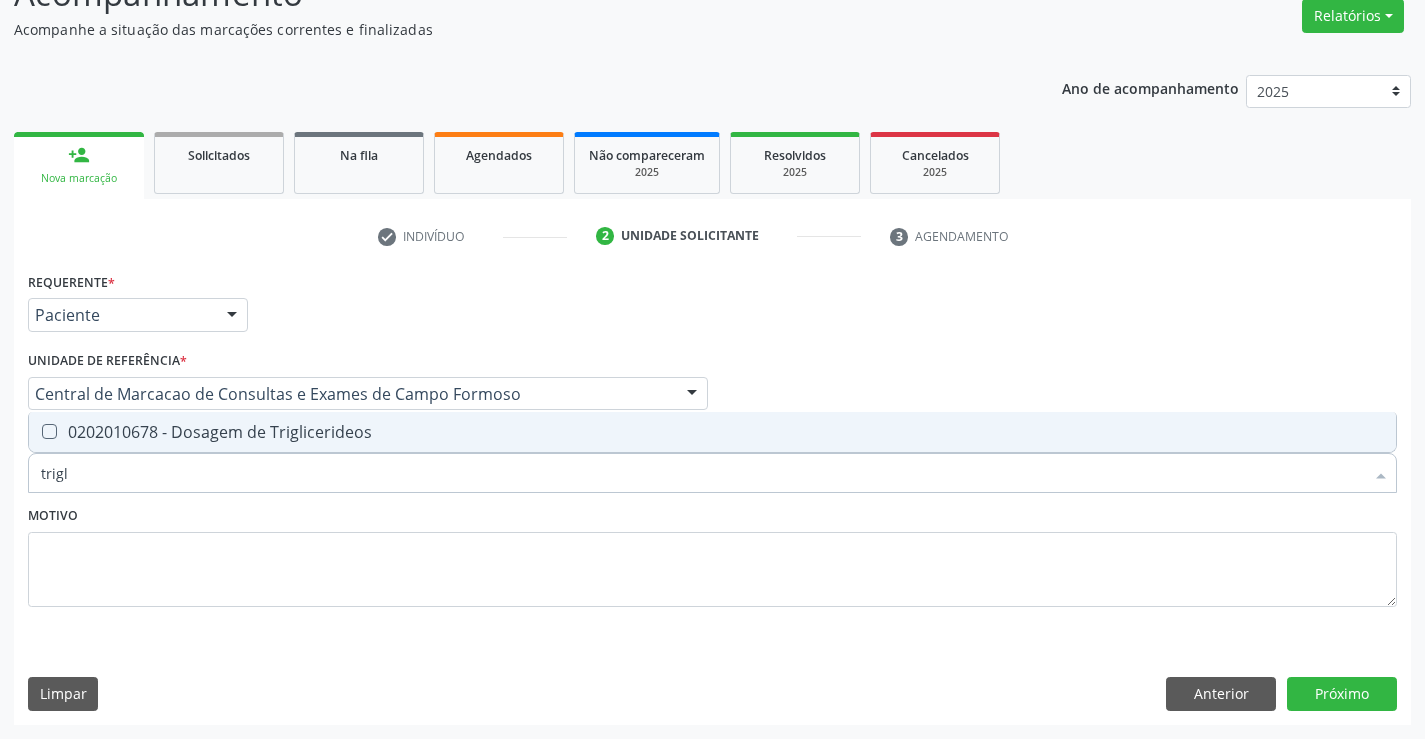 click on "0202010678 - Dosagem de Triglicerideos" at bounding box center [712, 432] 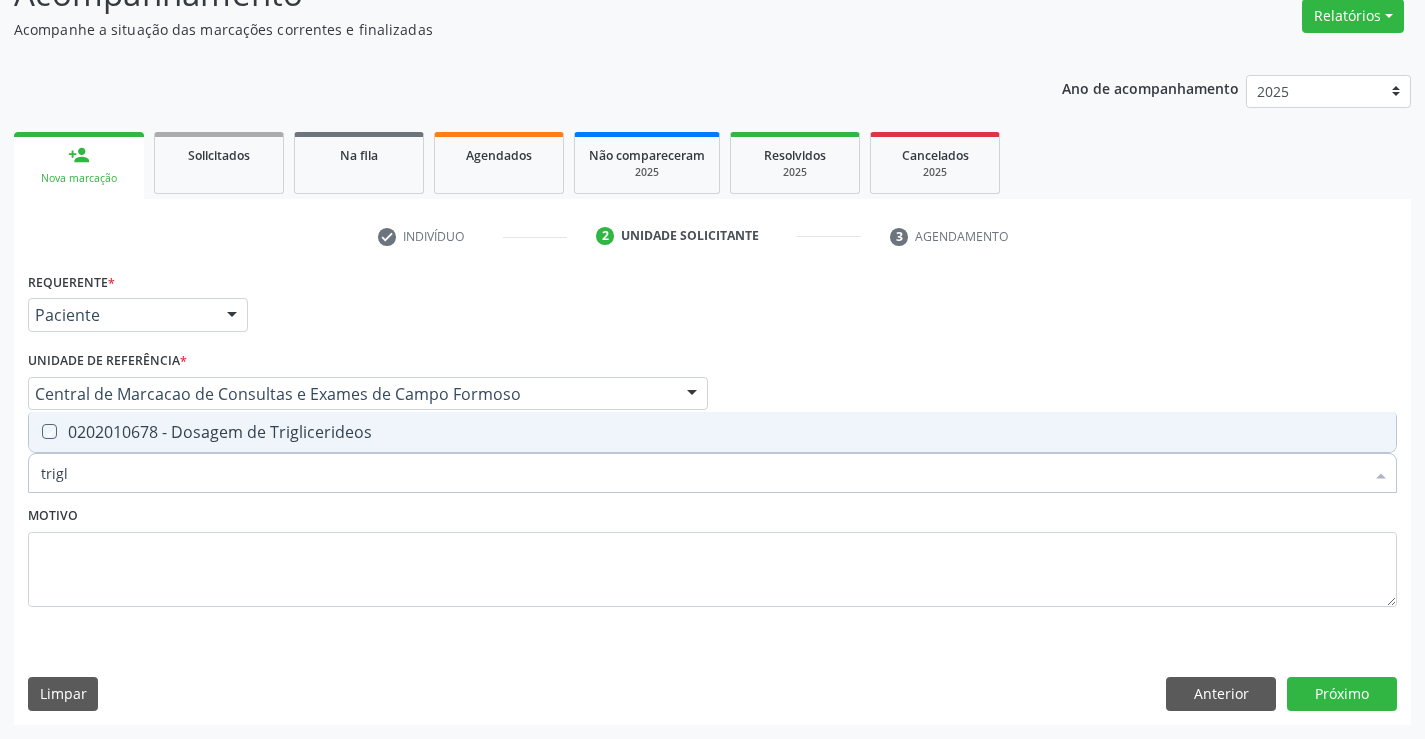 checkbox on "true" 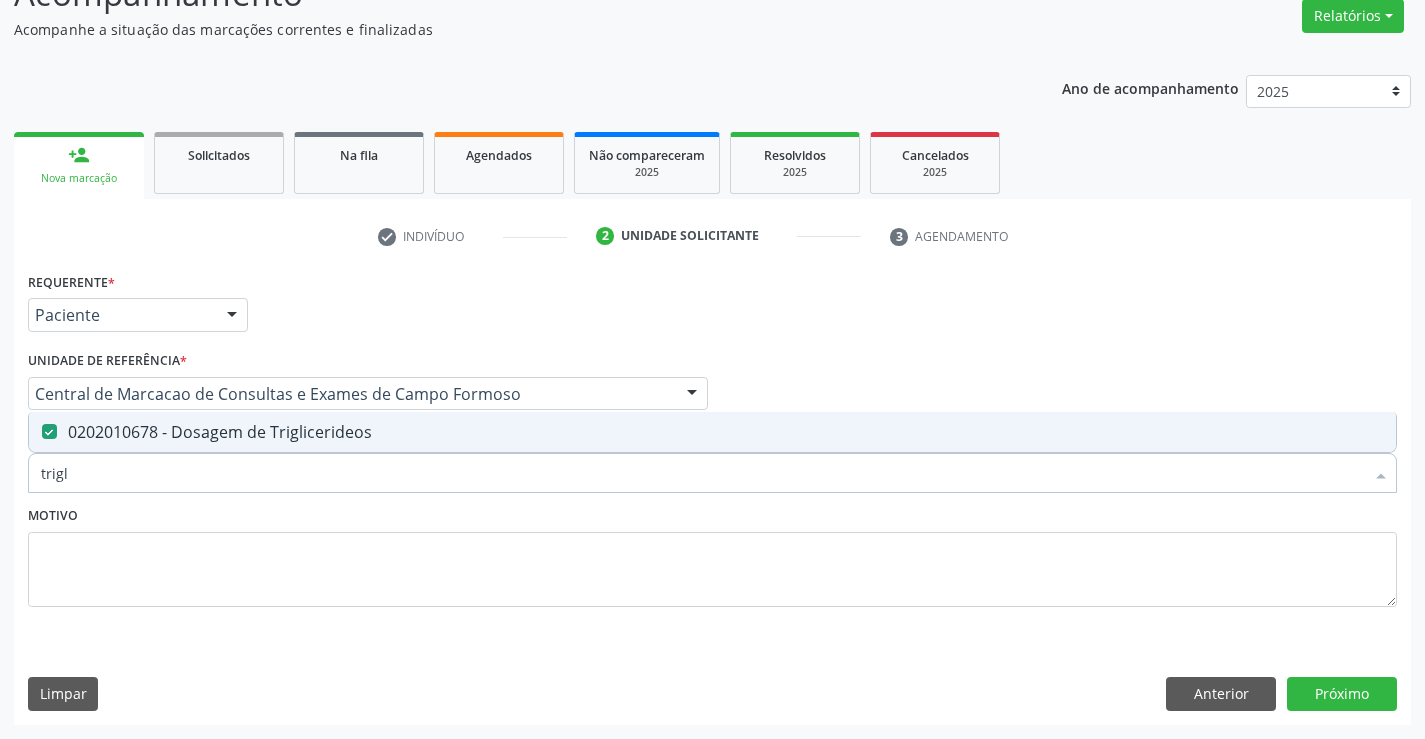 click on "trigl" at bounding box center [702, 473] 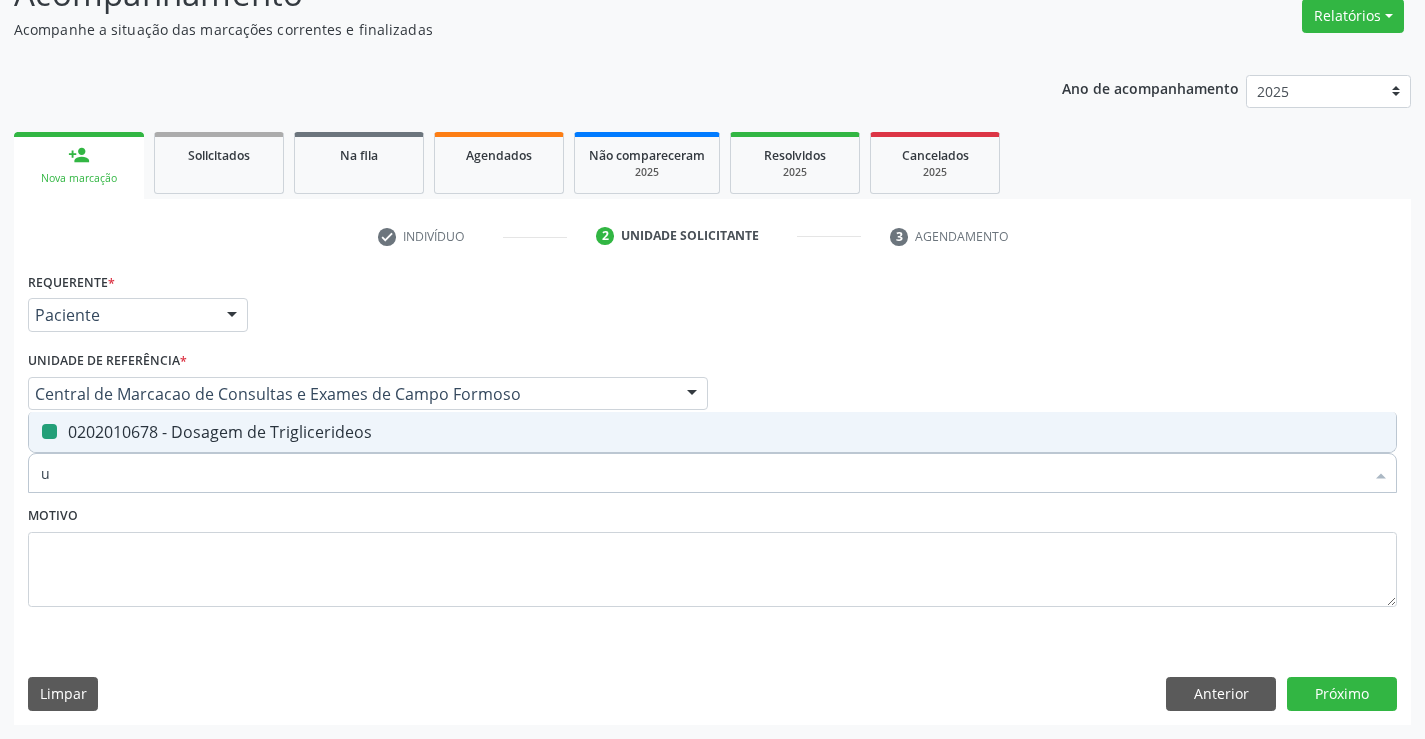 type on "ur" 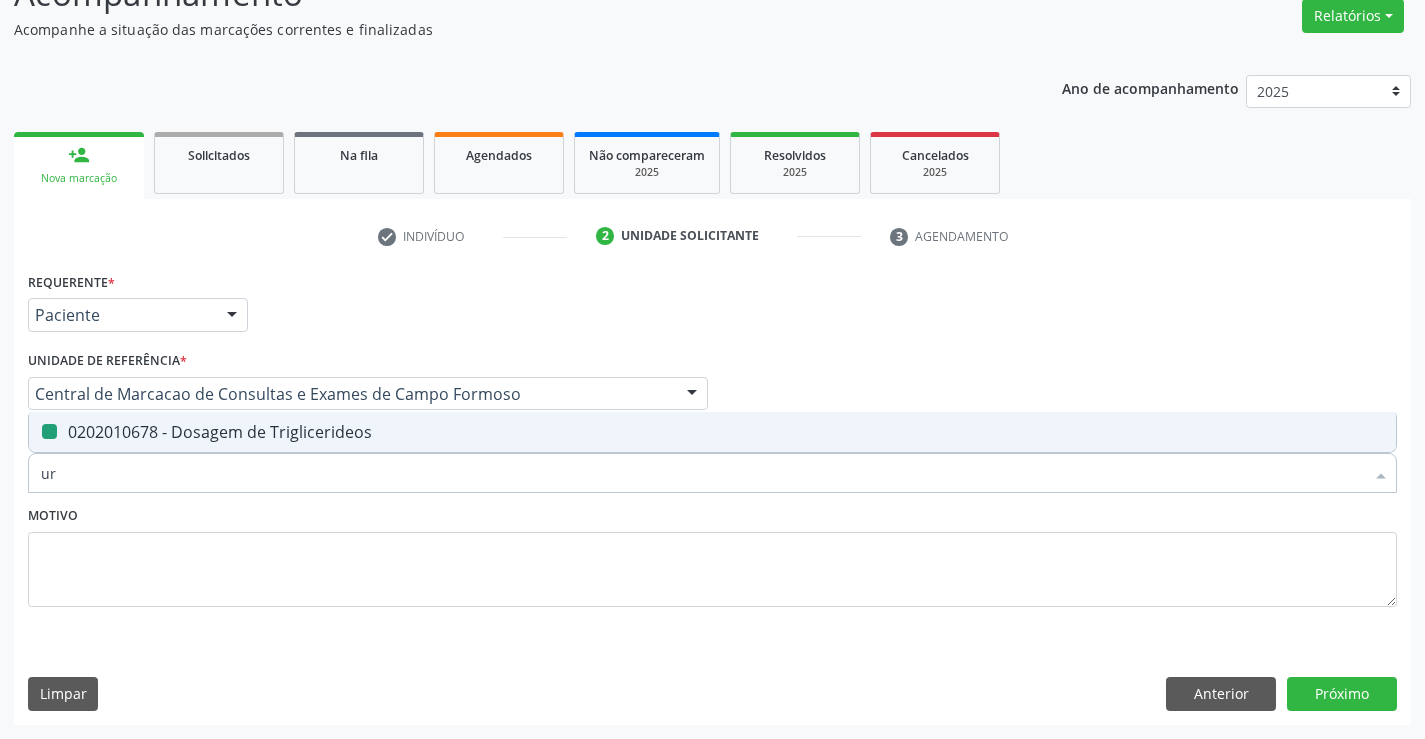 checkbox on "false" 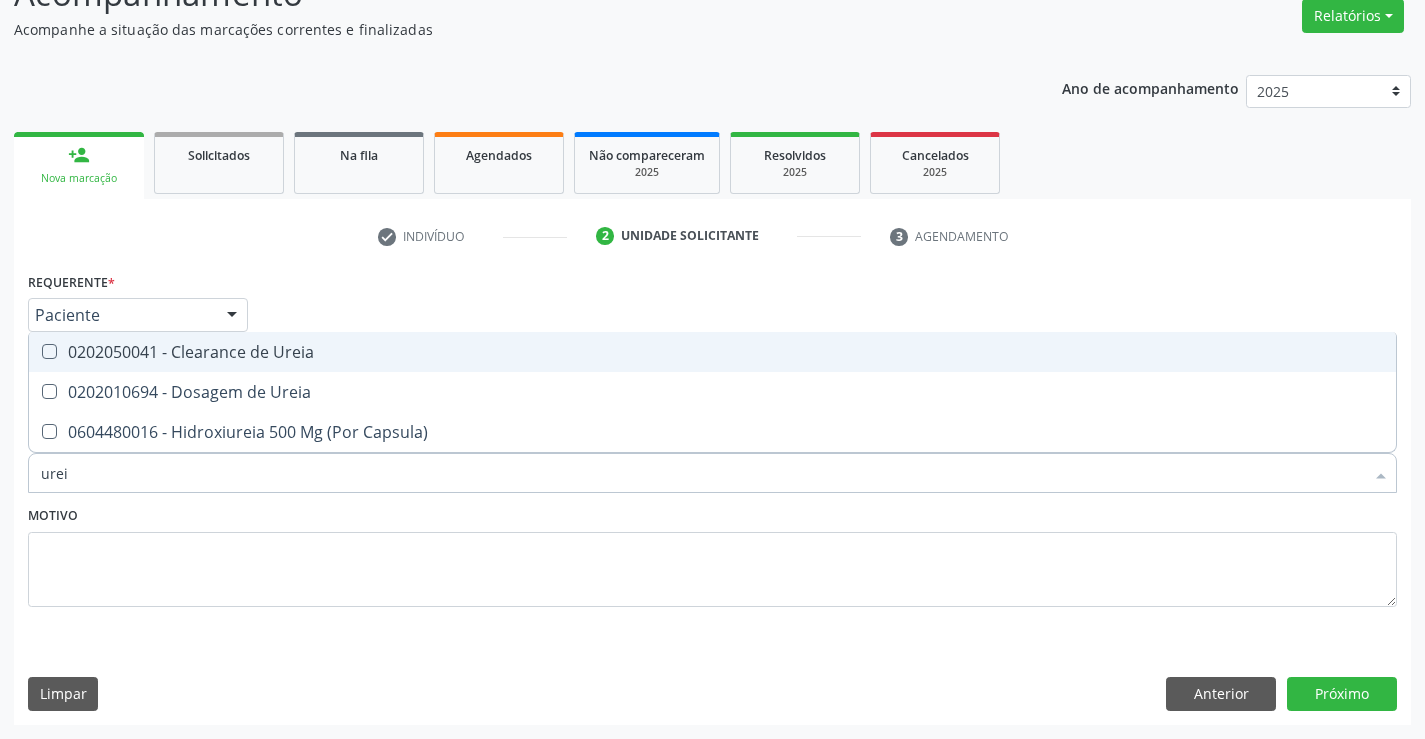 type on "ureia" 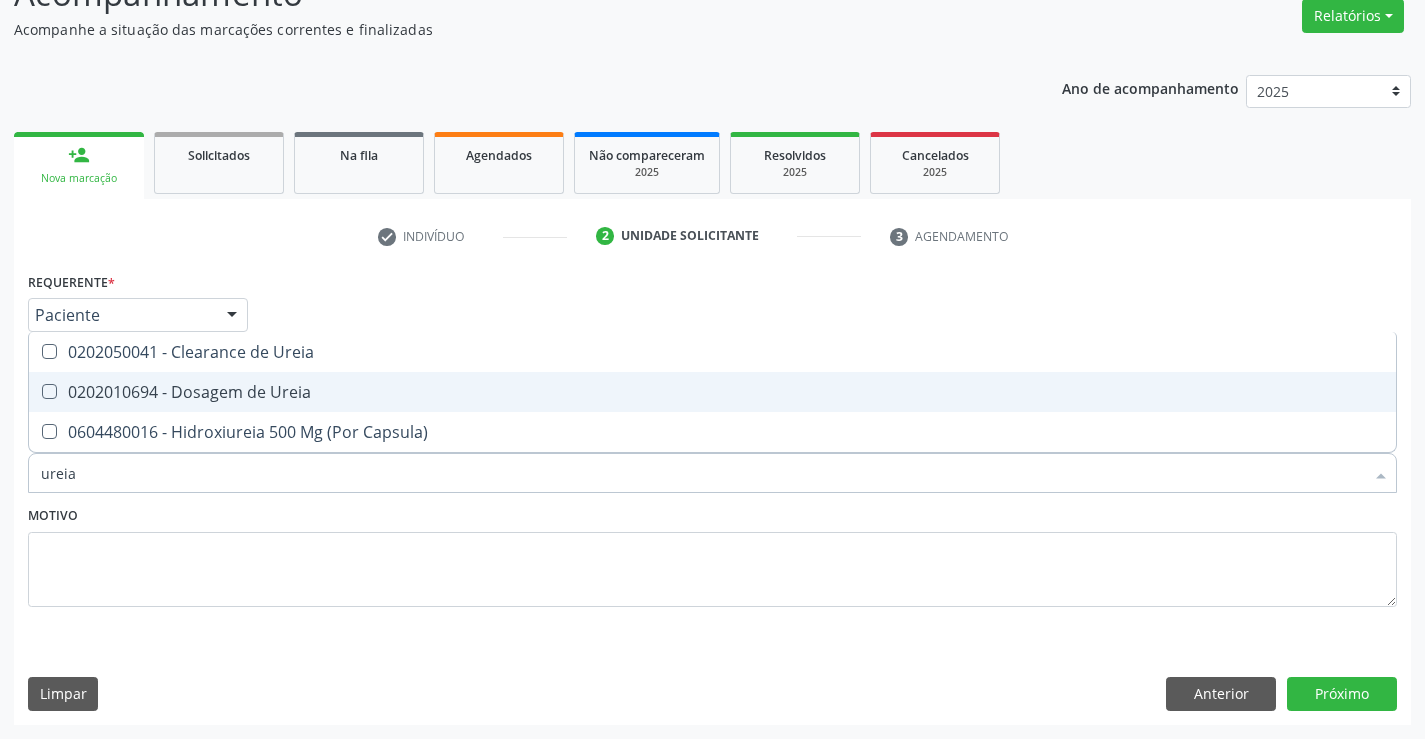 click on "0202010694 - Dosagem de Ureia" at bounding box center (712, 392) 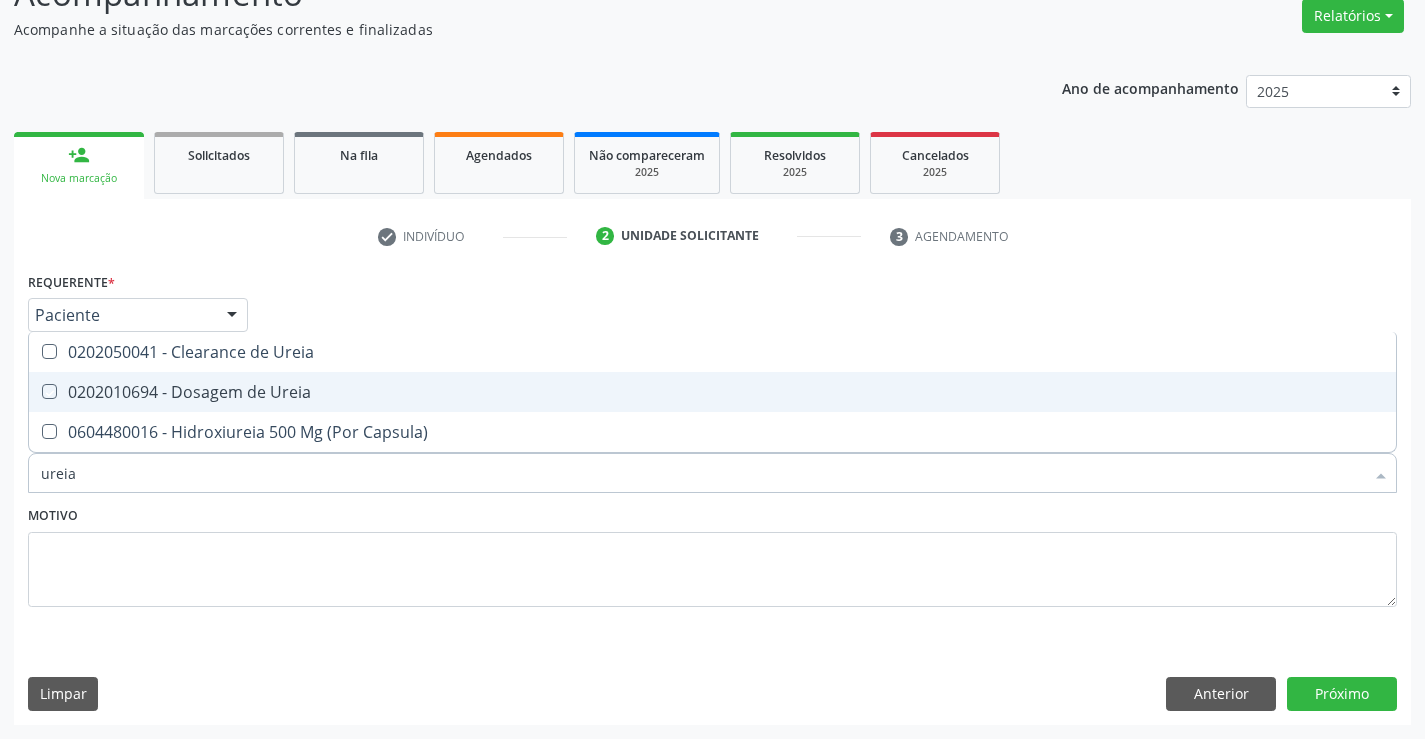 checkbox on "true" 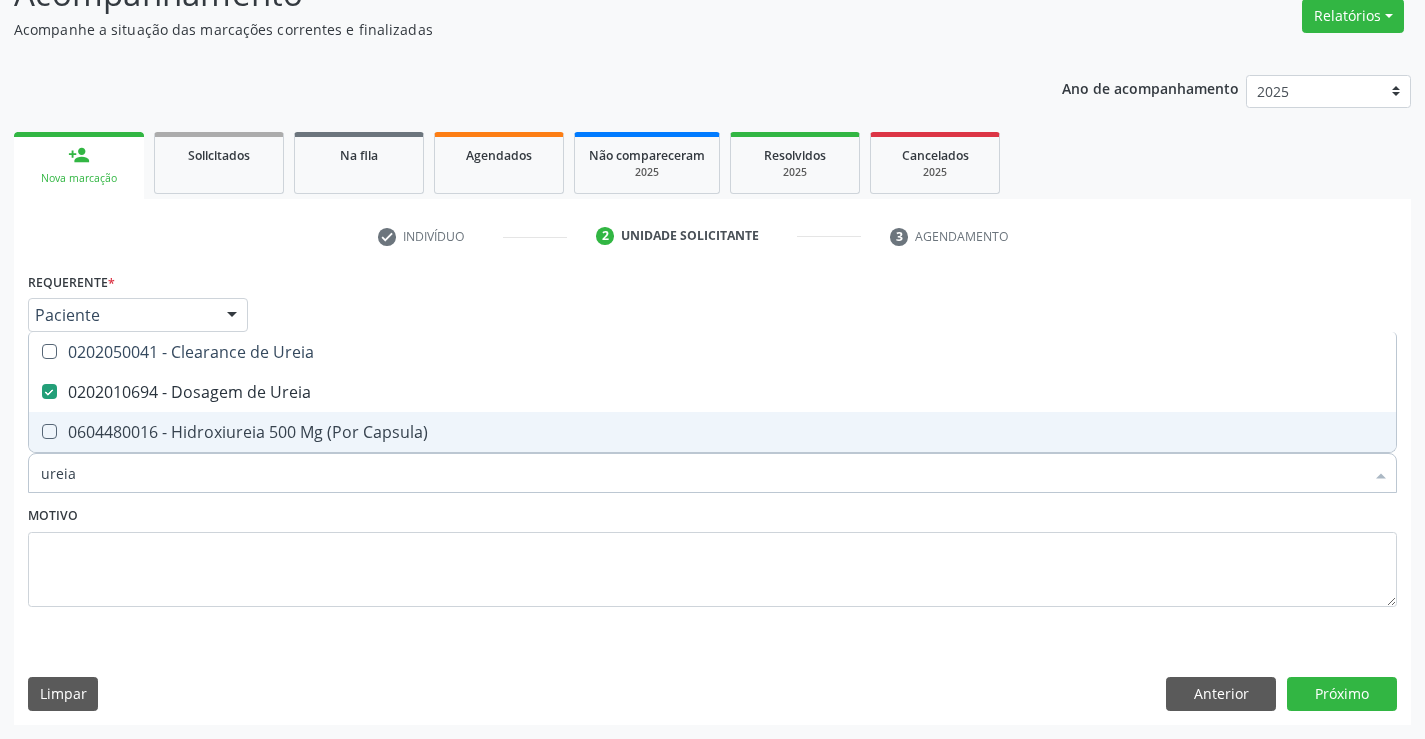 click on "ureia" at bounding box center [702, 473] 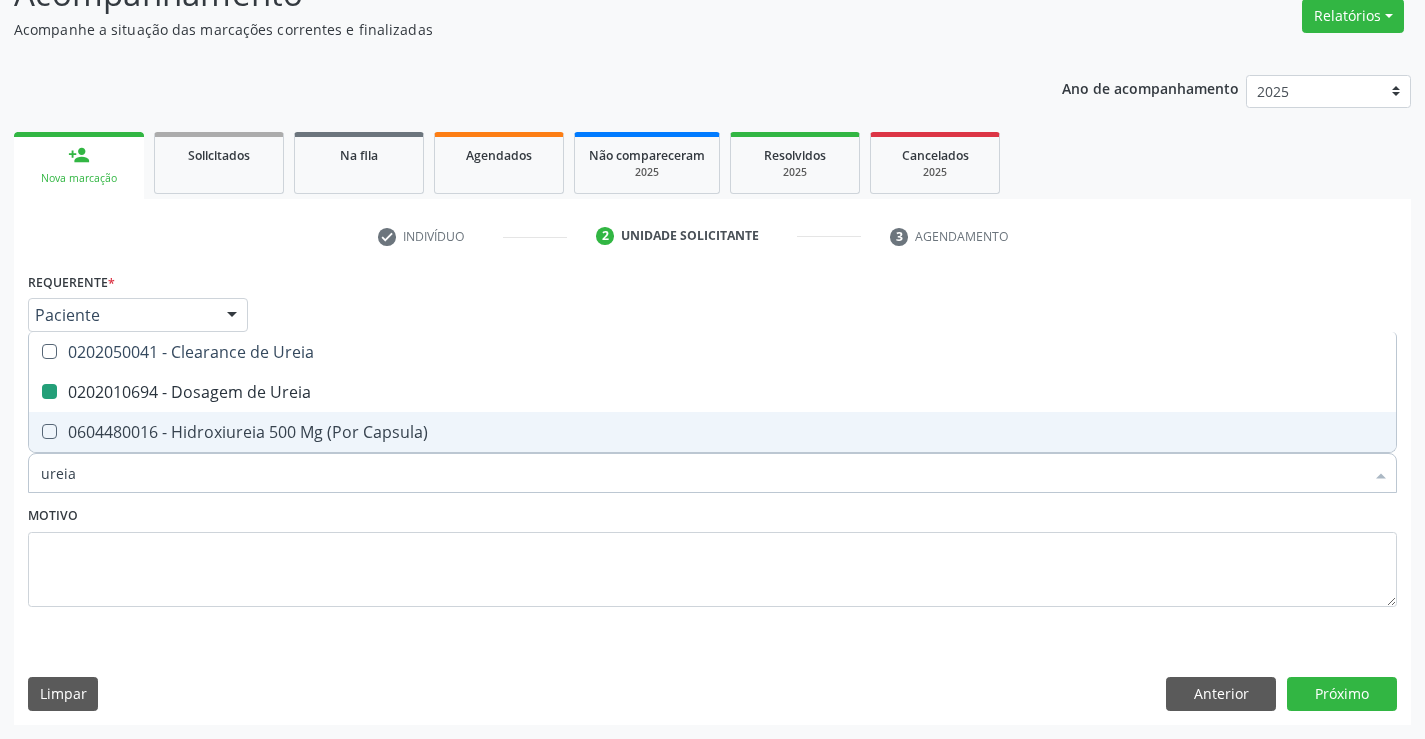 type on "c" 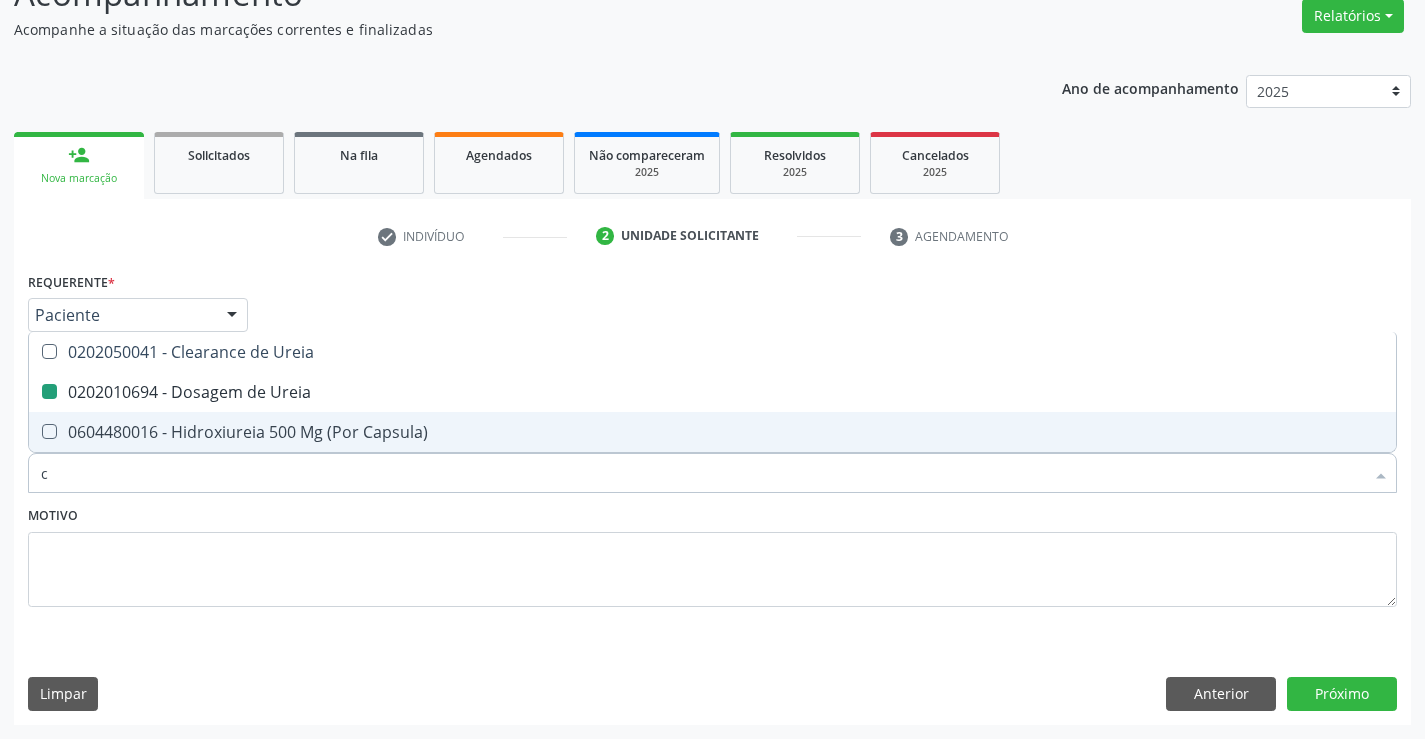 checkbox on "false" 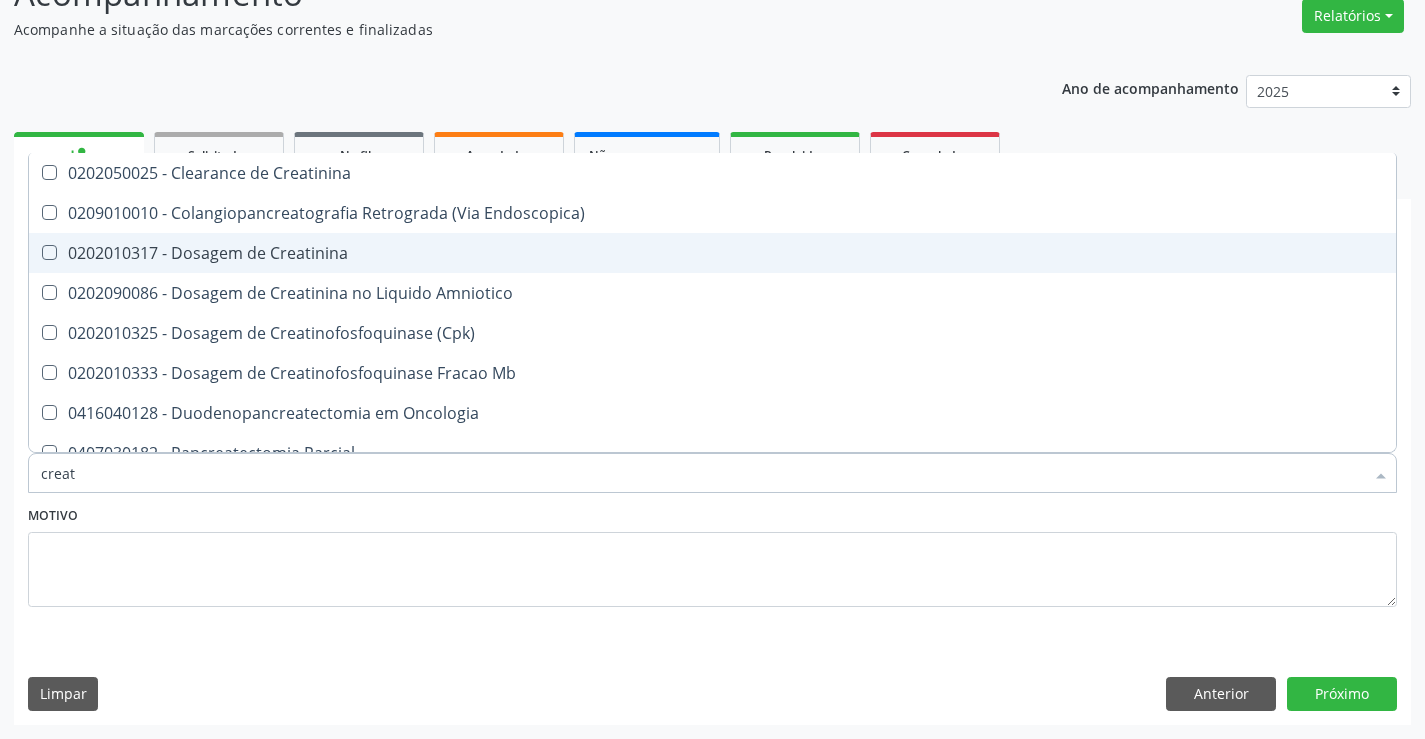 drag, startPoint x: 304, startPoint y: 257, endPoint x: 235, endPoint y: 473, distance: 226.75317 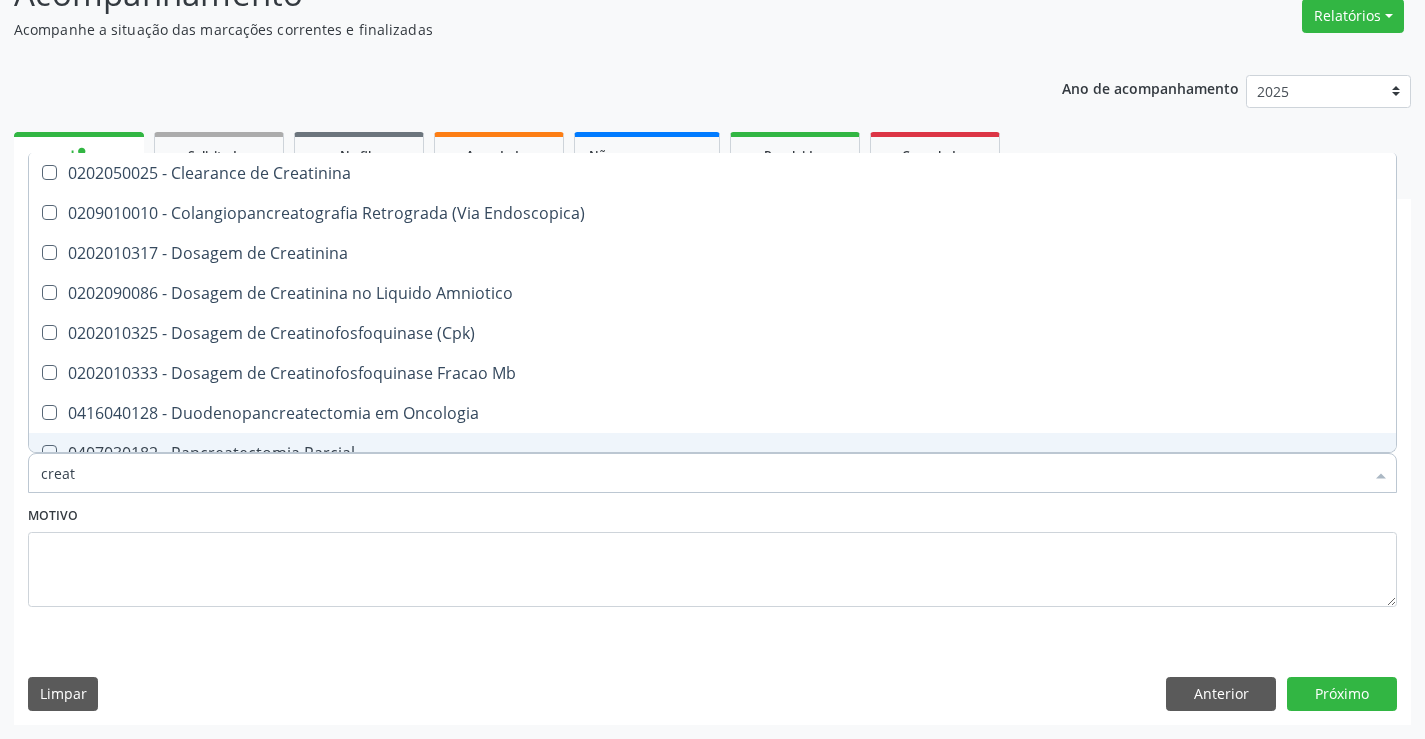 click on "creat" at bounding box center [702, 473] 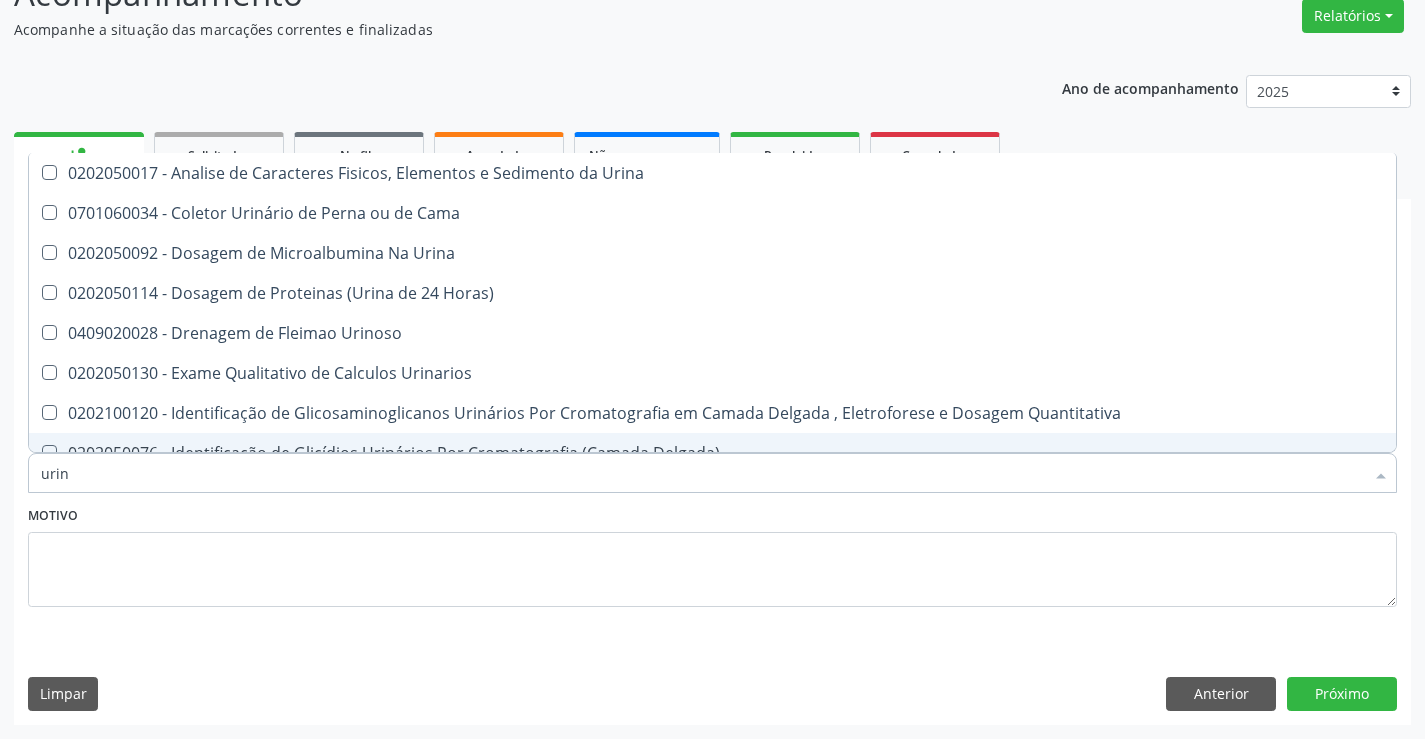 type on "urina" 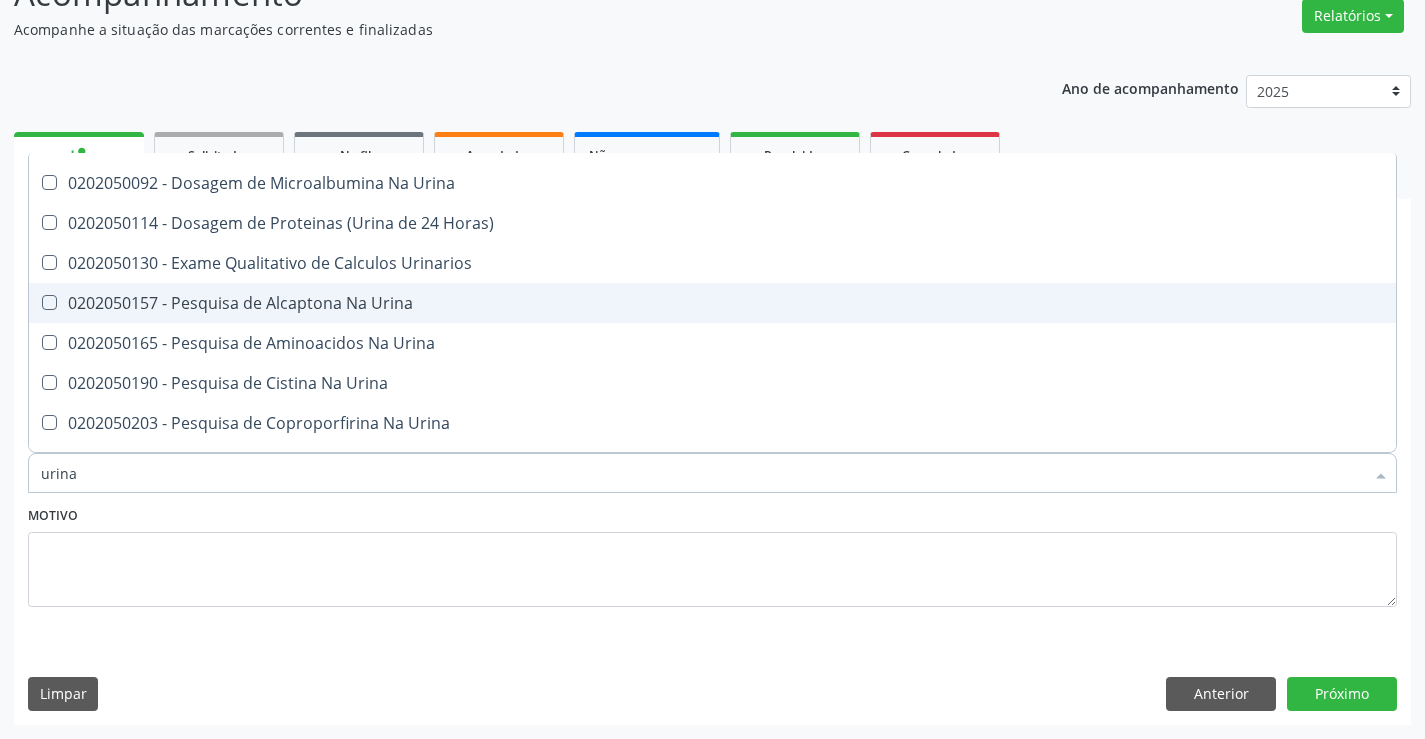 scroll, scrollTop: 0, scrollLeft: 0, axis: both 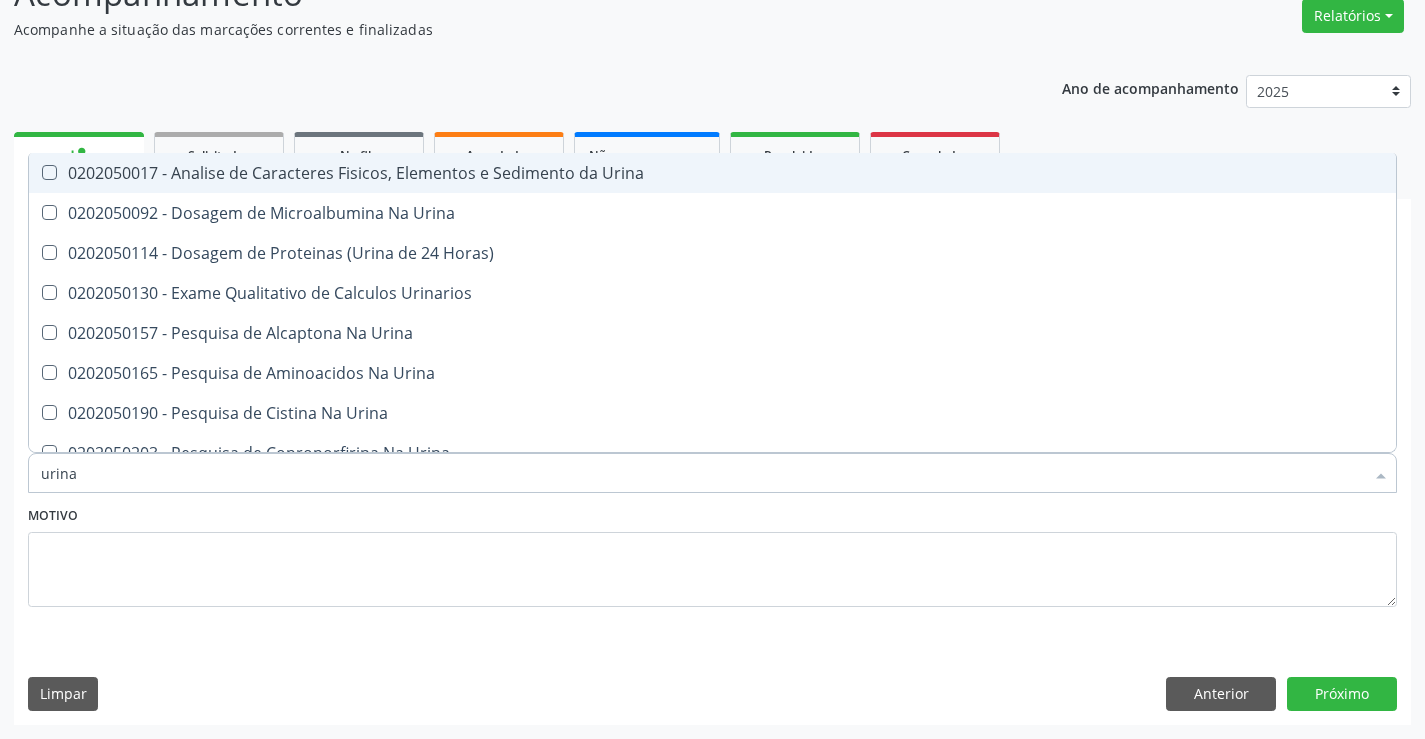 drag, startPoint x: 380, startPoint y: 177, endPoint x: 287, endPoint y: 437, distance: 276.1322 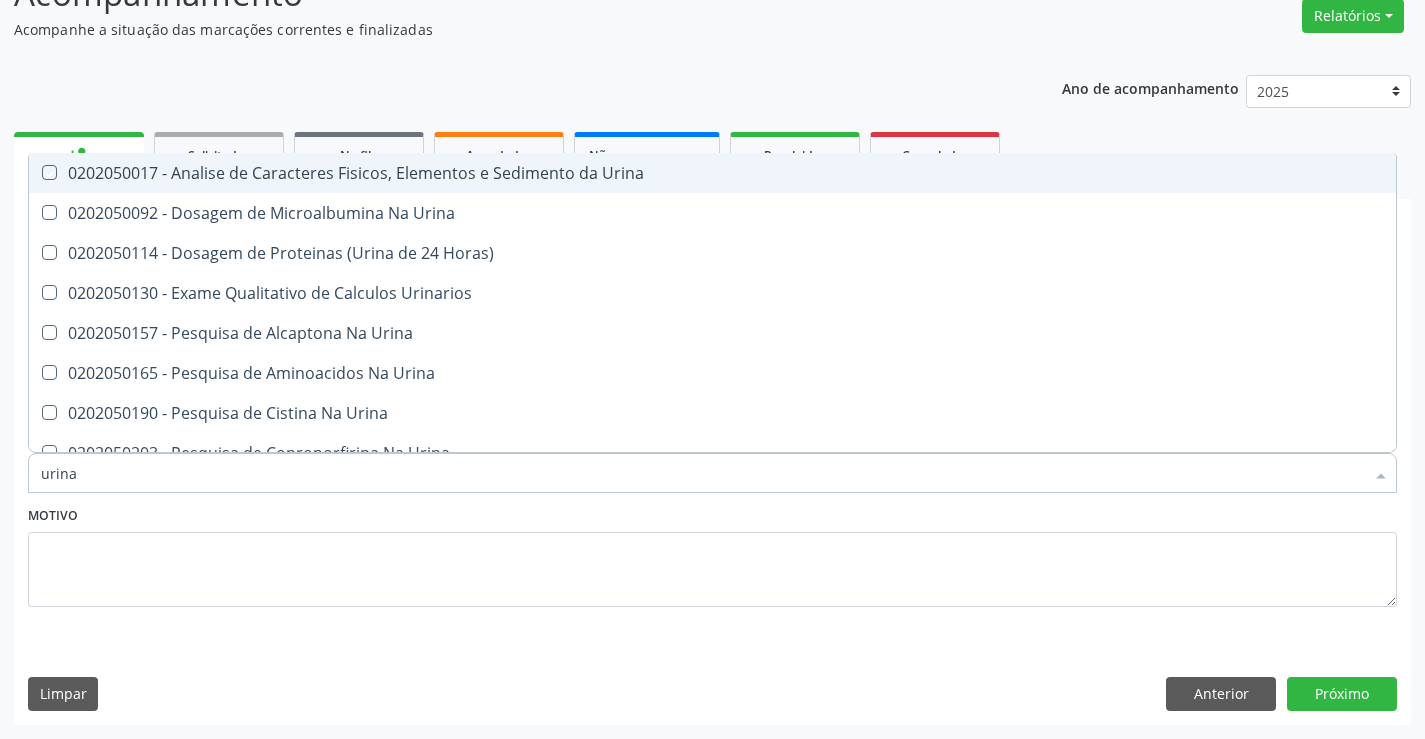 checkbox on "true" 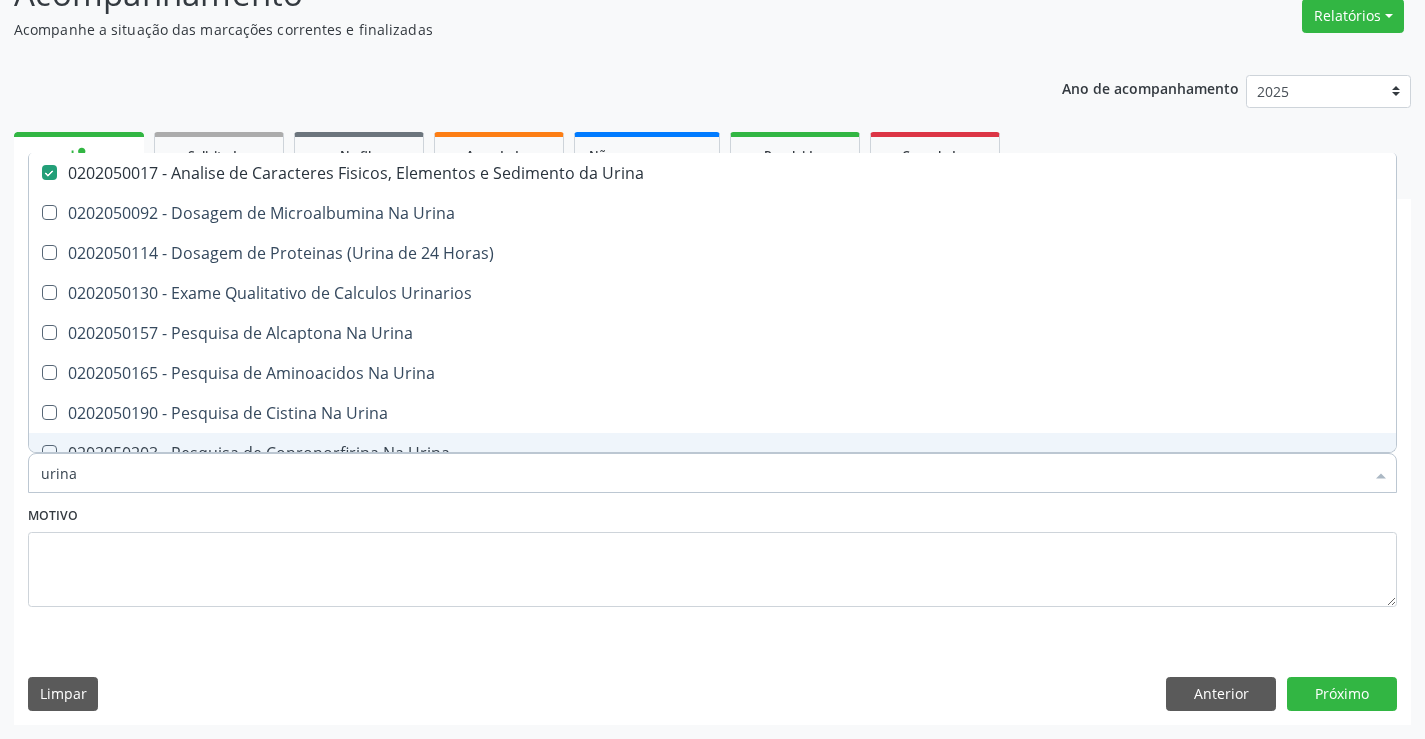 click on "urina" at bounding box center (702, 473) 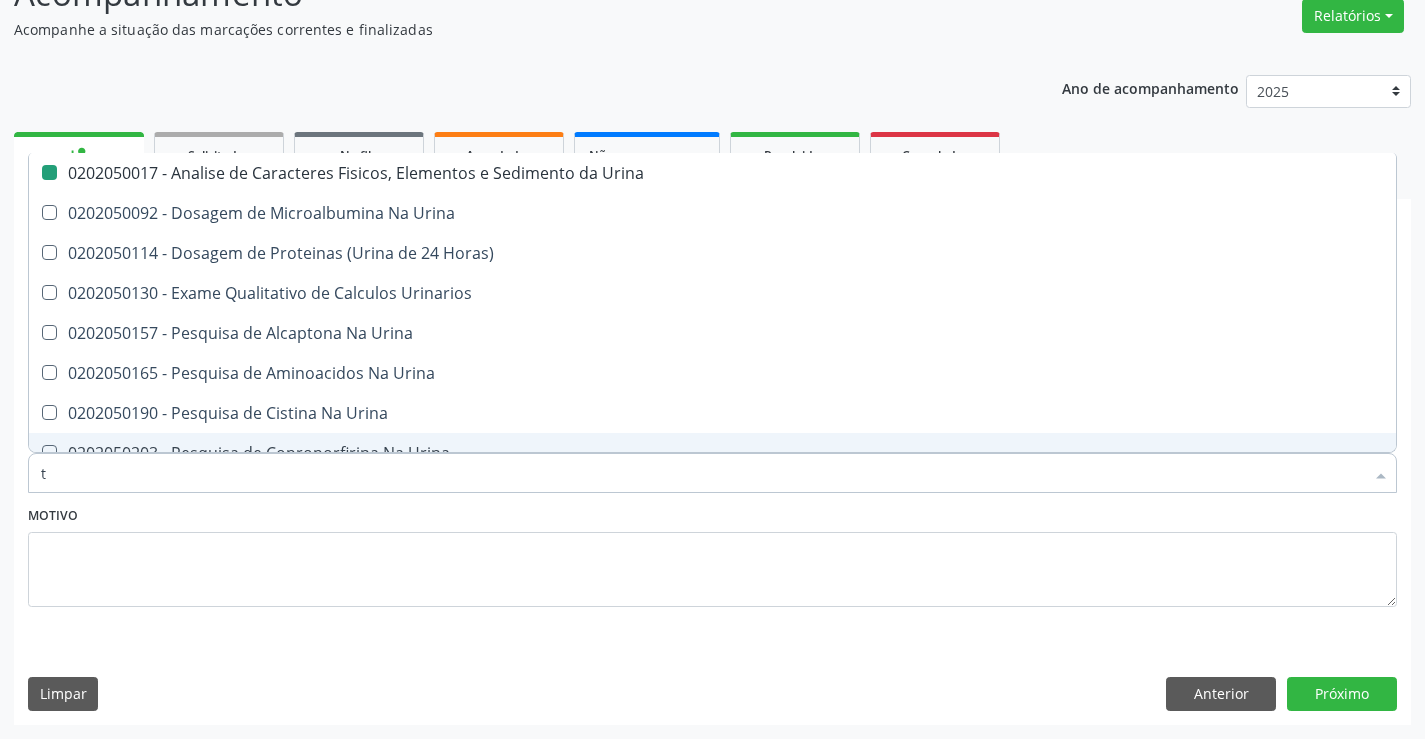 type on "tg" 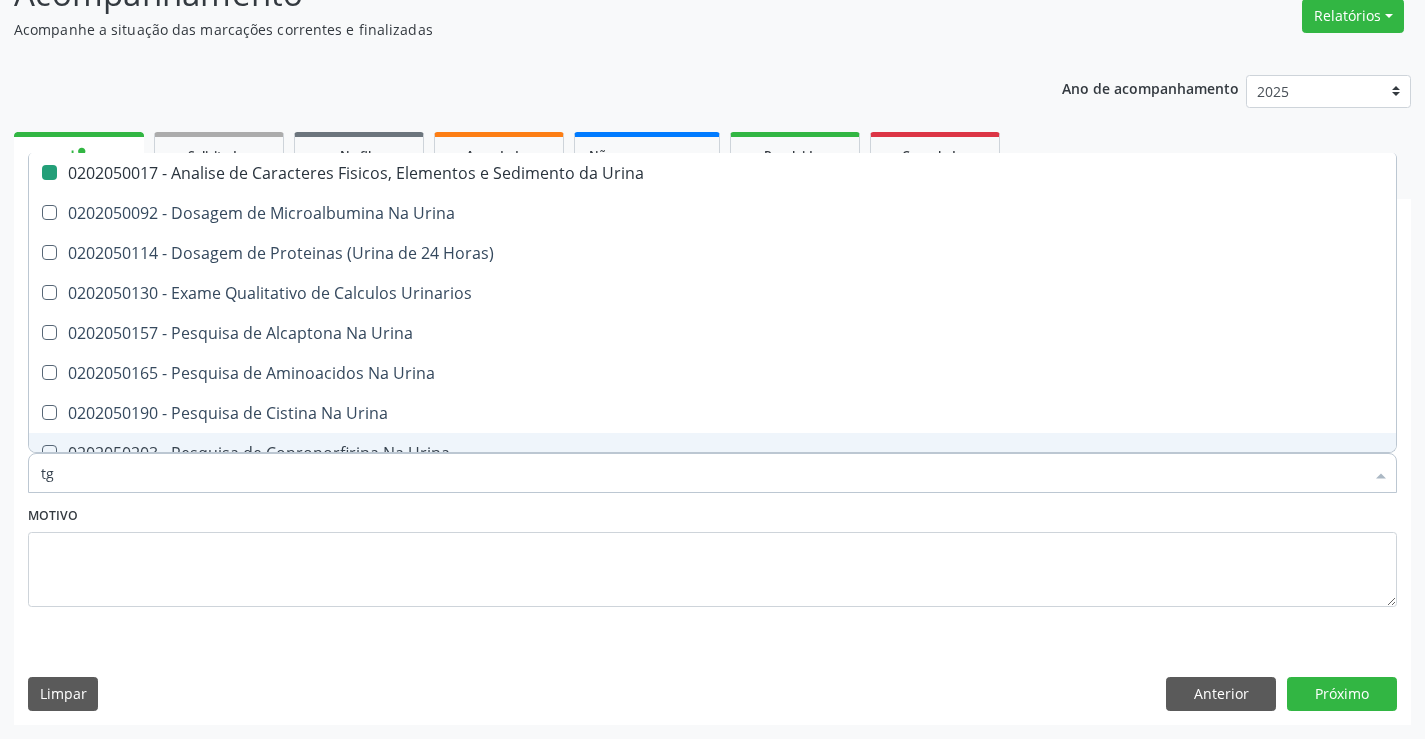 checkbox on "false" 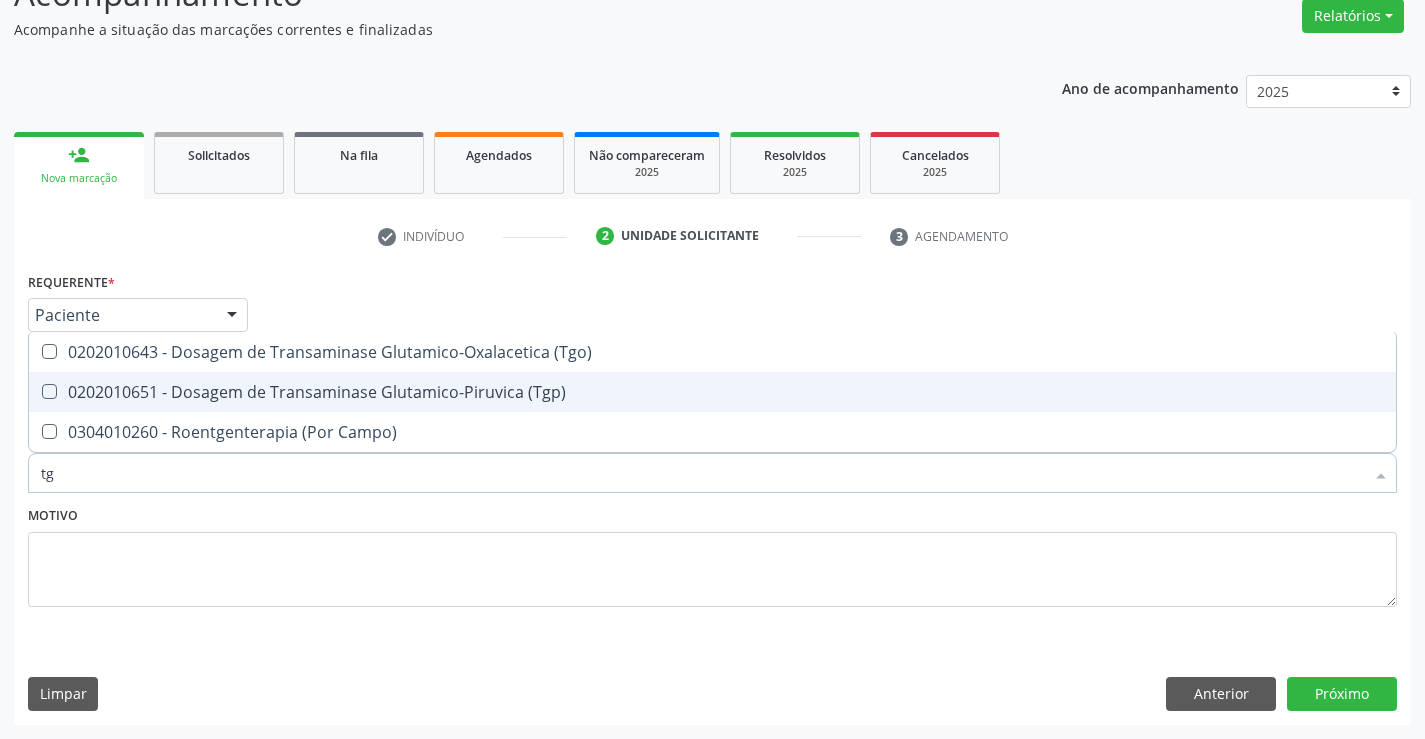 click on "0202010651 - Dosagem de Transaminase Glutamico-Piruvica (Tgp)" at bounding box center [712, 392] 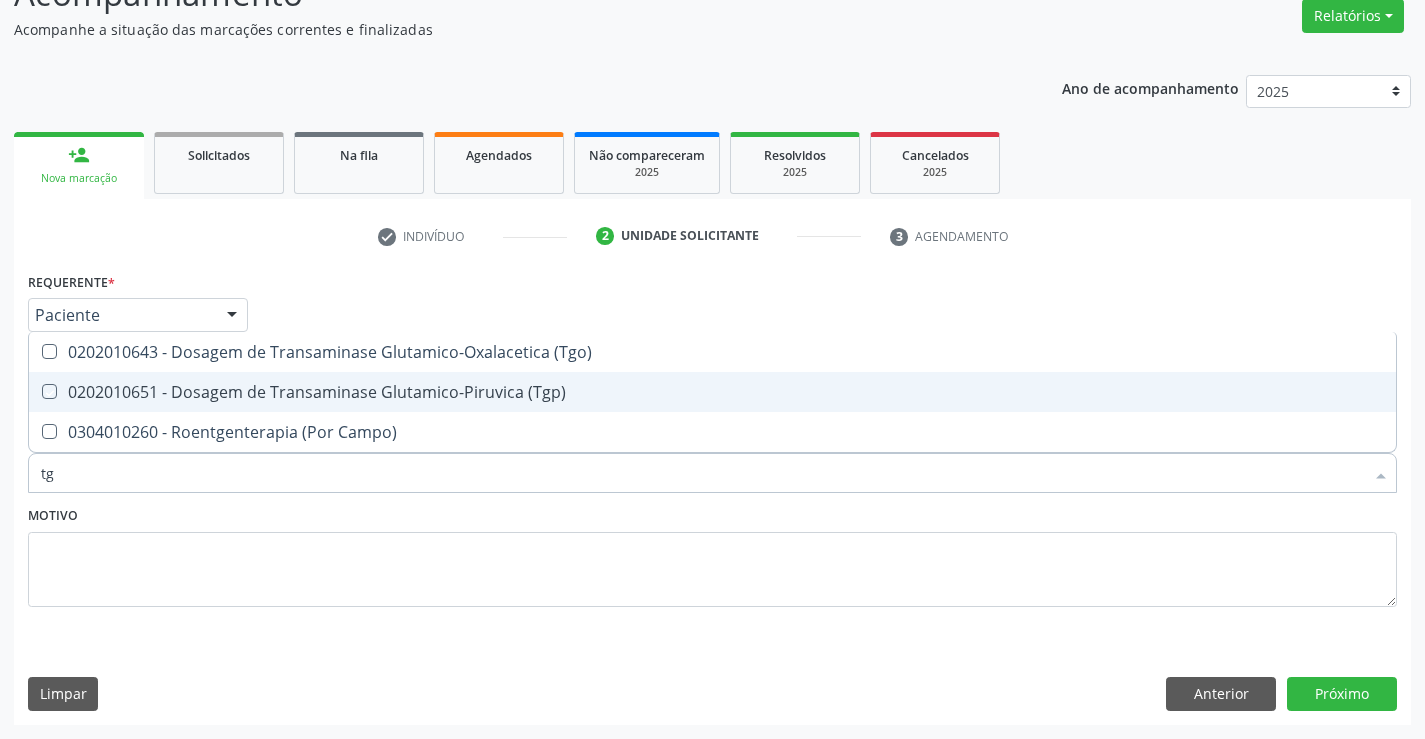 checkbox on "true" 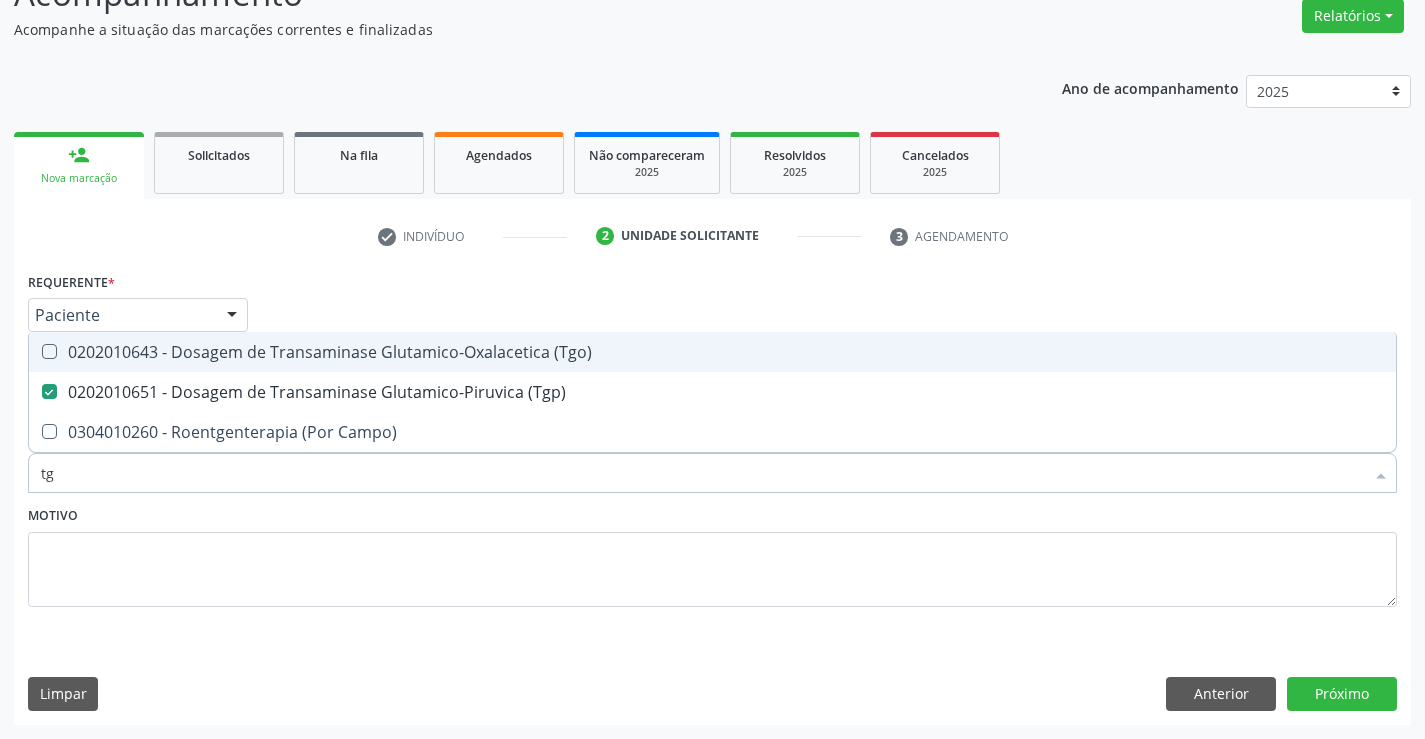 click on "0202010643 - Dosagem de Transaminase Glutamico-Oxalacetica (Tgo)" at bounding box center (712, 352) 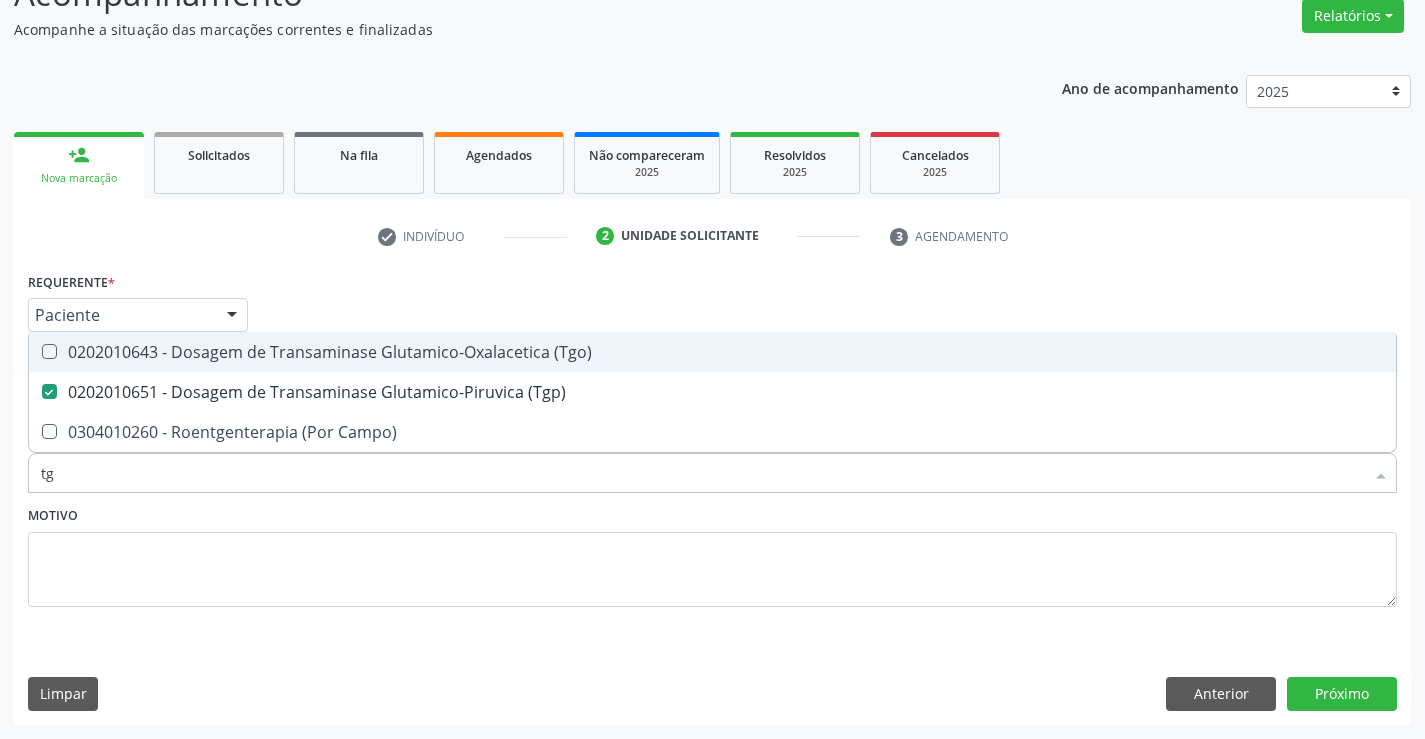 checkbox on "true" 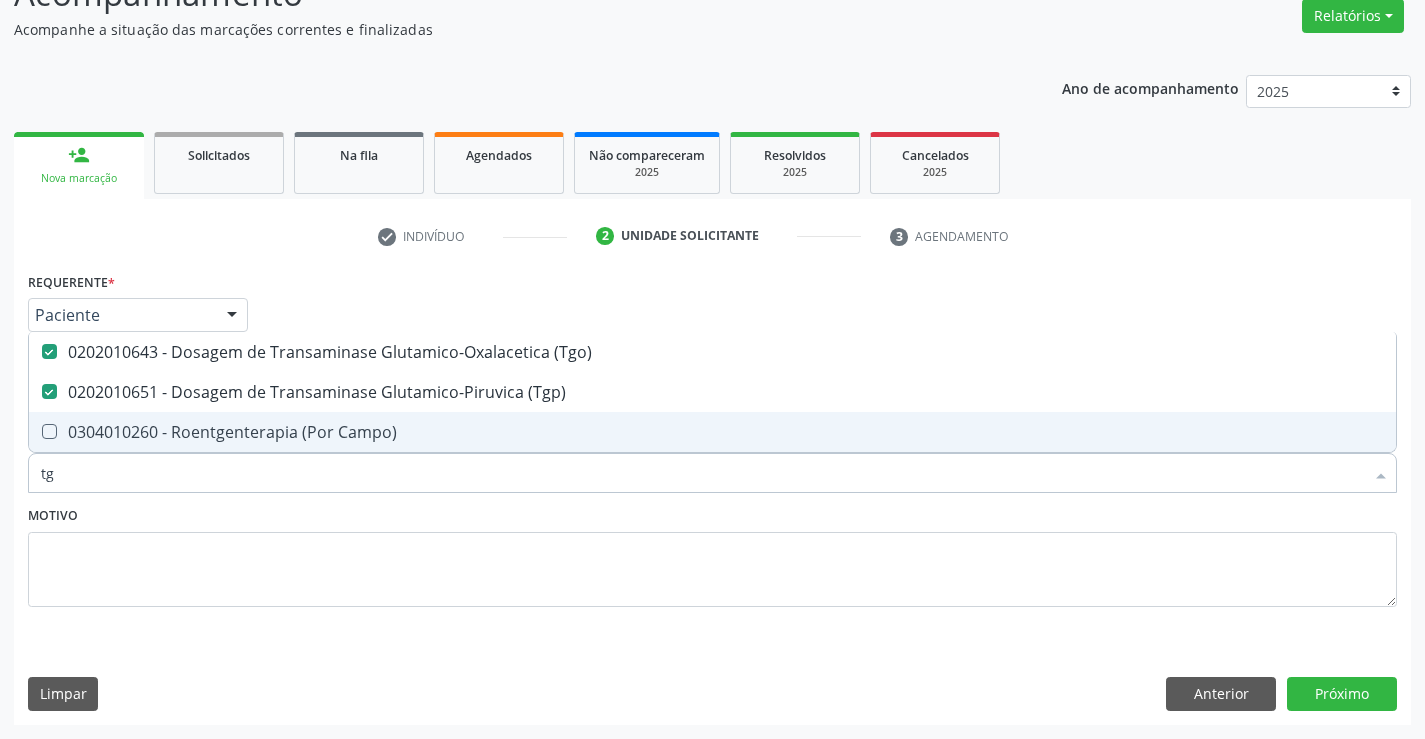 click on "tg" at bounding box center [702, 473] 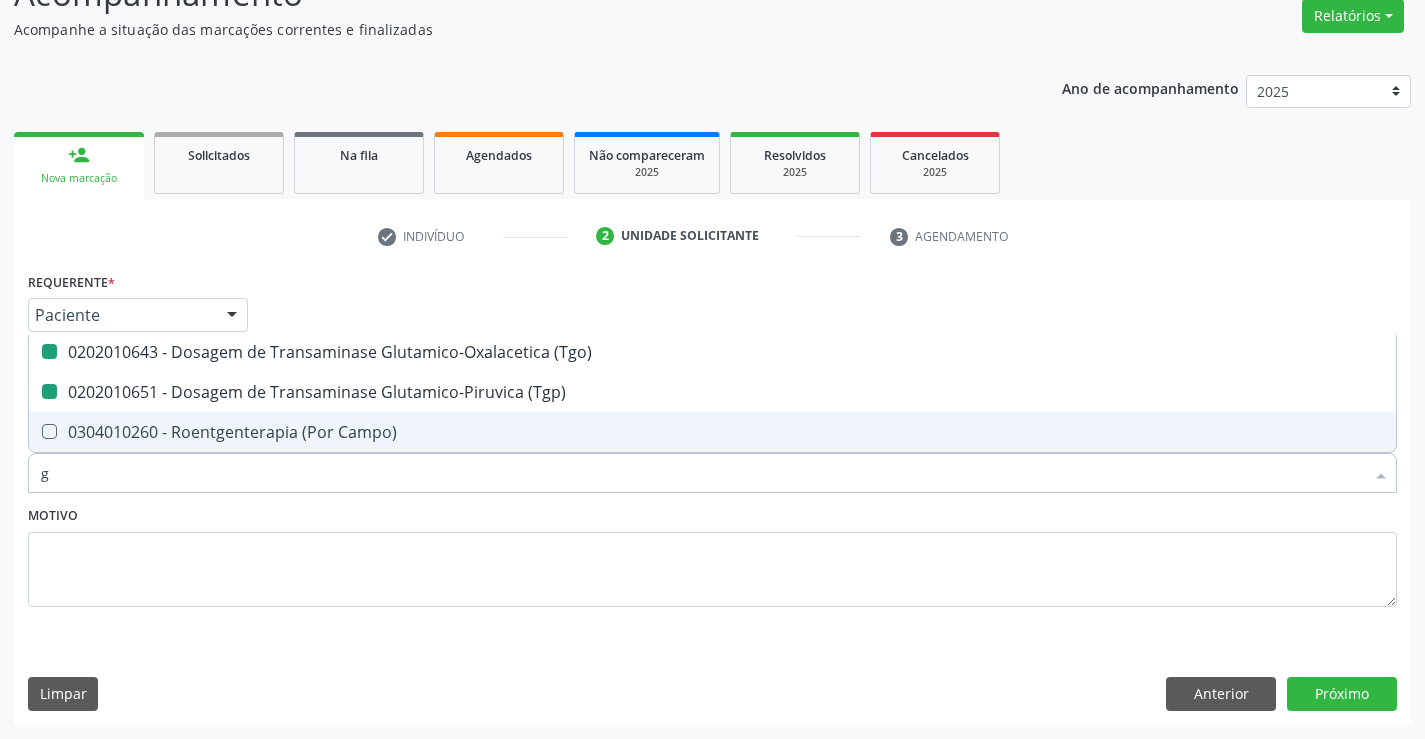 type on "gl" 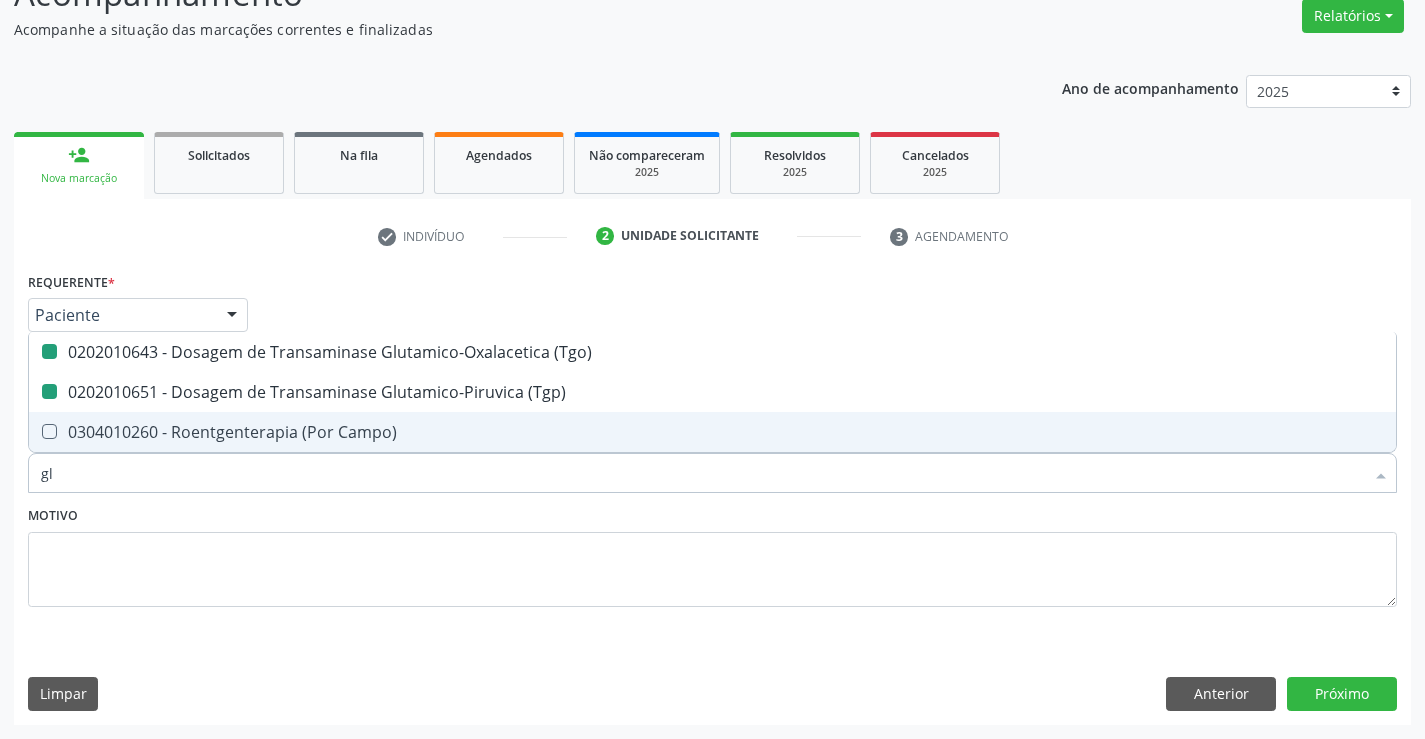 checkbox on "false" 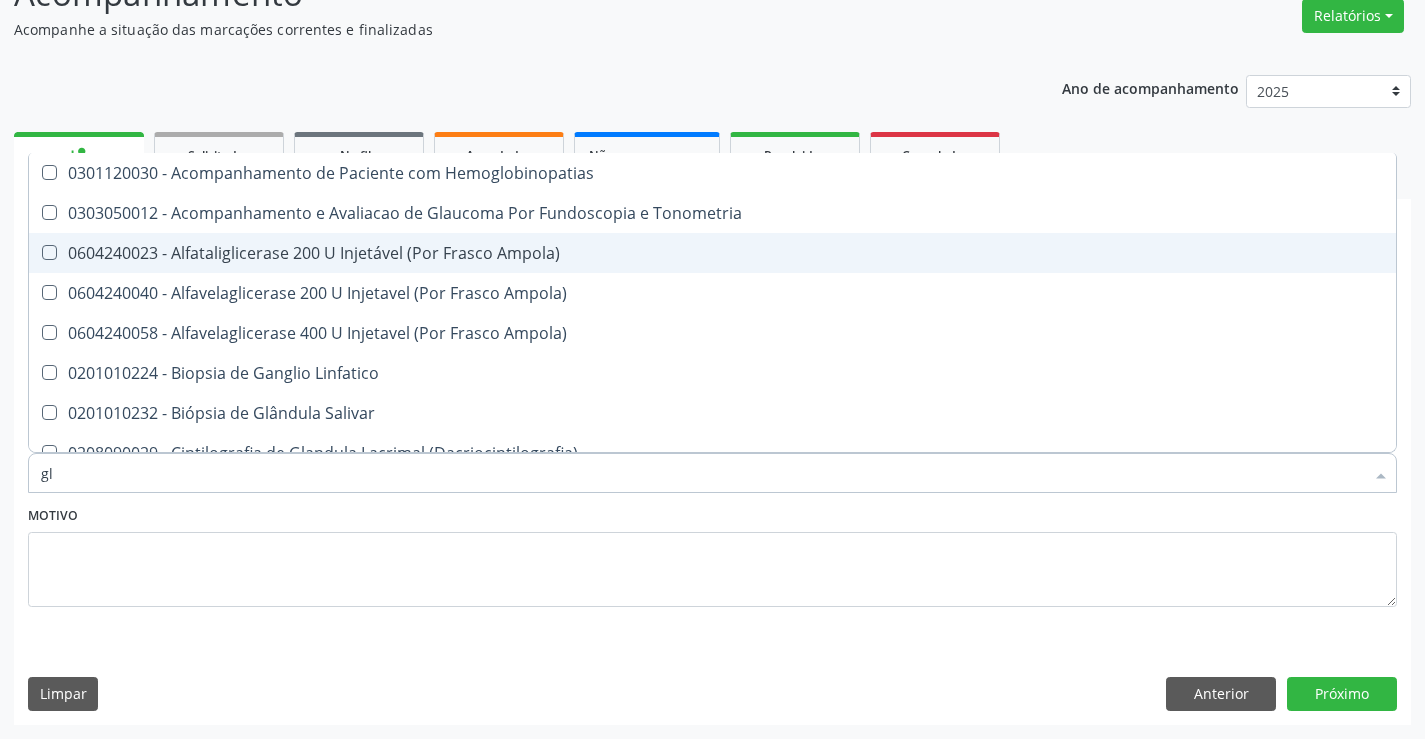 type on "gli" 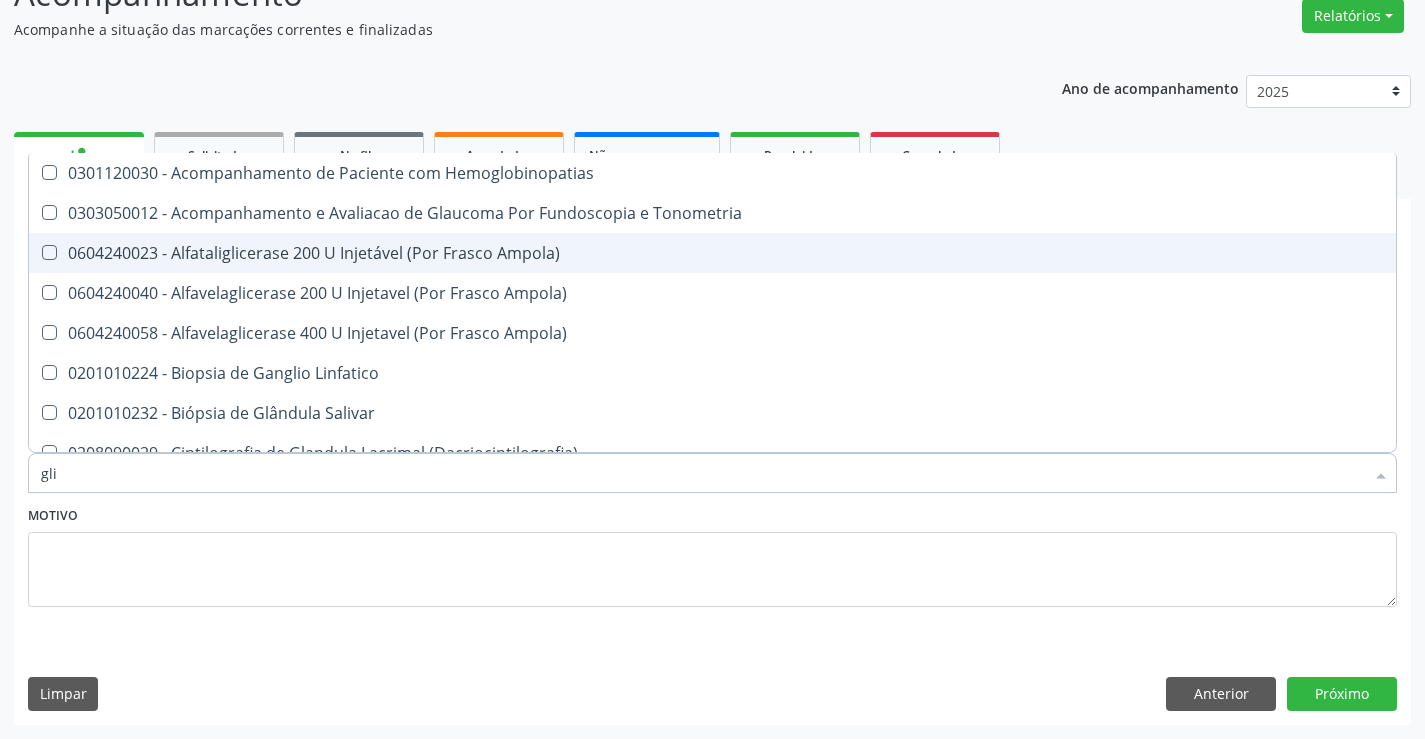 checkbox on "true" 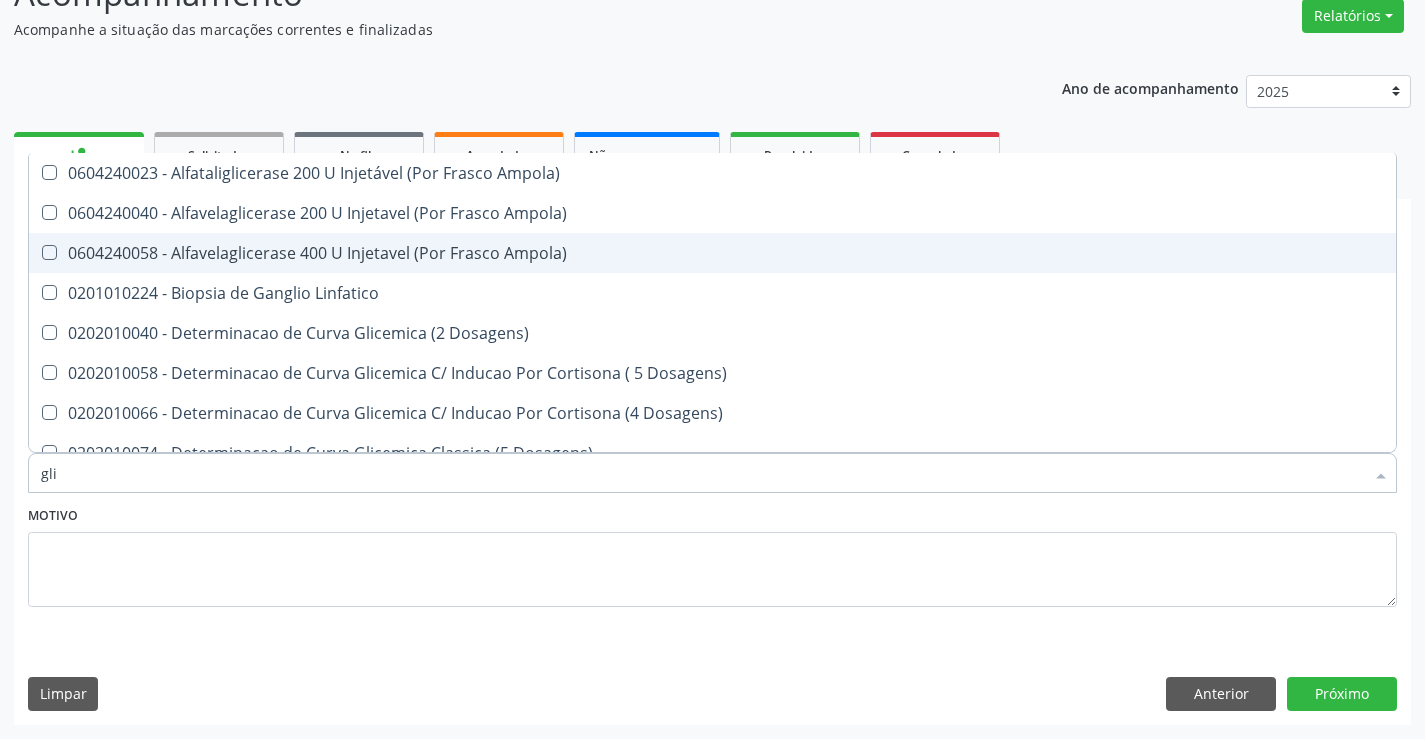 type on "glic" 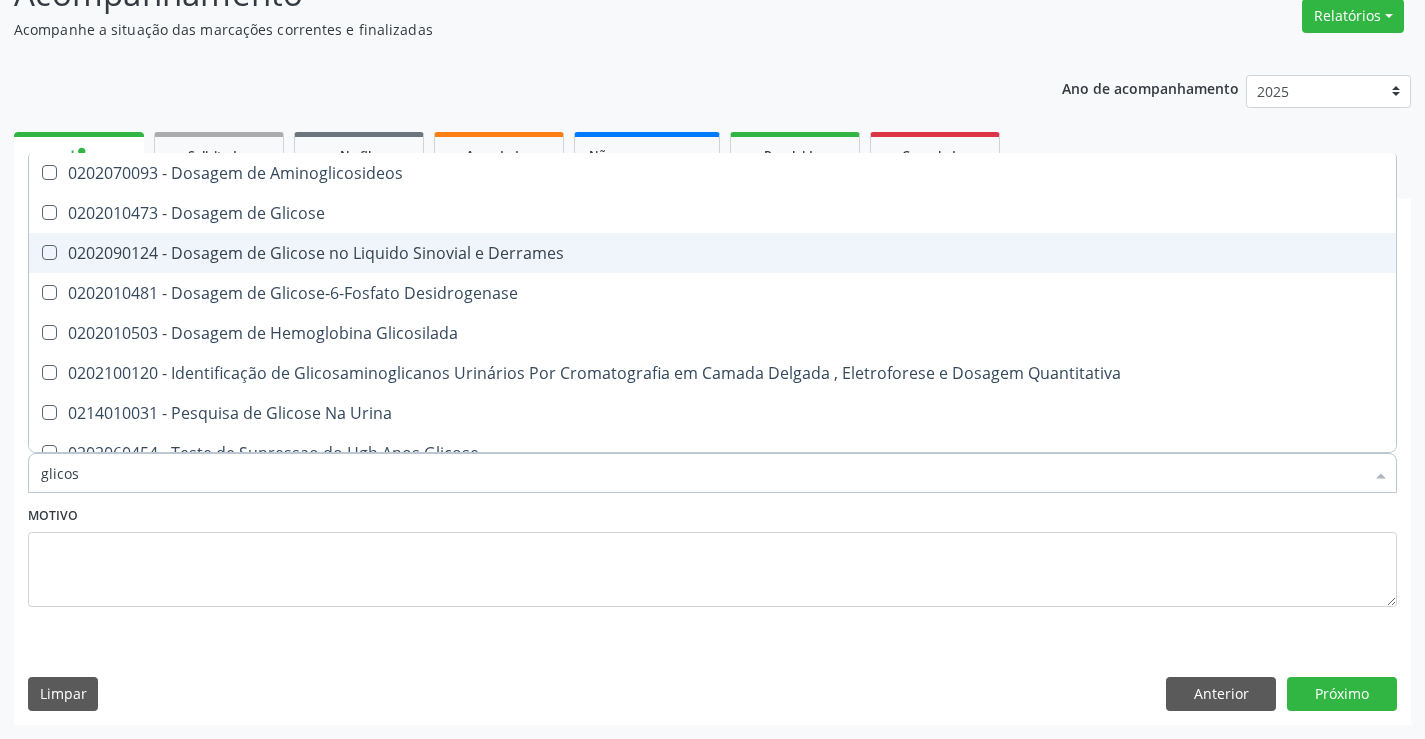 type on "glicose" 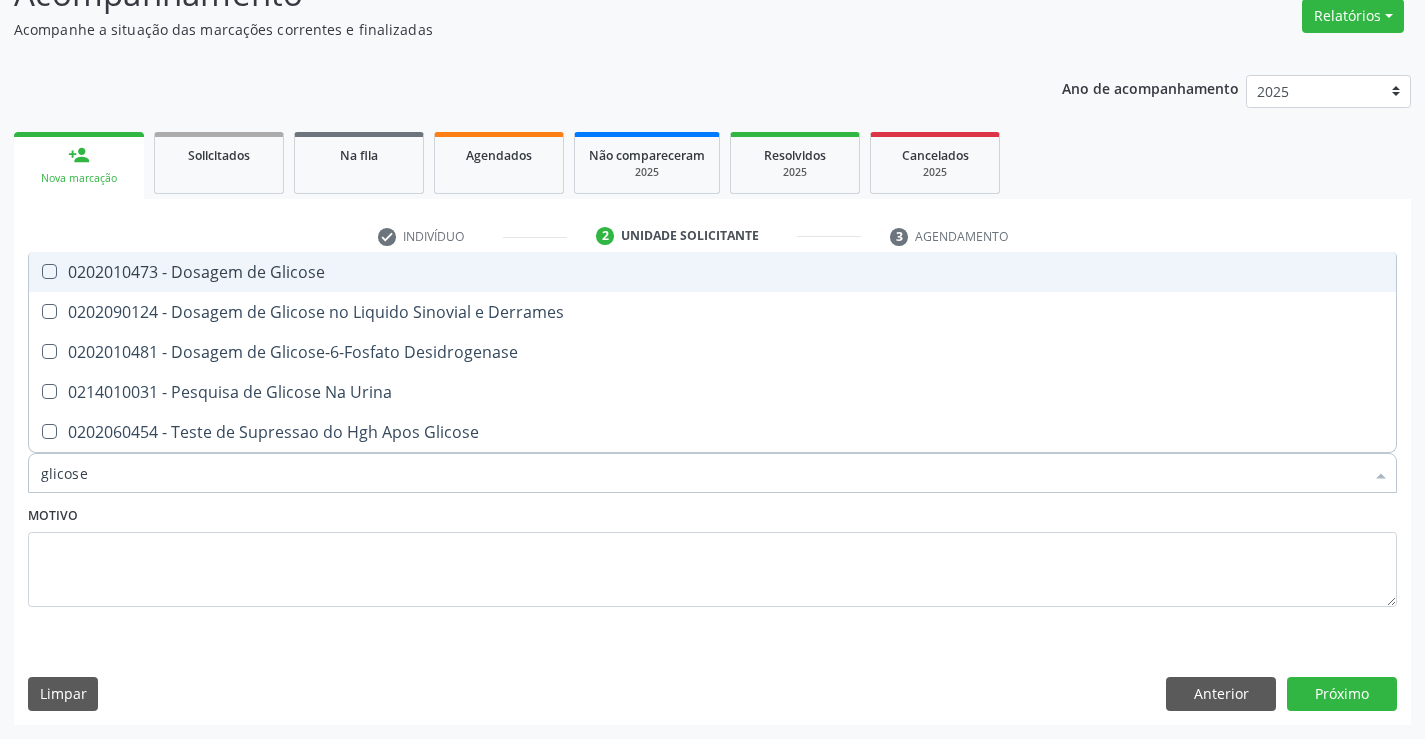click on "0202010473 - Dosagem de Glicose" at bounding box center (712, 272) 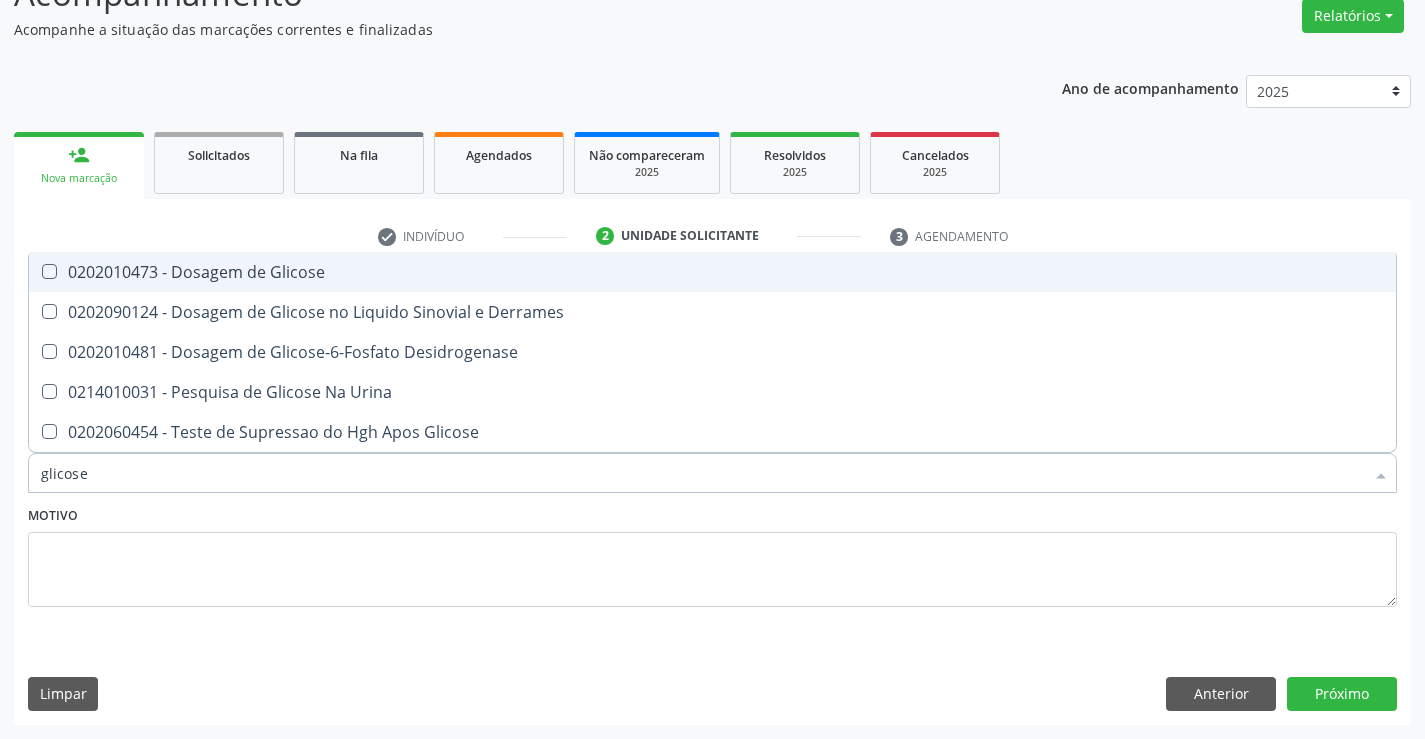 checkbox on "true" 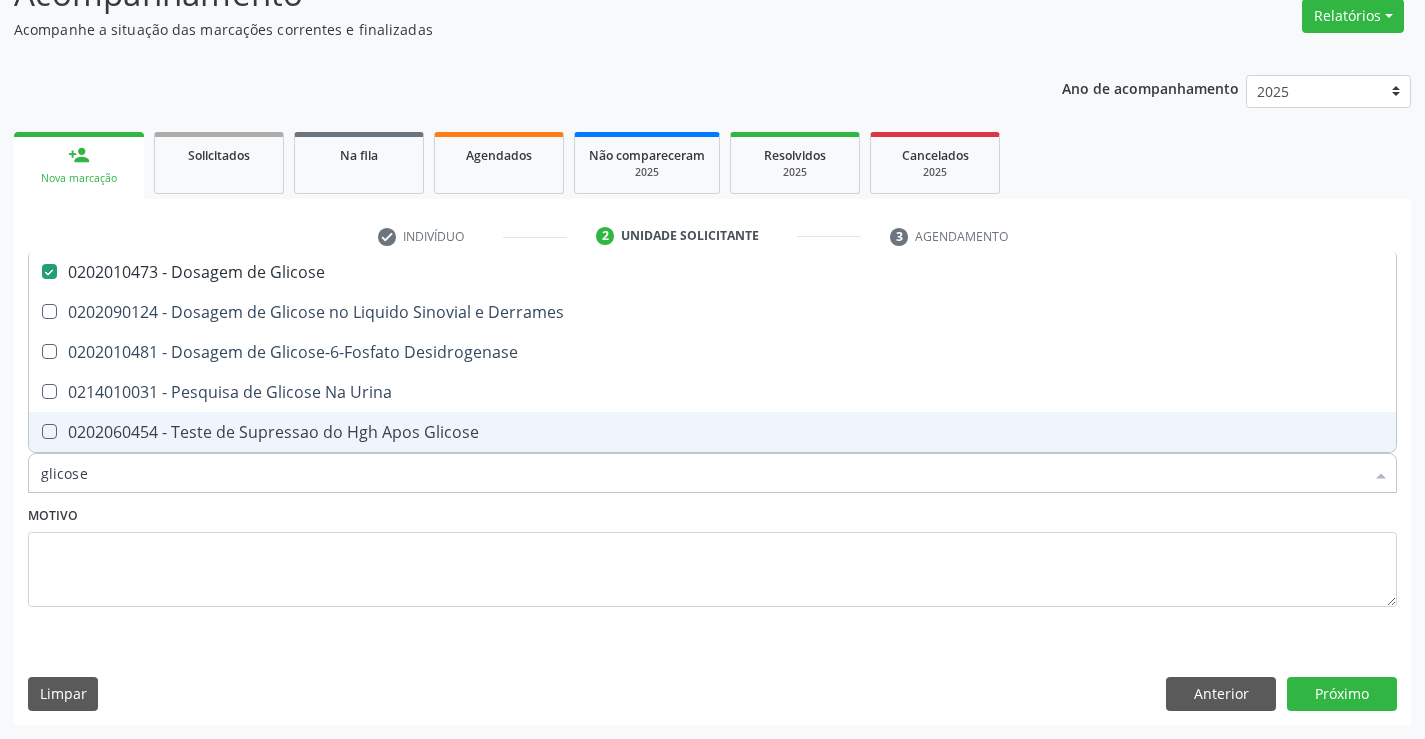 click on "glicose" at bounding box center (702, 473) 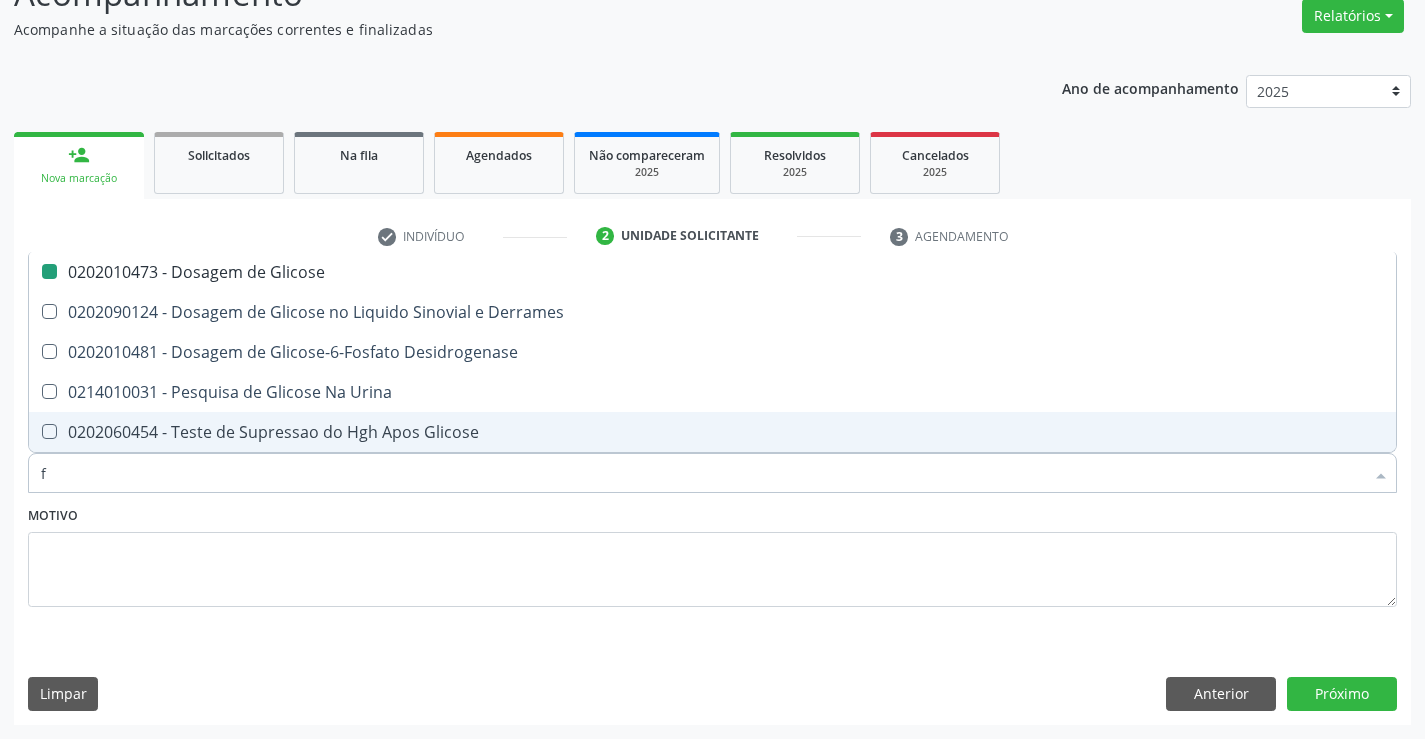 type on "fe" 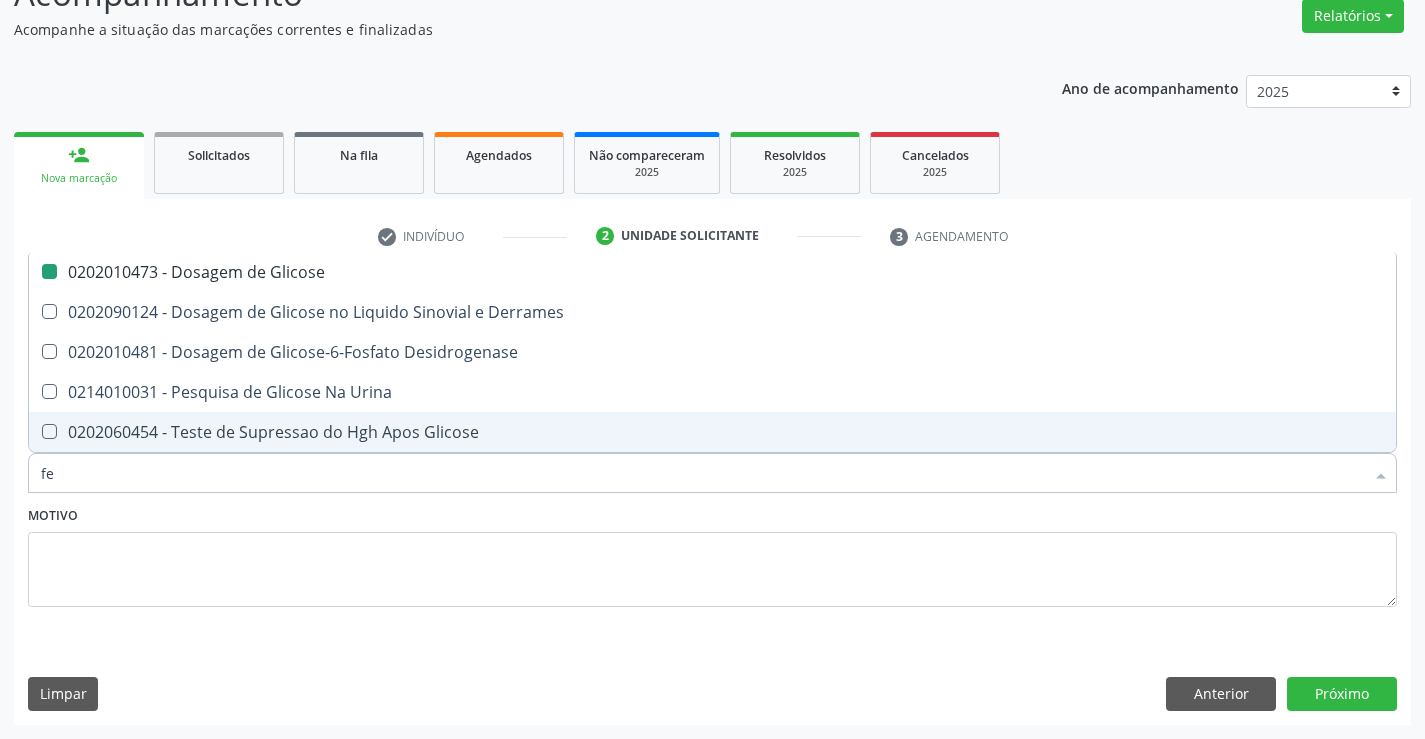 checkbox on "false" 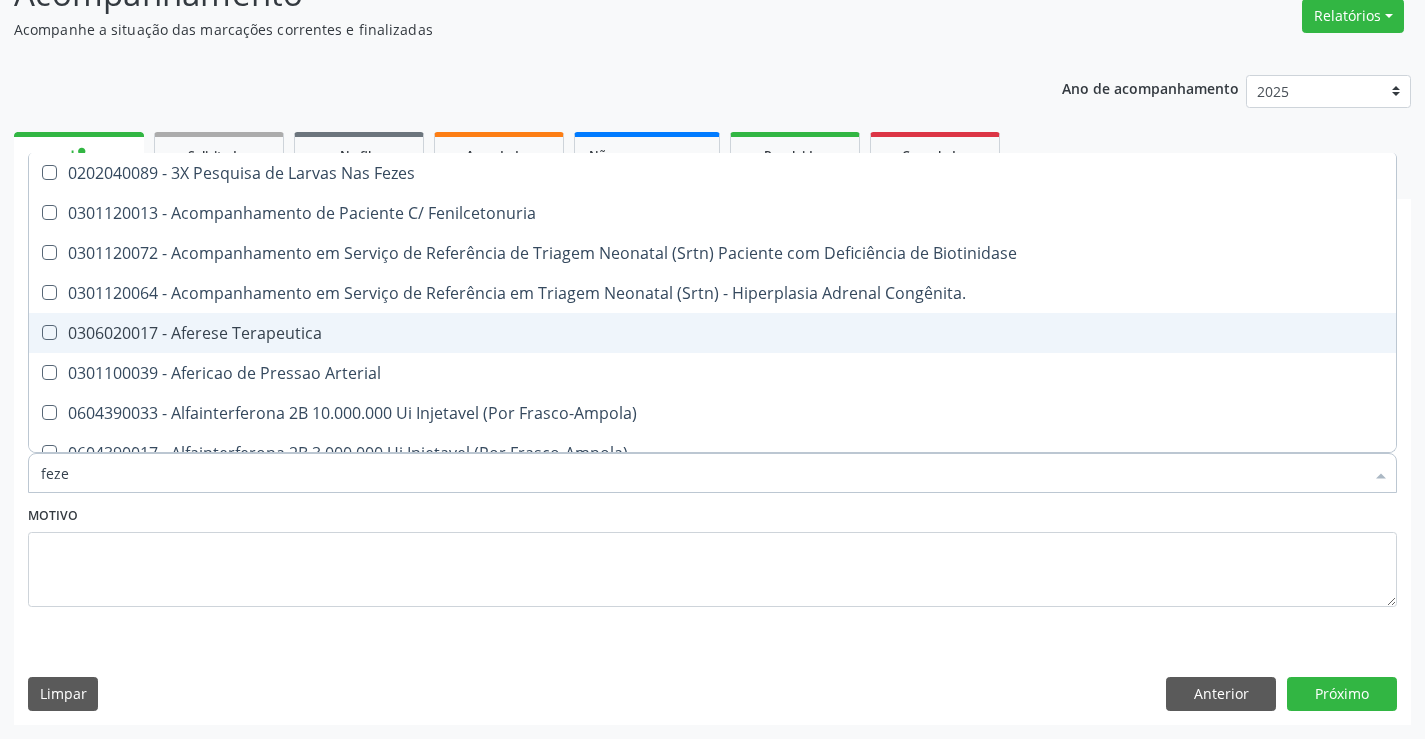 type on "fezes" 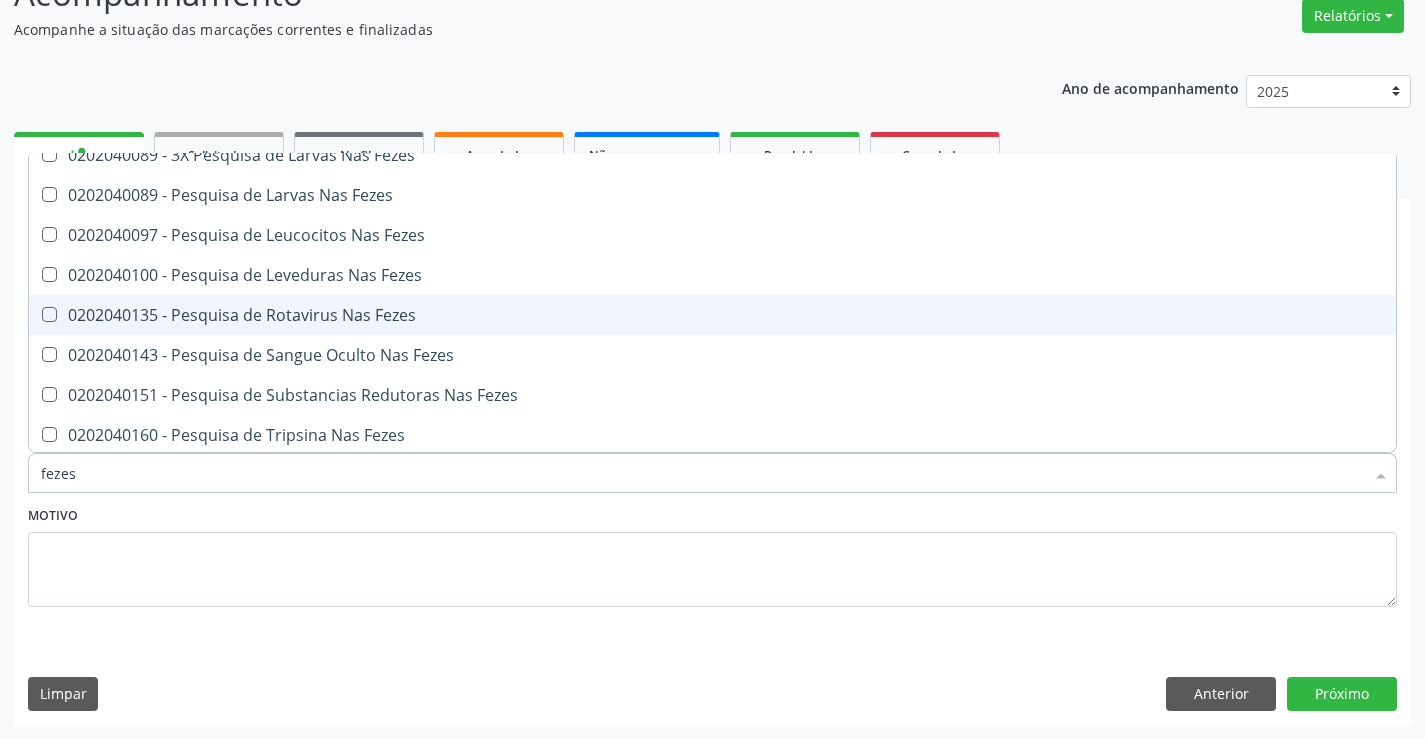 scroll, scrollTop: 0, scrollLeft: 0, axis: both 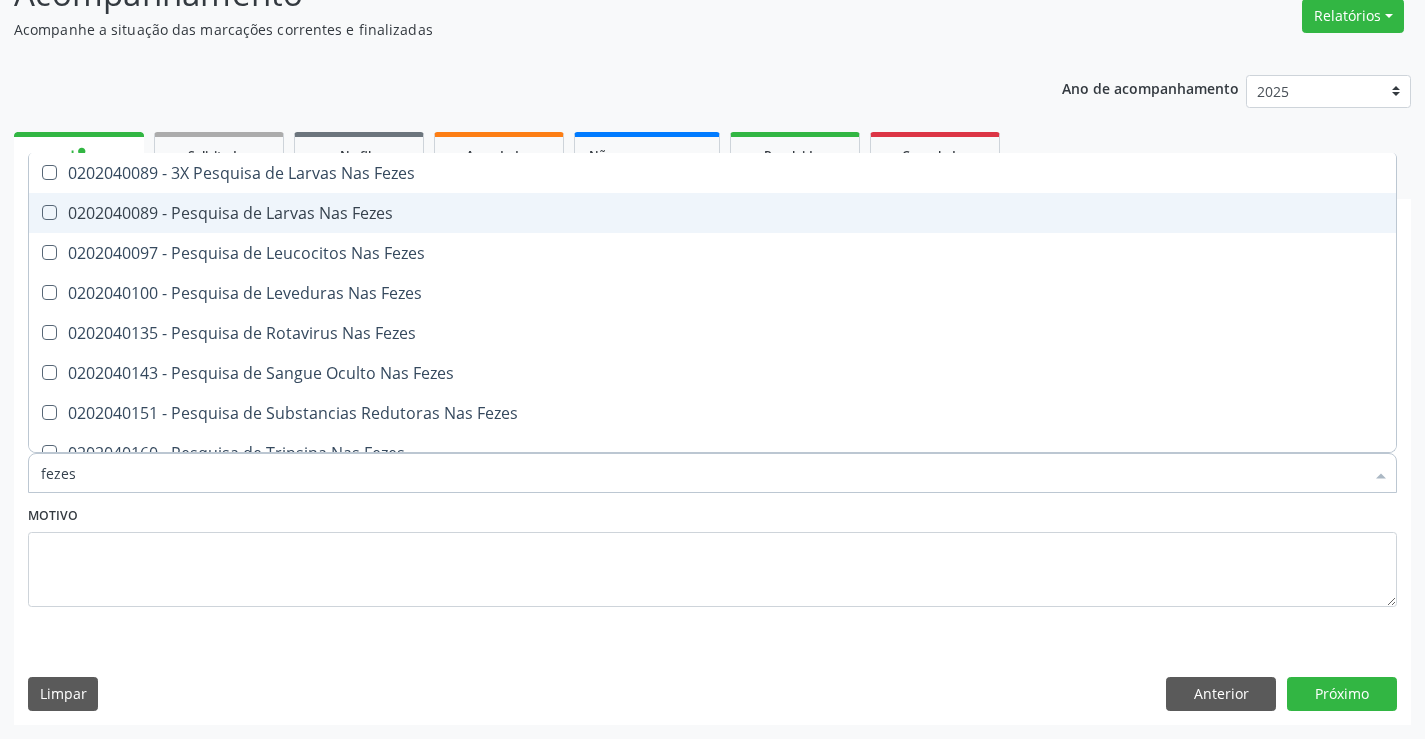 click on "0202040089 - Pesquisa de Larvas Nas Fezes" at bounding box center [712, 213] 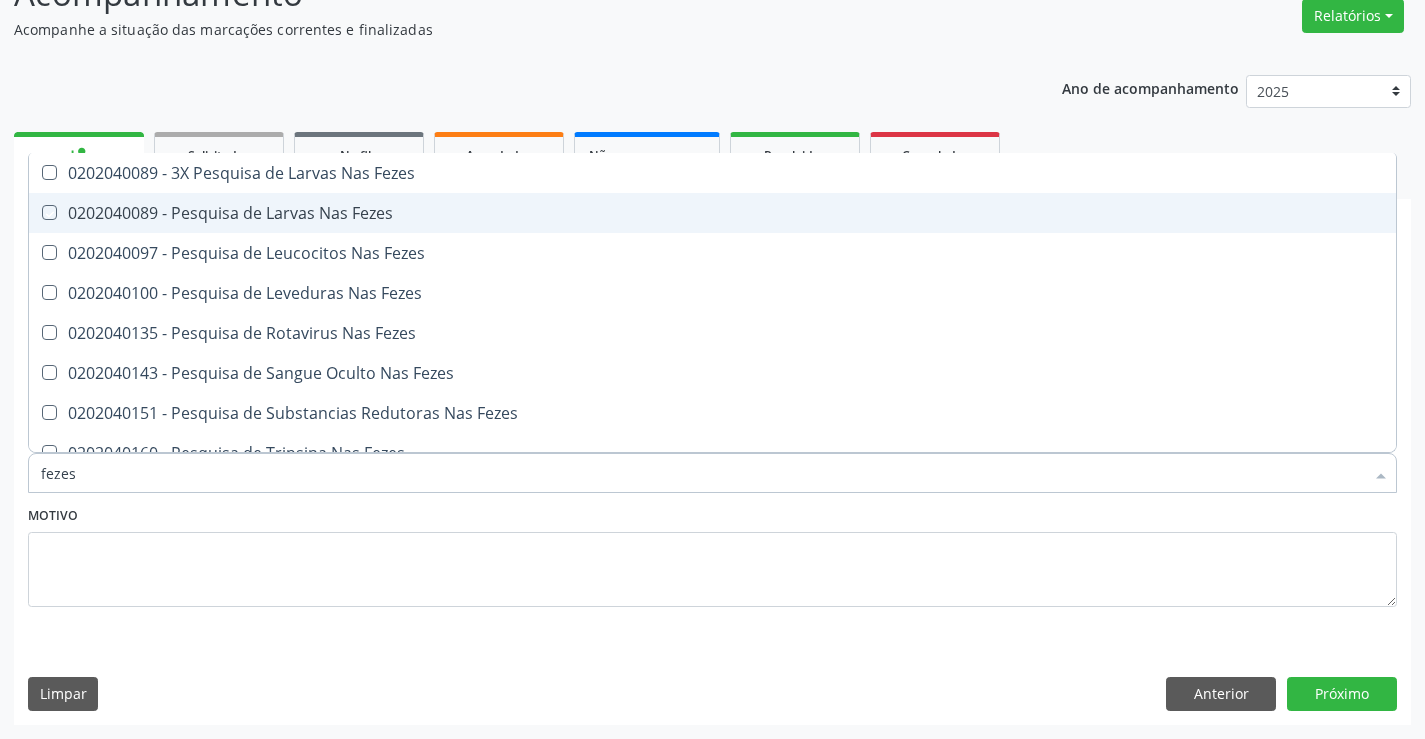 checkbox on "true" 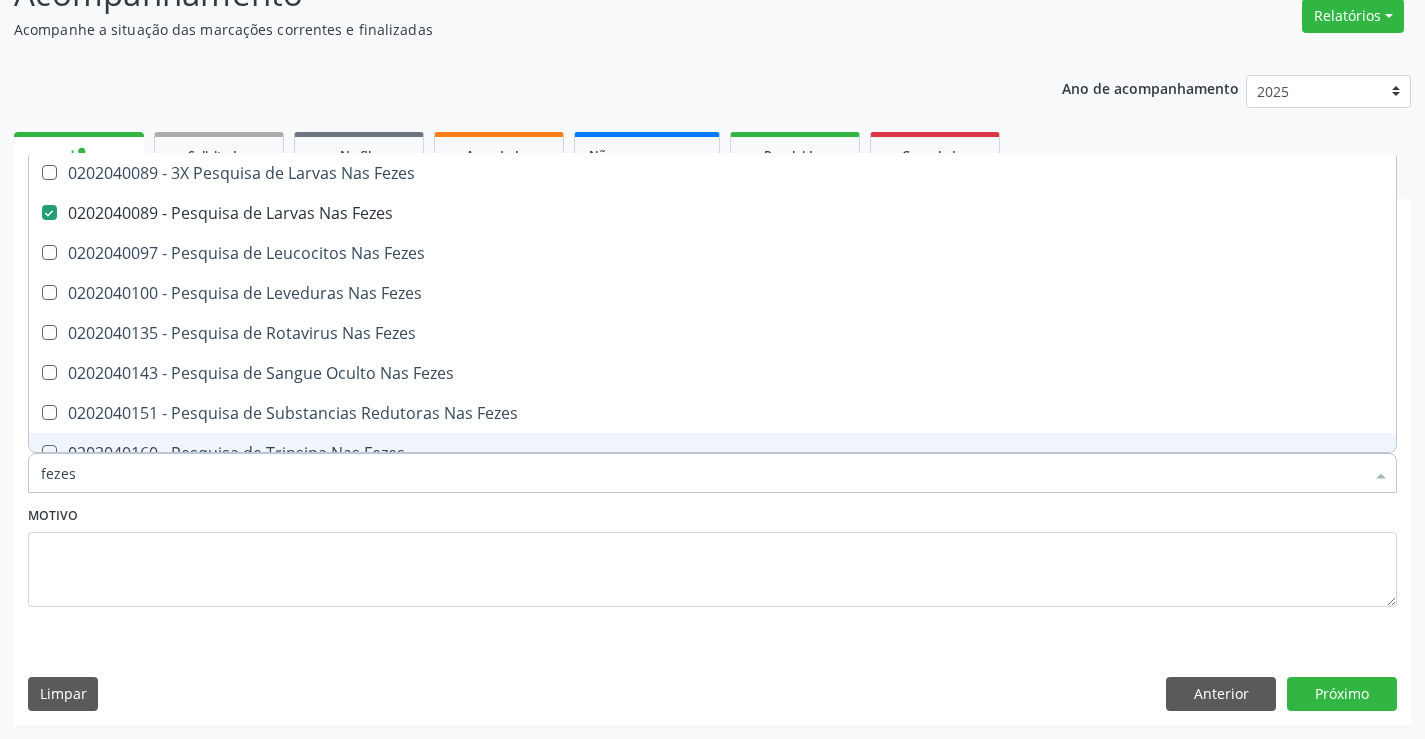 click on "fezes" at bounding box center (702, 473) 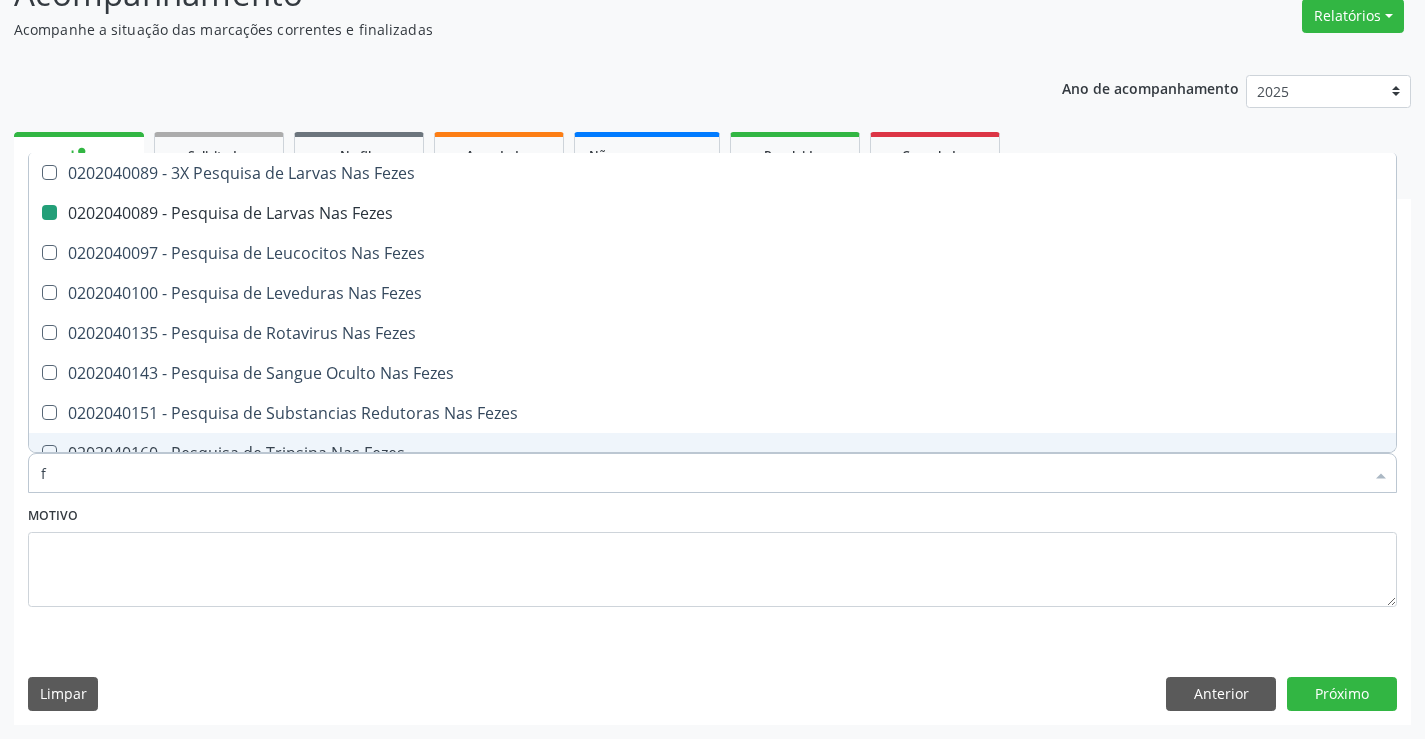 type on "fe" 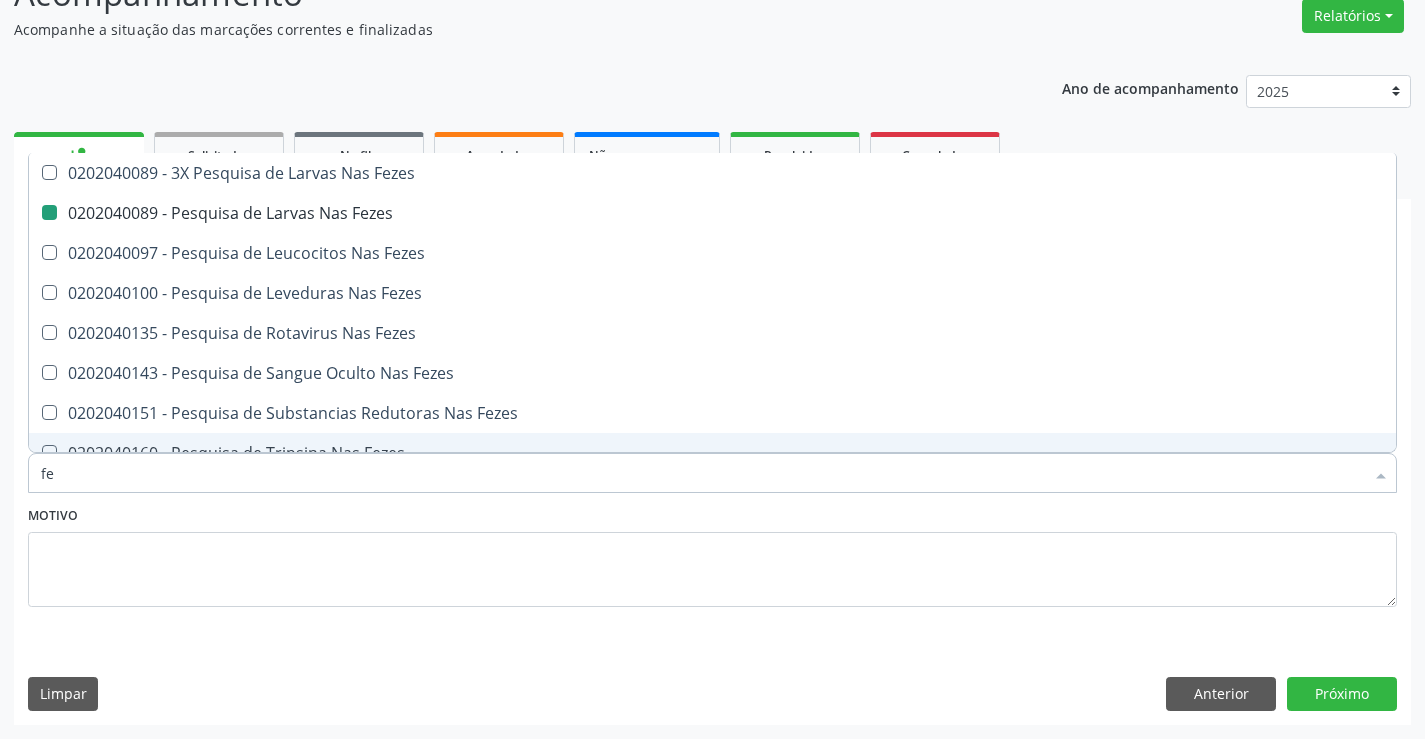 checkbox on "false" 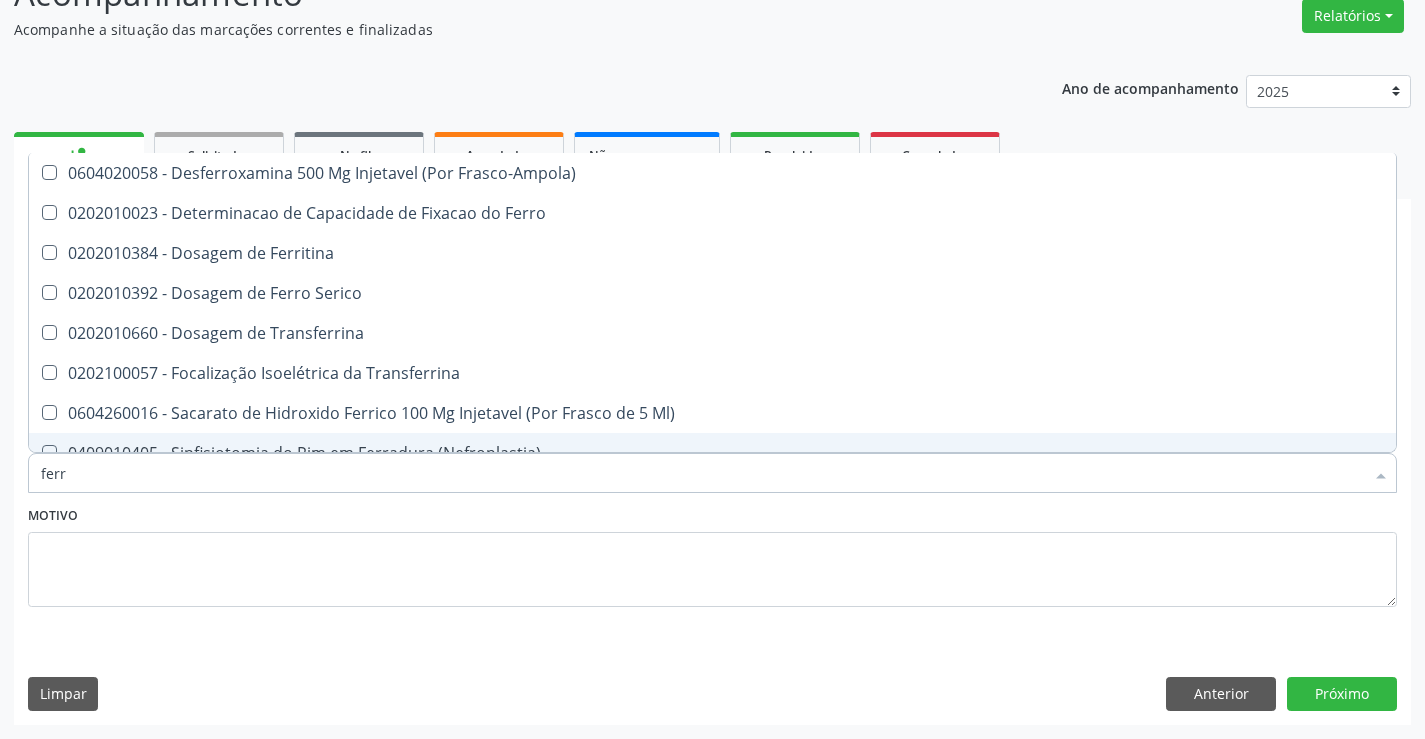 type on "ferro" 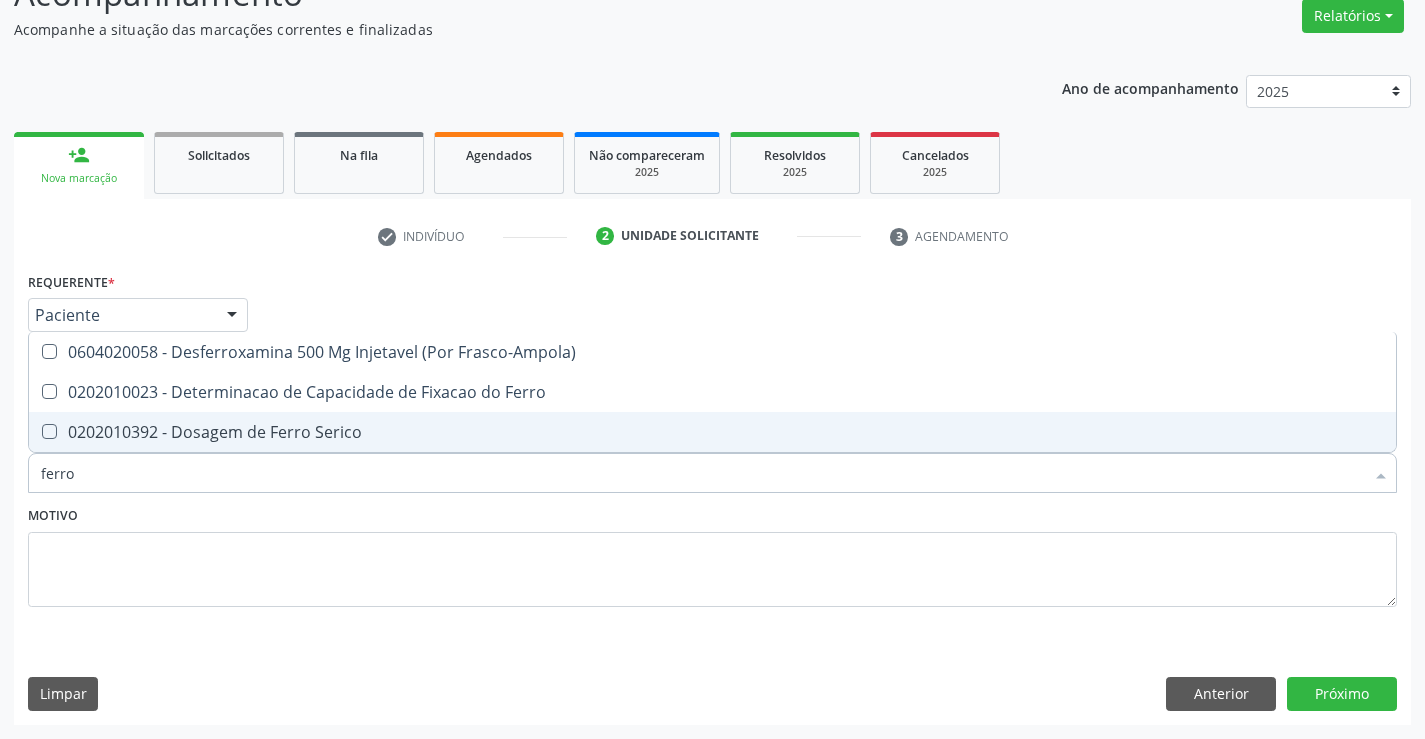 click on "0202010392 - Dosagem de Ferro Serico" at bounding box center [712, 432] 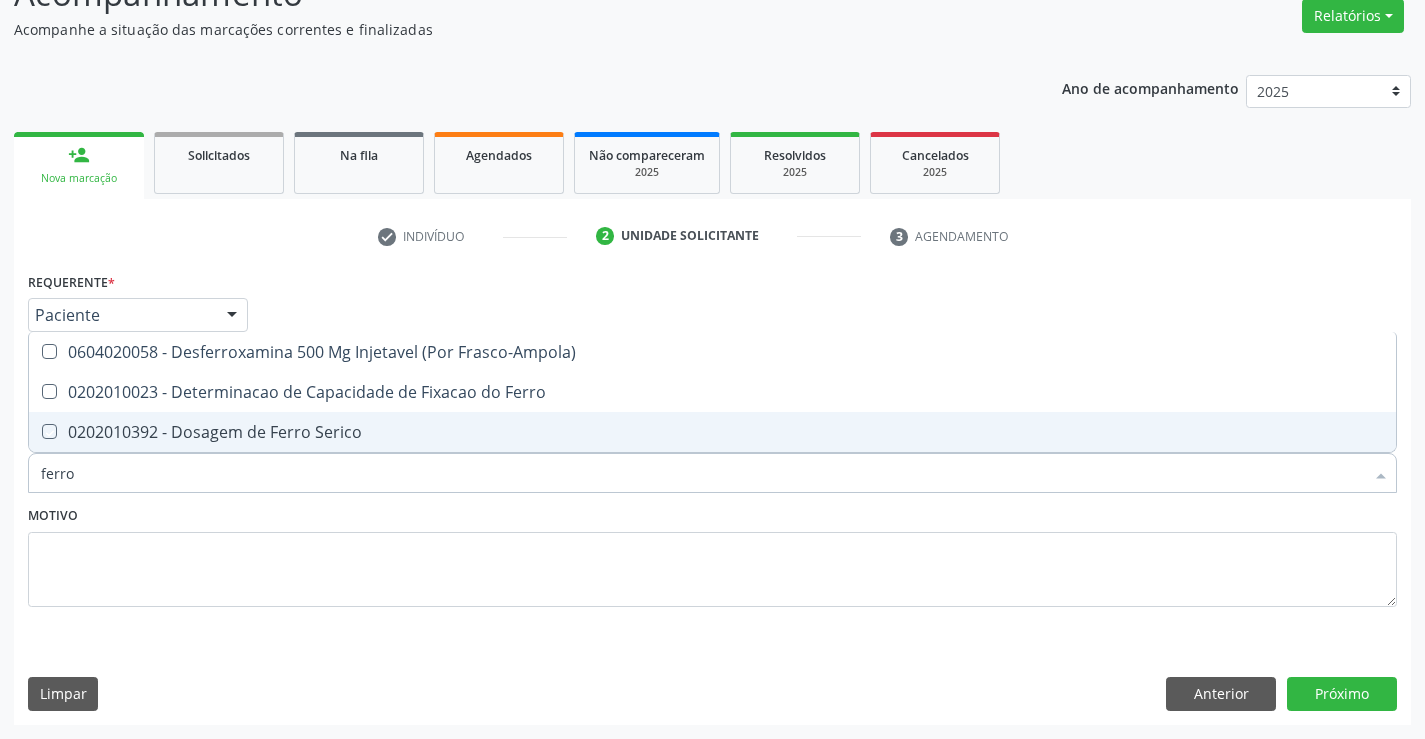 checkbox on "true" 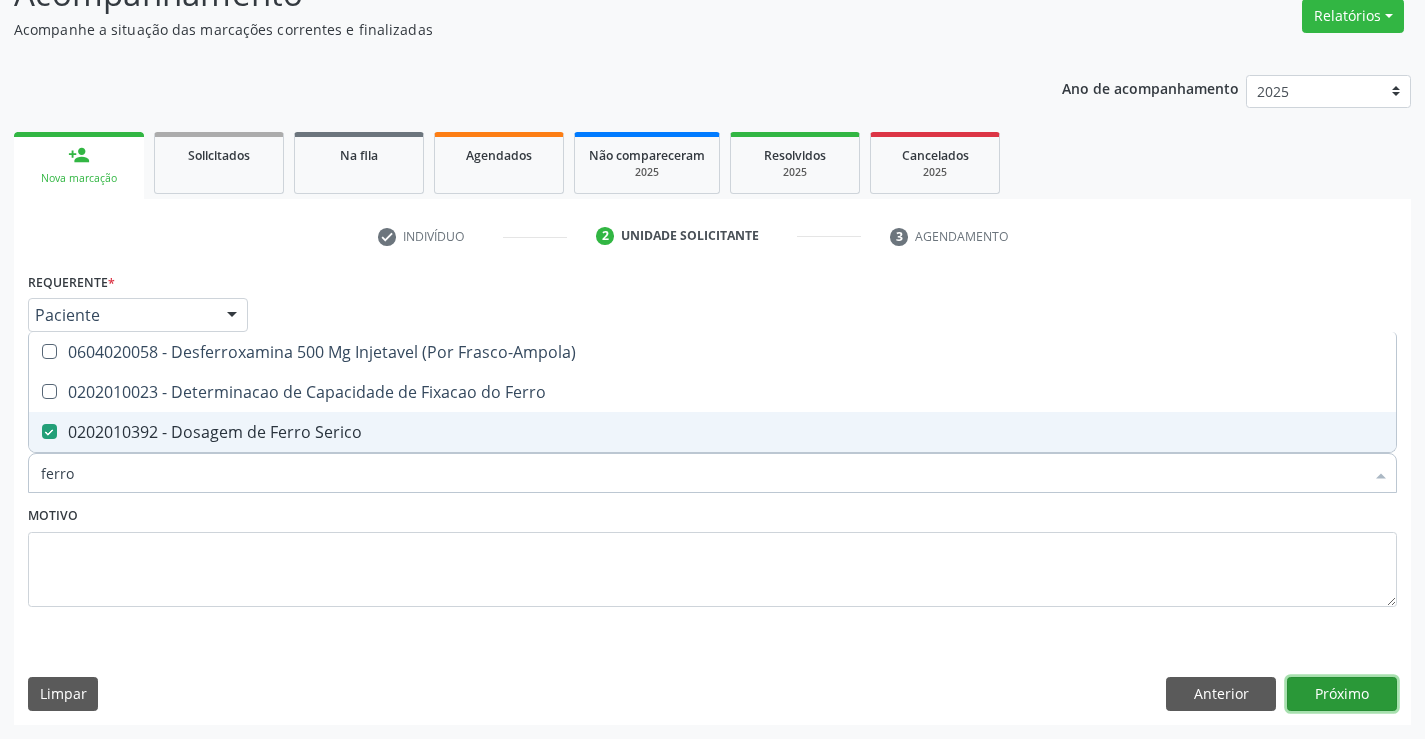 click on "Próximo" at bounding box center (1342, 694) 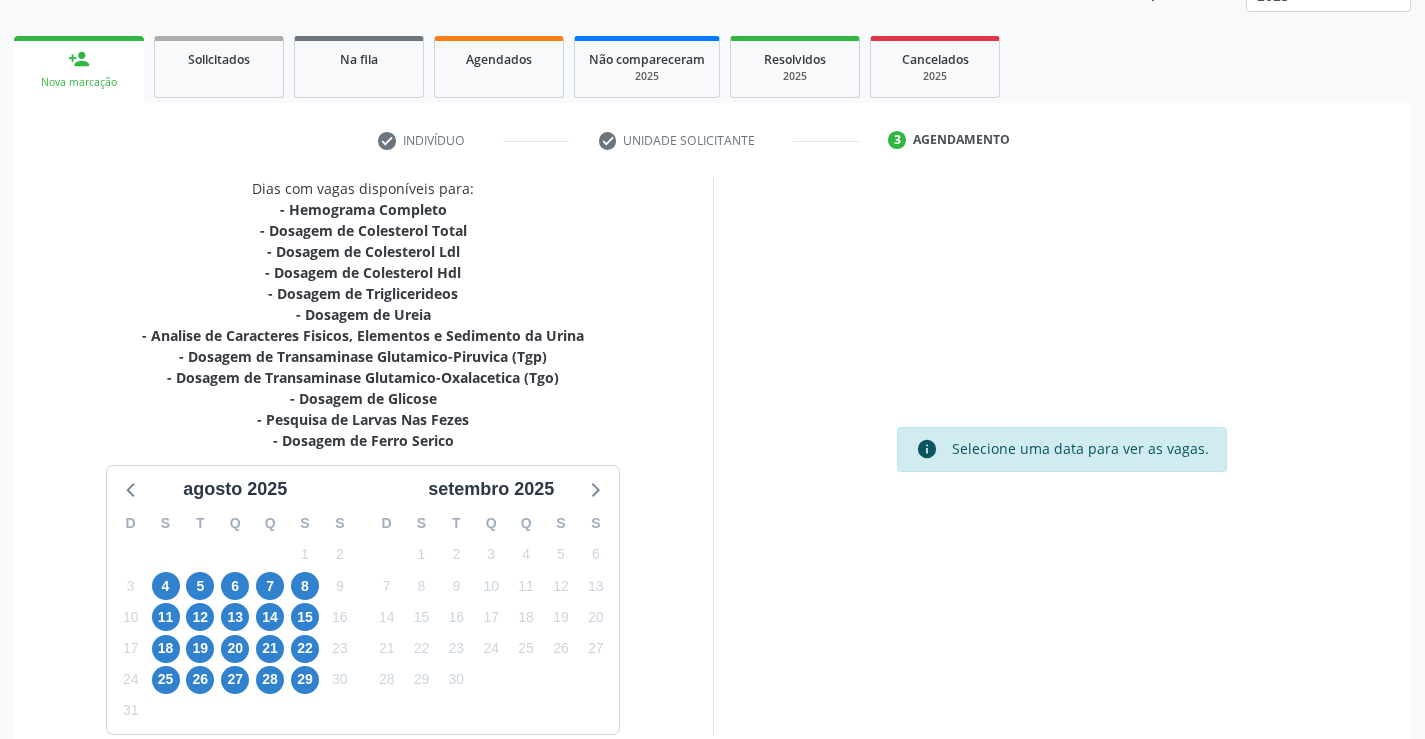 scroll, scrollTop: 362, scrollLeft: 0, axis: vertical 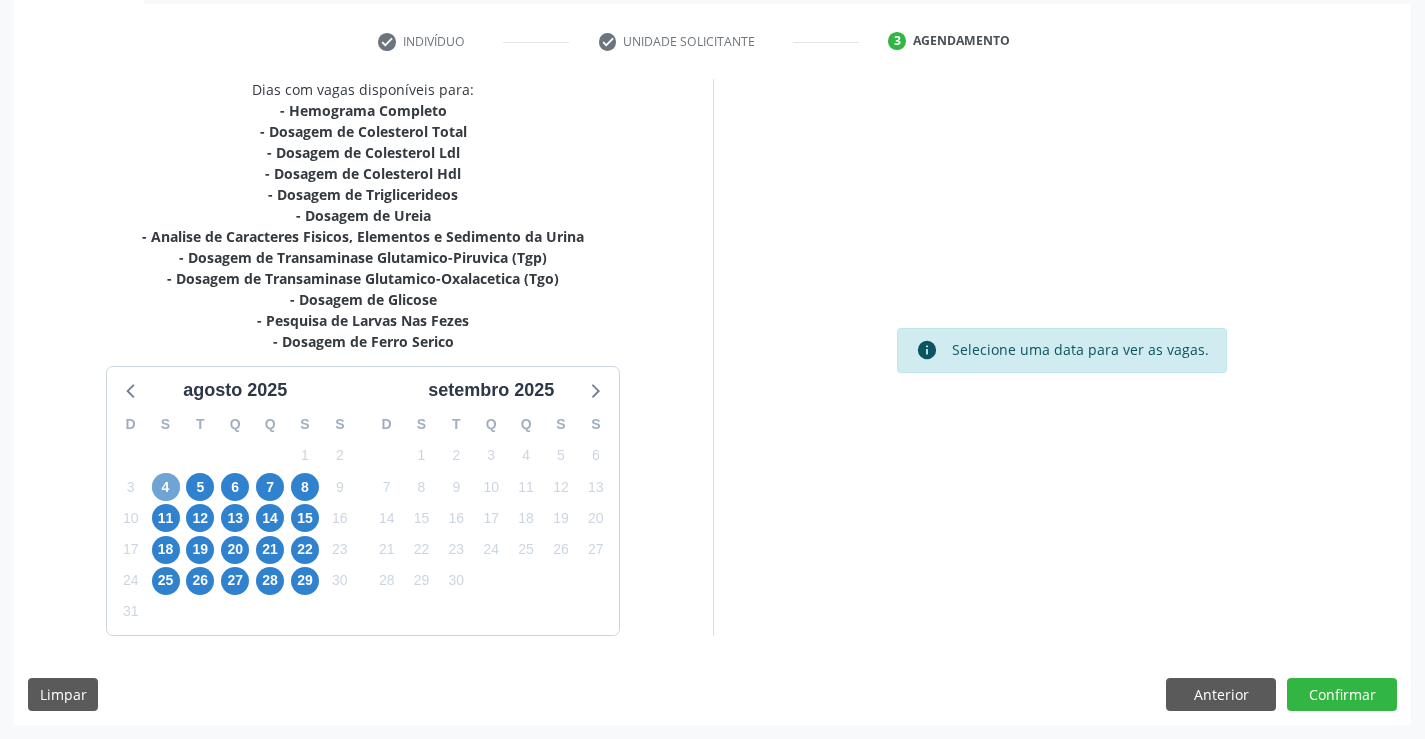 click on "4" at bounding box center (166, 487) 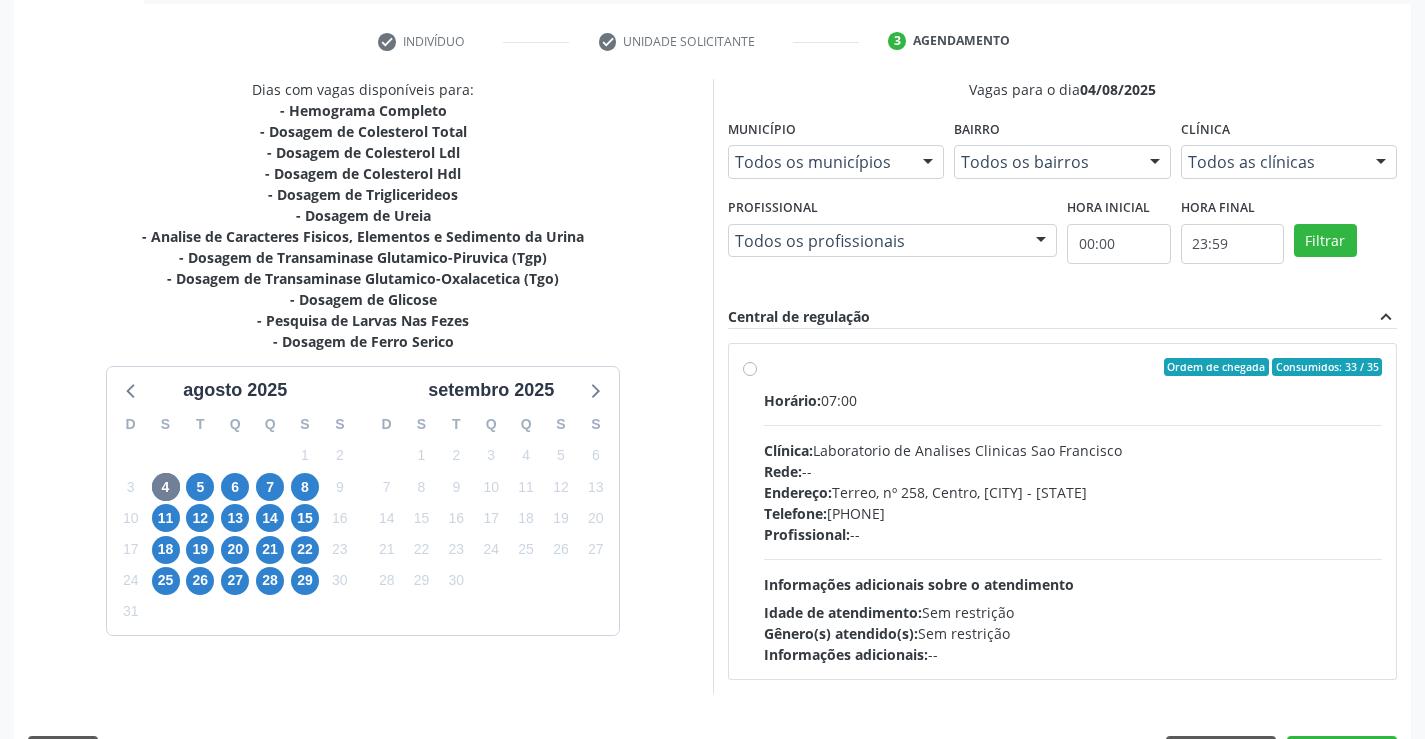 click on "Horário:   07:00
Clínica:  Laboratorio de Analises Clinicas Sao Francisco
Rede:
--
Endereço:   Terreo, nº 258, Centro, Campo Formoso - BA
Telefone:   (74) 36453588
Profissional:
--
Informações adicionais sobre o atendimento
Idade de atendimento:
Sem restrição
Gênero(s) atendido(s):
Sem restrição
Informações adicionais:
--" at bounding box center (1073, 527) 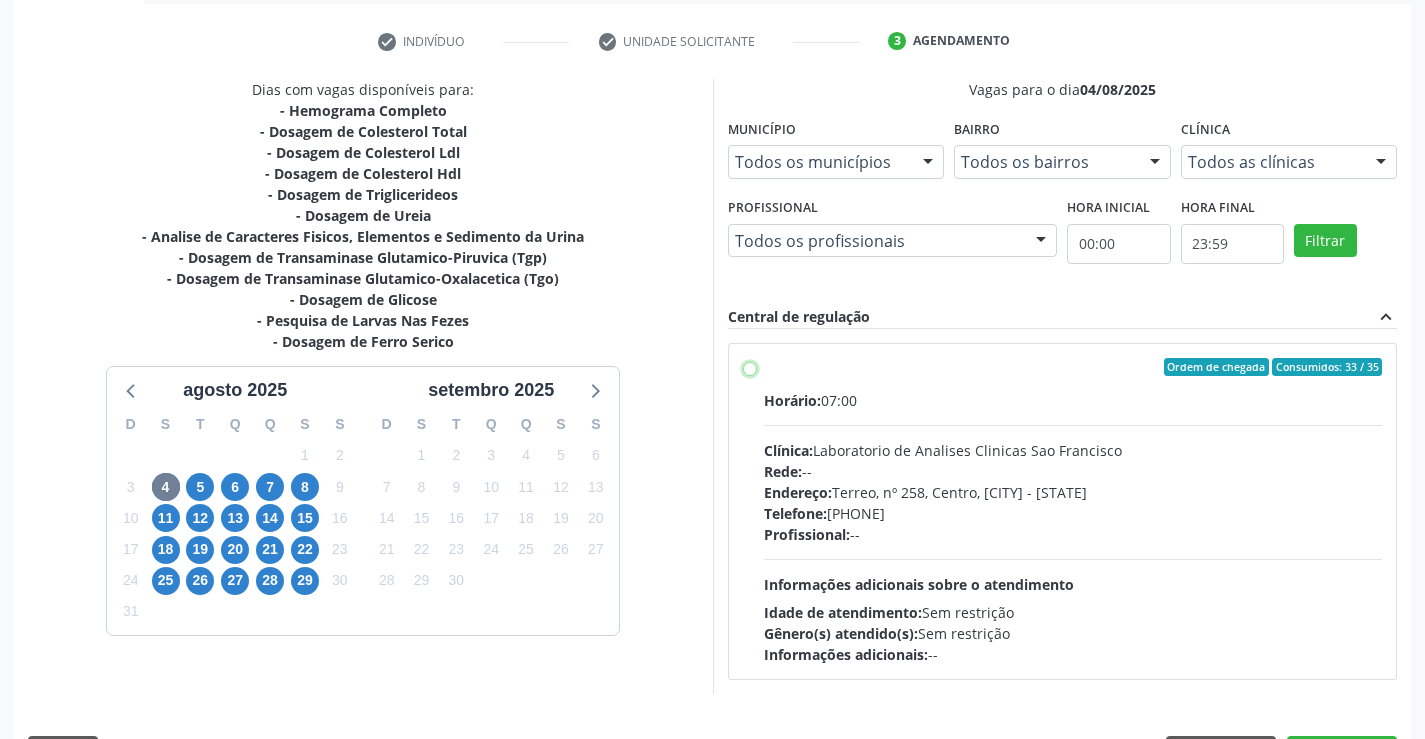 click on "Ordem de chegada
Consumidos: 33 / 35
Horário:   07:00
Clínica:  Laboratorio de Analises Clinicas Sao Francisco
Rede:
--
Endereço:   Terreo, nº 258, Centro, Campo Formoso - BA
Telefone:   (74) 36453588
Profissional:
--
Informações adicionais sobre o atendimento
Idade de atendimento:
Sem restrição
Gênero(s) atendido(s):
Sem restrição
Informações adicionais:
--" at bounding box center [750, 367] 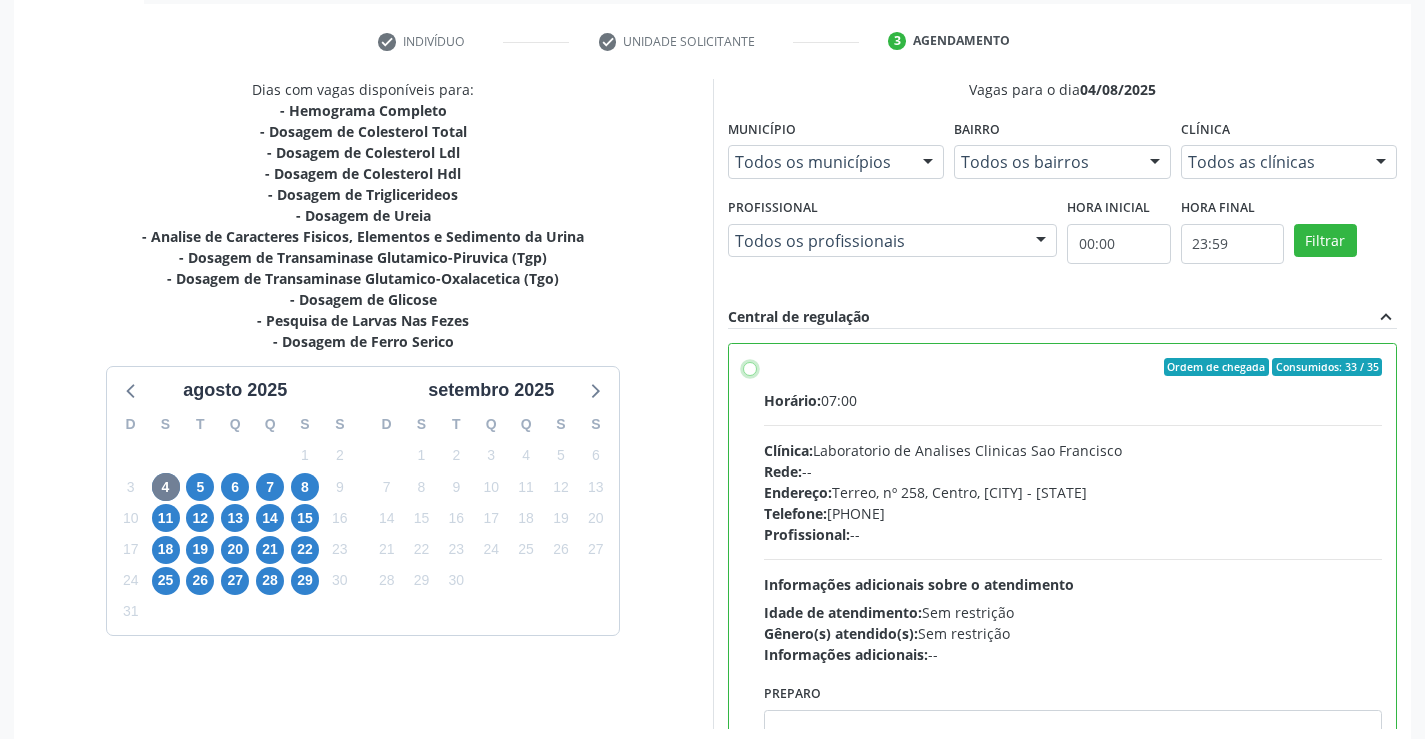 radio on "true" 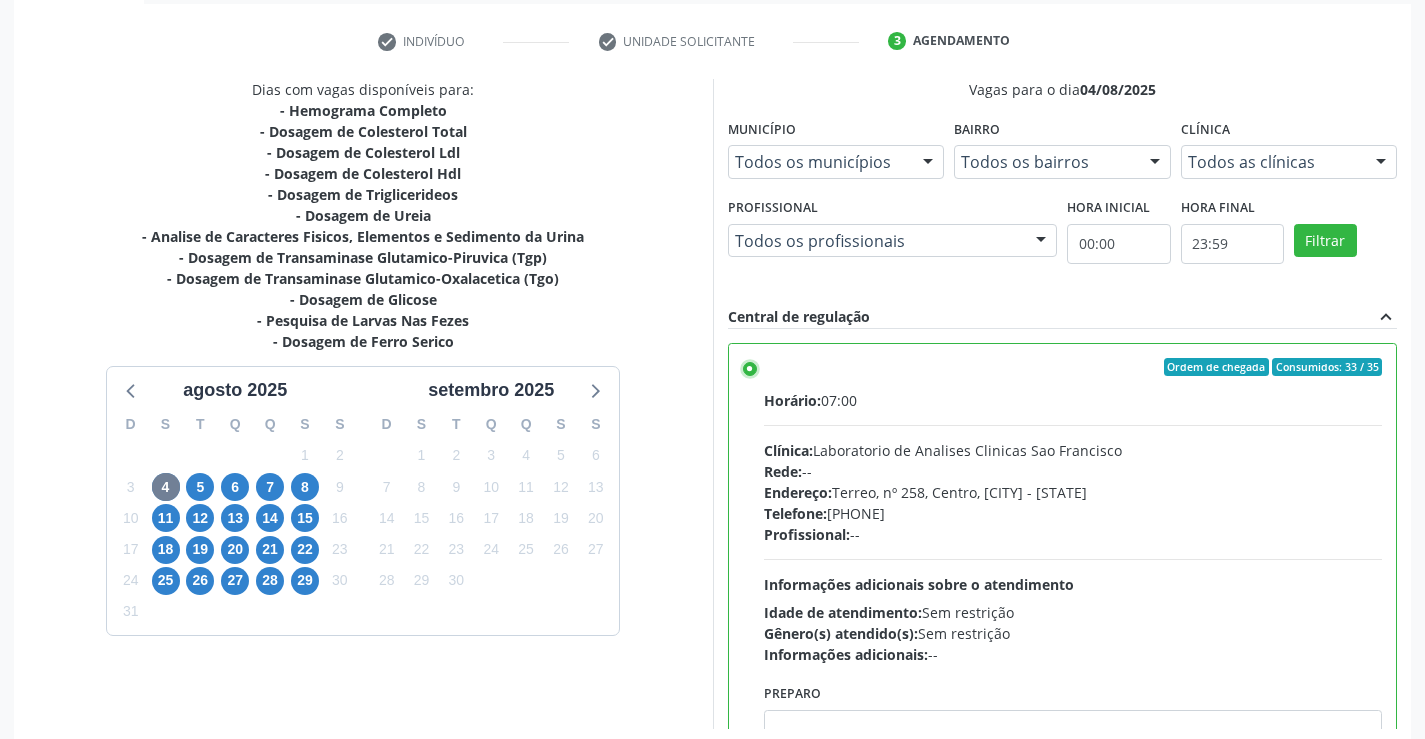 scroll, scrollTop: 99, scrollLeft: 0, axis: vertical 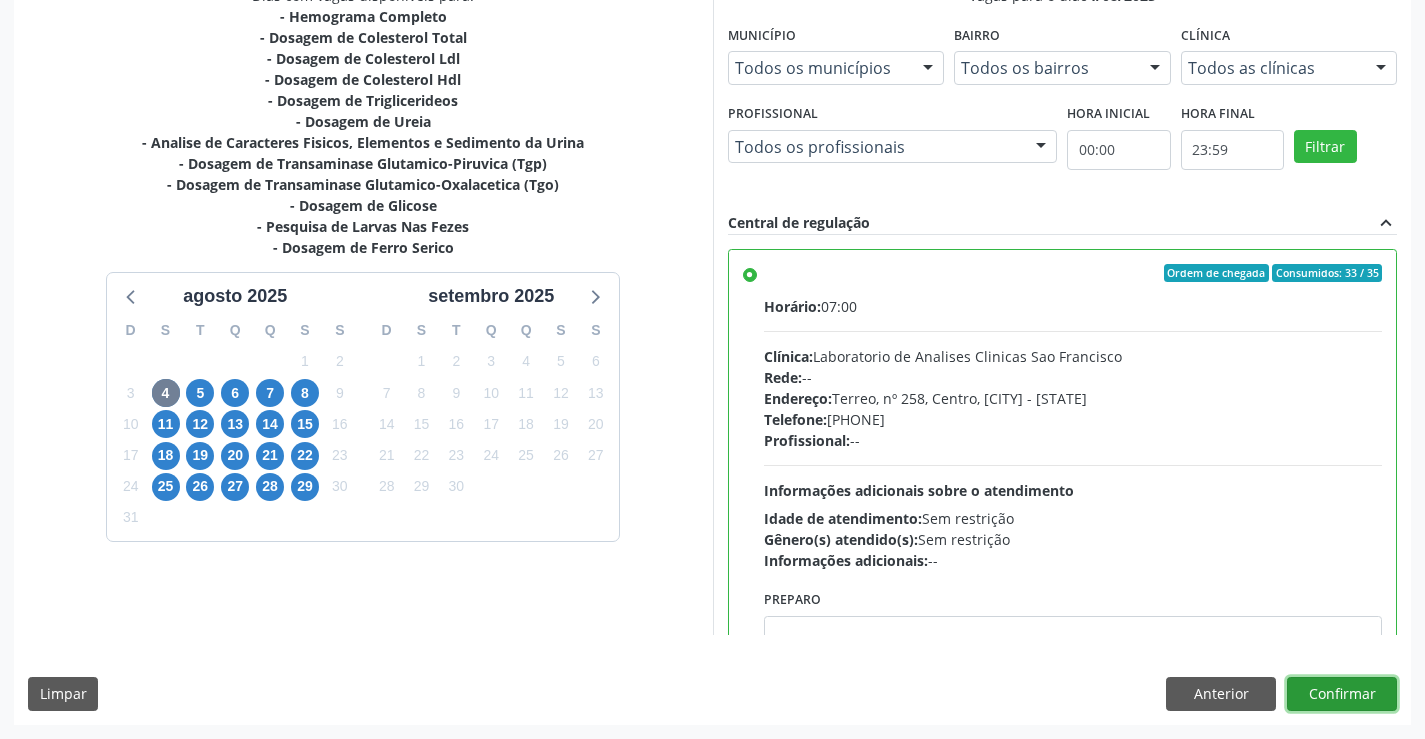 click on "Confirmar" at bounding box center (1342, 694) 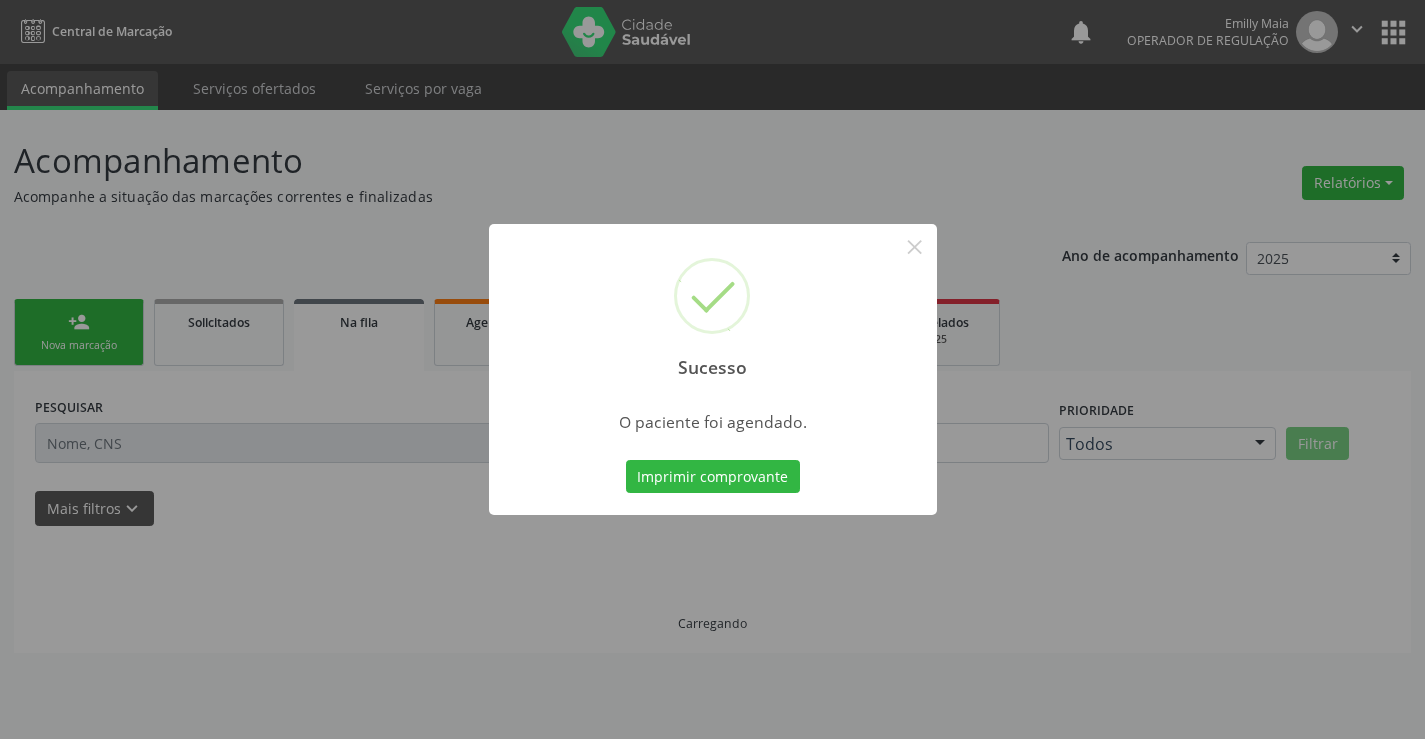 scroll, scrollTop: 0, scrollLeft: 0, axis: both 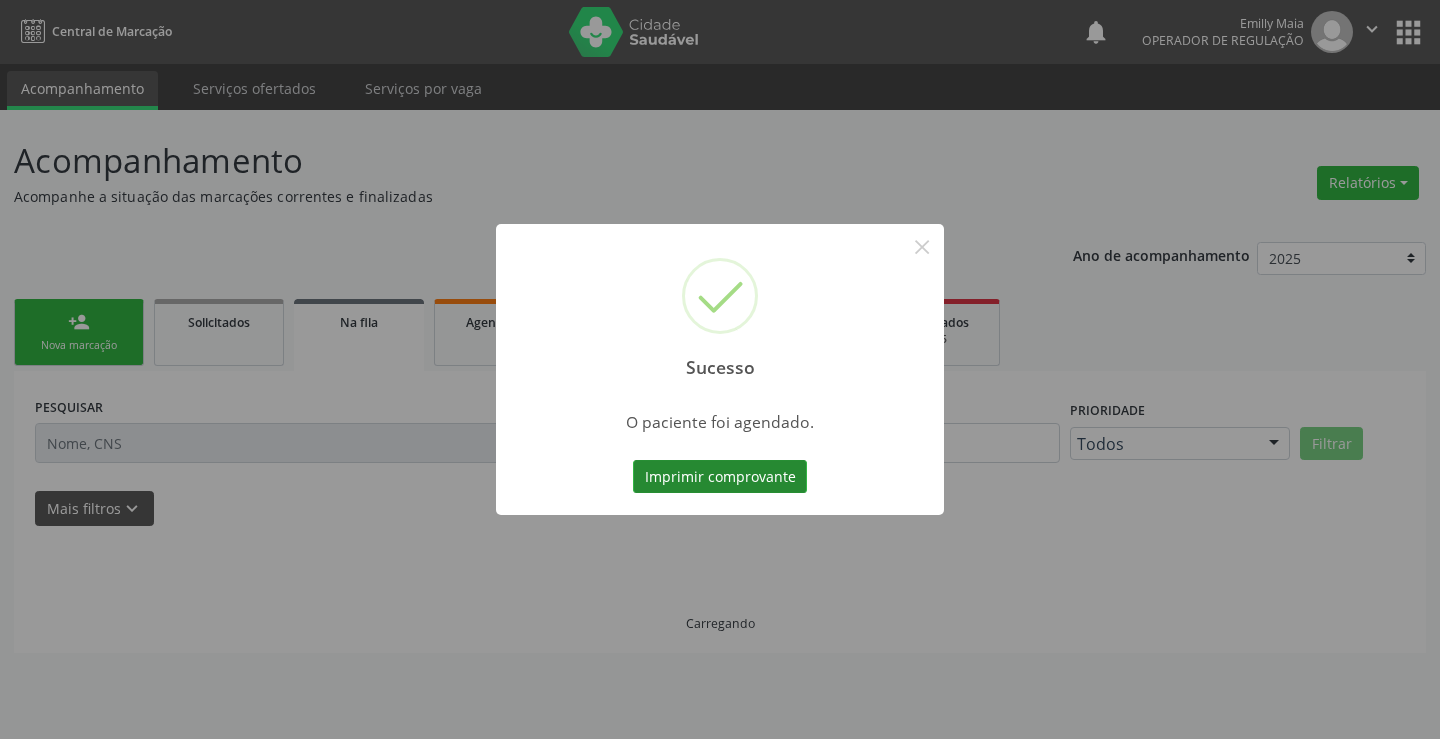 click on "Imprimir comprovante" at bounding box center (720, 477) 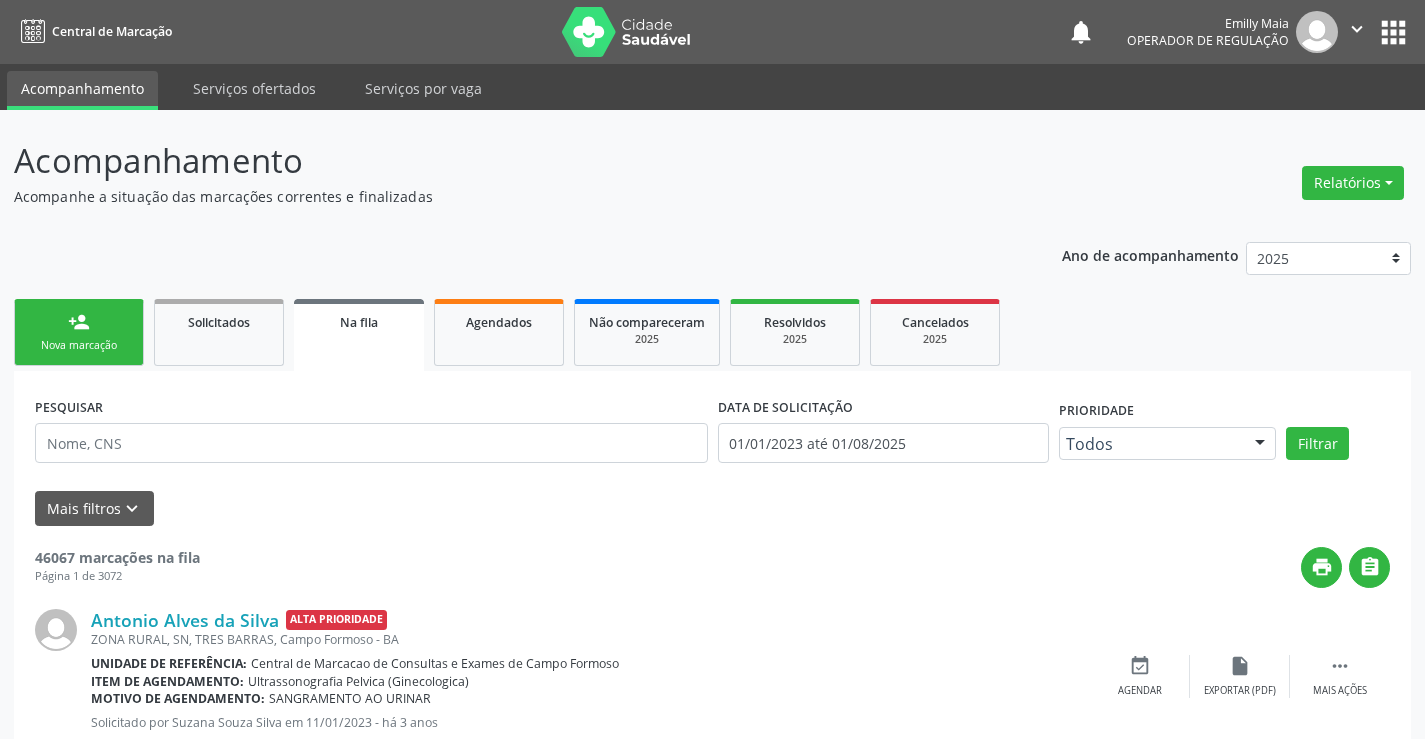 click on "person_add
Nova marcação" at bounding box center [79, 332] 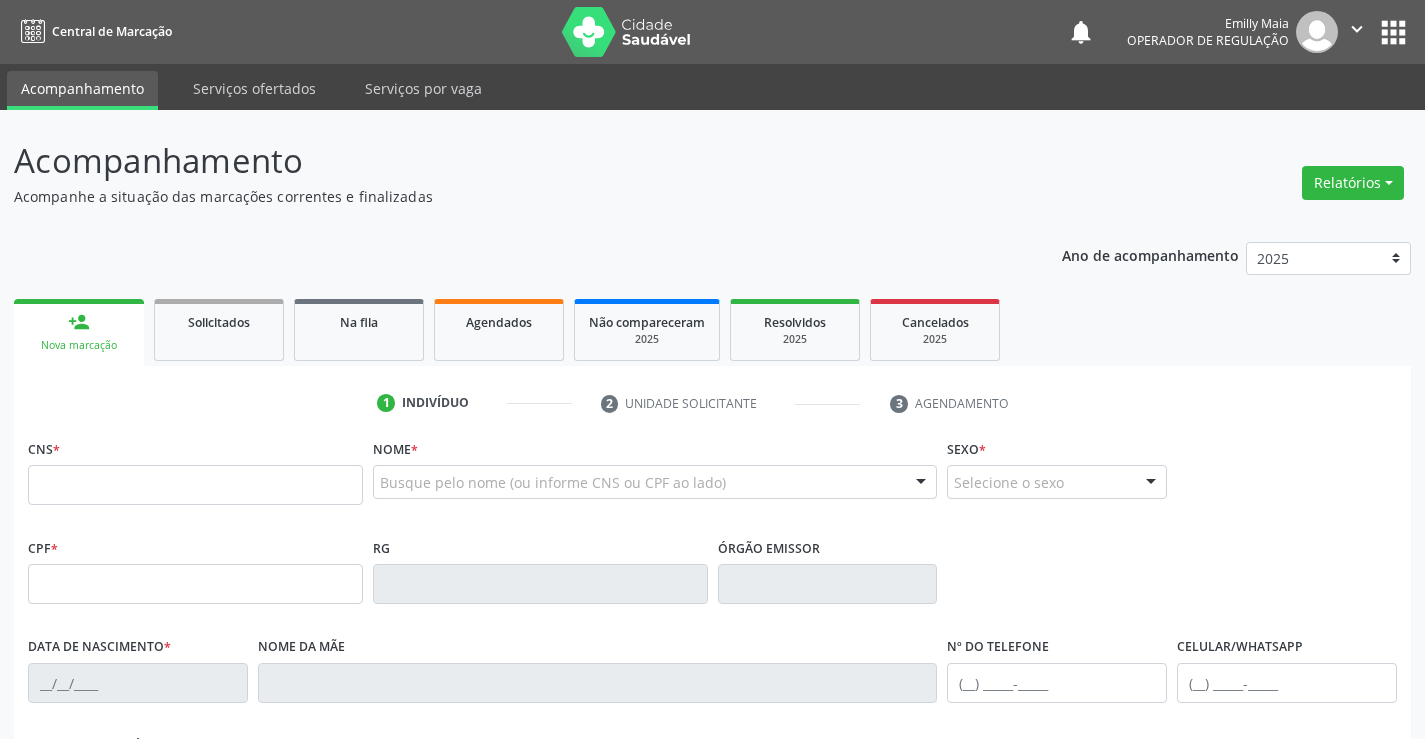 click on "CNS
*" at bounding box center [195, 469] 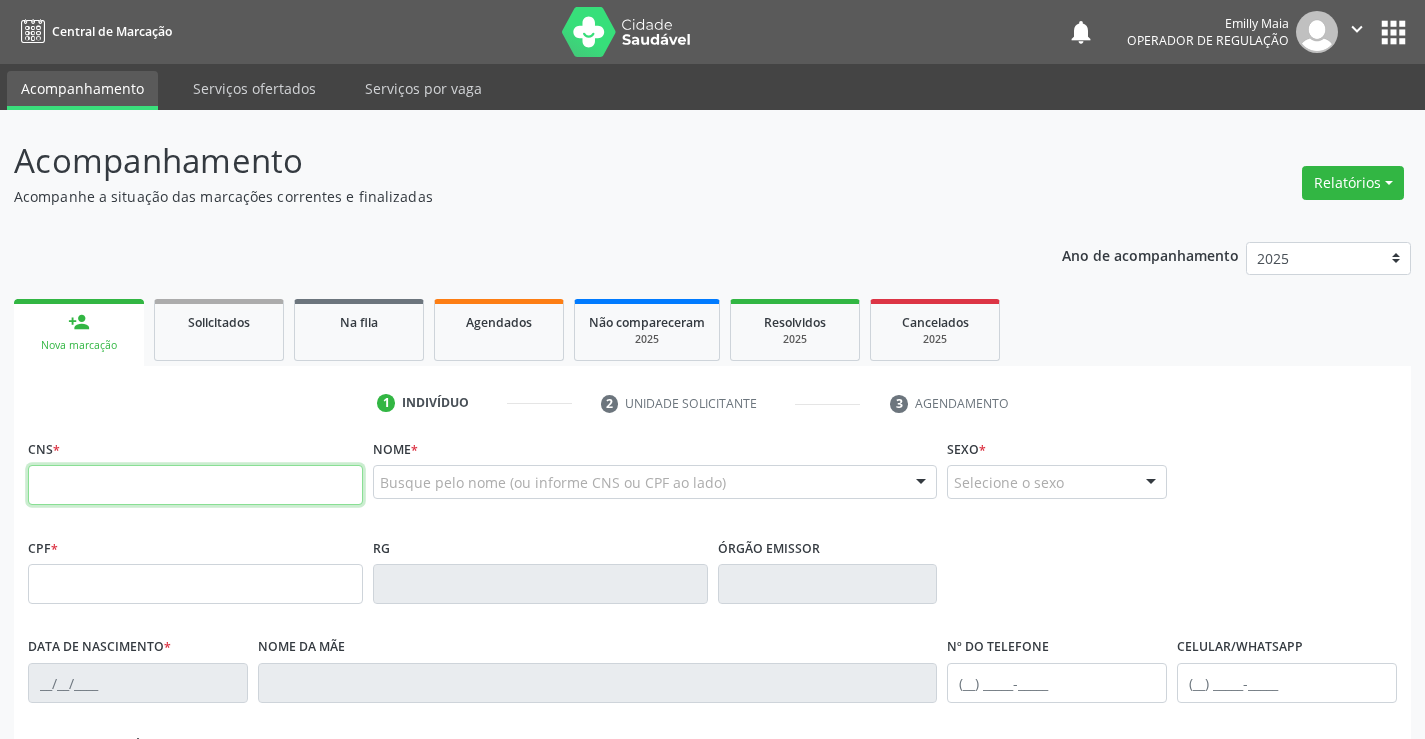 click at bounding box center [195, 485] 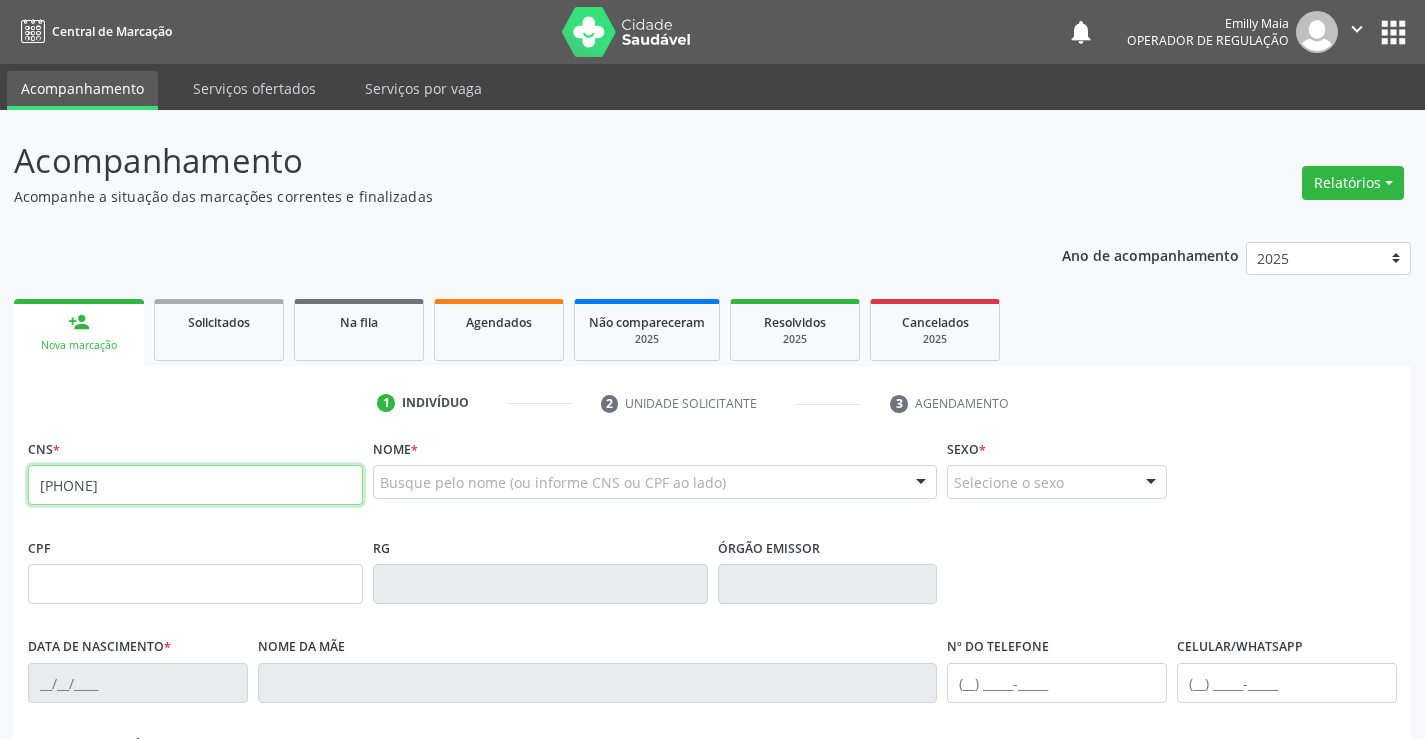 type on "[CREDIT_CARD]" 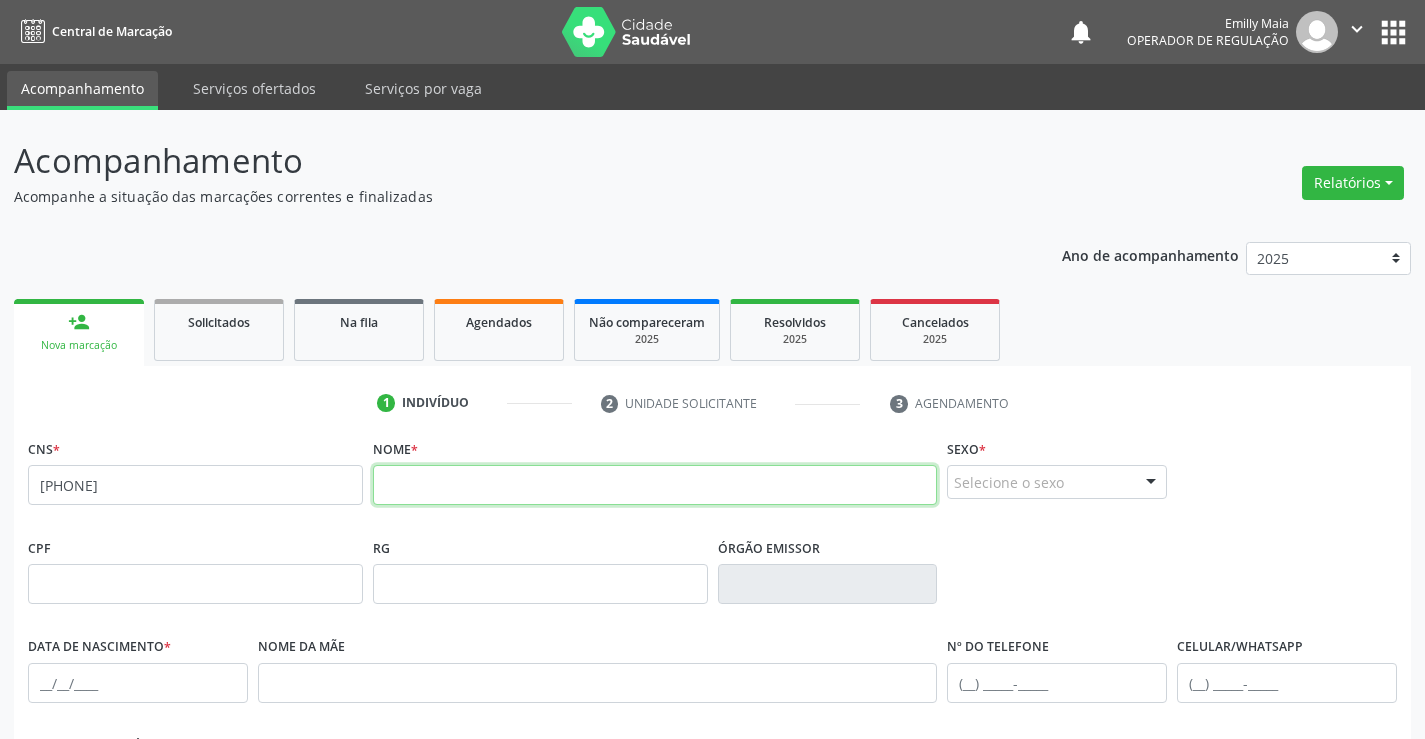 click at bounding box center [655, 485] 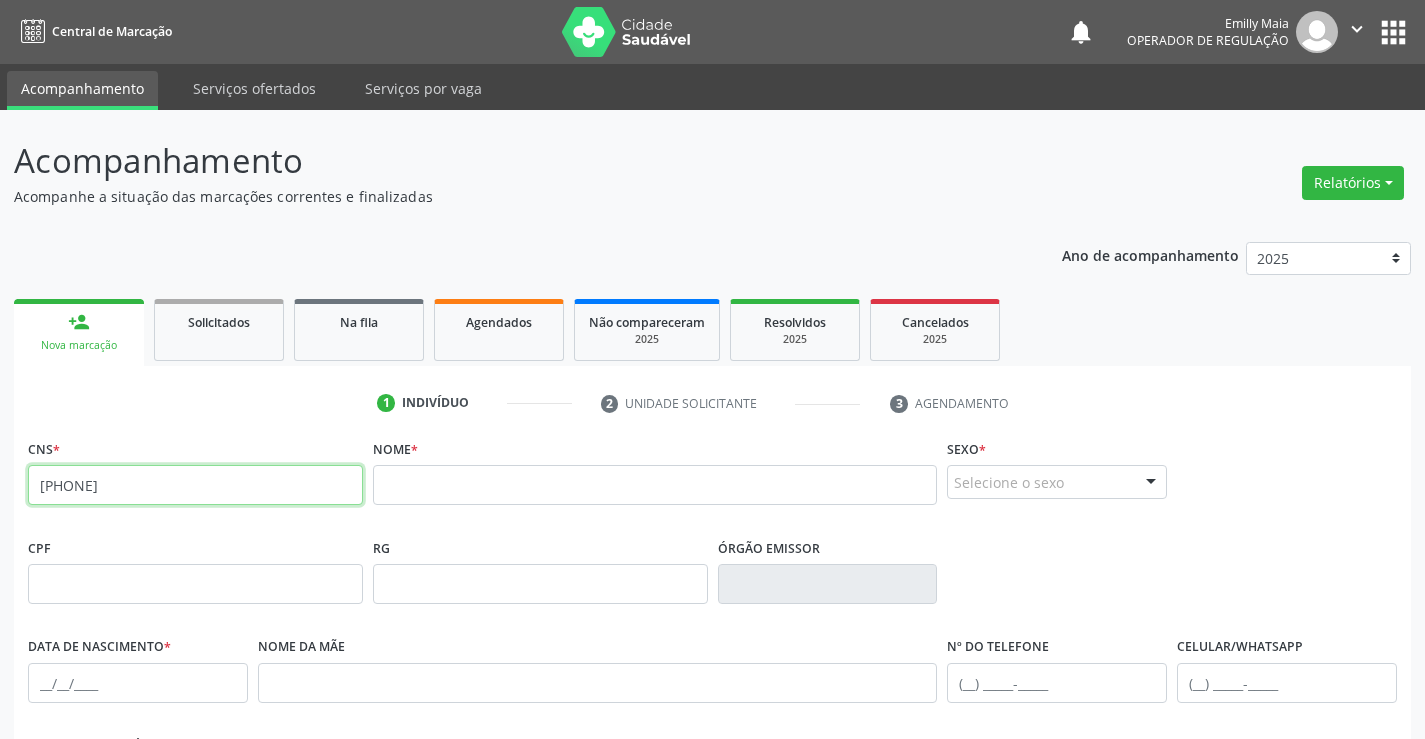 click on "[CREDIT_CARD]" at bounding box center [195, 485] 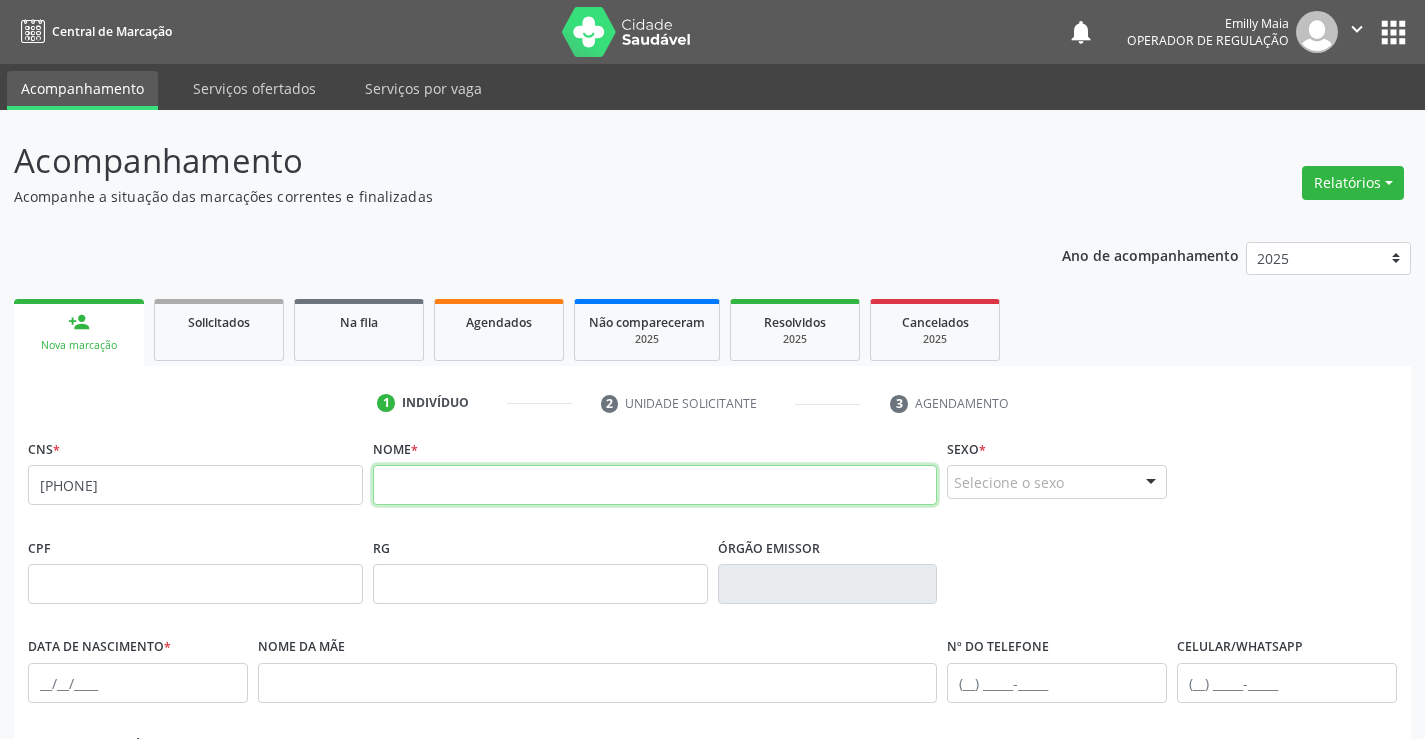 click at bounding box center [655, 485] 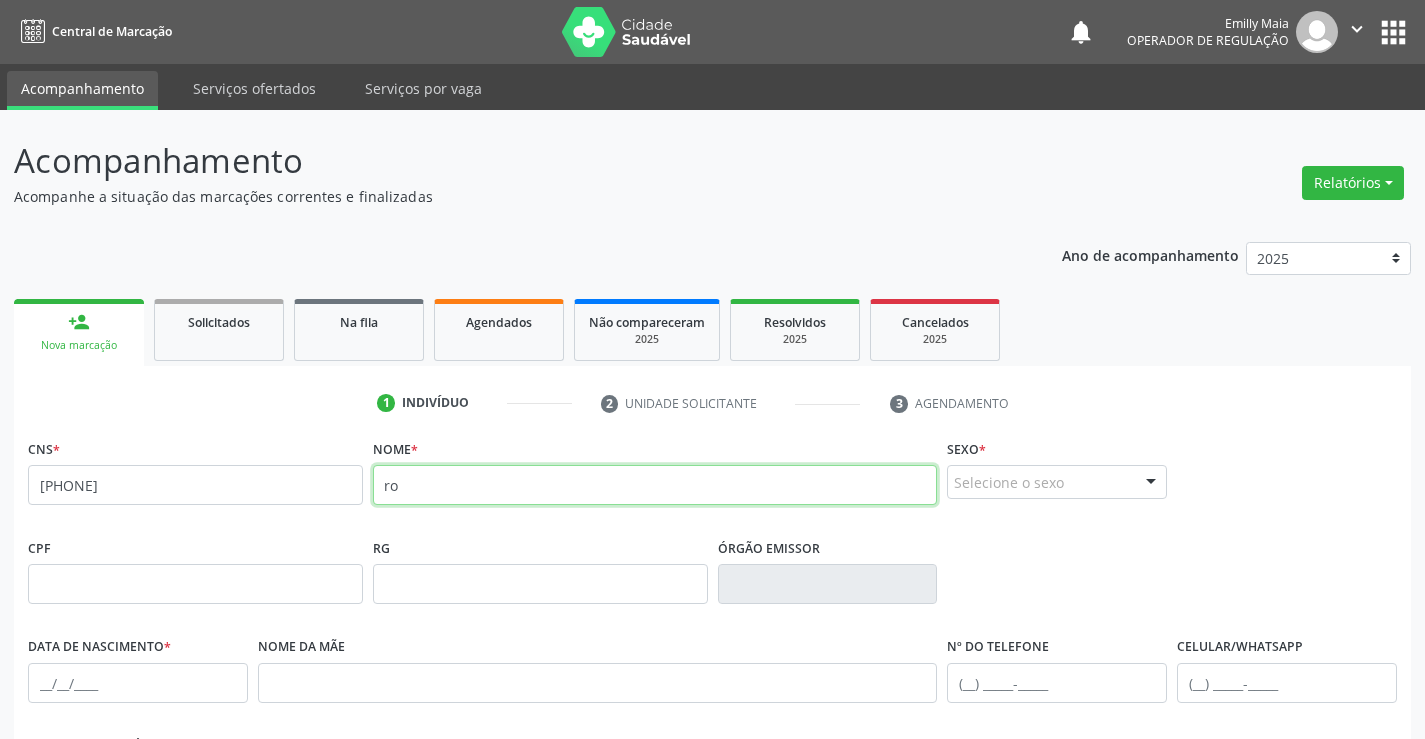 type on "r" 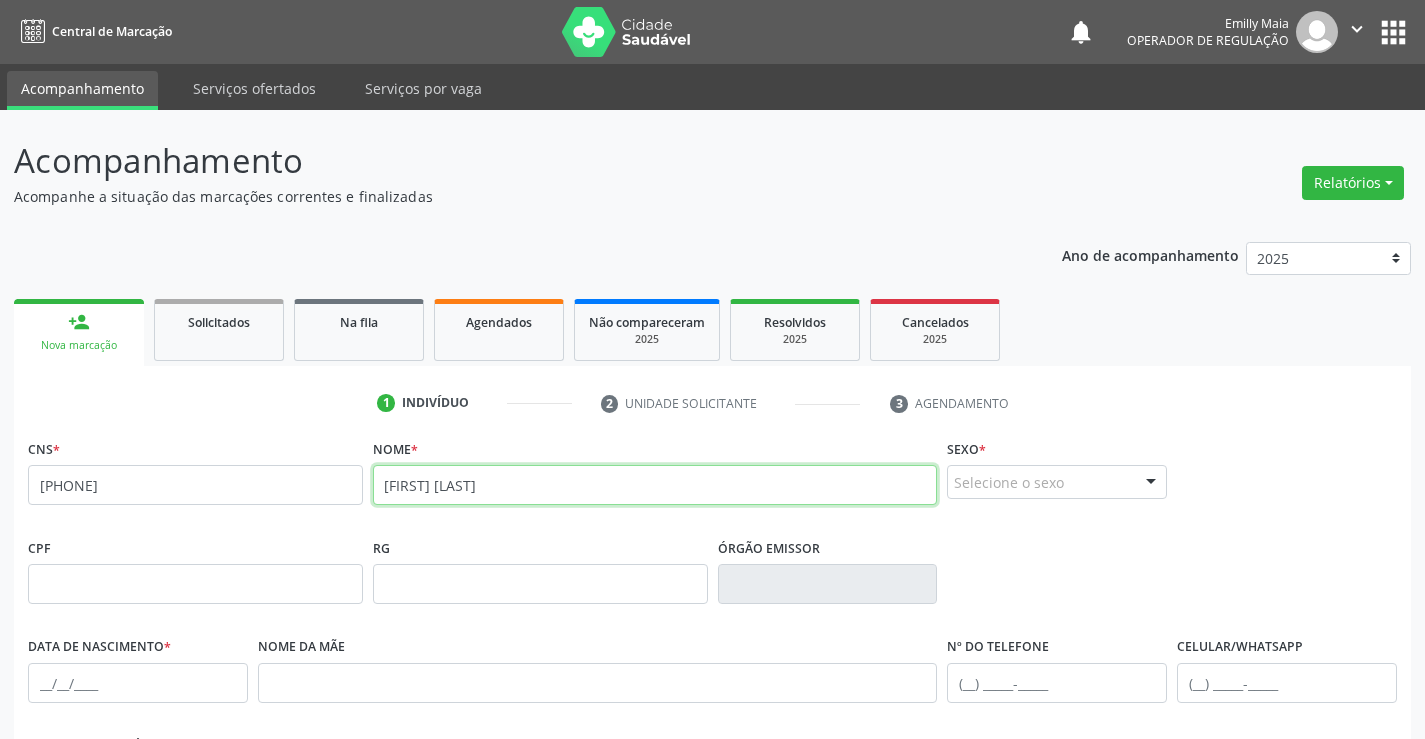type on "ROSINEIDE BONFIM DE SOUZA" 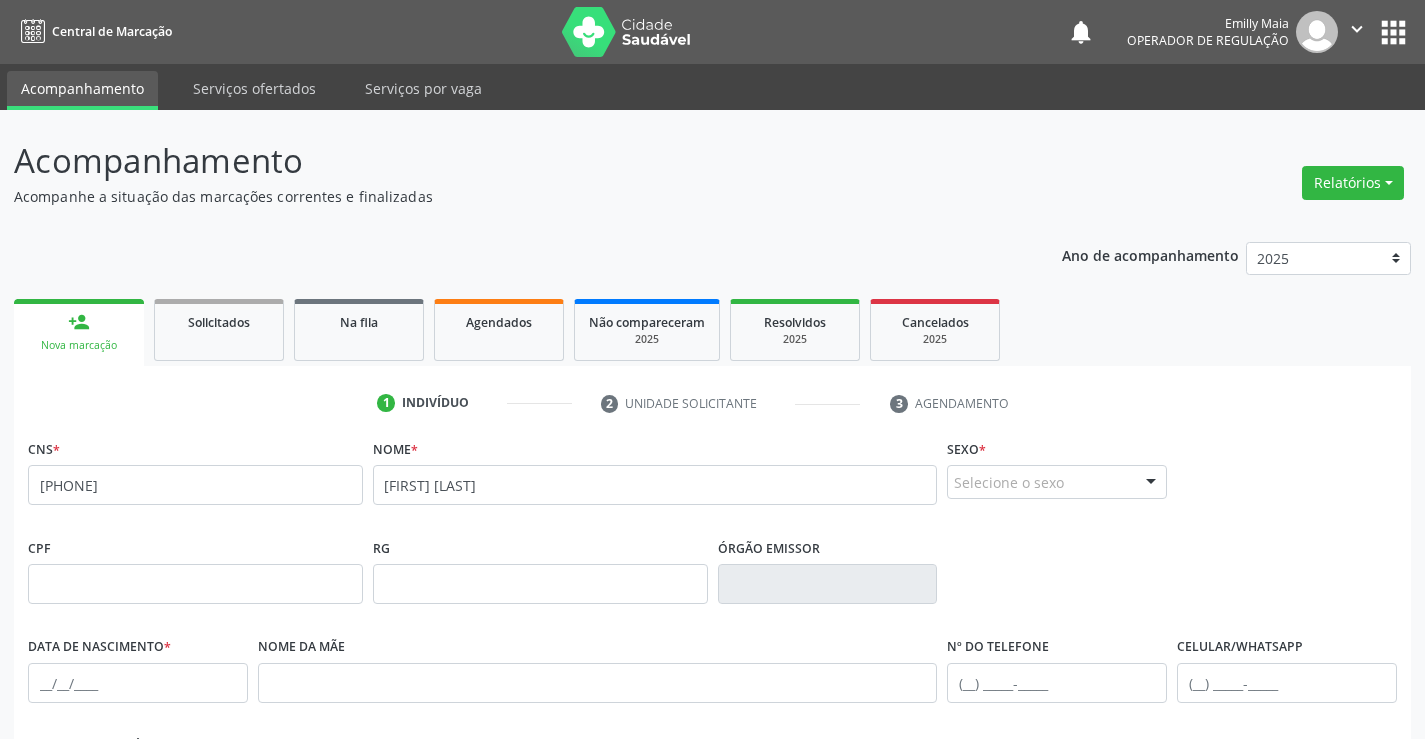 click on "Selecione o sexo" at bounding box center (1057, 482) 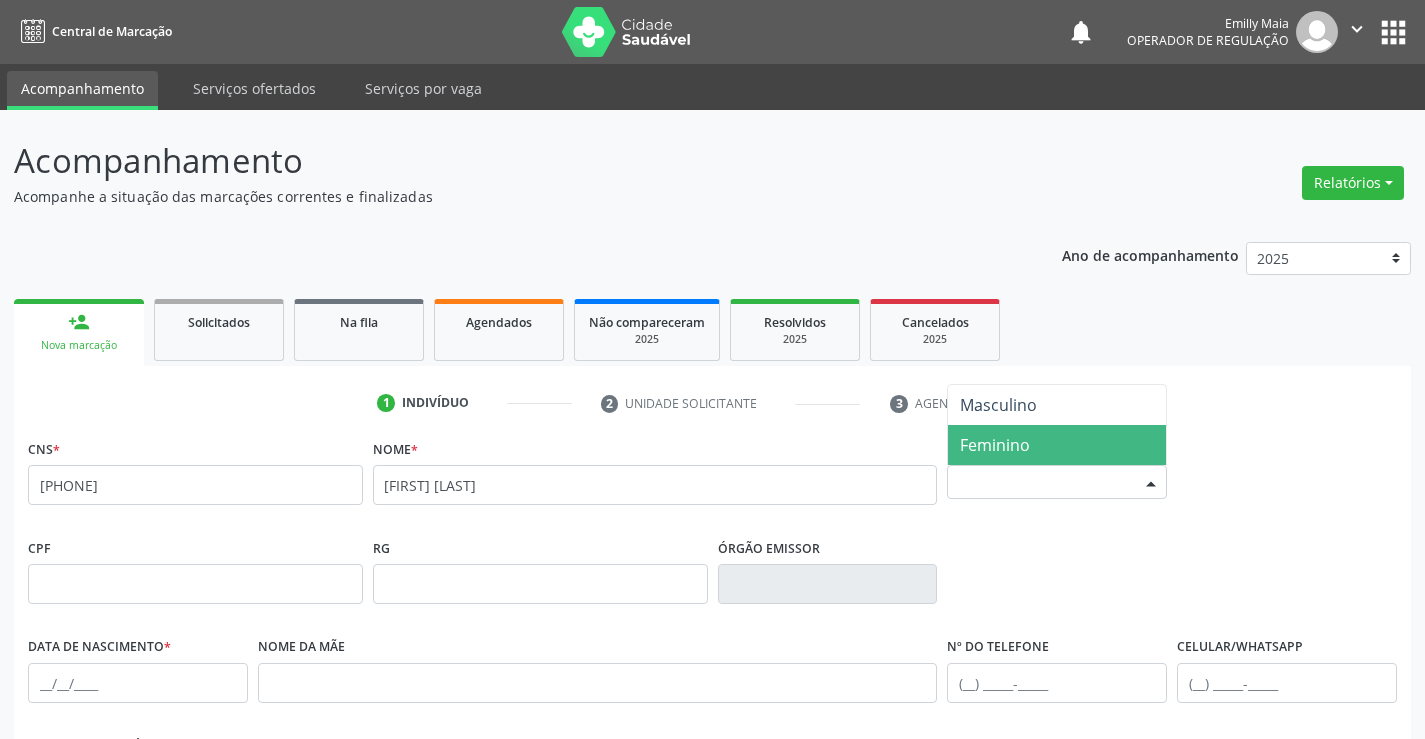 click on "Feminino" at bounding box center (995, 445) 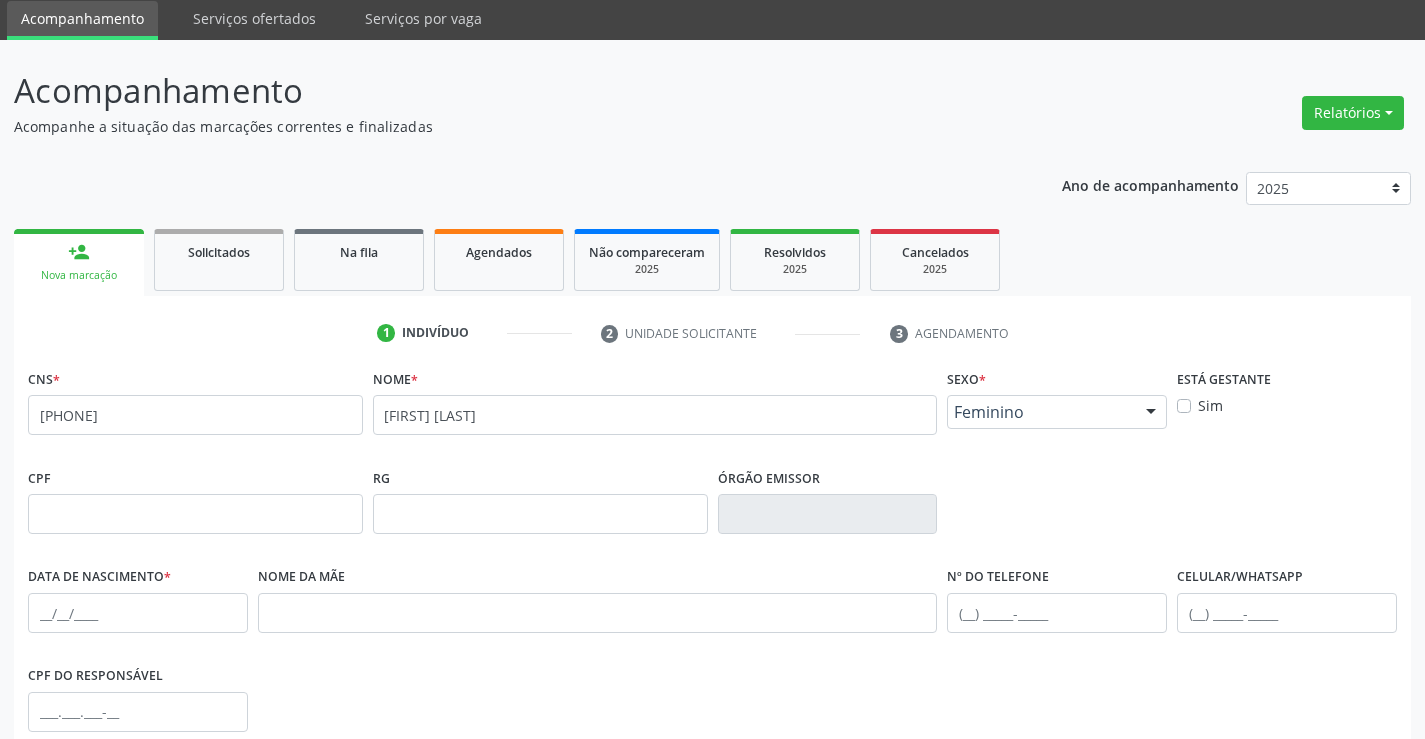 scroll, scrollTop: 100, scrollLeft: 0, axis: vertical 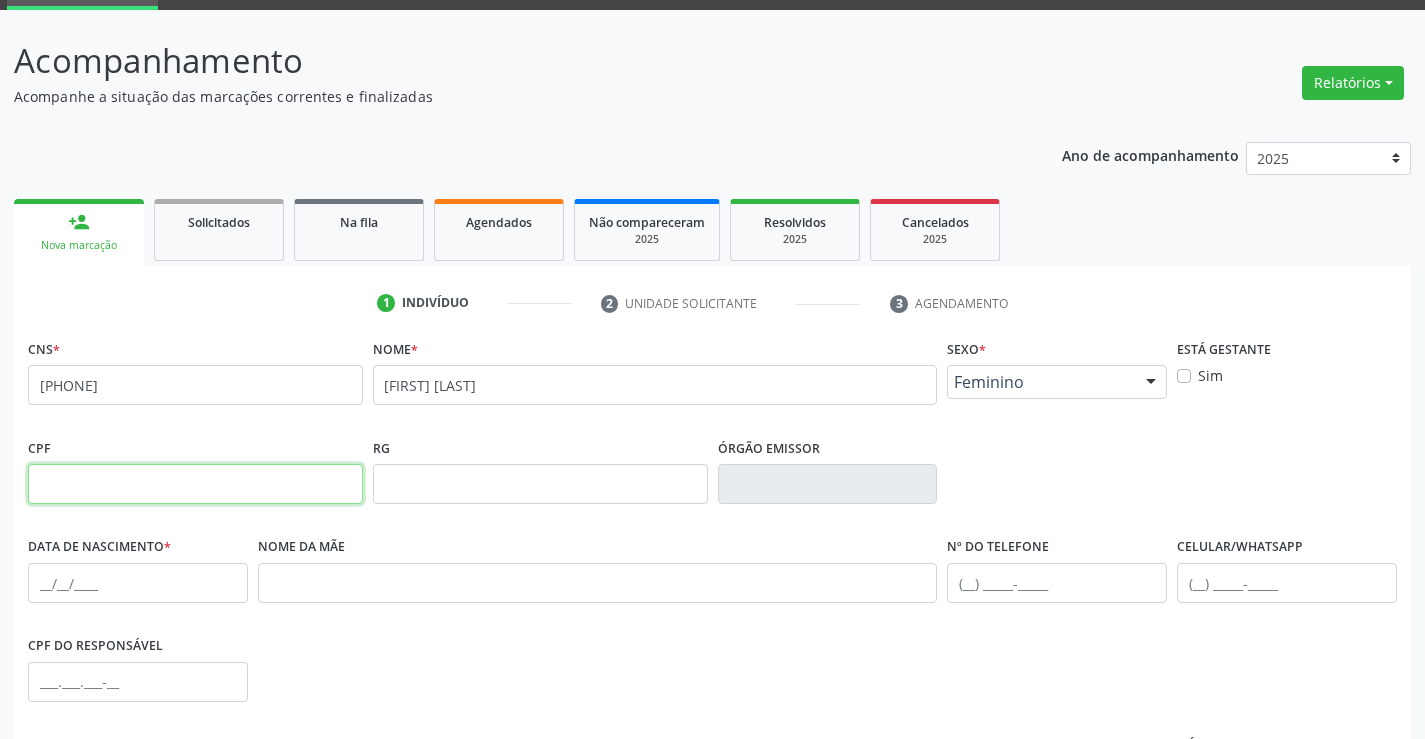 click at bounding box center [195, 484] 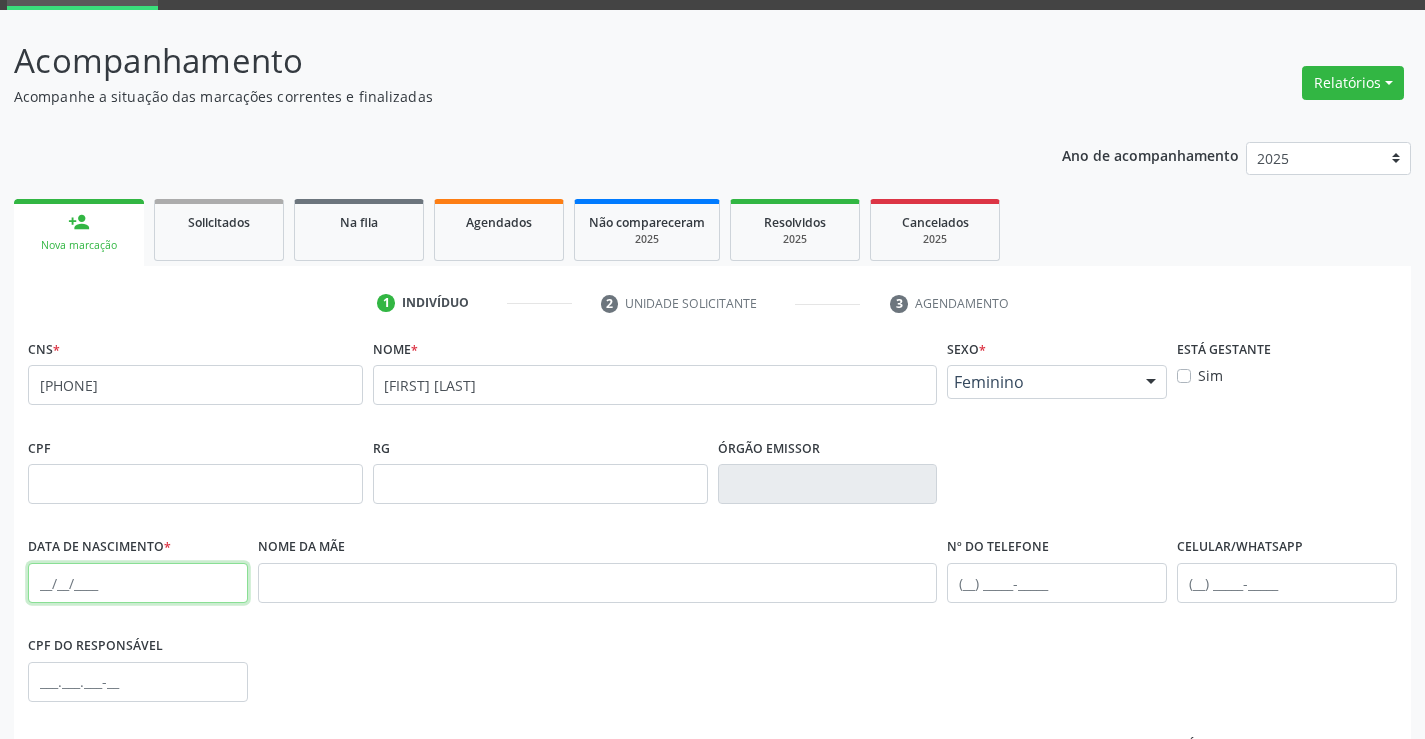 click at bounding box center (138, 583) 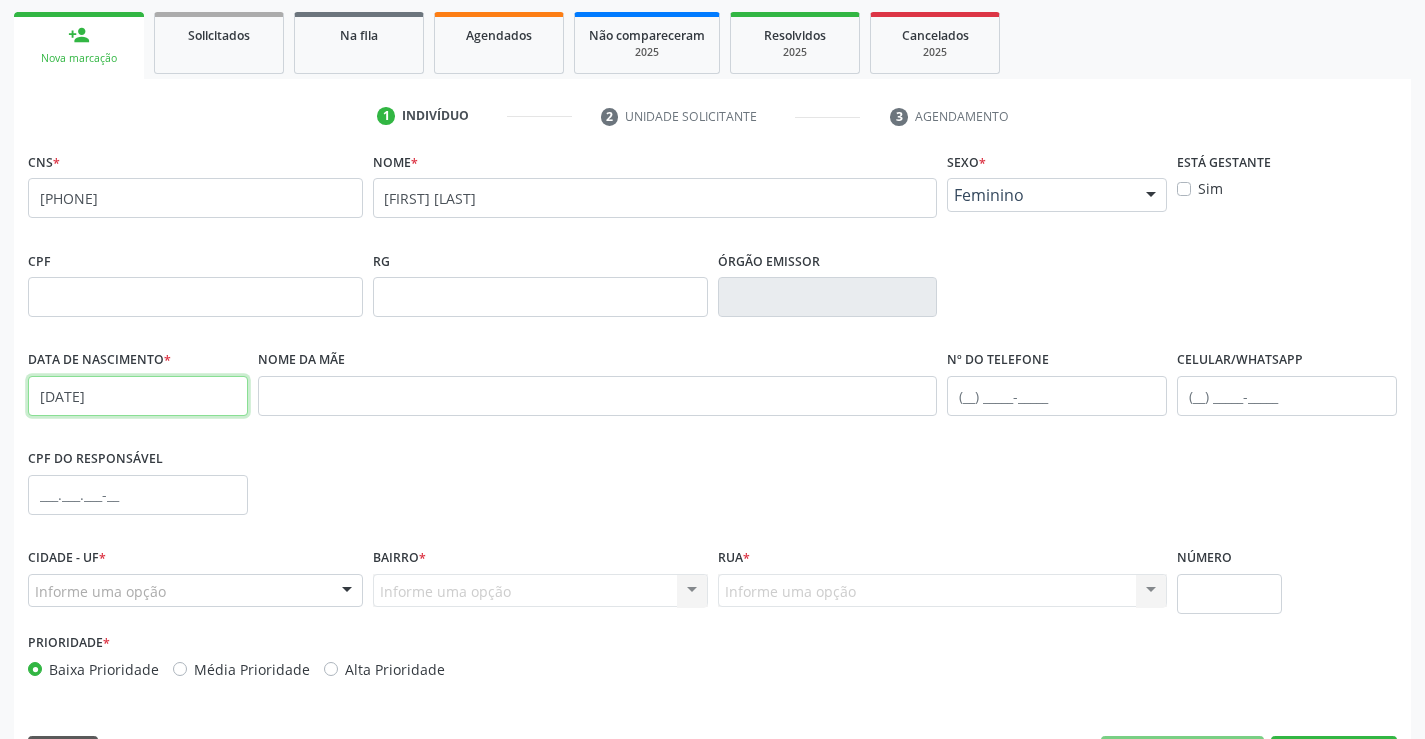 scroll, scrollTop: 345, scrollLeft: 0, axis: vertical 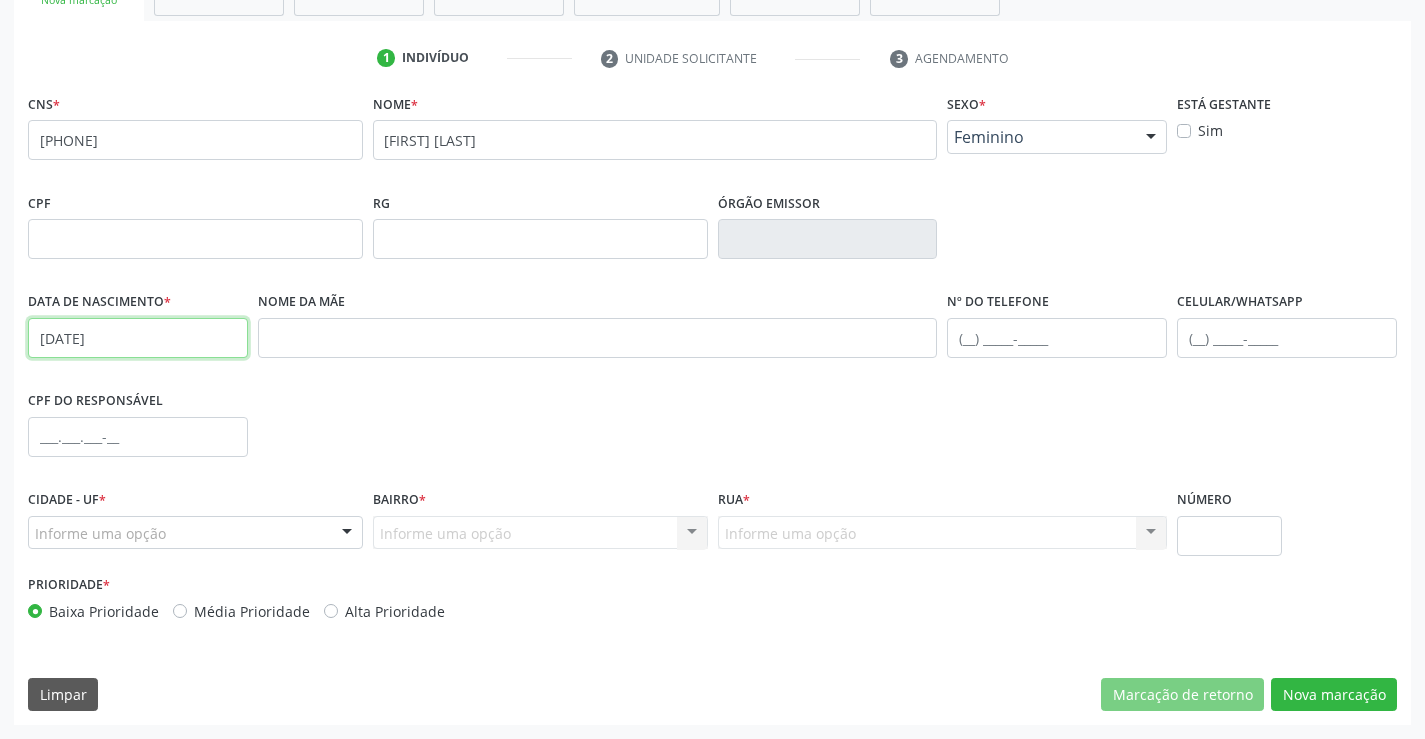 type on "[DATE]" 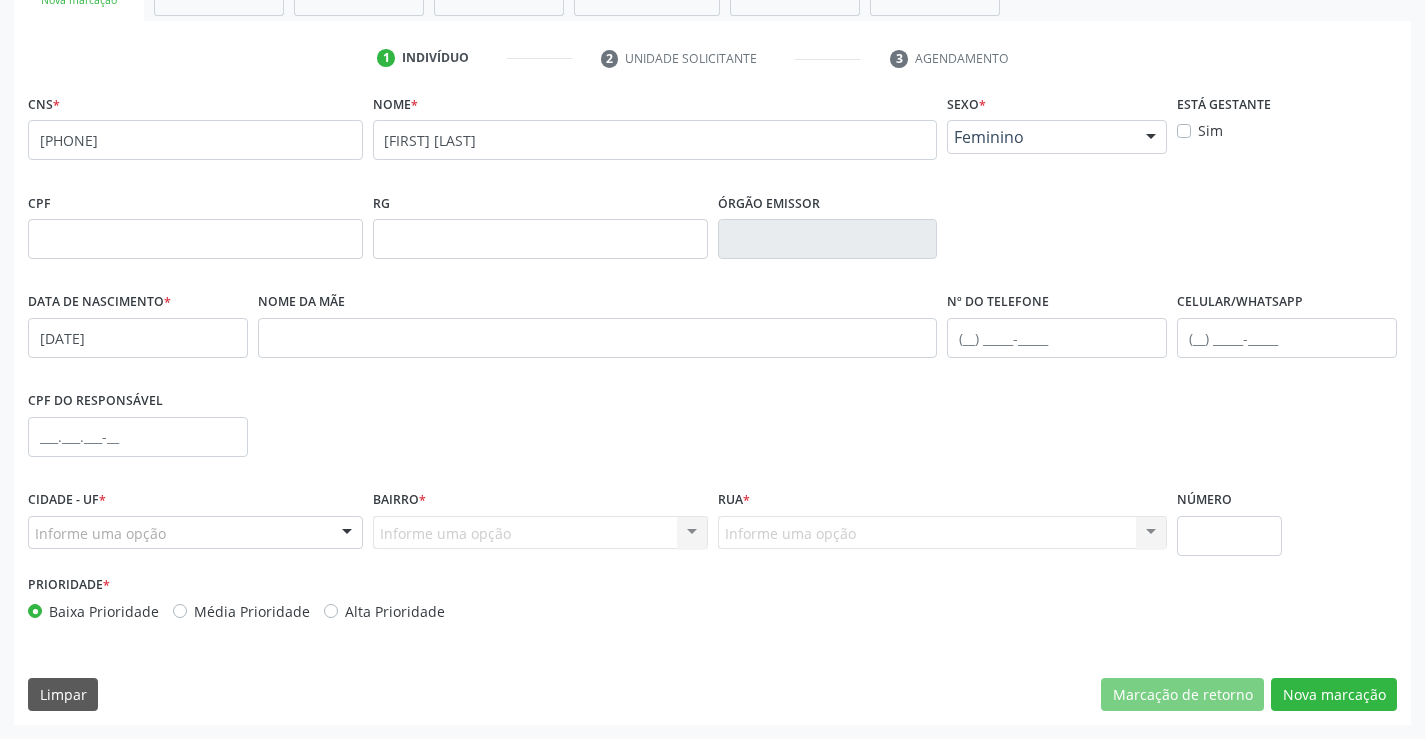 click on "Informe uma opção" at bounding box center [195, 533] 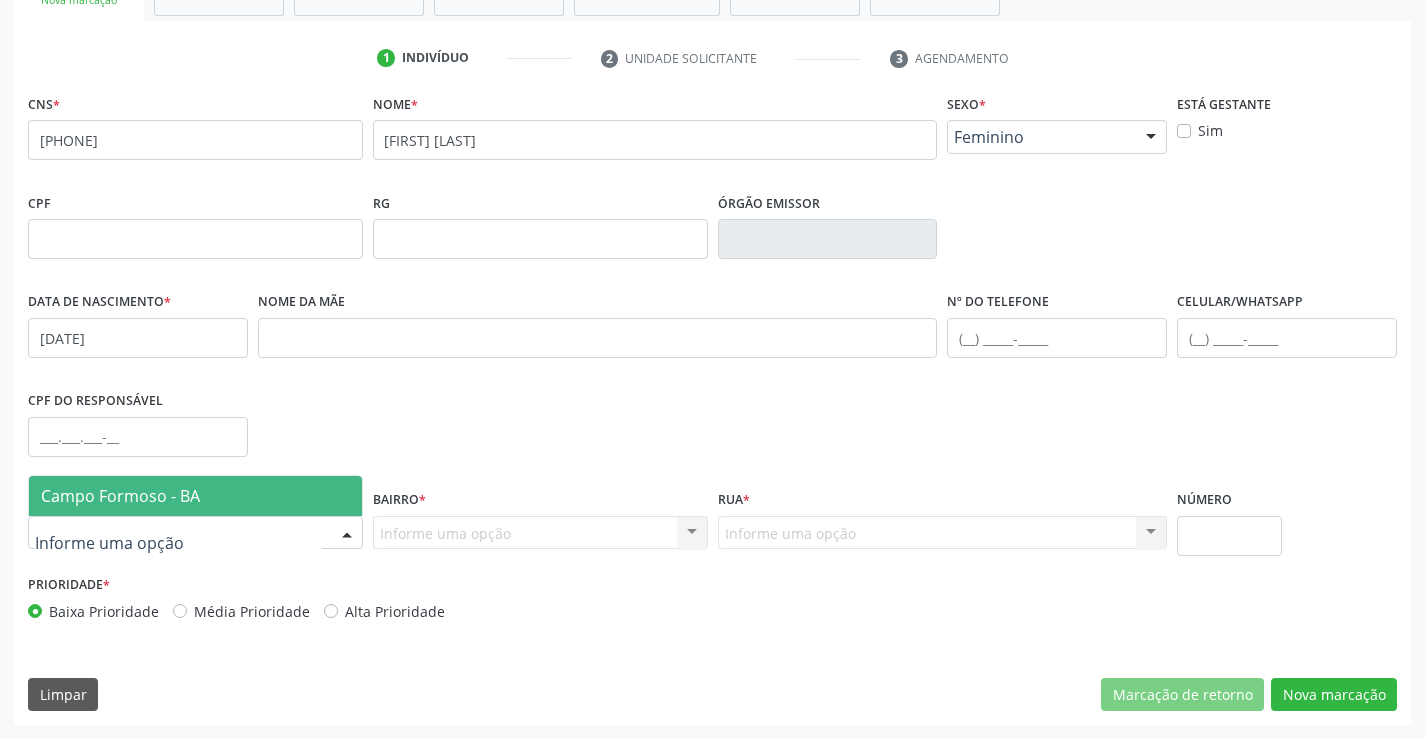 click on "Campo Formoso - BA" at bounding box center [195, 496] 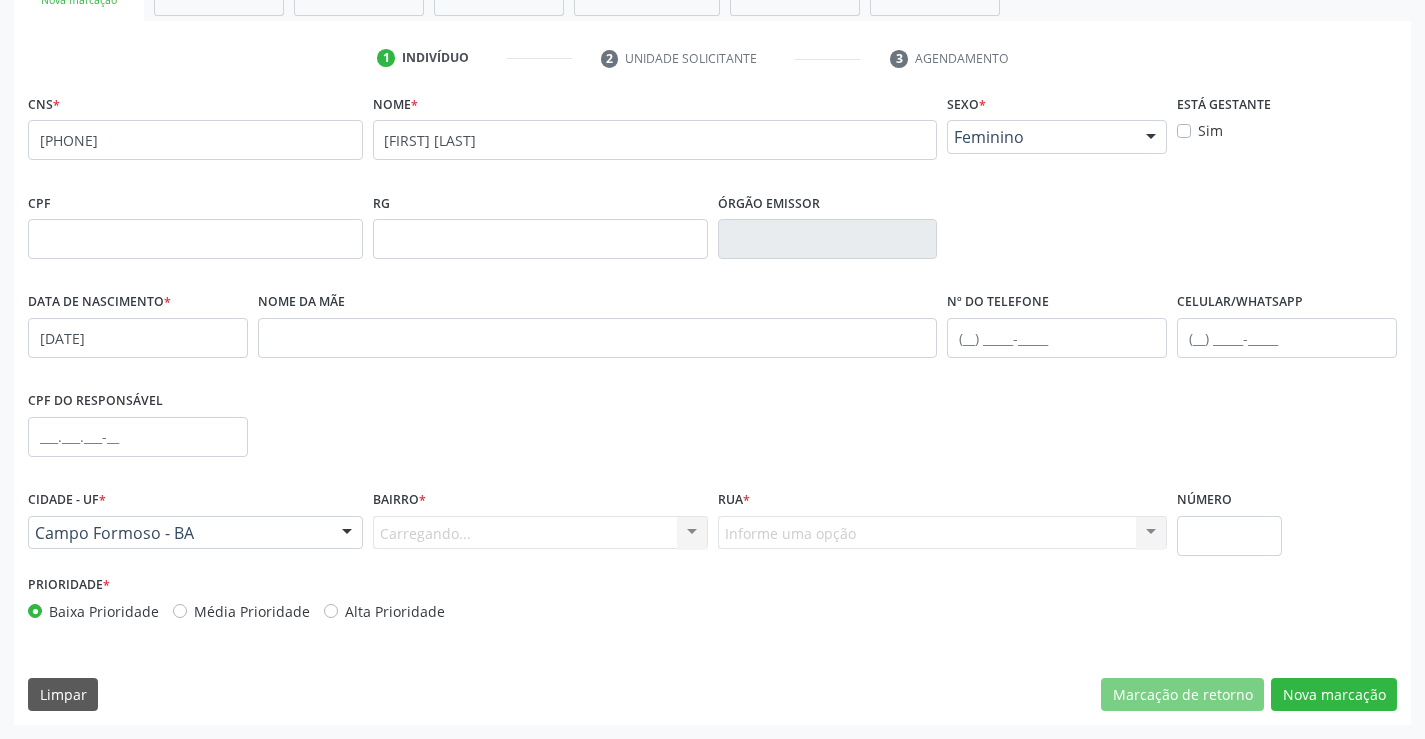 click on "Carregando...
Nenhum resultado encontrado para: "   "
Nenhuma opção encontrada. Digite para adicionar." at bounding box center (540, 533) 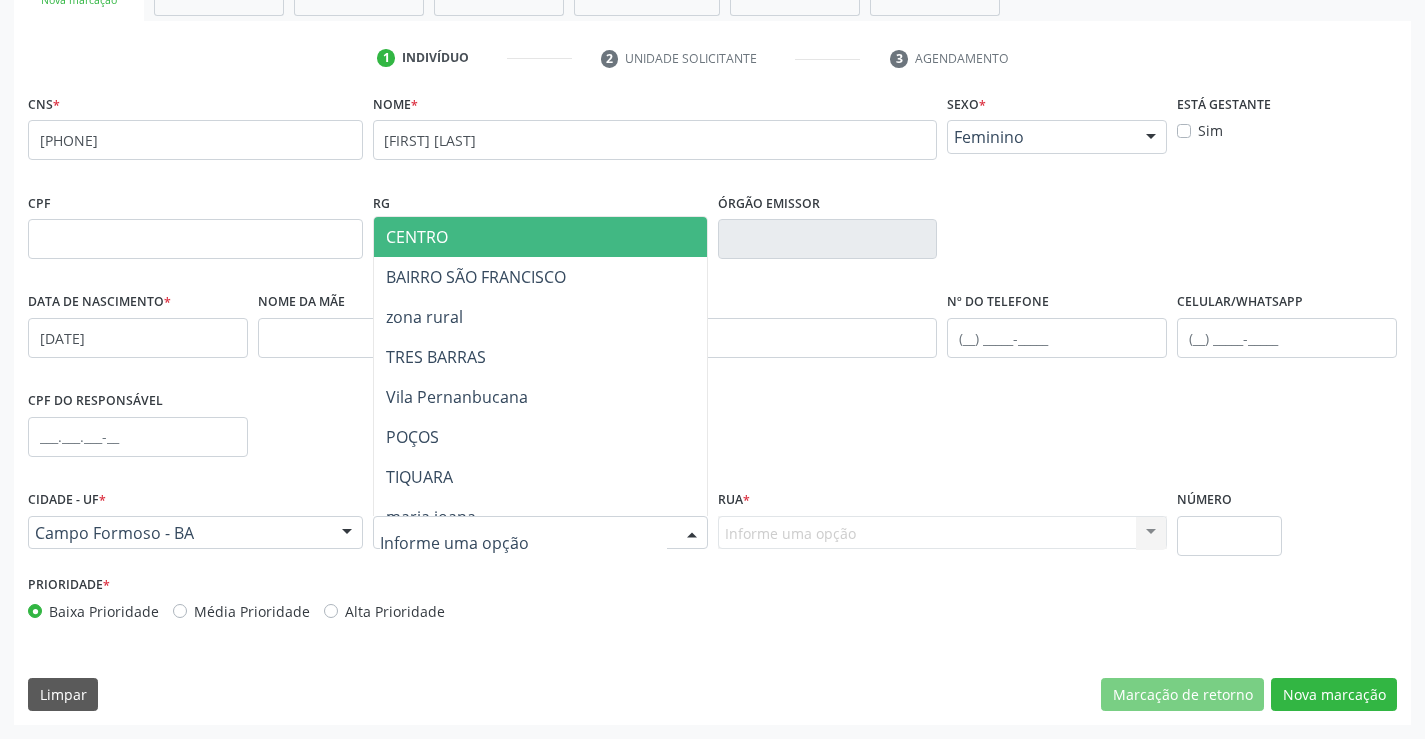 click on "CENTRO" at bounding box center (578, 237) 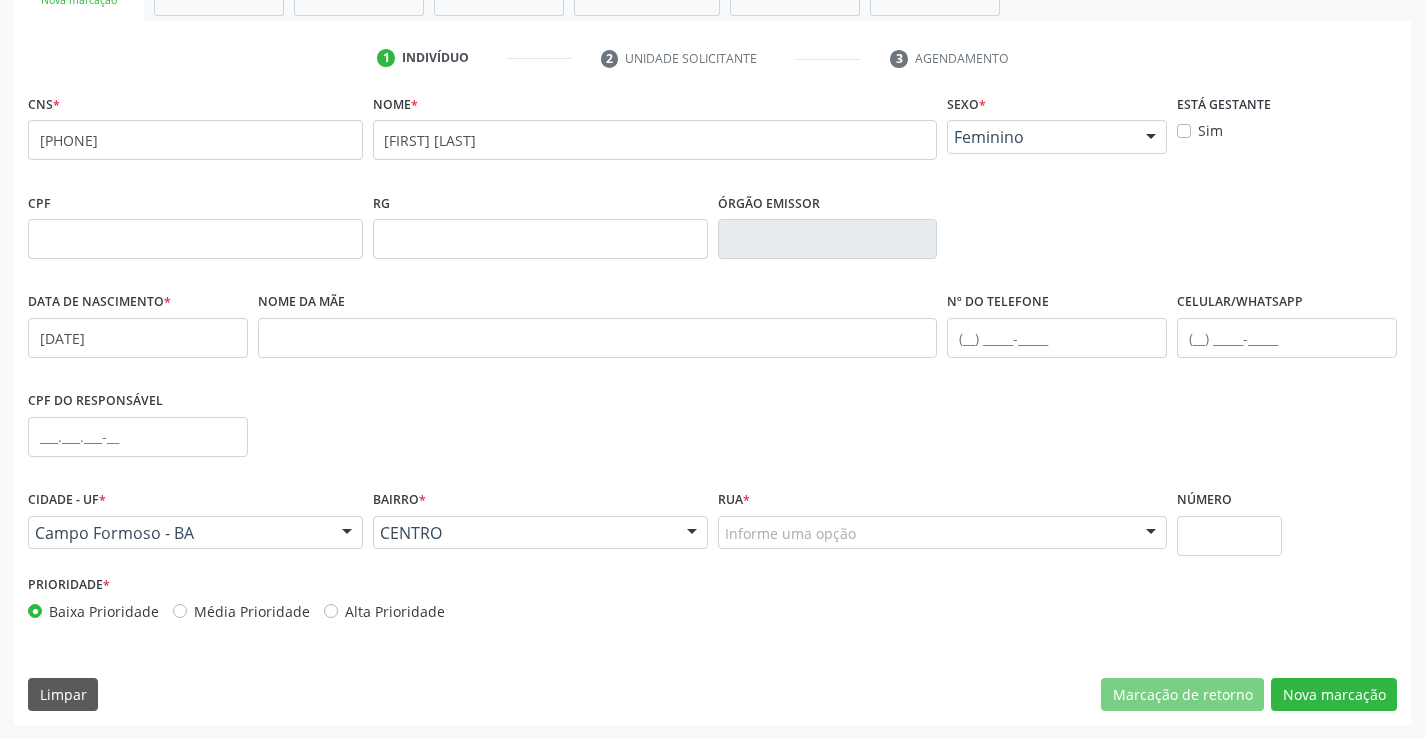 click on "Informe uma opção" at bounding box center (943, 533) 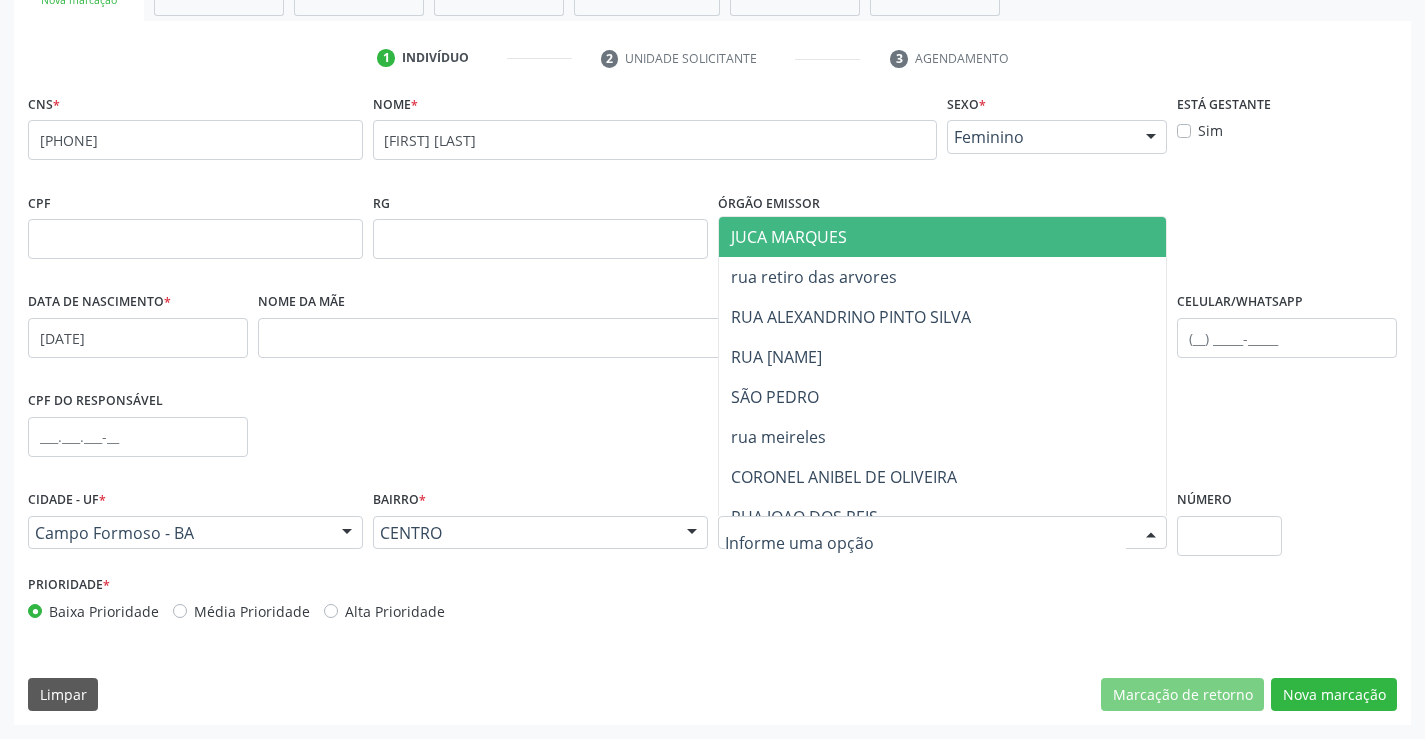 click on "JUCA MARQUES" at bounding box center [943, 237] 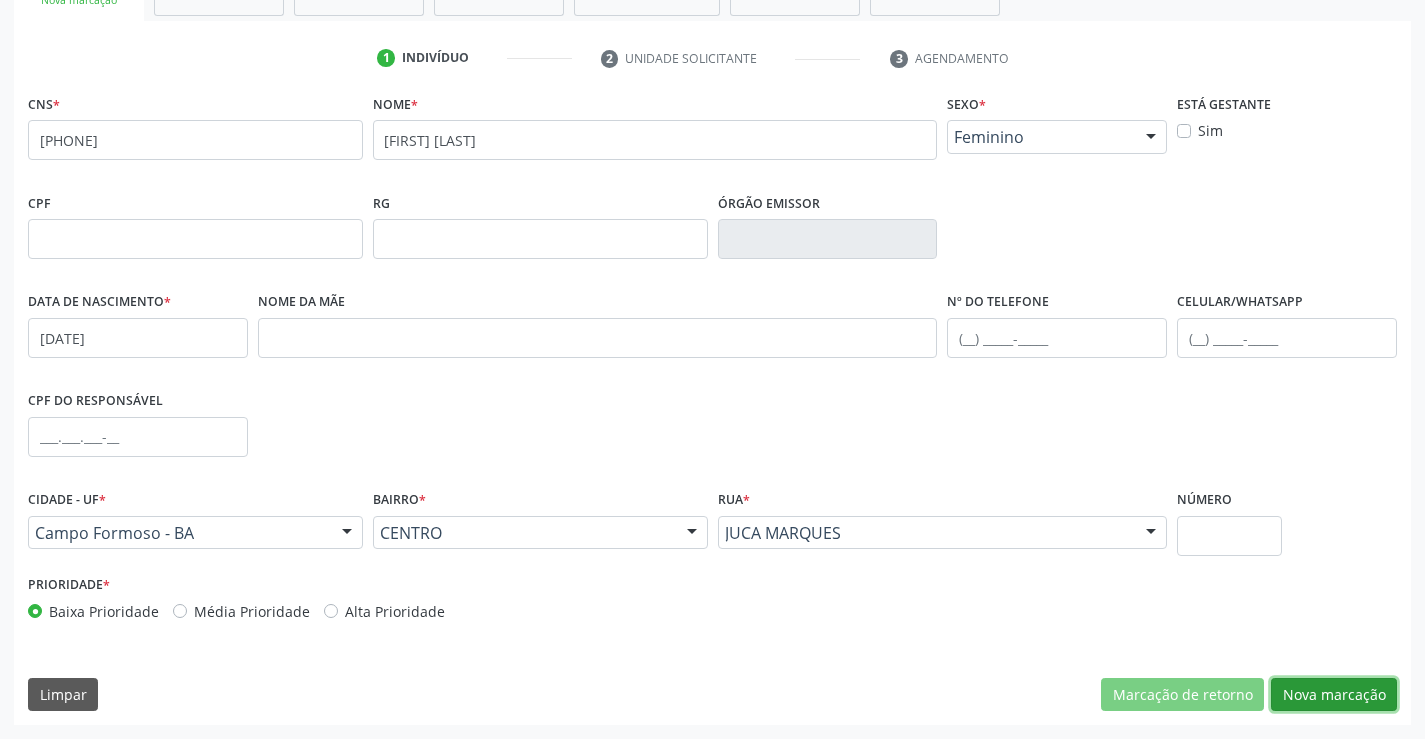 click on "Nova marcação" at bounding box center (1334, 695) 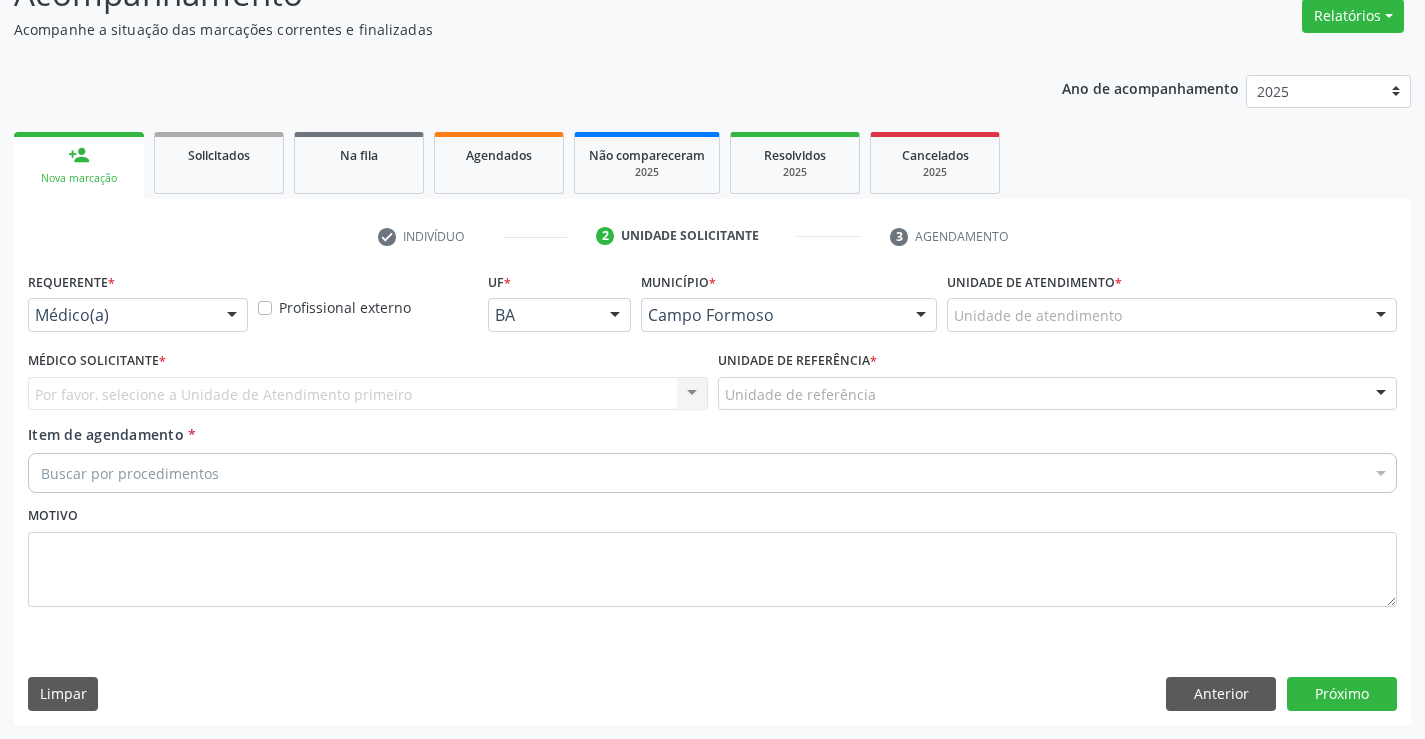 scroll, scrollTop: 167, scrollLeft: 0, axis: vertical 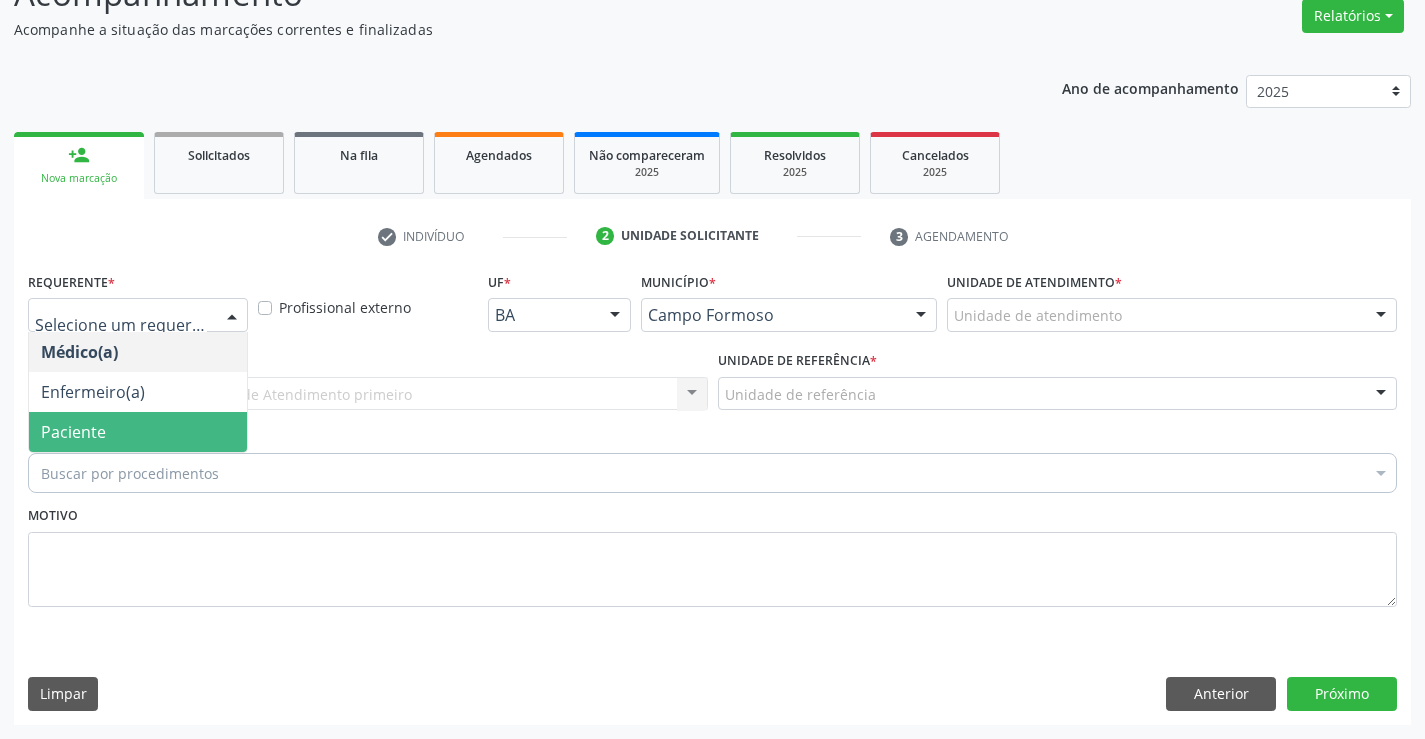 click on "Paciente" at bounding box center [138, 432] 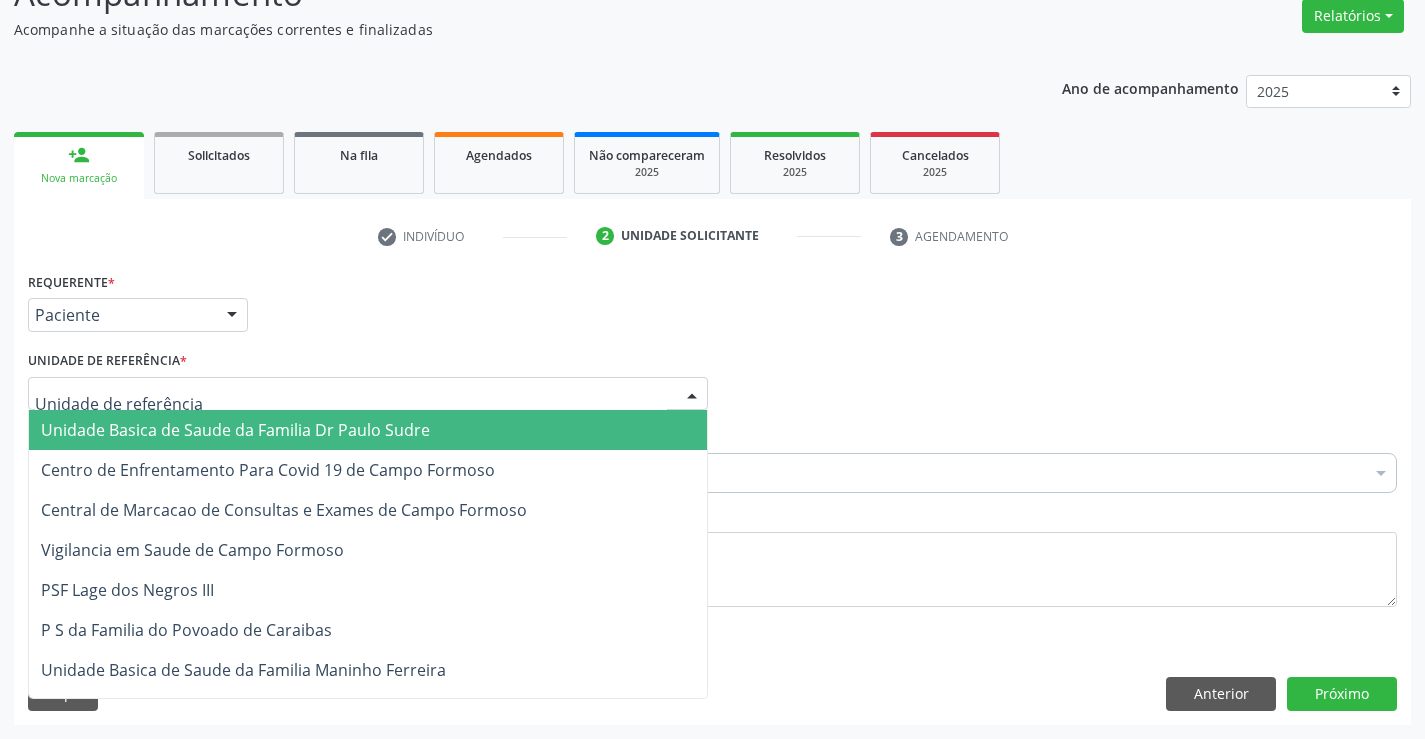 click at bounding box center [368, 394] 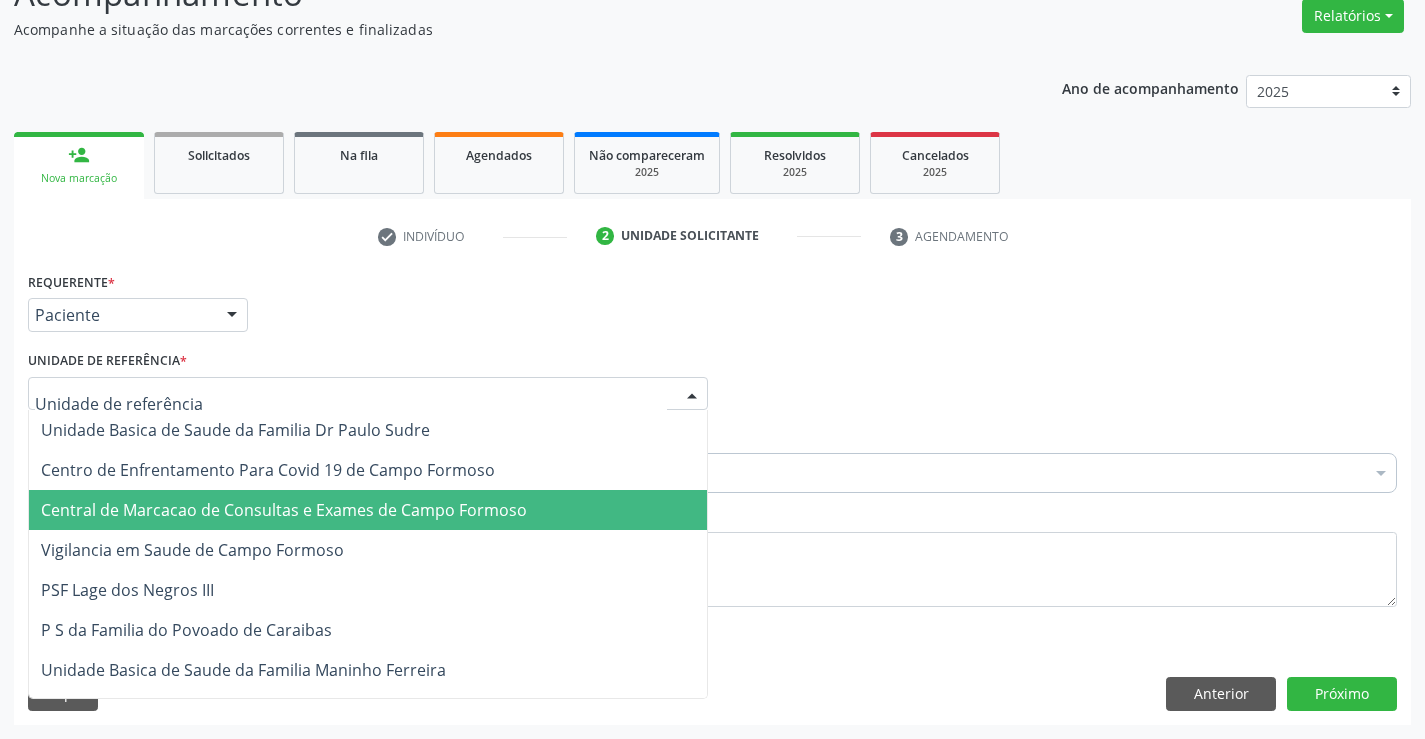 click on "Central de Marcacao de Consultas e Exames de Campo Formoso" at bounding box center [284, 510] 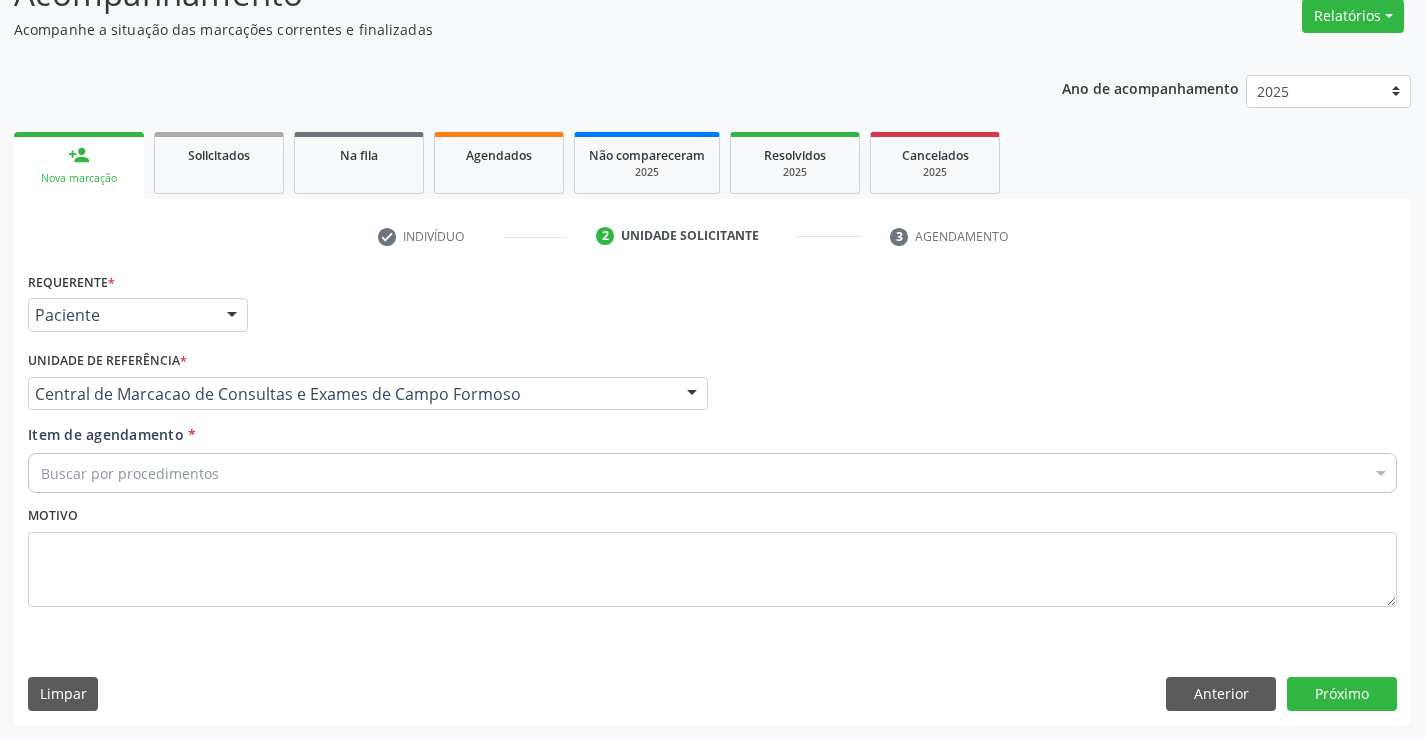 click on "Buscar por procedimentos" at bounding box center (712, 473) 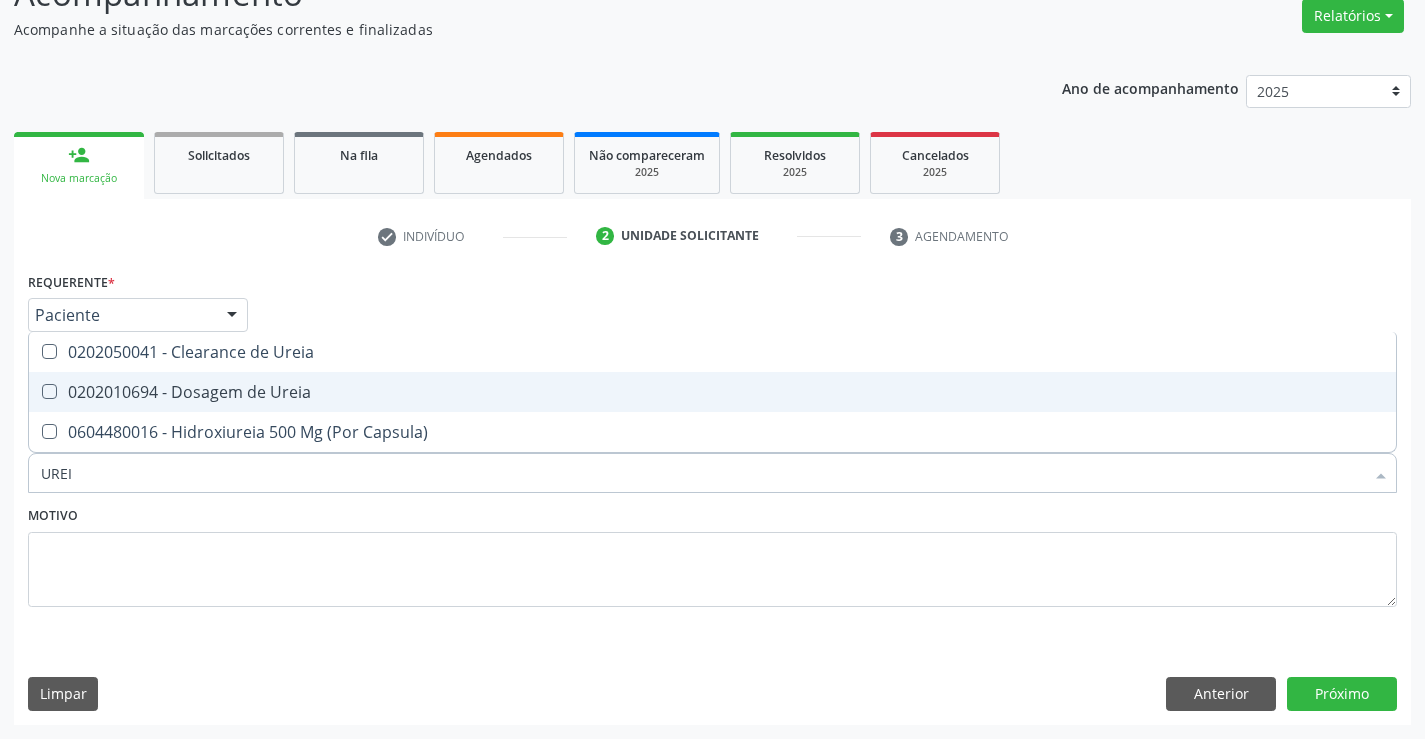 type on "UREIA" 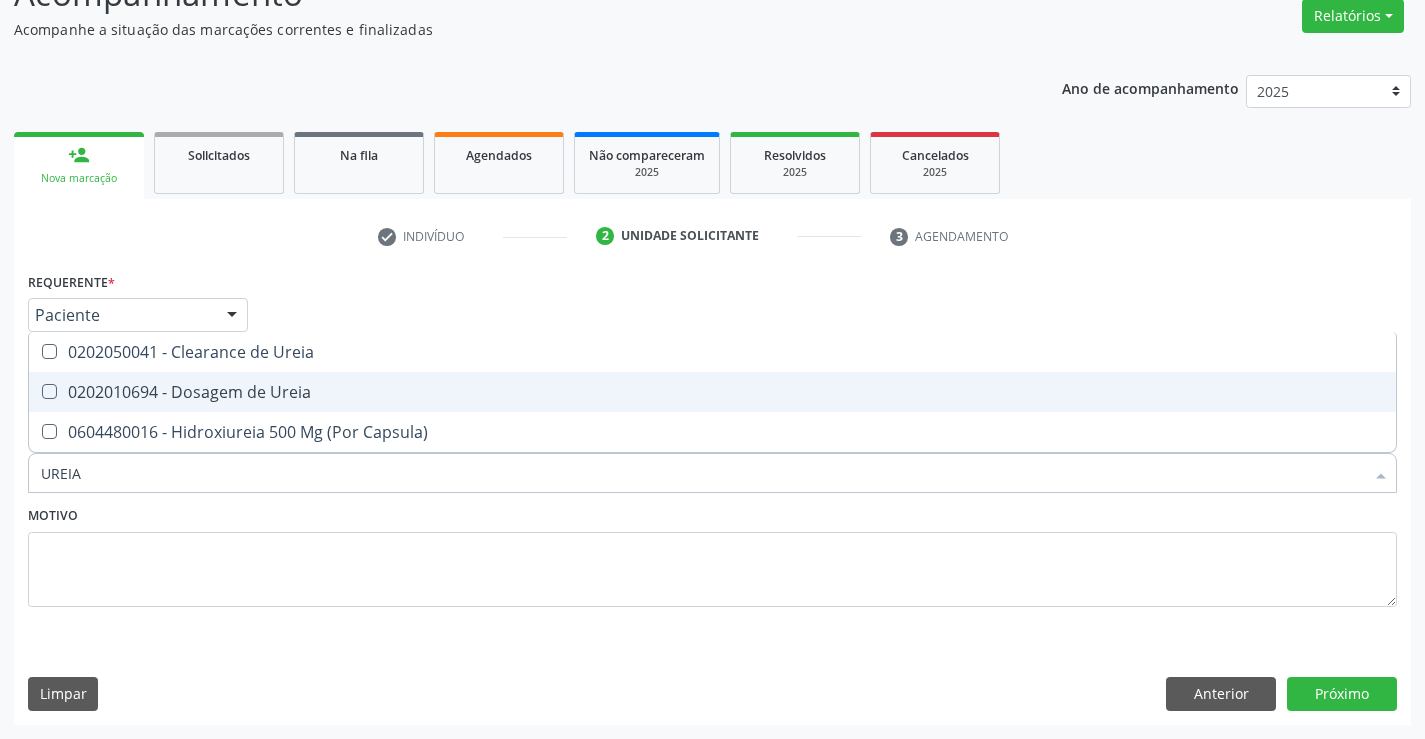 click on "0202010694 - Dosagem de Ureia" at bounding box center (712, 392) 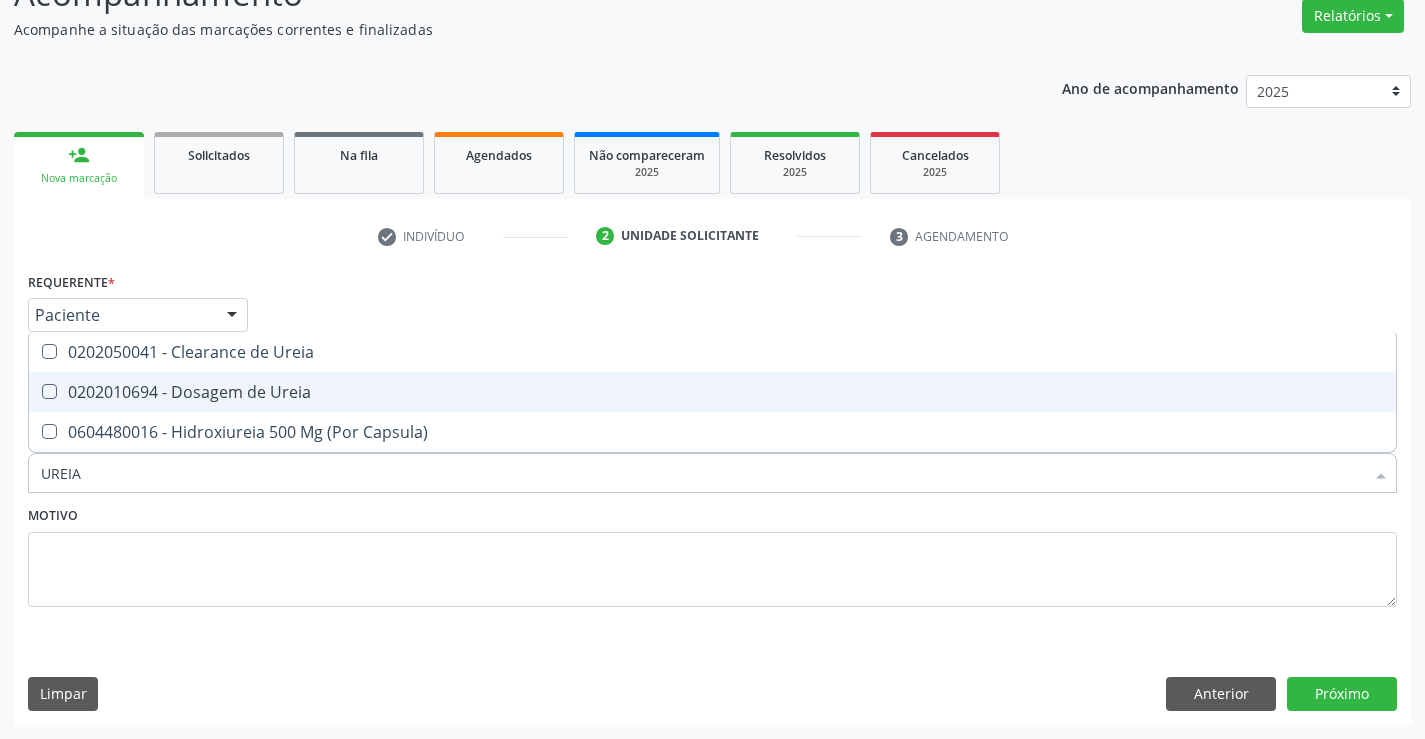 checkbox on "true" 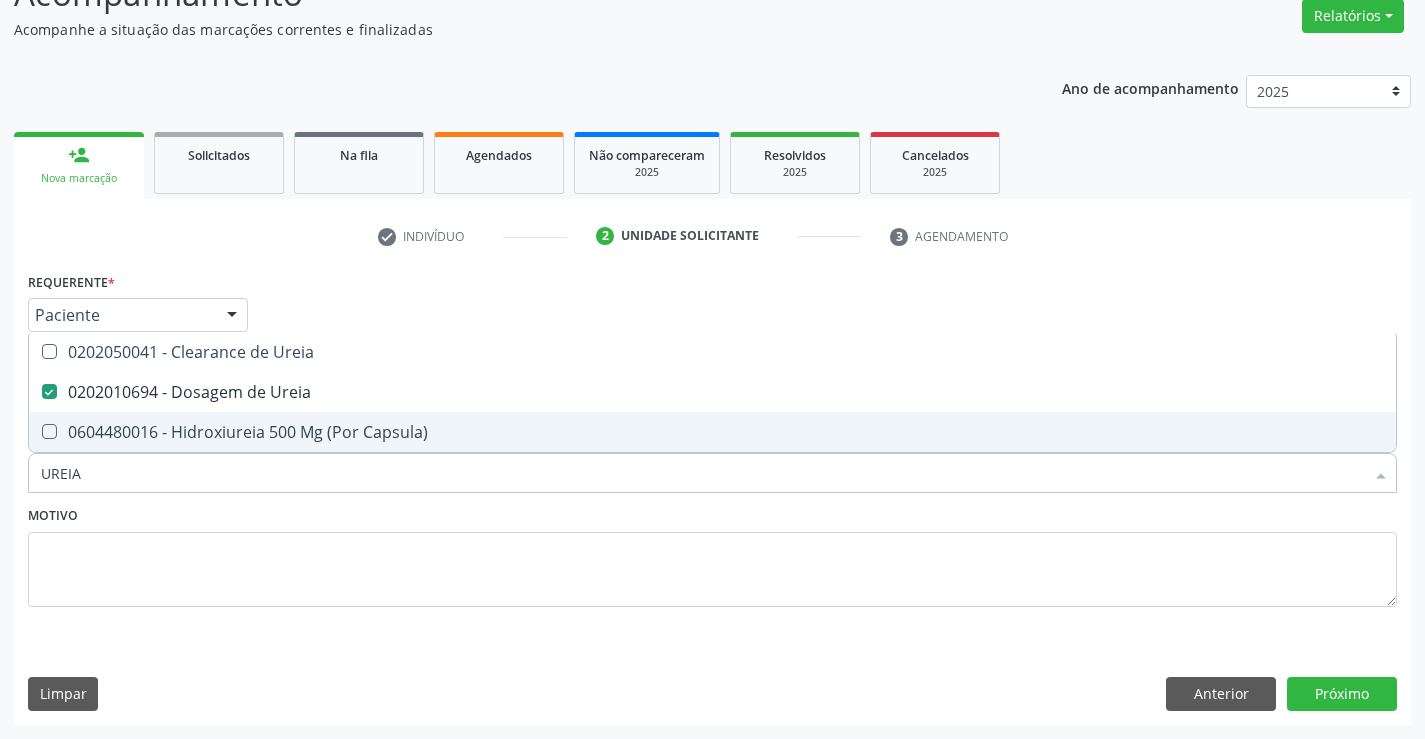 click on "UREIA" at bounding box center (702, 473) 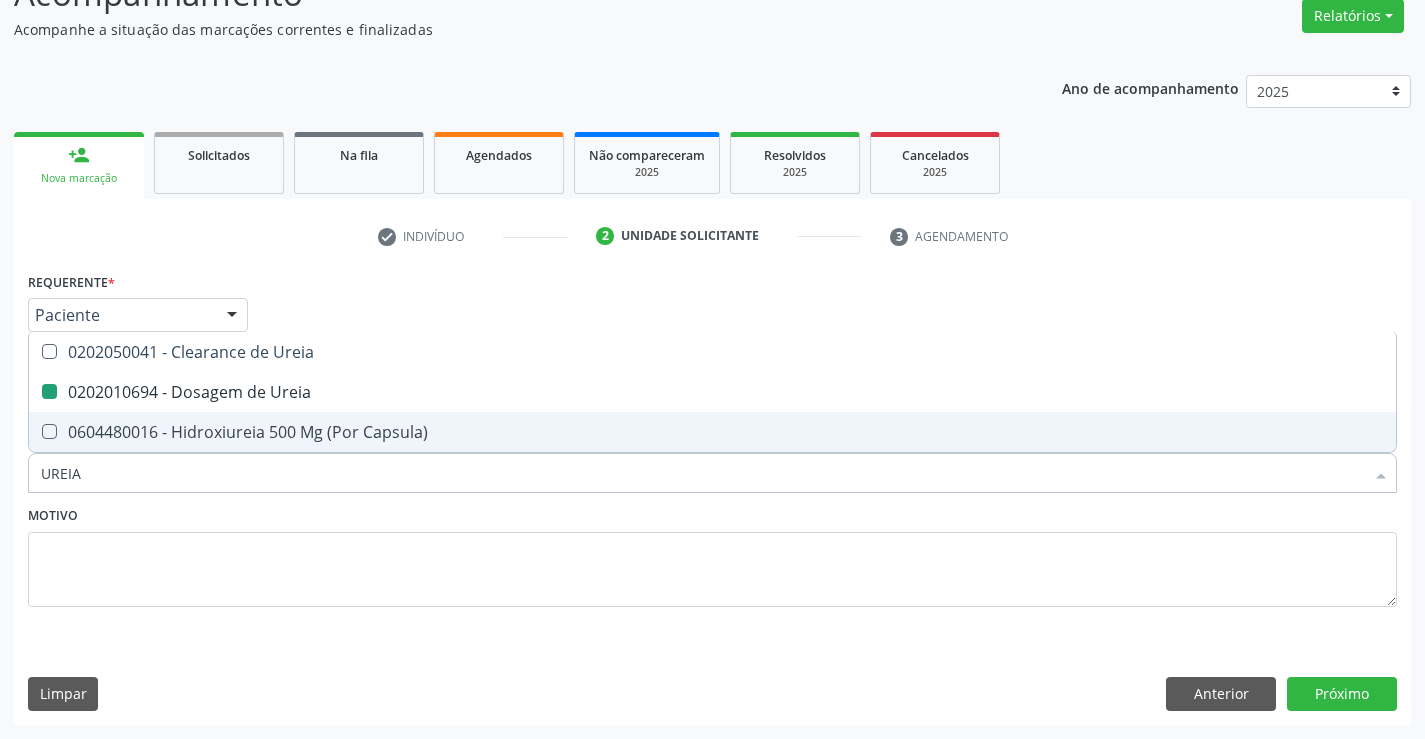 type on "C" 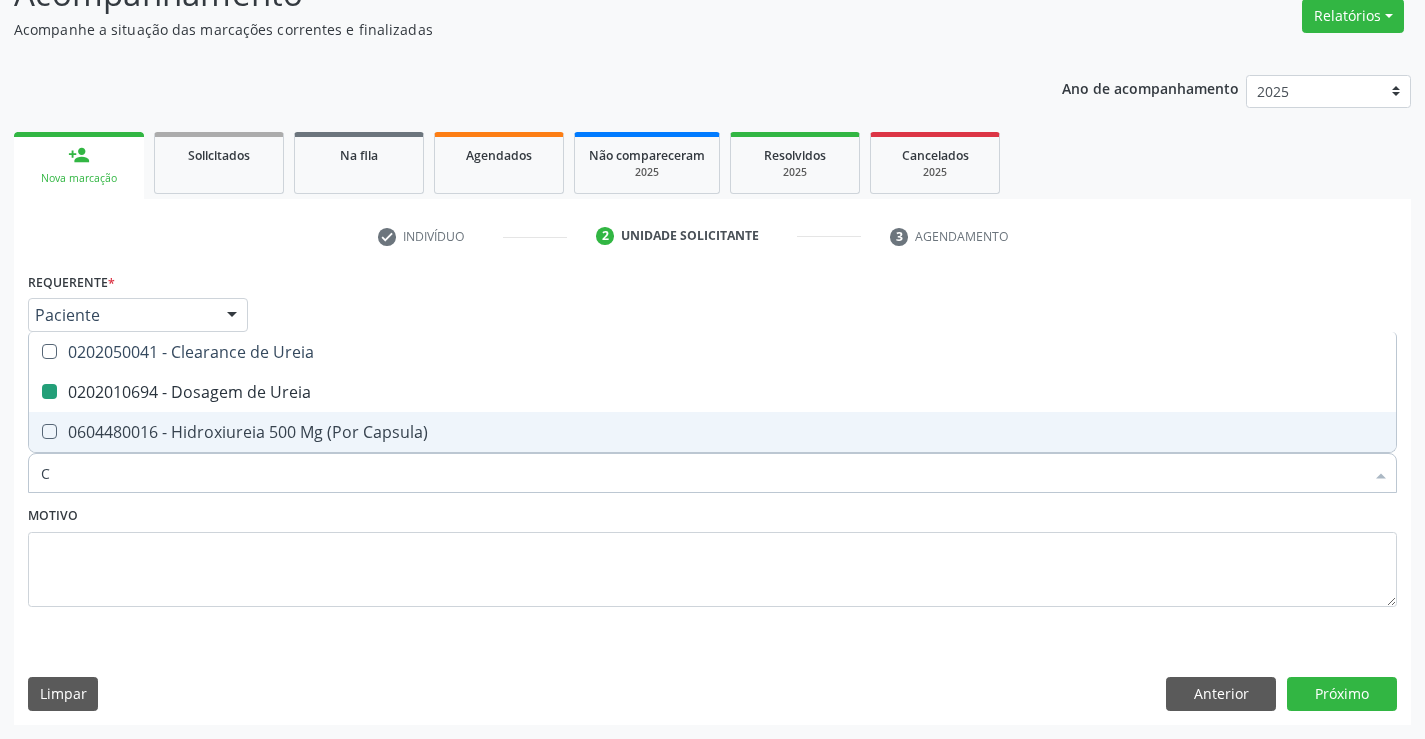 checkbox on "false" 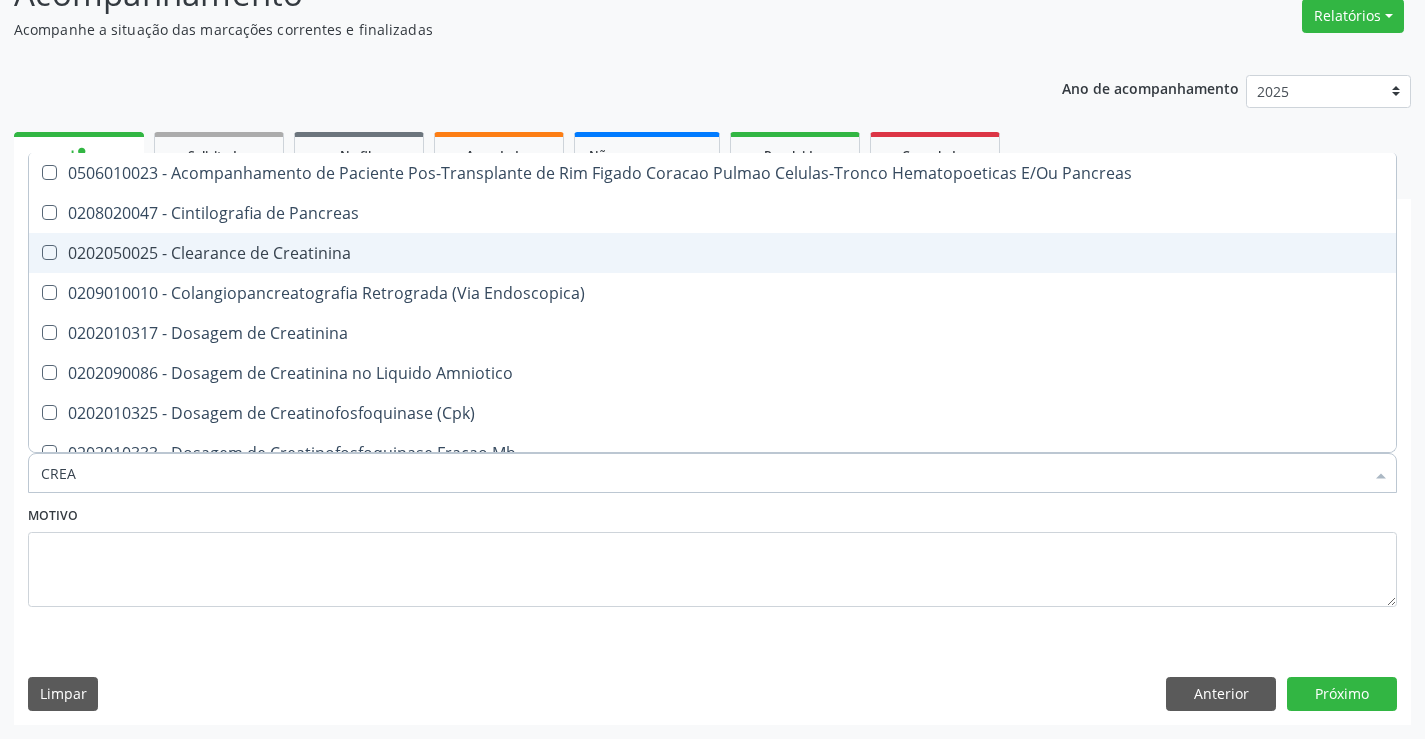 type on "CREAT" 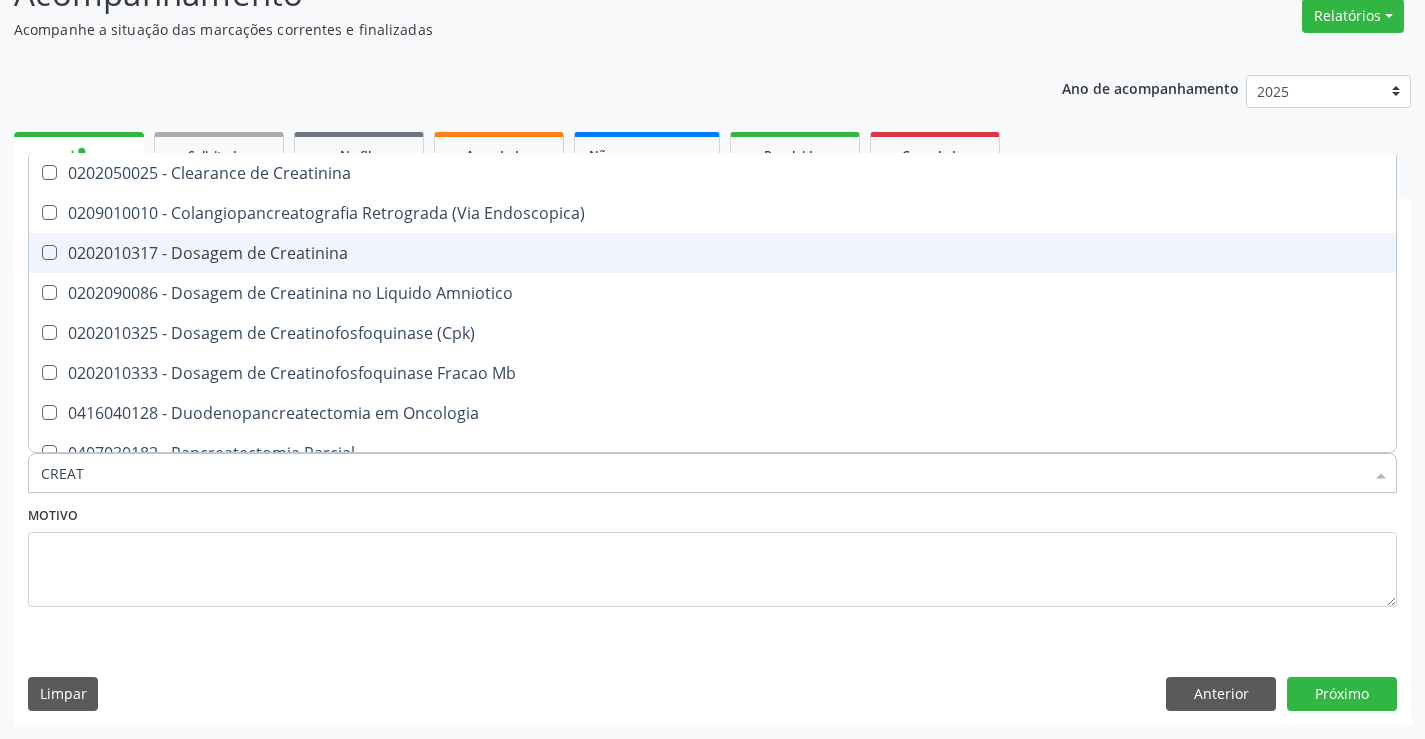 drag, startPoint x: 314, startPoint y: 246, endPoint x: 284, endPoint y: 384, distance: 141.22322 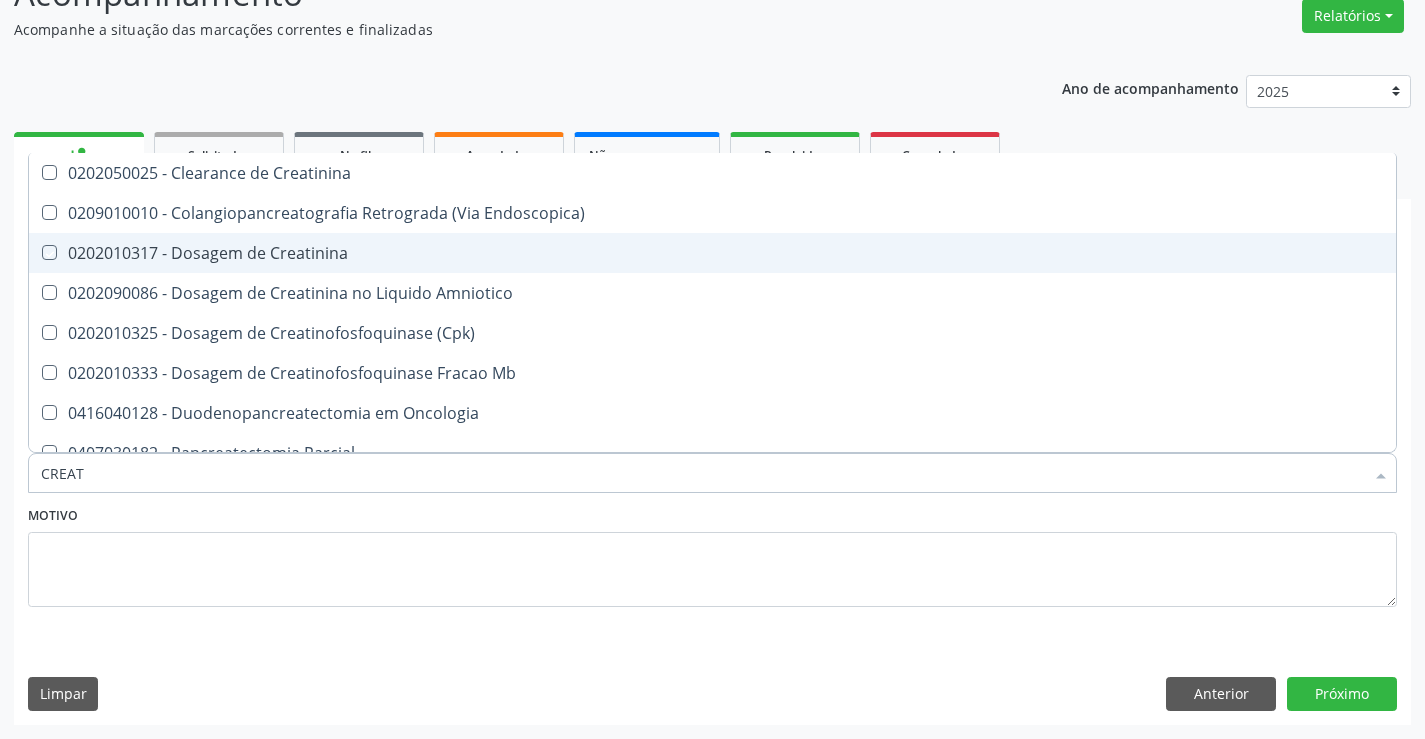 checkbox on "true" 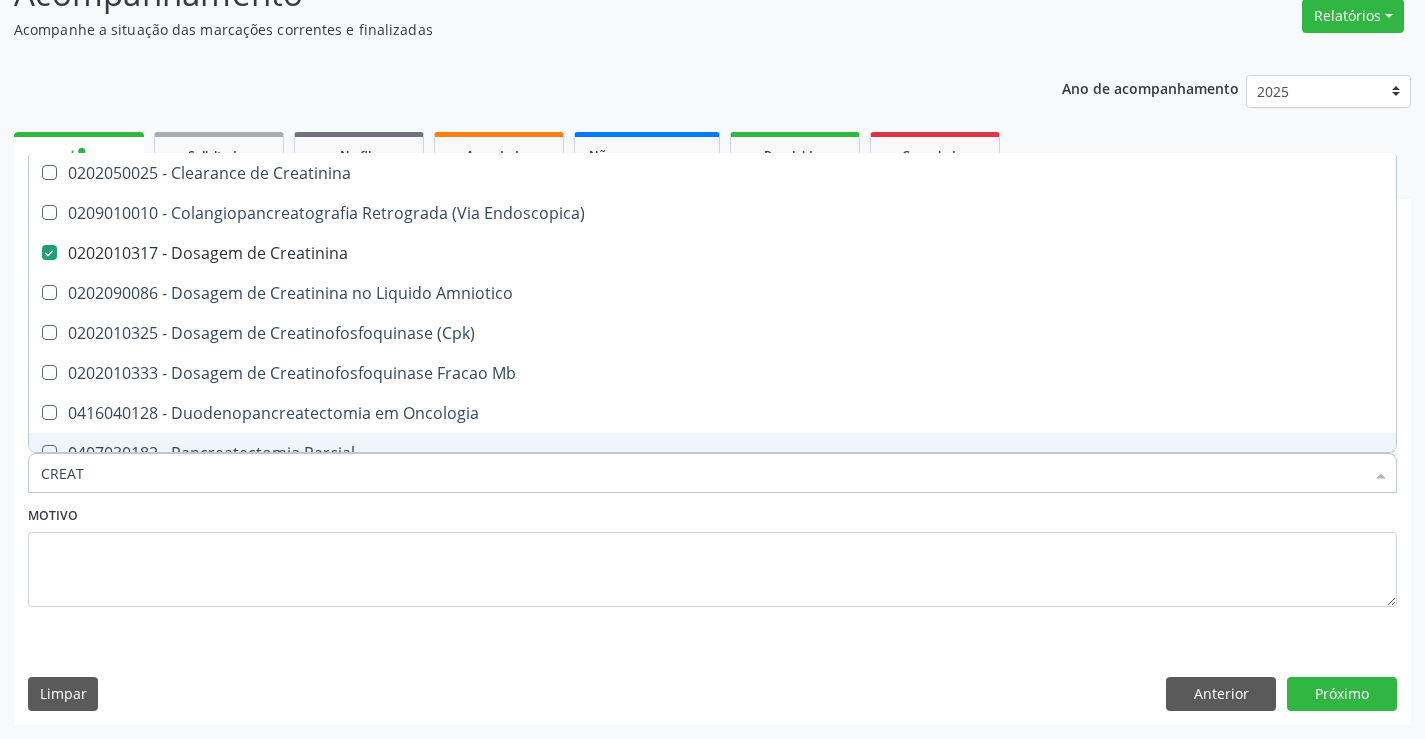 click on "CREAT" at bounding box center (702, 473) 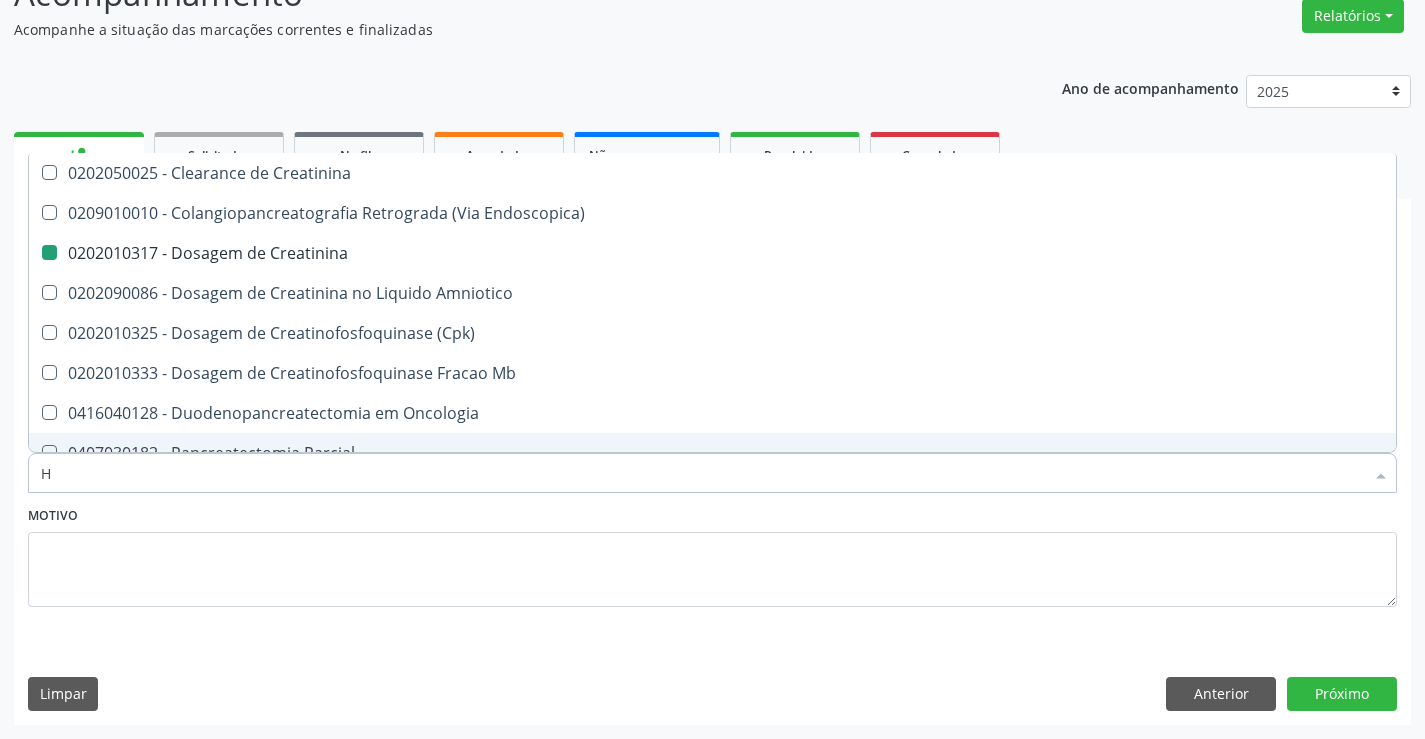type on "HE" 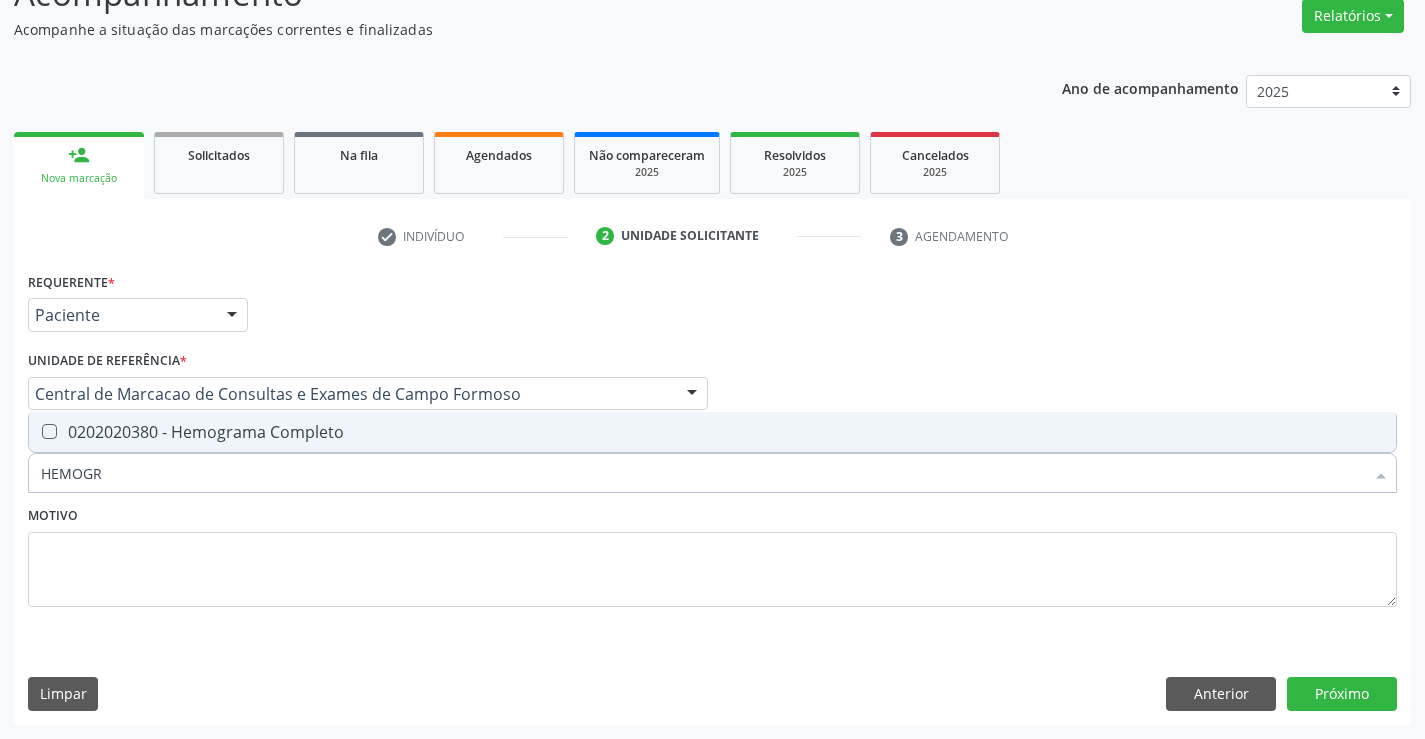 type on "HEMOGRA" 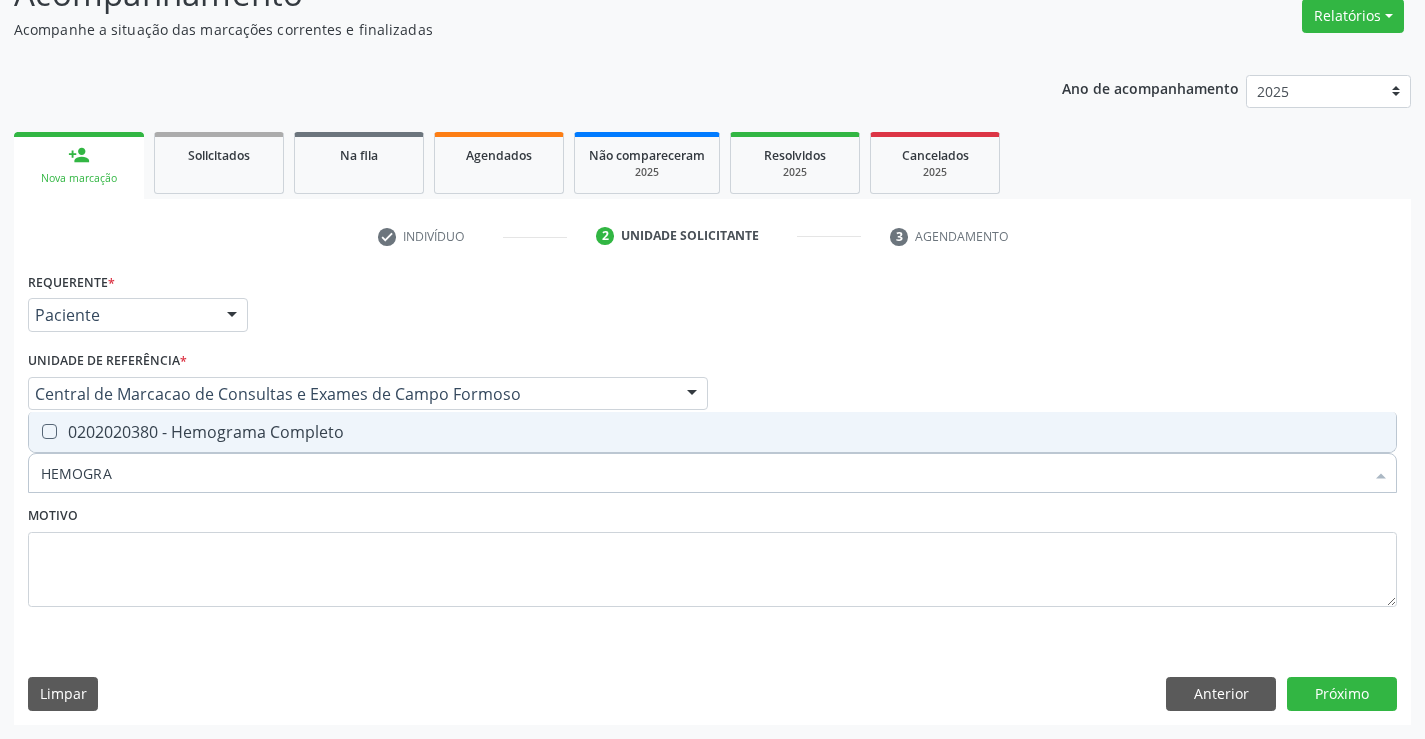 click on "0202020380 - Hemograma Completo" at bounding box center (712, 432) 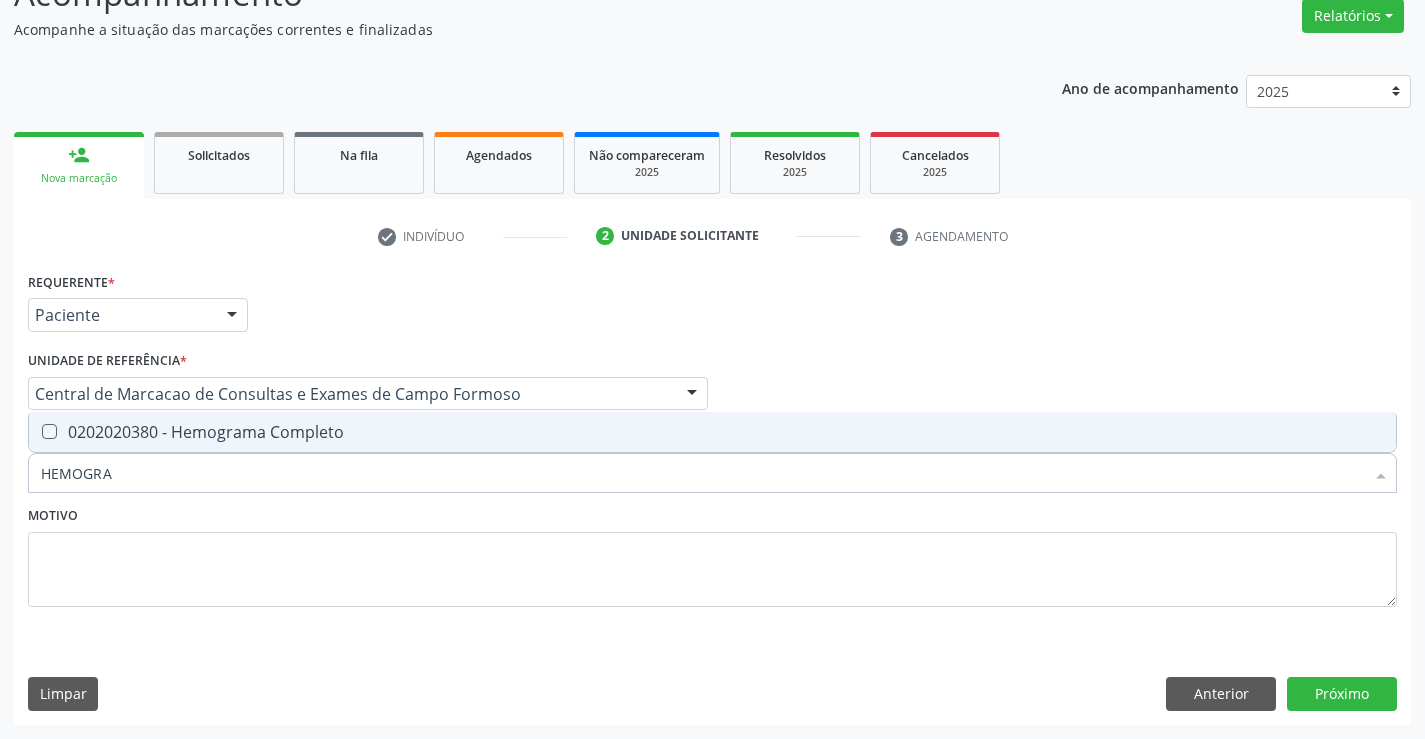 checkbox on "true" 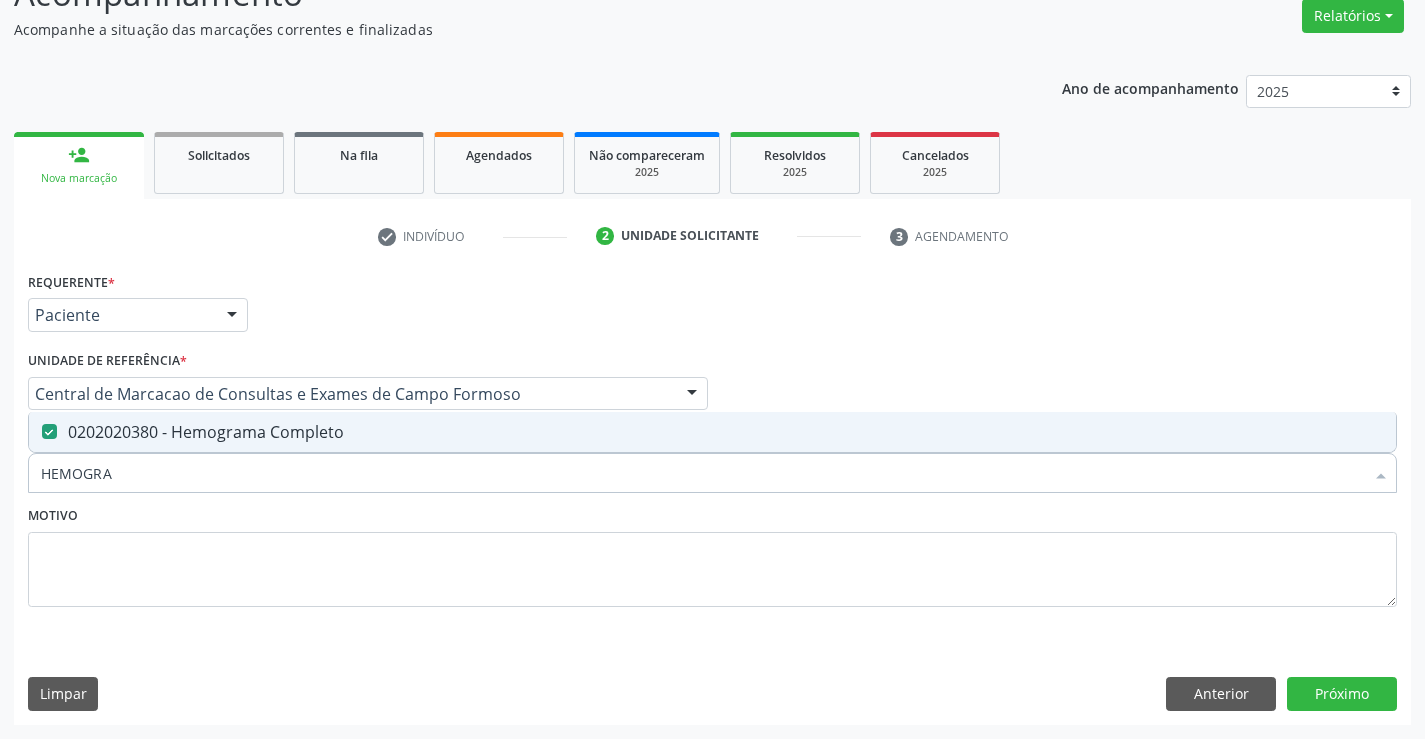 click on "HEMOGRA" at bounding box center (702, 473) 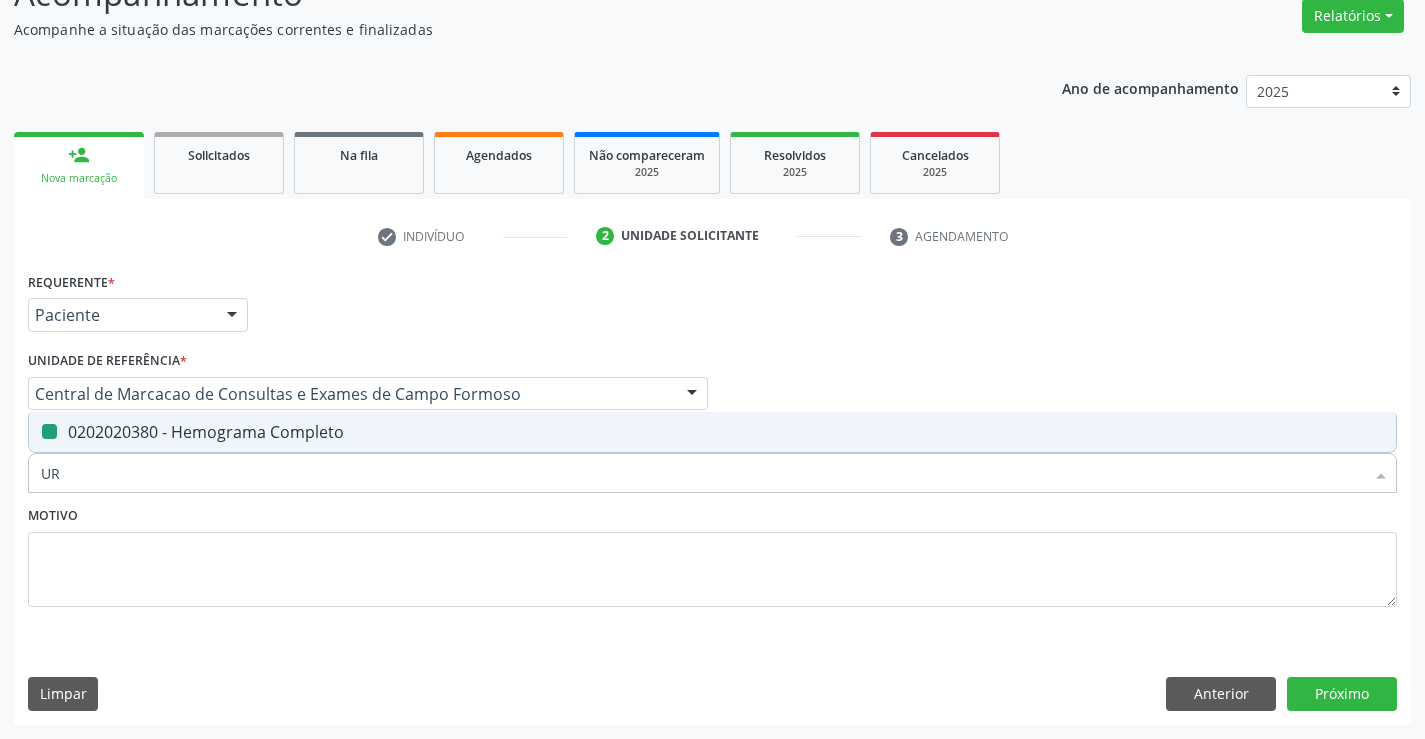 type on "URI" 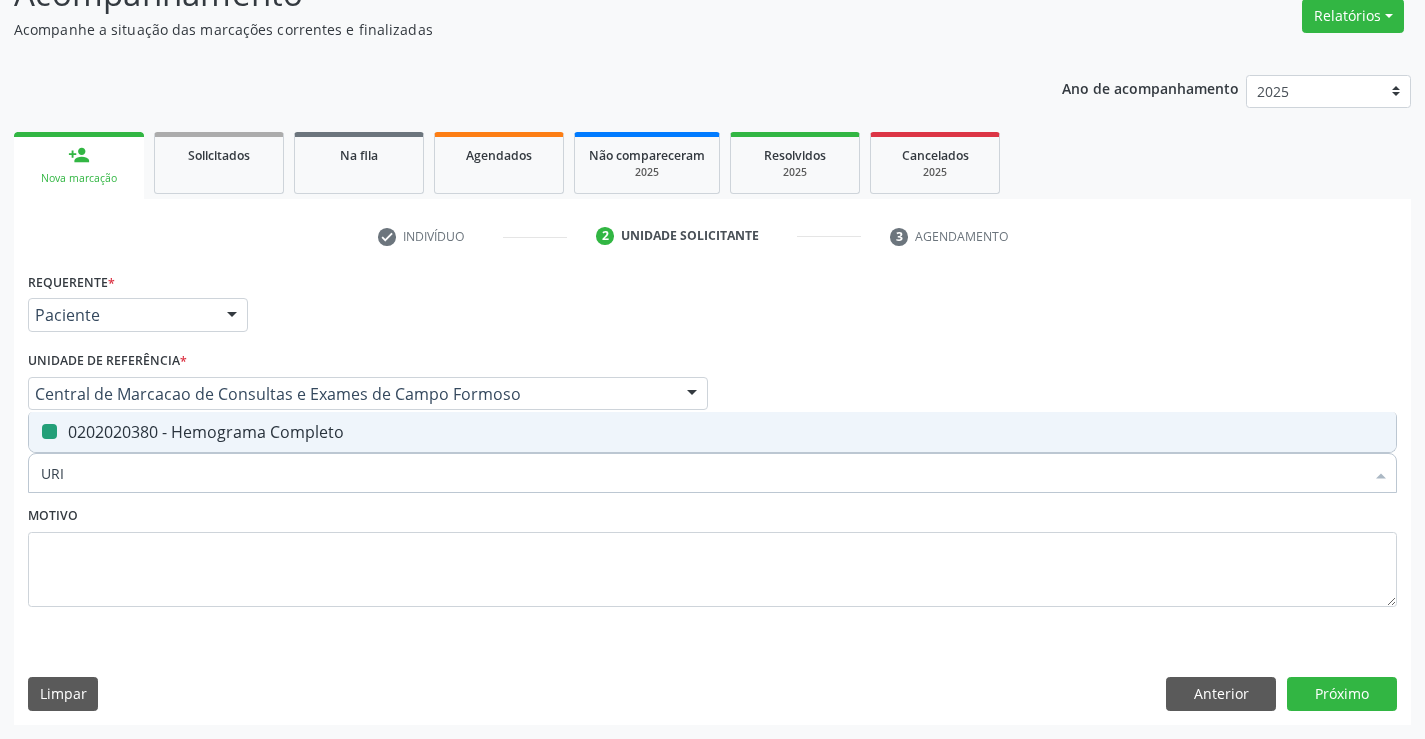 checkbox on "false" 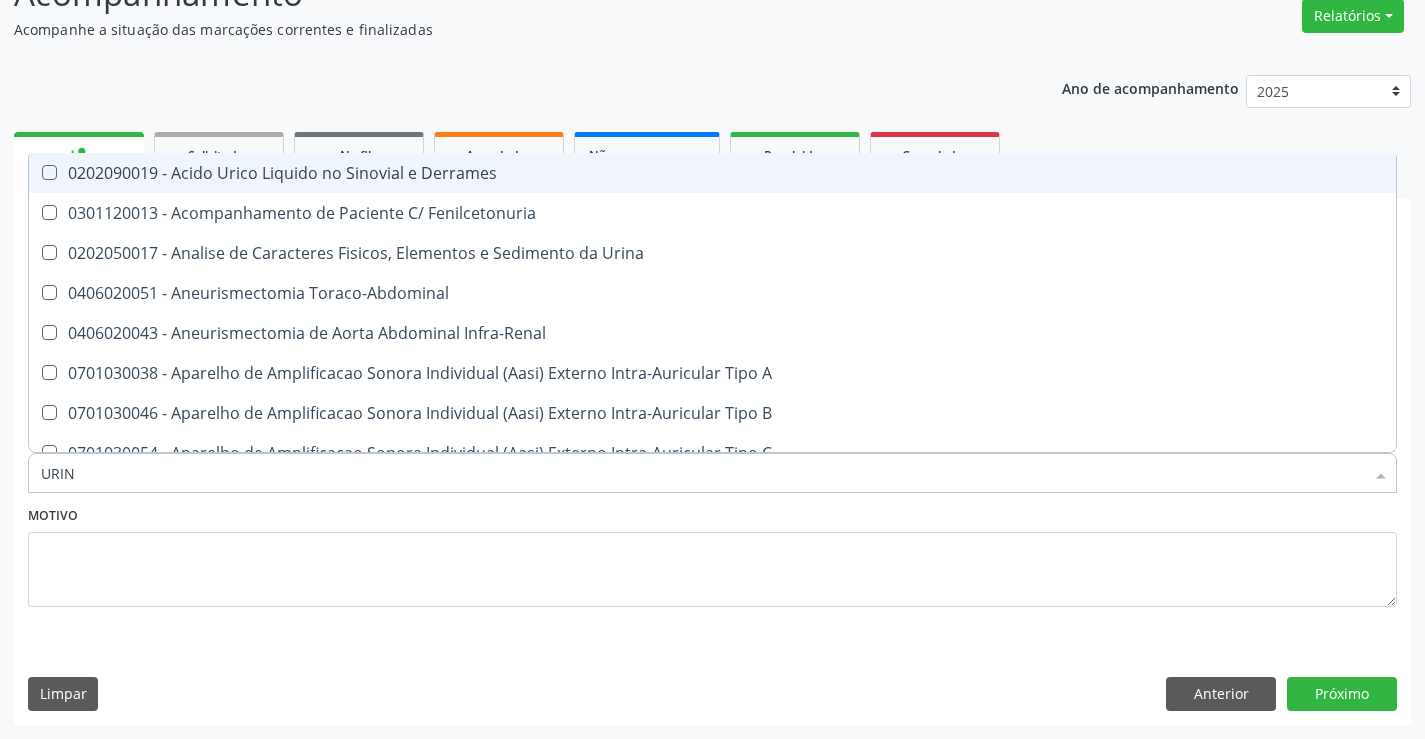 type on "URINA" 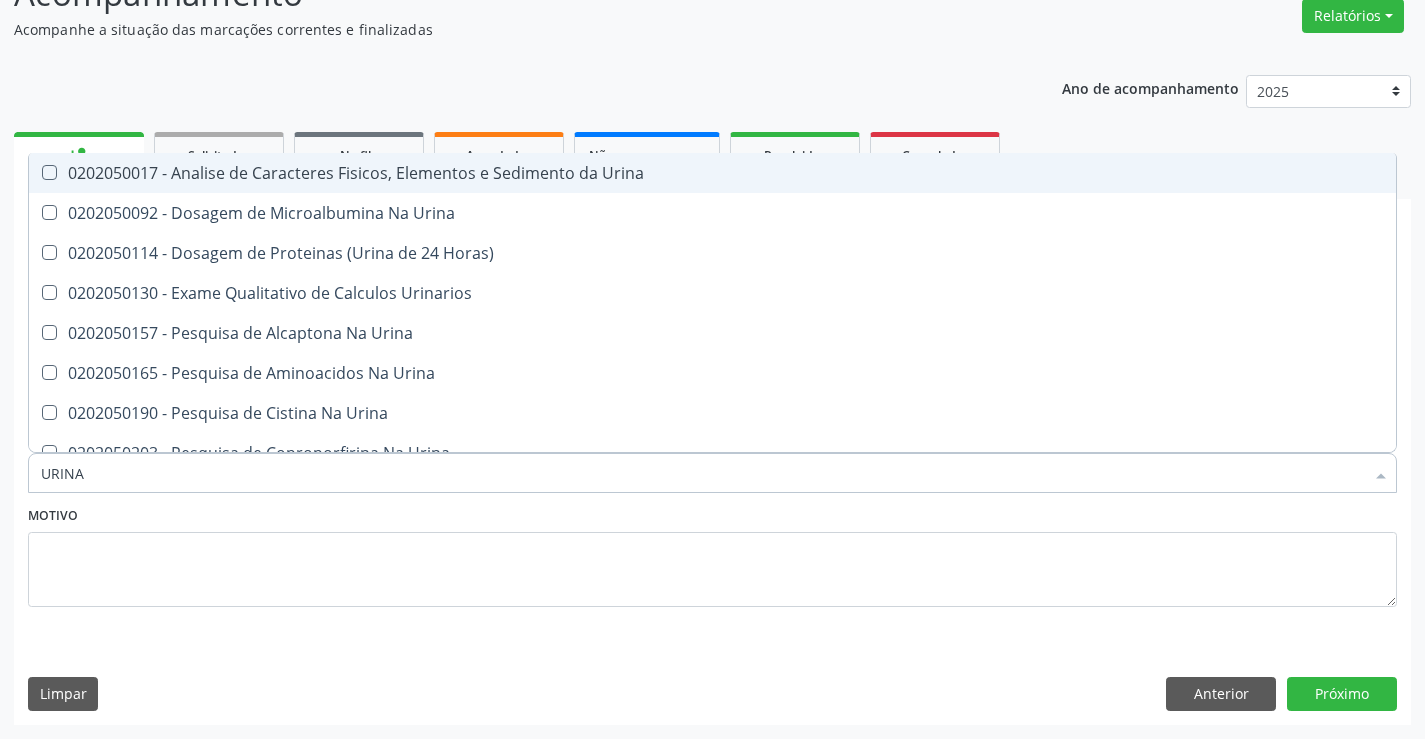 click on "0202050017 - Analise de Caracteres Fisicos, Elementos e Sedimento da Urina" at bounding box center (712, 173) 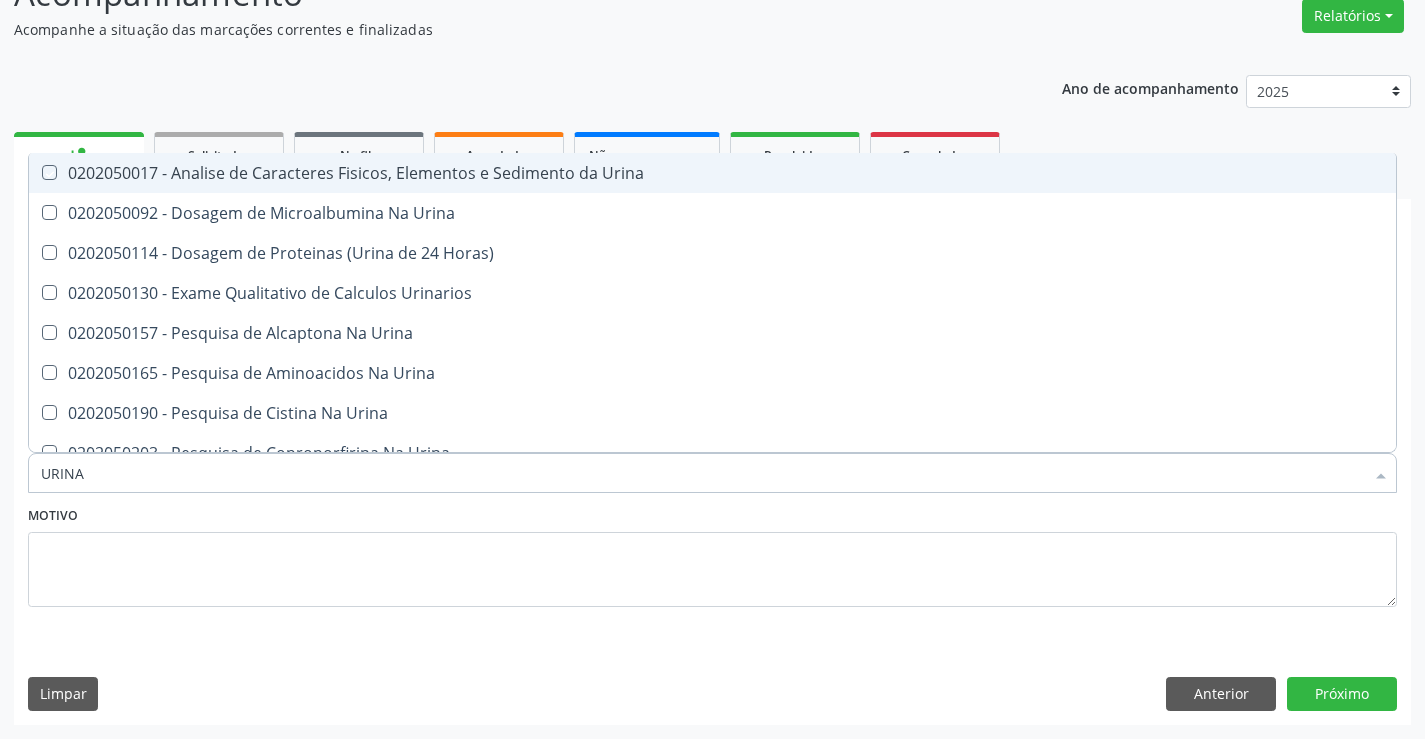 checkbox on "true" 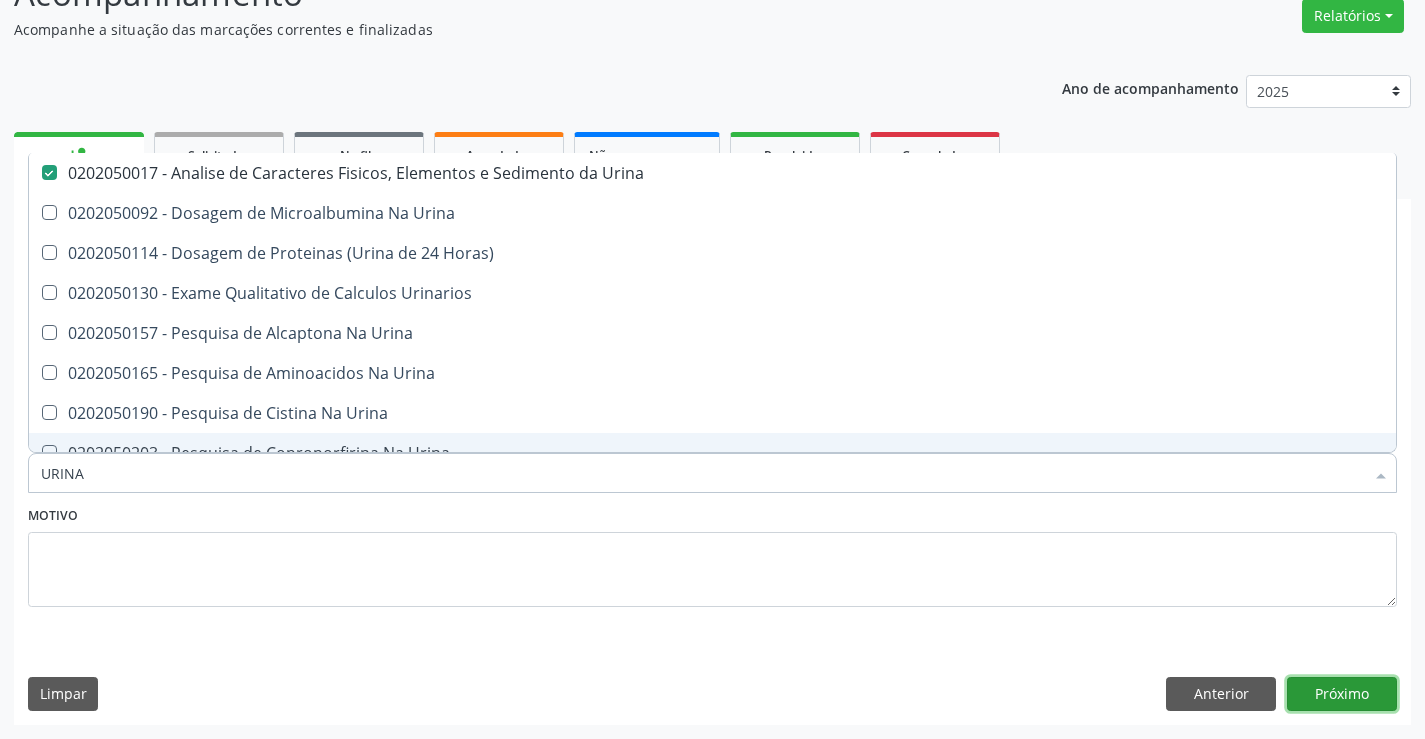click on "Próximo" at bounding box center [1342, 694] 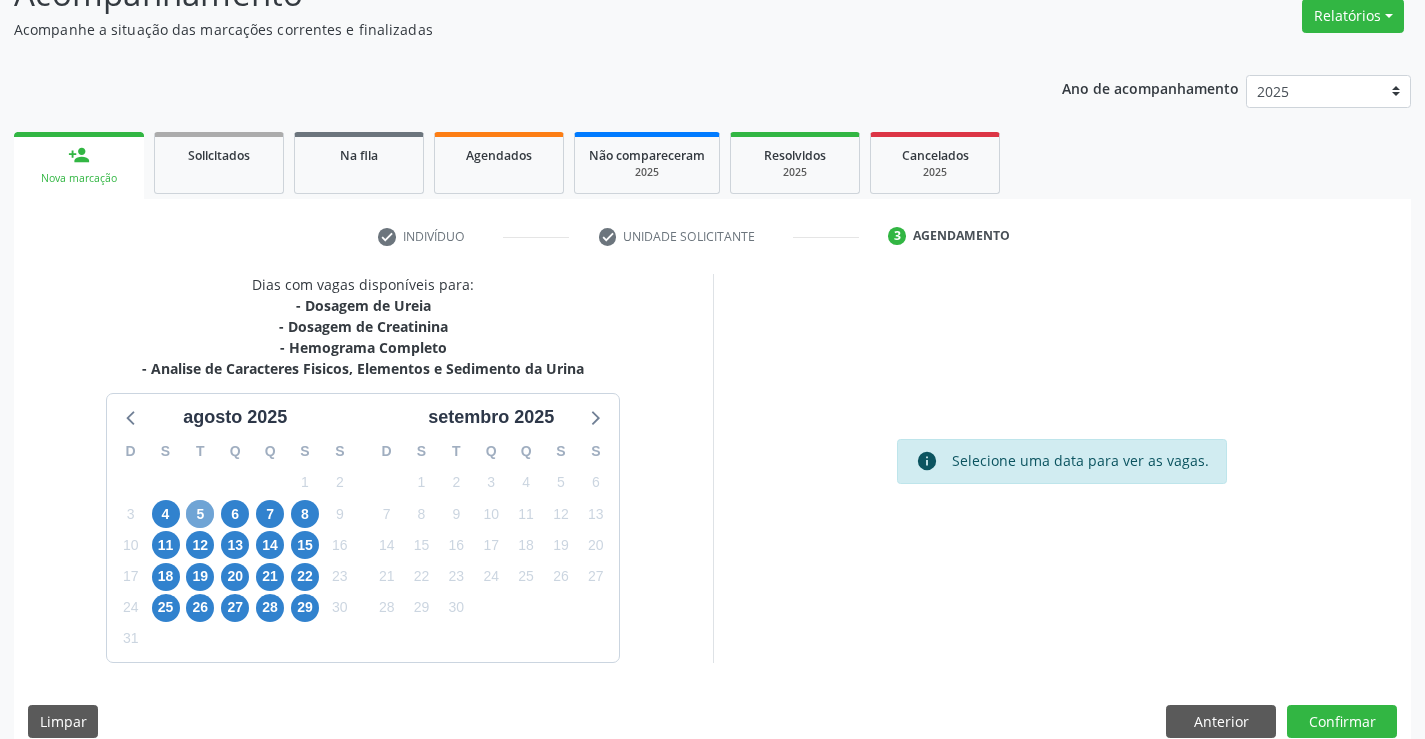 click on "5" at bounding box center (200, 514) 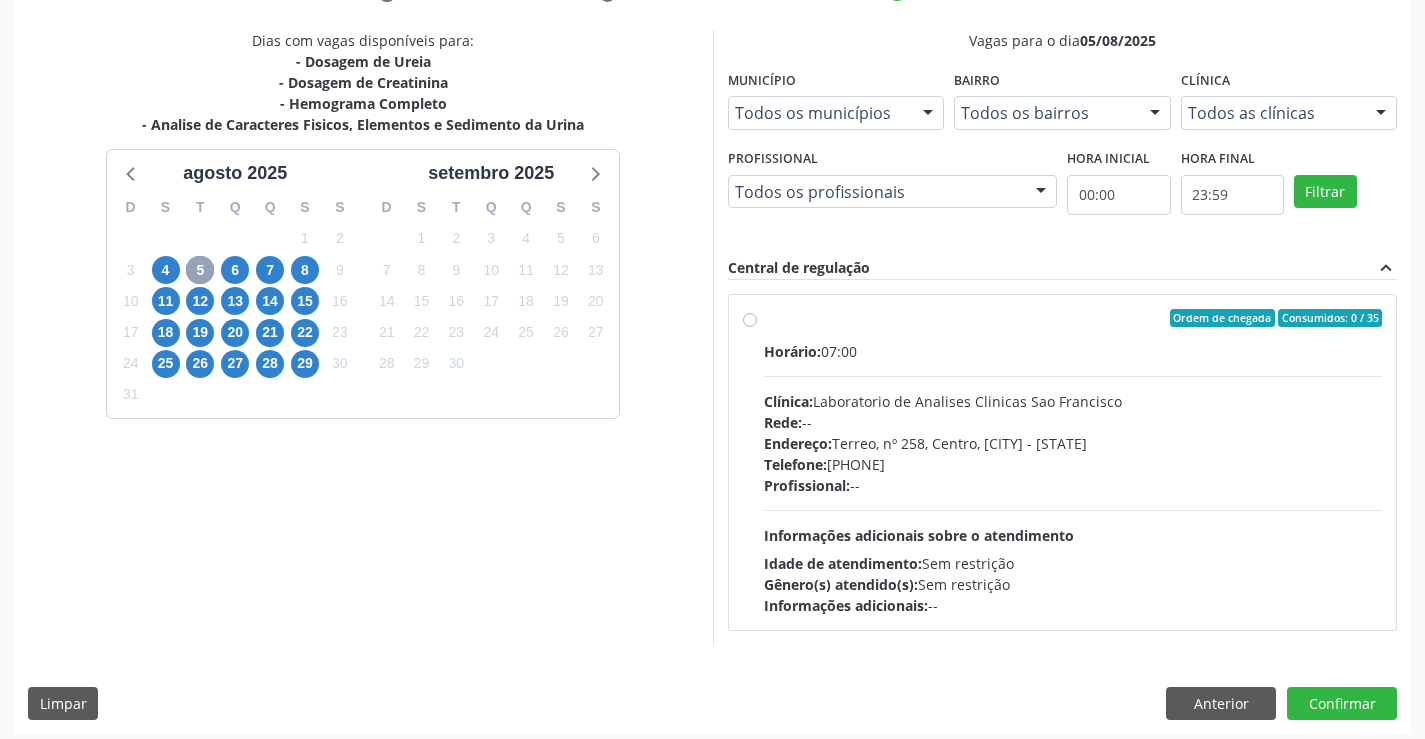 scroll, scrollTop: 420, scrollLeft: 0, axis: vertical 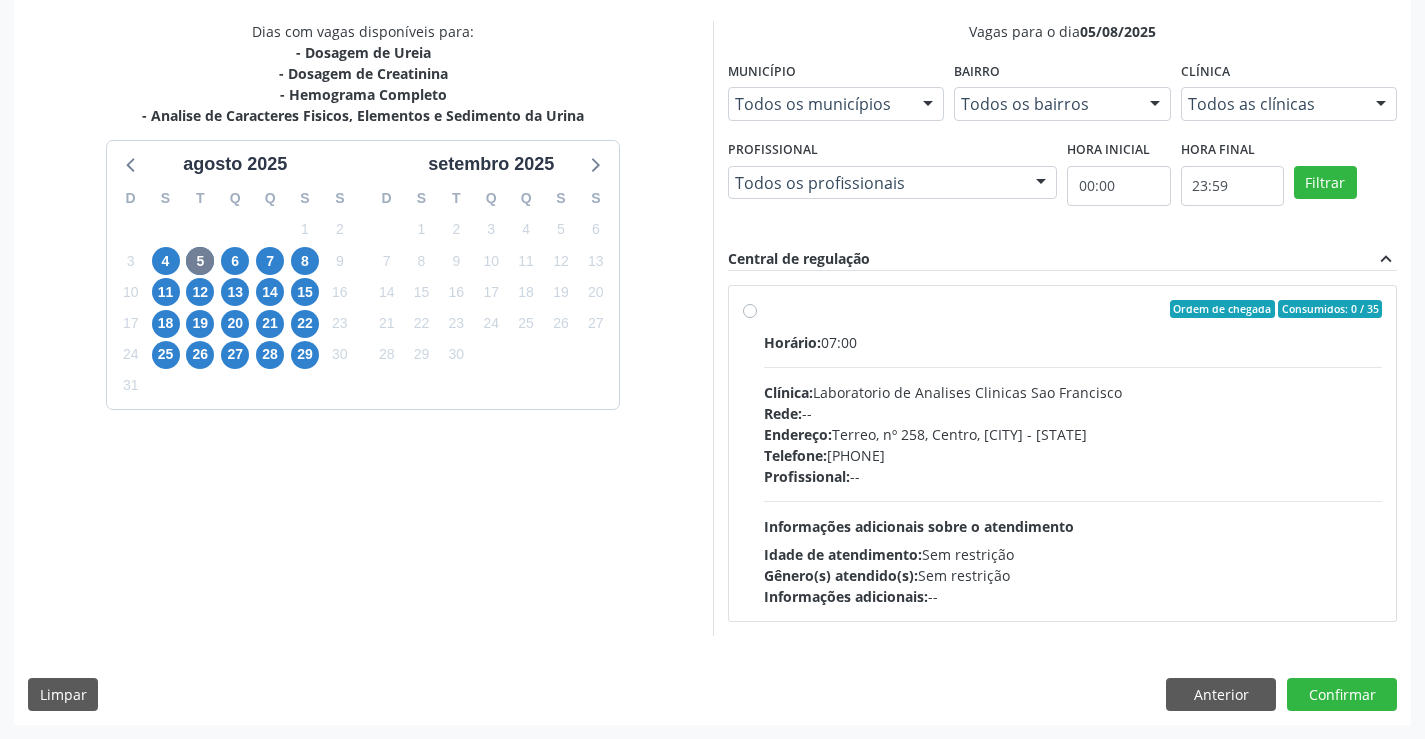 click on "Rede:
--" at bounding box center [1073, 413] 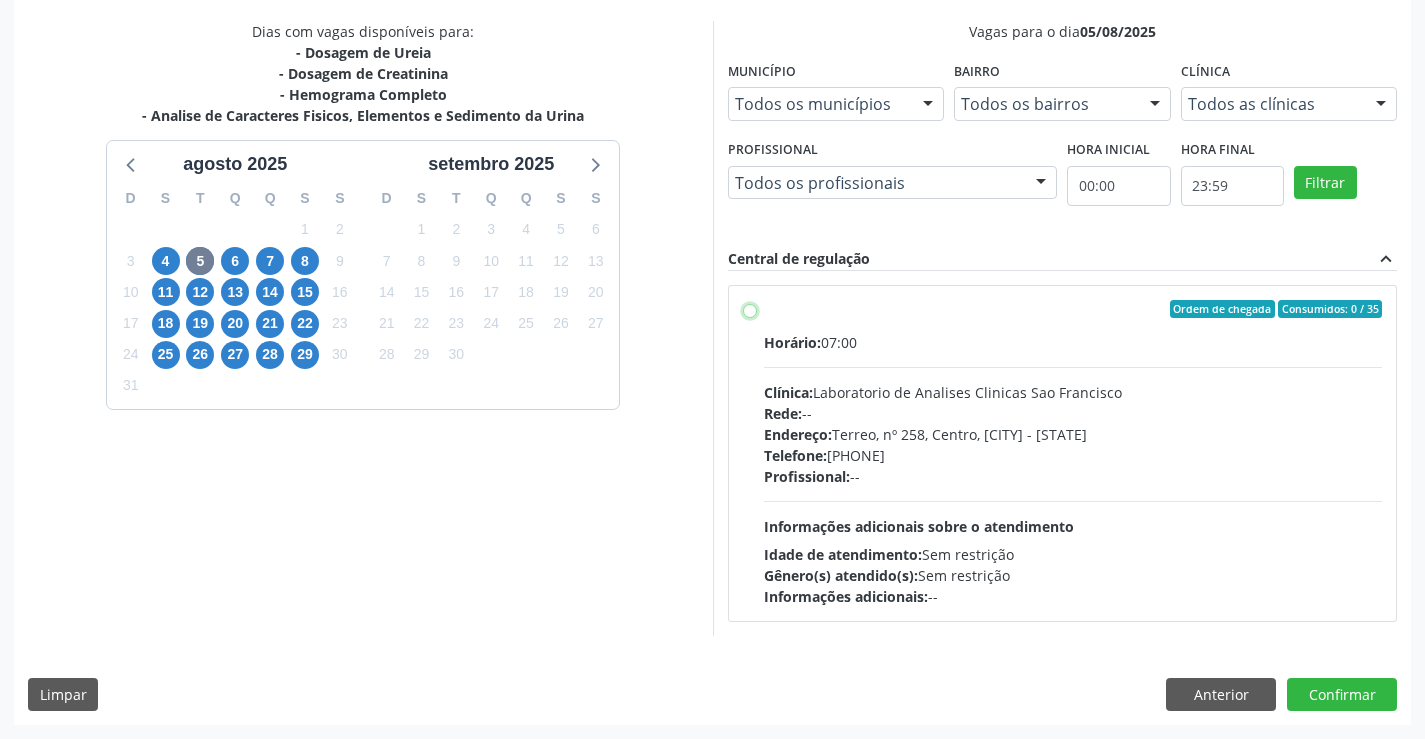 click on "Ordem de chegada
Consumidos: 0 / 35
Horário:   07:00
Clínica:  Laboratorio de Analises Clinicas Sao Francisco
Rede:
--
Endereço:   Terreo, nº 258, Centro, Campo Formoso - BA
Telefone:   (74) 36453588
Profissional:
--
Informações adicionais sobre o atendimento
Idade de atendimento:
Sem restrição
Gênero(s) atendido(s):
Sem restrição
Informações adicionais:
--" at bounding box center (750, 309) 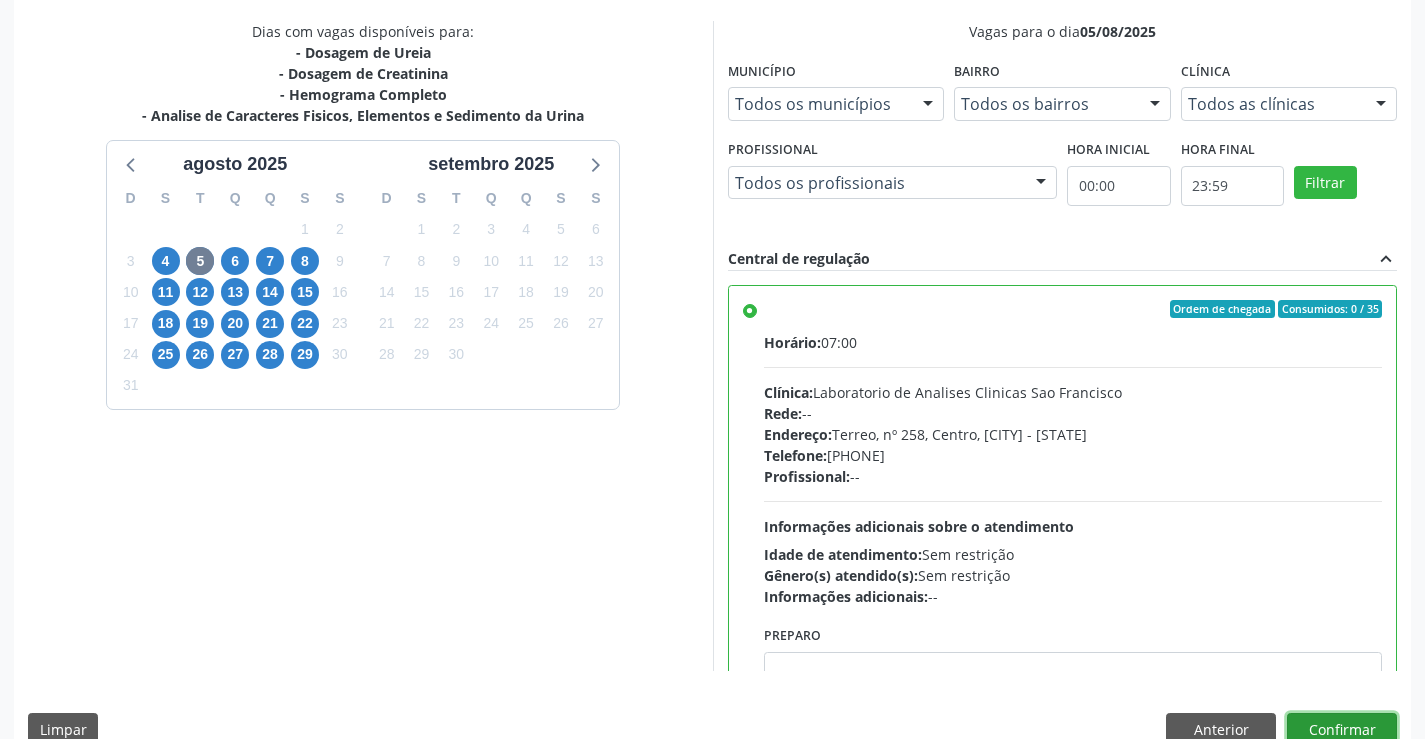 click on "Confirmar" at bounding box center [1342, 730] 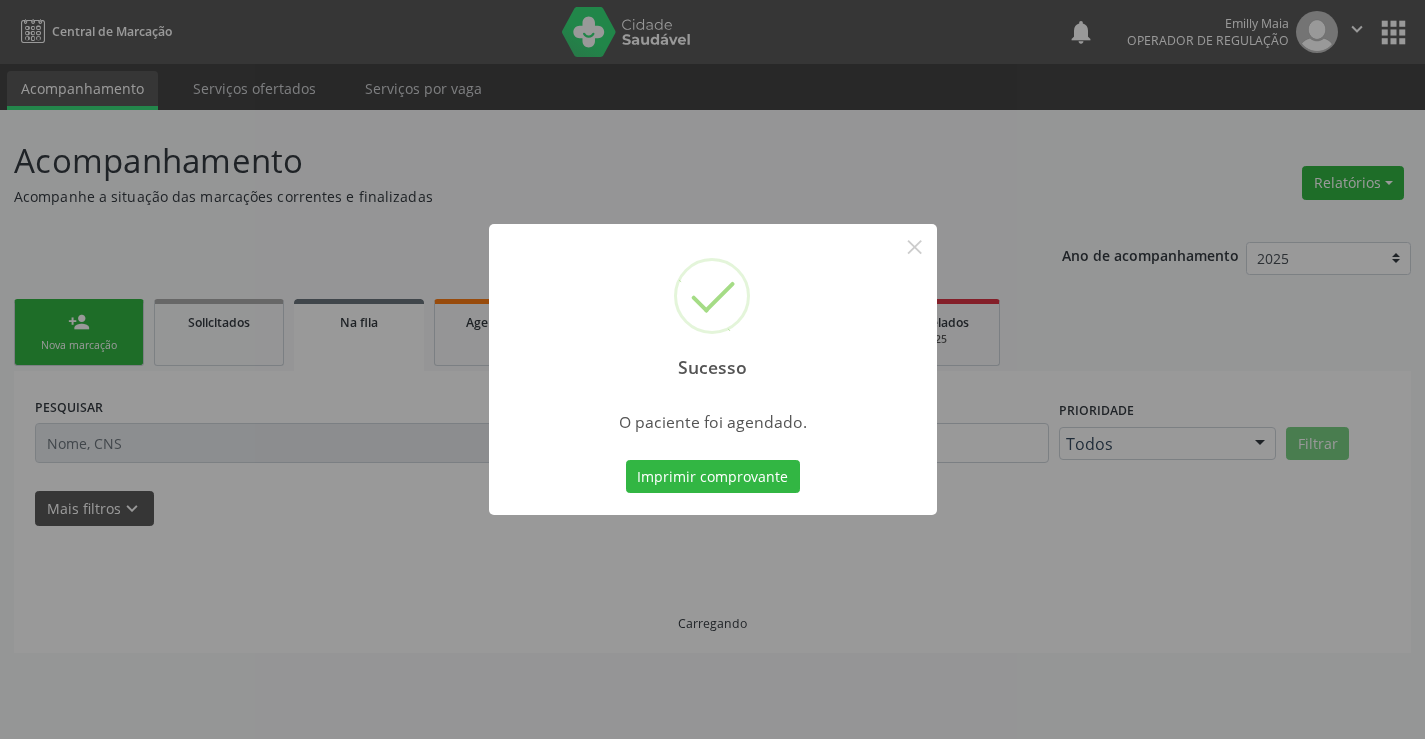 scroll, scrollTop: 0, scrollLeft: 0, axis: both 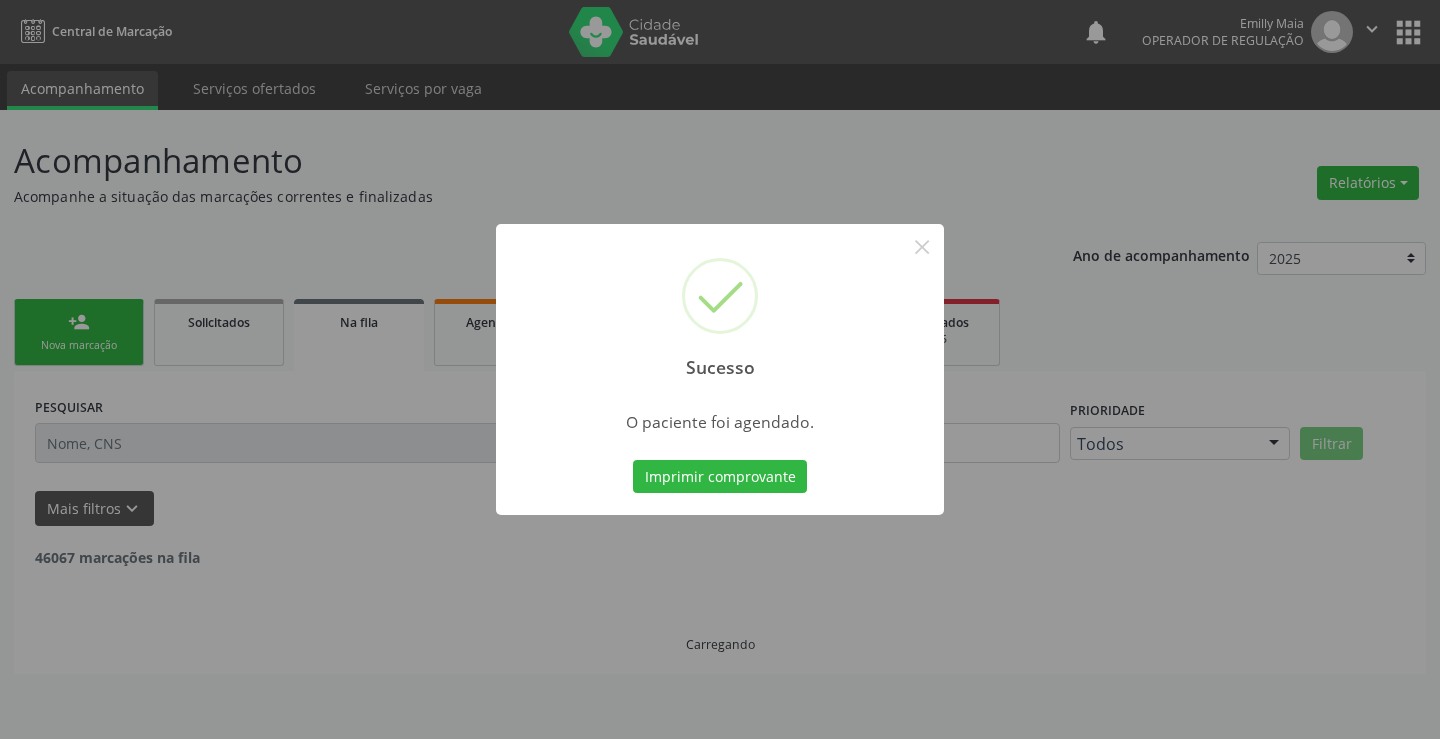 click on "Sucesso × O paciente foi agendado. Imprimir comprovante Cancel" at bounding box center [720, 370] 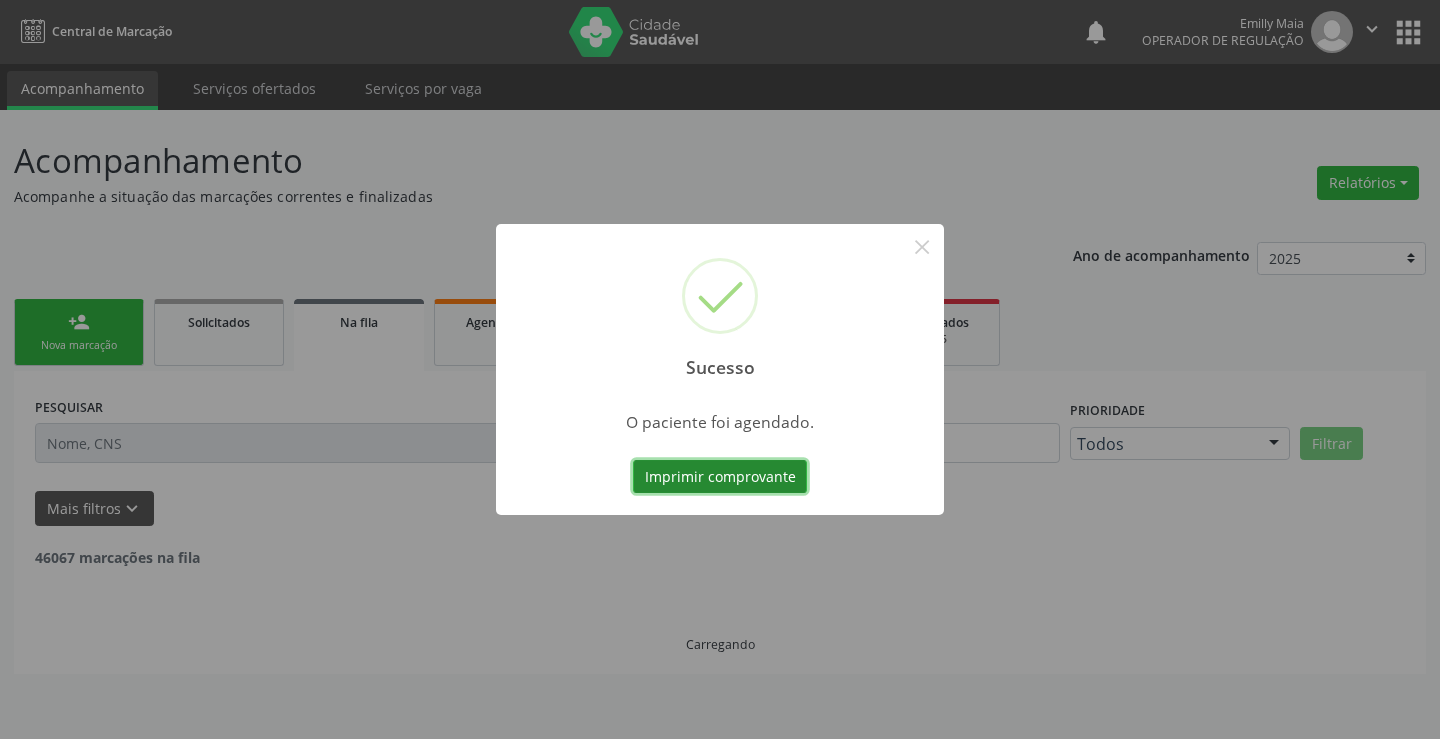 click on "Imprimir comprovante" at bounding box center (720, 477) 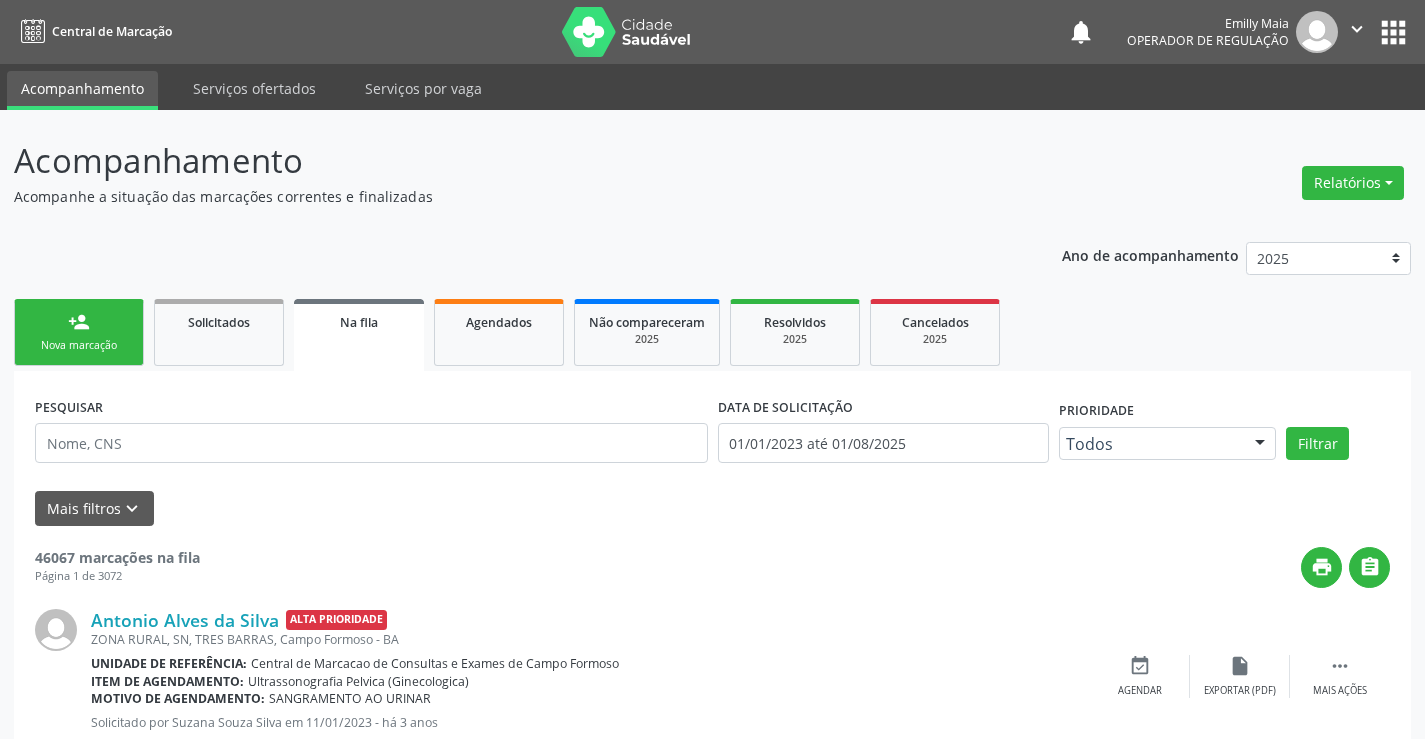 click on "person_add" at bounding box center (79, 322) 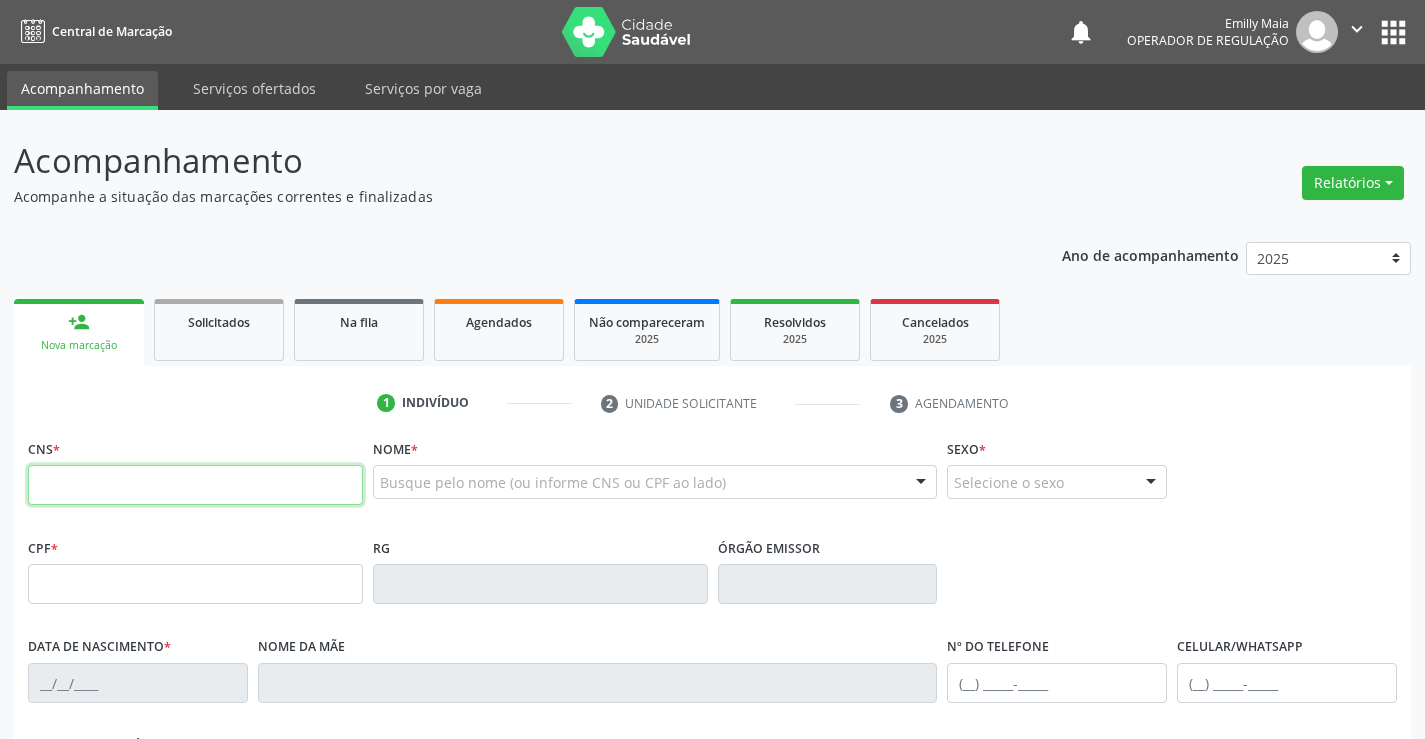 click at bounding box center [195, 485] 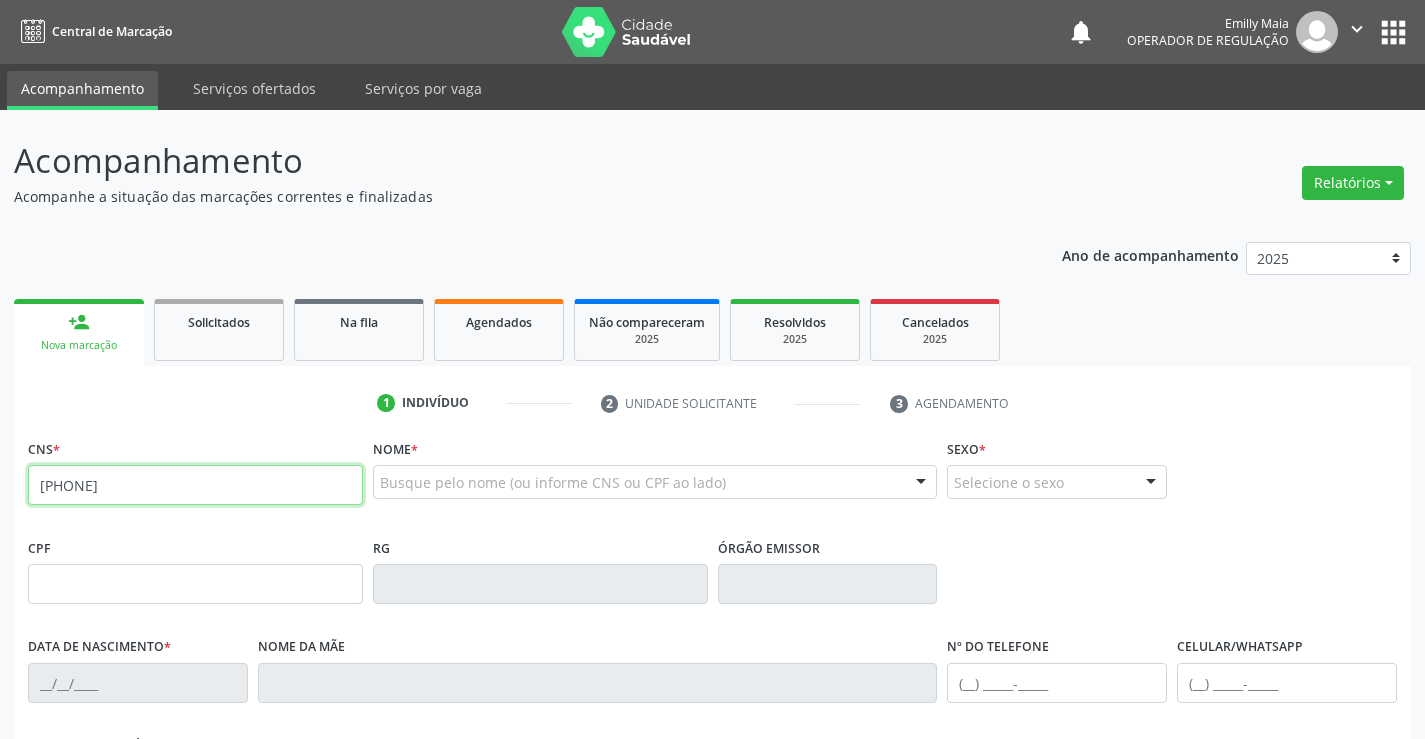 type on "702 0023 9778 3283" 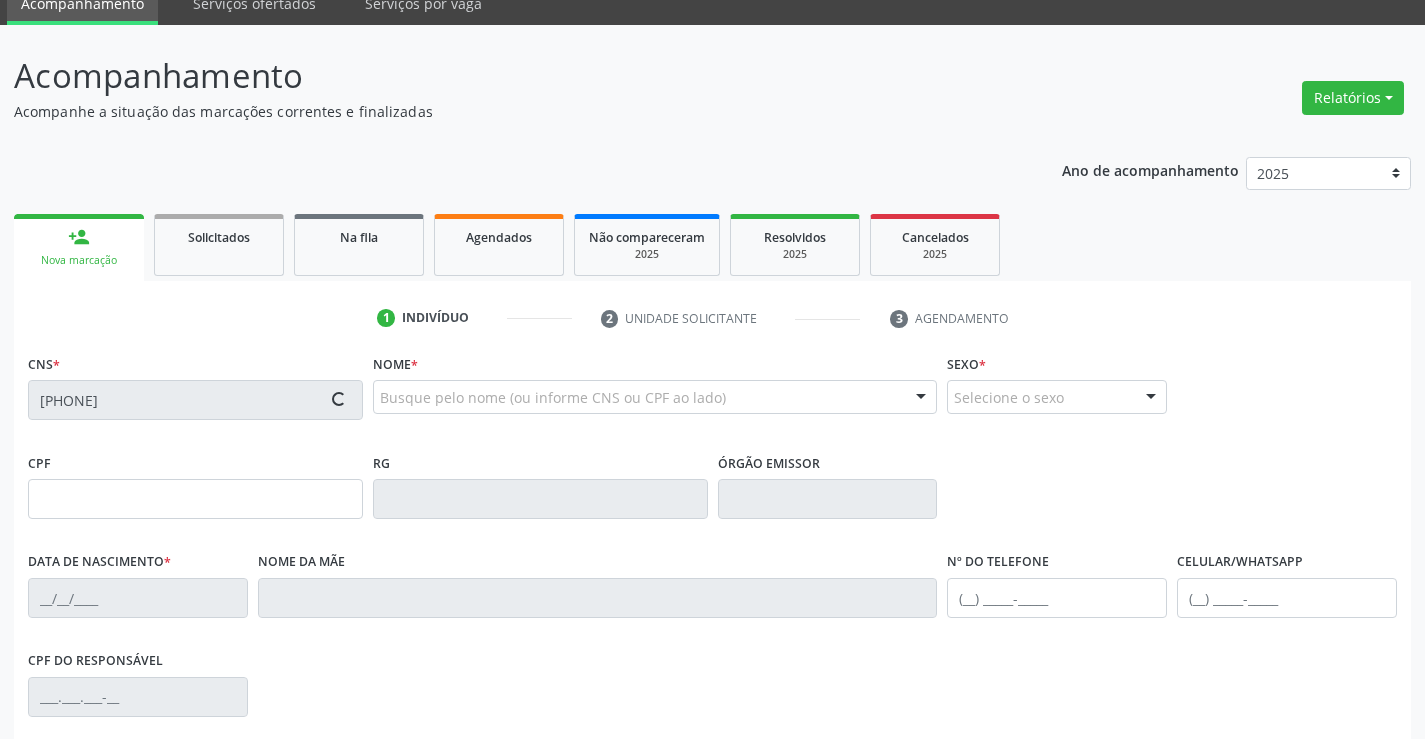 type on "1457713691" 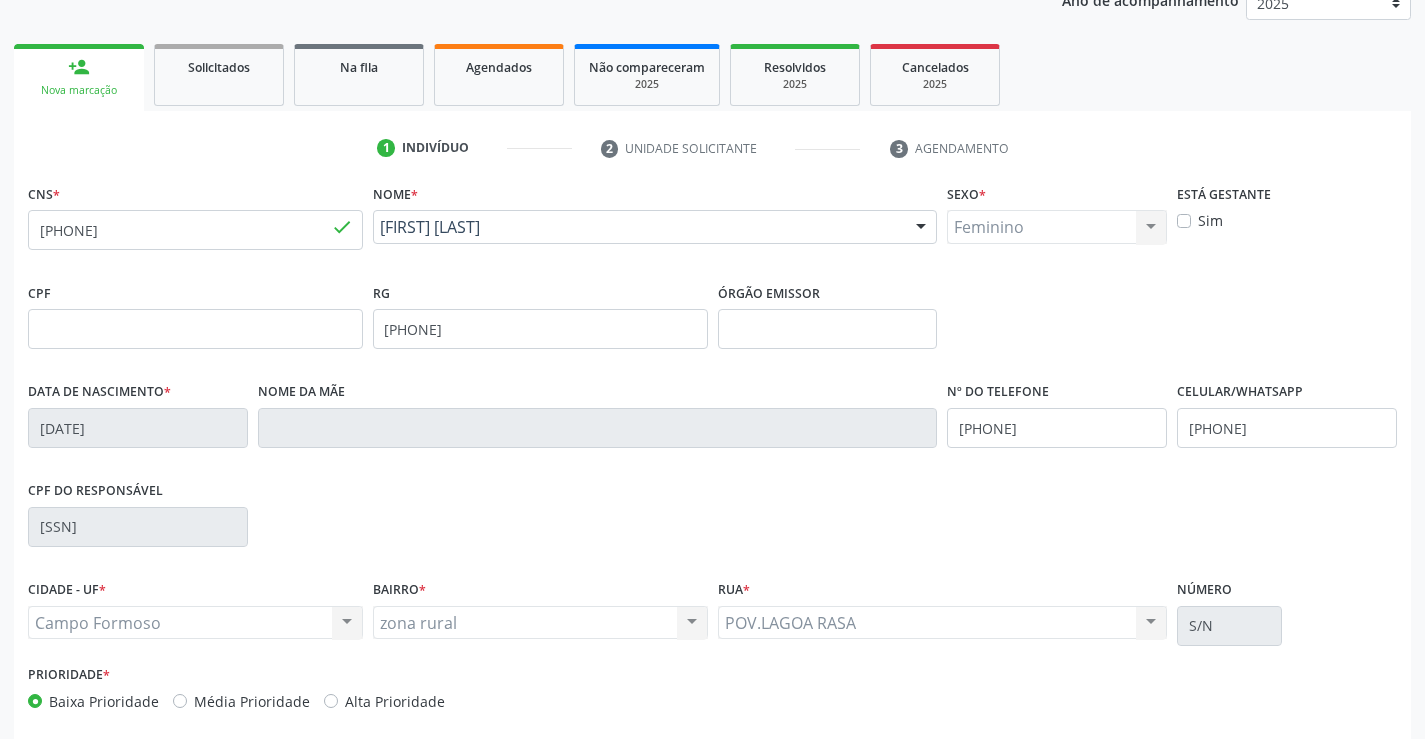 scroll, scrollTop: 345, scrollLeft: 0, axis: vertical 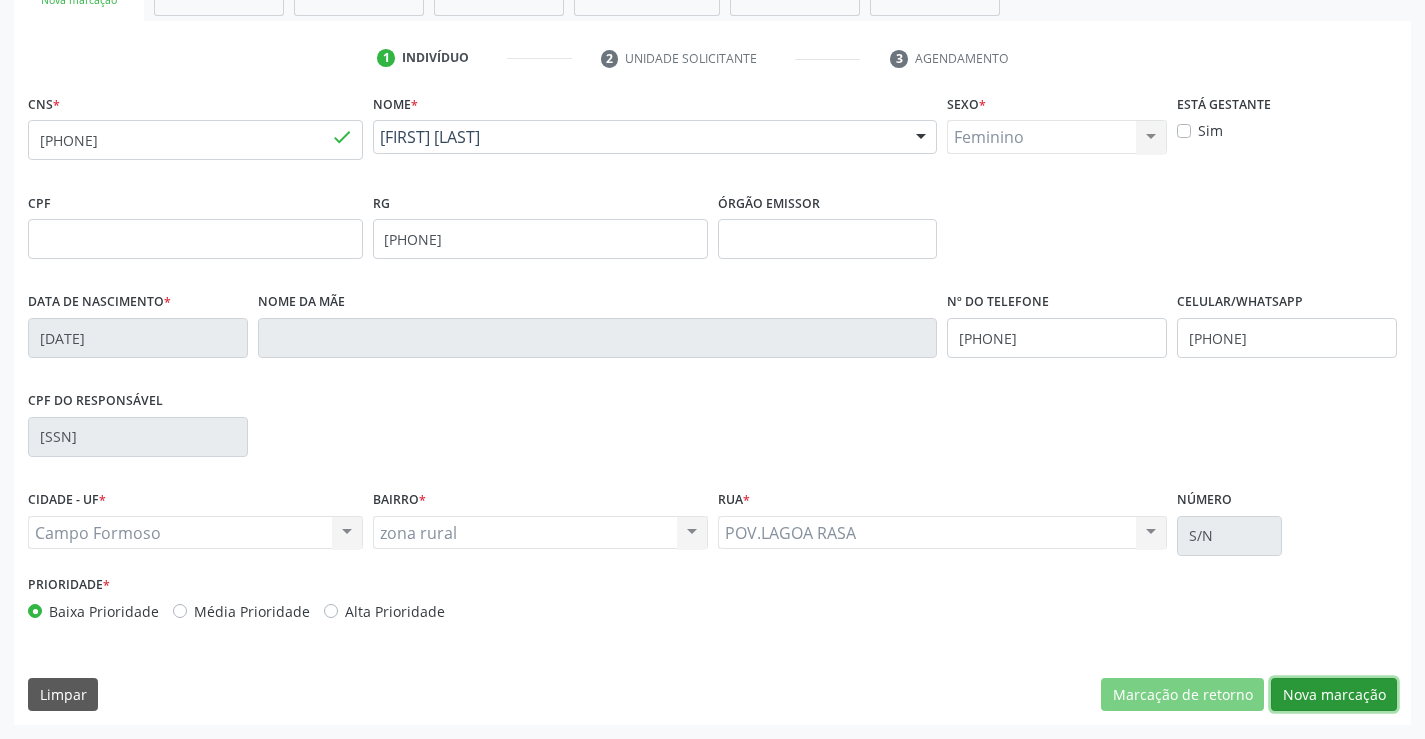 click on "Nova marcação" at bounding box center [1334, 695] 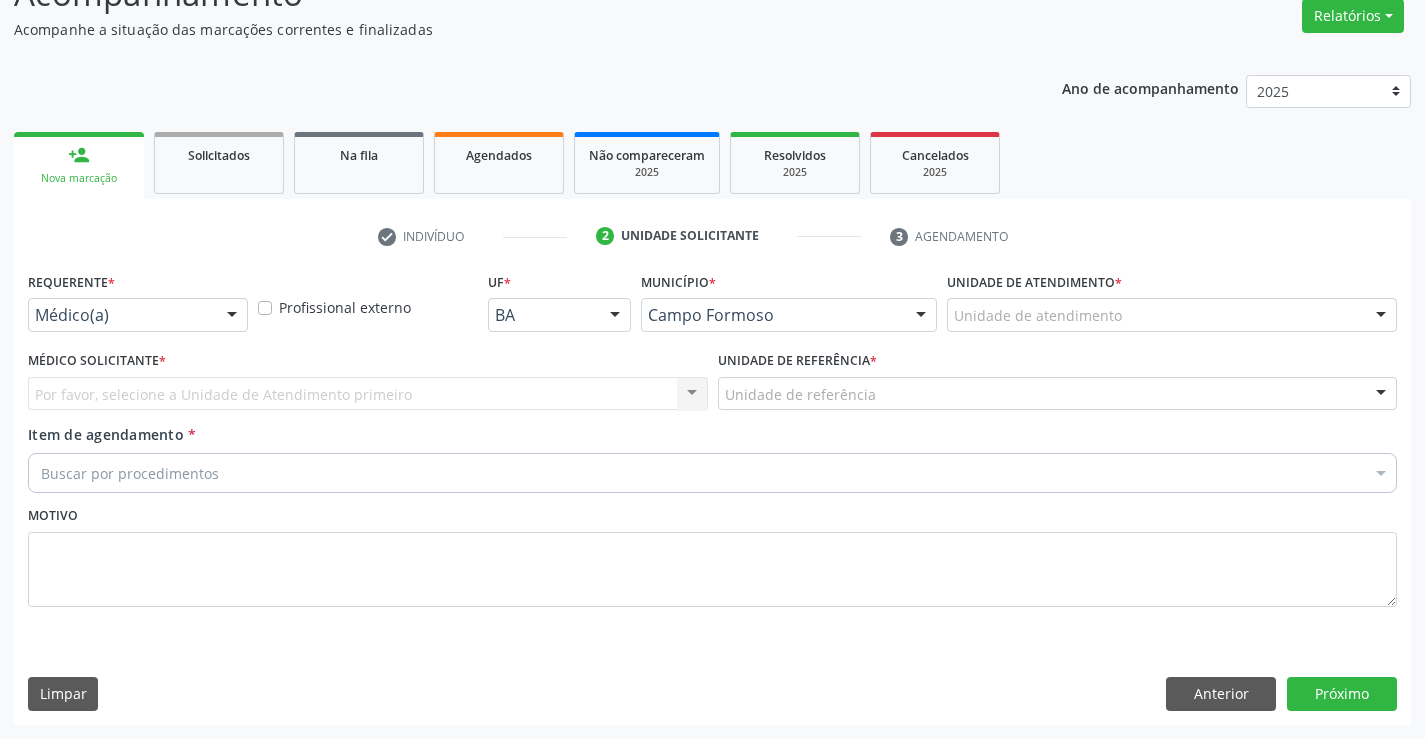 scroll, scrollTop: 167, scrollLeft: 0, axis: vertical 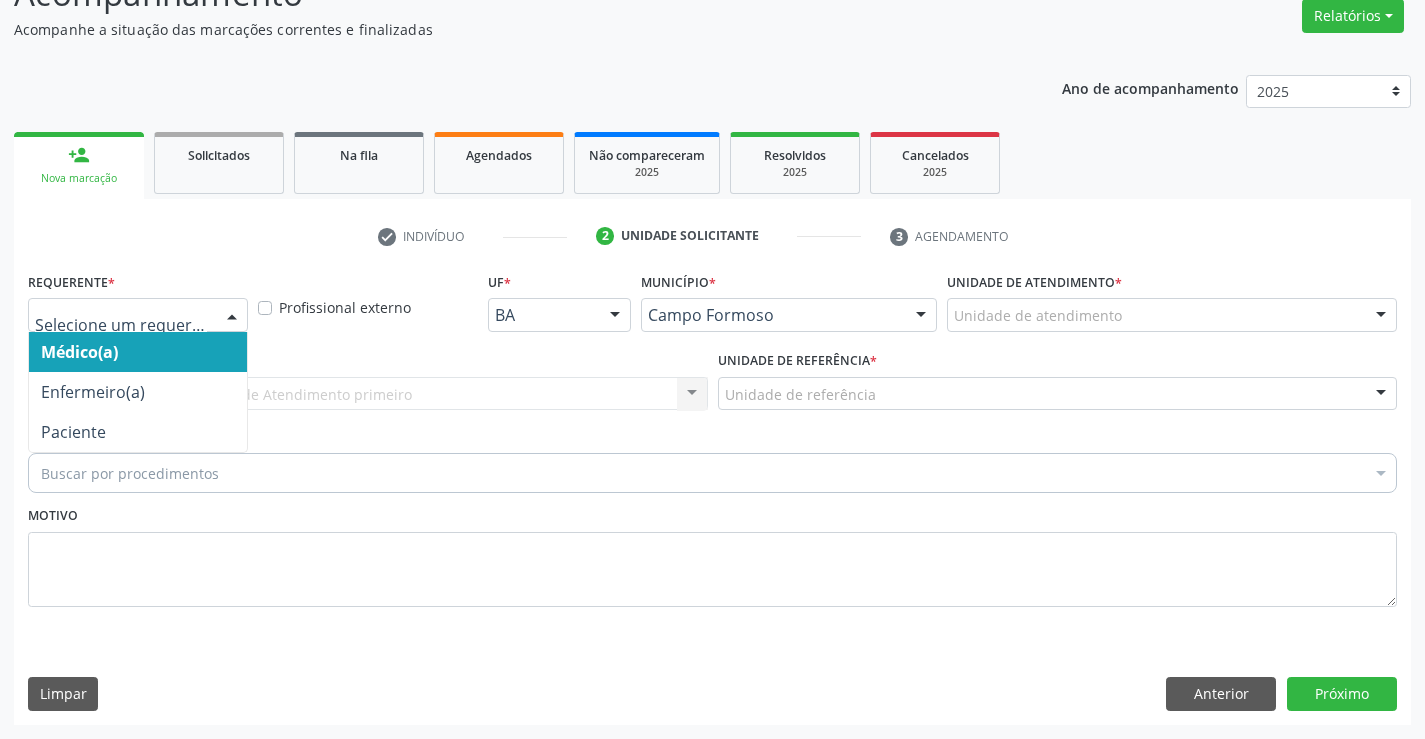 click at bounding box center (232, 316) 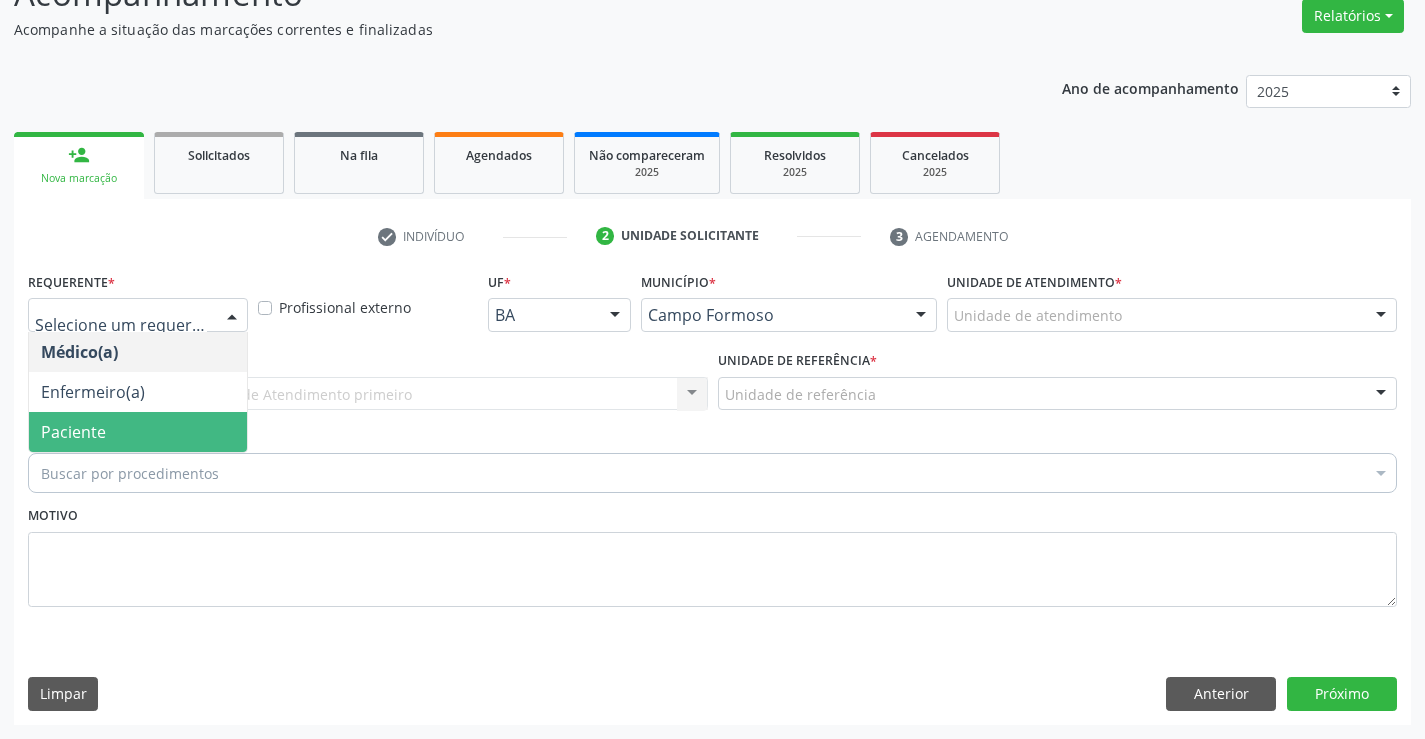 click on "Paciente" at bounding box center [138, 432] 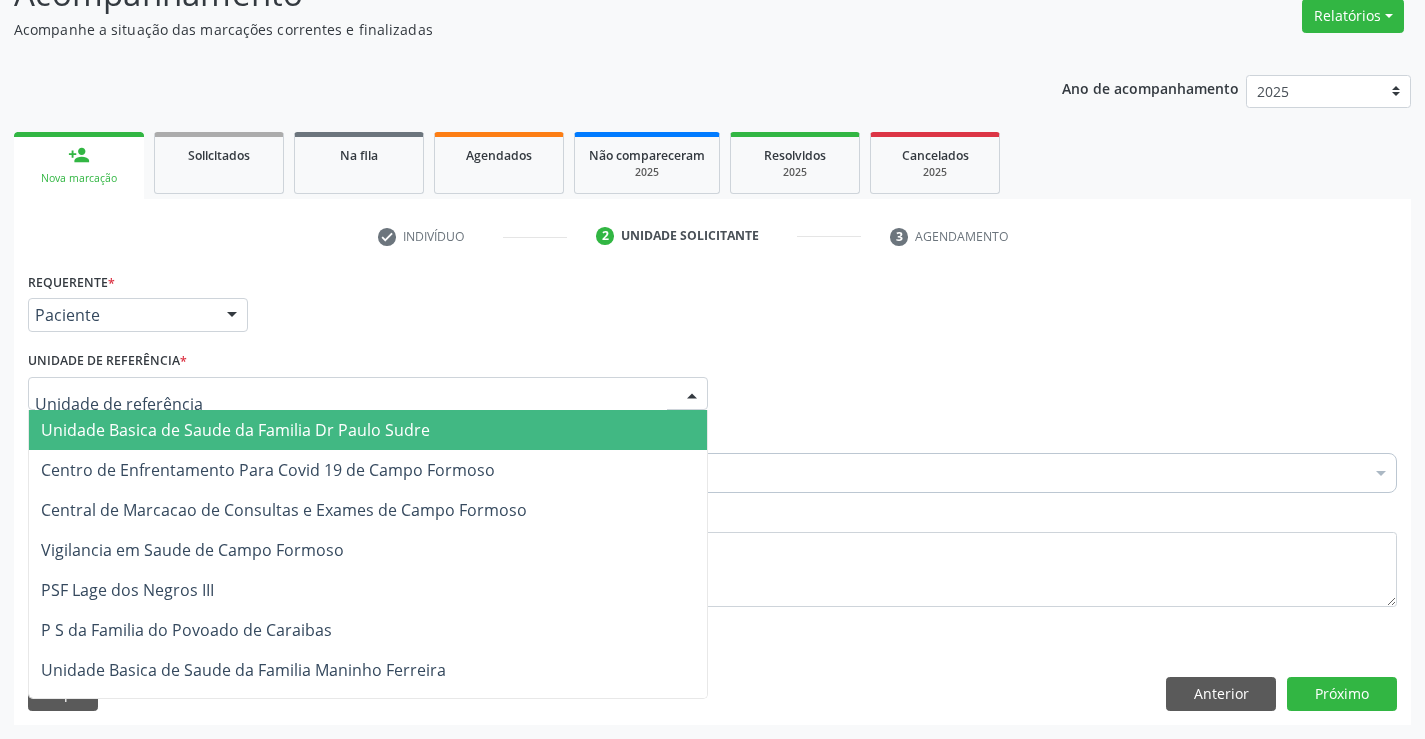 drag, startPoint x: 364, startPoint y: 382, endPoint x: 357, endPoint y: 463, distance: 81.3019 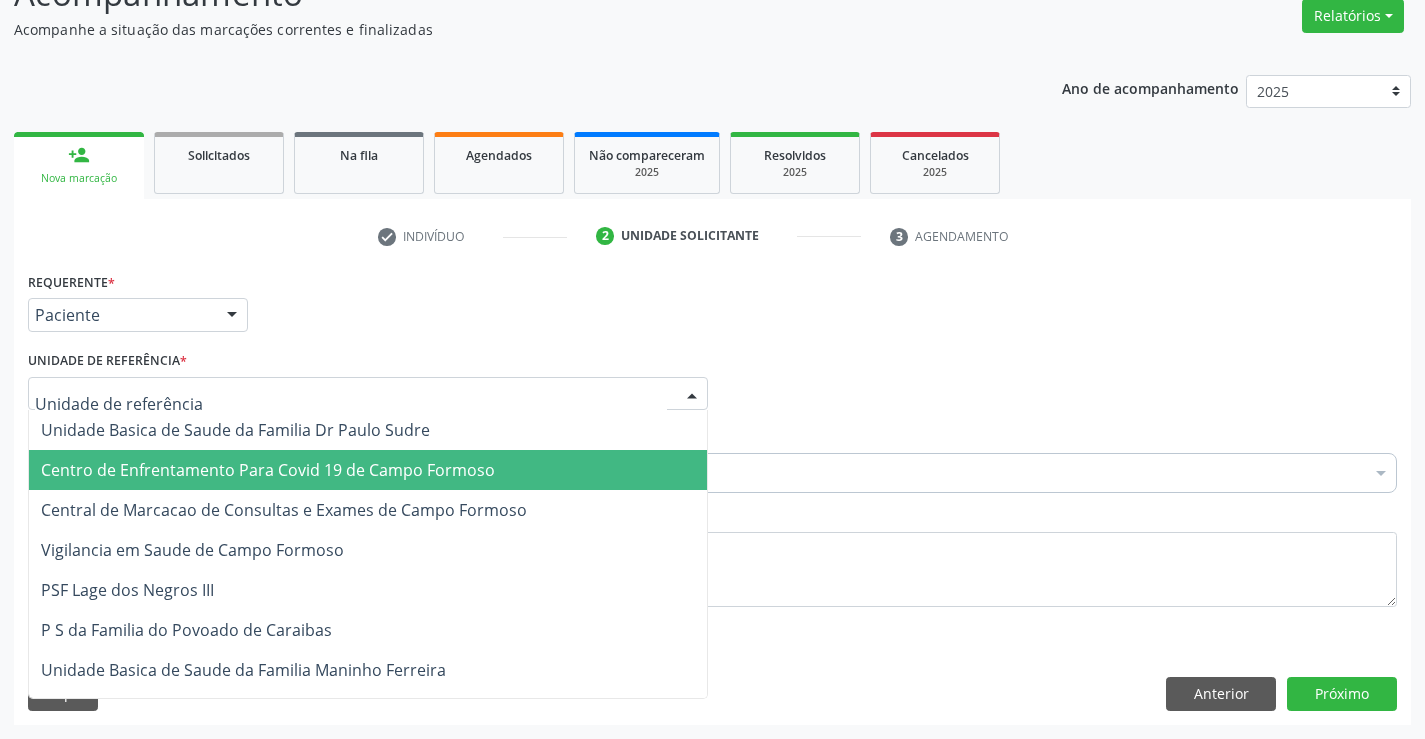 click on "Centro de Enfrentamento Para Covid 19 de Campo Formoso" at bounding box center (368, 470) 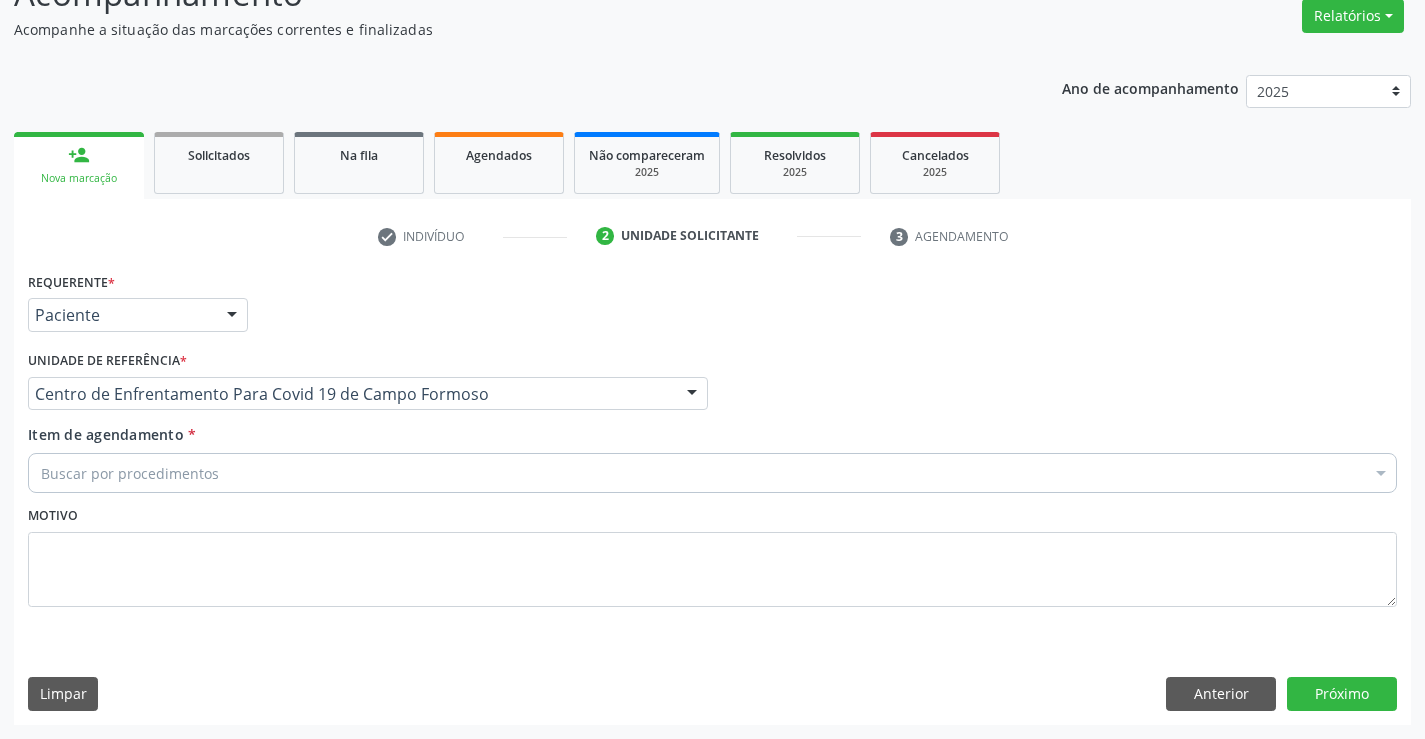 drag, startPoint x: 382, startPoint y: 398, endPoint x: 384, endPoint y: 490, distance: 92.021736 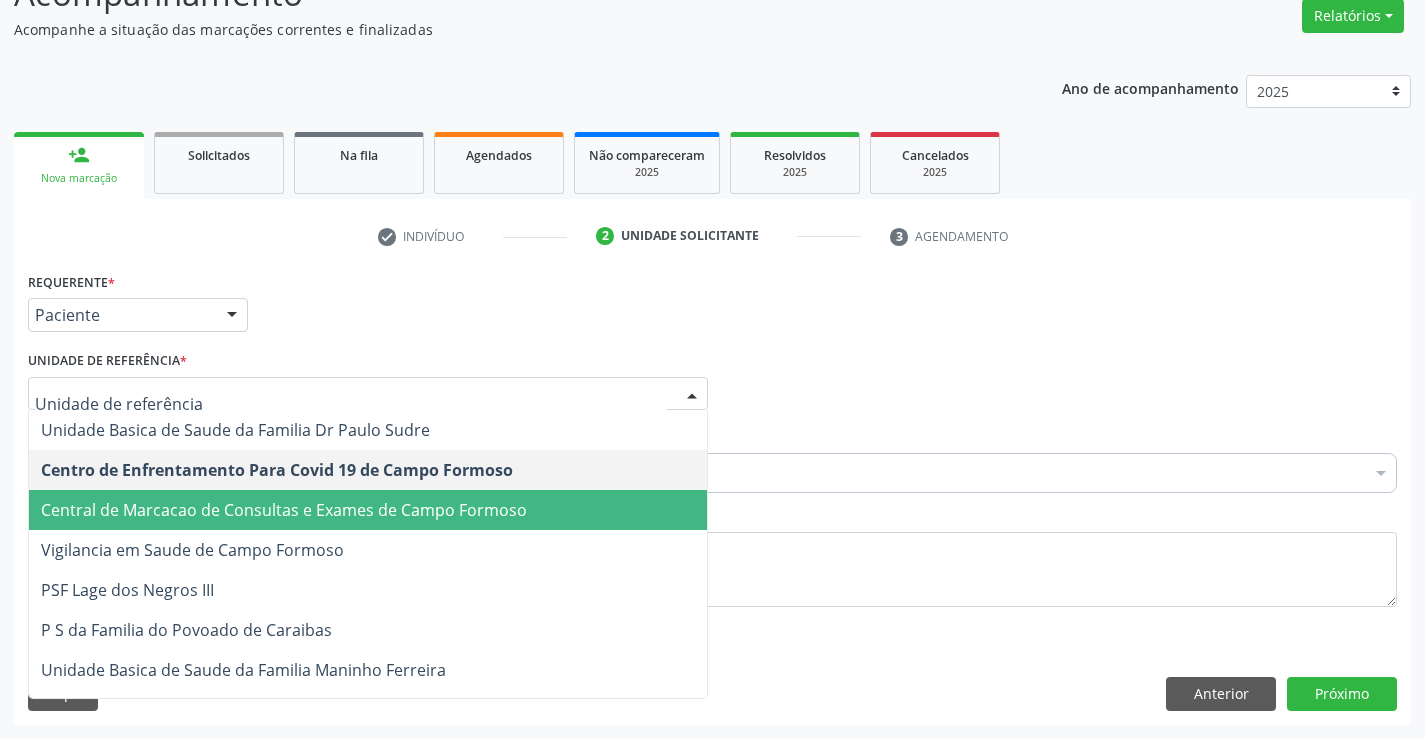 drag, startPoint x: 383, startPoint y: 502, endPoint x: 401, endPoint y: 482, distance: 26.907248 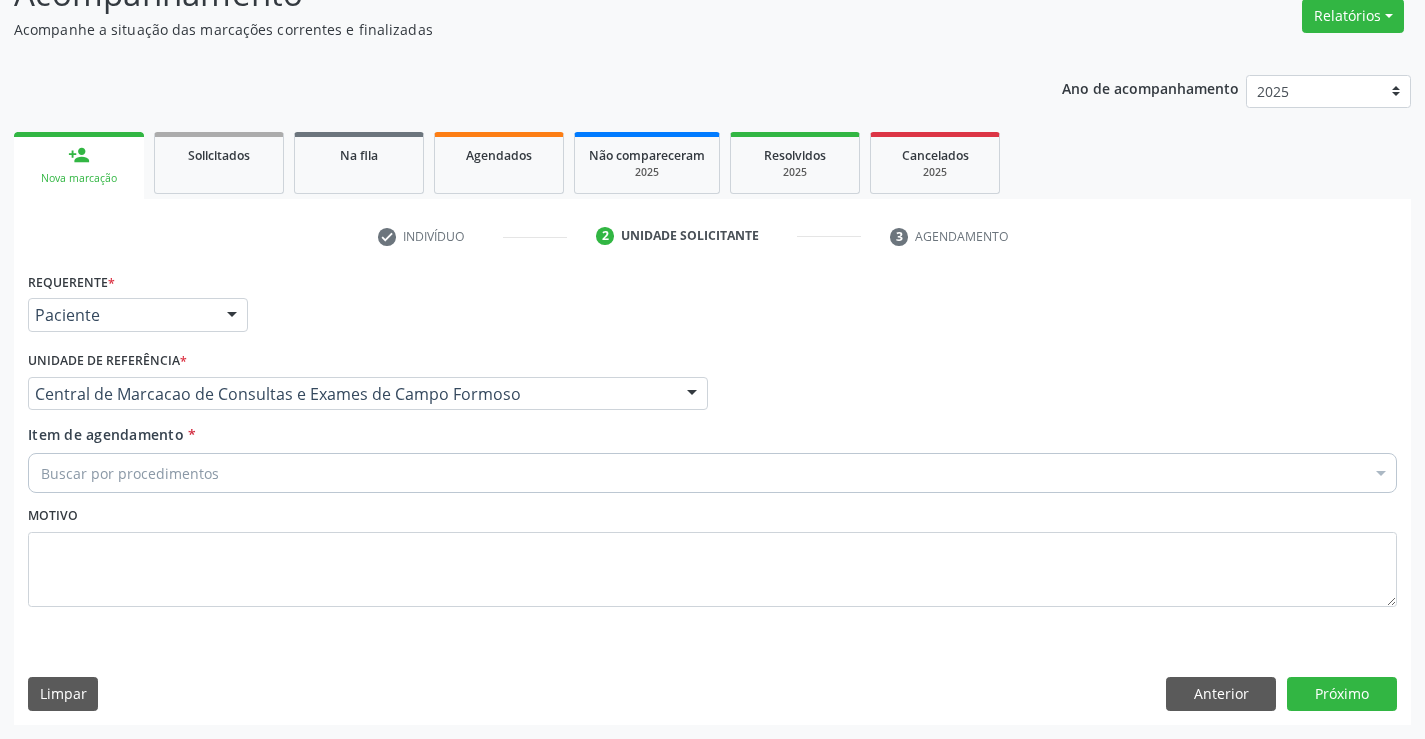 click on "Buscar por procedimentos" at bounding box center (712, 473) 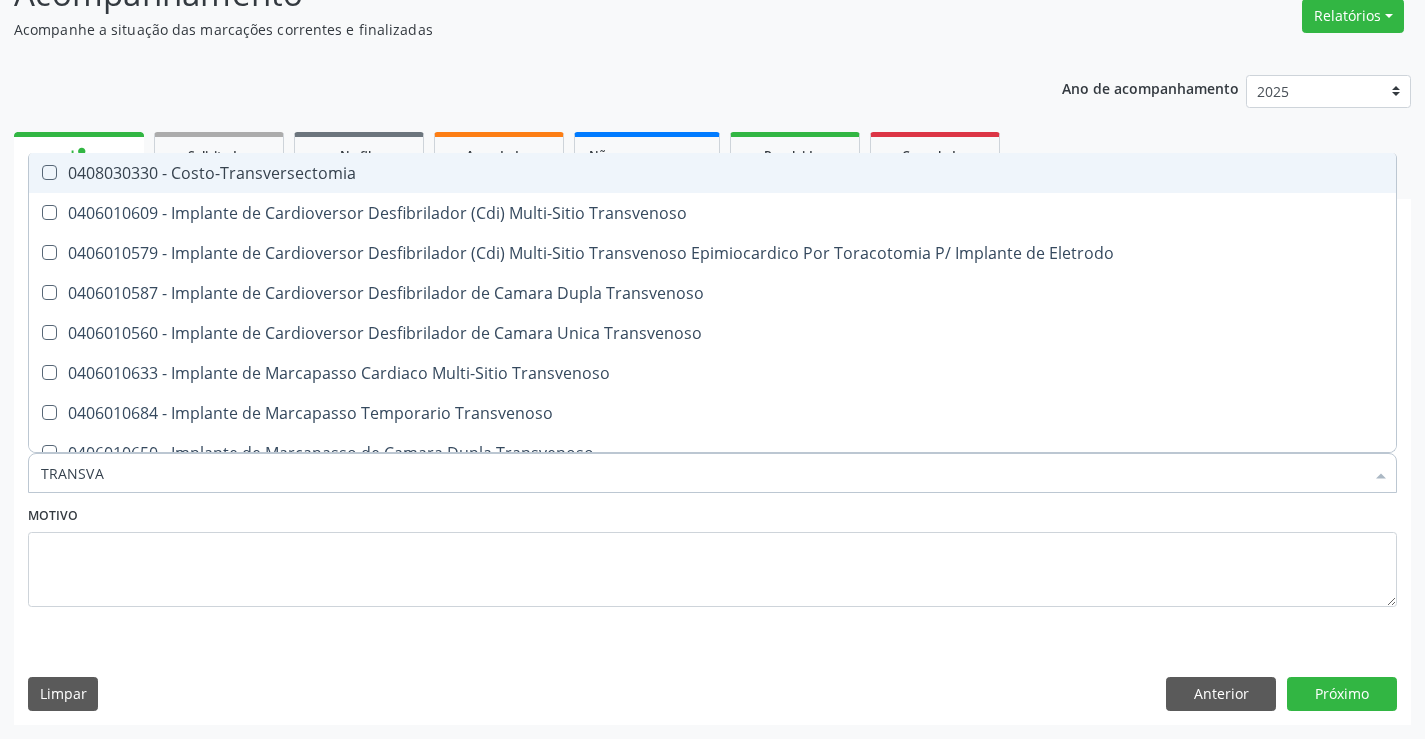 type on "TRANSVAG" 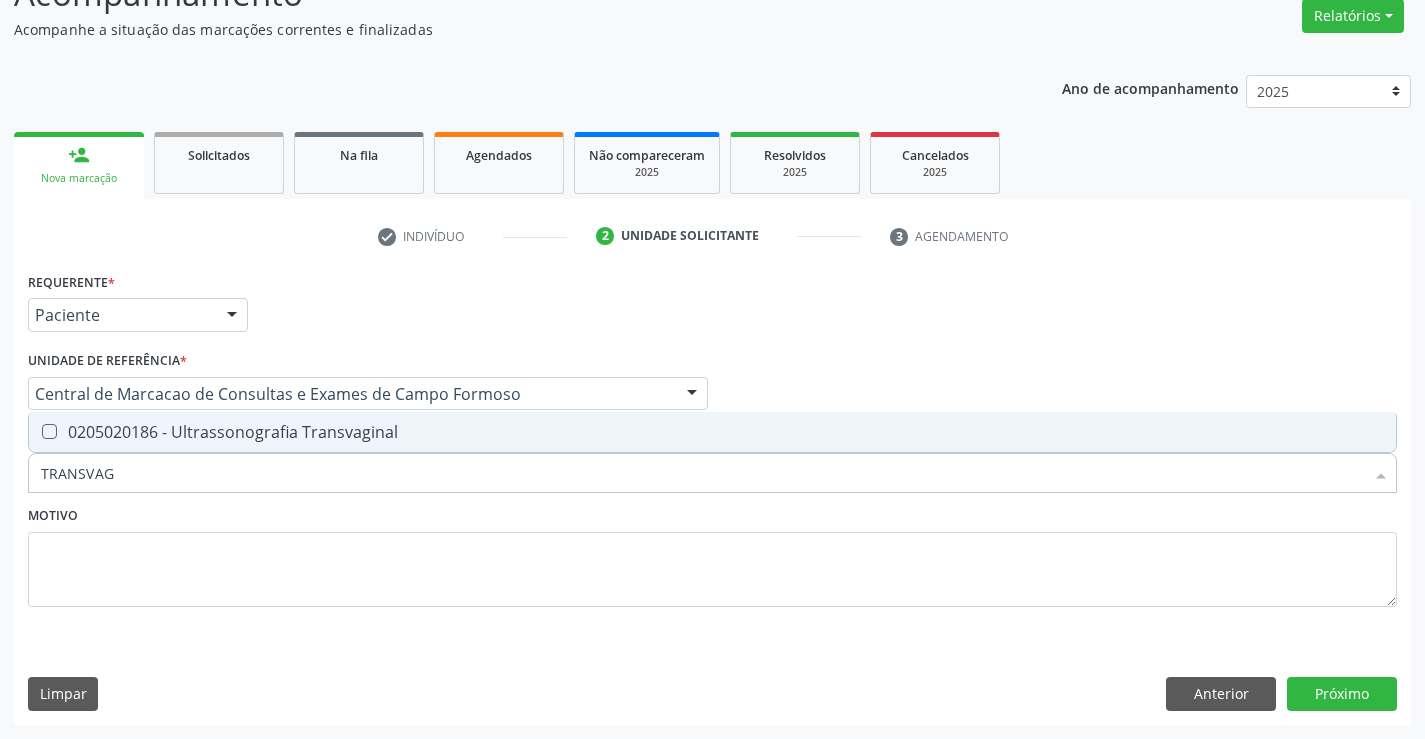 click on "0205020186 - Ultrassonografia Transvaginal" at bounding box center (712, 432) 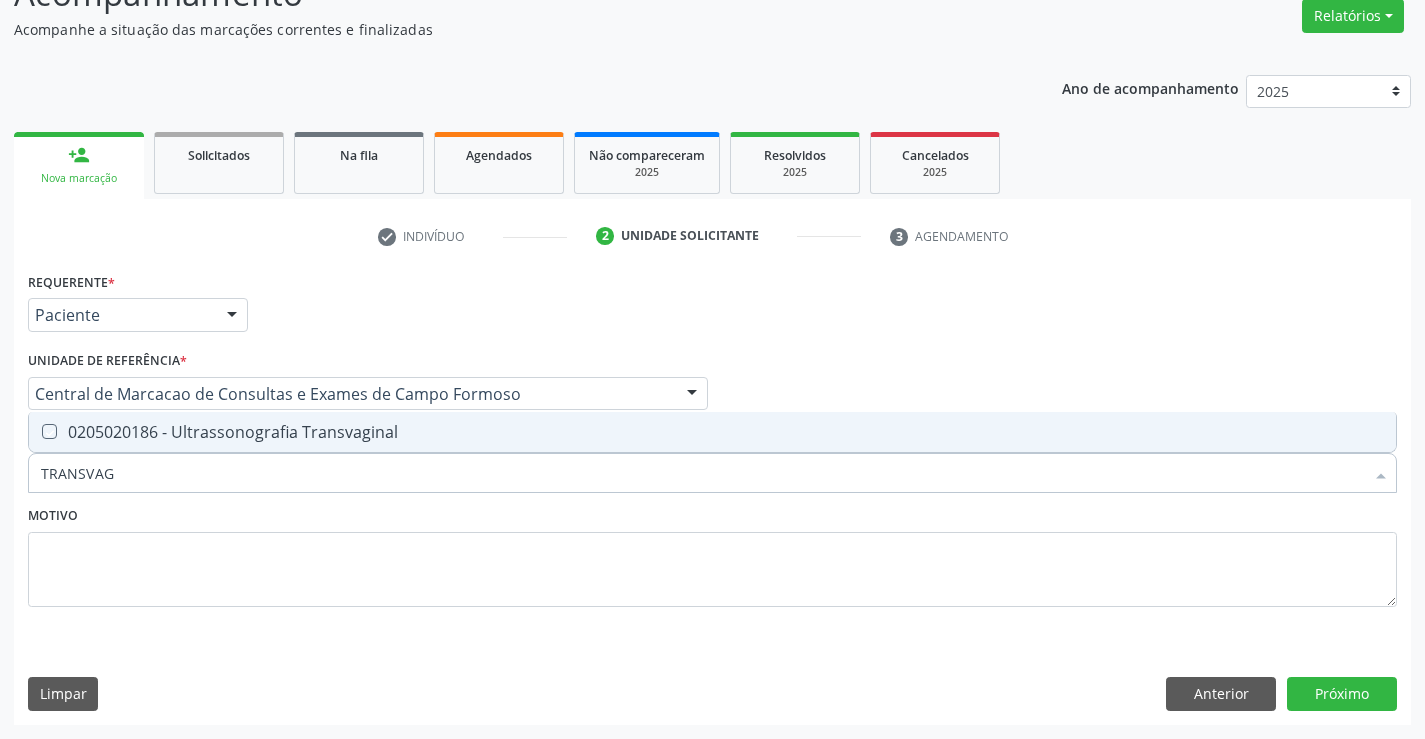checkbox on "true" 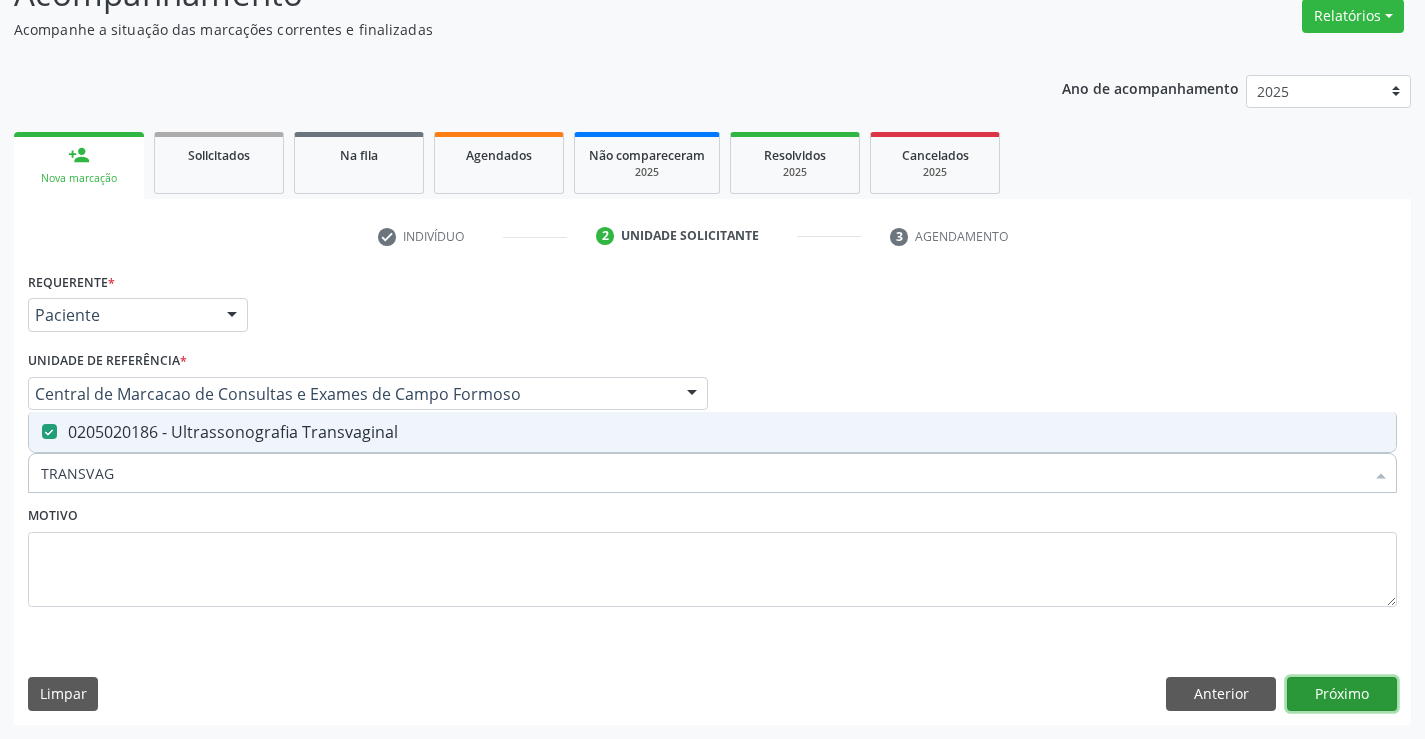 click on "Próximo" at bounding box center [1342, 694] 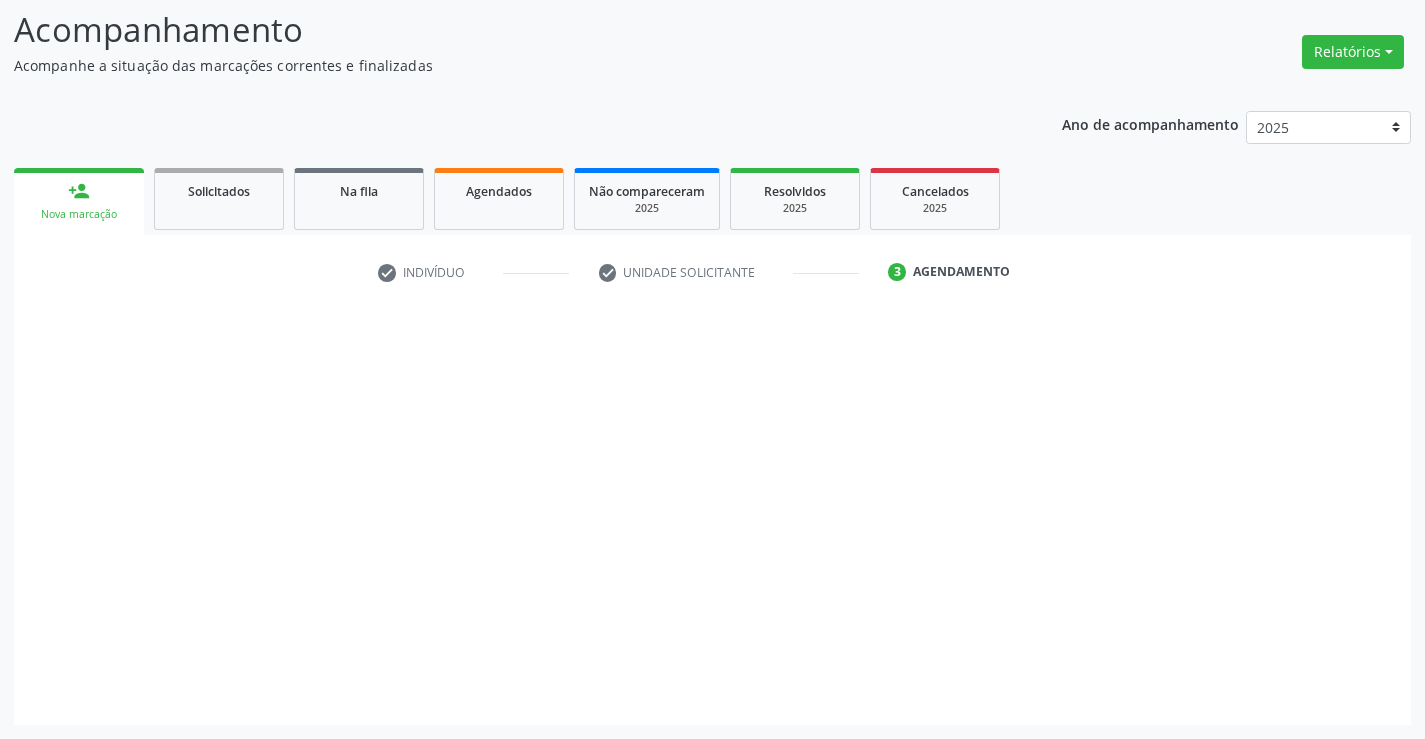 scroll, scrollTop: 131, scrollLeft: 0, axis: vertical 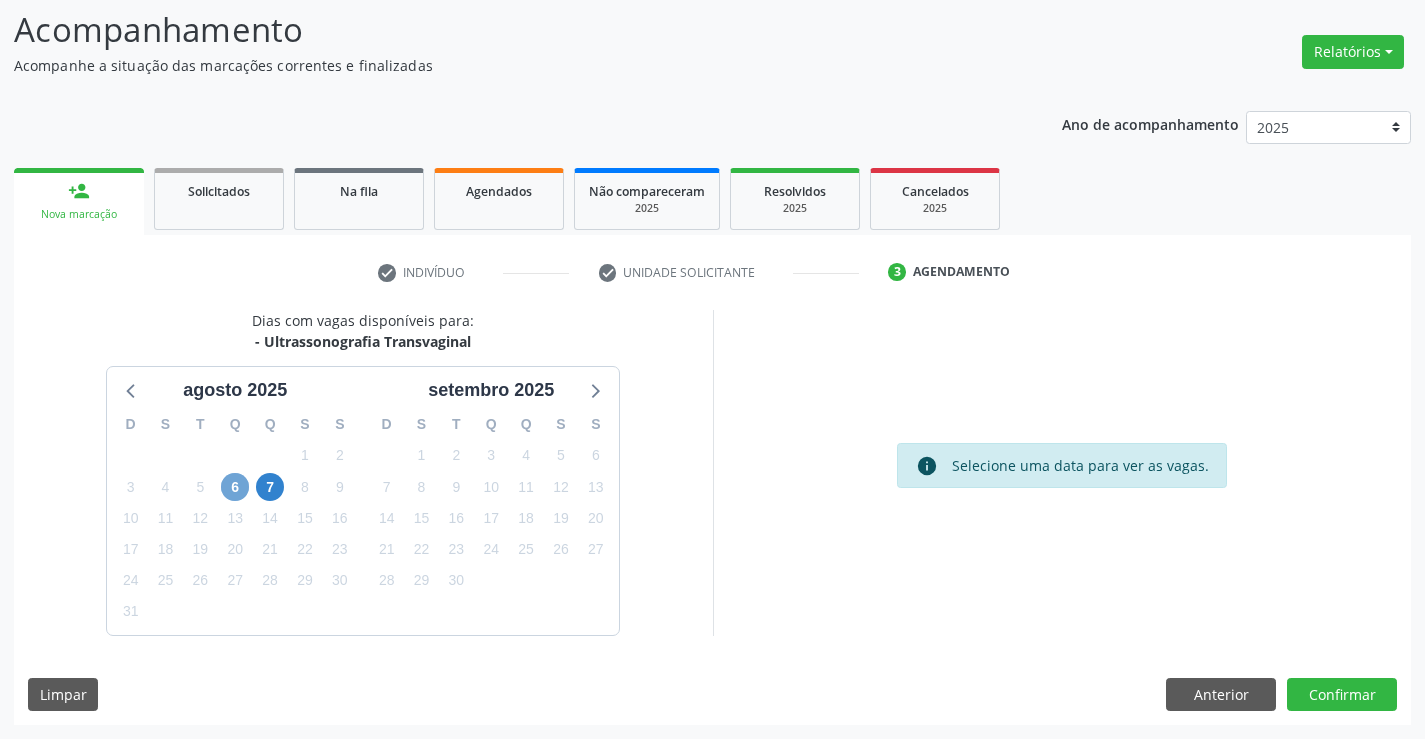click on "6" at bounding box center [235, 487] 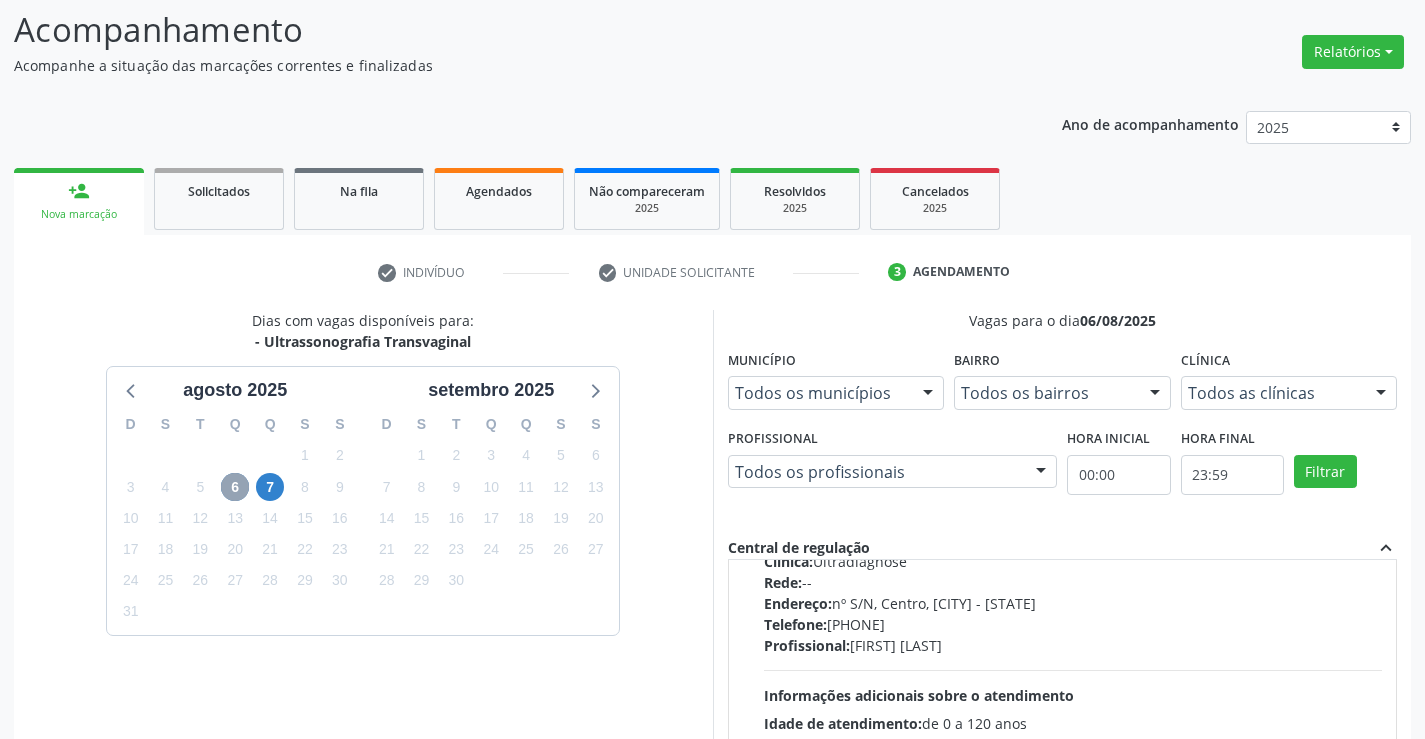 scroll, scrollTop: 500, scrollLeft: 0, axis: vertical 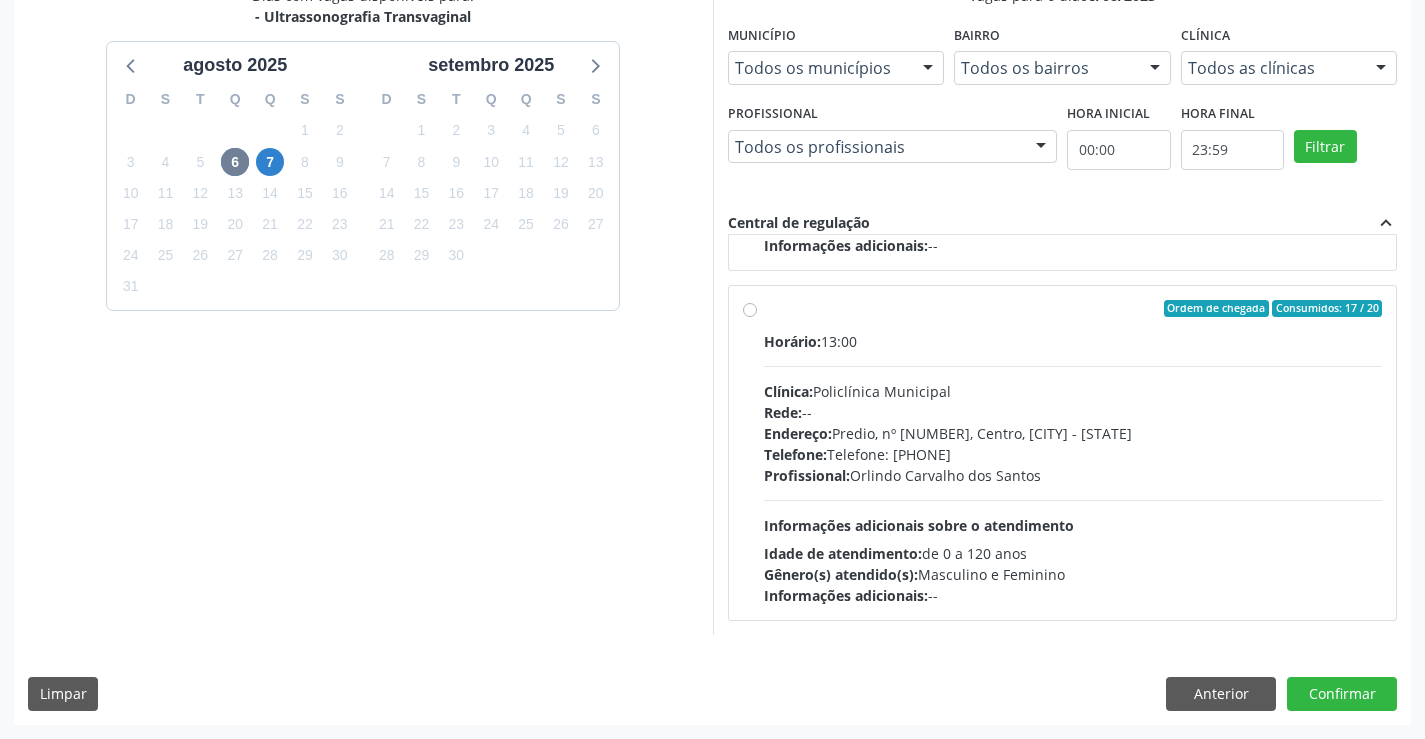 click on "Telefone:   (74) 6451312" at bounding box center [1073, 454] 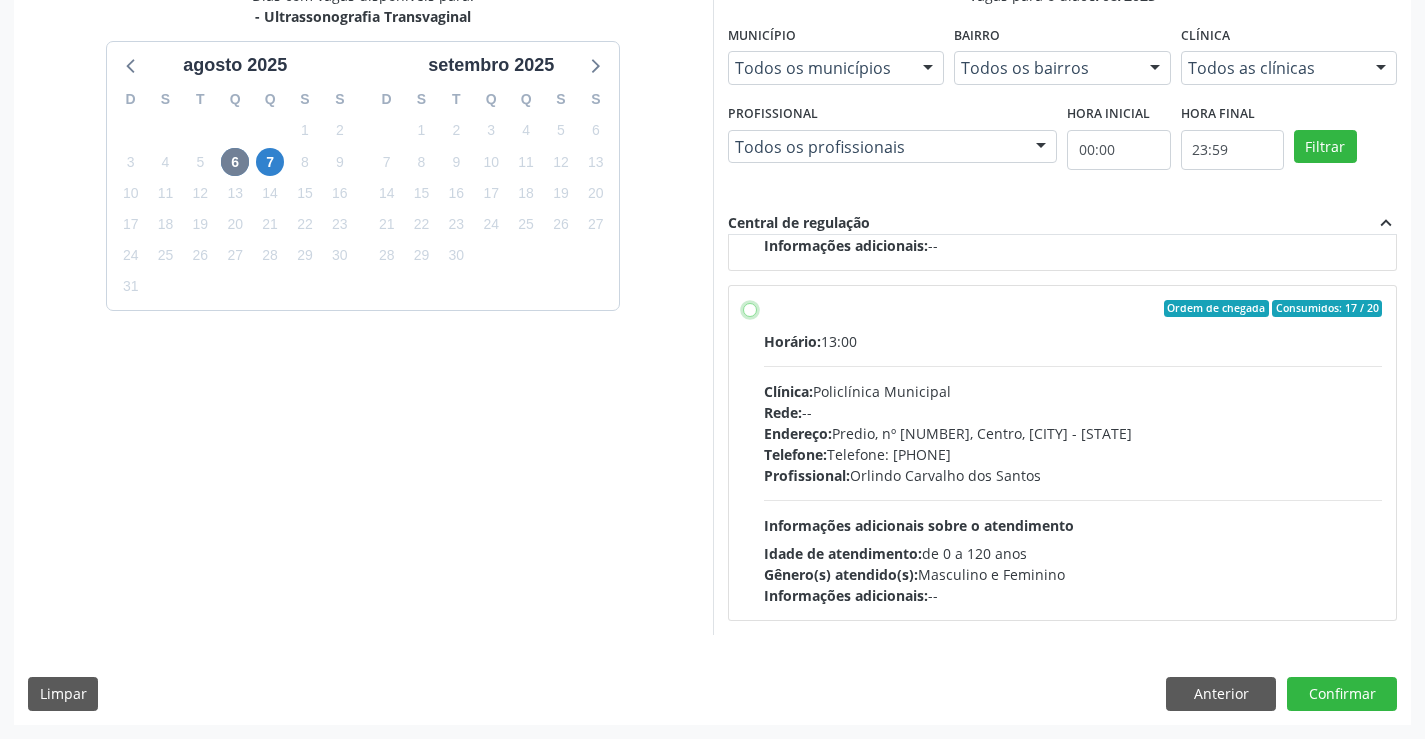 click on "Ordem de chegada
Consumidos: 17 / 20
Horário:   13:00
Clínica:  Policlínica Municipal
Rede:
--
Endereço:   Predio, nº 386, Centro, Campo Formoso - BA
Telefone:   (74) 6451312
Profissional:
Orlindo Carvalho dos Santos
Informações adicionais sobre o atendimento
Idade de atendimento:
de 0 a 120 anos
Gênero(s) atendido(s):
Masculino e Feminino
Informações adicionais:
--" at bounding box center [750, 309] 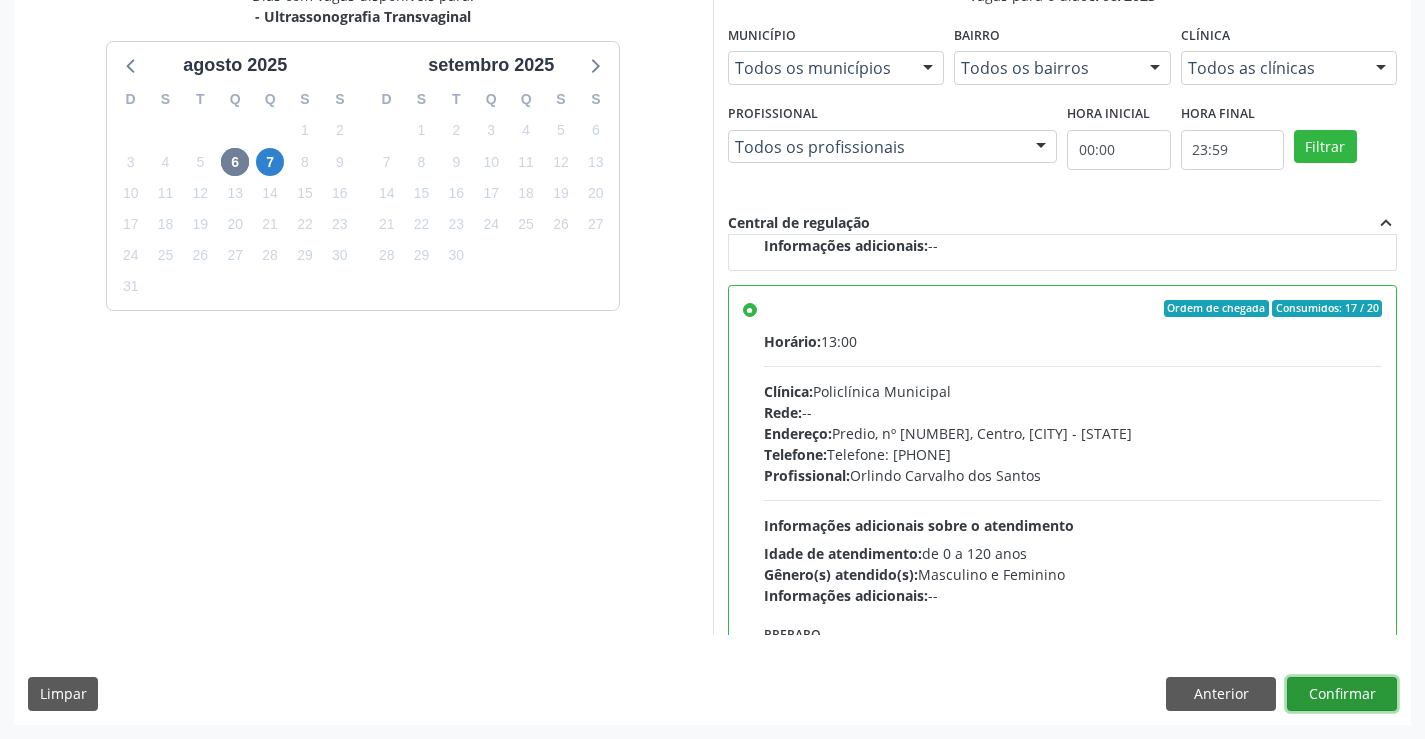 click on "Confirmar" at bounding box center (1342, 694) 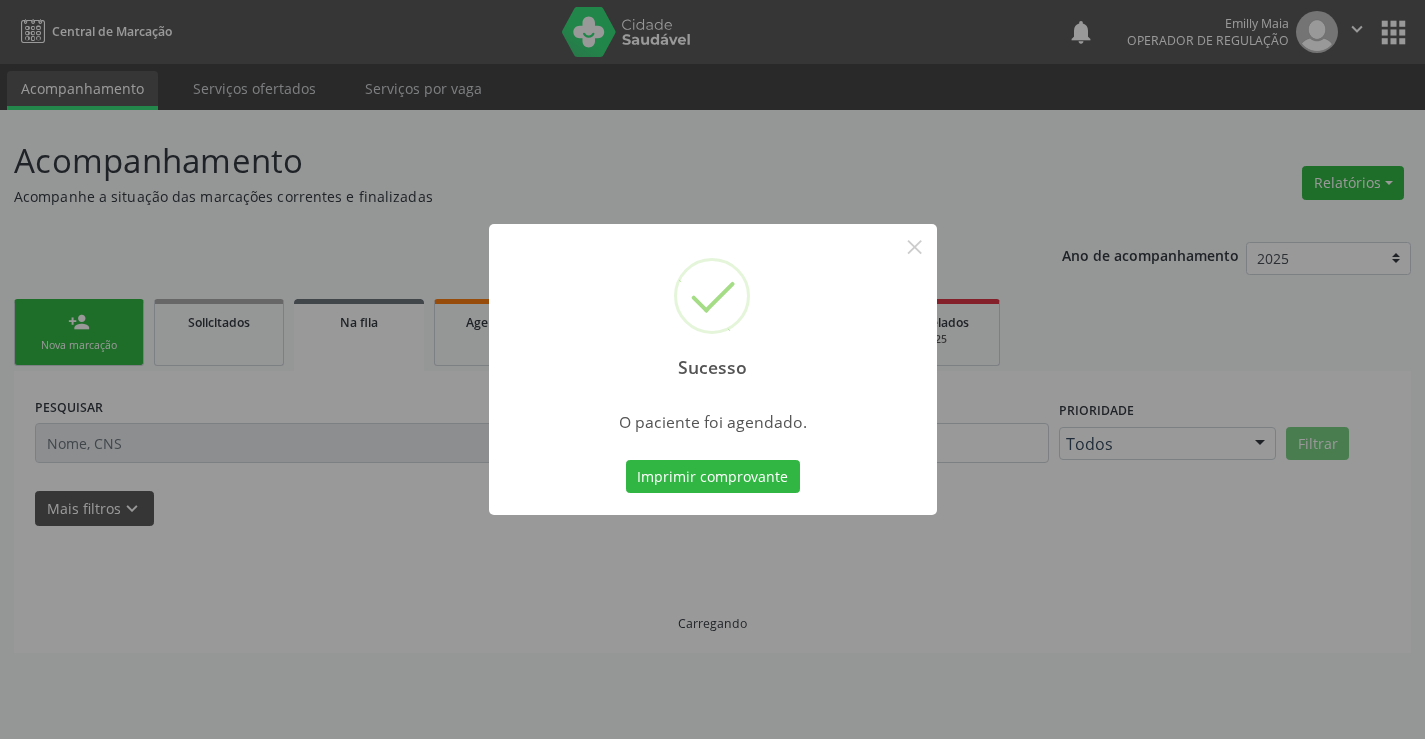 scroll, scrollTop: 0, scrollLeft: 0, axis: both 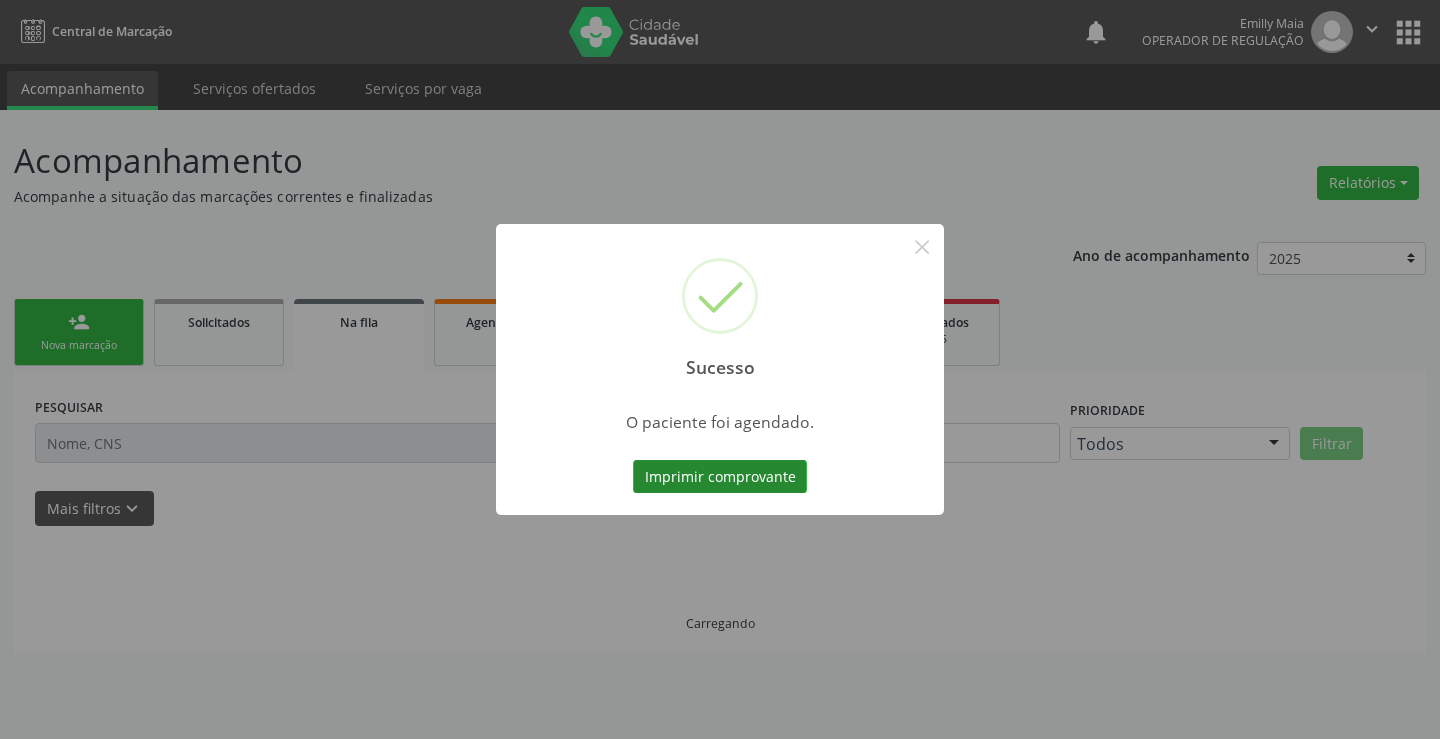 click on "Imprimir comprovante" at bounding box center (720, 477) 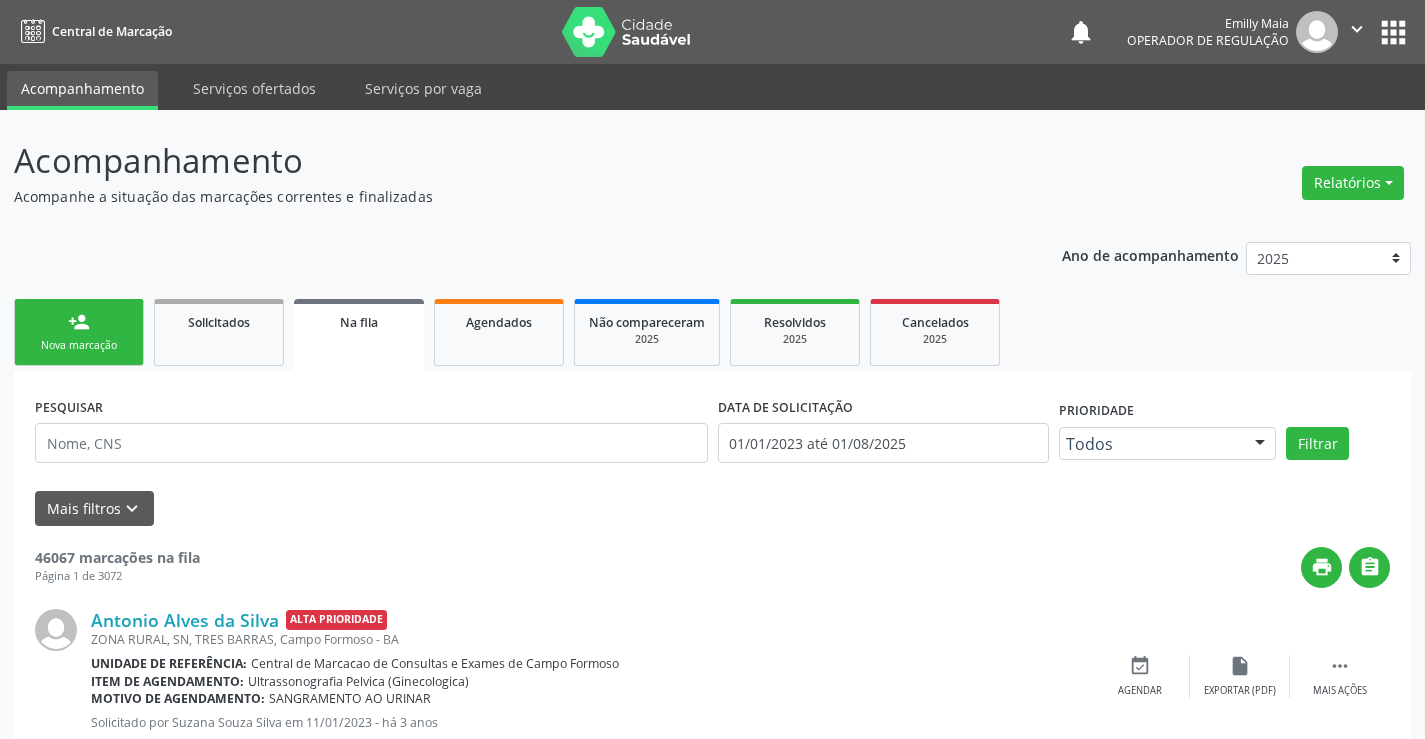 click on "person_add
Nova marcação" at bounding box center (79, 332) 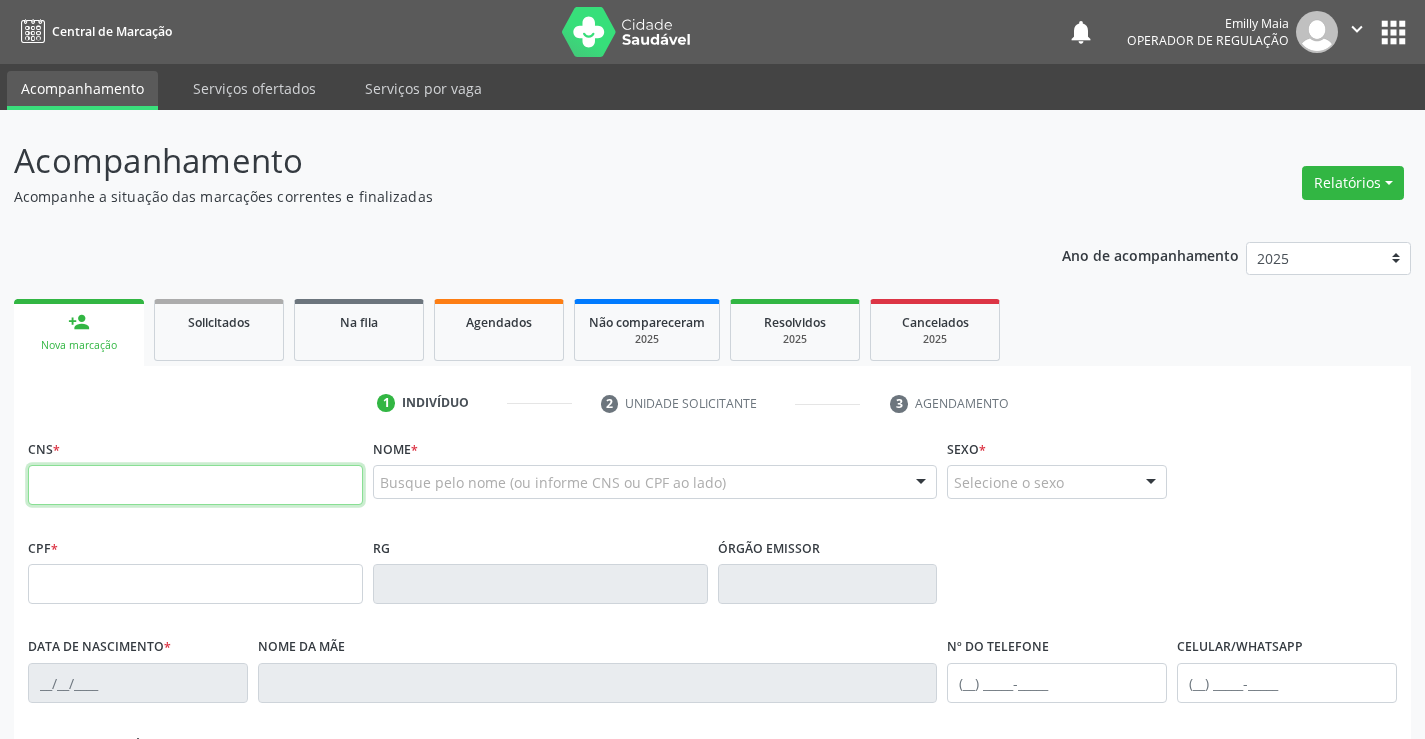 click at bounding box center (195, 485) 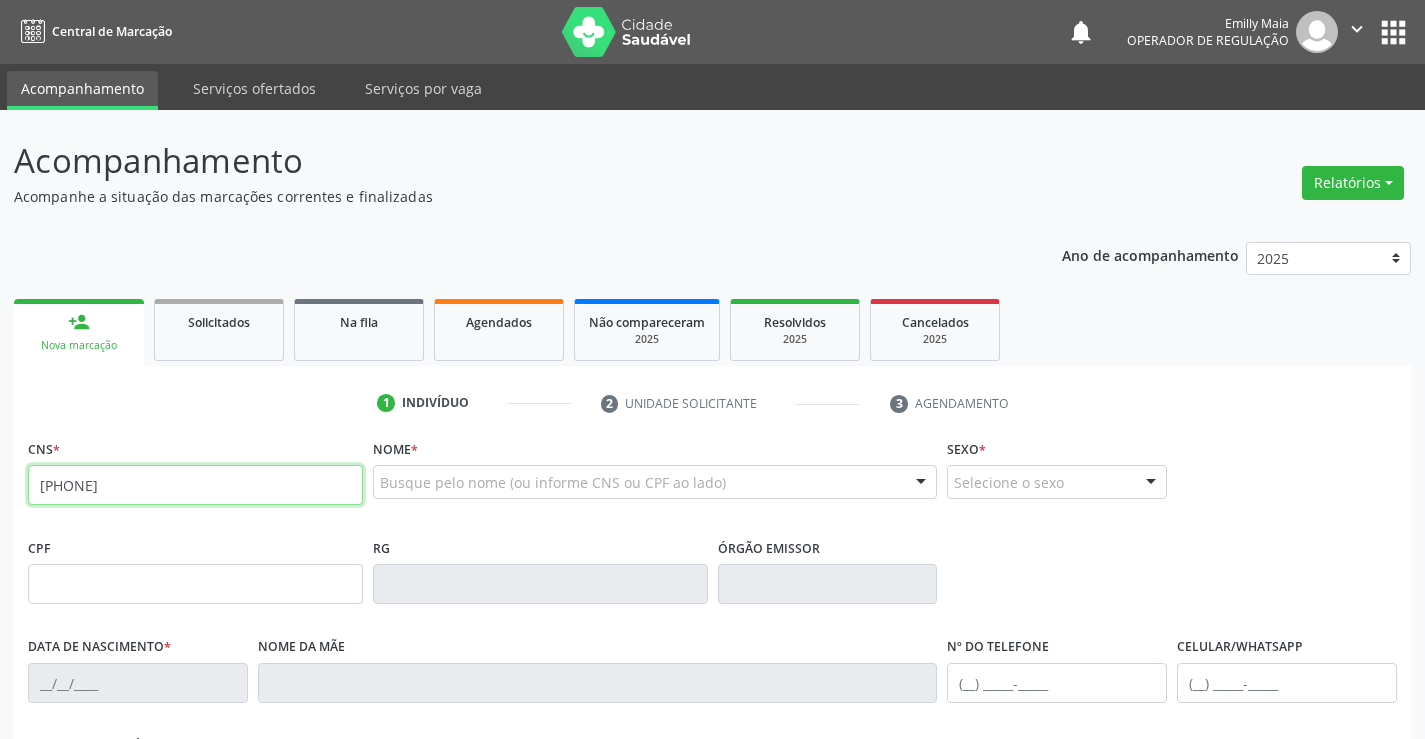 type on "704 5061 4811 4820" 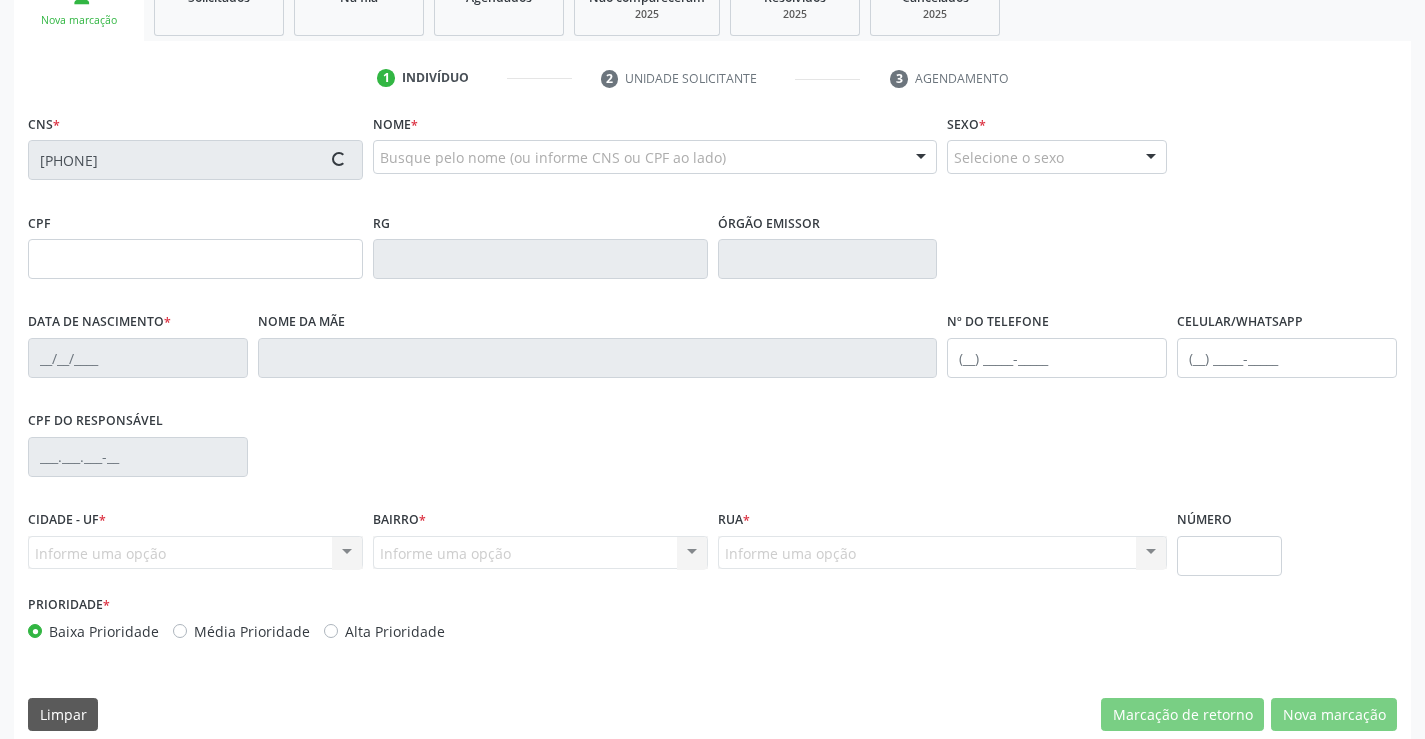scroll, scrollTop: 345, scrollLeft: 0, axis: vertical 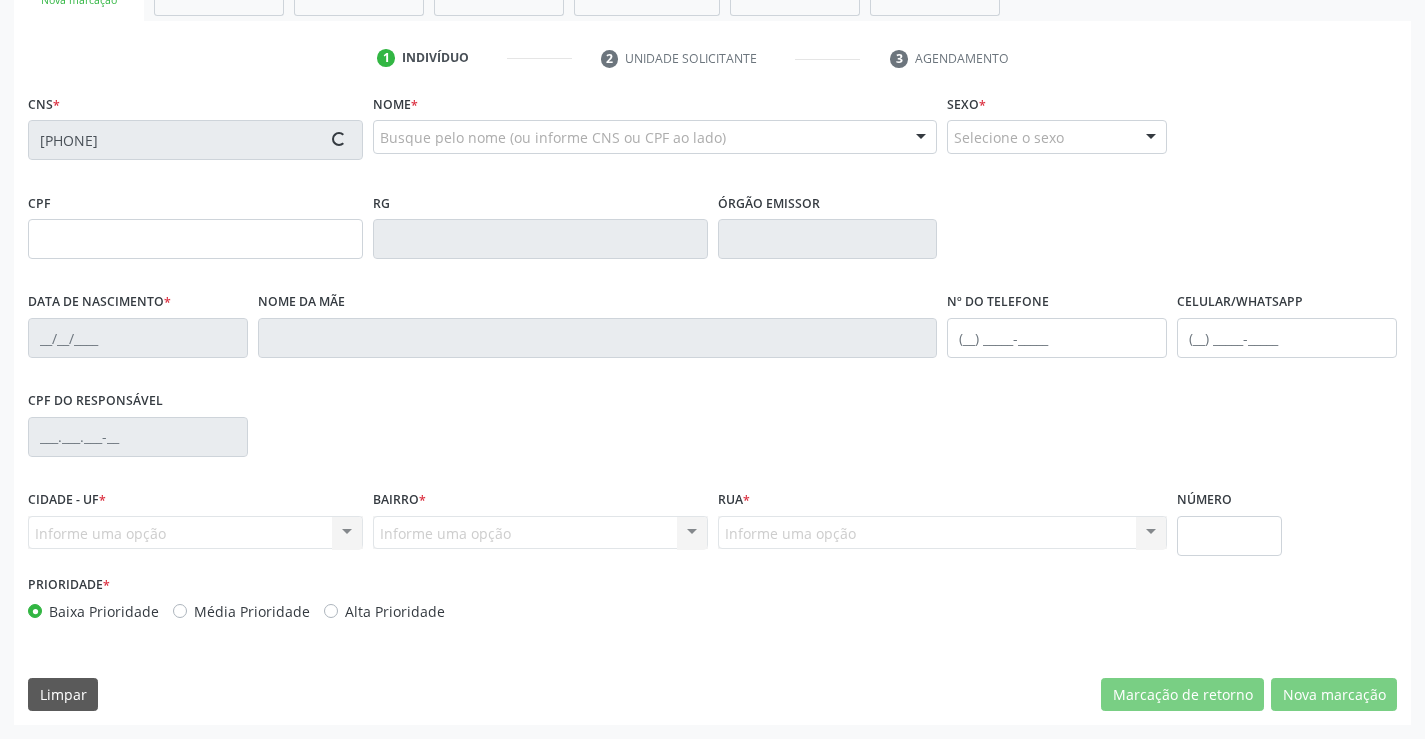type on "1416747923" 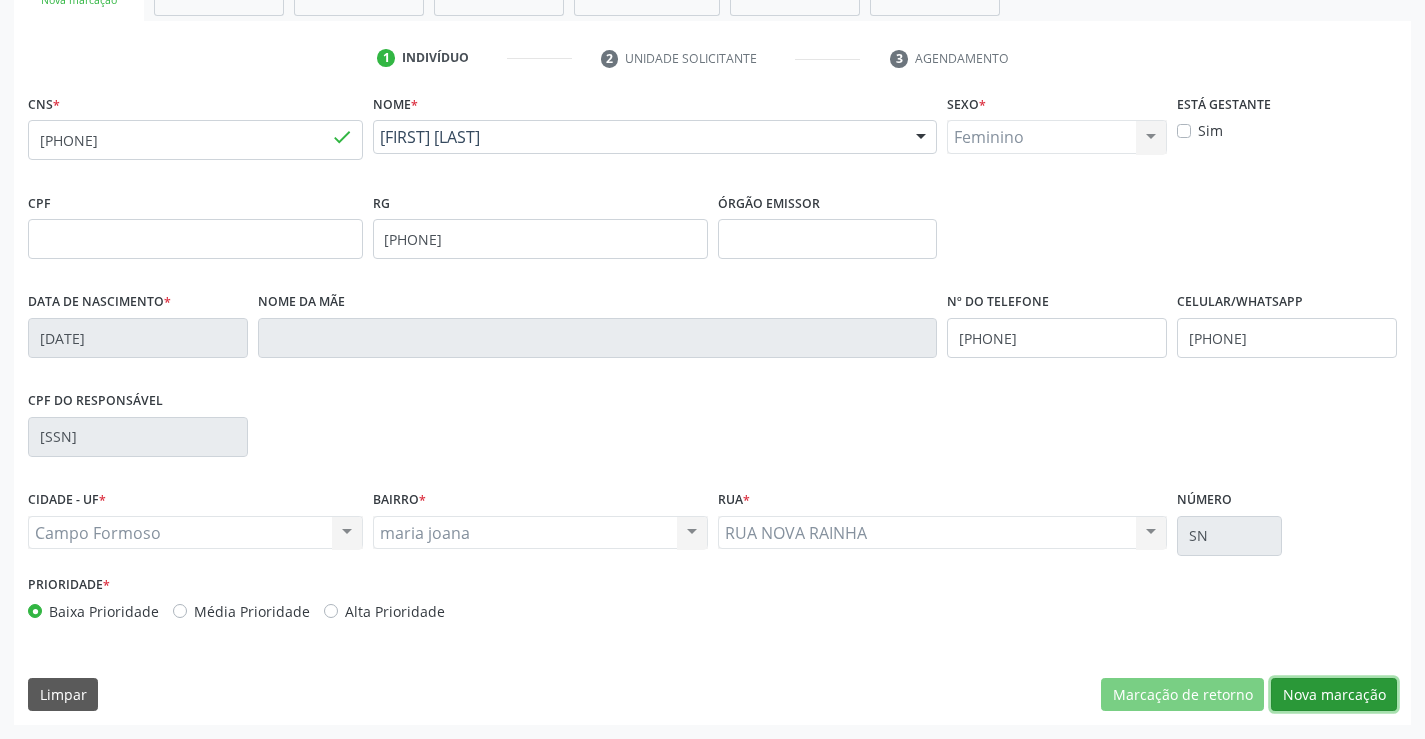 click on "Nova marcação" at bounding box center [1334, 695] 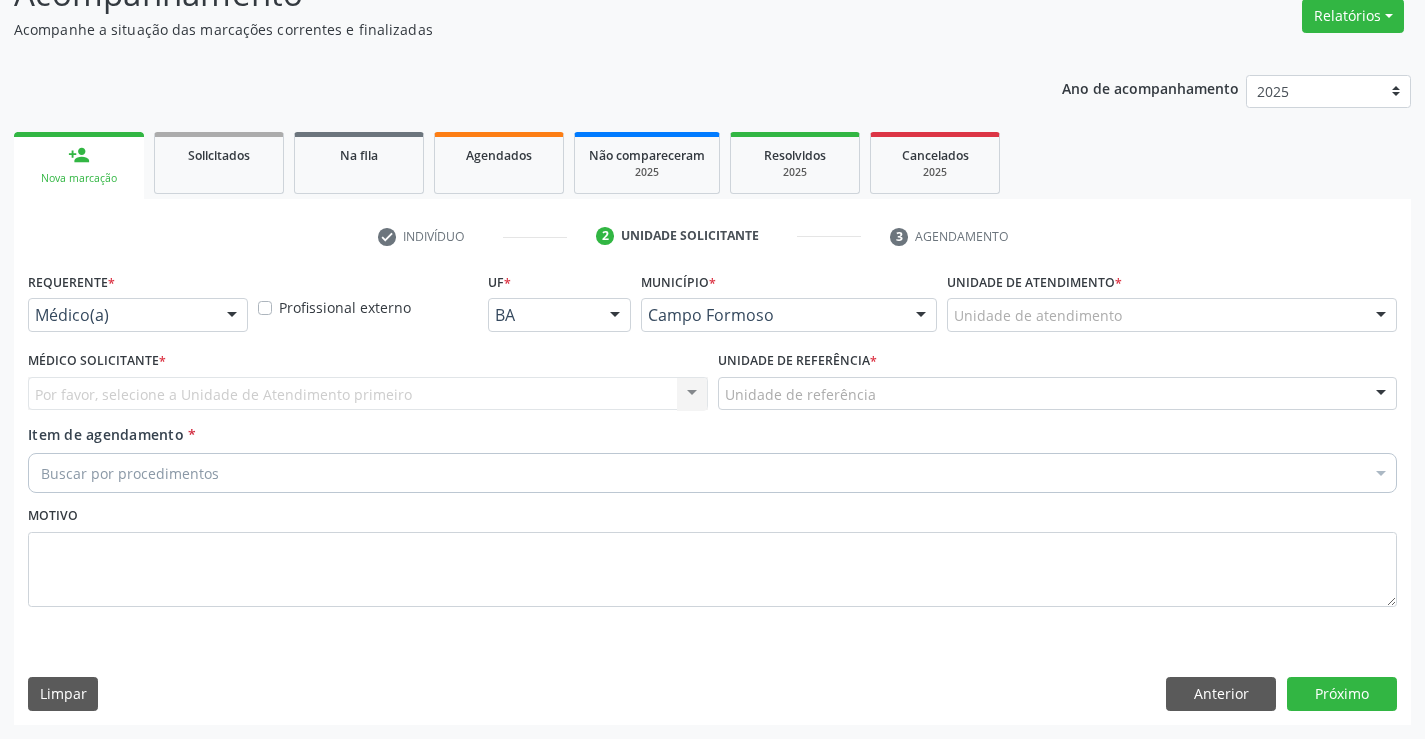scroll, scrollTop: 167, scrollLeft: 0, axis: vertical 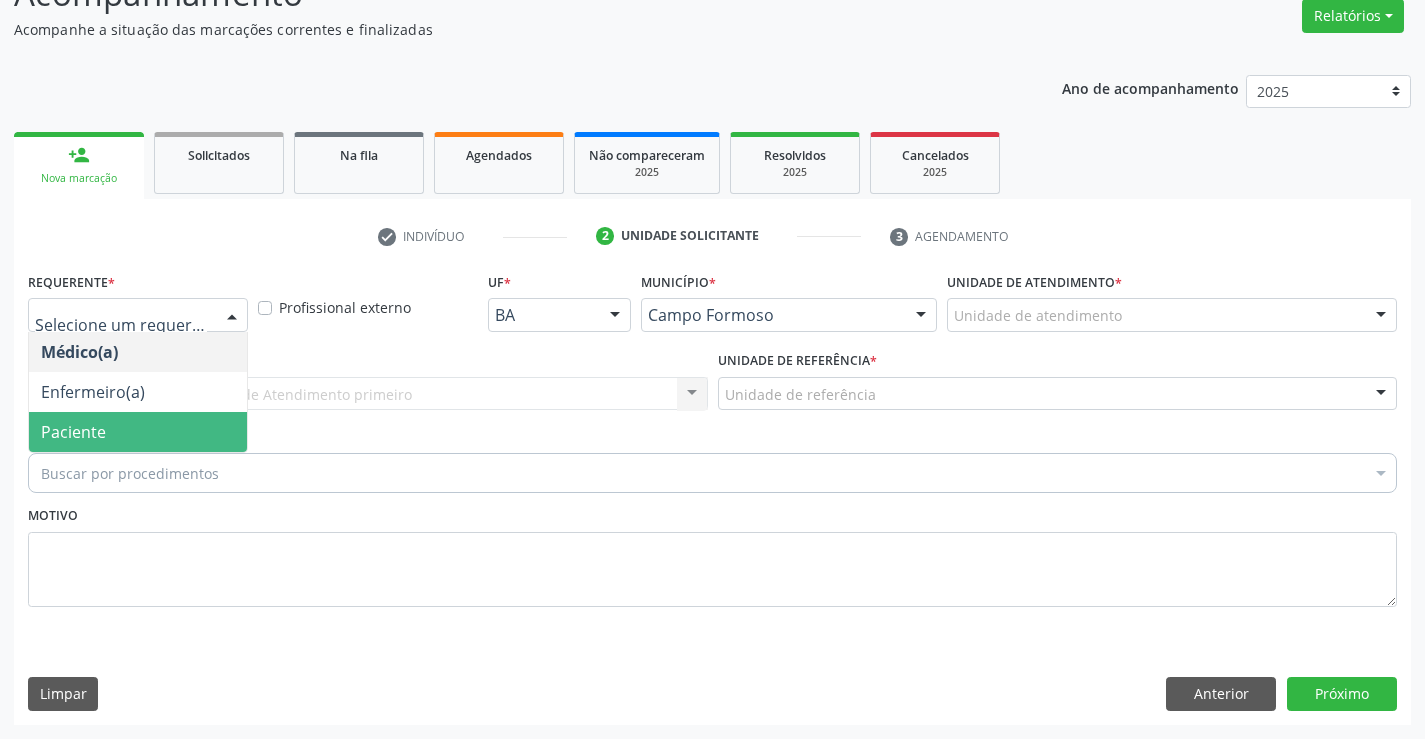 drag, startPoint x: 141, startPoint y: 439, endPoint x: 219, endPoint y: 418, distance: 80.77747 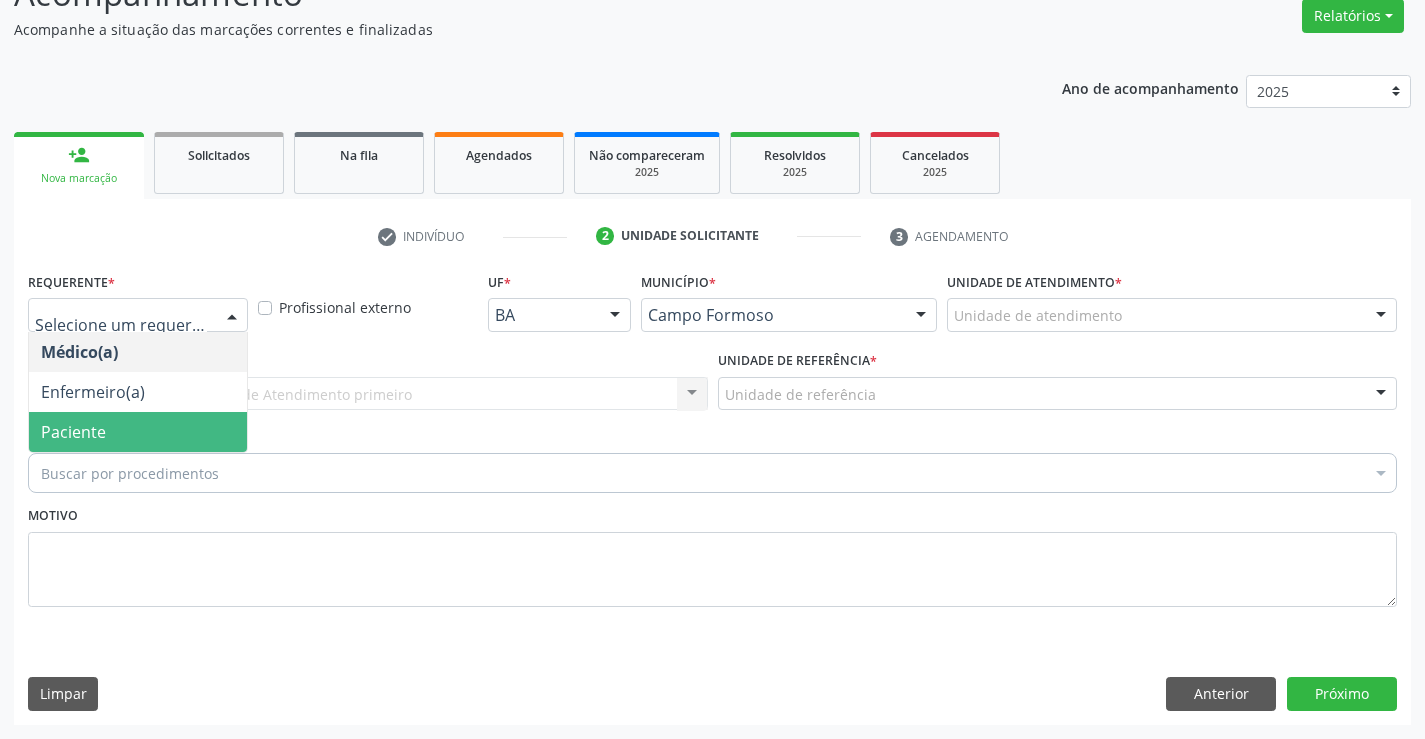 click on "Paciente" at bounding box center (138, 432) 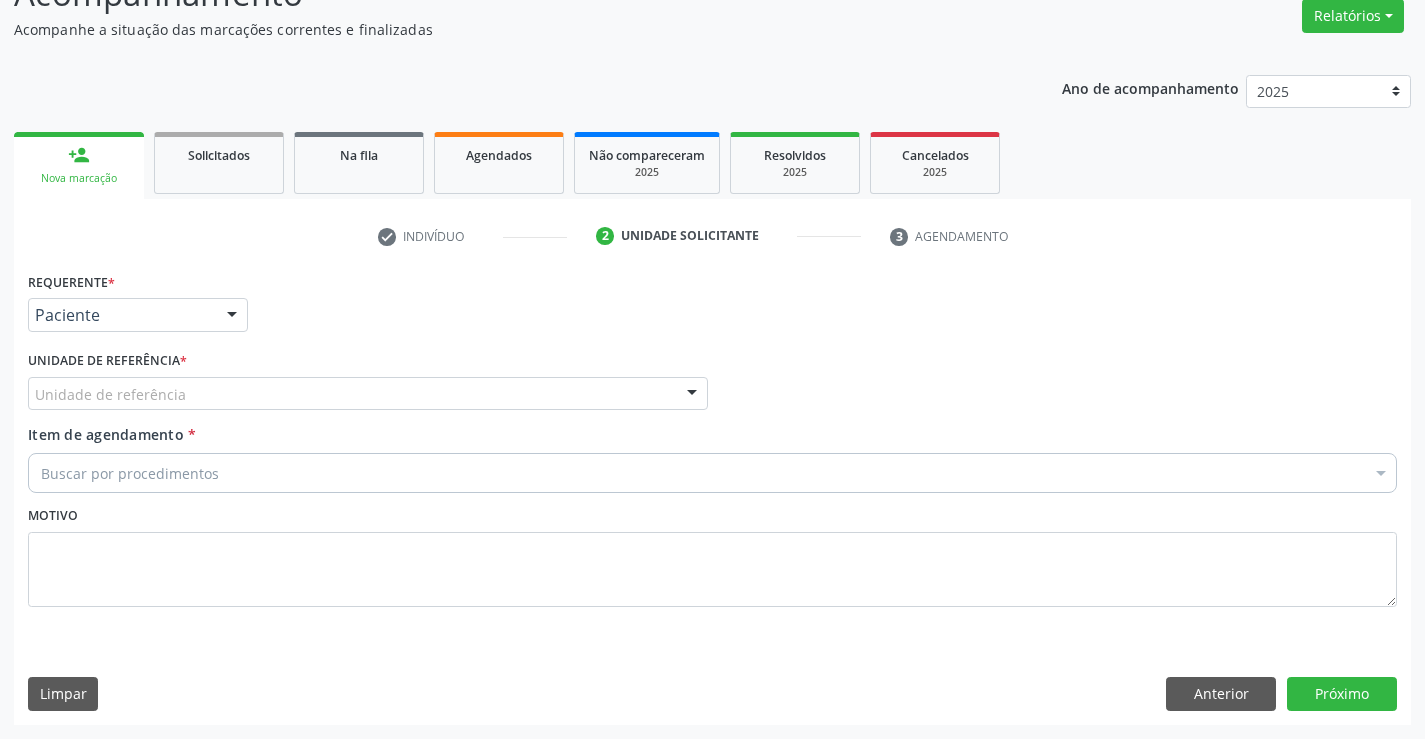 click on "Unidade de referência" at bounding box center [368, 394] 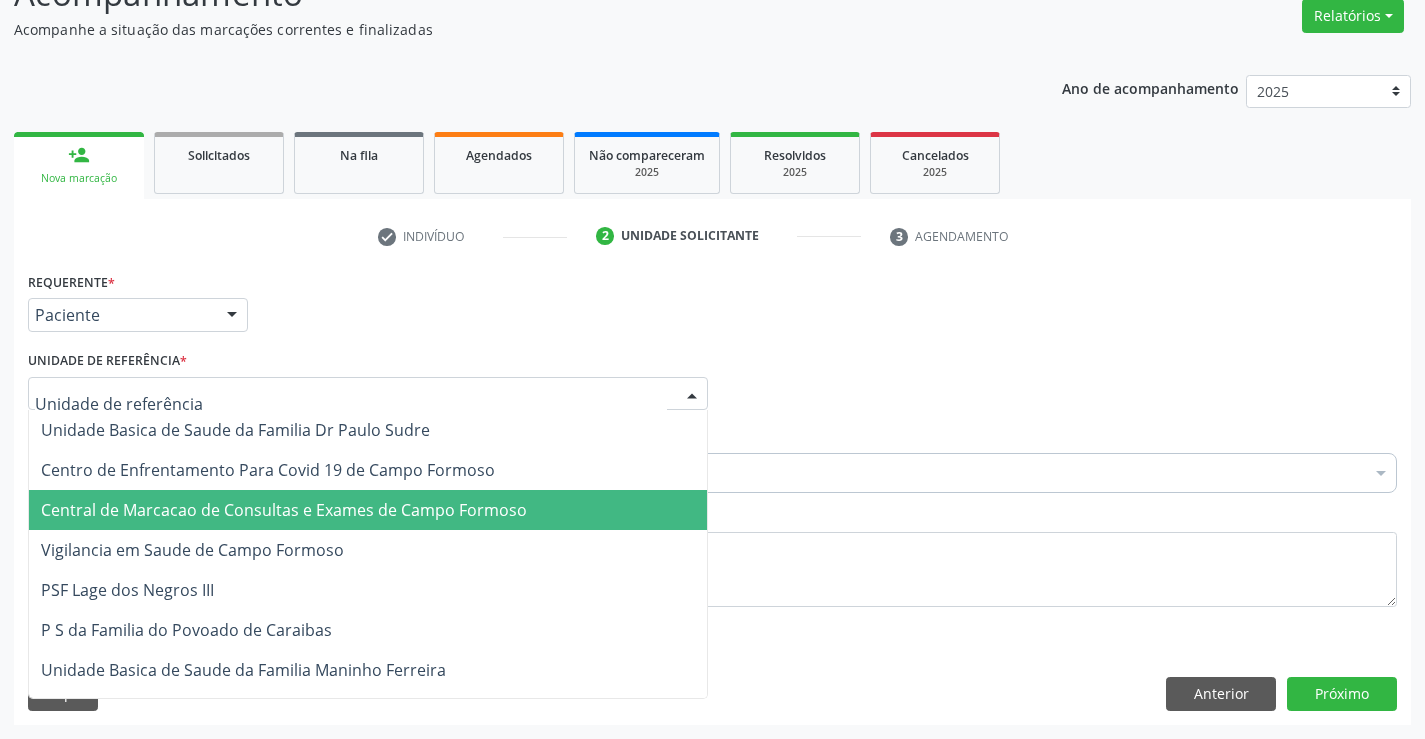 click on "Central de Marcacao de Consultas e Exames de Campo Formoso" at bounding box center [368, 510] 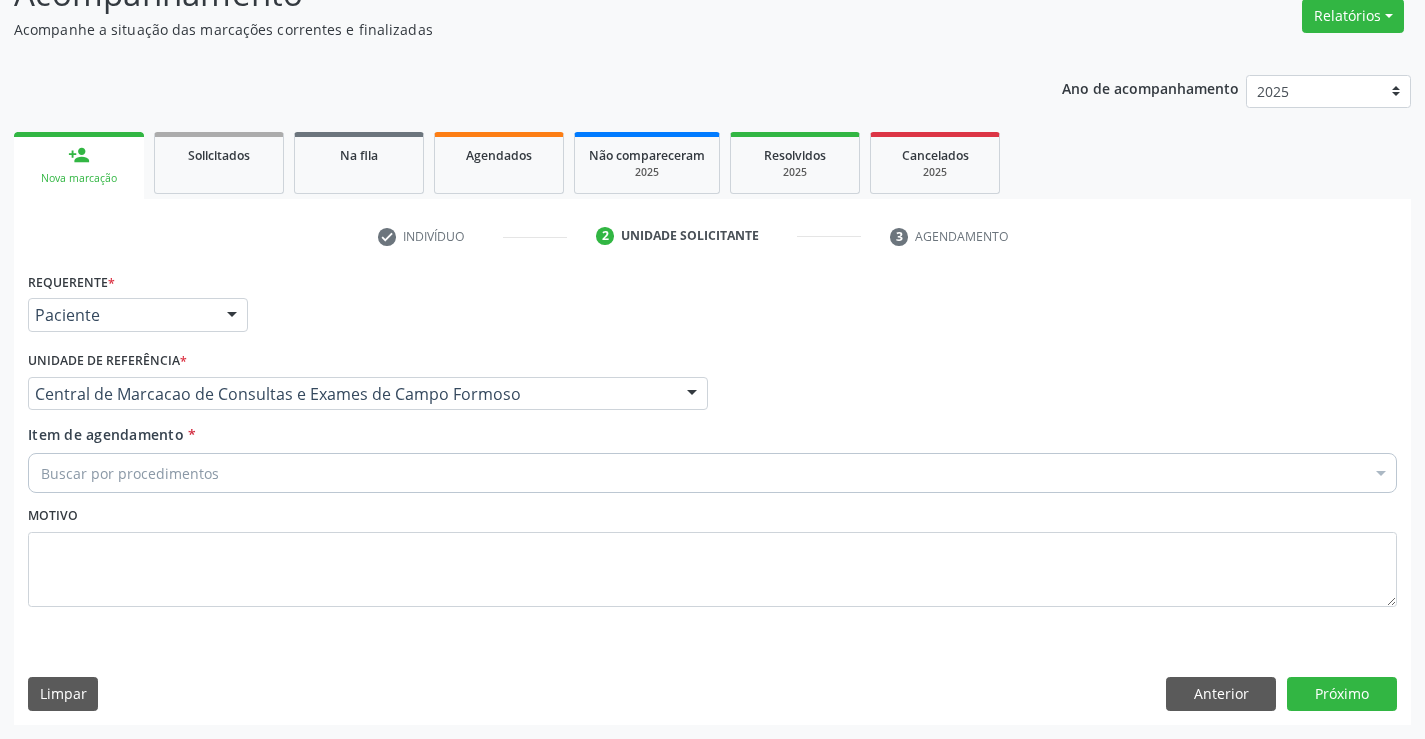 click on "Buscar por procedimentos" at bounding box center (712, 473) 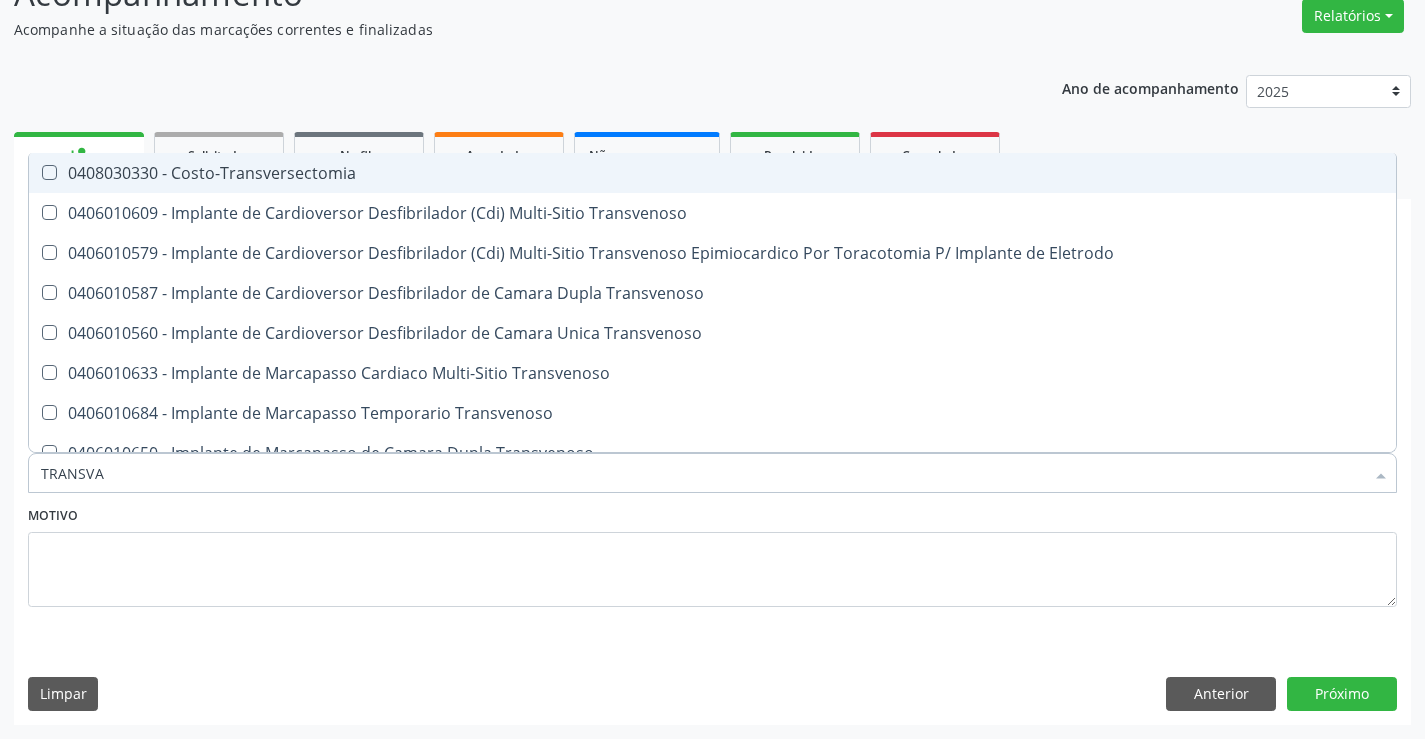 type on "TRANSVAG" 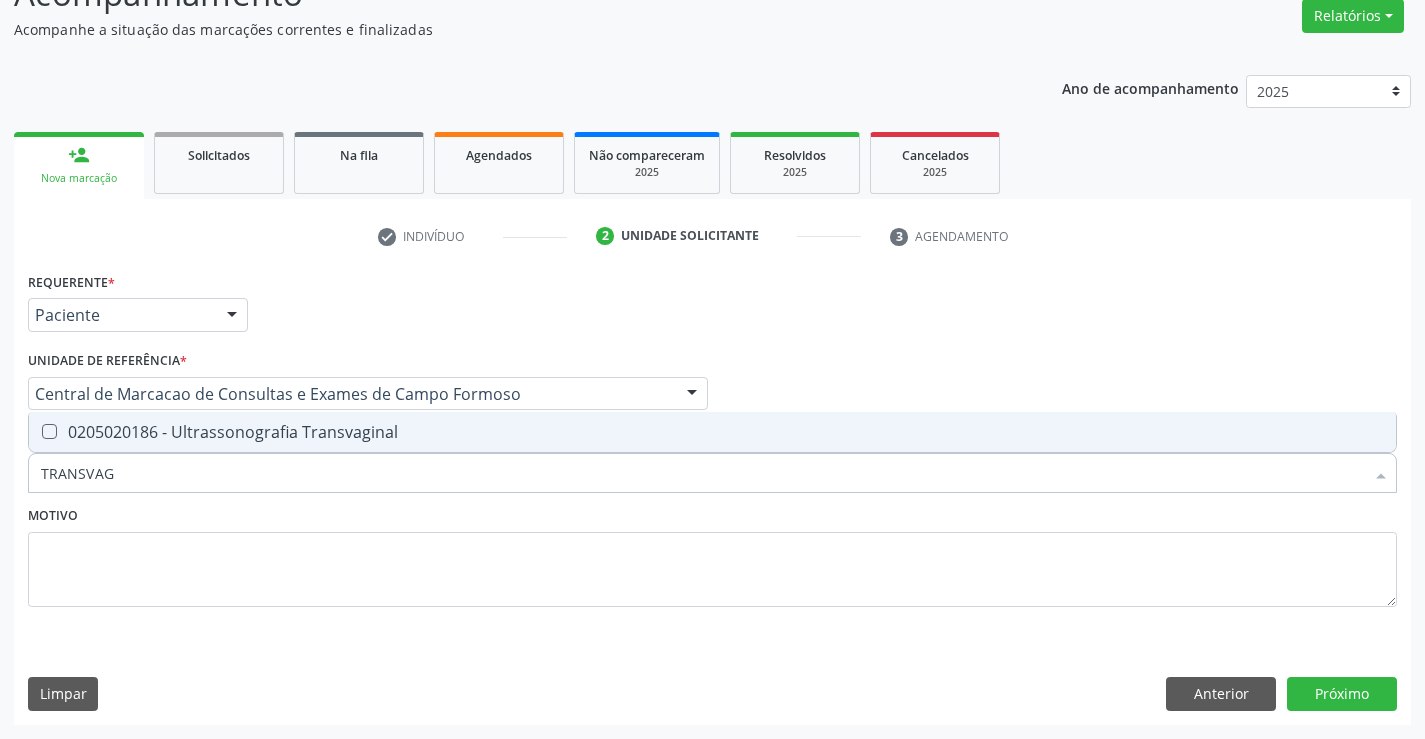 click on "0205020186 - Ultrassonografia Transvaginal" at bounding box center (712, 432) 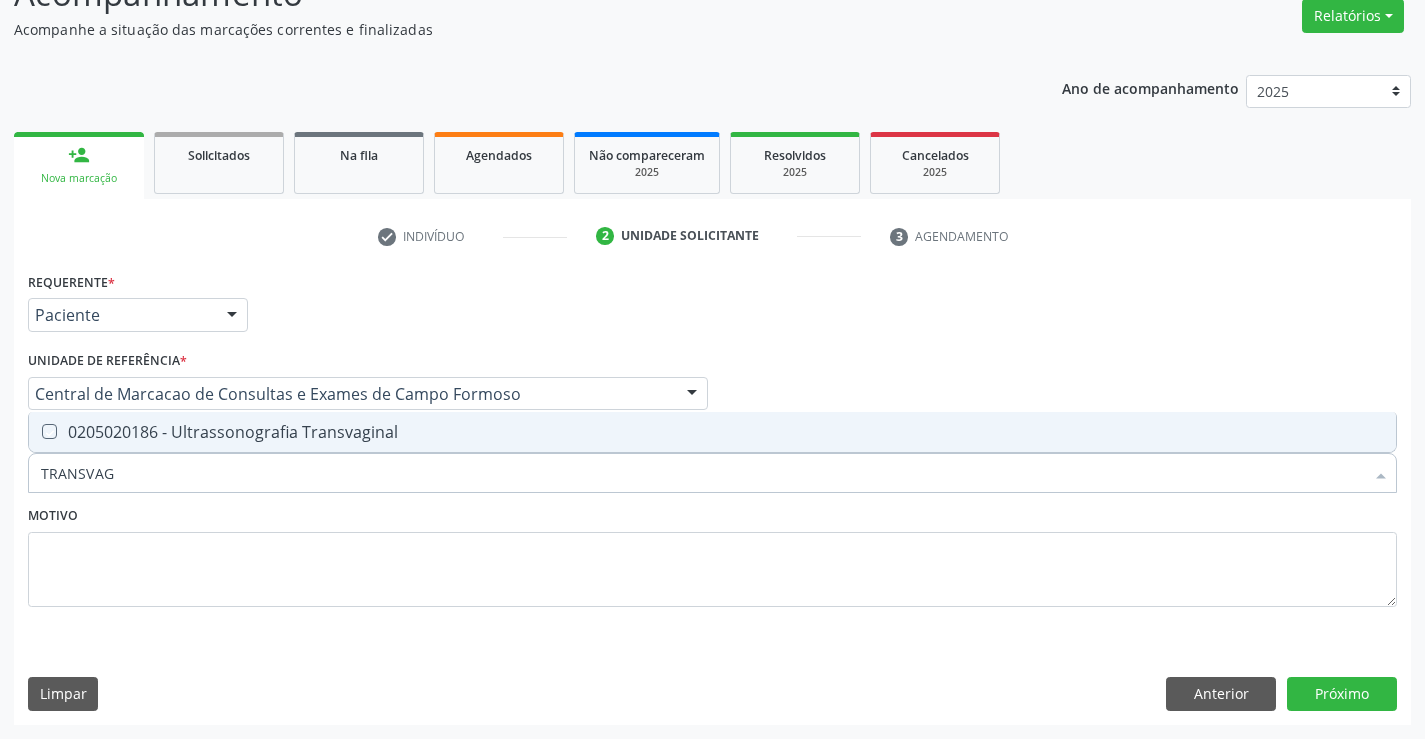 checkbox on "true" 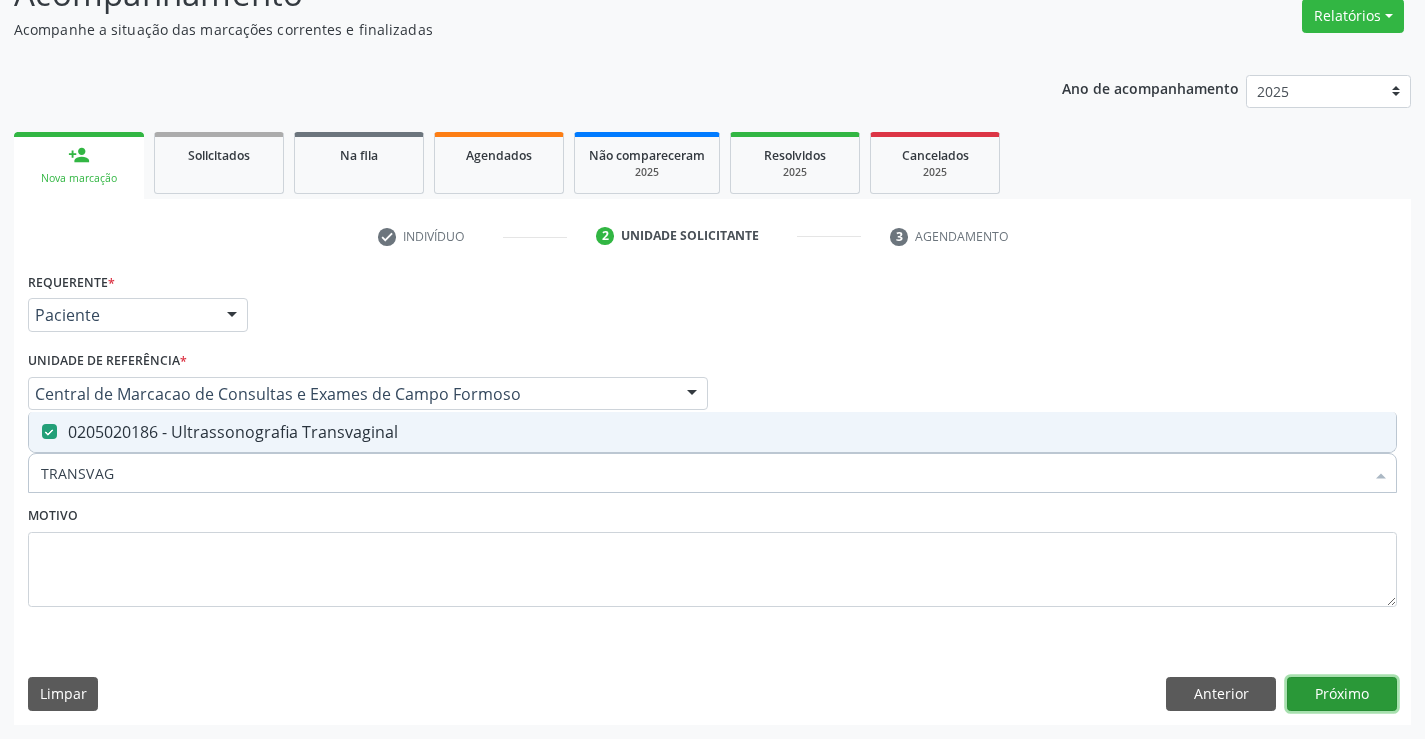 click on "Próximo" at bounding box center [1342, 694] 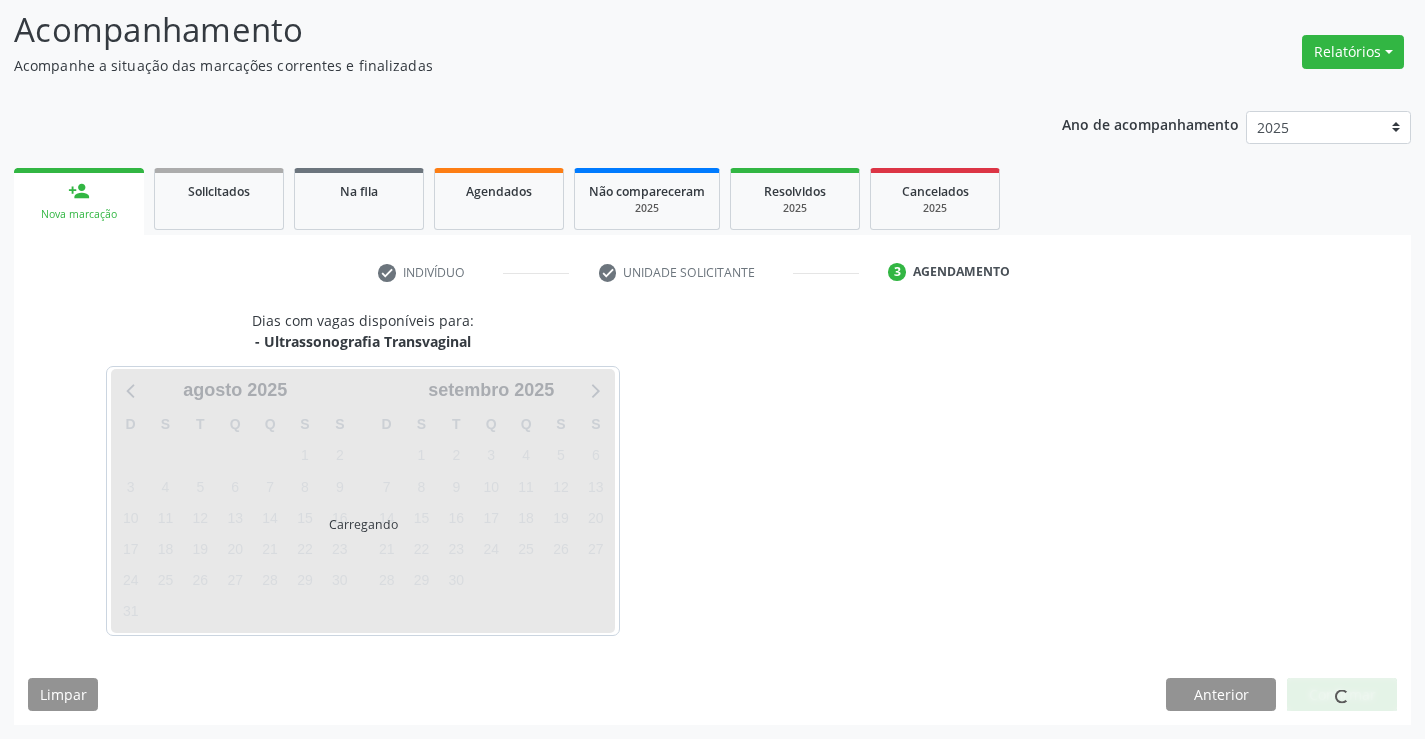 scroll, scrollTop: 131, scrollLeft: 0, axis: vertical 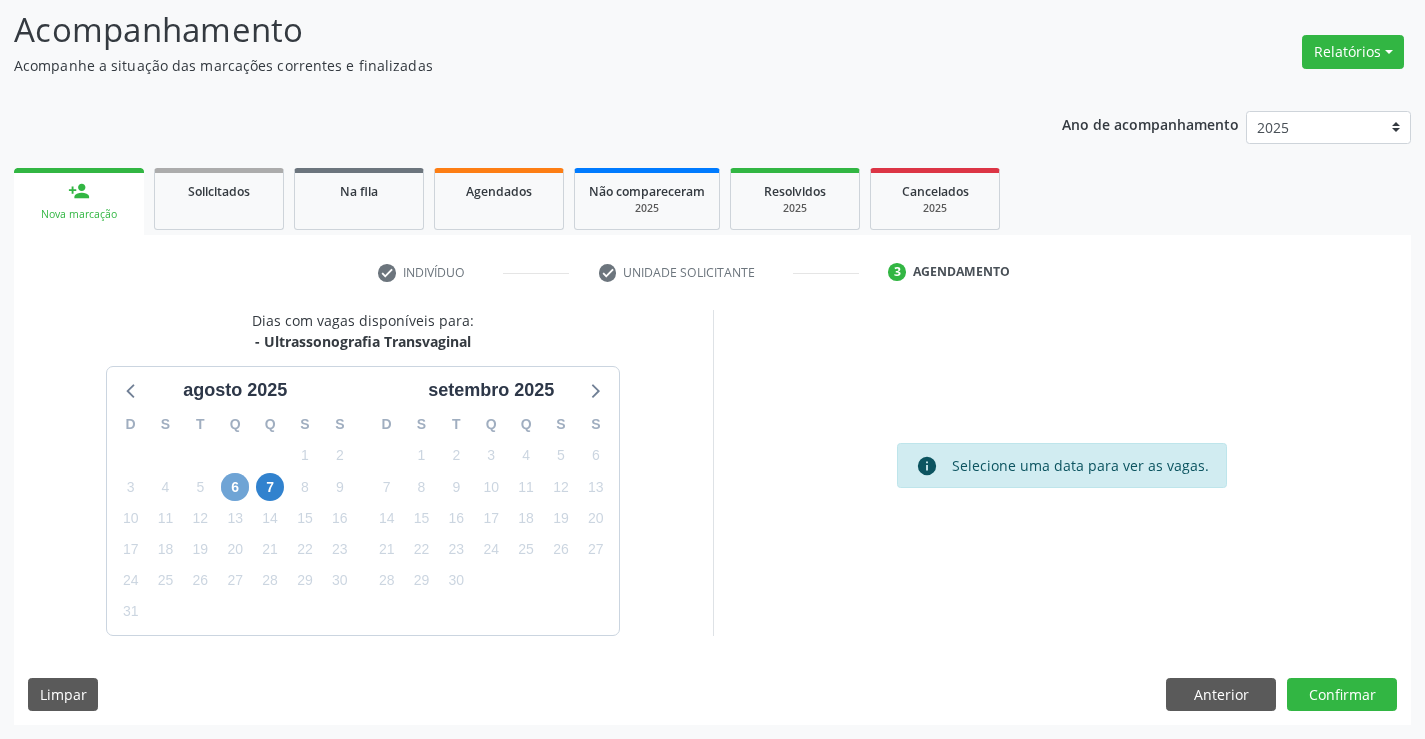 click on "6" at bounding box center [235, 487] 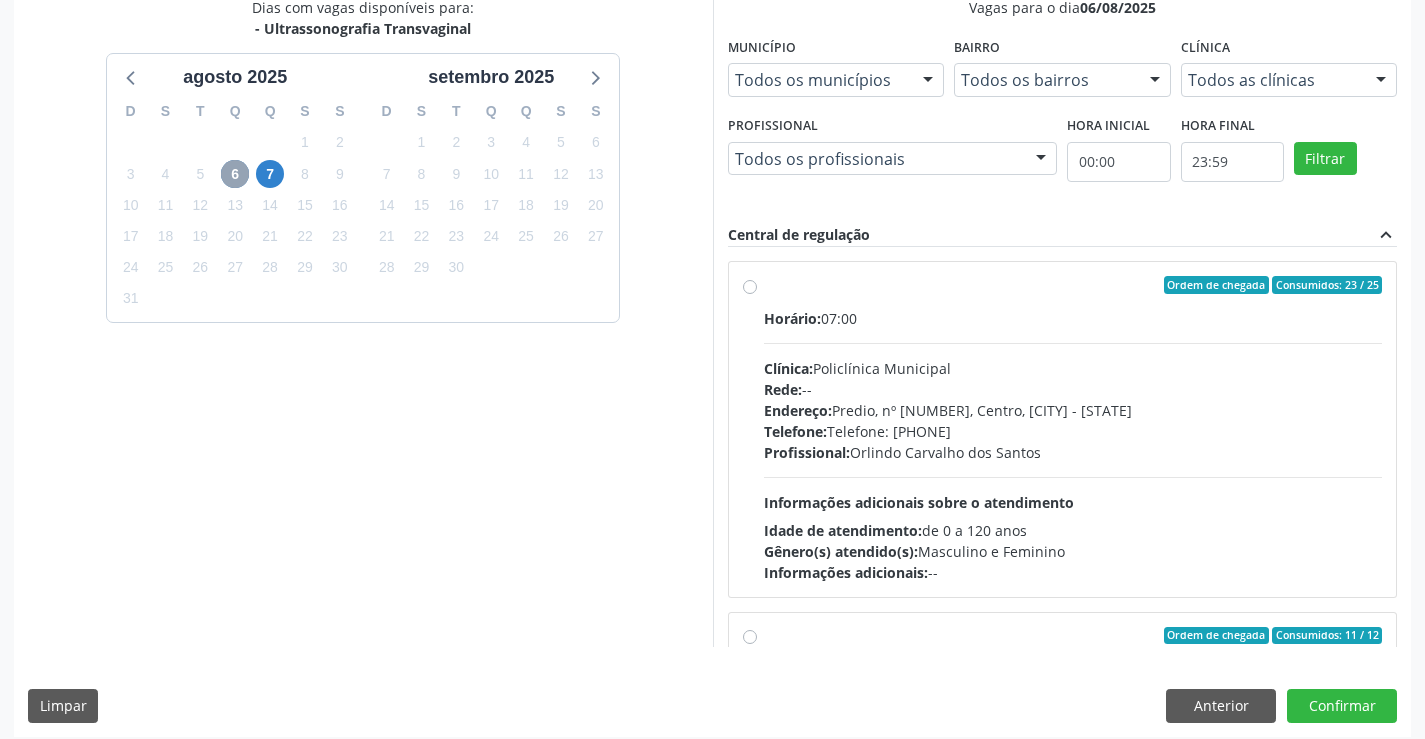 scroll, scrollTop: 456, scrollLeft: 0, axis: vertical 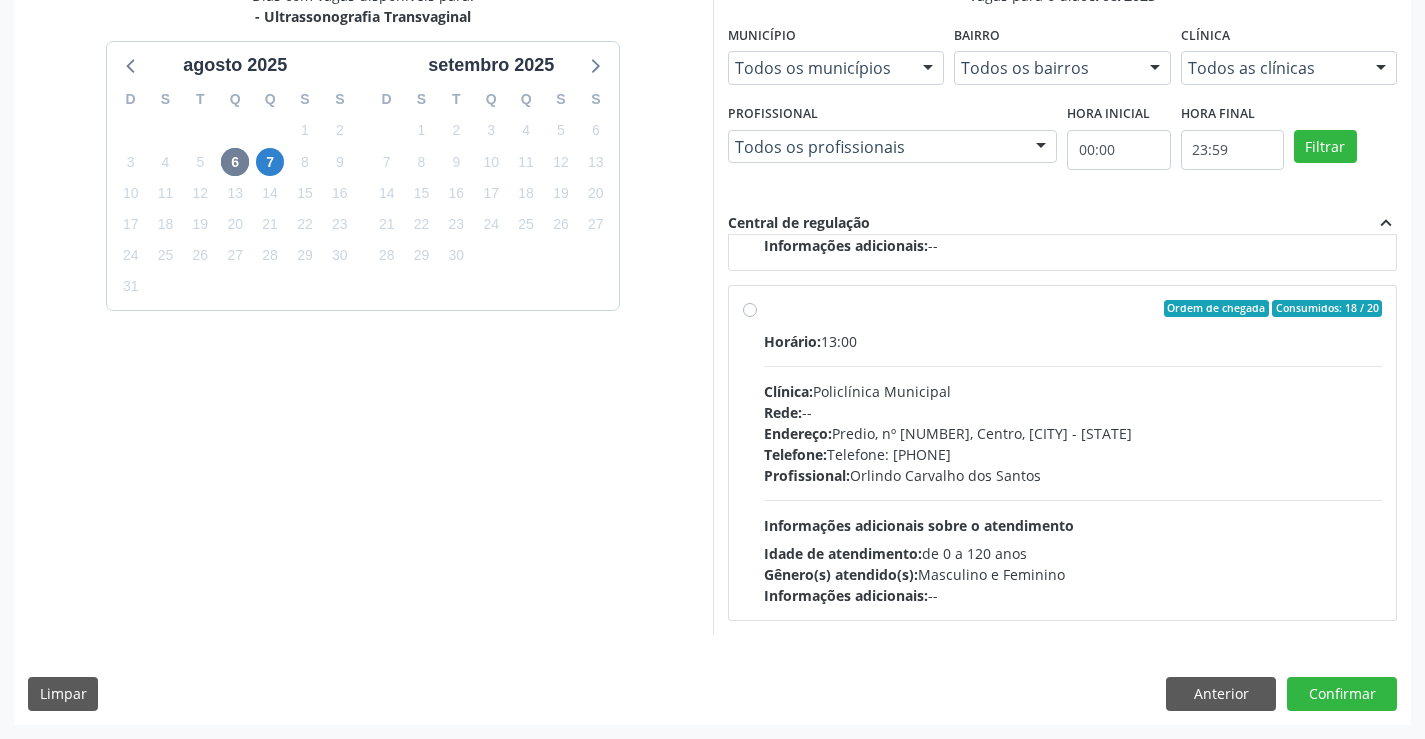 click on "Telefone:   (74) 6451312" at bounding box center (1073, 454) 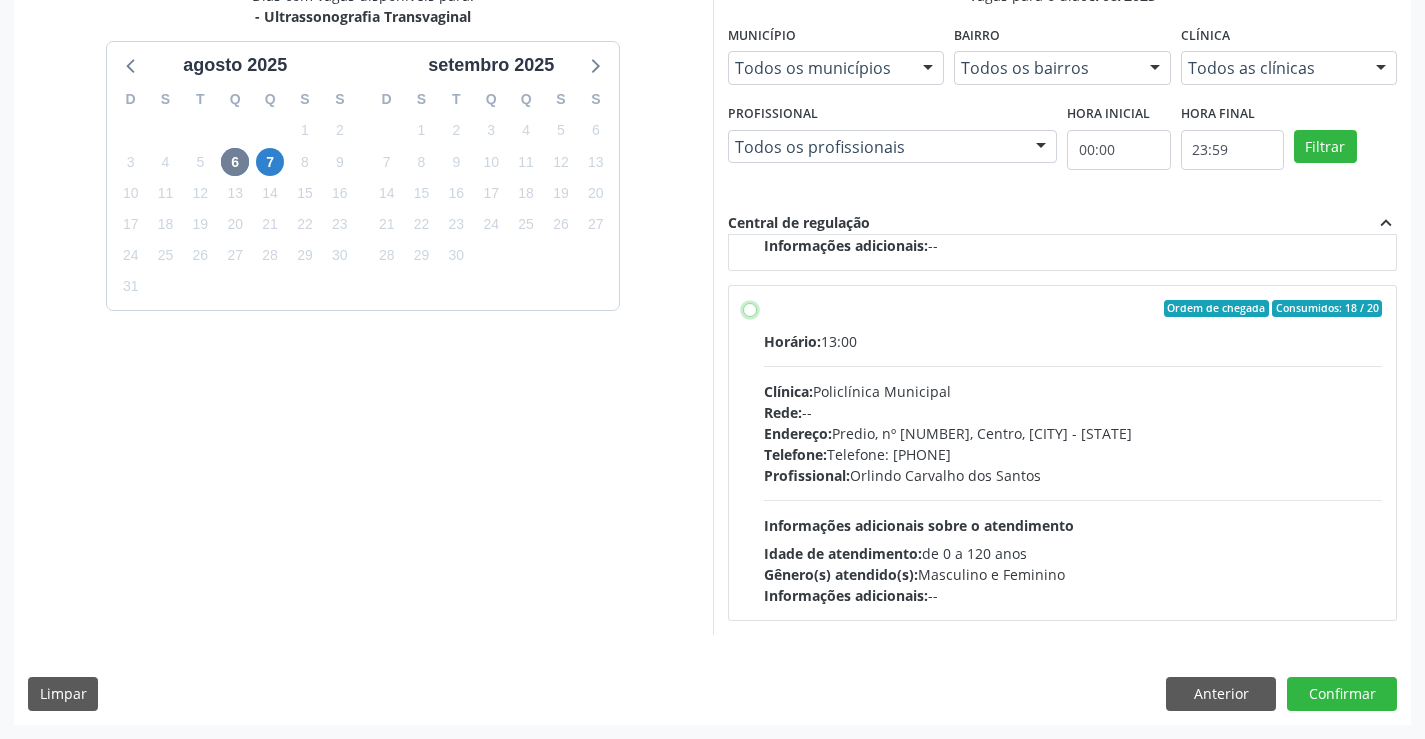 click on "Ordem de chegada
Consumidos: 18 / 20
Horário:   13:00
Clínica:  Policlínica Municipal
Rede:
--
Endereço:   Predio, nº 386, Centro, Campo Formoso - BA
Telefone:   (74) 6451312
Profissional:
Orlindo Carvalho dos Santos
Informações adicionais sobre o atendimento
Idade de atendimento:
de 0 a 120 anos
Gênero(s) atendido(s):
Masculino e Feminino
Informações adicionais:
--" at bounding box center (750, 309) 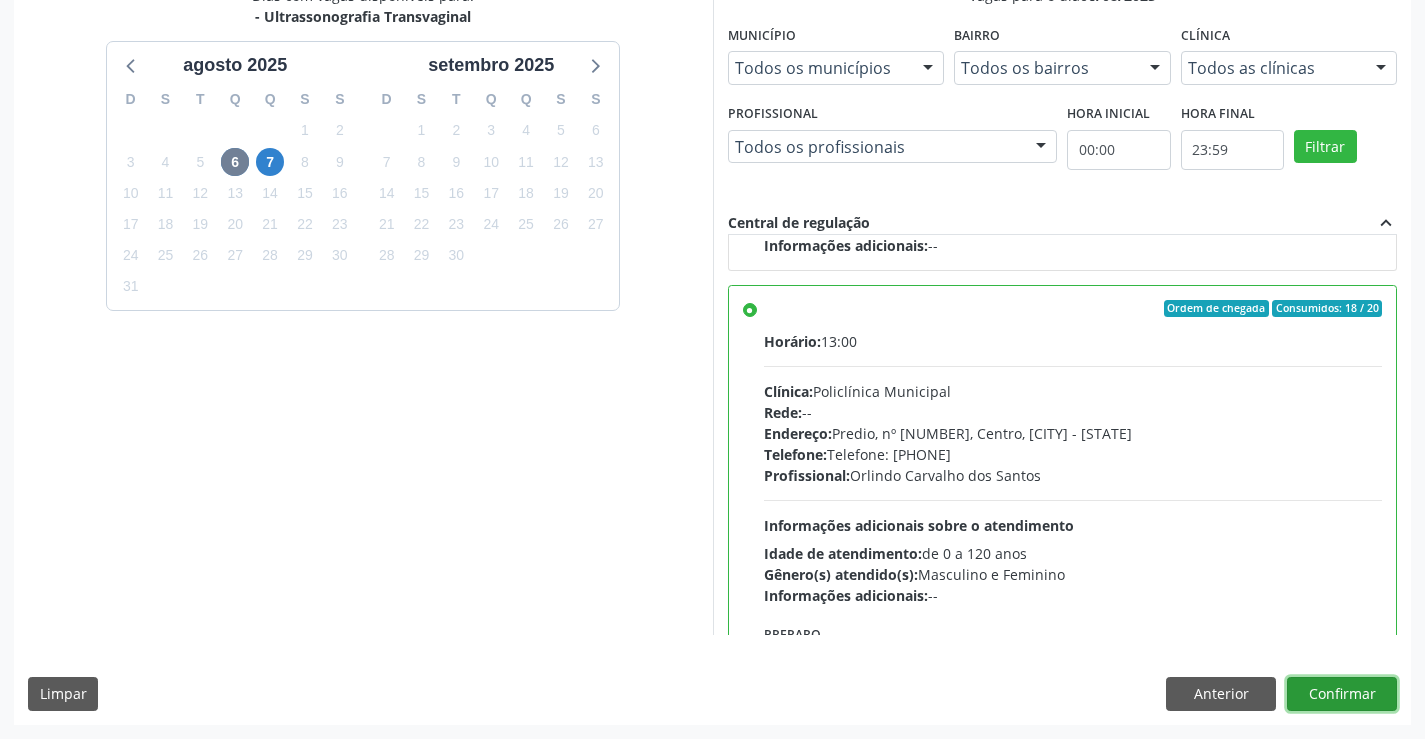 click on "Confirmar" at bounding box center [1342, 694] 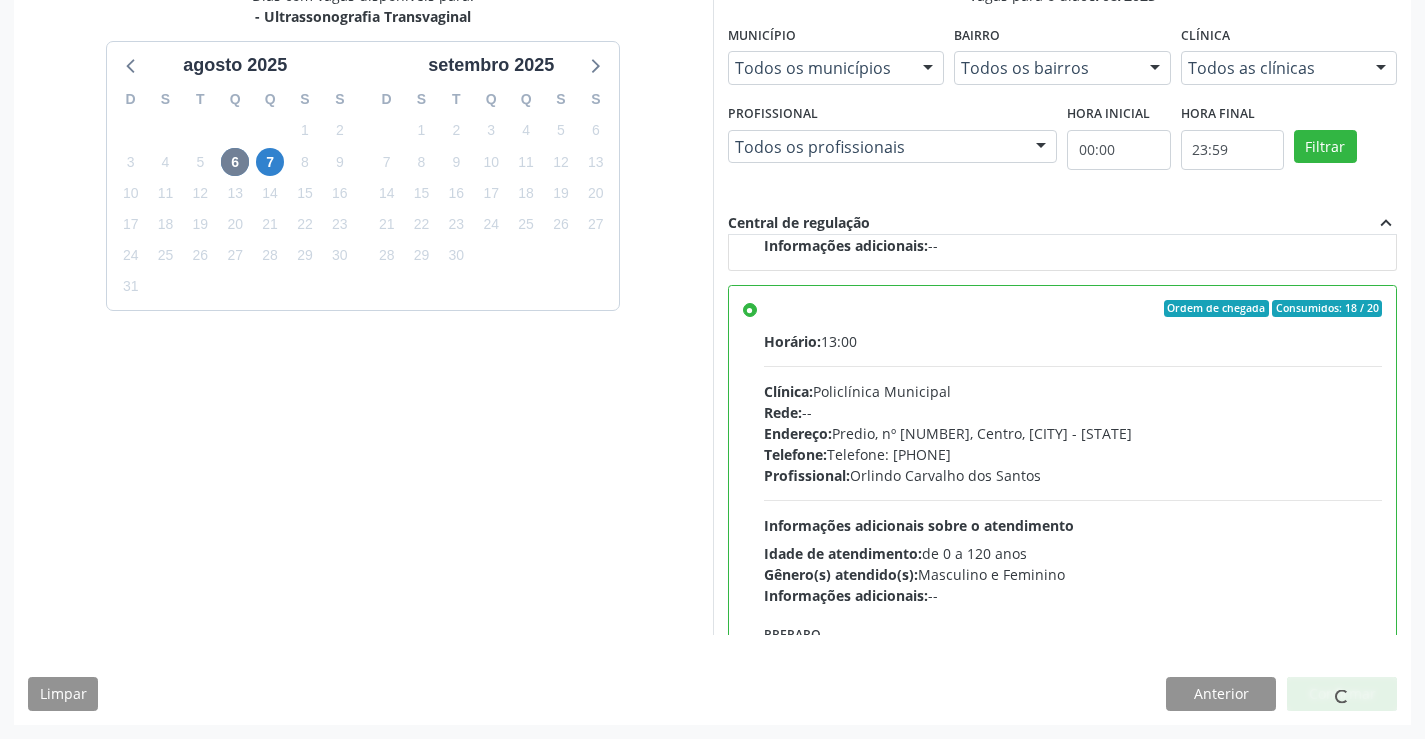 scroll, scrollTop: 0, scrollLeft: 0, axis: both 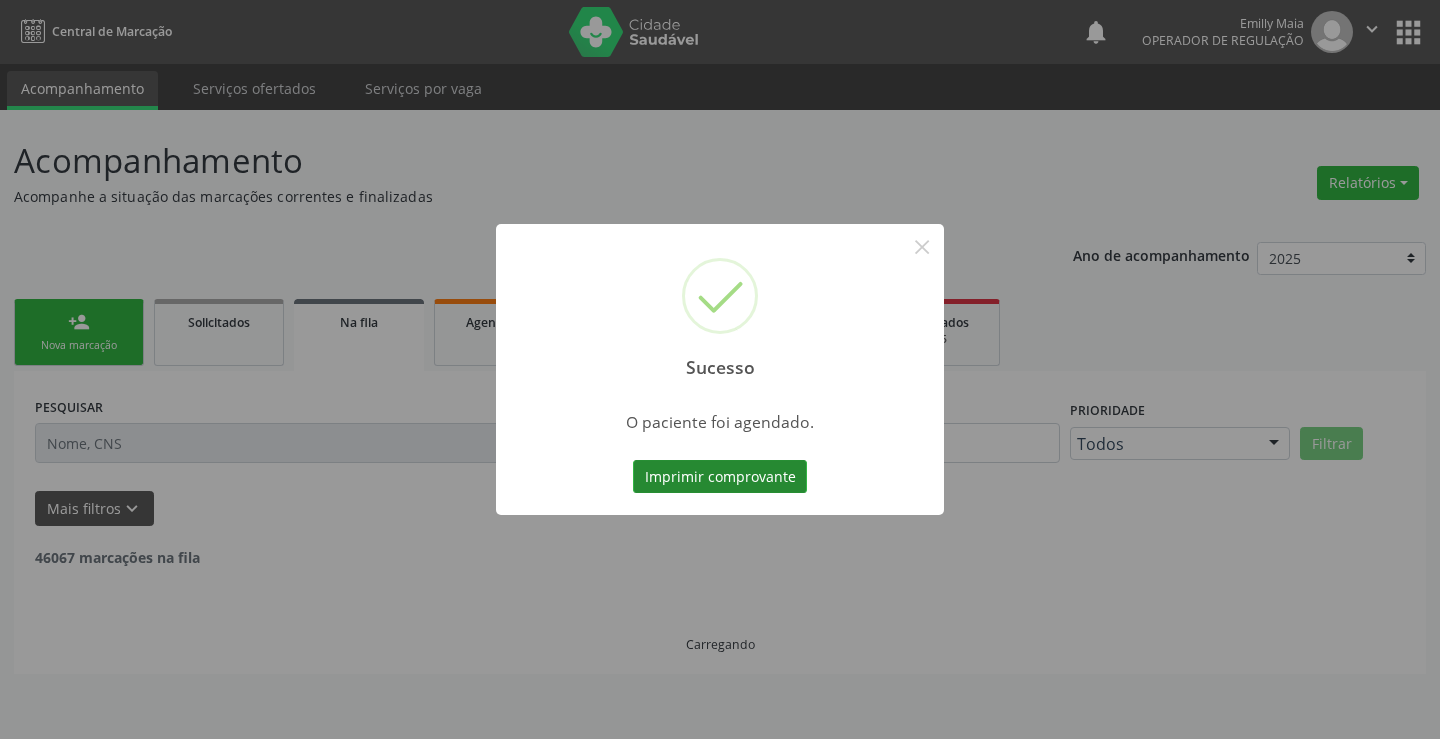 click on "Imprimir comprovante" at bounding box center [720, 477] 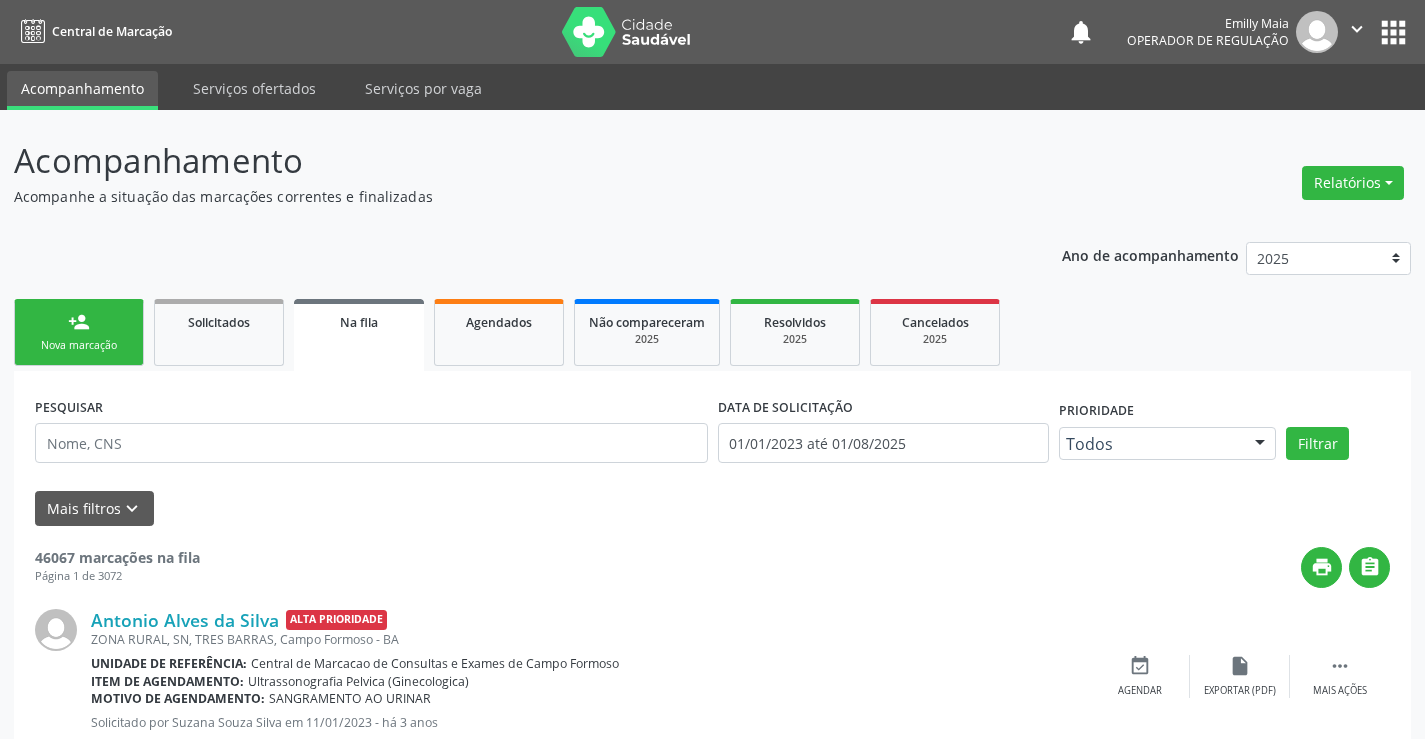 click on "person_add
Nova marcação" at bounding box center (79, 332) 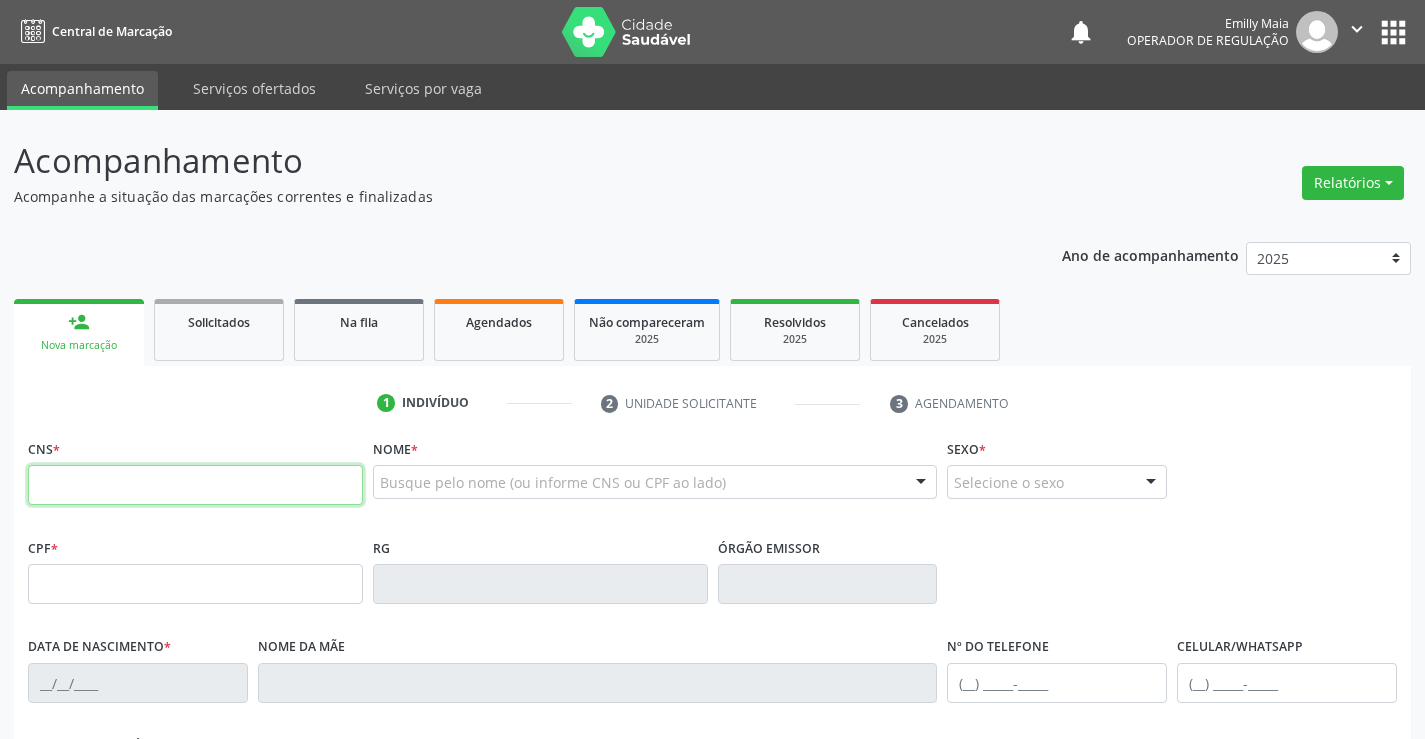 click at bounding box center (195, 485) 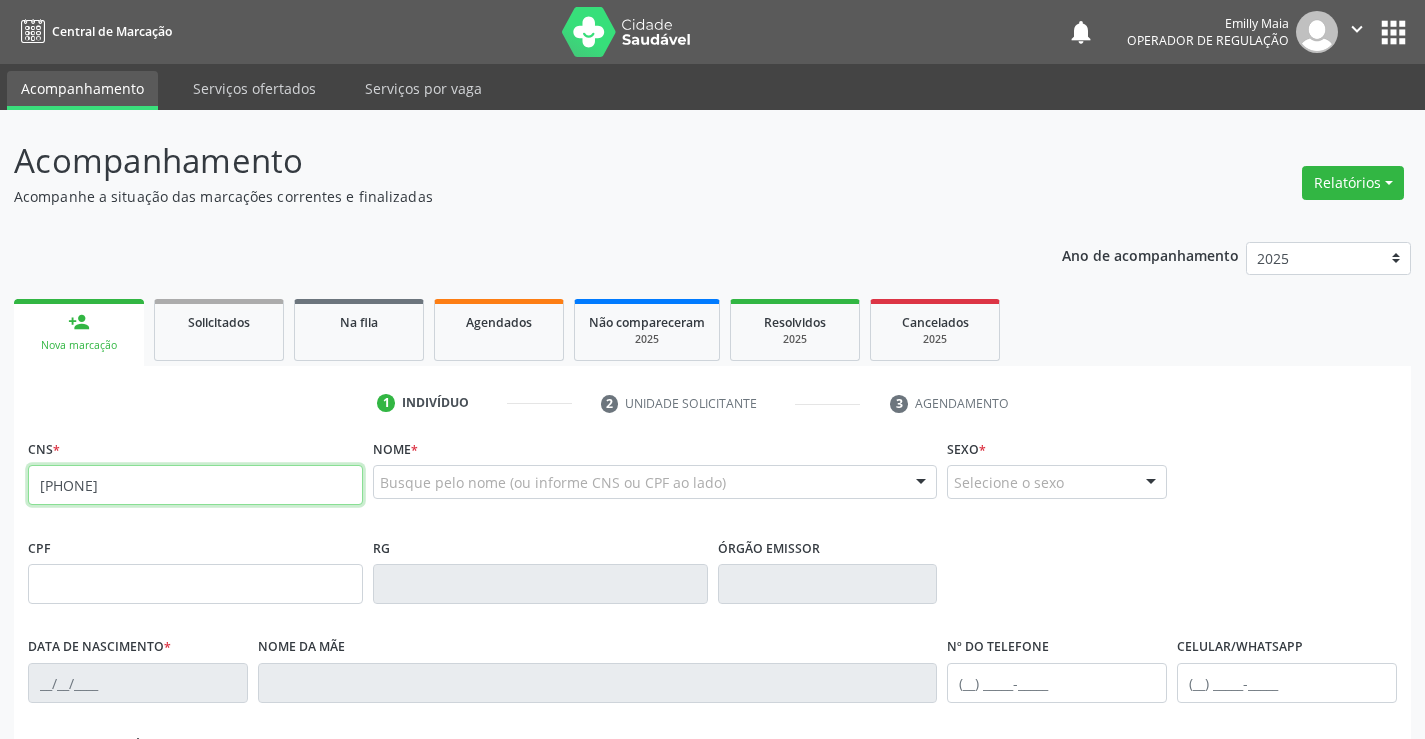 type on "[CREDIT_CARD]" 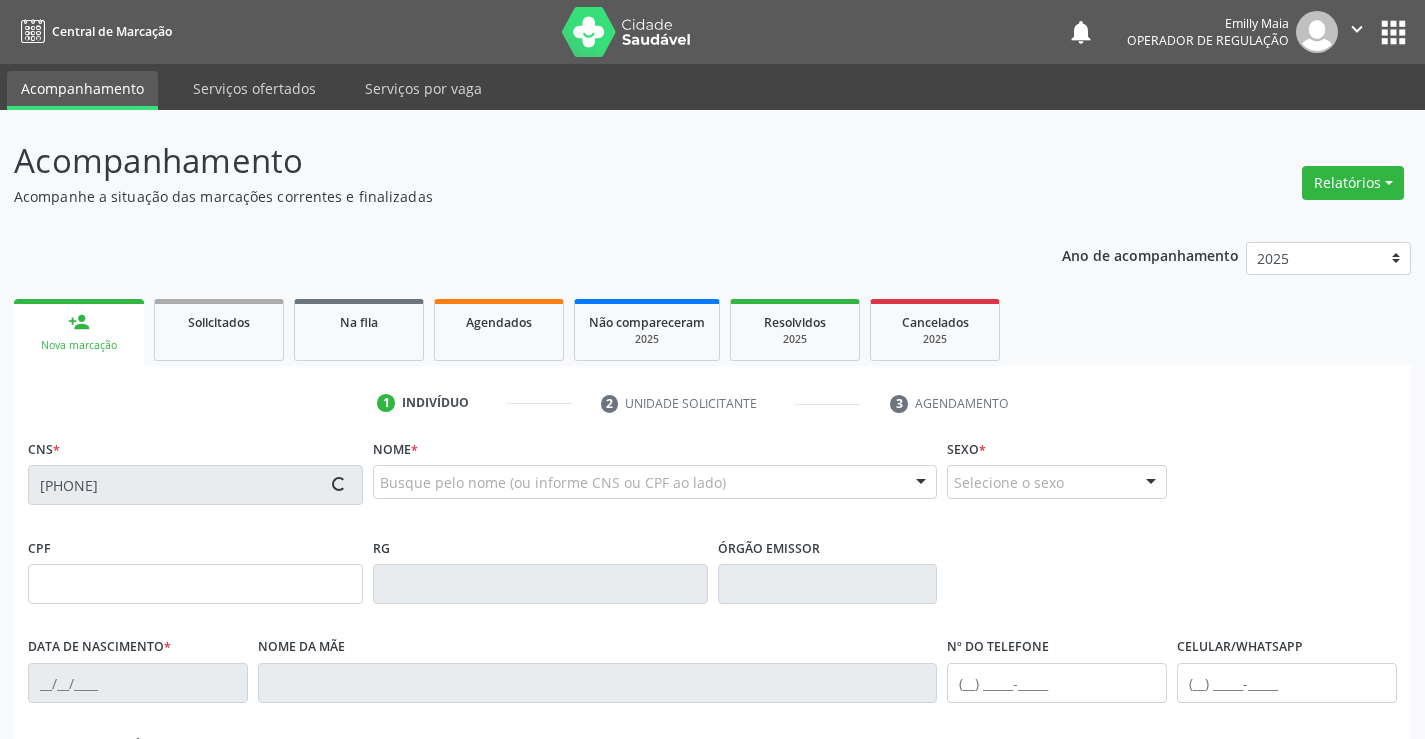 type on "[DATE]" 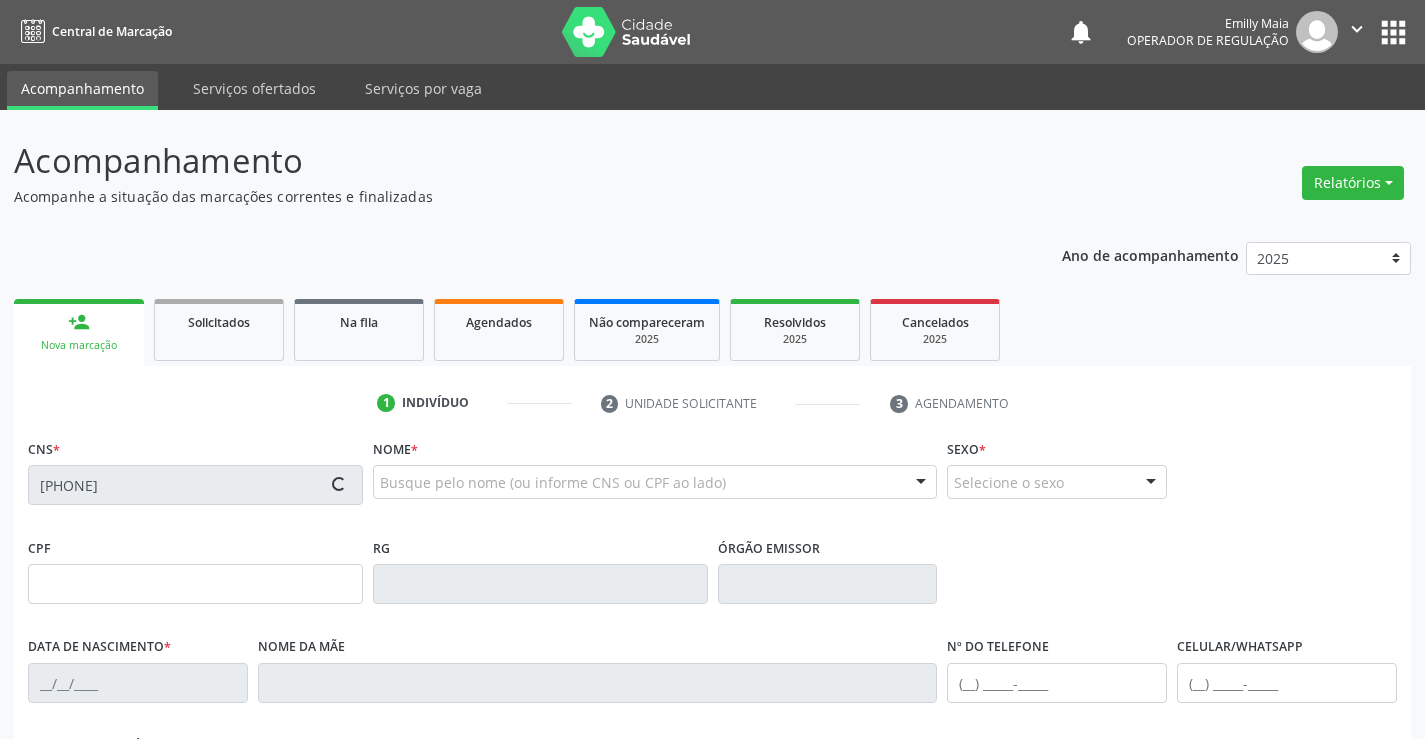 type on "S/N" 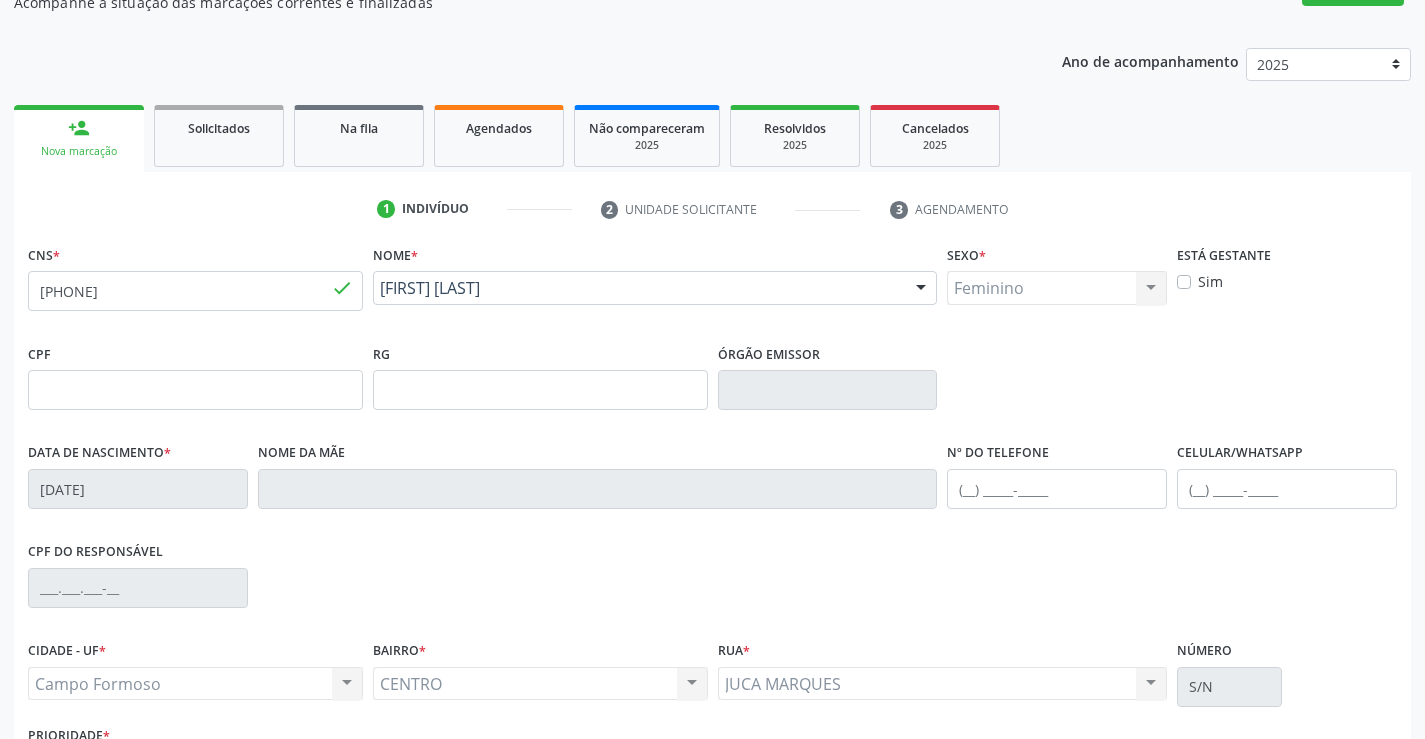 scroll, scrollTop: 345, scrollLeft: 0, axis: vertical 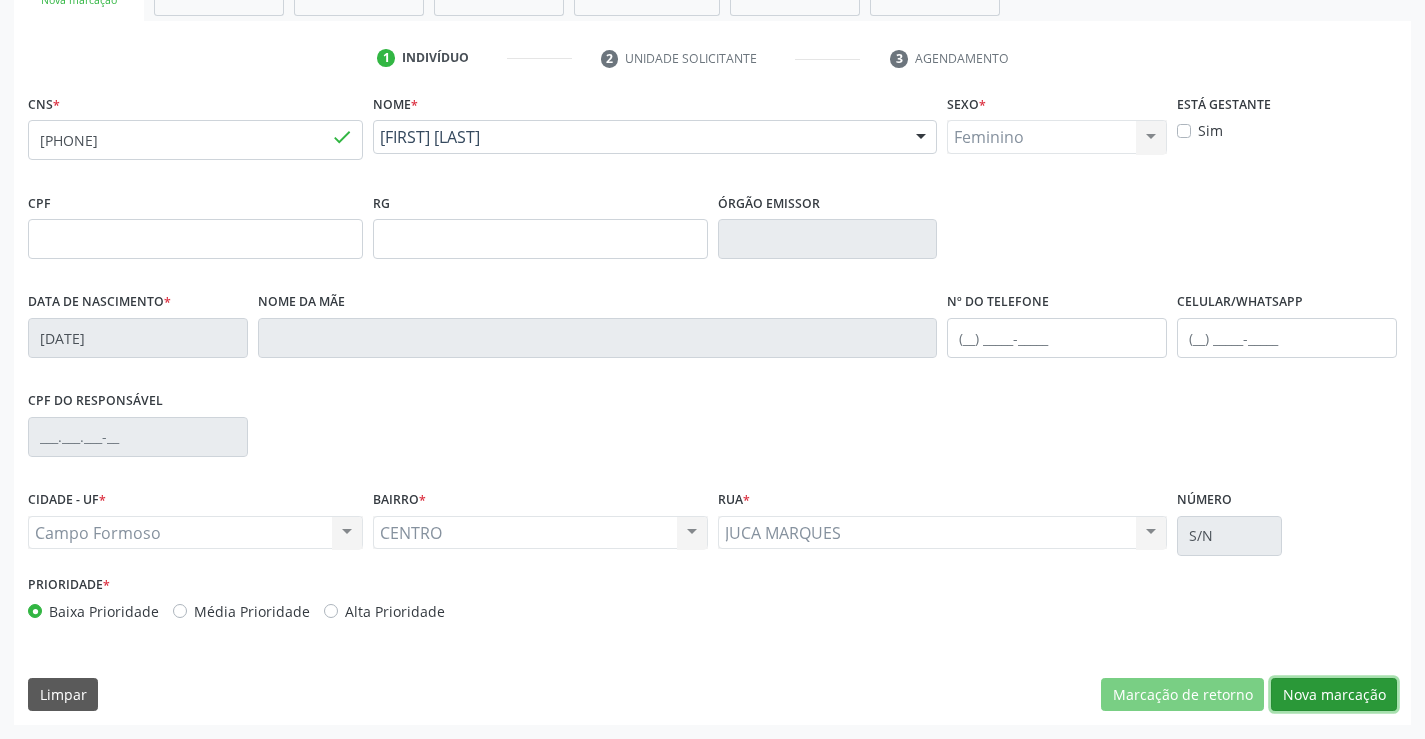 click on "Nova marcação" at bounding box center [1334, 695] 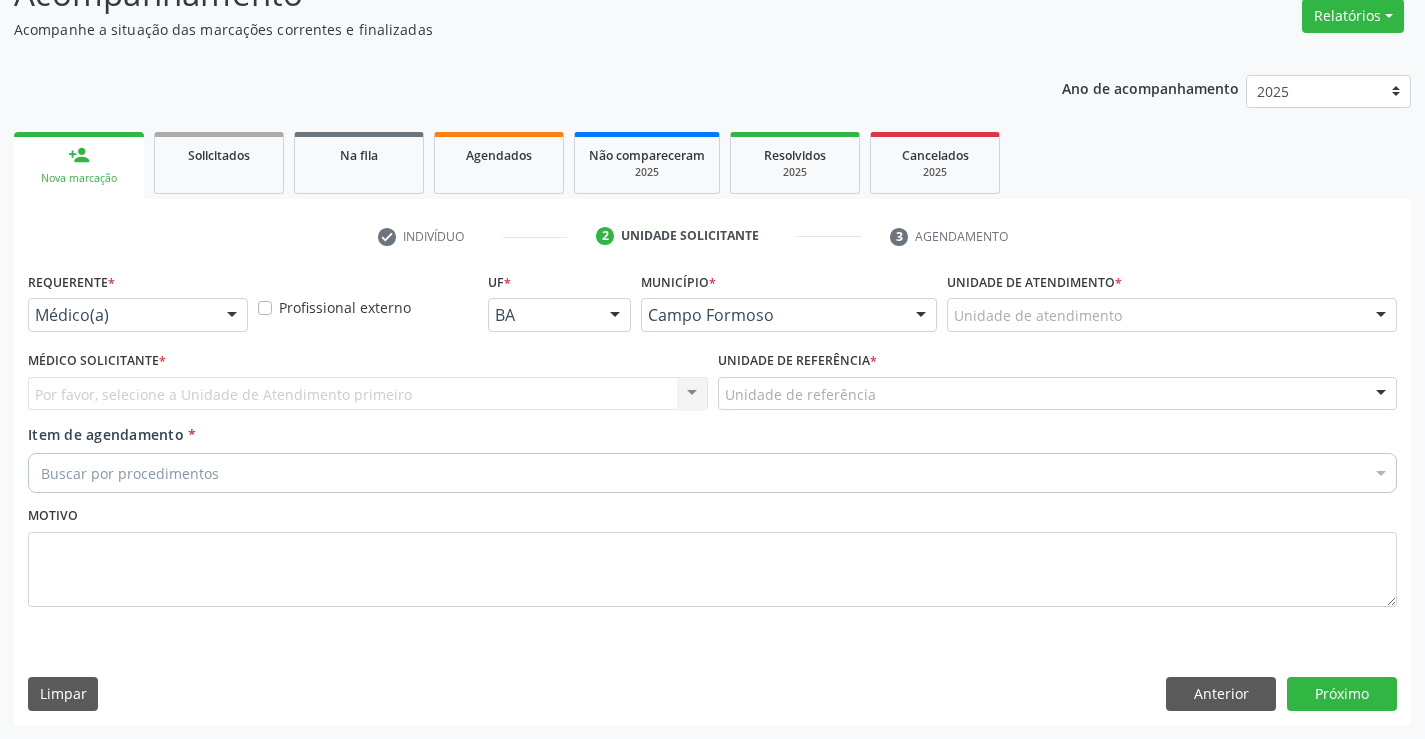 scroll, scrollTop: 167, scrollLeft: 0, axis: vertical 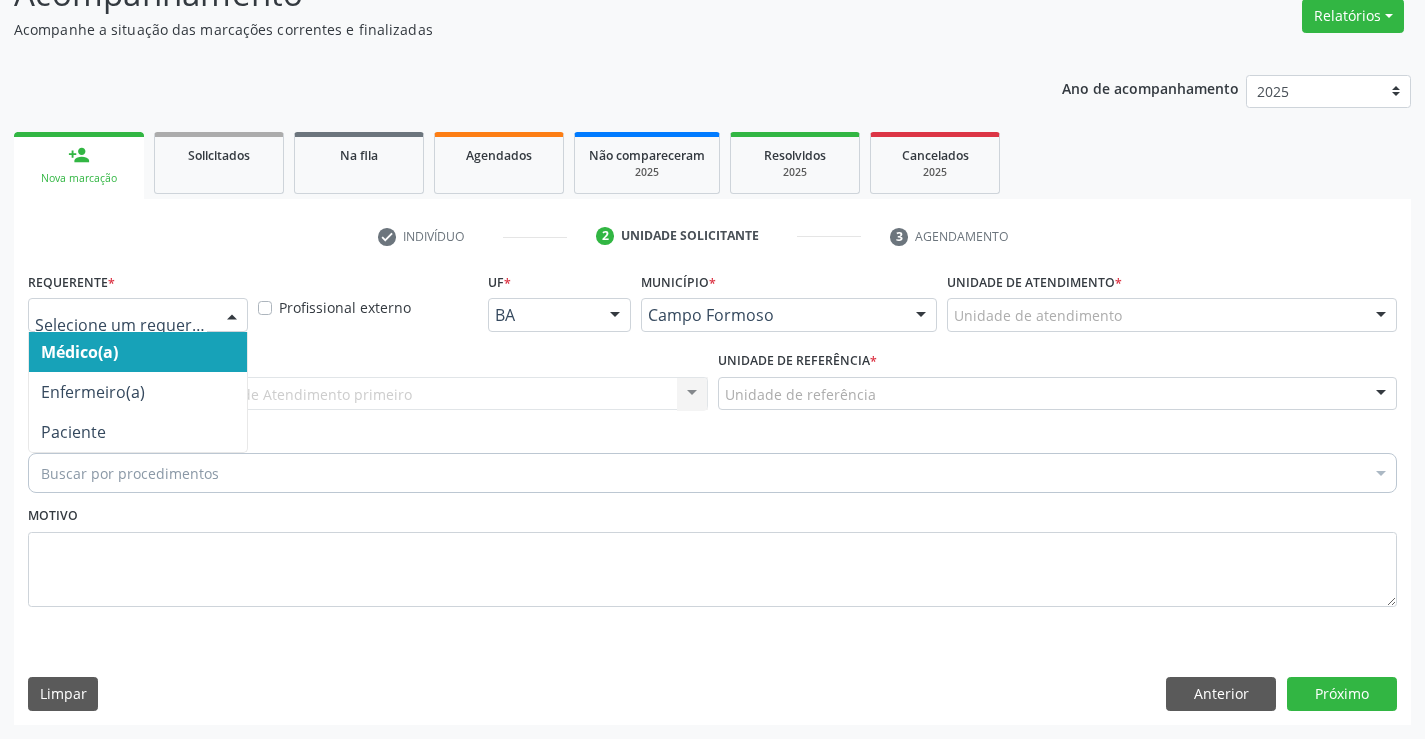 click at bounding box center (232, 316) 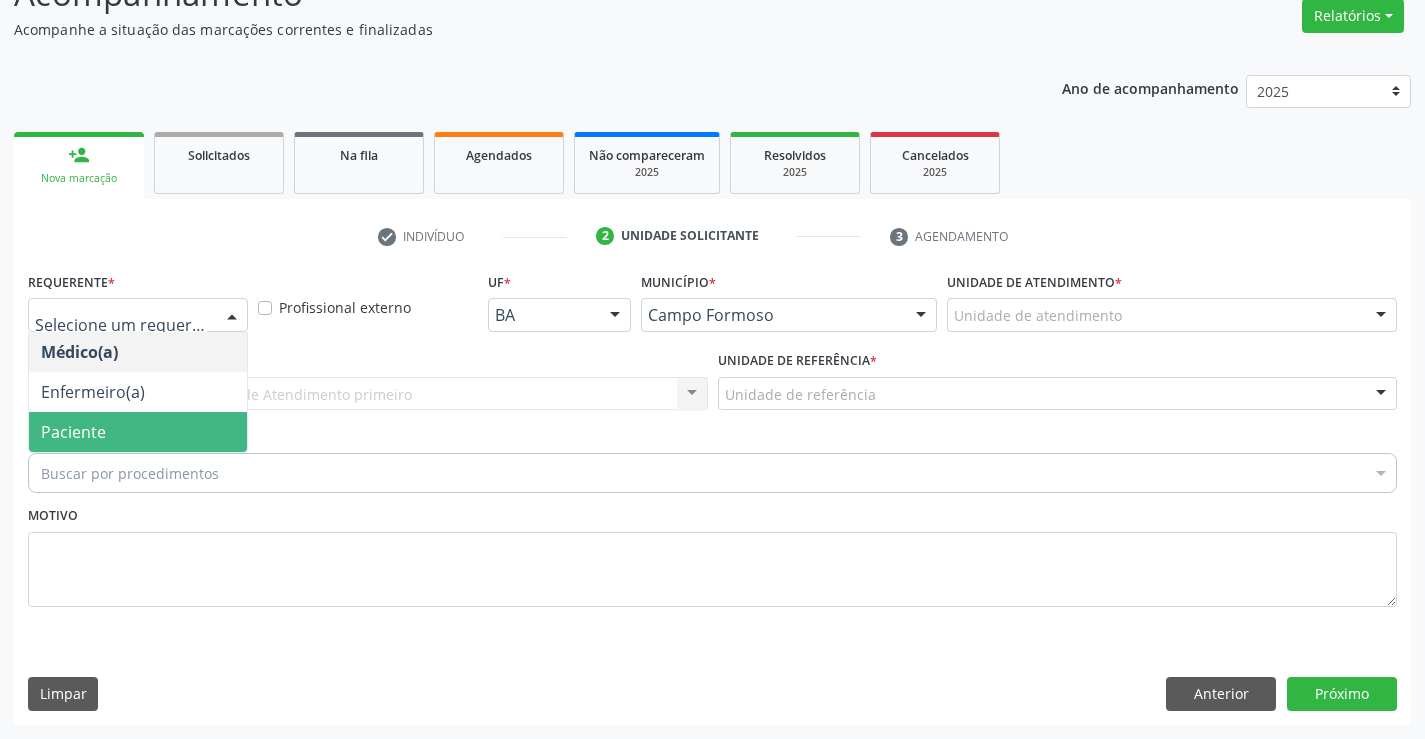 click on "Paciente" at bounding box center [138, 432] 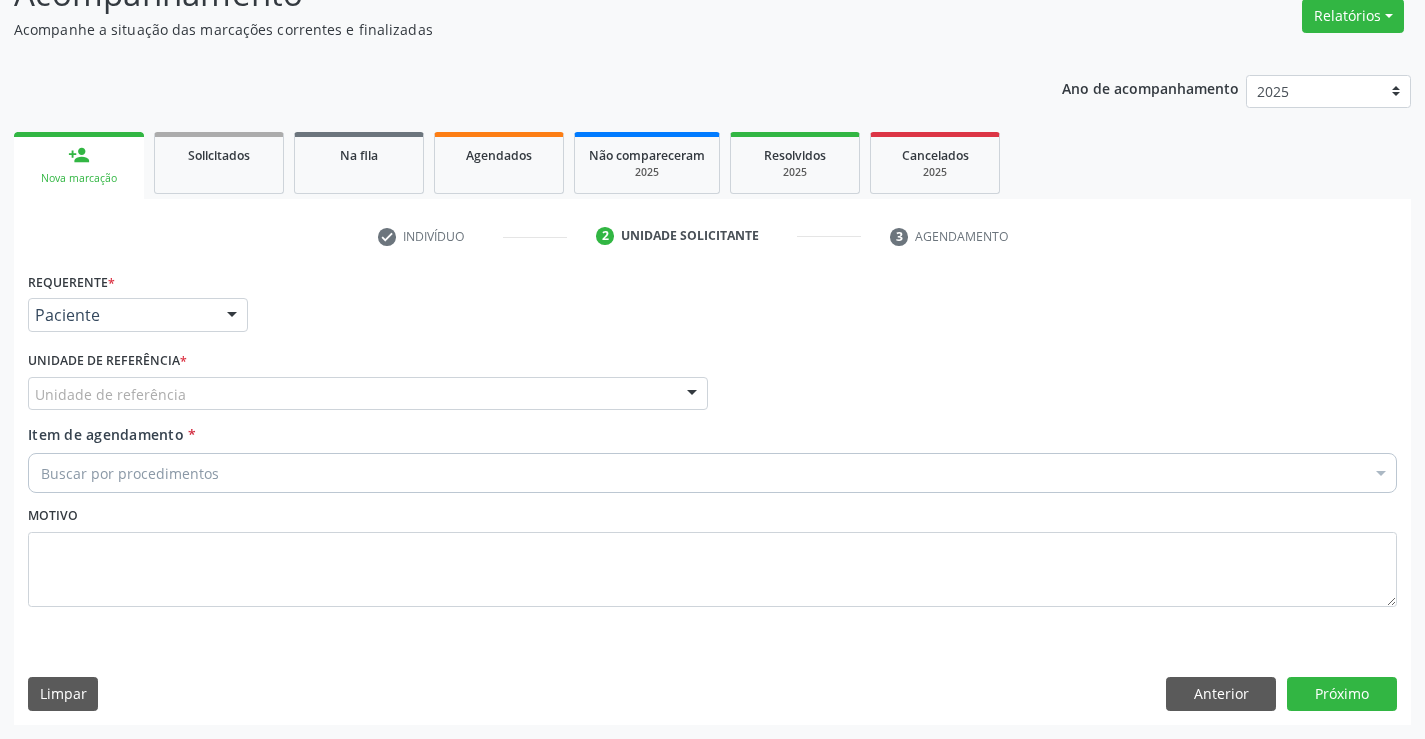 click on "Unidade de referência" at bounding box center [368, 394] 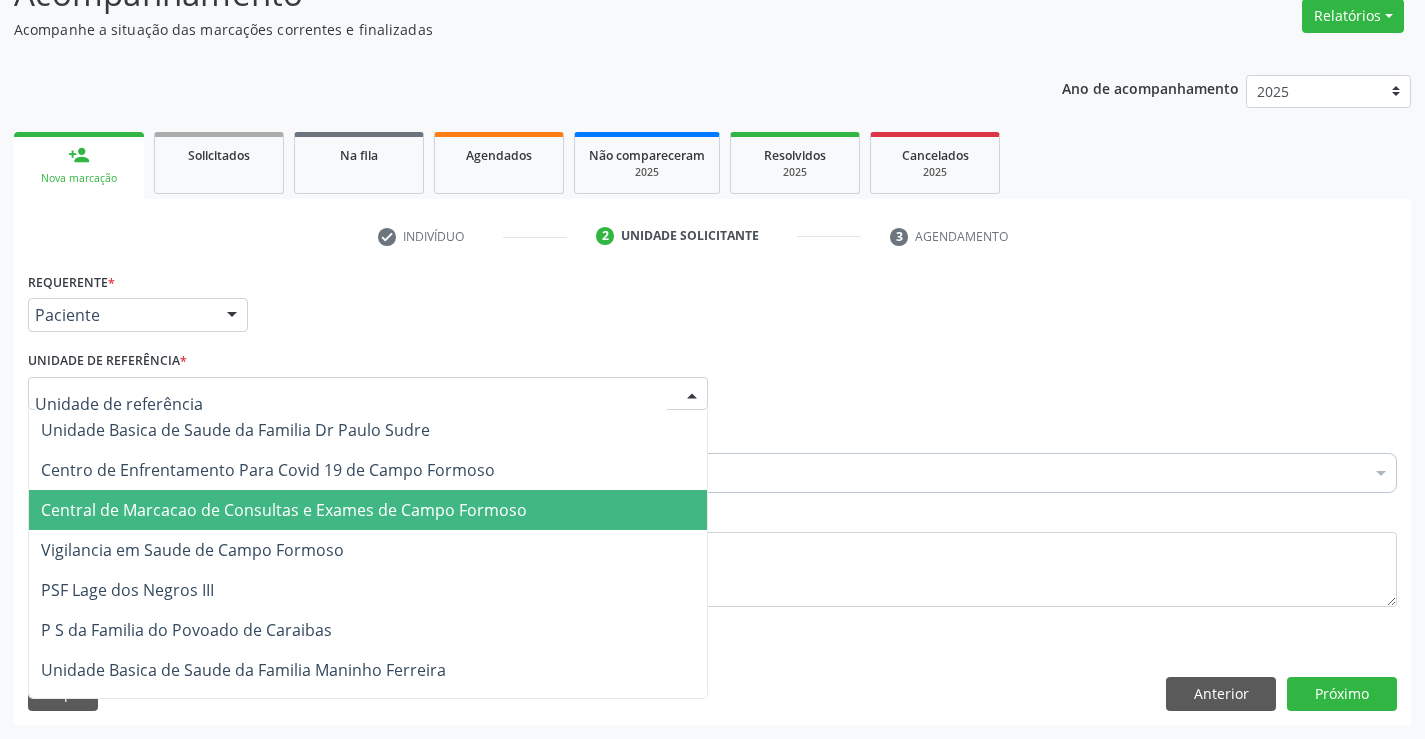 click on "Central de Marcacao de Consultas e Exames de Campo Formoso" at bounding box center [284, 510] 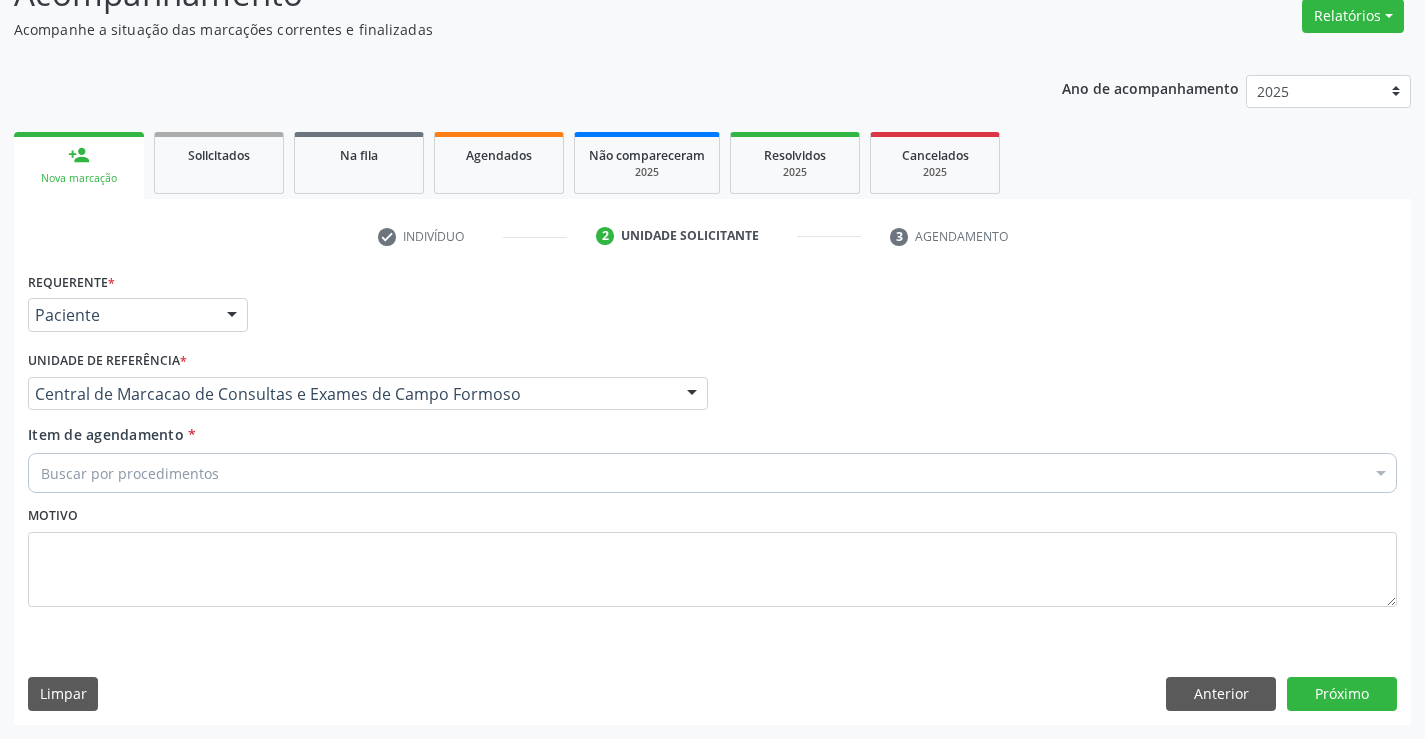 click on "Buscar por procedimentos" at bounding box center (712, 473) 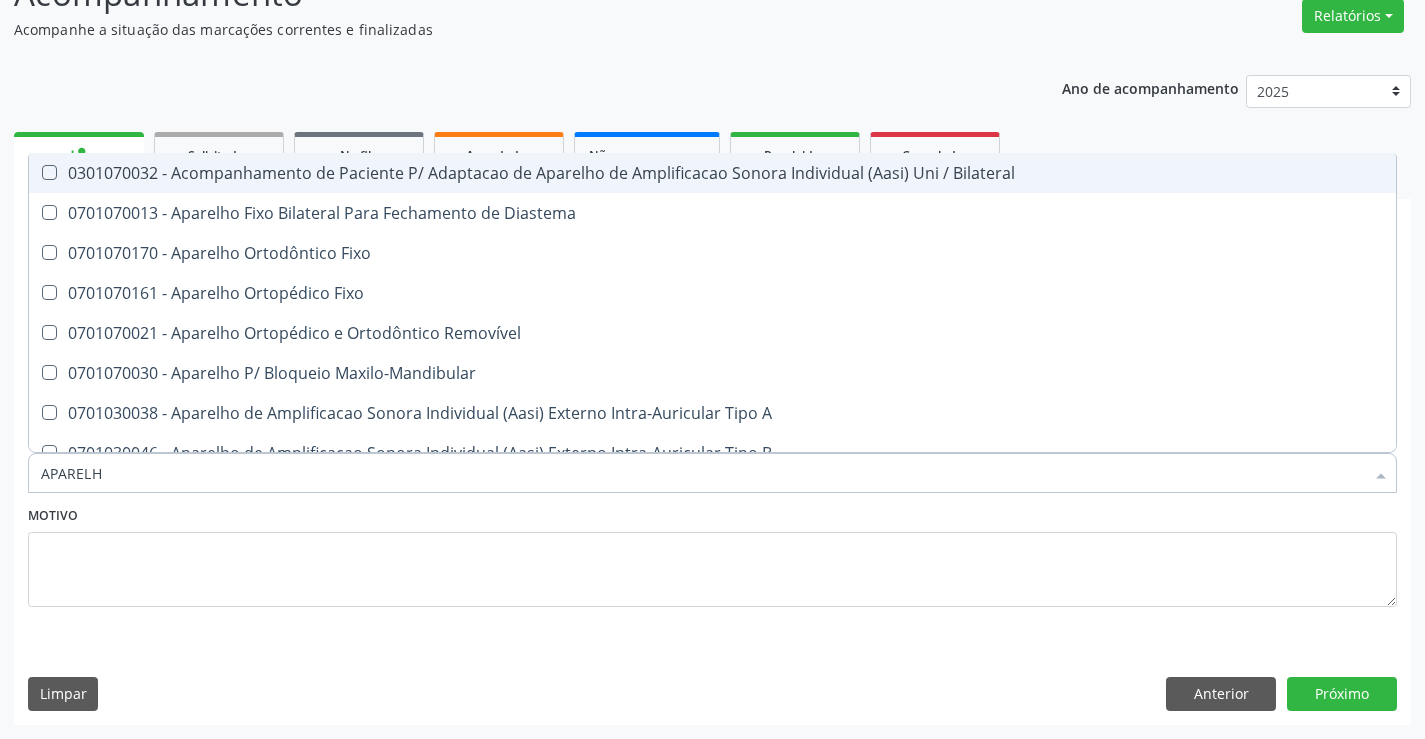 type on "APARELHO" 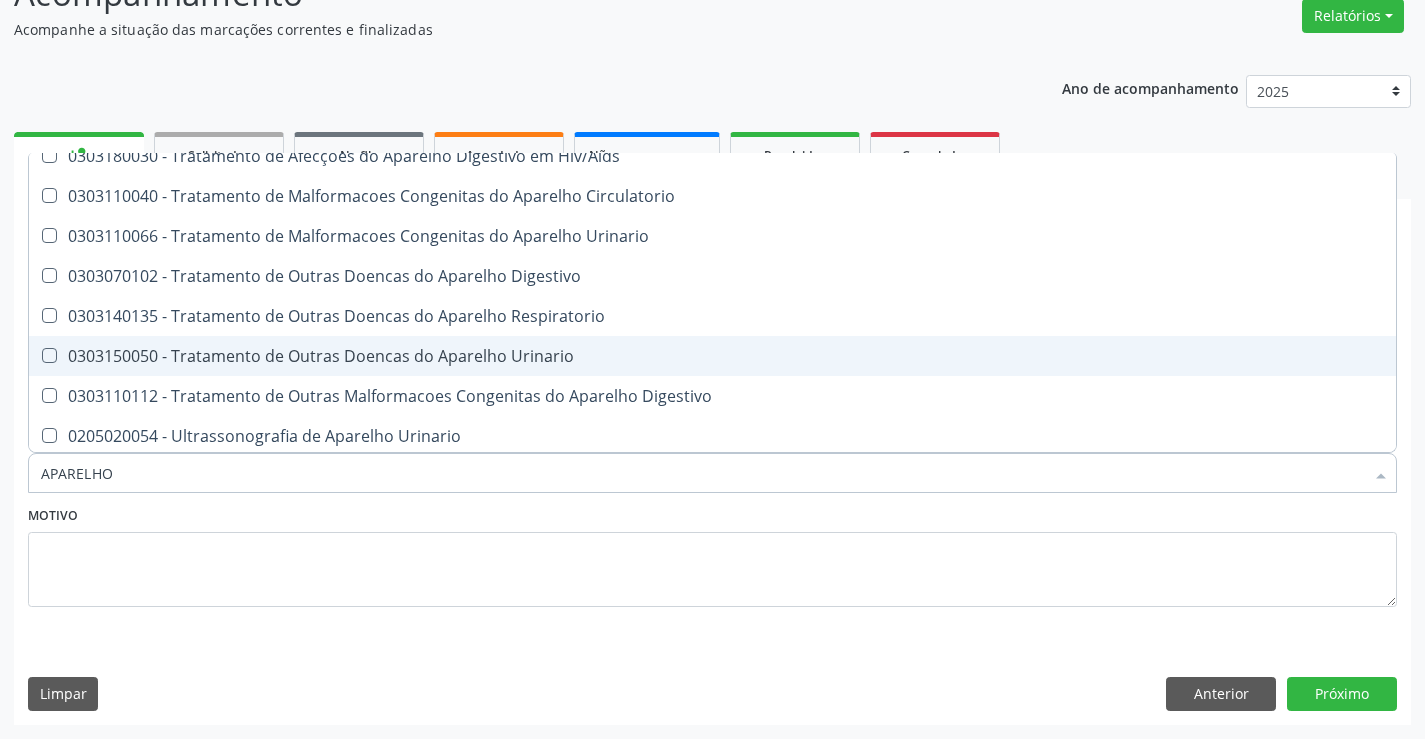 scroll, scrollTop: 1221, scrollLeft: 0, axis: vertical 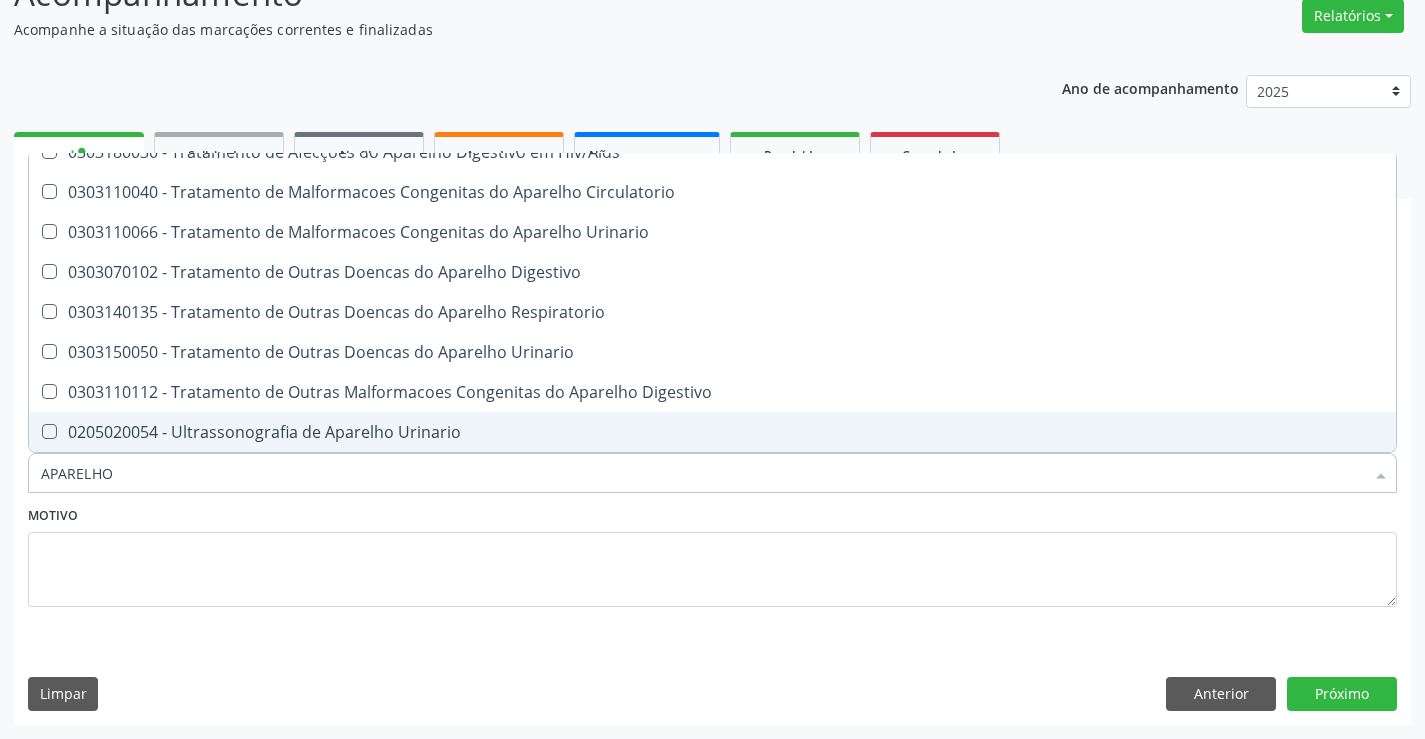 click on "0205020054 - Ultrassonografia de Aparelho Urinario" at bounding box center (712, 432) 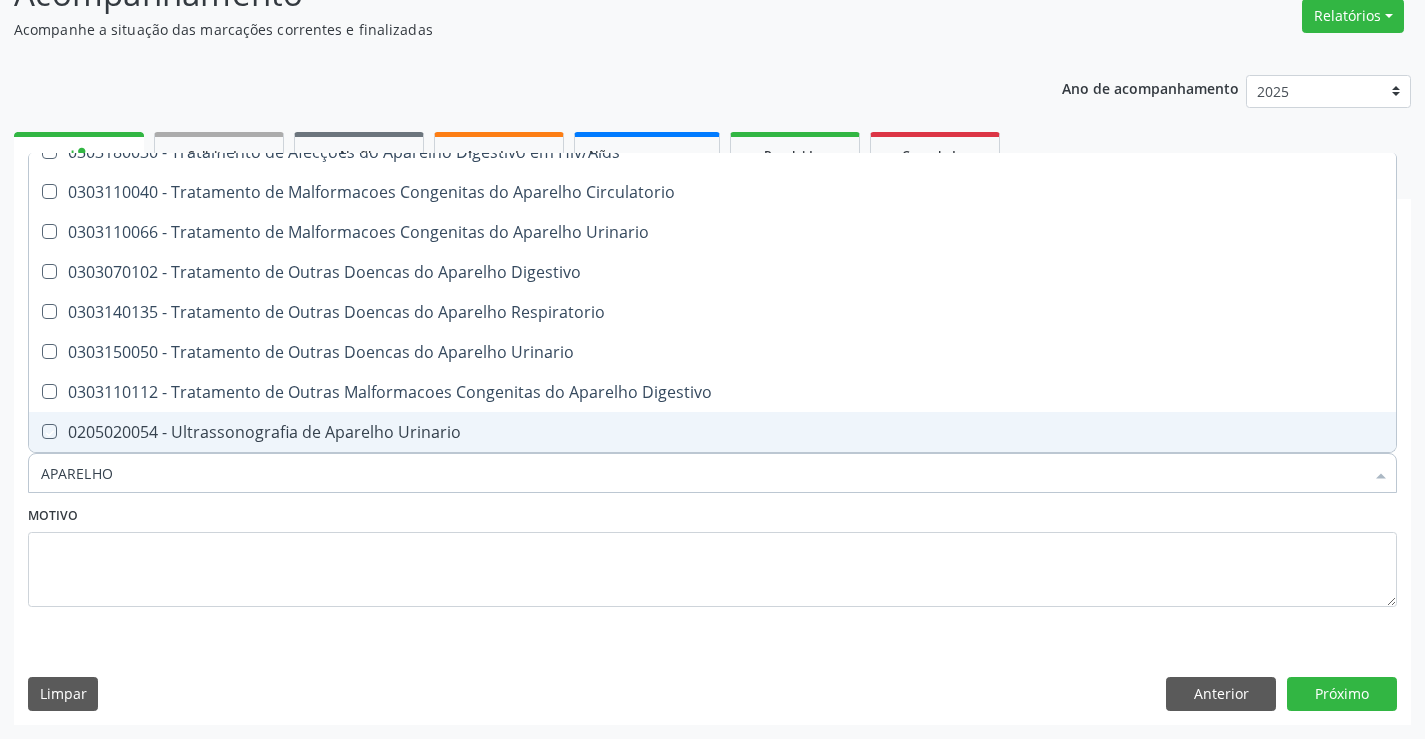 checkbox on "true" 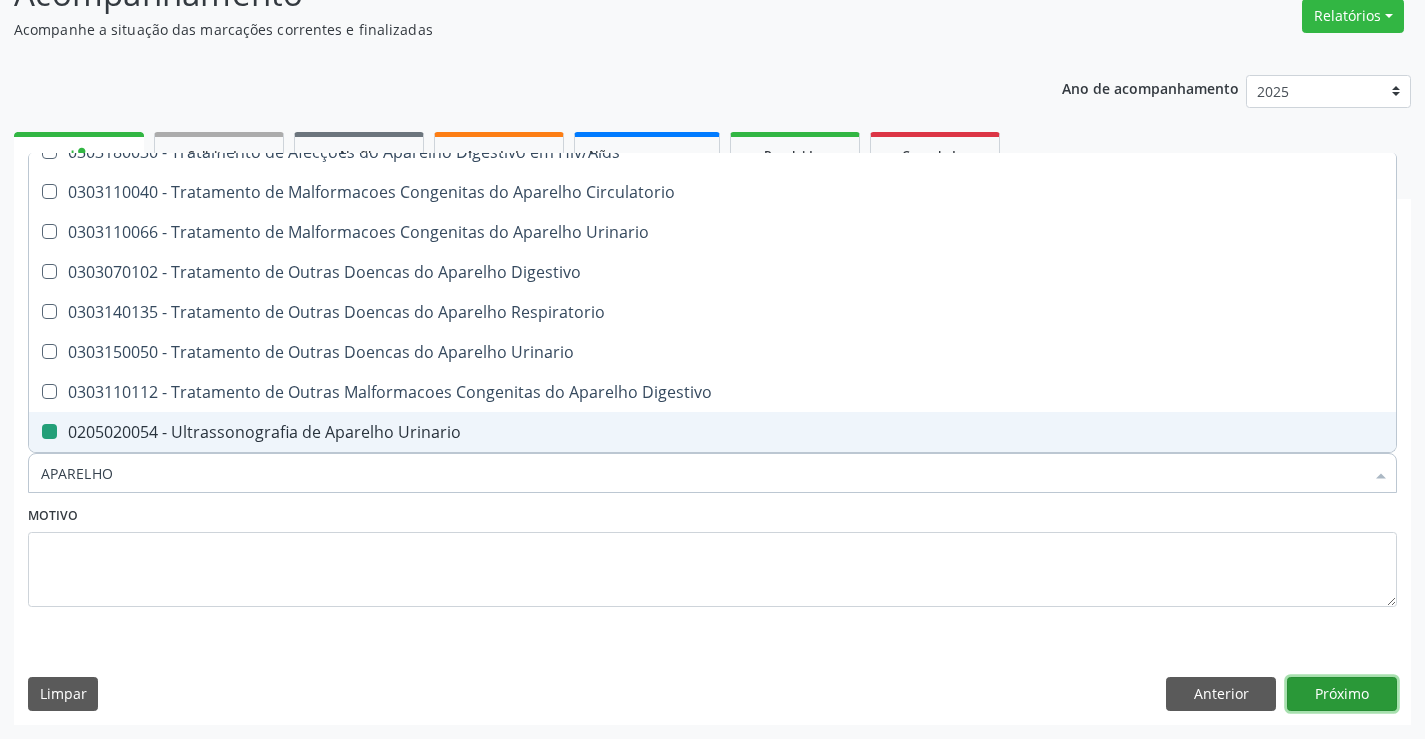 click on "Próximo" at bounding box center (1342, 694) 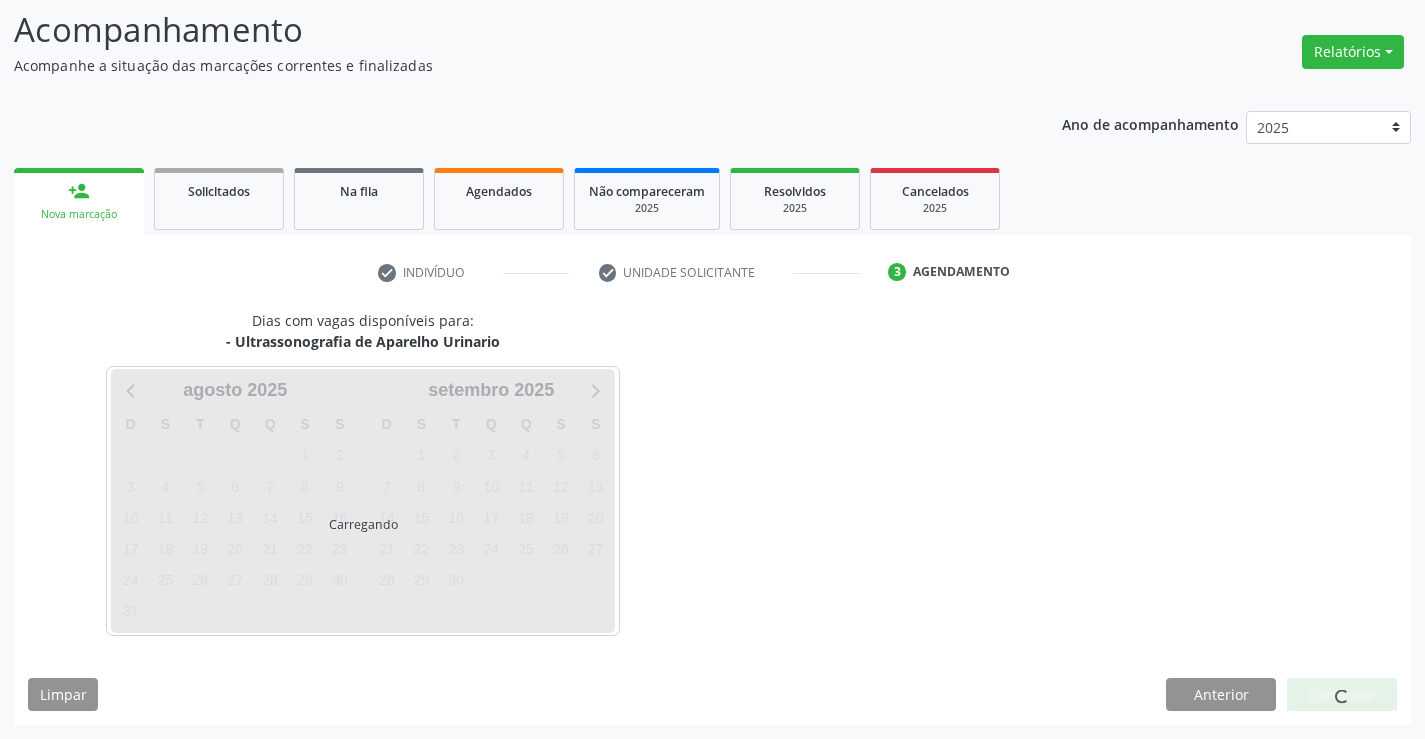 scroll, scrollTop: 131, scrollLeft: 0, axis: vertical 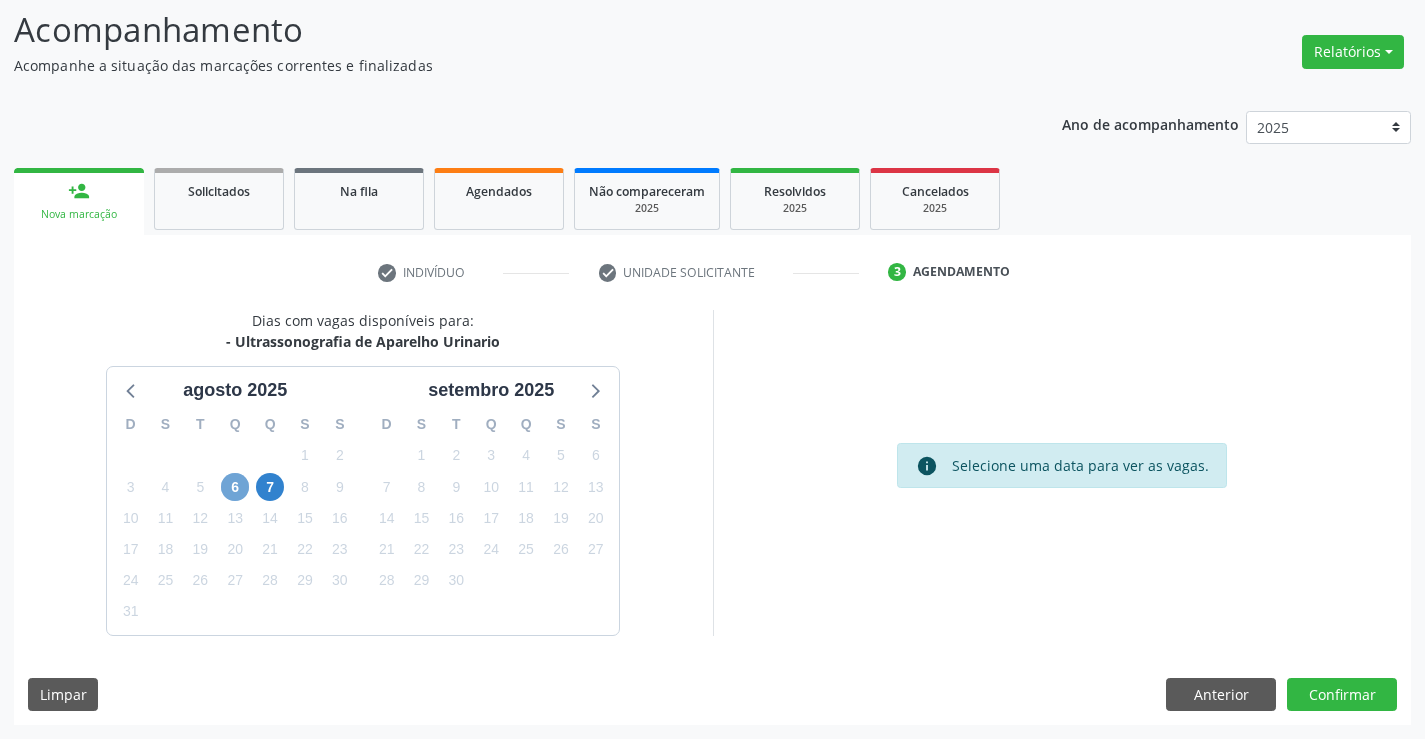 click on "6" at bounding box center (235, 487) 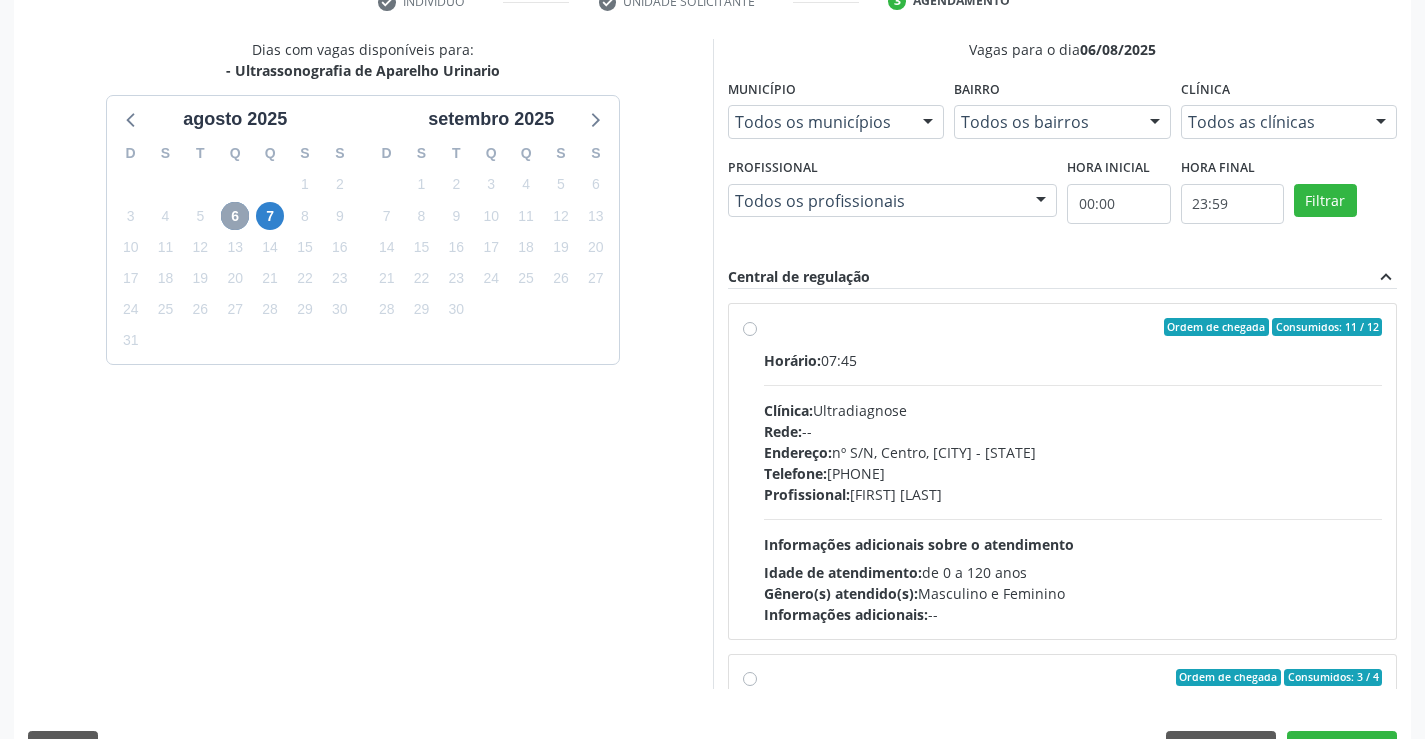 scroll, scrollTop: 431, scrollLeft: 0, axis: vertical 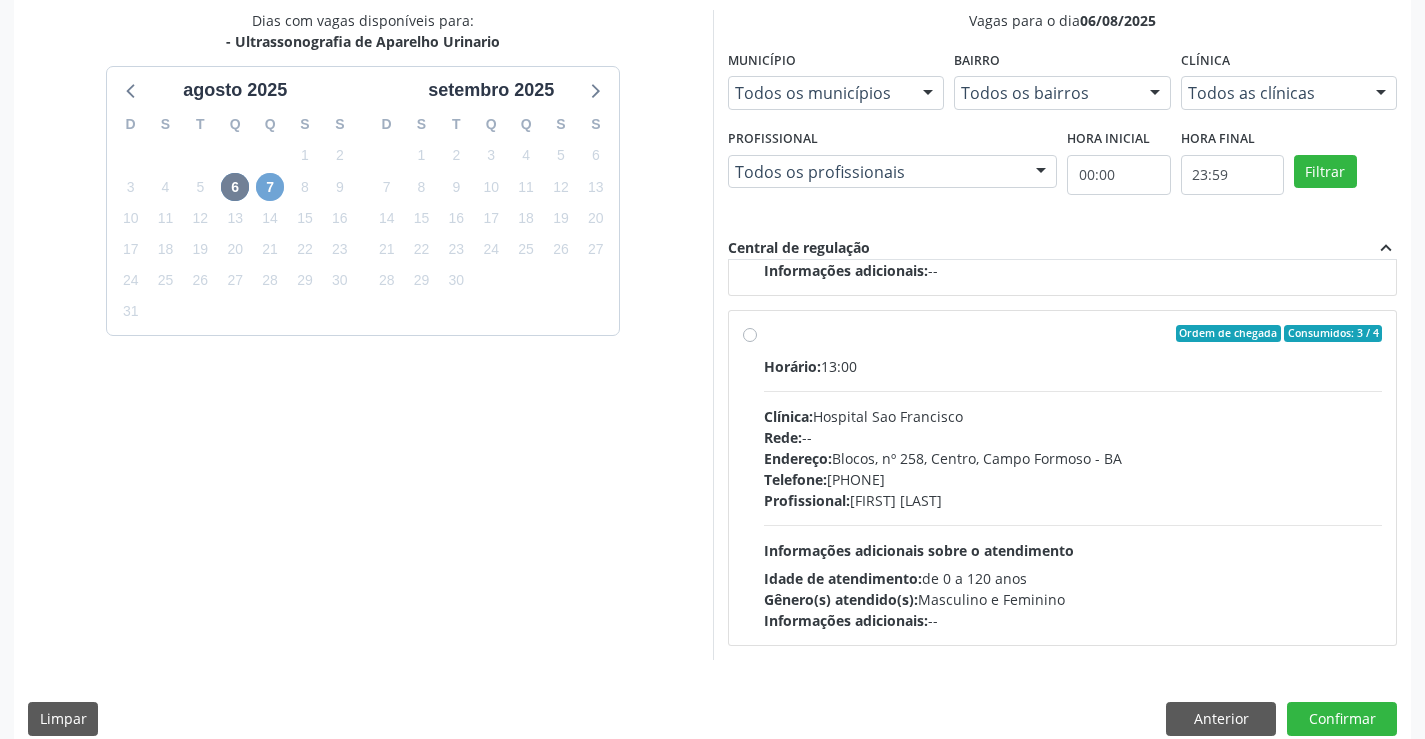 click on "7" at bounding box center [270, 187] 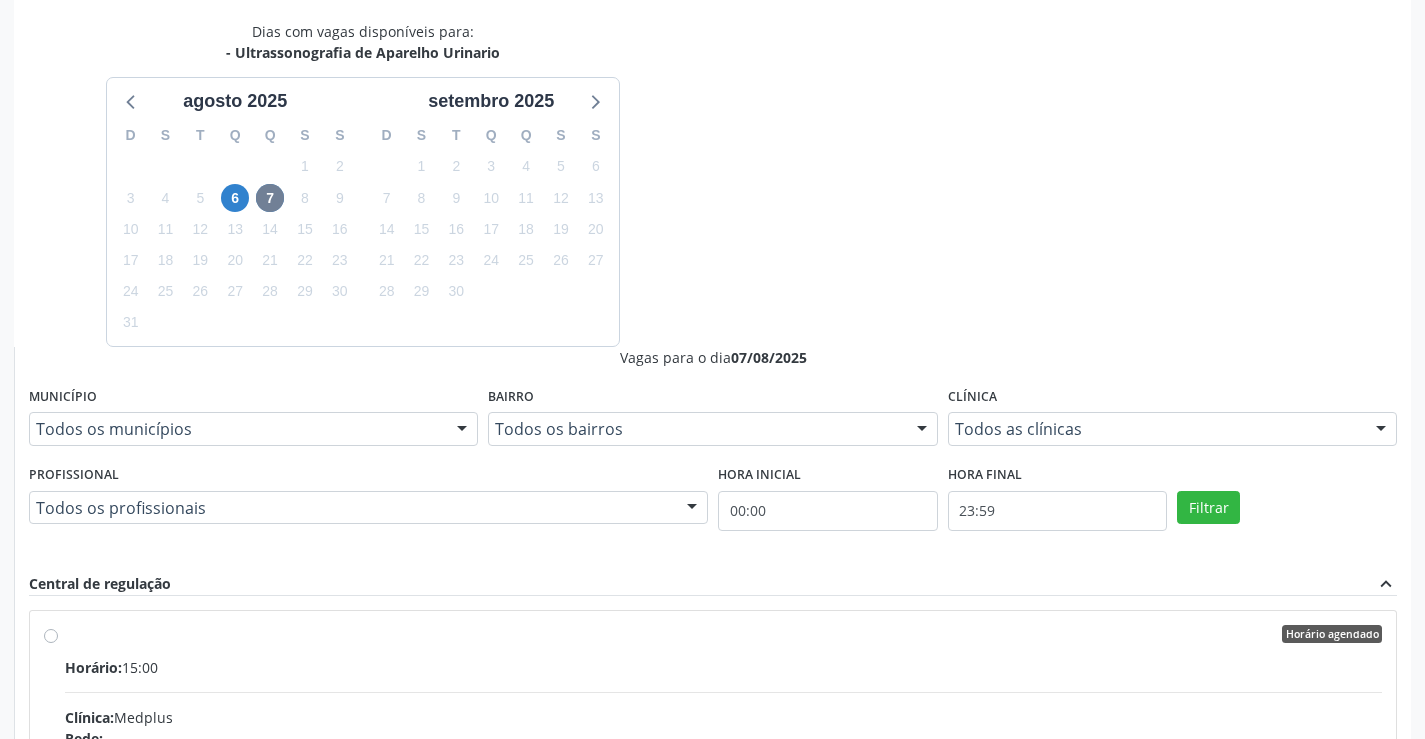 scroll, scrollTop: 420, scrollLeft: 0, axis: vertical 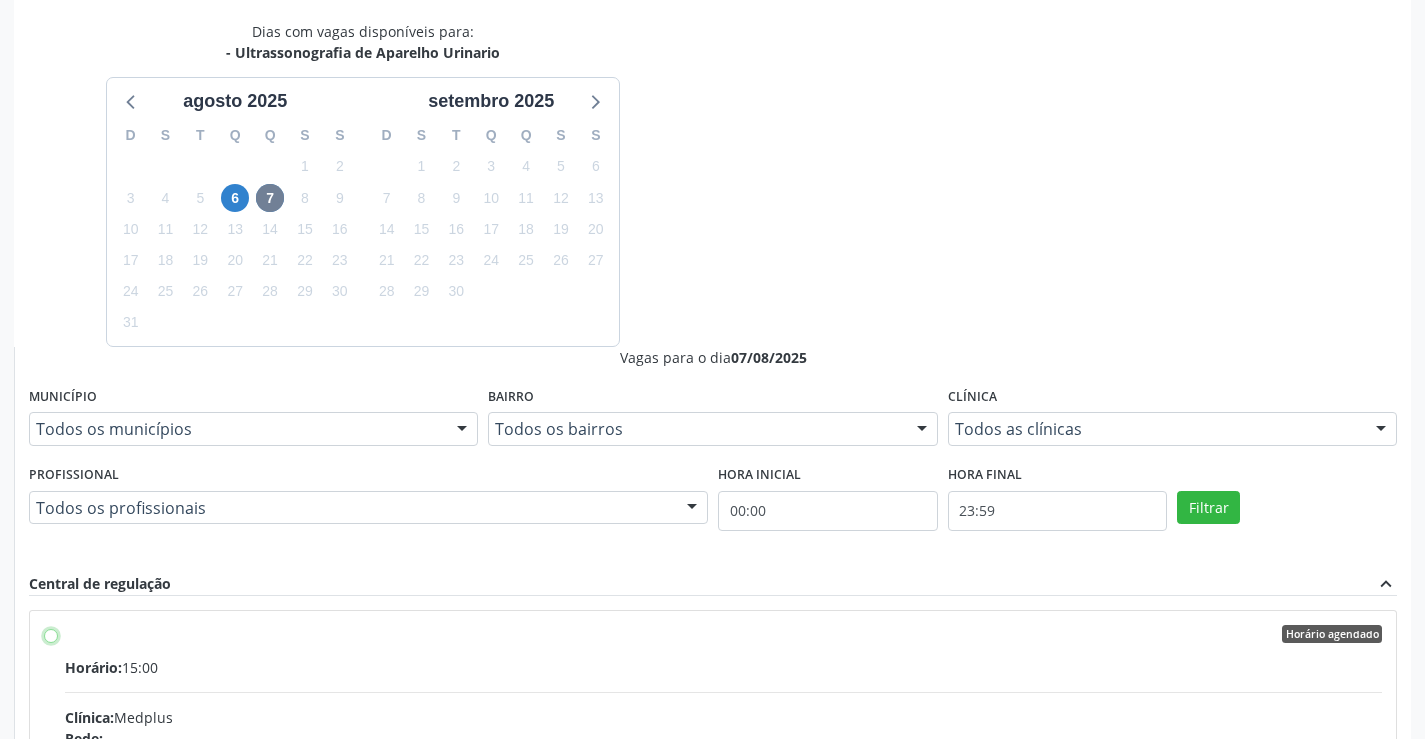 click on "Horário agendado
Horário:   15:00
Clínica:  Medplus
Rede:
--
Endereço:   [NUMBER] and S [NUMBER] Ed Emp B, nº [NUMBER], [NEIGHBORHOOD], [CITY] - [STATE]
Telefone:   --
Profissional:
[FIRST] [LAST] [LAST]
Informações adicionais sobre o atendimento
Idade de atendimento:
de 0 a 120 anos
Gênero(s) atendido(s):
Masculino e Feminino
Informações adicionais:
--" at bounding box center (51, 634) 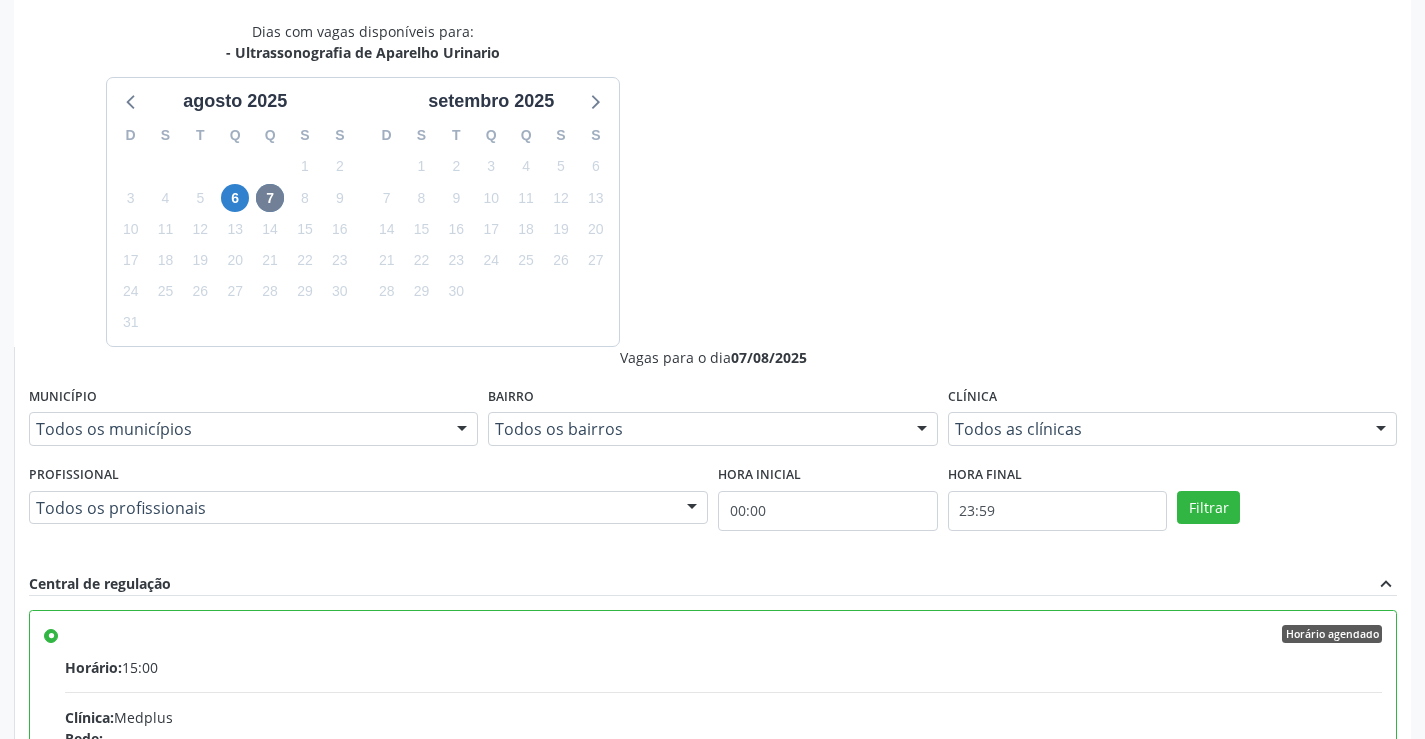 click on "Confirmar" at bounding box center (1342, 1055) 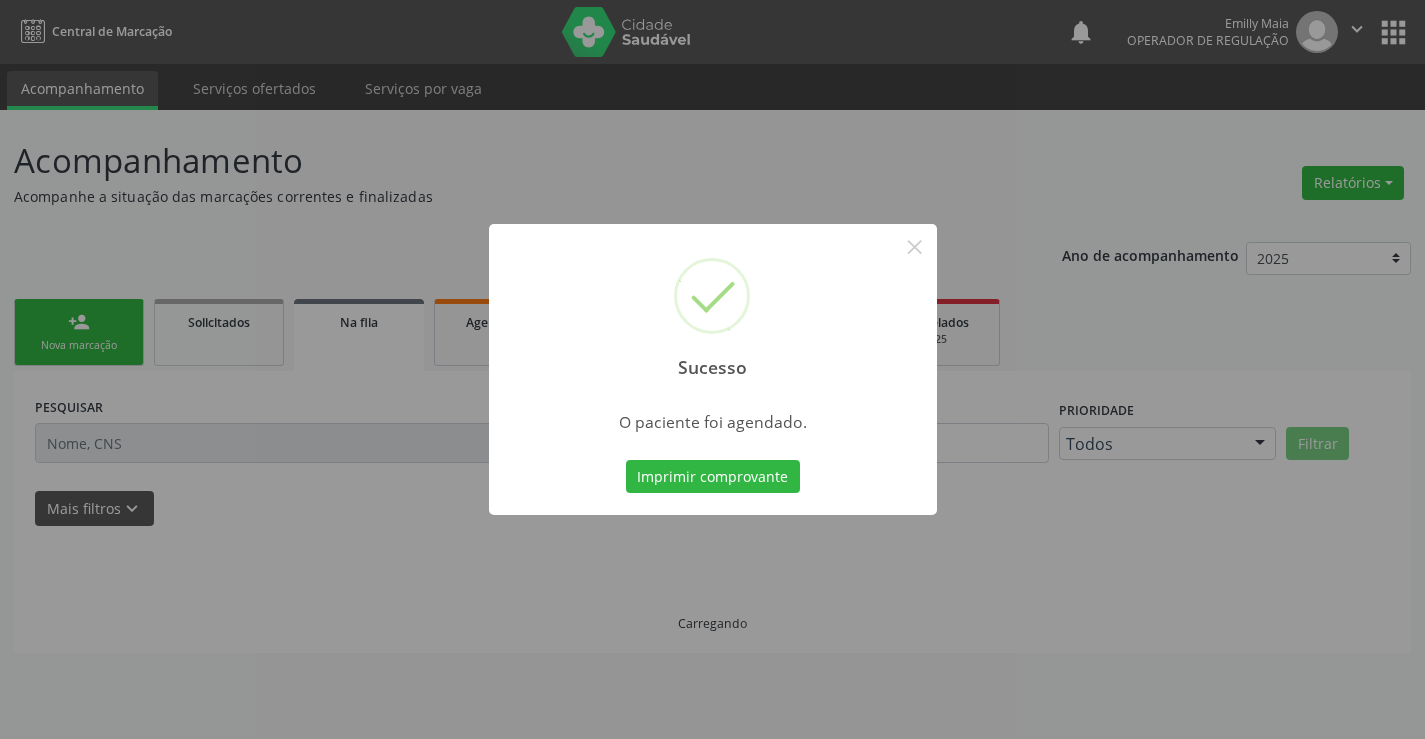 scroll, scrollTop: 0, scrollLeft: 0, axis: both 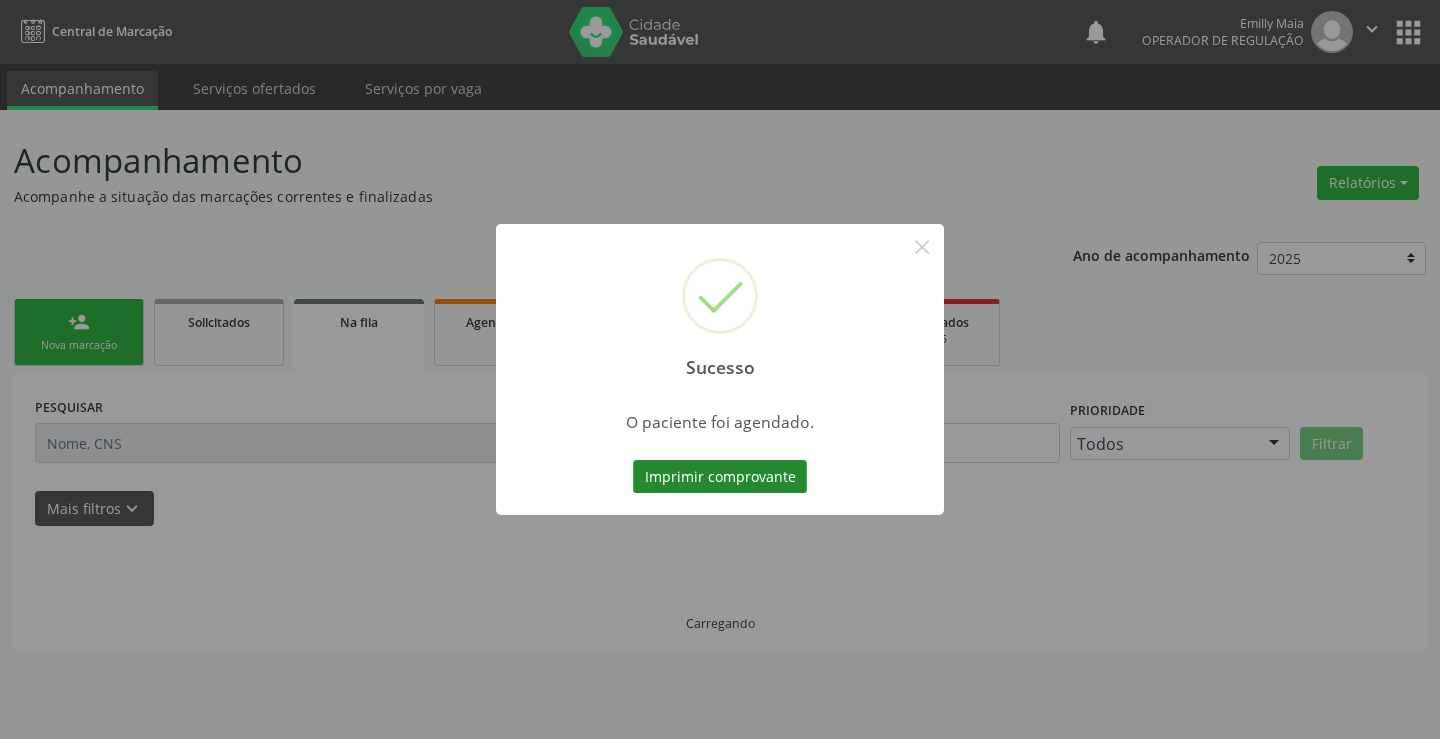 click on "Imprimir comprovante" at bounding box center [720, 477] 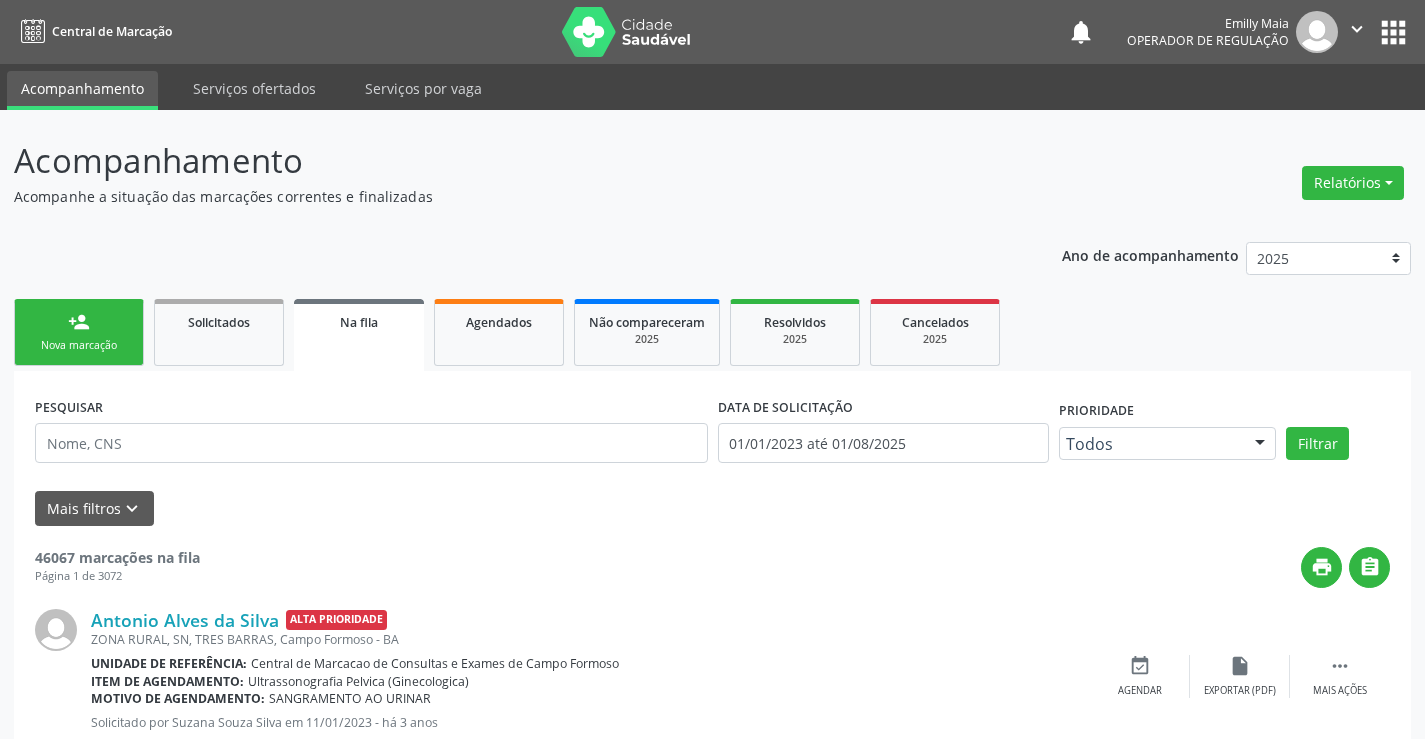 drag, startPoint x: 1361, startPoint y: 34, endPoint x: 1347, endPoint y: 52, distance: 22.803509 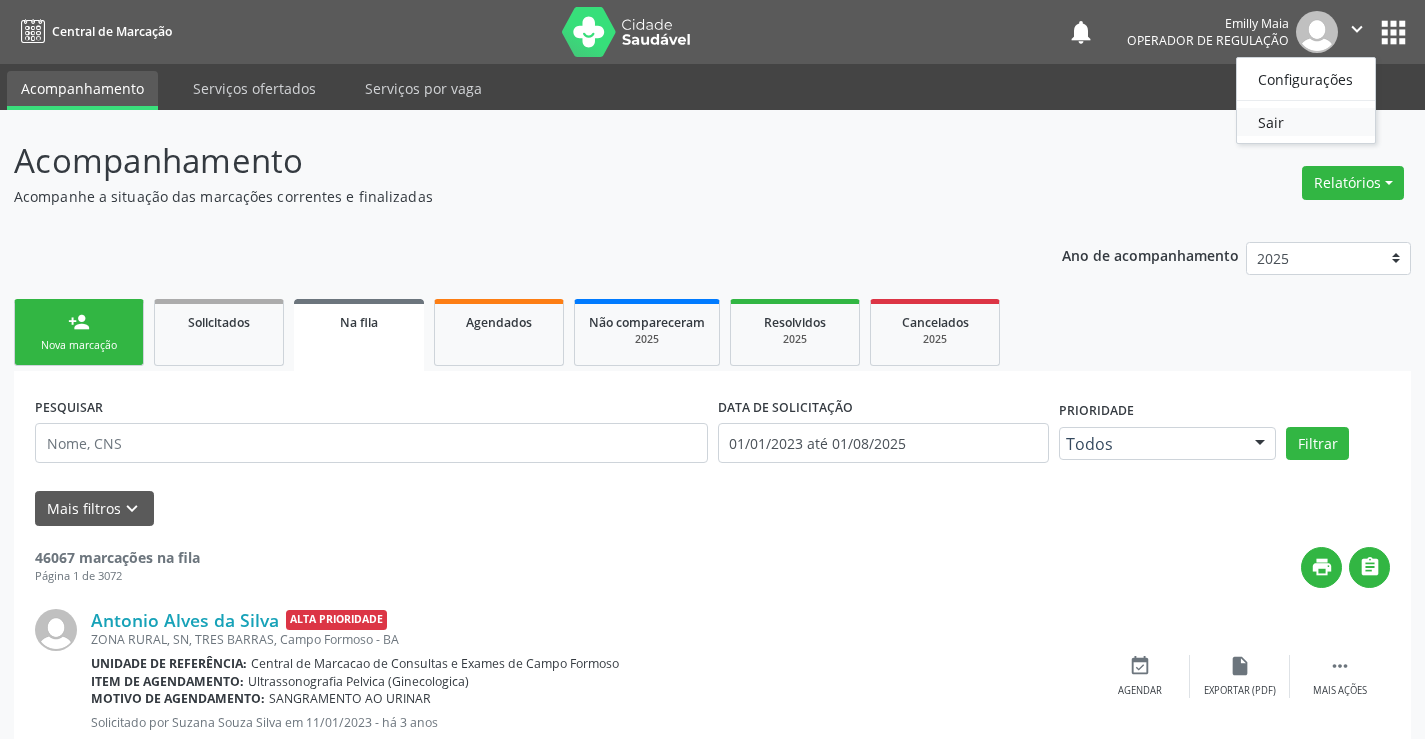 click on "Sair" at bounding box center (1306, 122) 